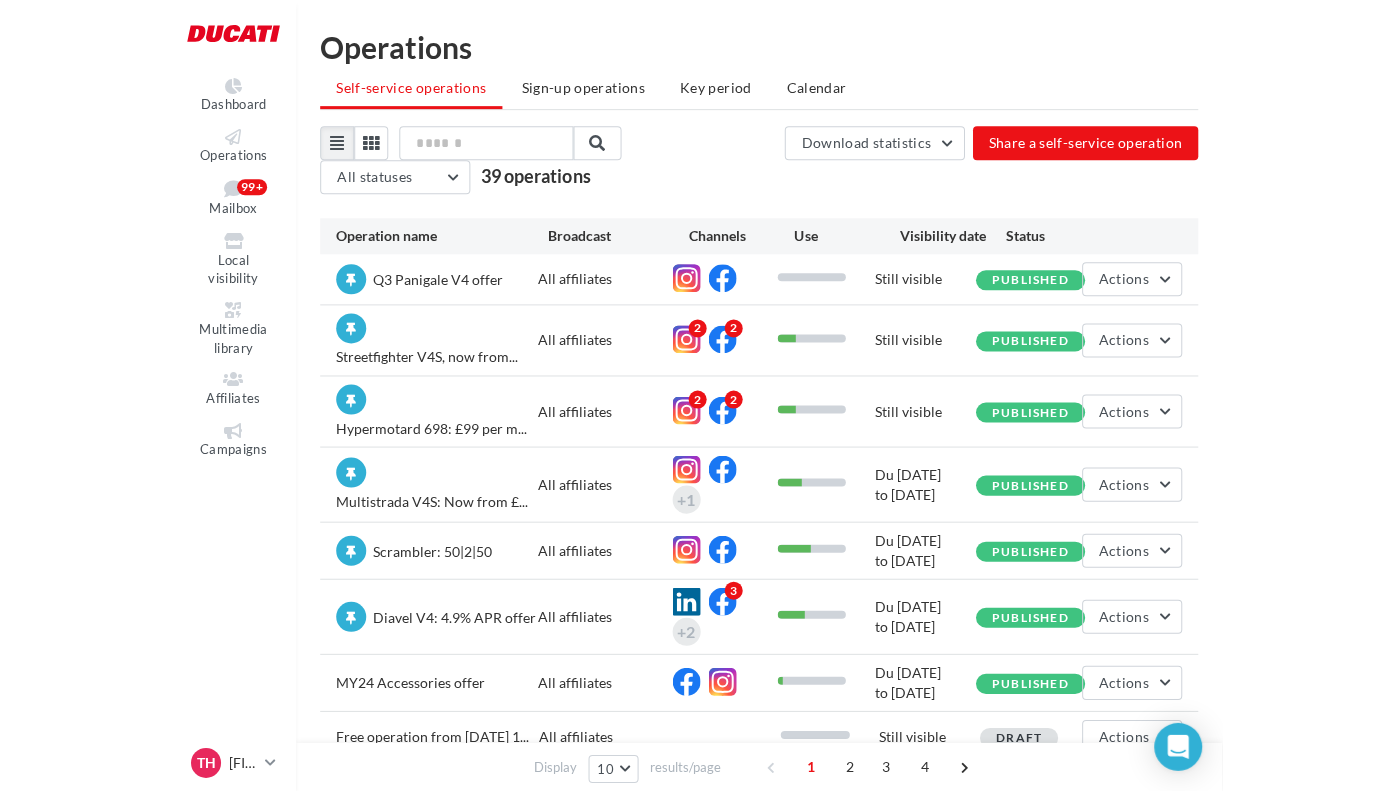 scroll, scrollTop: 32, scrollLeft: 0, axis: vertical 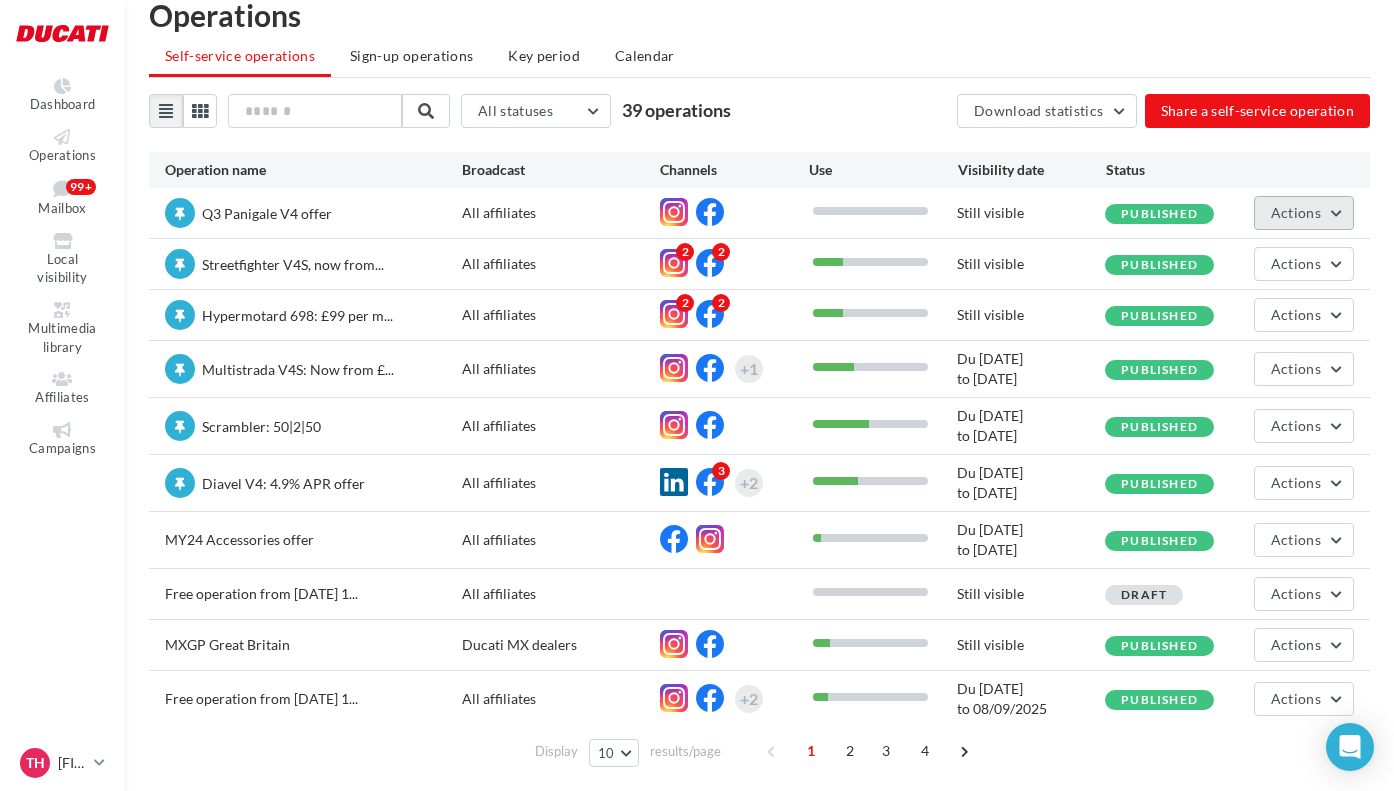 click on "Actions" at bounding box center [1296, 212] 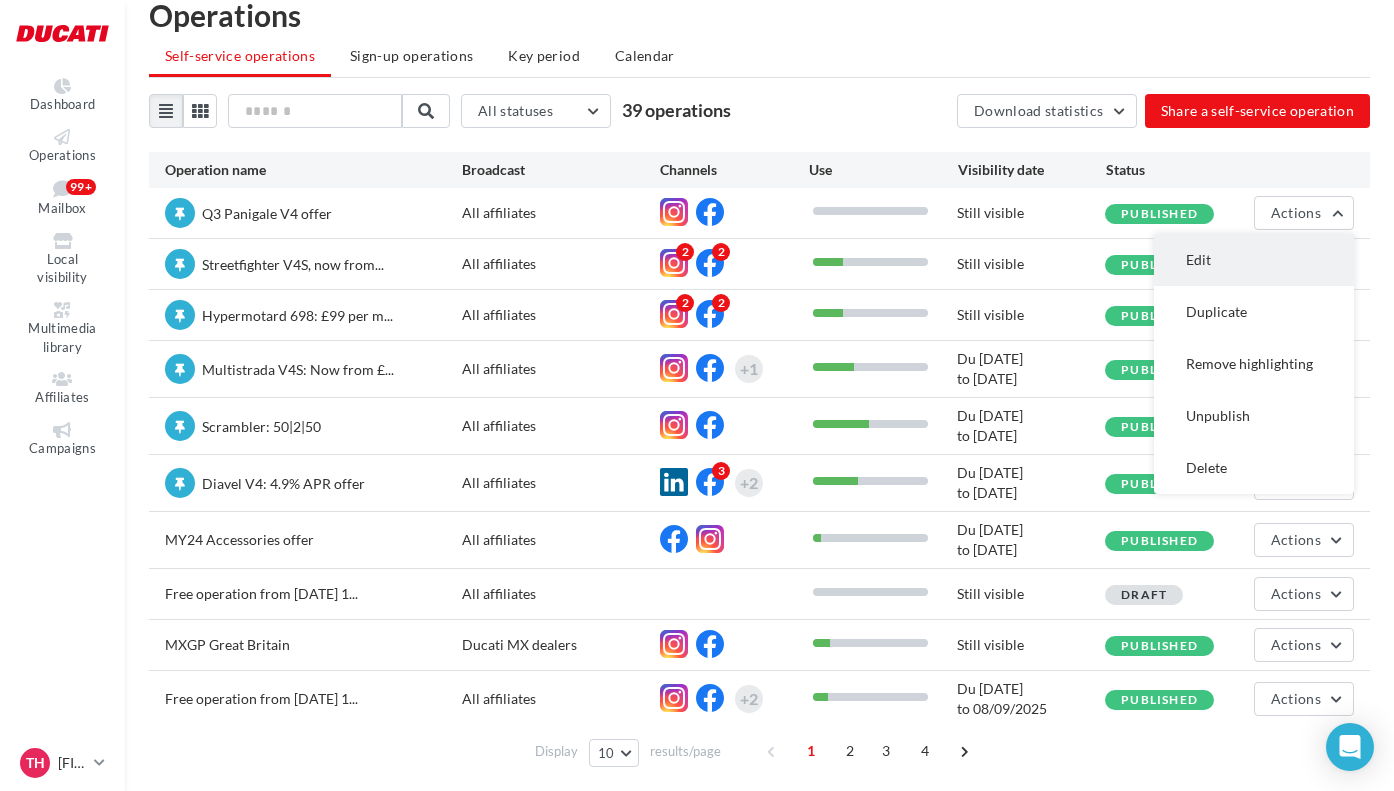 click on "Edit" at bounding box center (1254, 260) 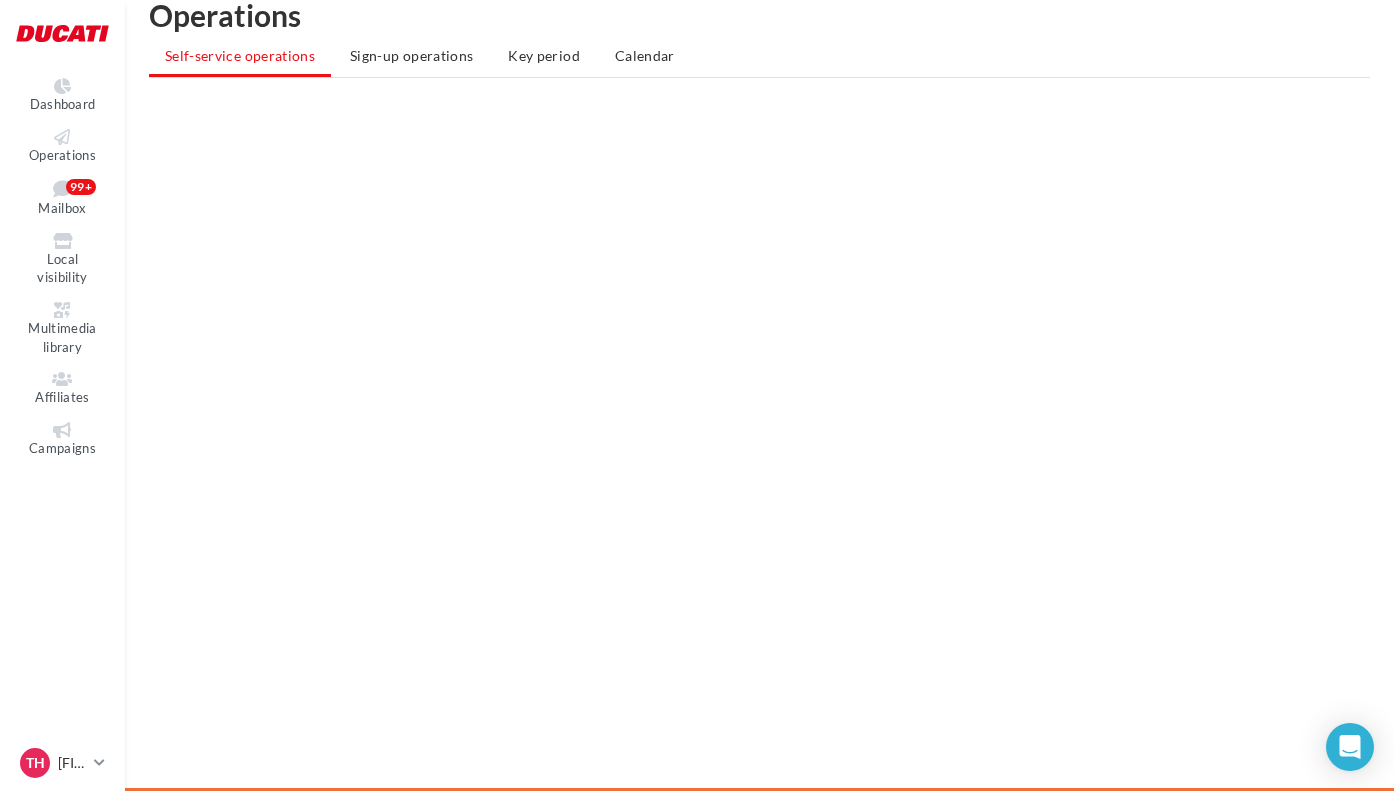 scroll, scrollTop: 0, scrollLeft: 0, axis: both 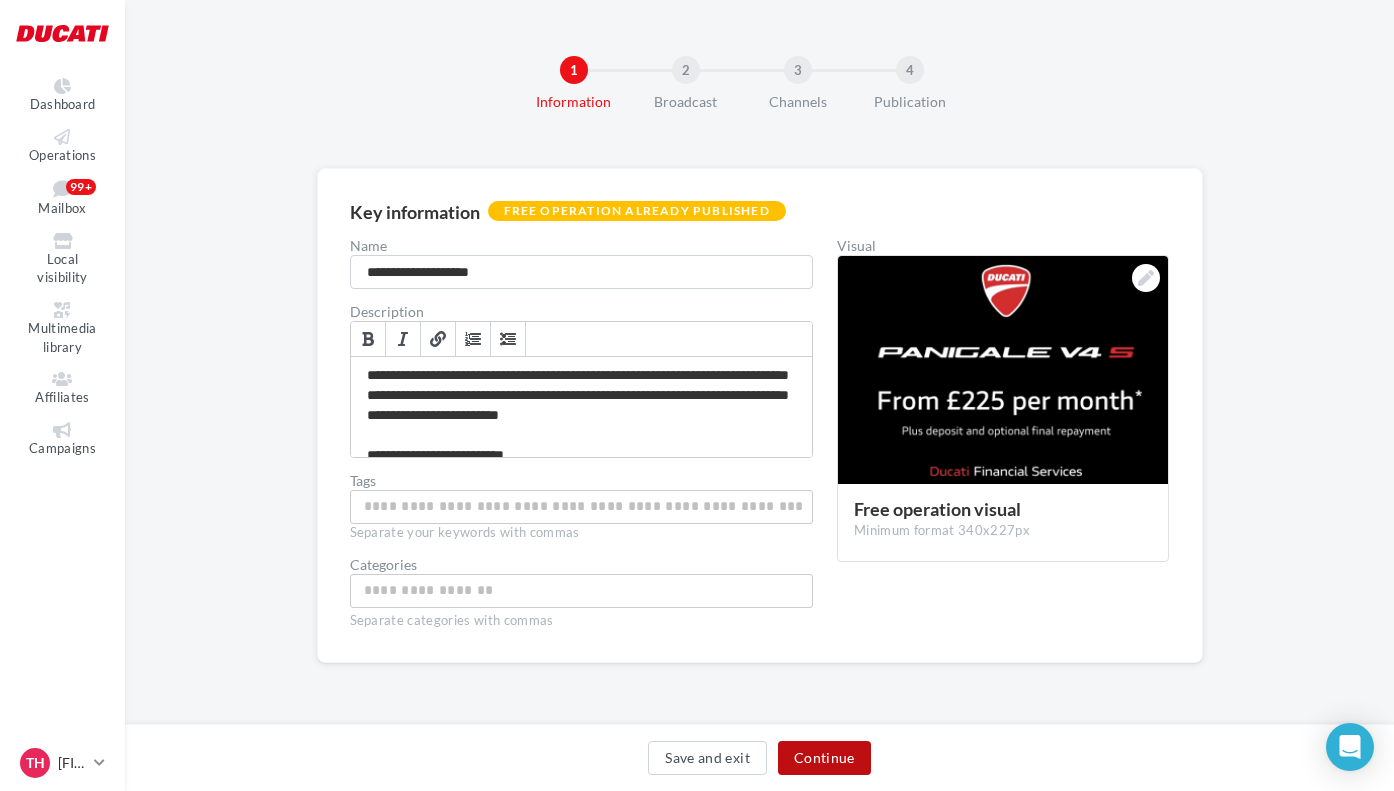 click on "Continue" at bounding box center (824, 758) 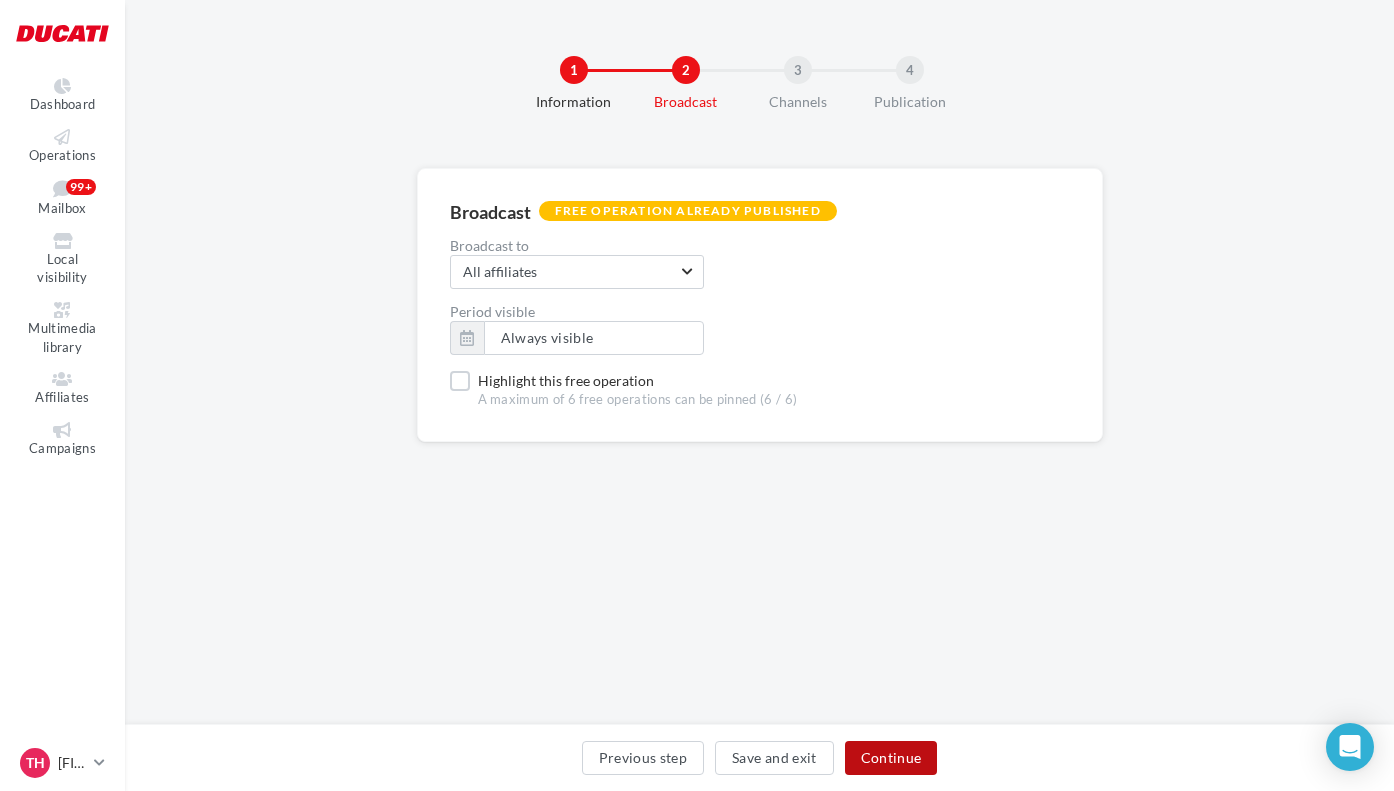 click on "Continue" at bounding box center (891, 758) 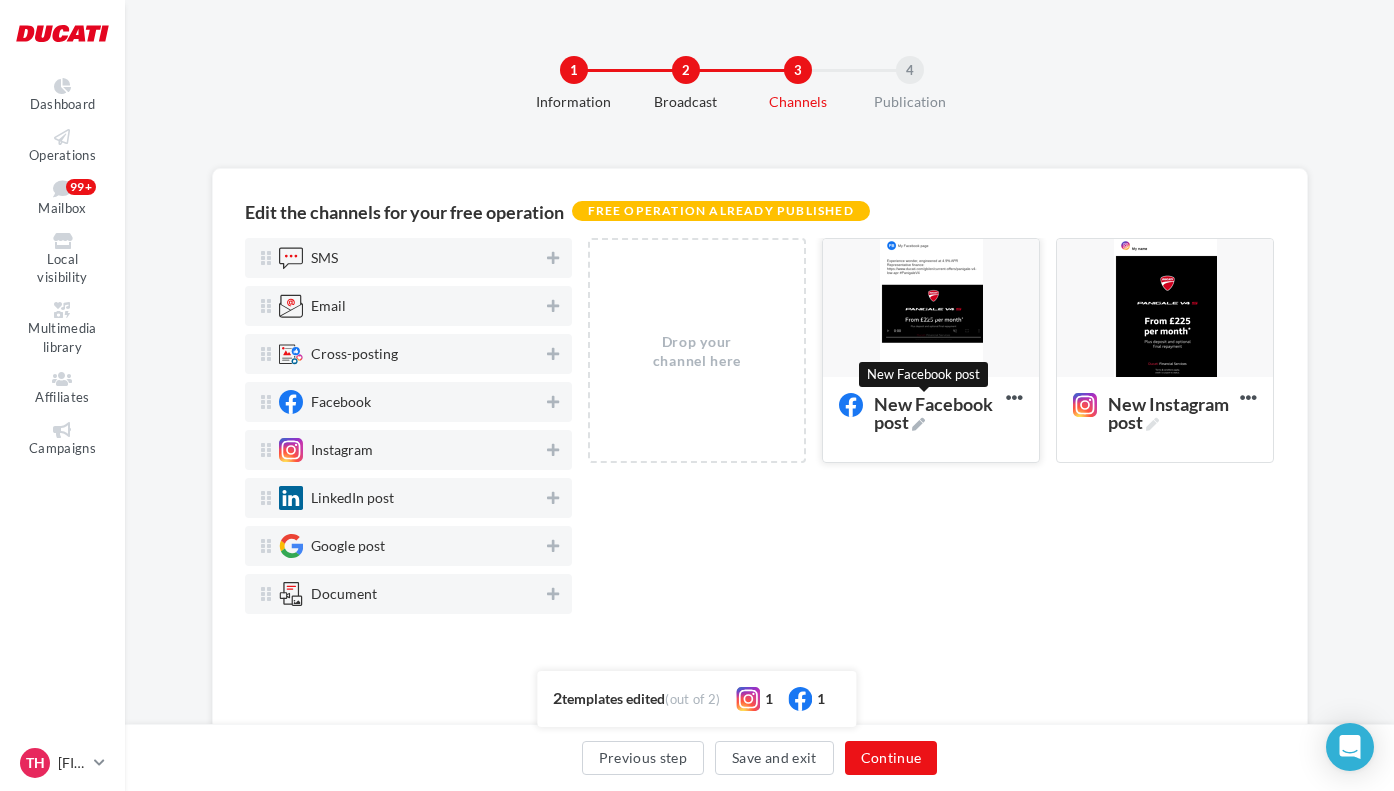click at bounding box center [918, 424] 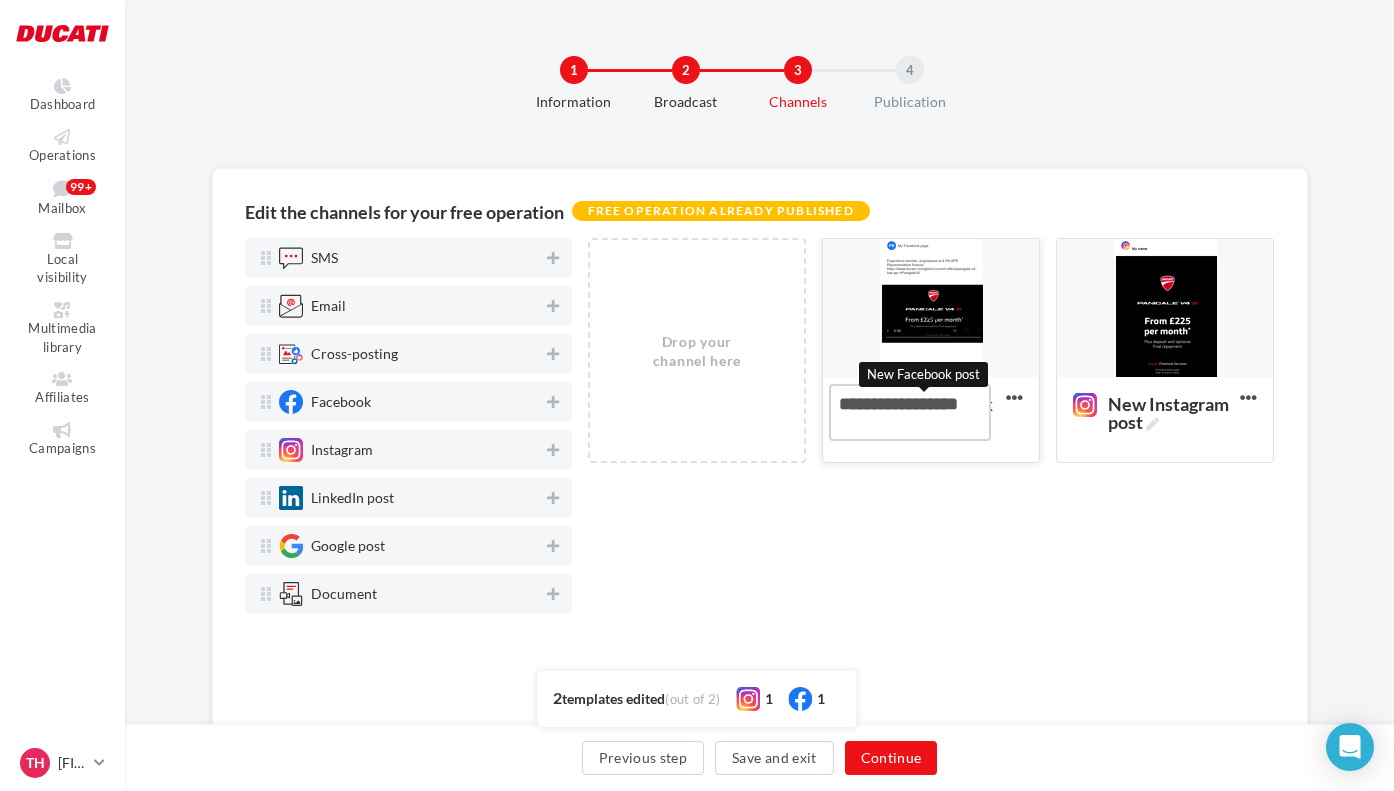 click on "New Facebook post
New Facebook post" at bounding box center (910, 412) 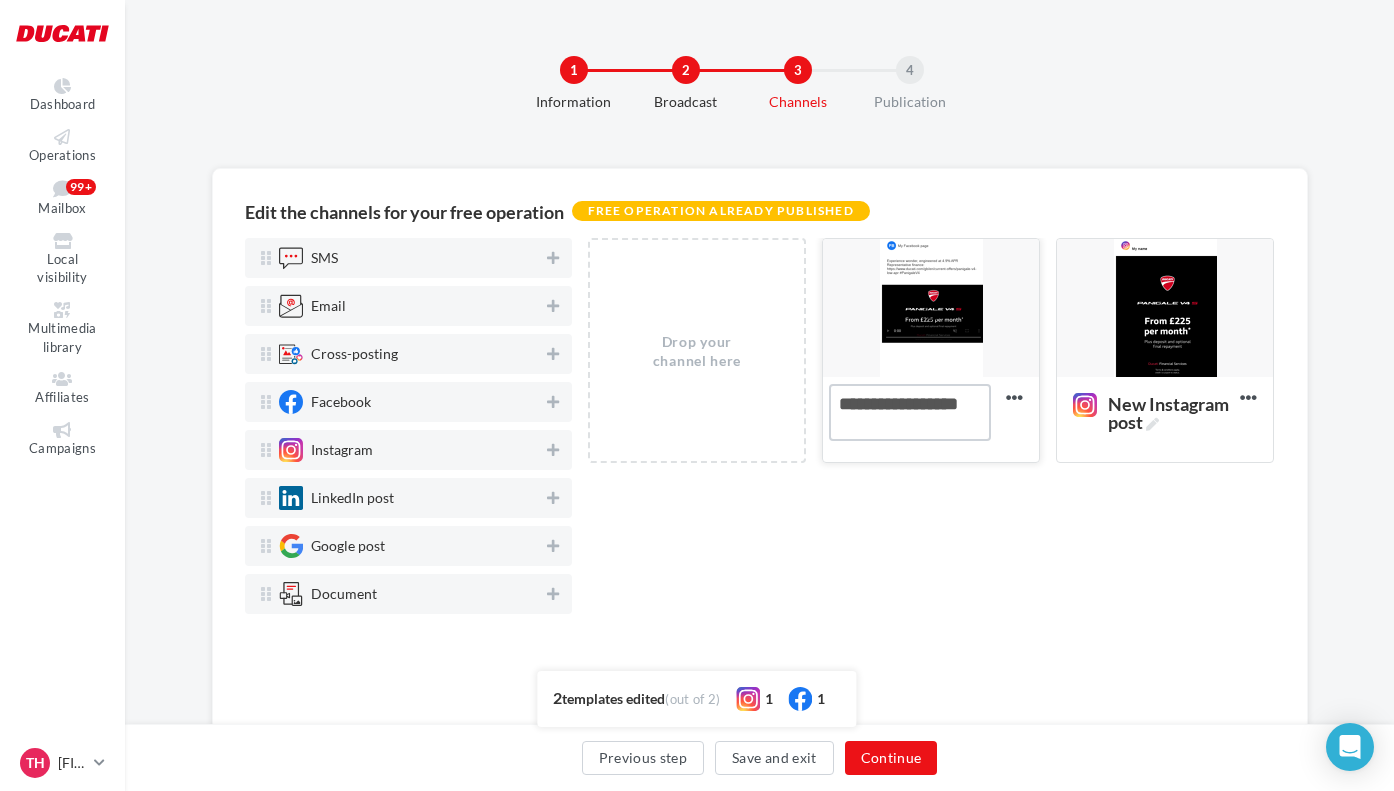 drag, startPoint x: 876, startPoint y: 405, endPoint x: 814, endPoint y: 403, distance: 62.03225 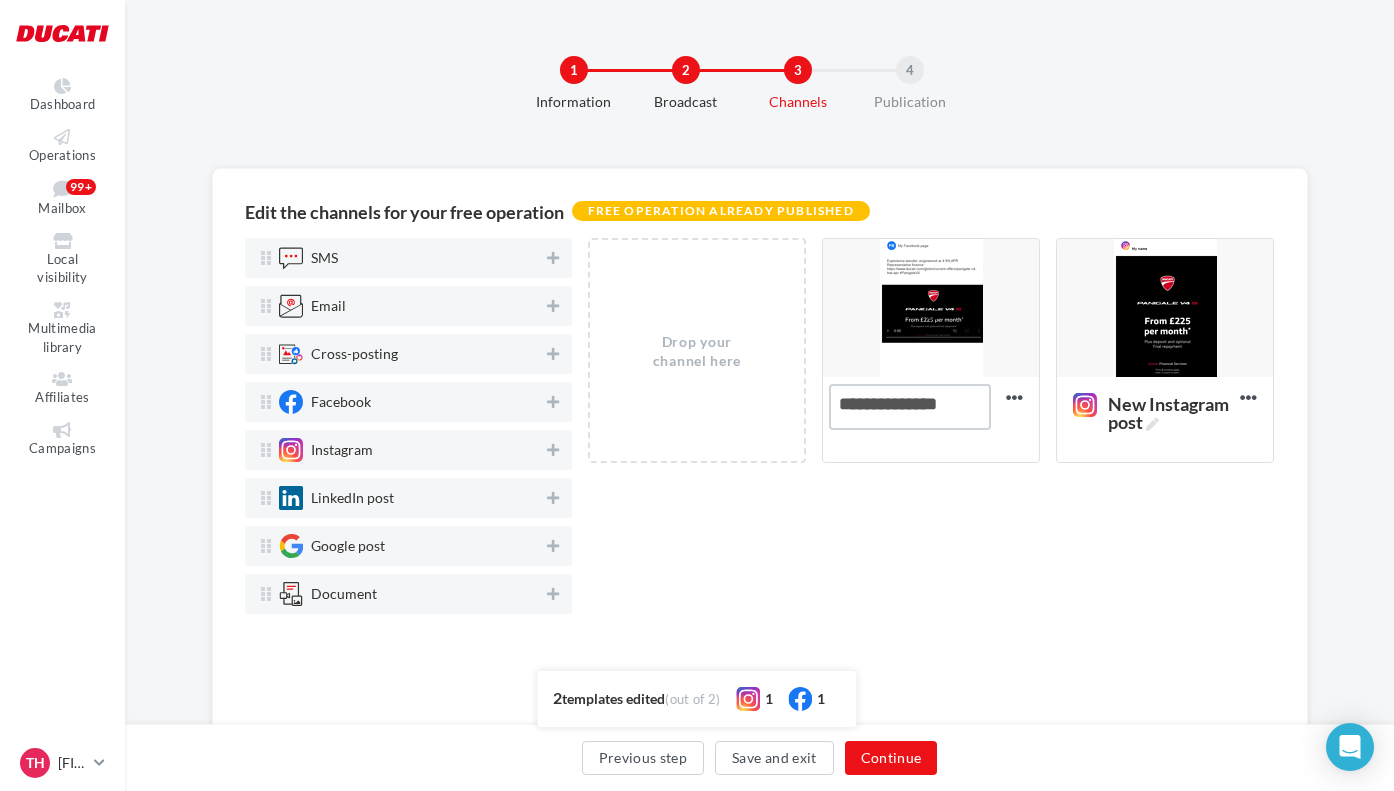 type on "**********" 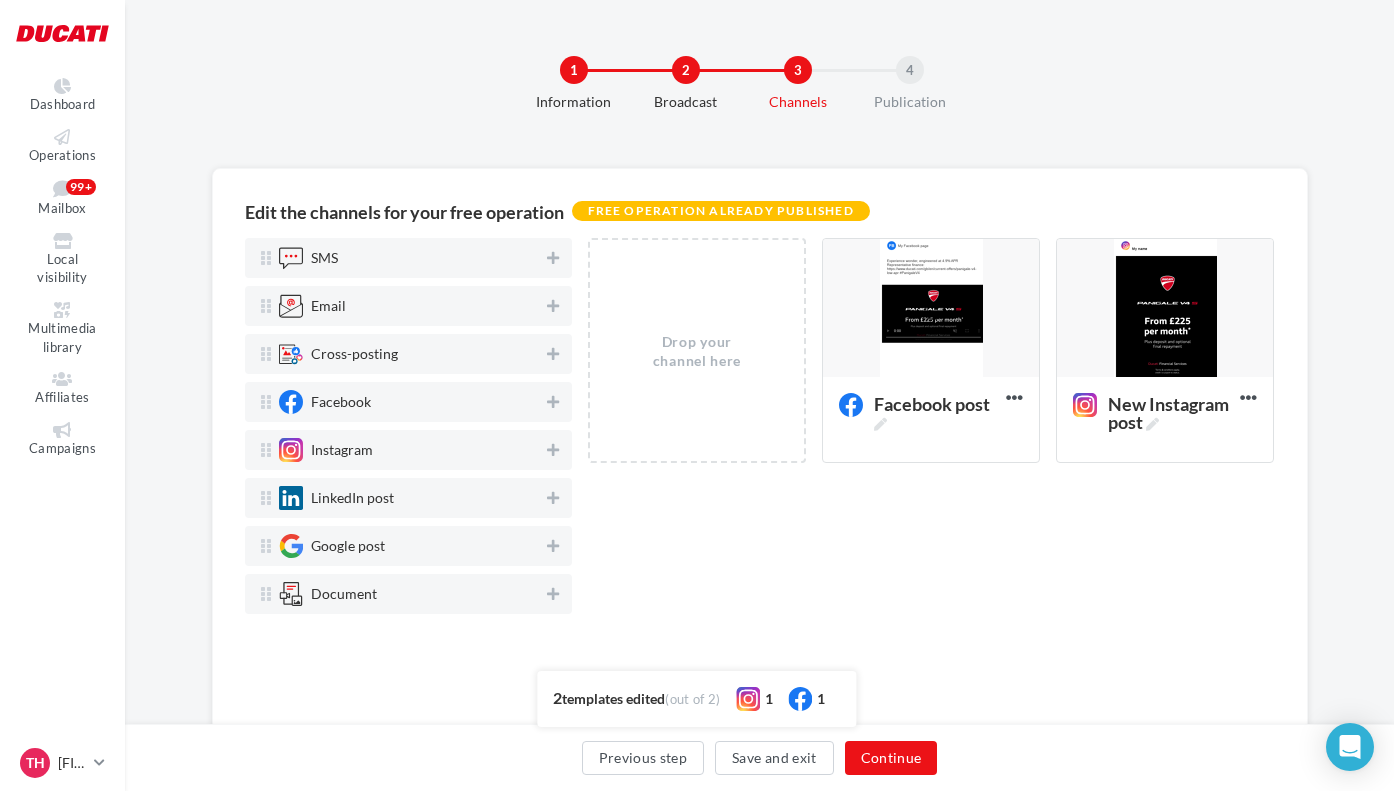 click on "Drop your channel here                                Facebook post   Edit Preview Duplicate Delete                                New Instagram post   Edit Preview Duplicate Delete" at bounding box center (931, 468) 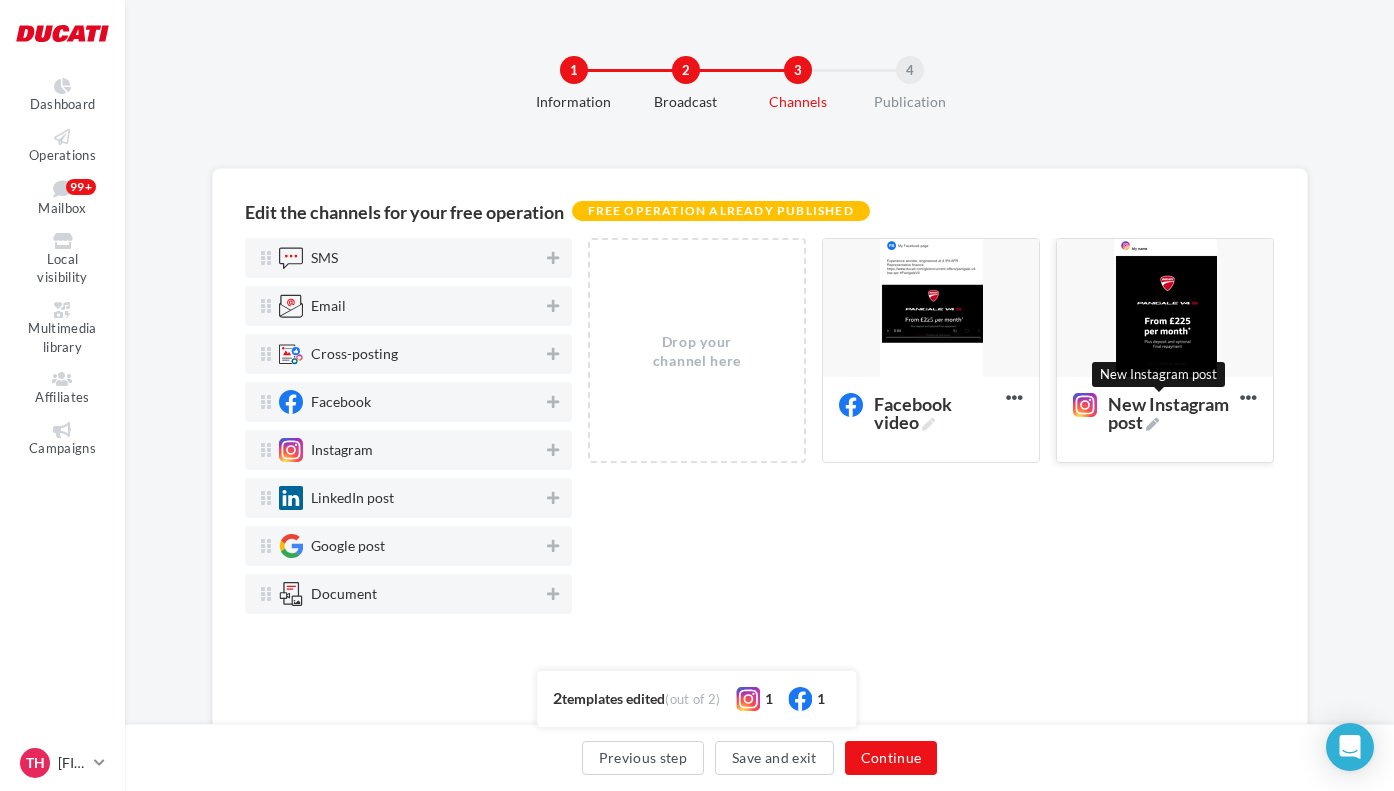 click at bounding box center (1152, 424) 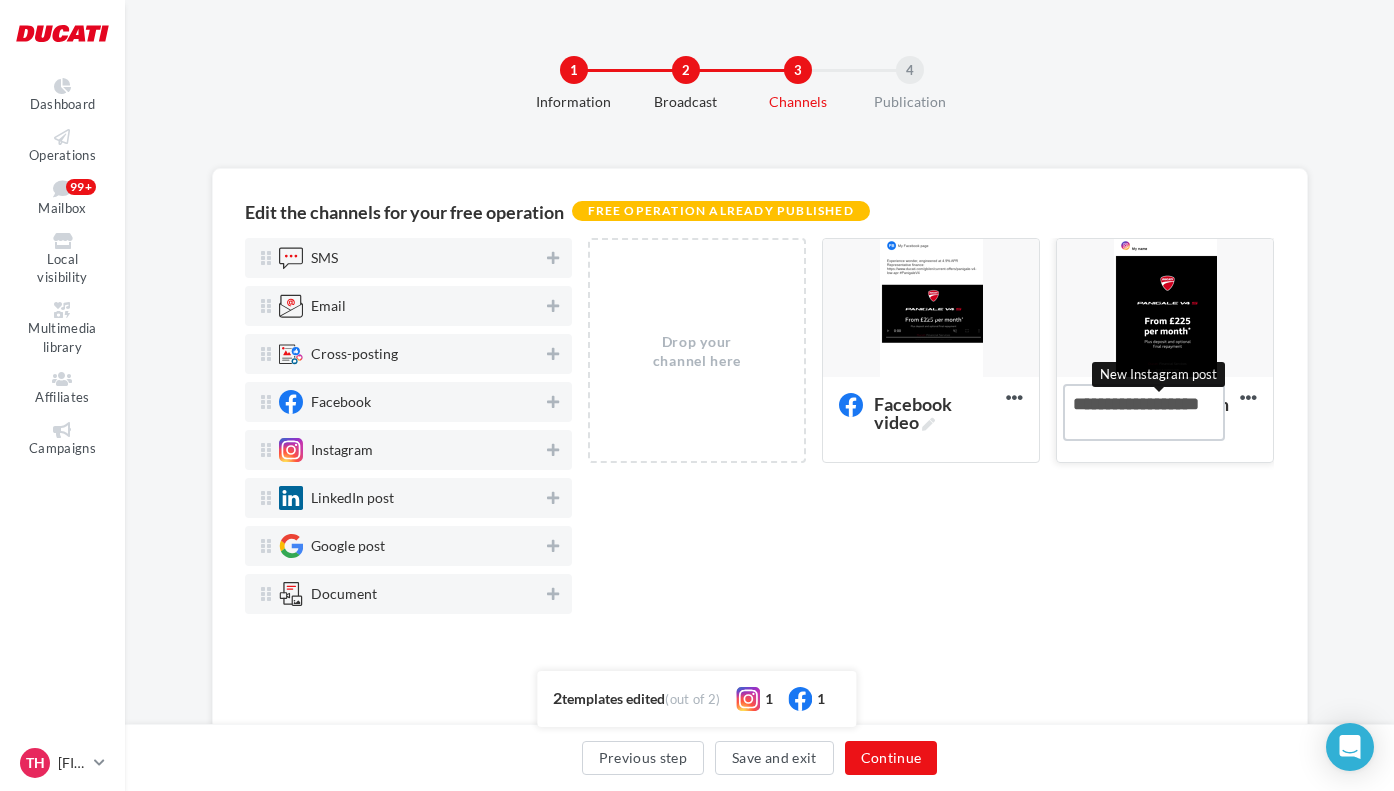 click on "New Instagram post
New Instagram post" at bounding box center [1144, 412] 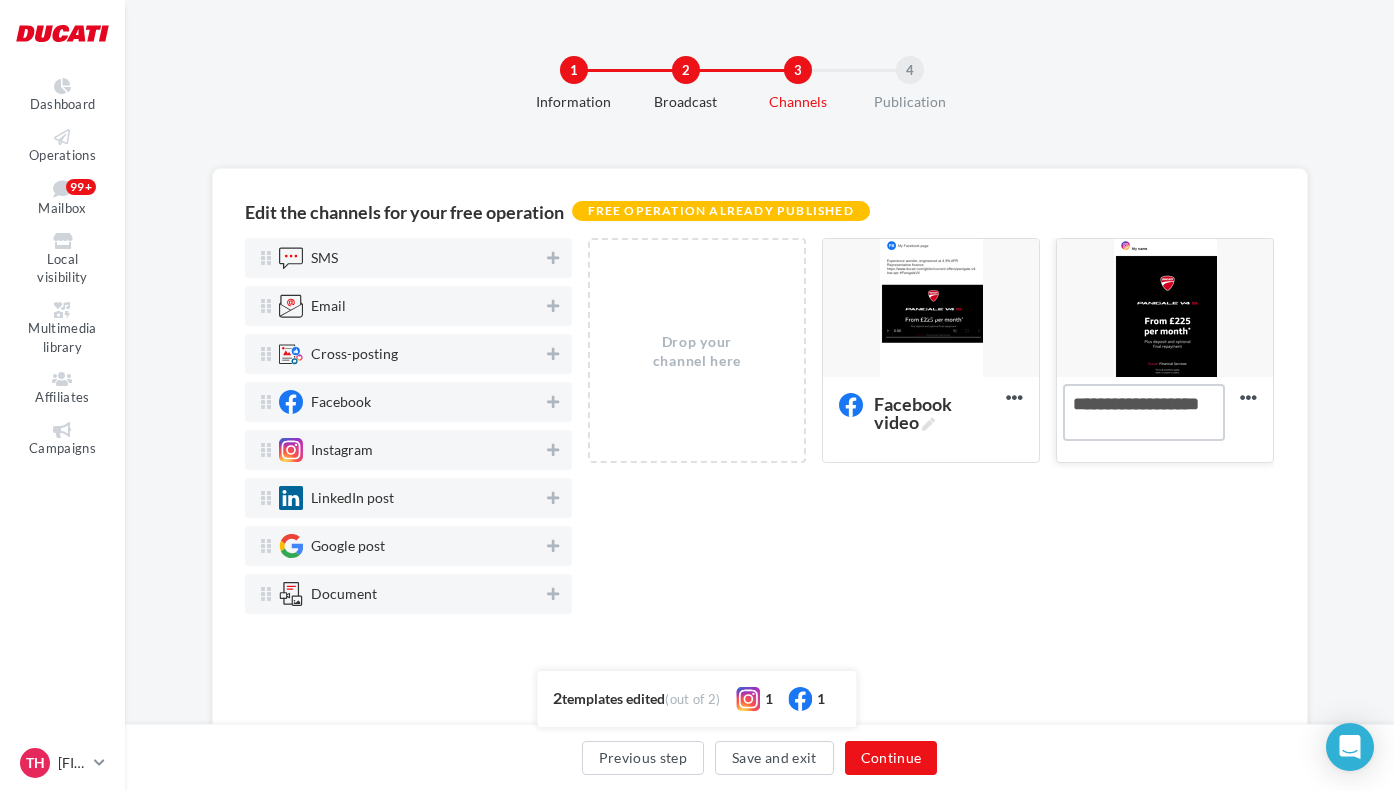 drag, startPoint x: 1101, startPoint y: 405, endPoint x: 993, endPoint y: 405, distance: 108 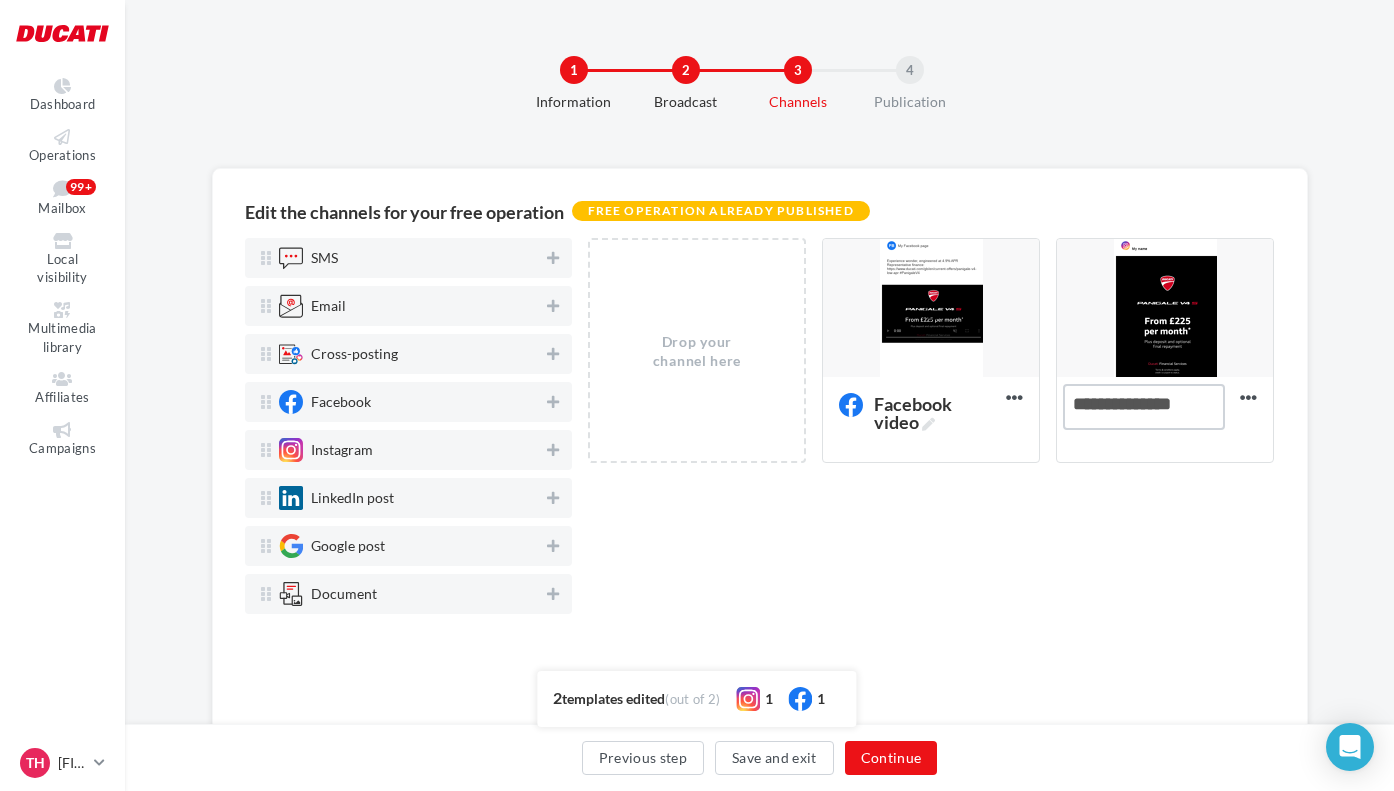 type on "**********" 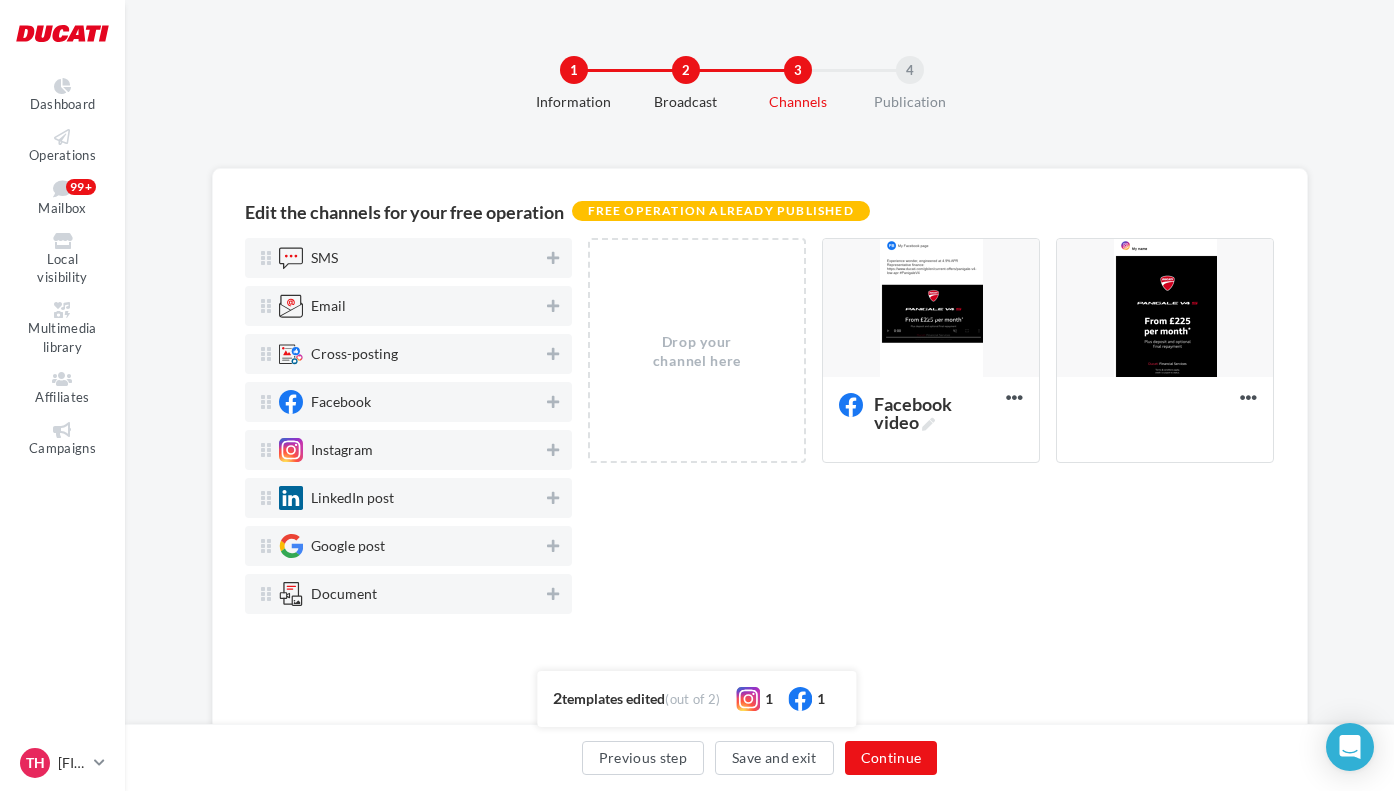 click on "Drop your channel here                                Facebook video   Edit Preview Duplicate Delete                                Instagram reel   Edit Preview Duplicate Delete" at bounding box center (931, 468) 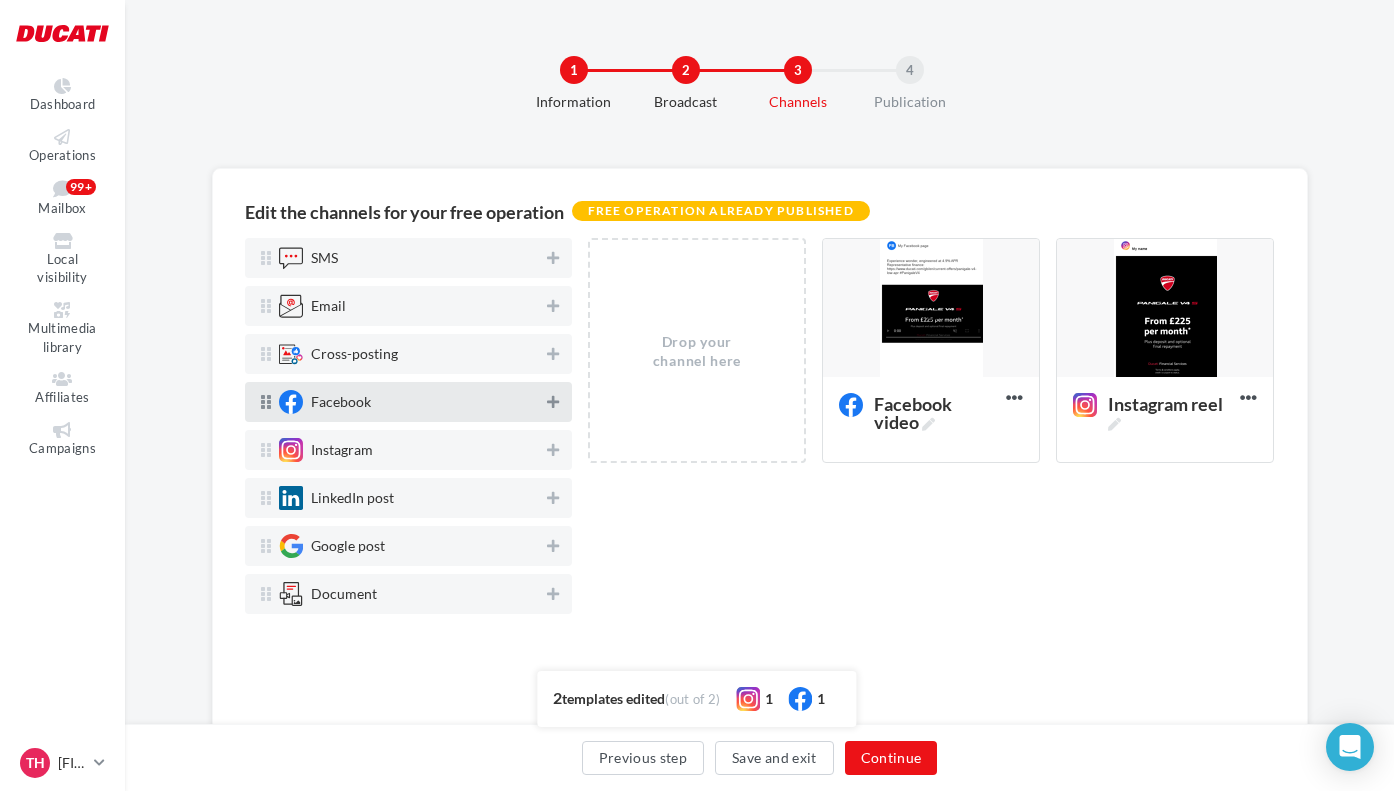 click at bounding box center (553, 402) 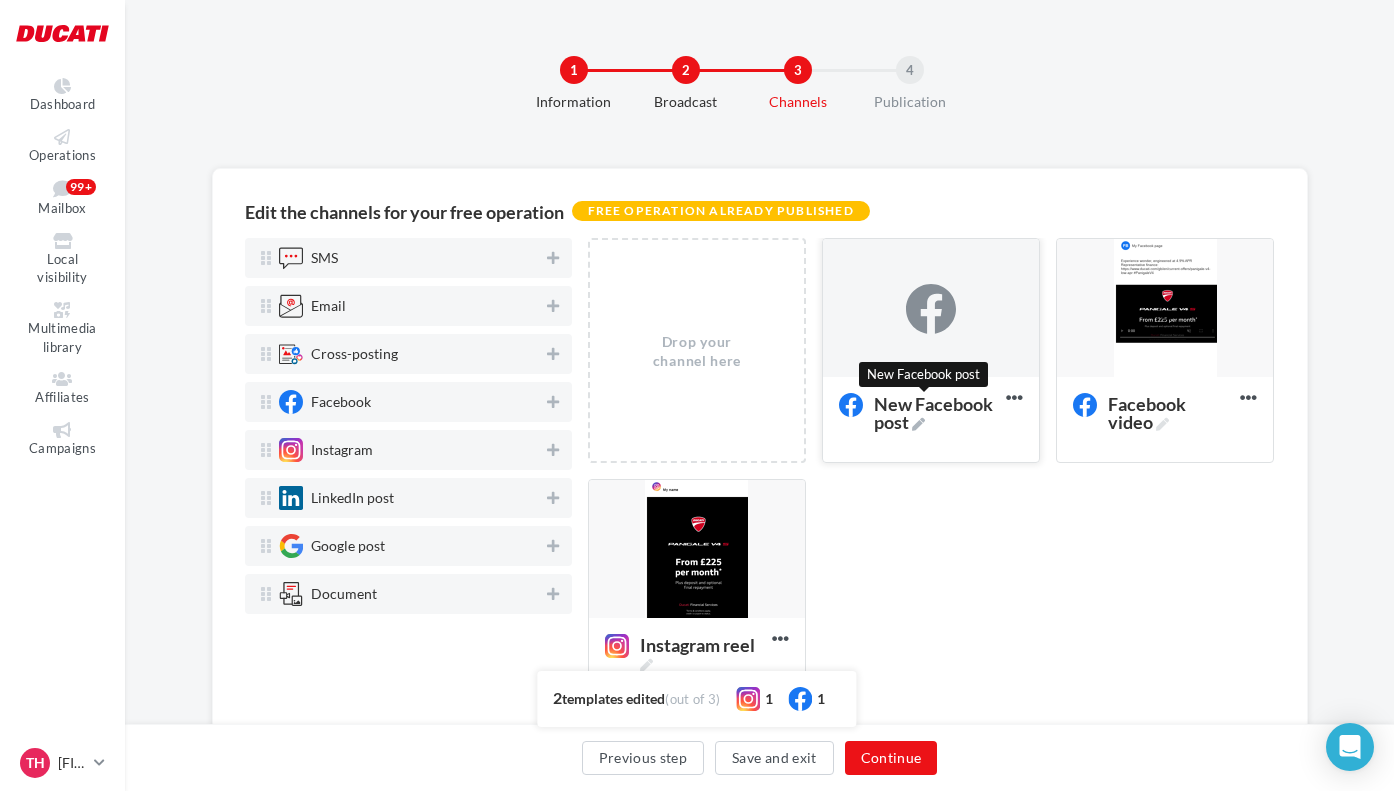 click at bounding box center [918, 424] 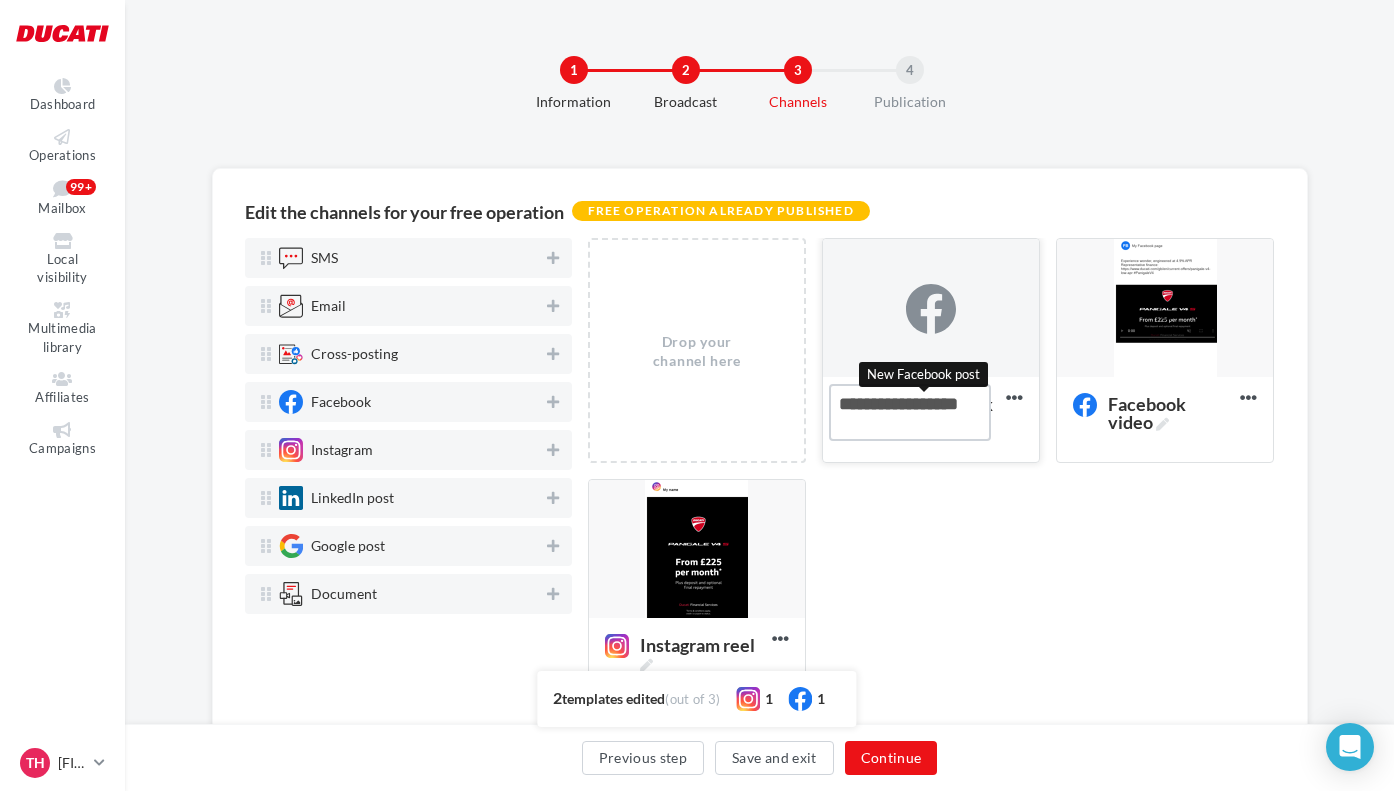 click on "New Facebook post
New Facebook post" at bounding box center (910, 412) 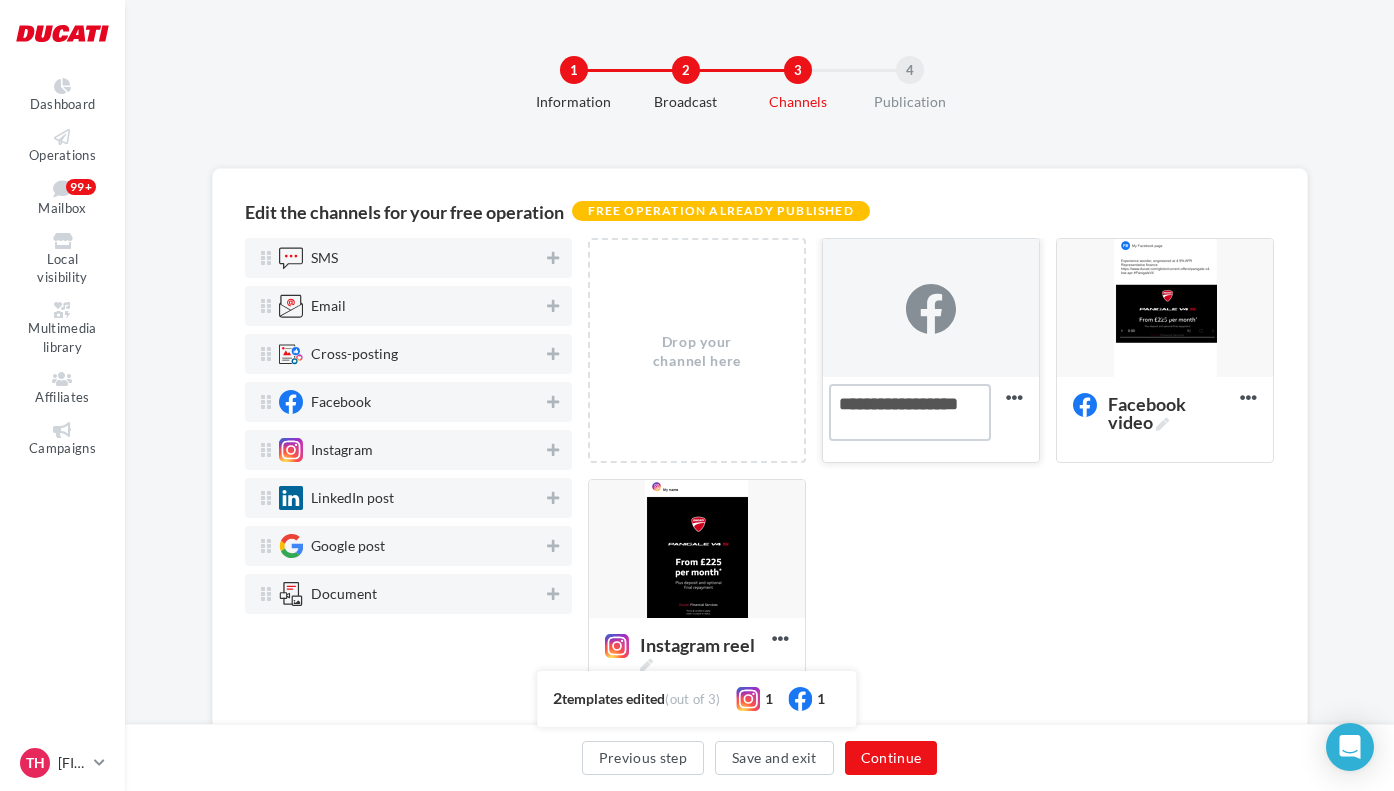 drag, startPoint x: 884, startPoint y: 404, endPoint x: 758, endPoint y: 402, distance: 126.01587 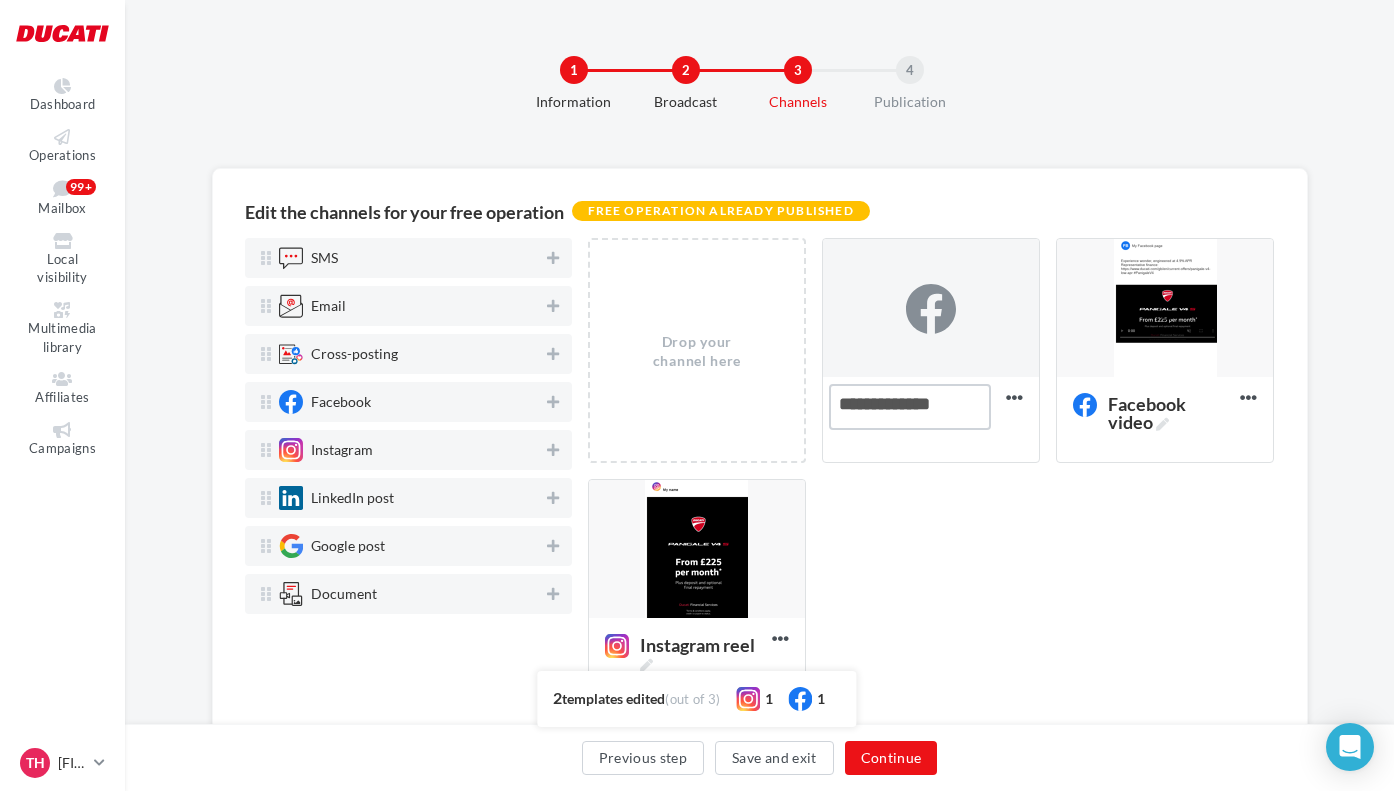 type on "**********" 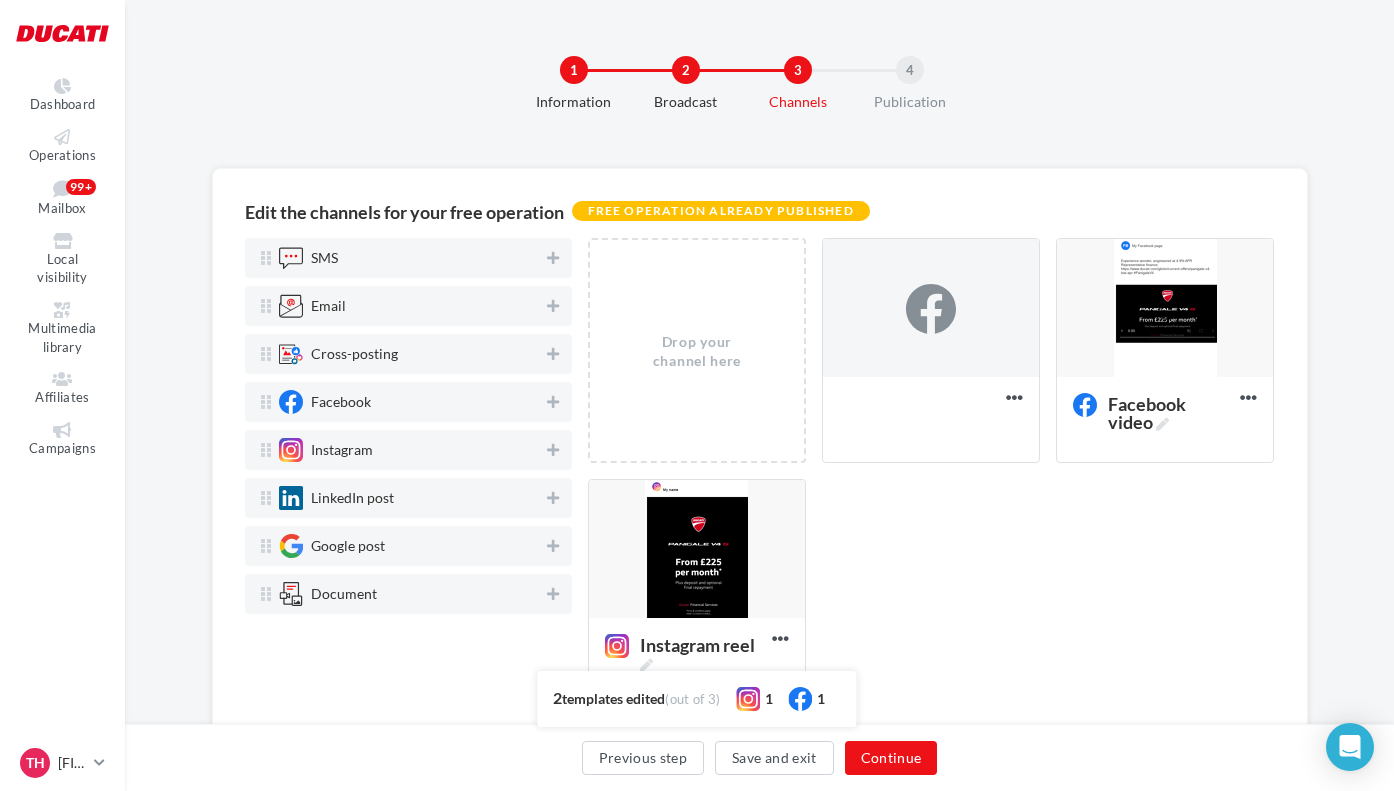 click on "Drop your channel here                                Facebook post   Delete                                Facebook video   Edit Preview Duplicate Delete                                Instagram reel   Edit Preview Duplicate Delete" at bounding box center [939, 479] 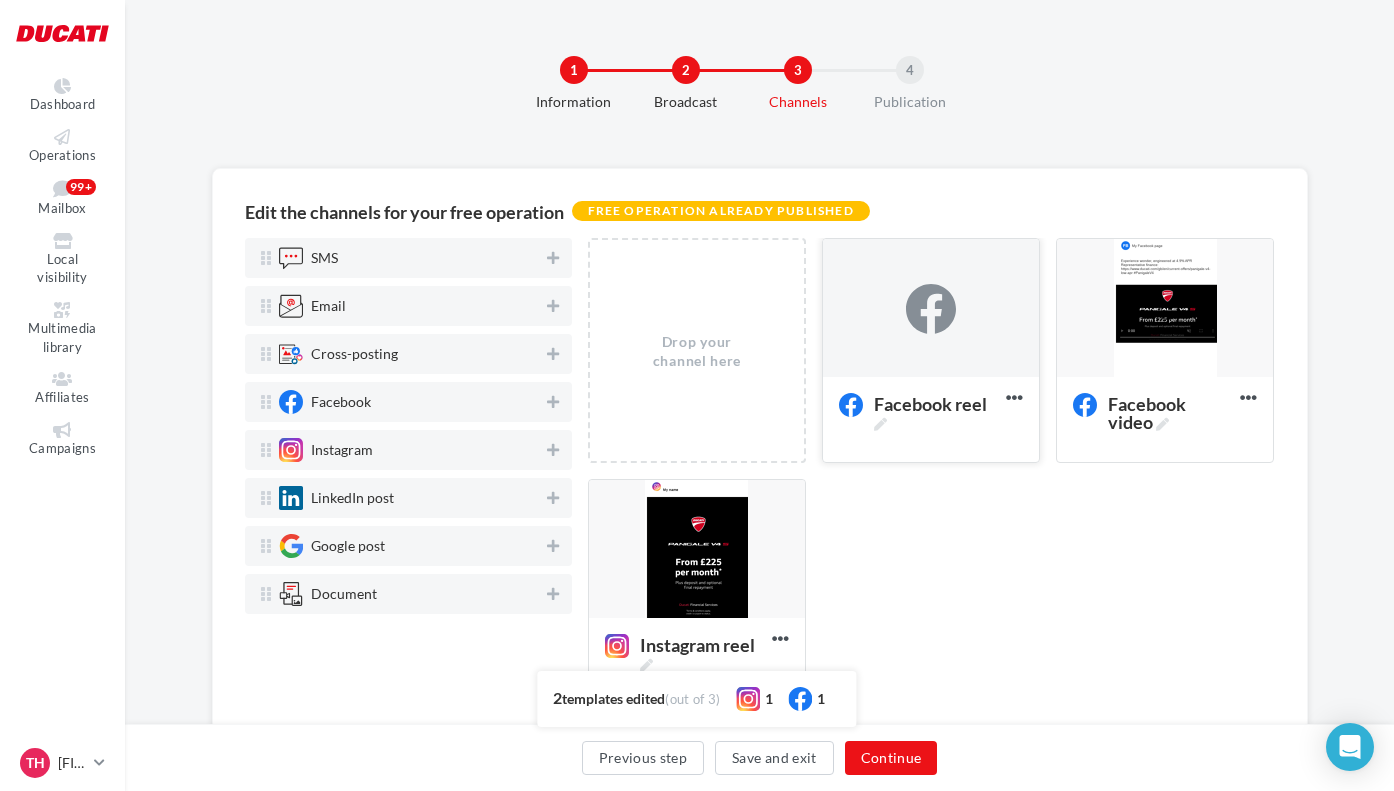 click at bounding box center [931, 309] 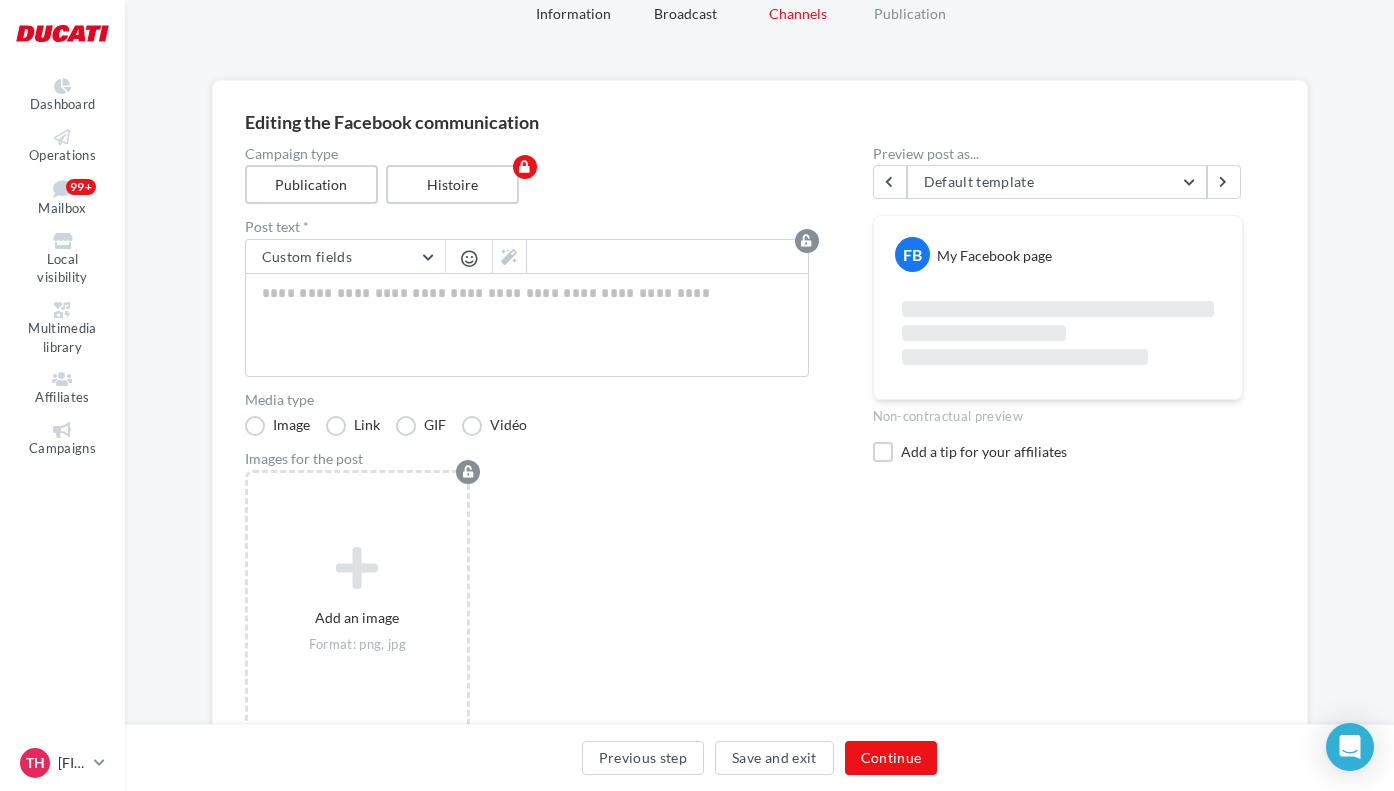 scroll, scrollTop: 90, scrollLeft: 0, axis: vertical 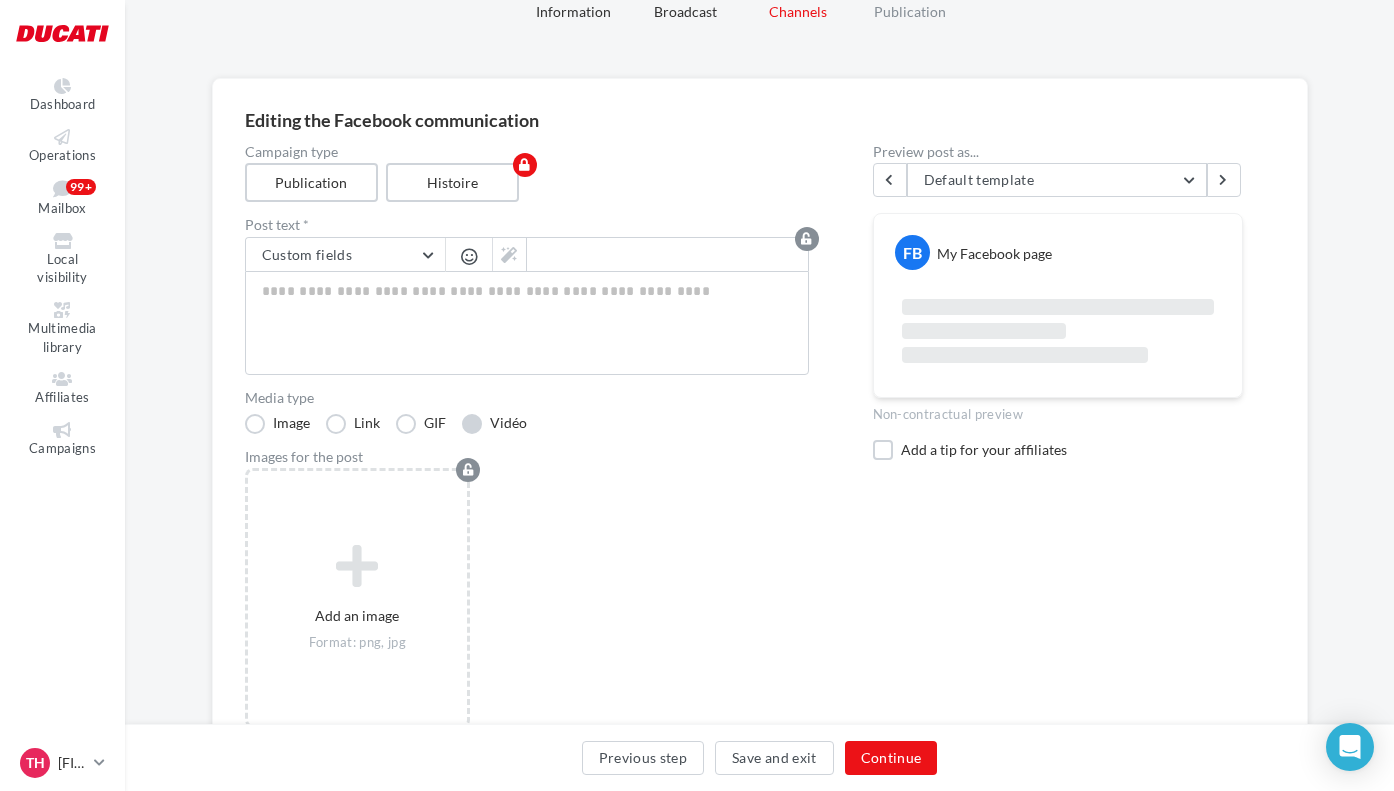 click on "Vidéo" at bounding box center (494, 424) 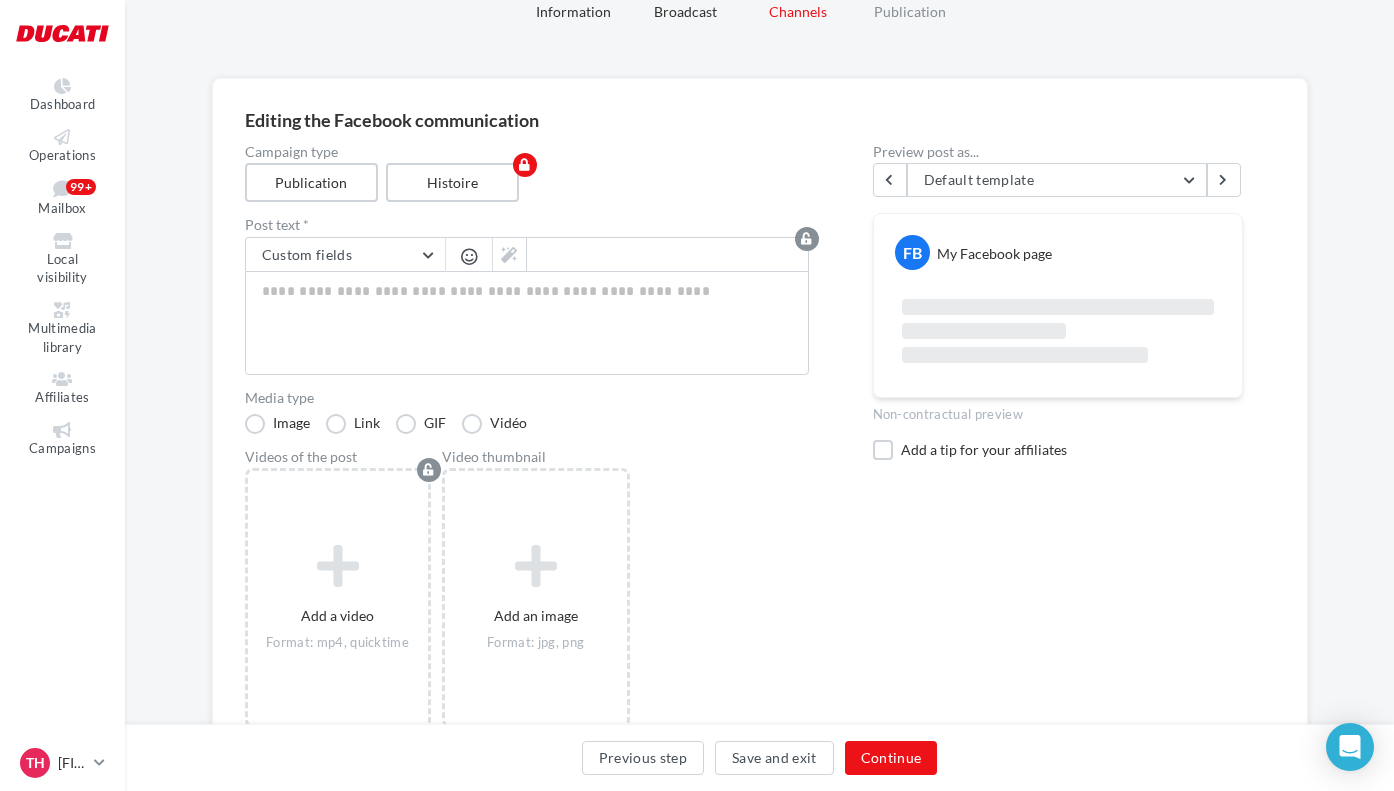 scroll, scrollTop: 183, scrollLeft: 0, axis: vertical 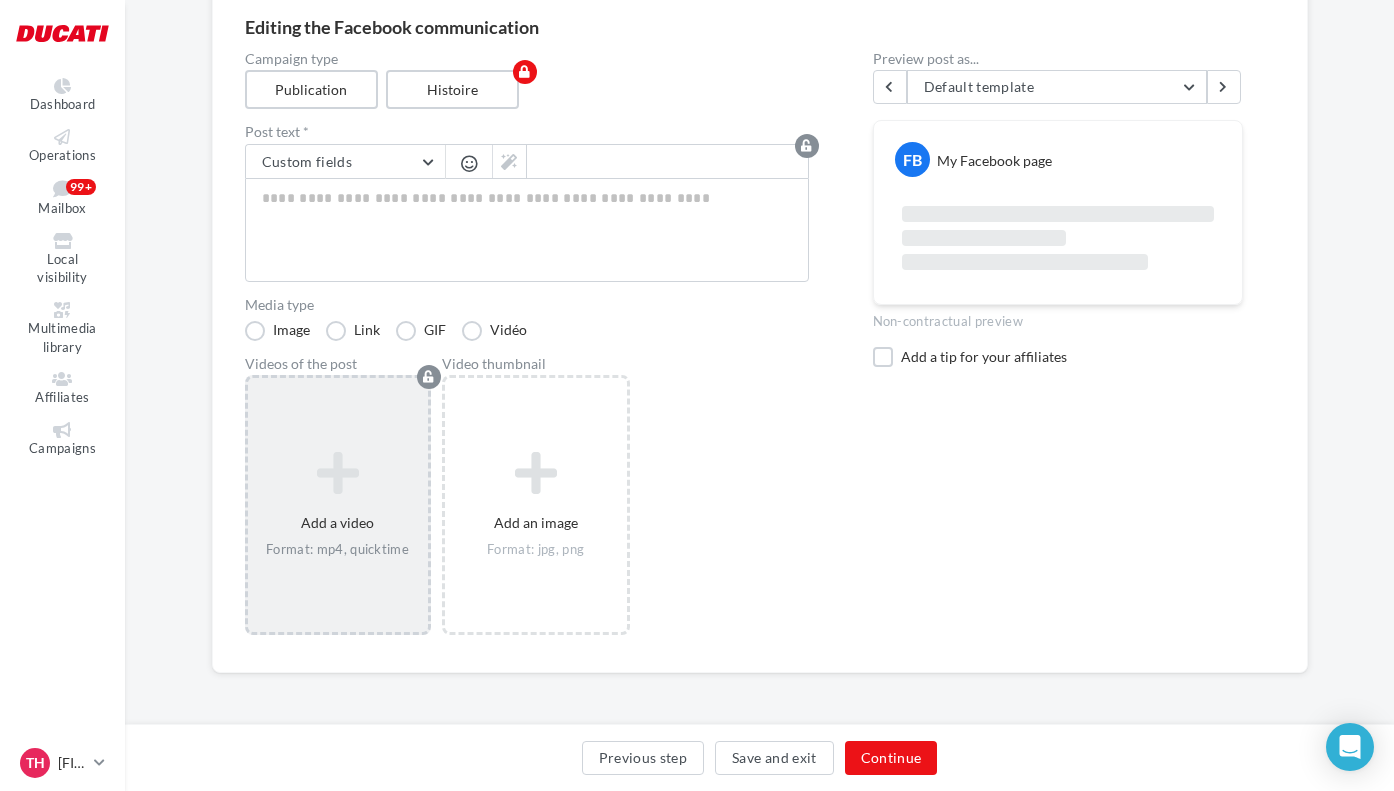 click at bounding box center [338, 474] 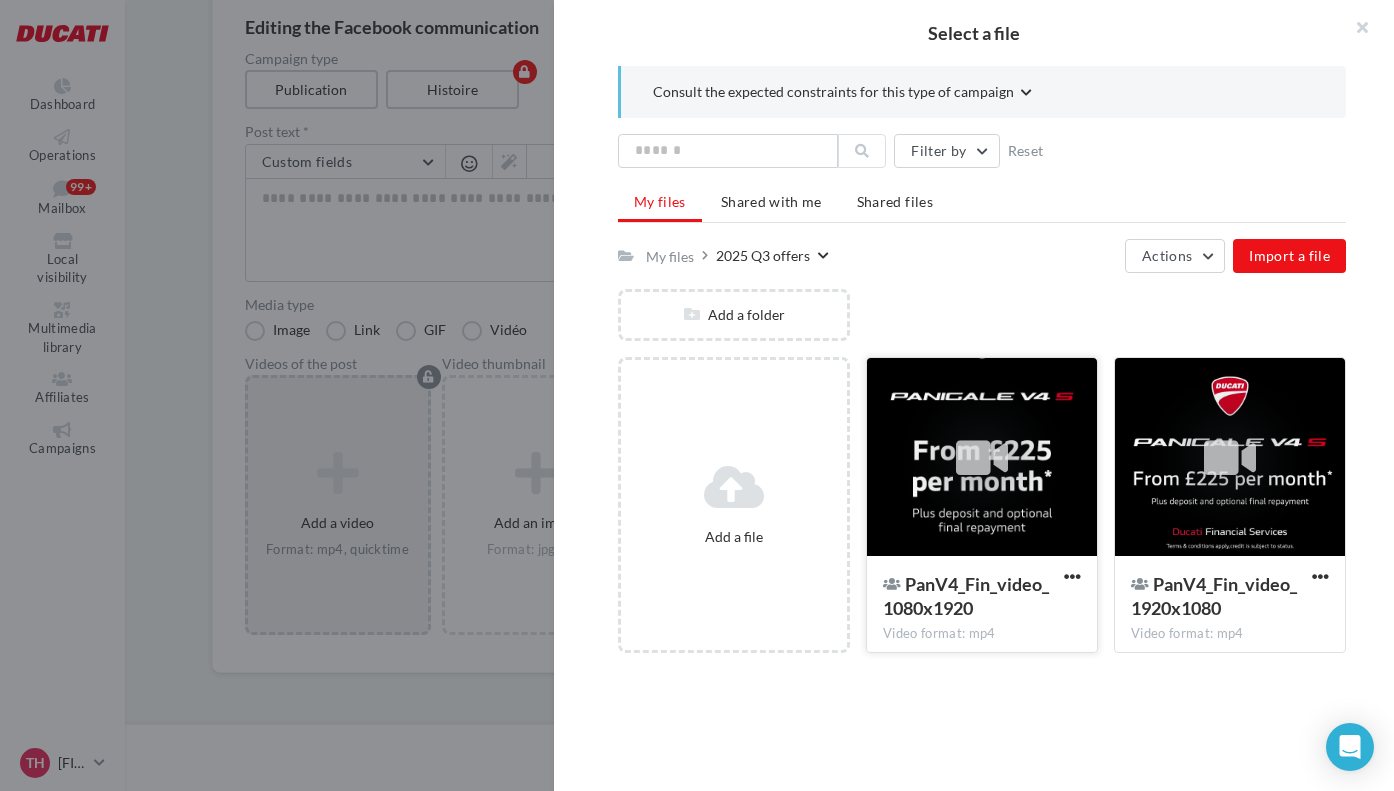 click at bounding box center [982, 458] 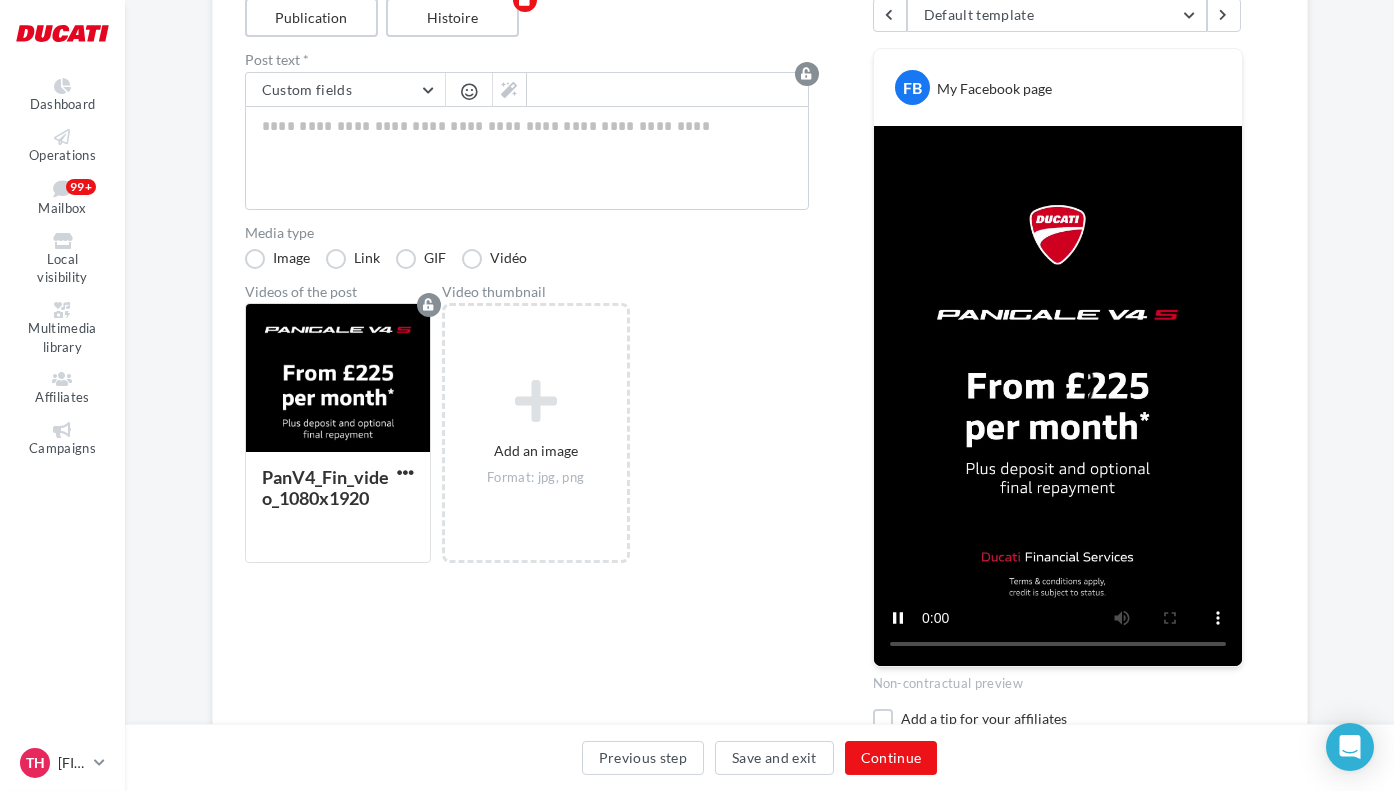 scroll, scrollTop: 250, scrollLeft: 0, axis: vertical 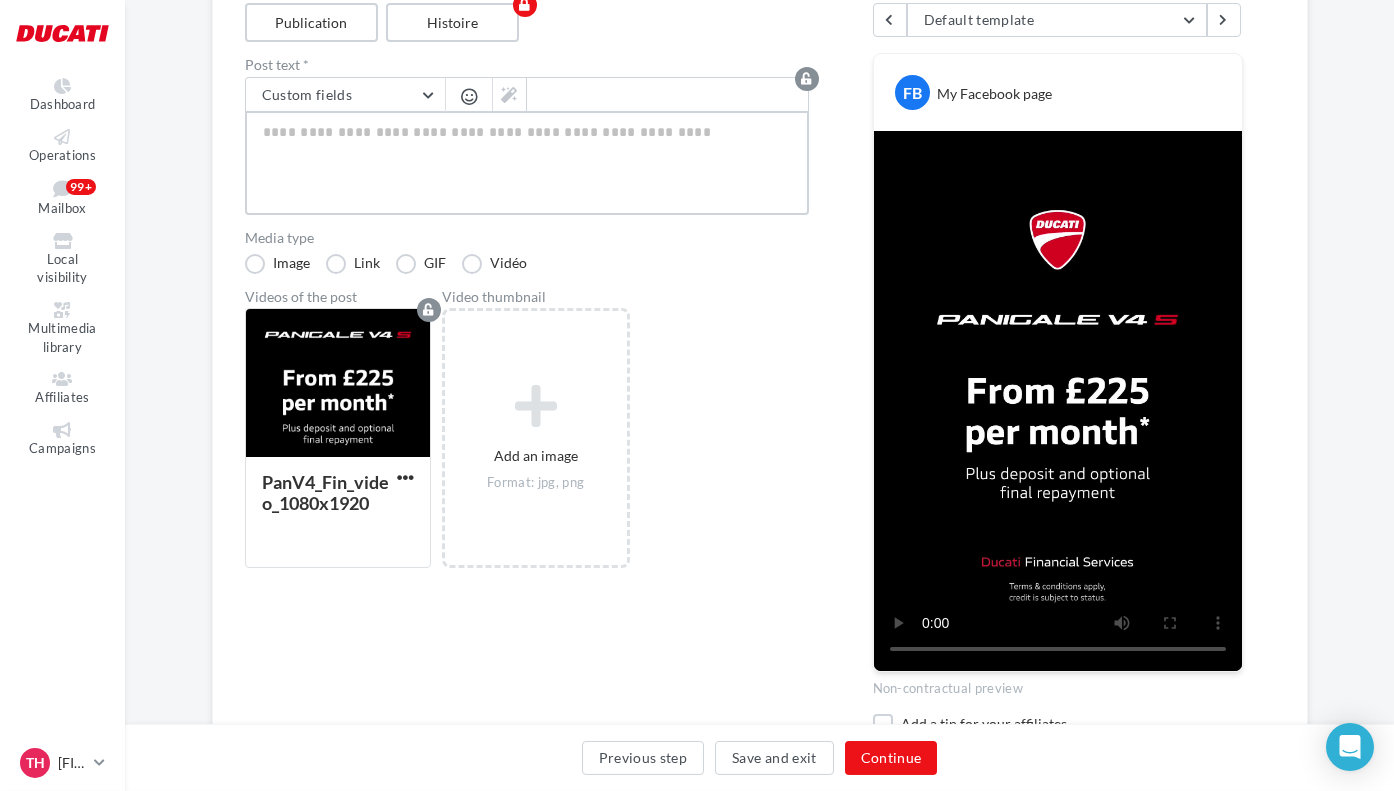 click at bounding box center (527, 163) 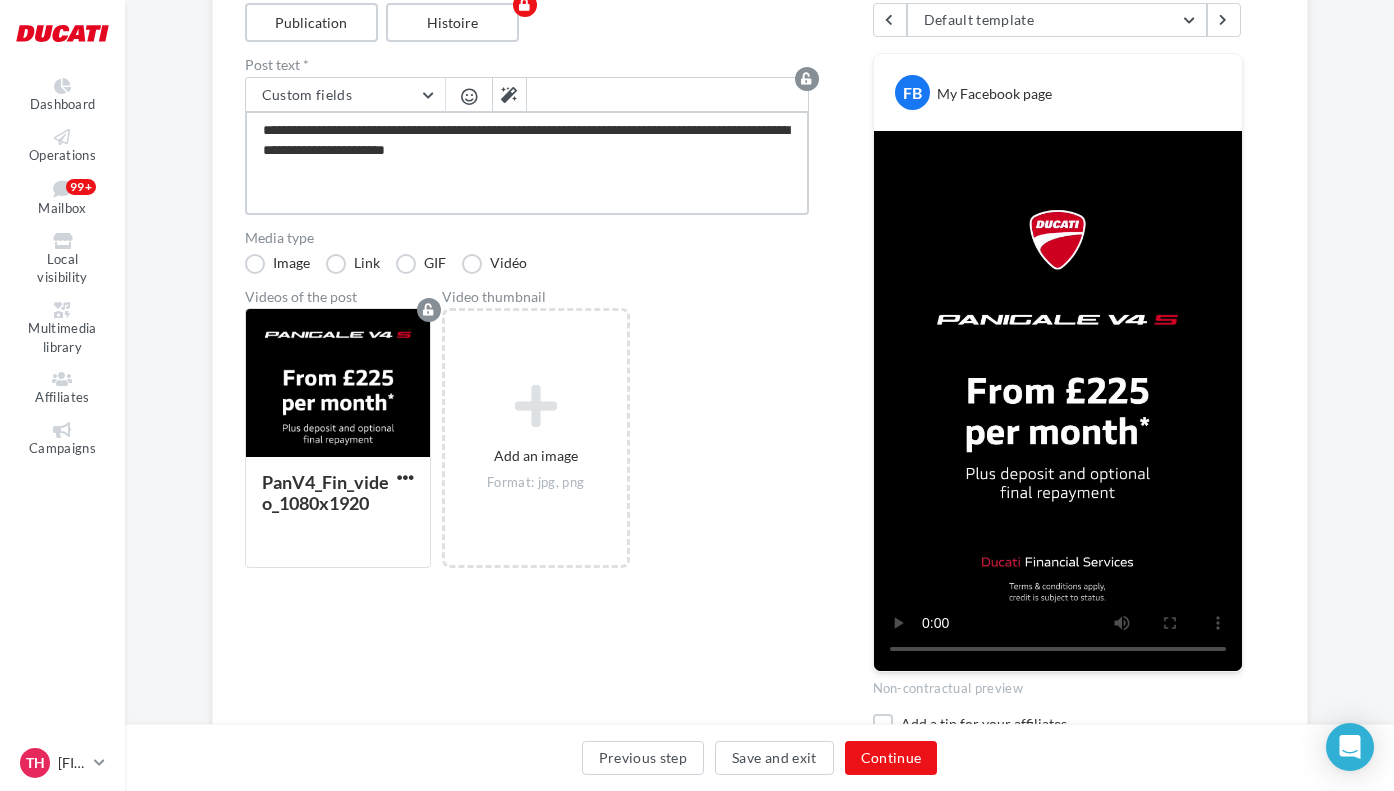 type on "**********" 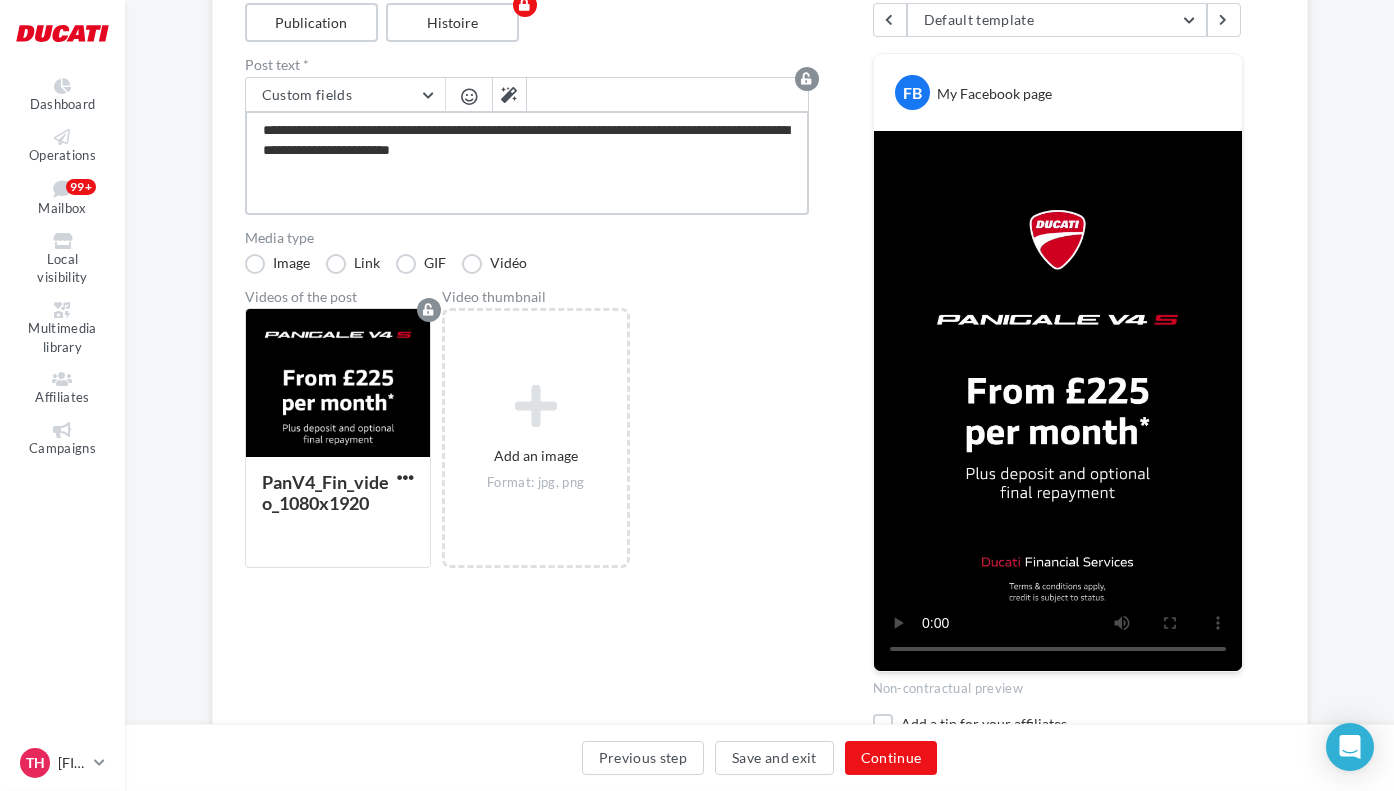 type on "**********" 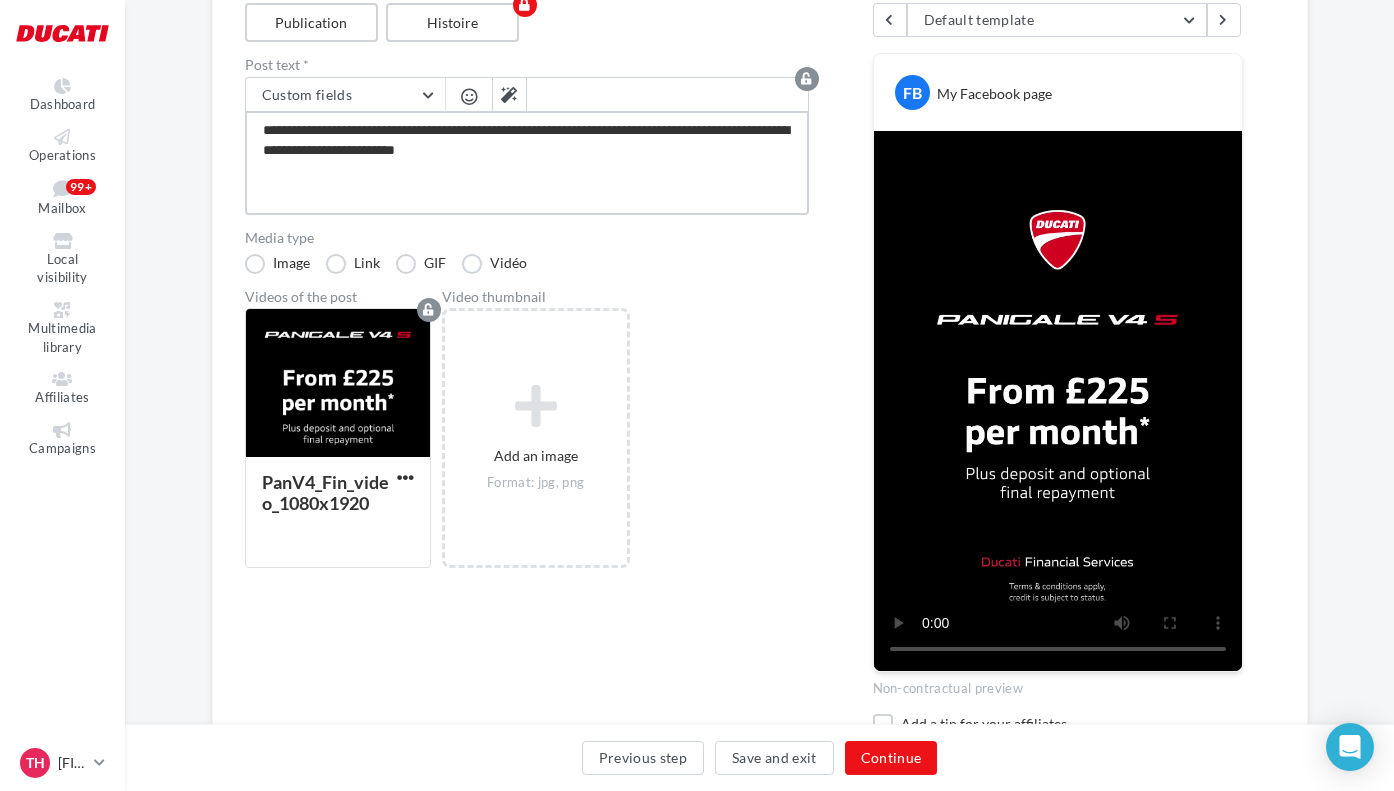 type on "**********" 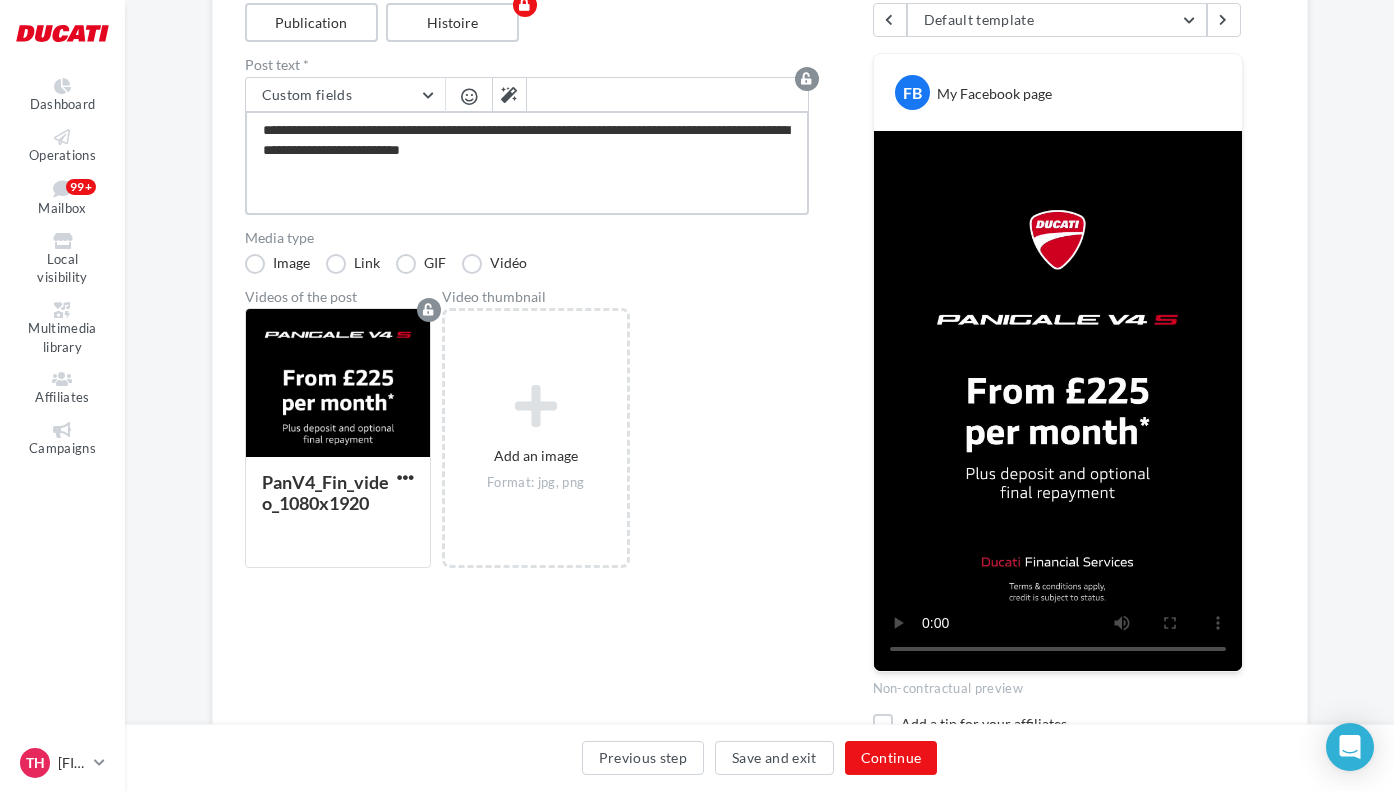 type on "**********" 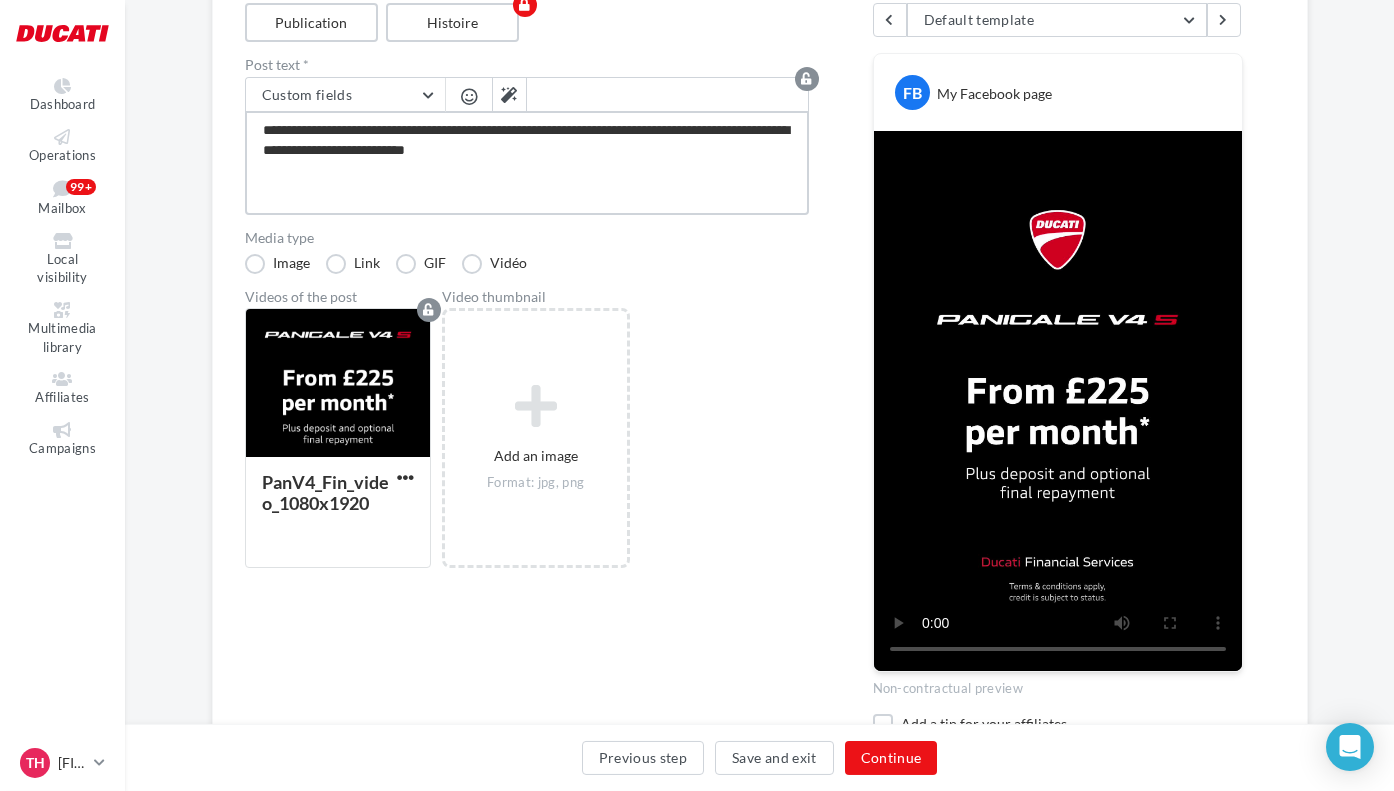 type on "**********" 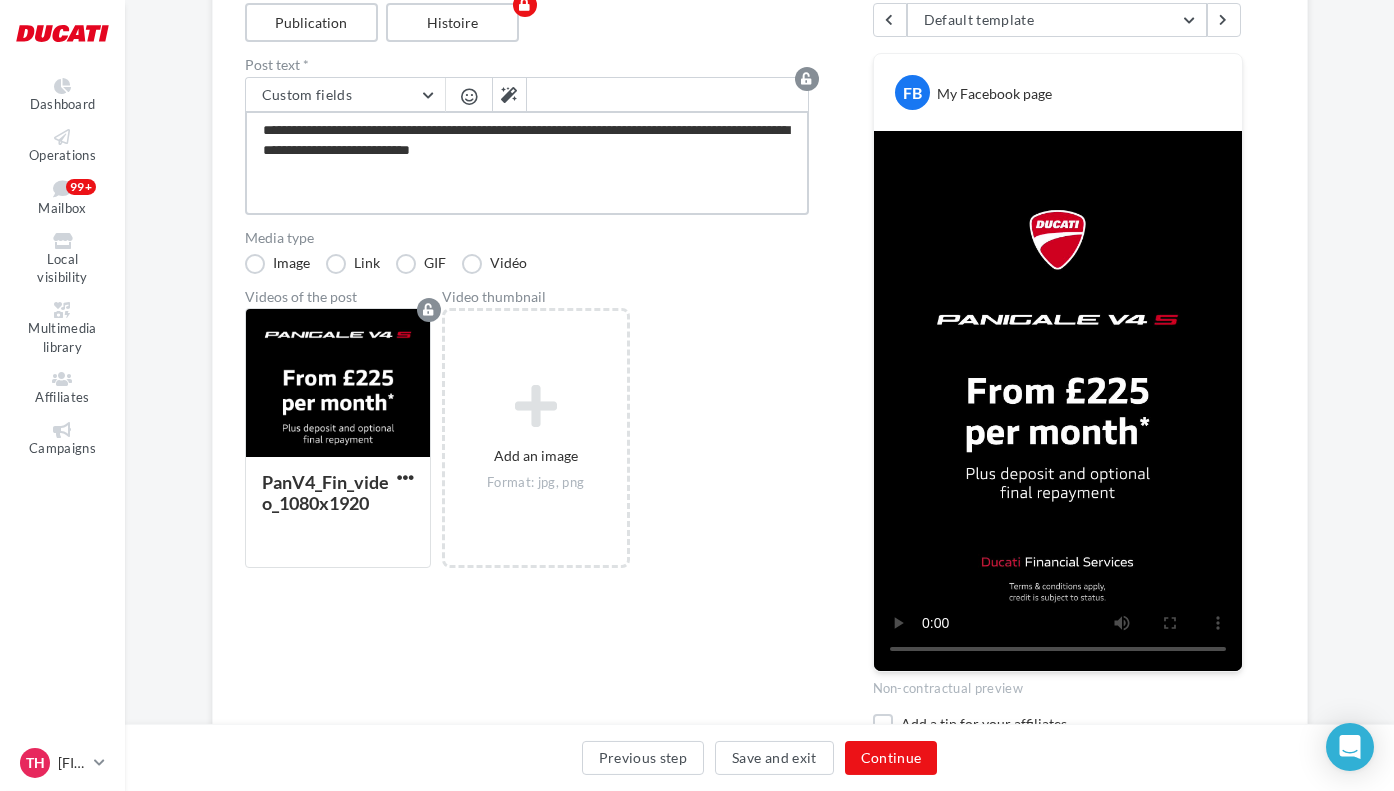 type on "**********" 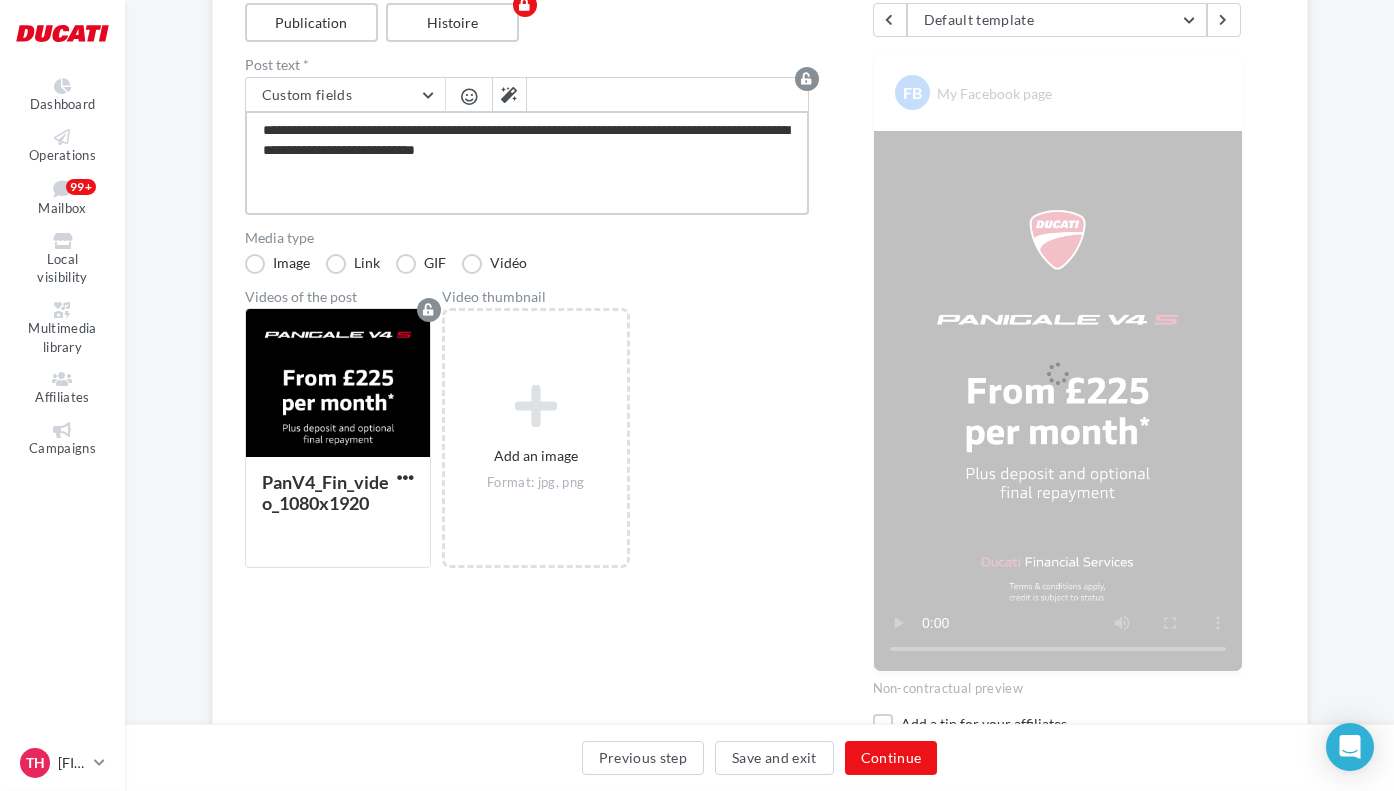 type on "**********" 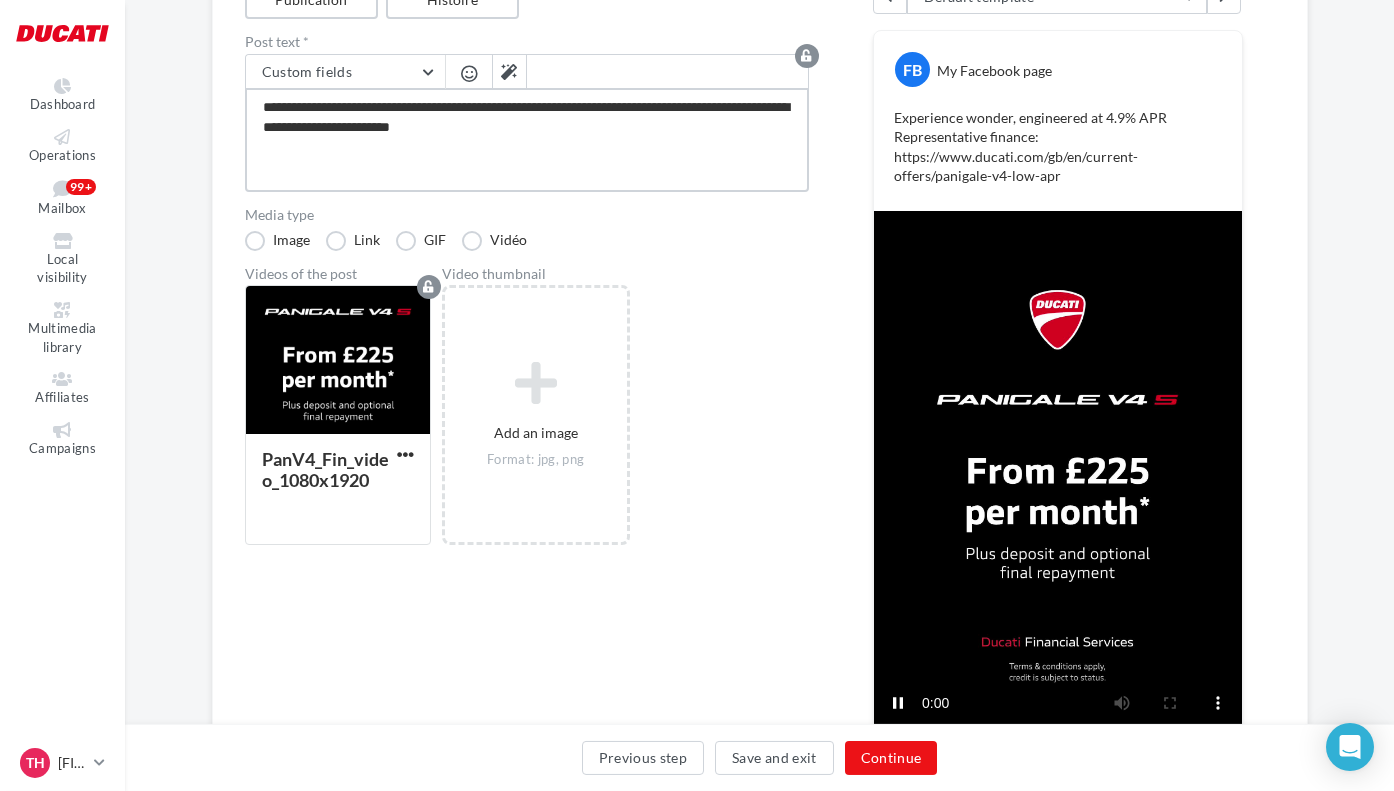 scroll, scrollTop: 441, scrollLeft: 0, axis: vertical 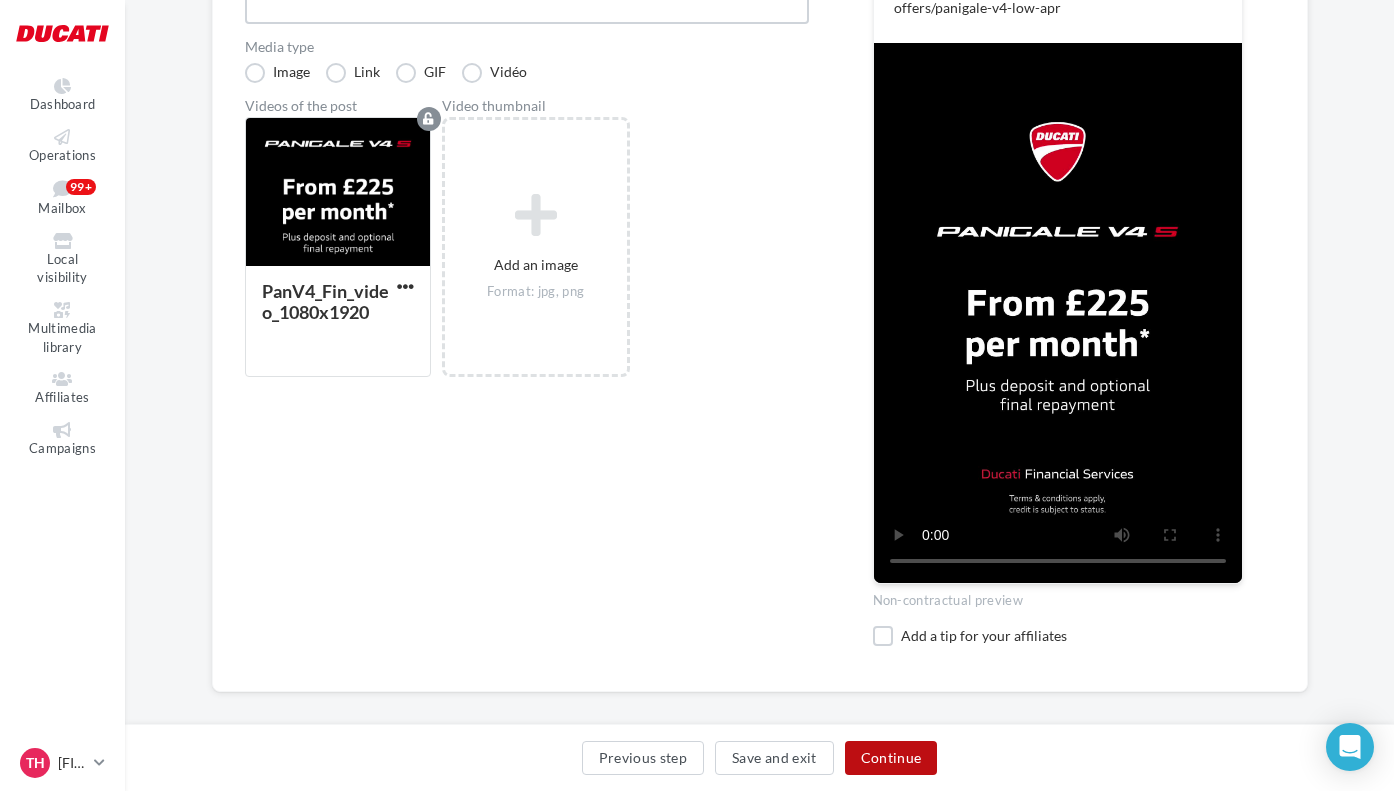 type on "**********" 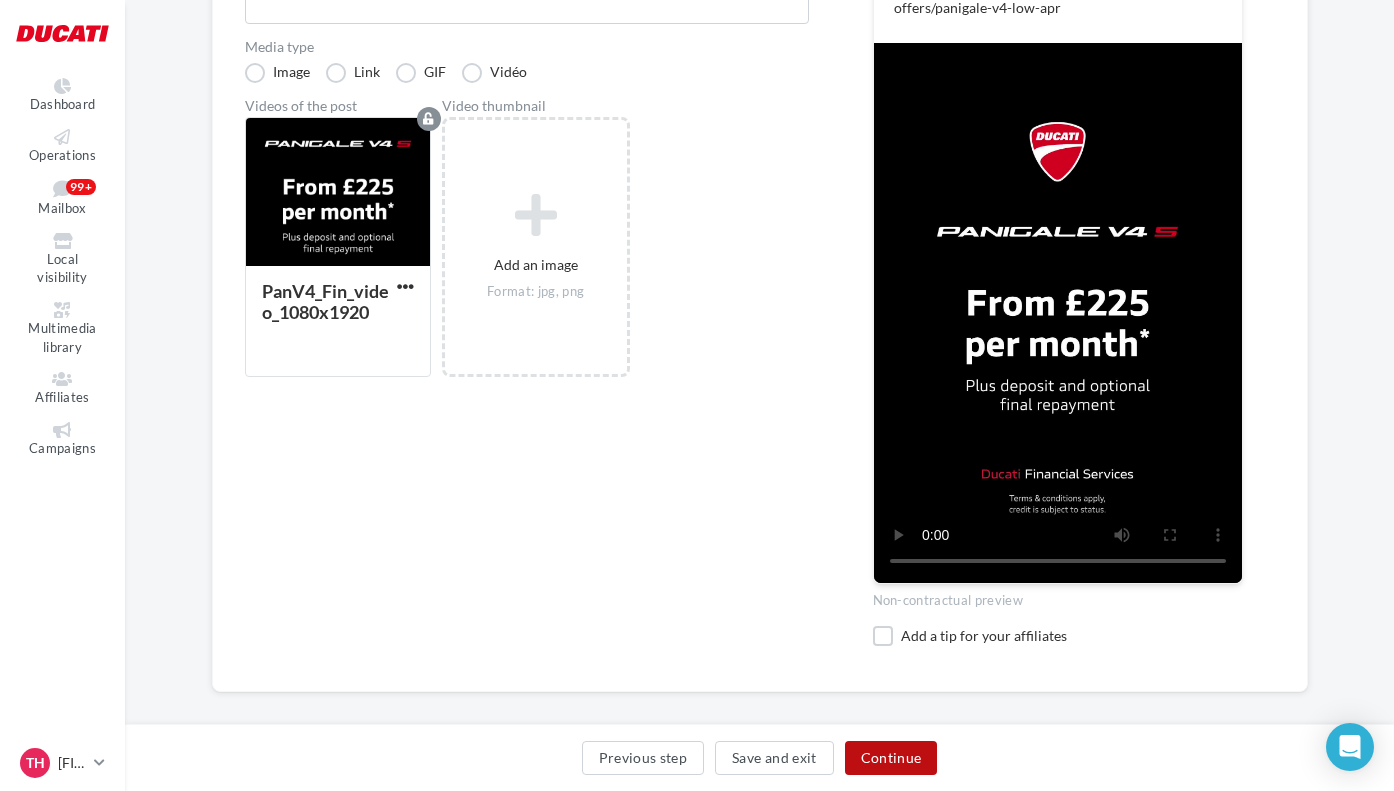 click on "Continue" at bounding box center [891, 758] 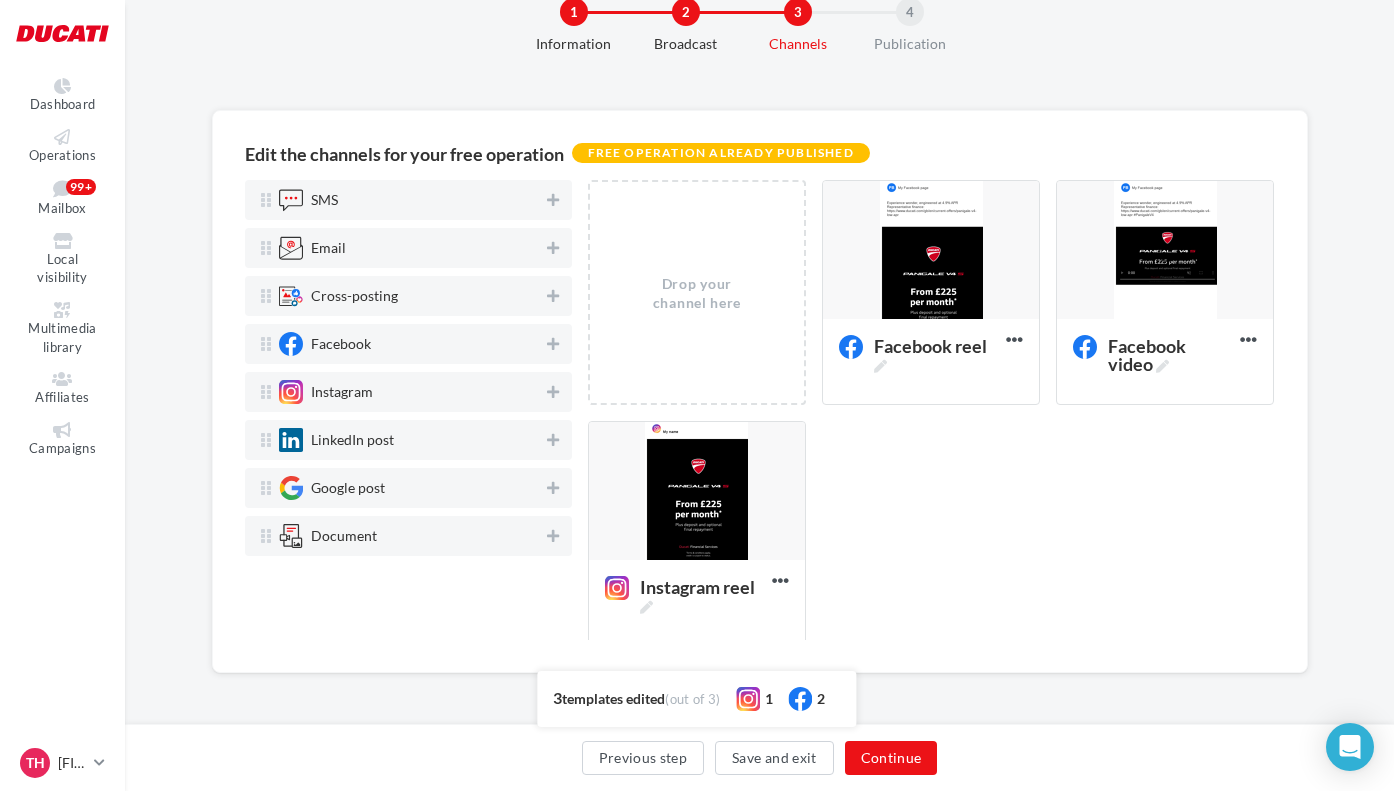 scroll, scrollTop: 58, scrollLeft: 0, axis: vertical 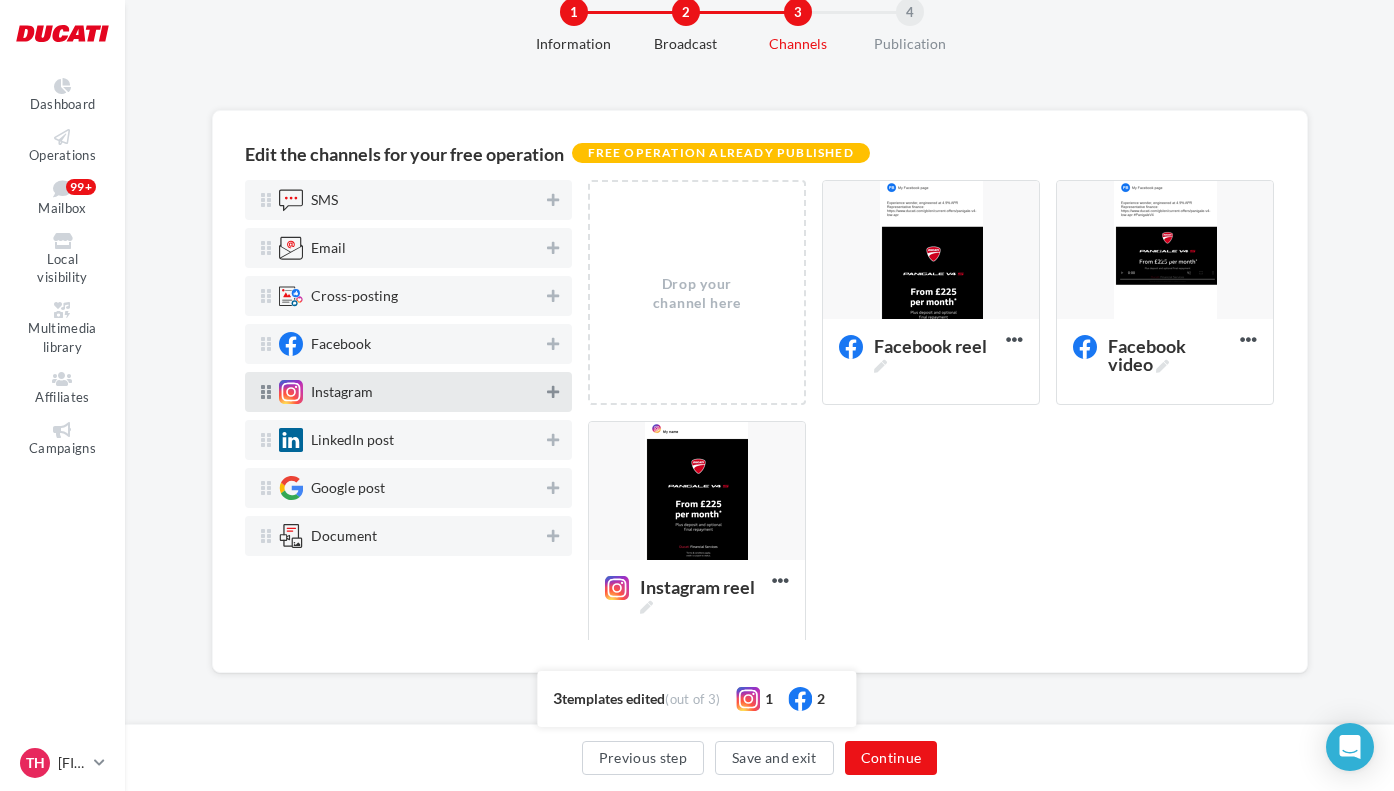 click at bounding box center [553, 392] 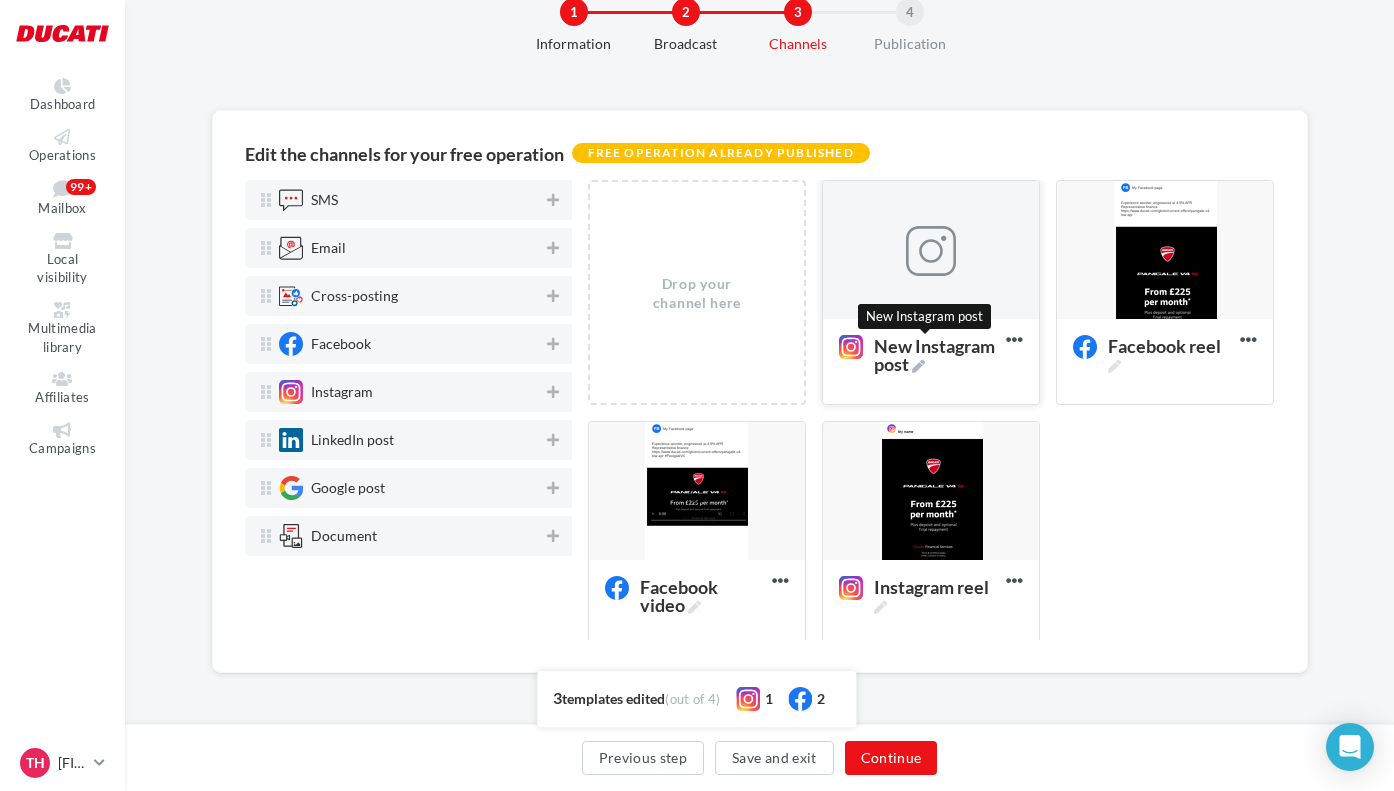 click at bounding box center (918, 366) 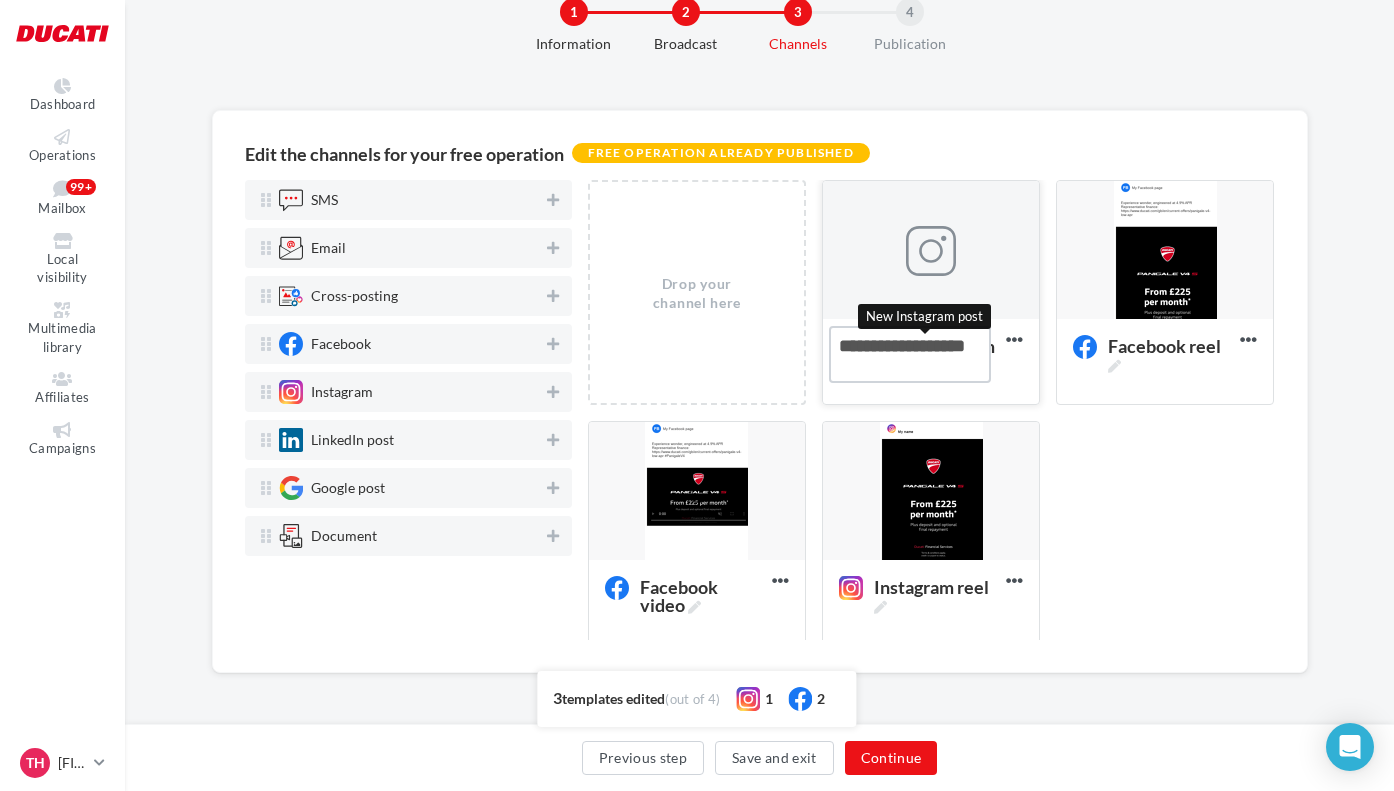 click on "New Instagram post
New Instagram post" at bounding box center (910, 354) 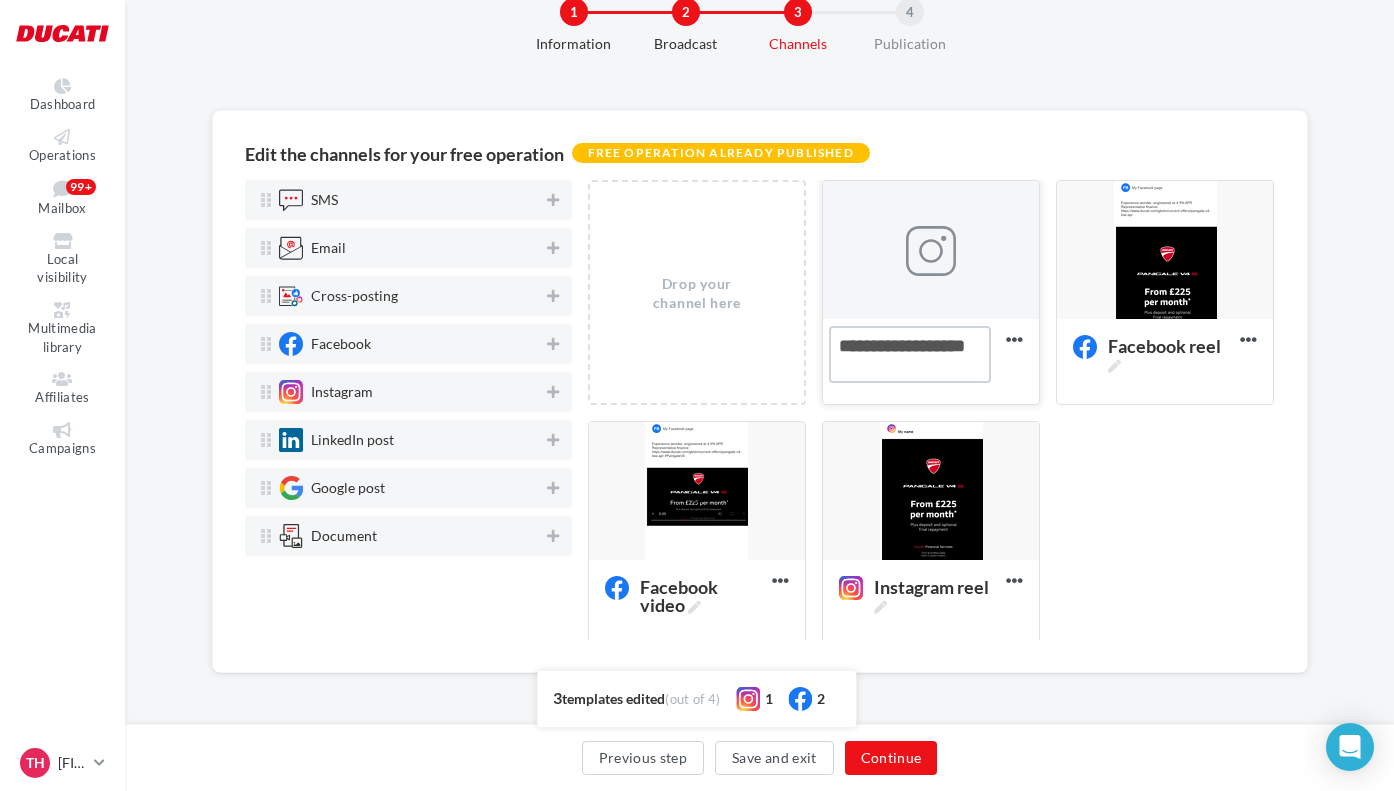 drag, startPoint x: 880, startPoint y: 349, endPoint x: 760, endPoint y: 346, distance: 120.03749 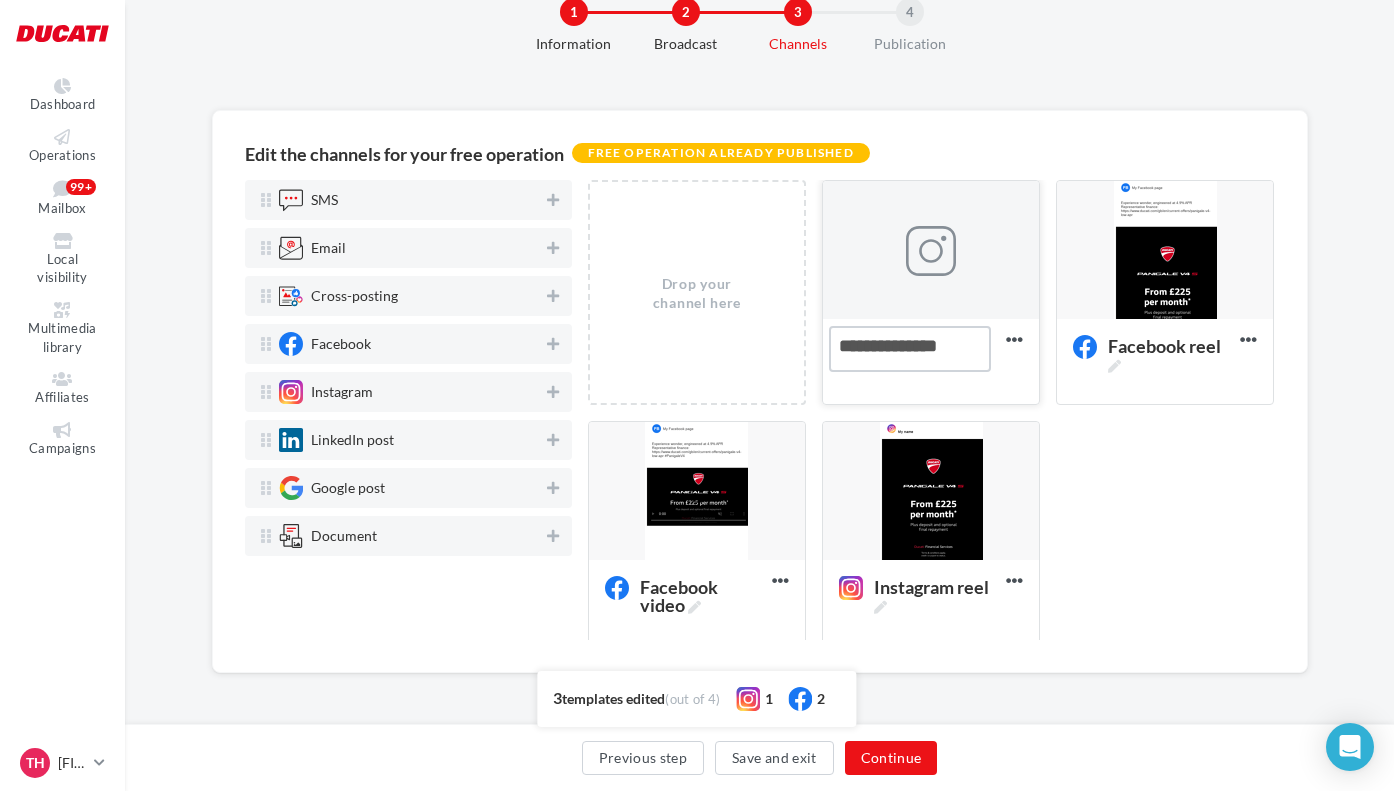 type on "**********" 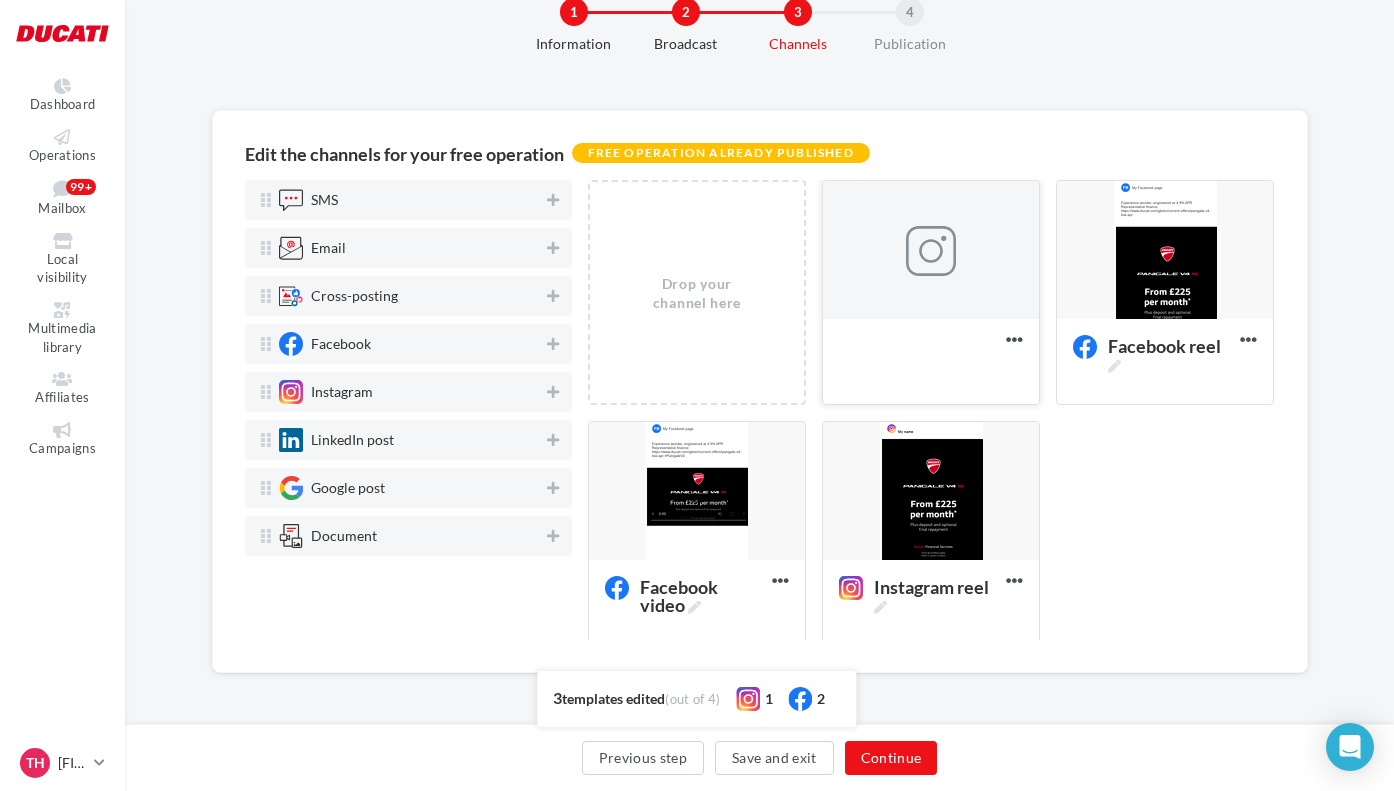 click at bounding box center (931, 251) 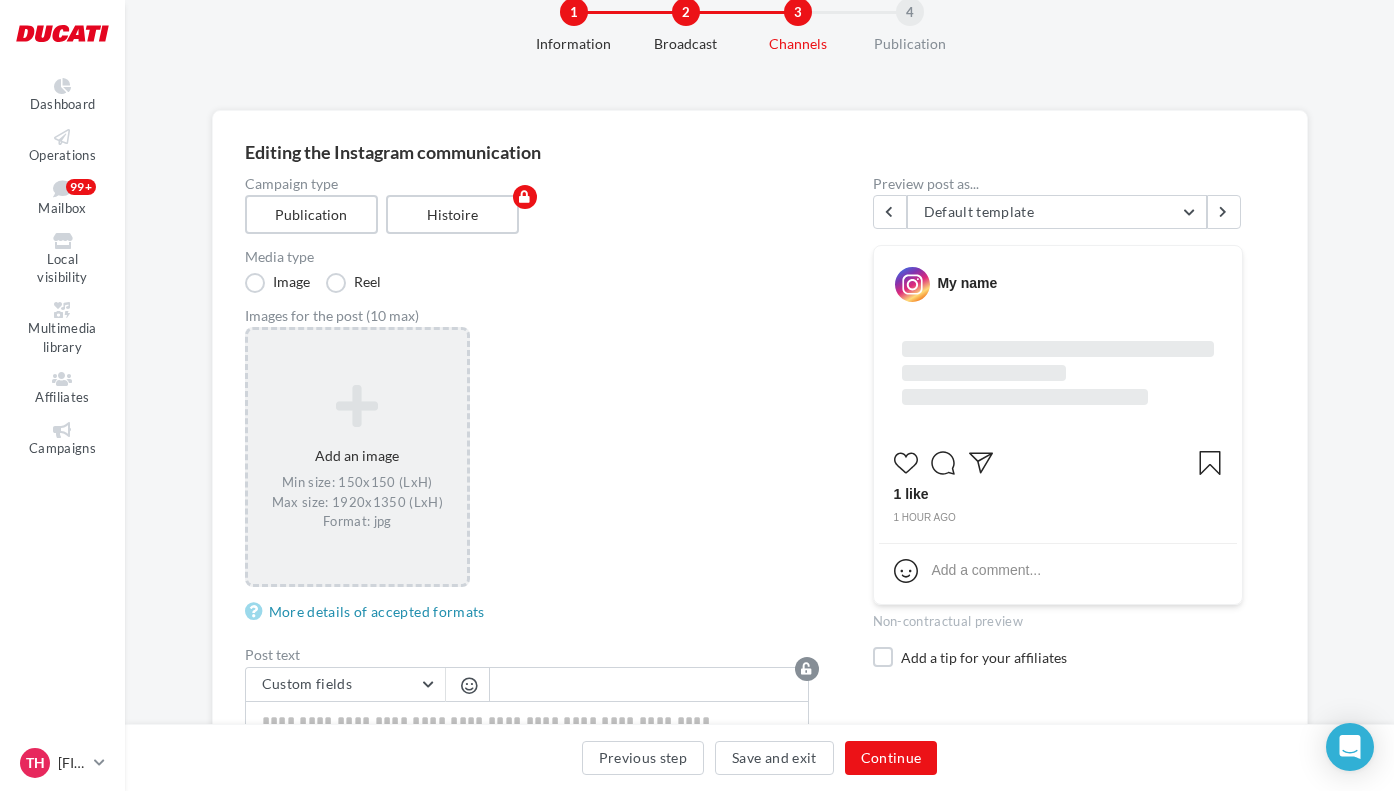 click at bounding box center (358, 406) 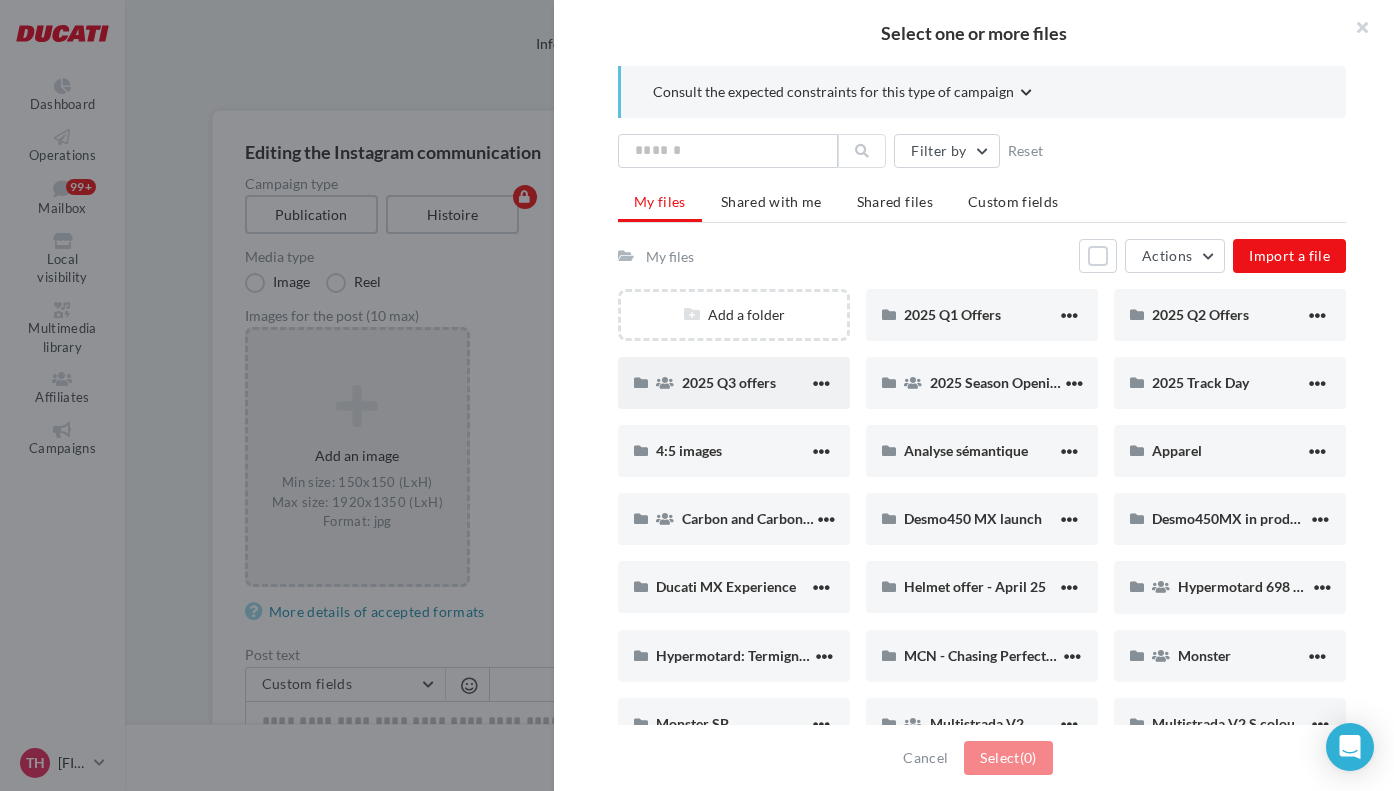 click on "2025 Q3 offers" at bounding box center [745, 382] 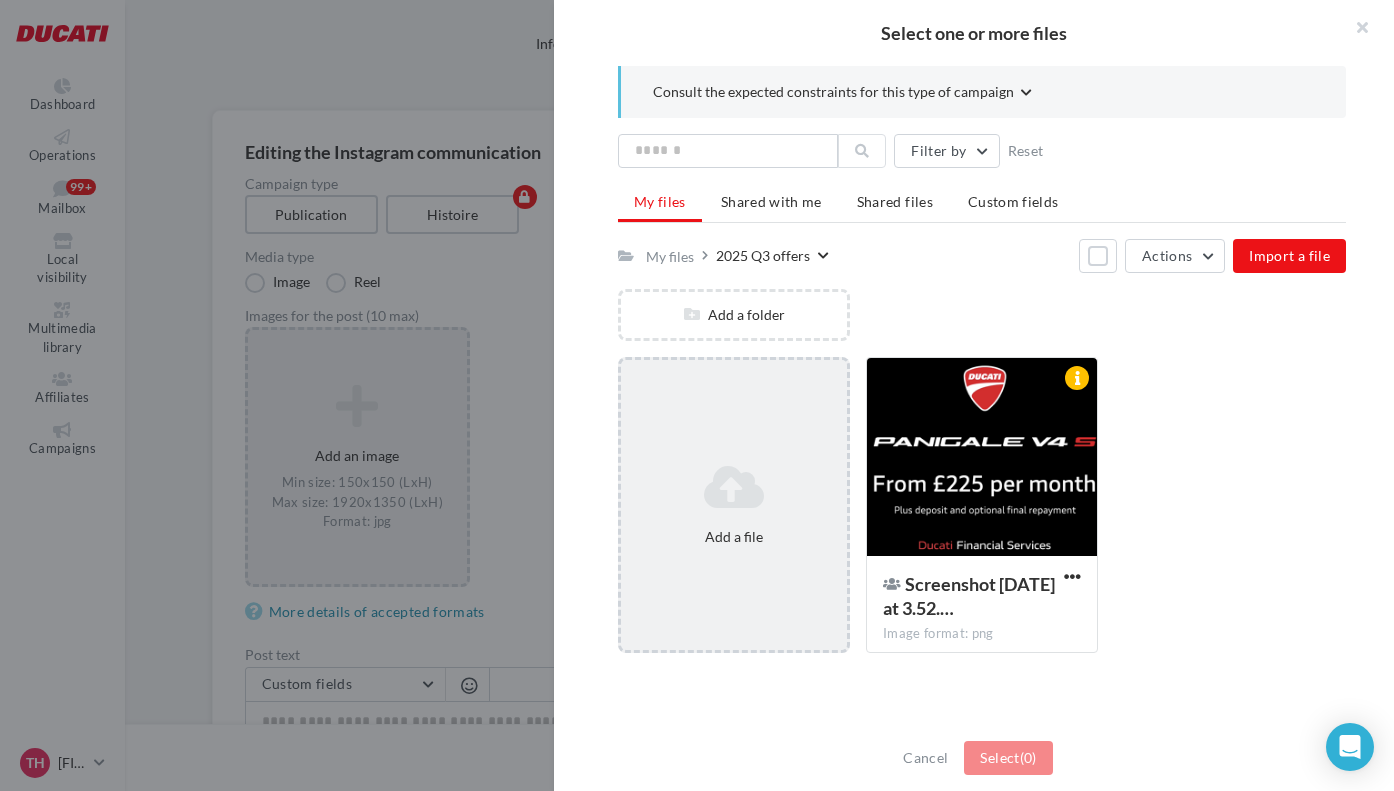 click at bounding box center [734, 487] 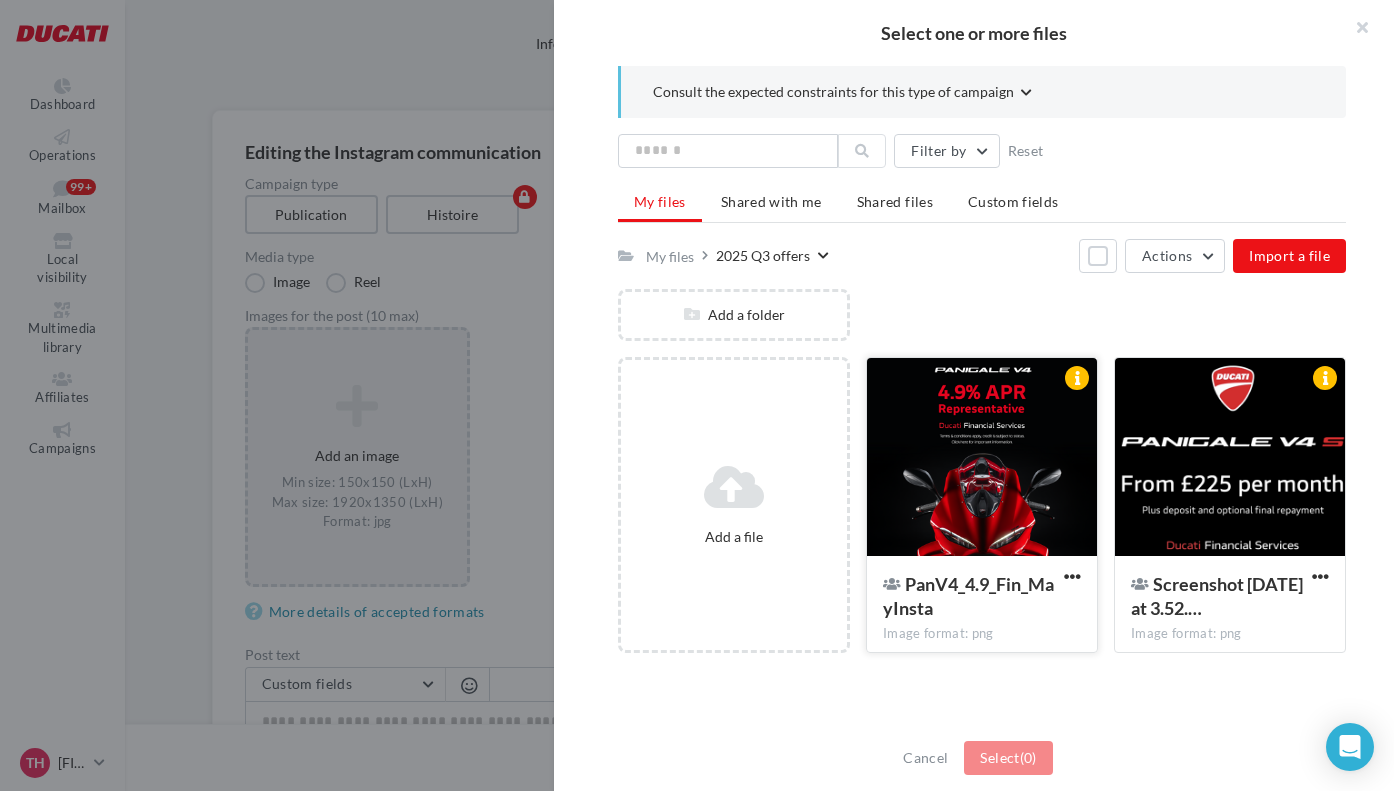 click at bounding box center [982, 458] 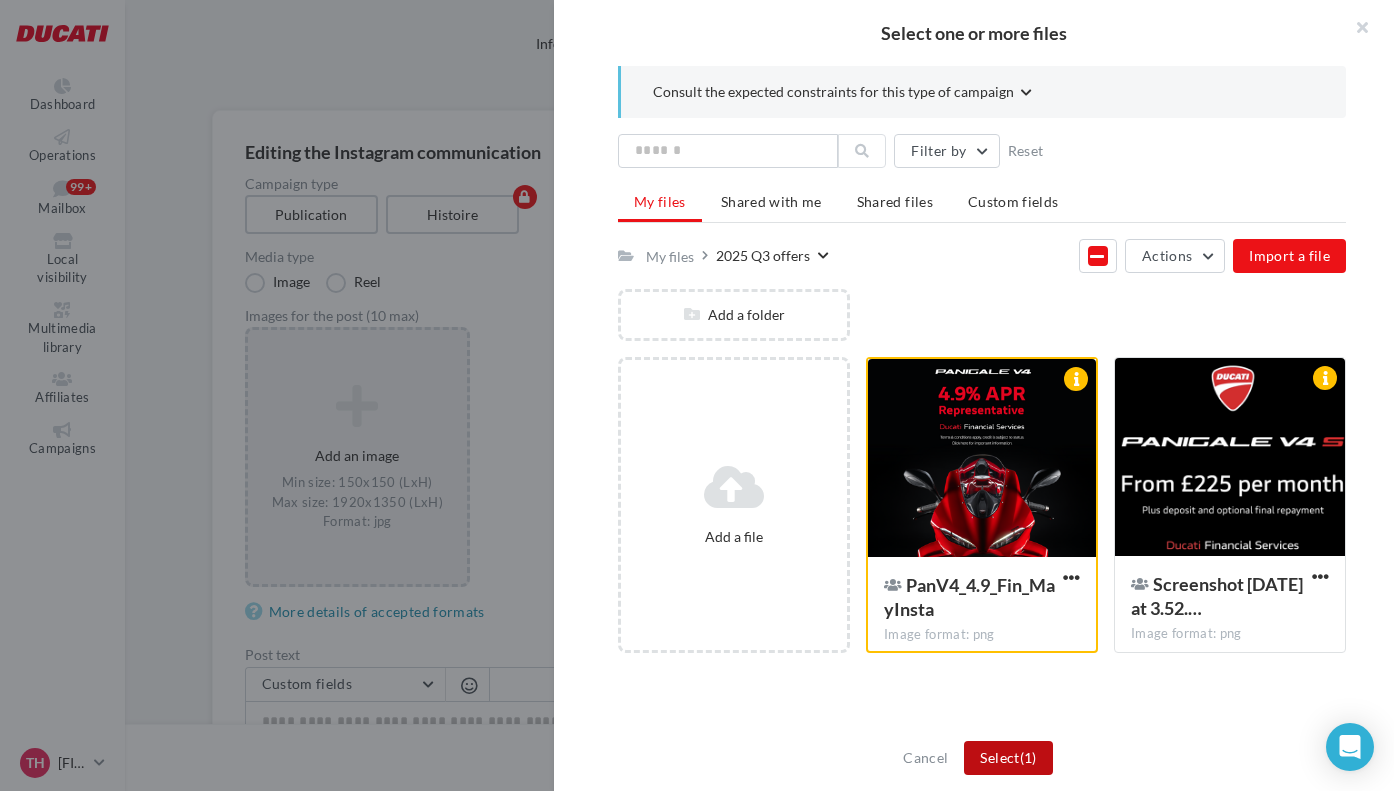 click on "(1)" at bounding box center [1028, 757] 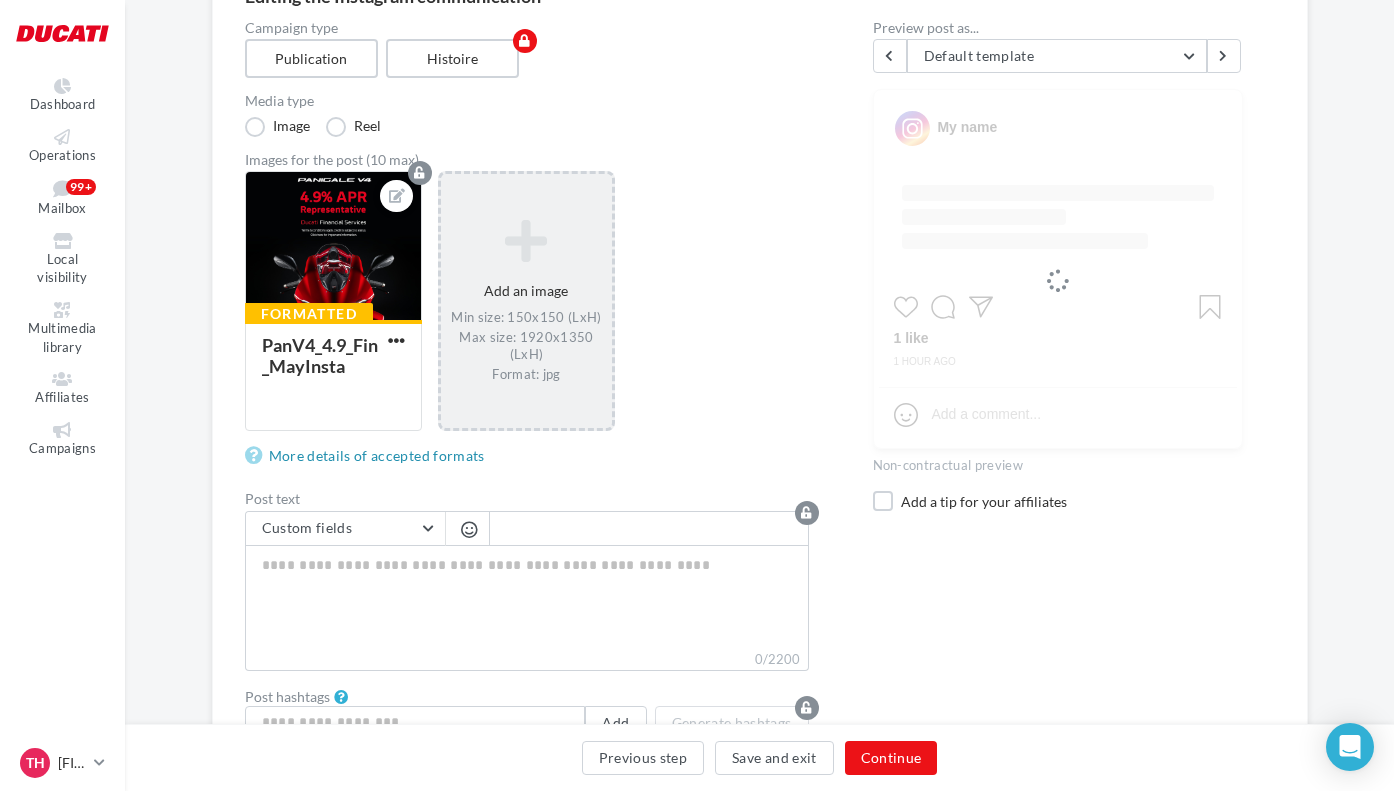 scroll, scrollTop: 223, scrollLeft: 0, axis: vertical 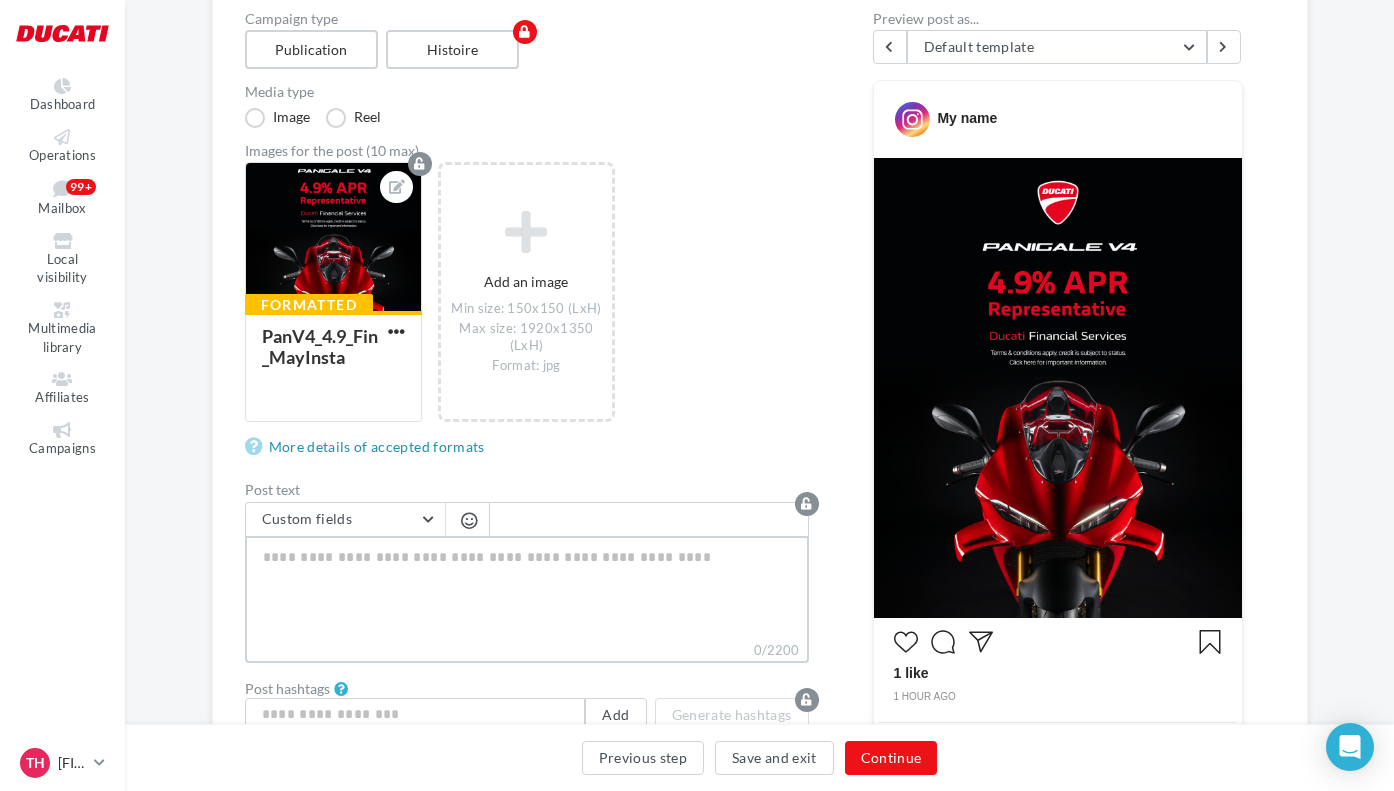 click on "0/2200" at bounding box center (527, 588) 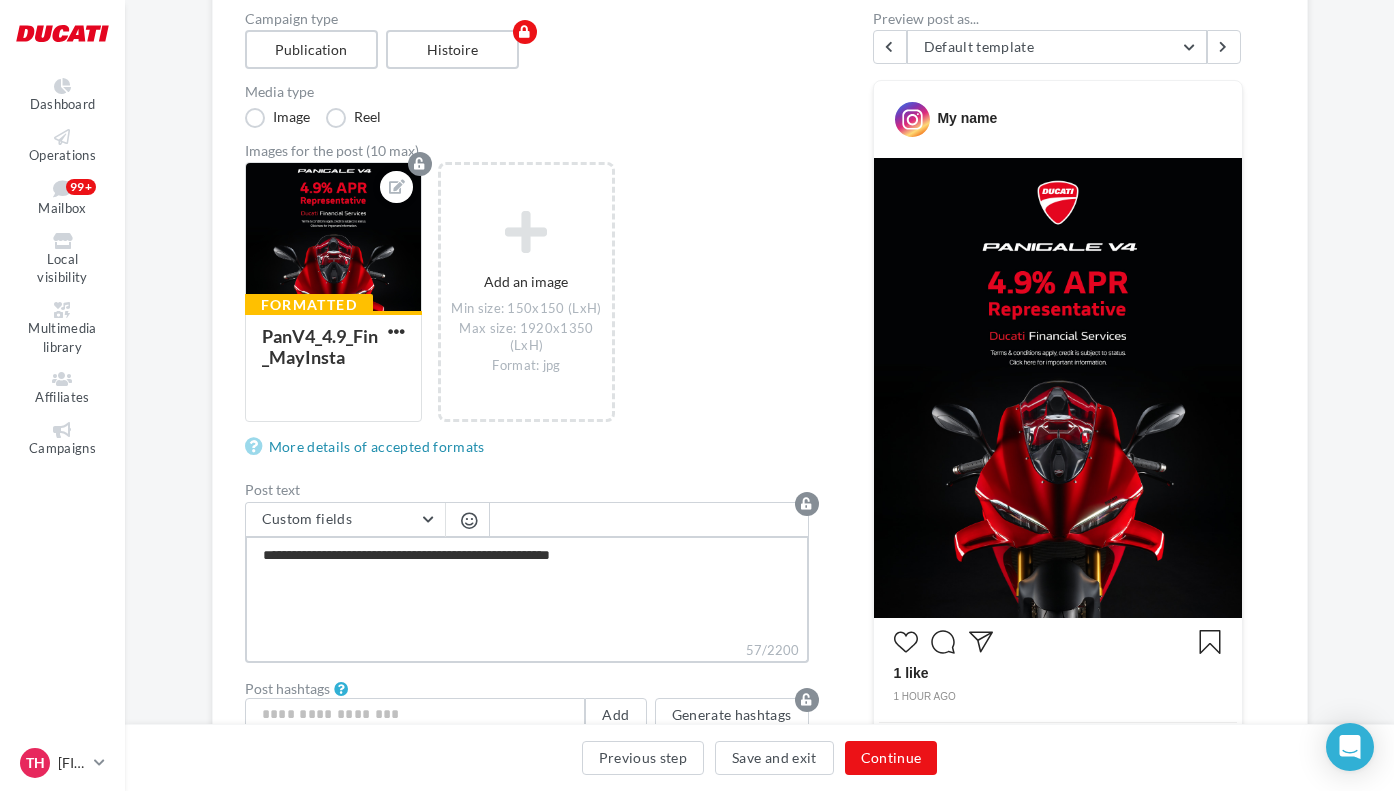 type on "**********" 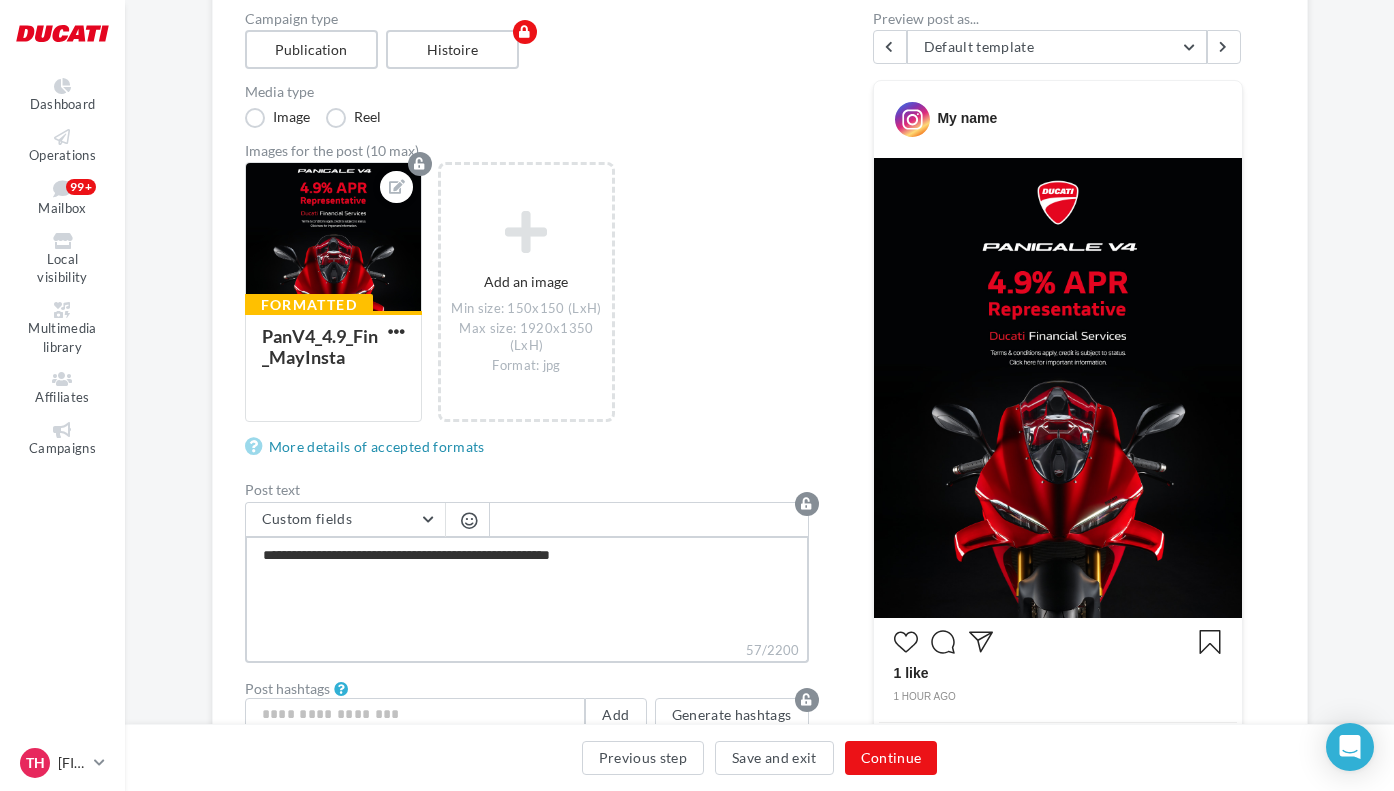 type on "**********" 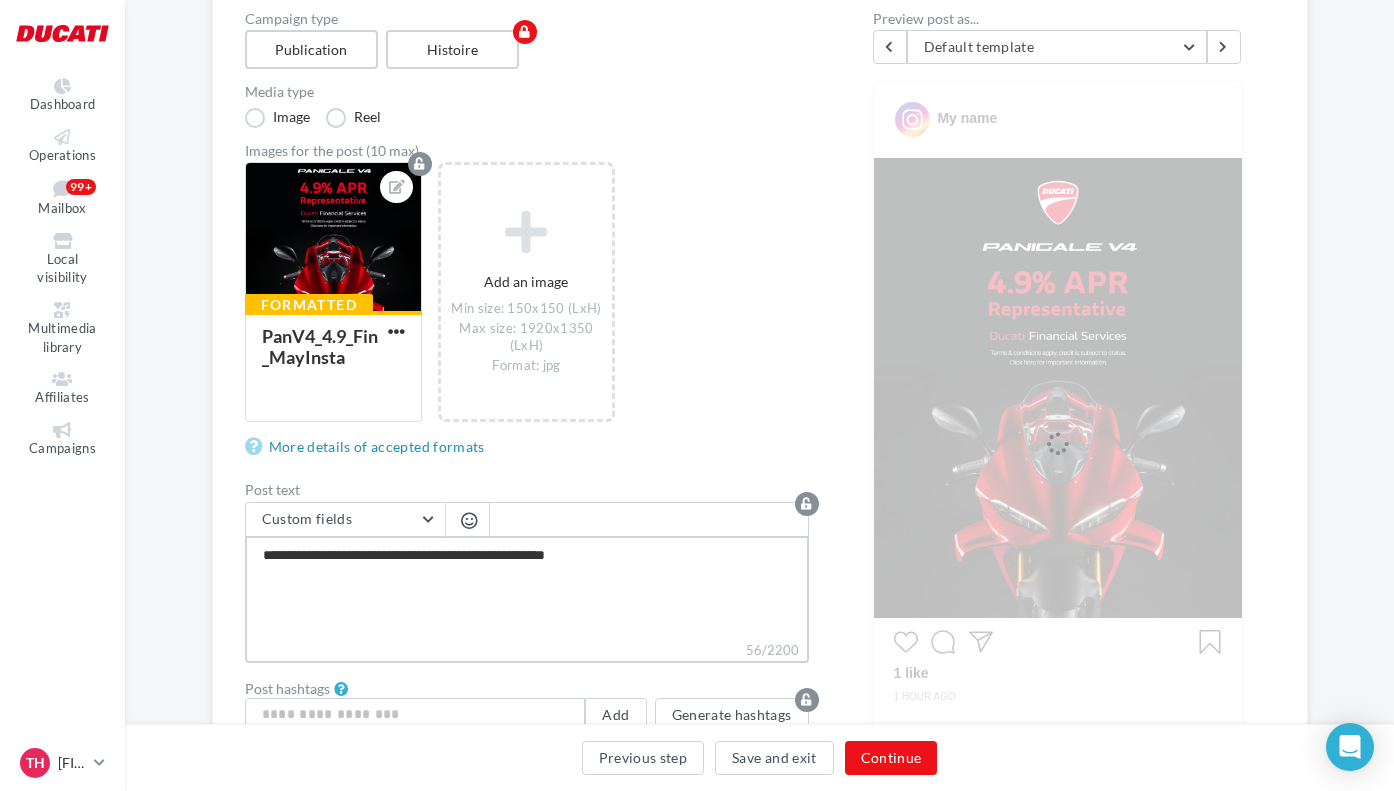 type on "**********" 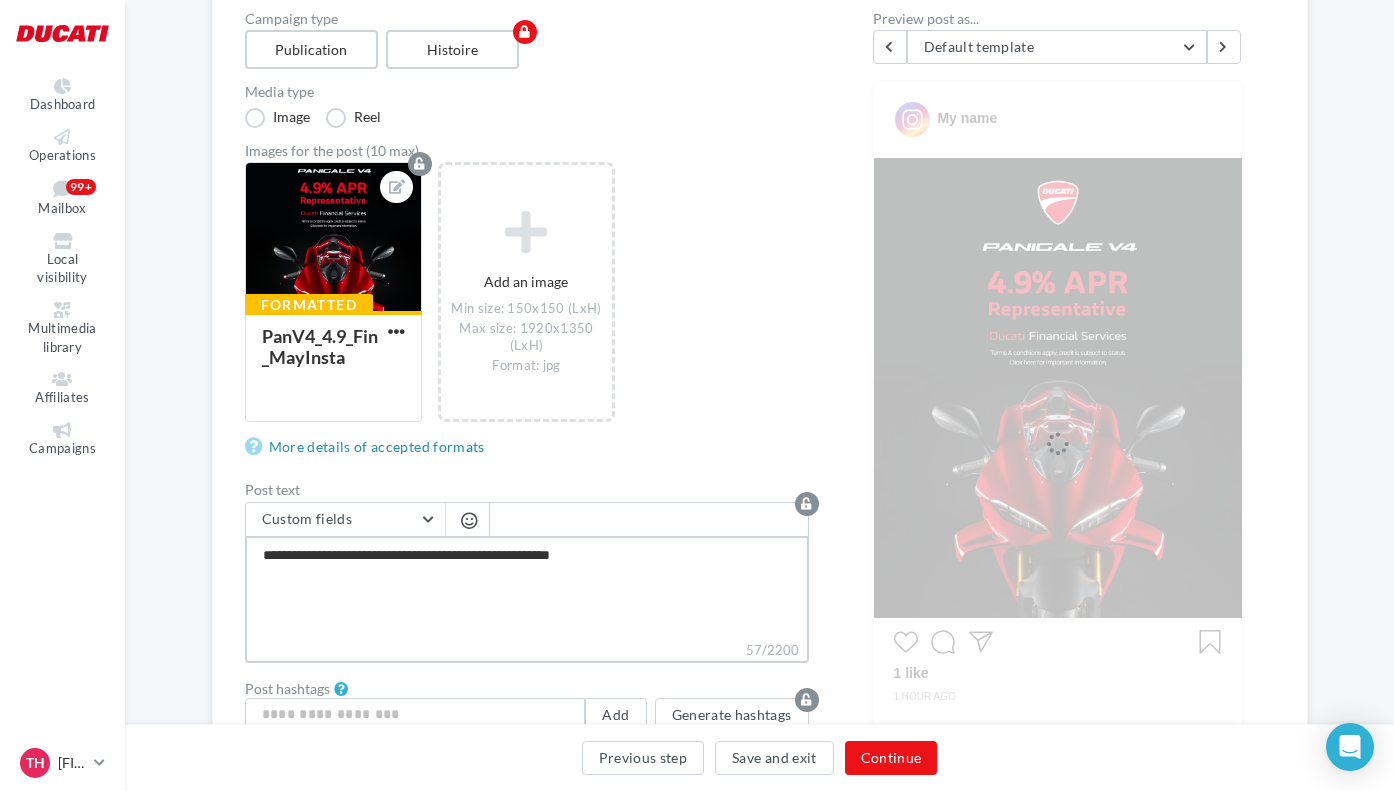 type on "**********" 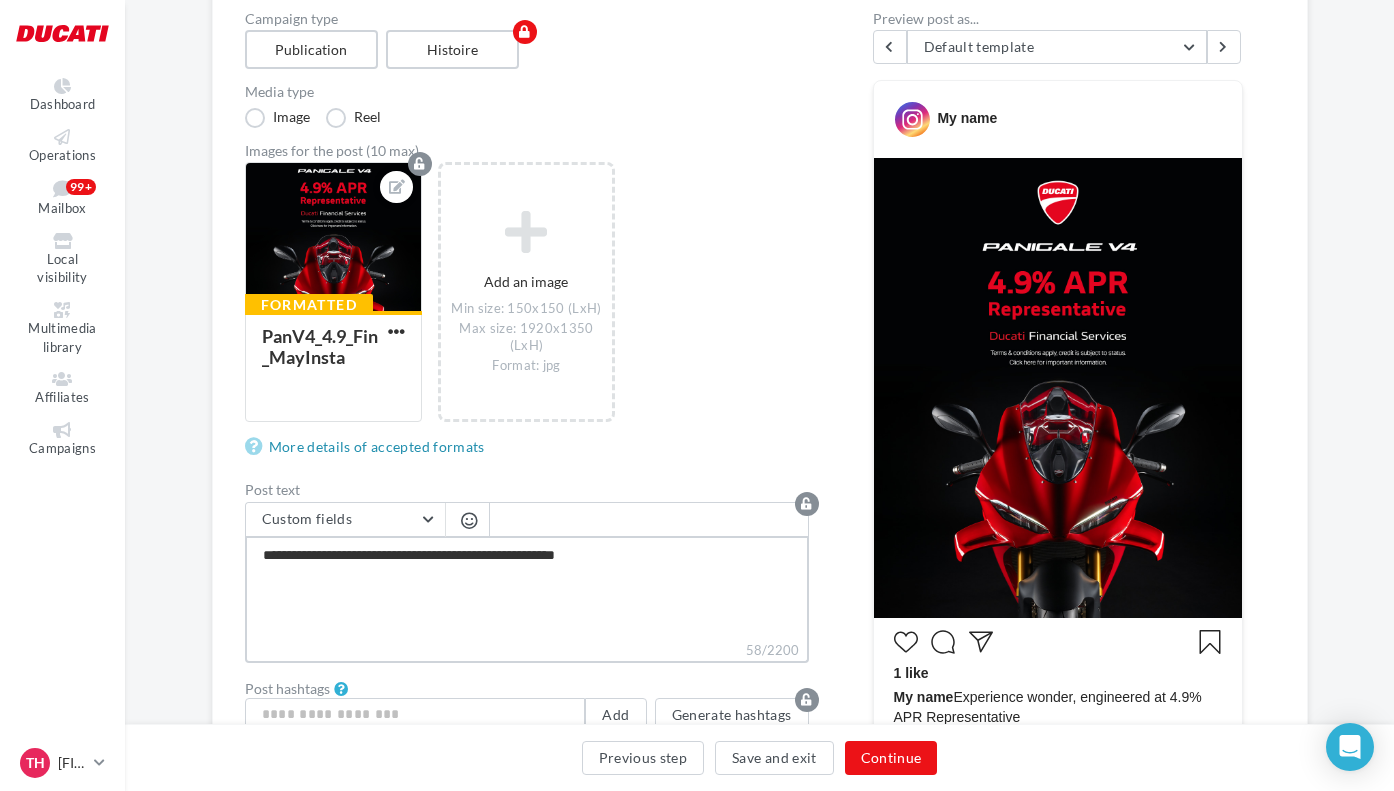 type on "**********" 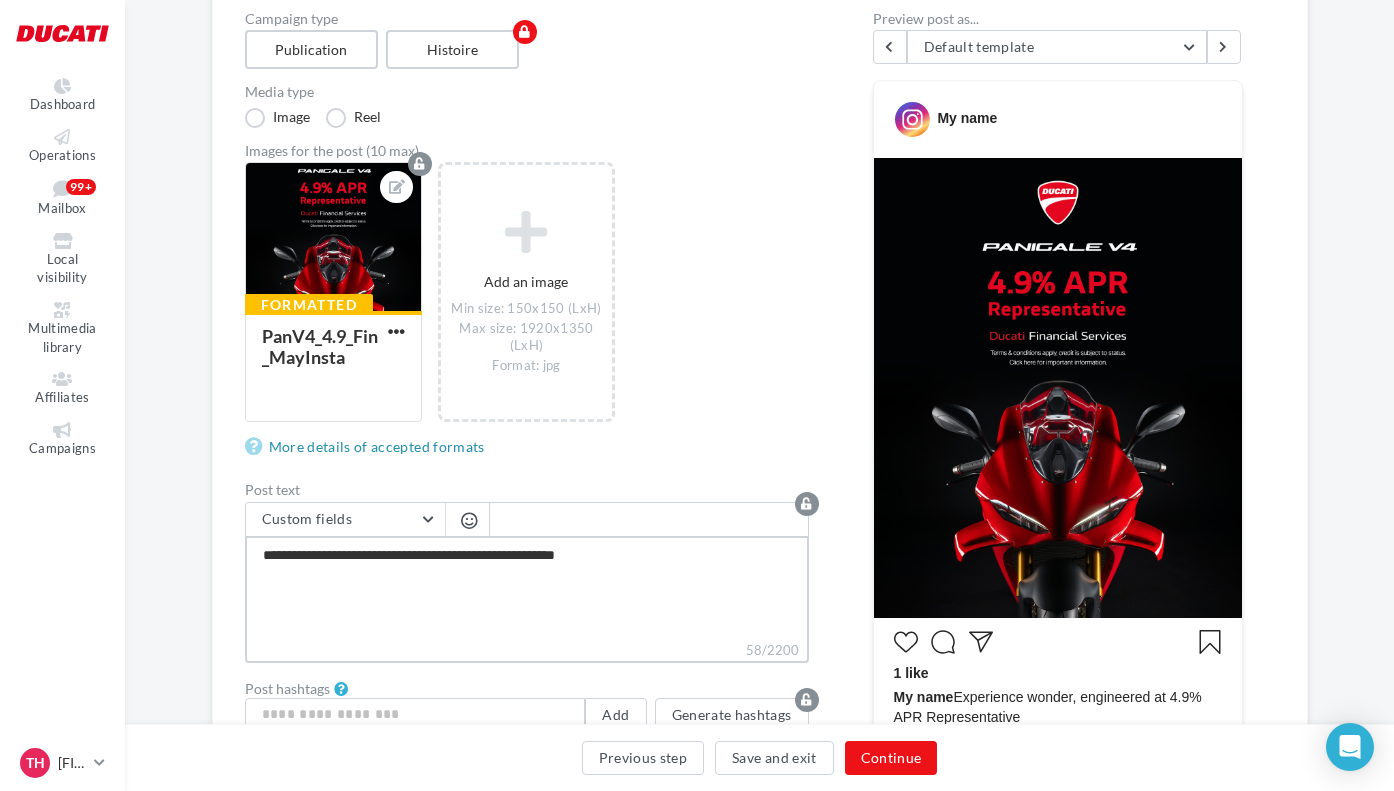type on "**********" 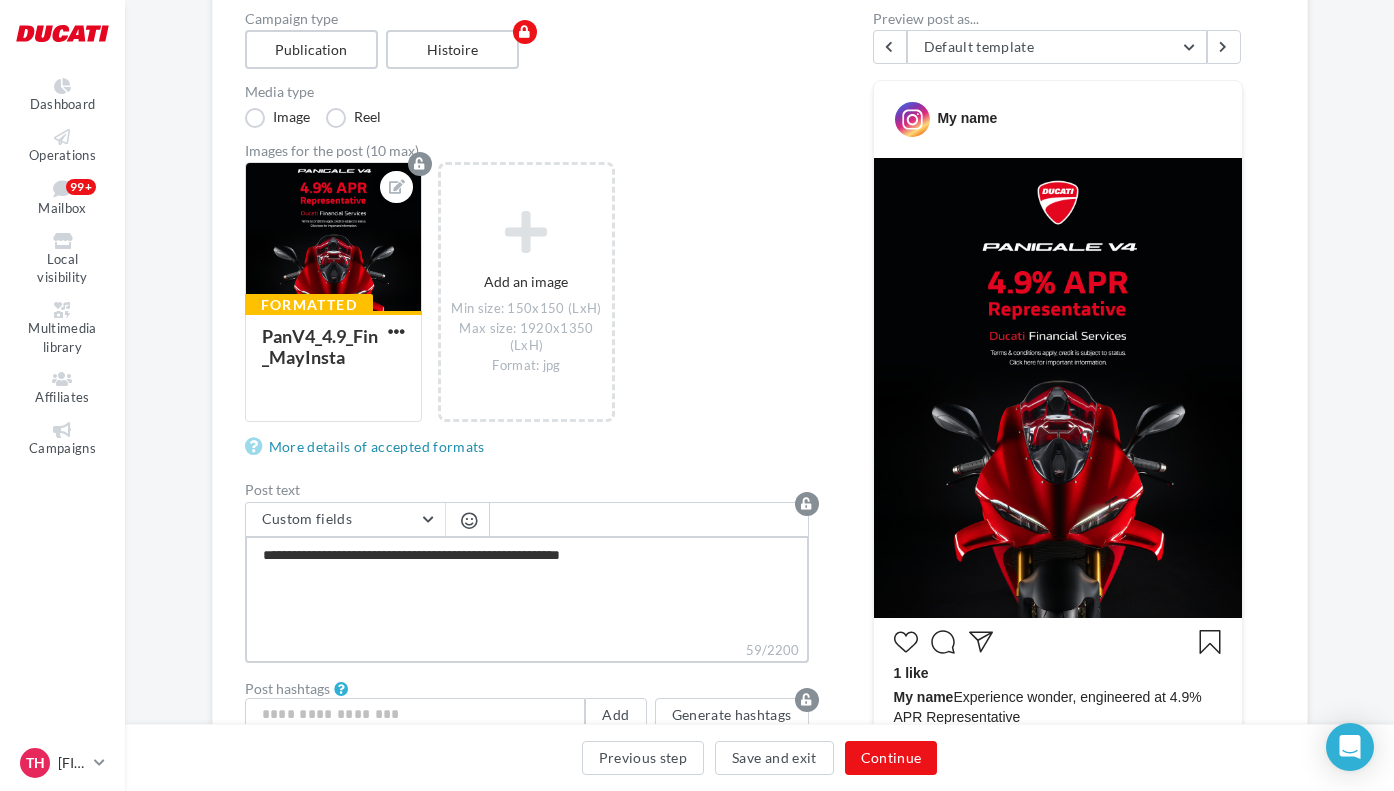 type on "**********" 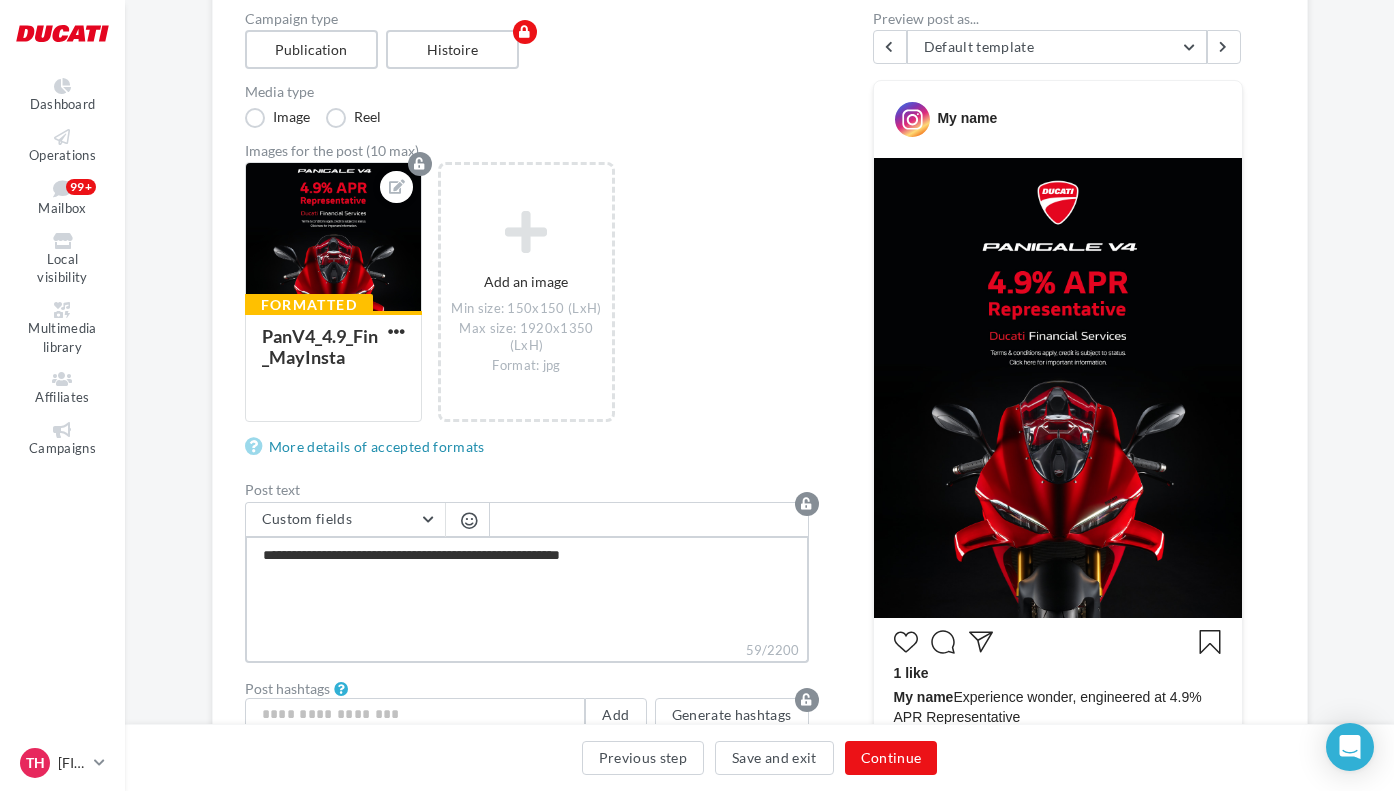 type on "**********" 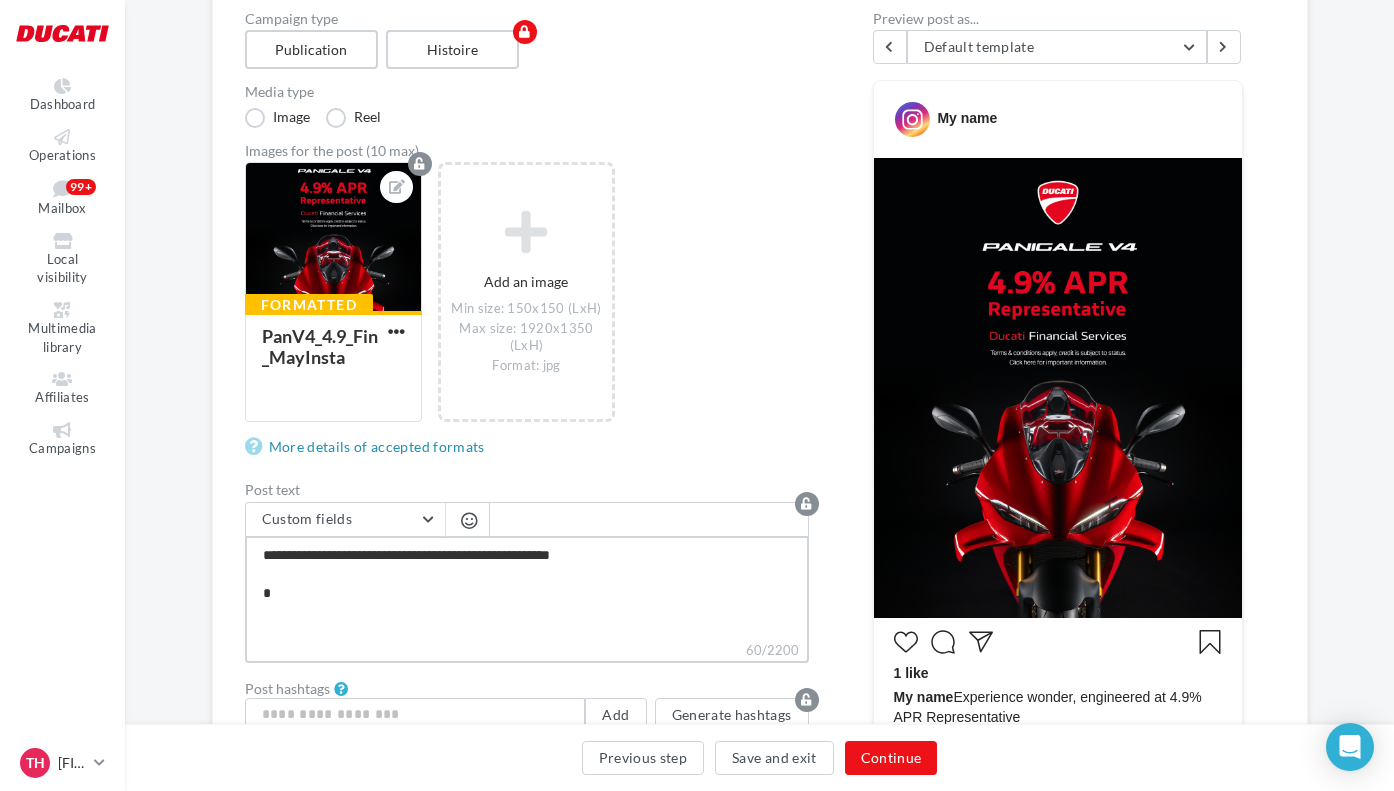 type on "**********" 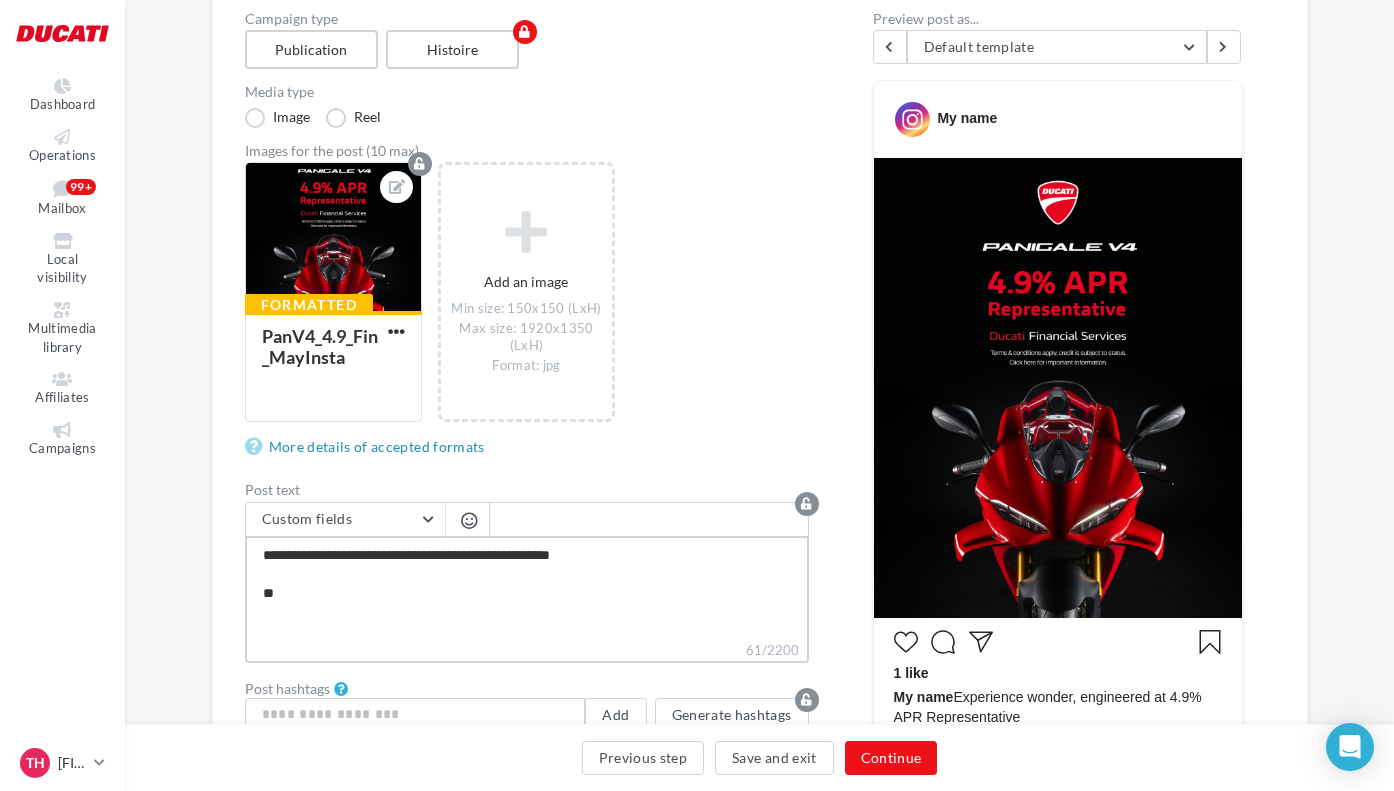 type on "**********" 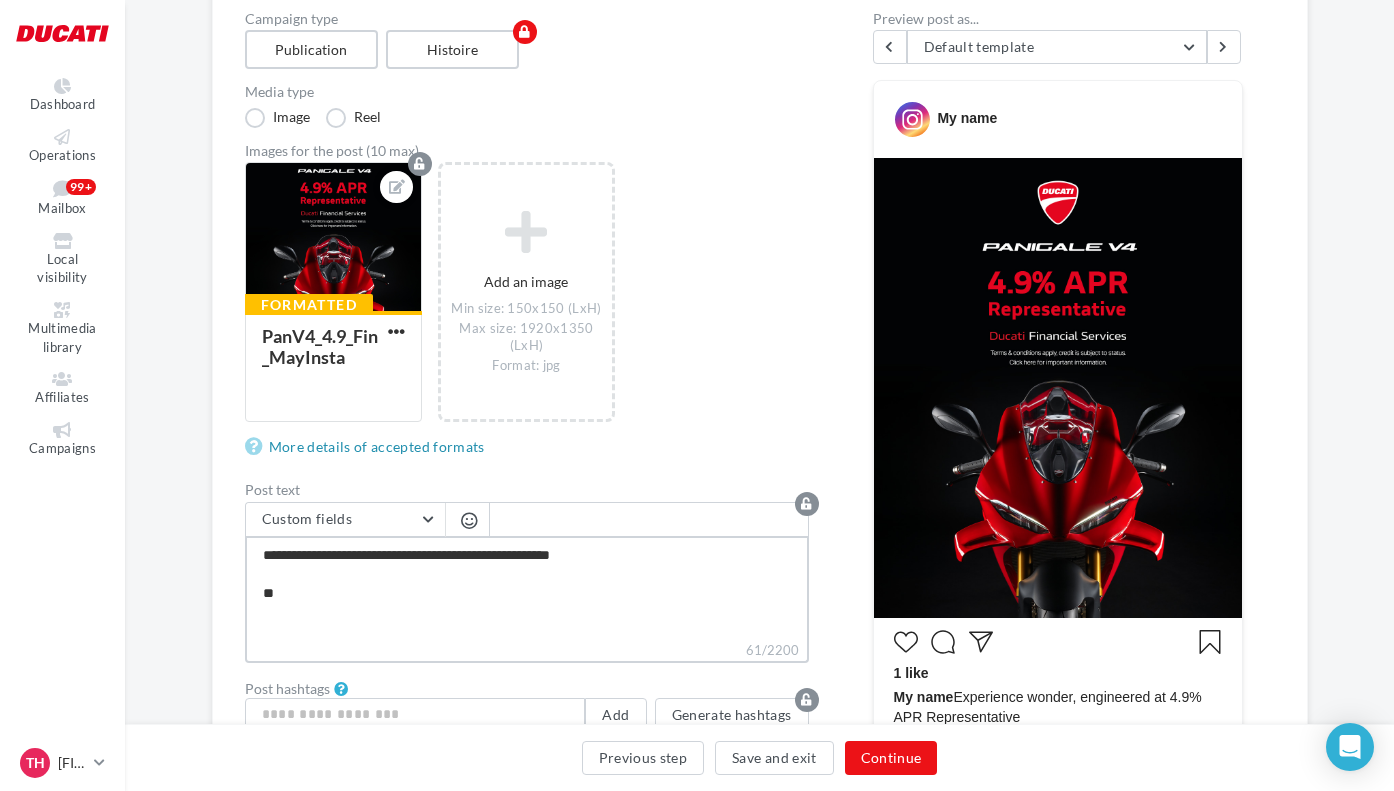 type on "**********" 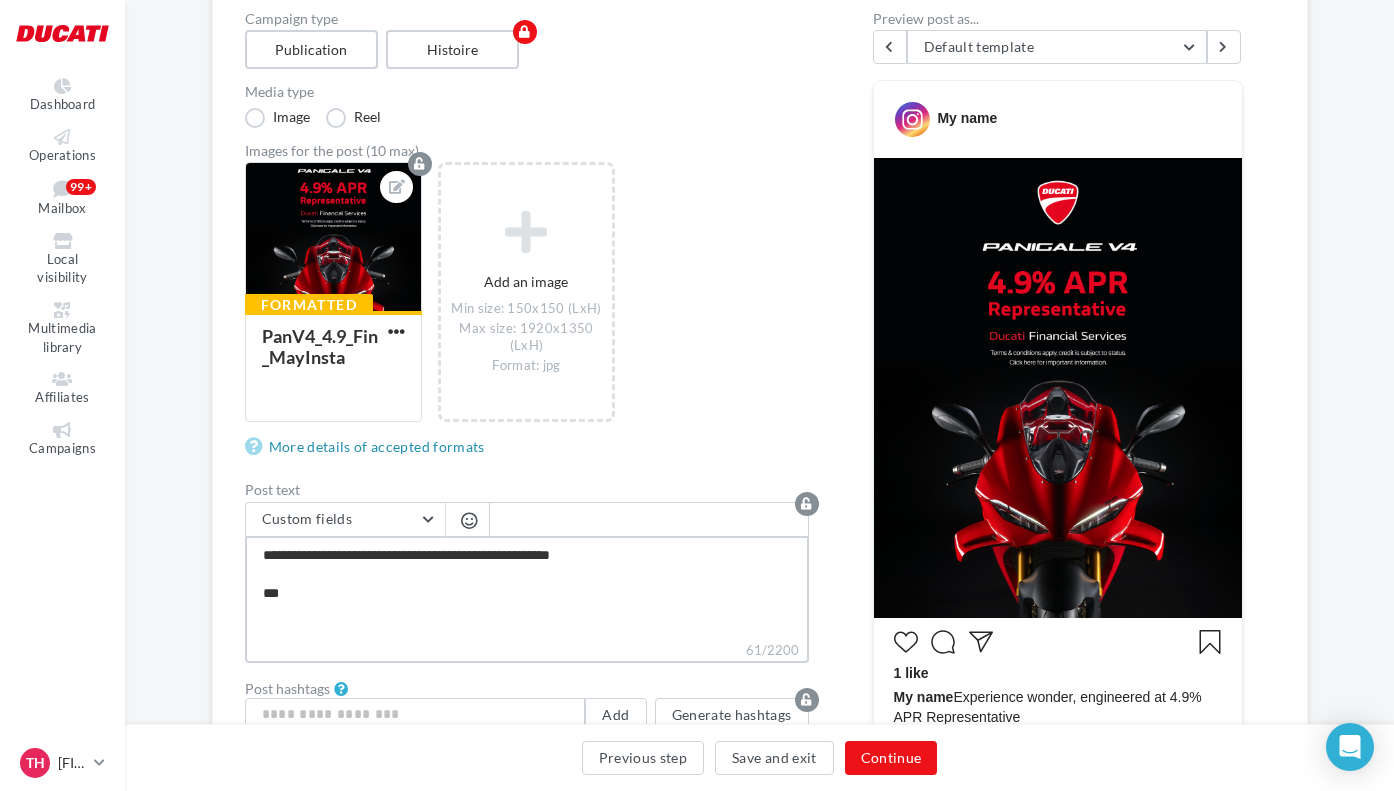 type on "**********" 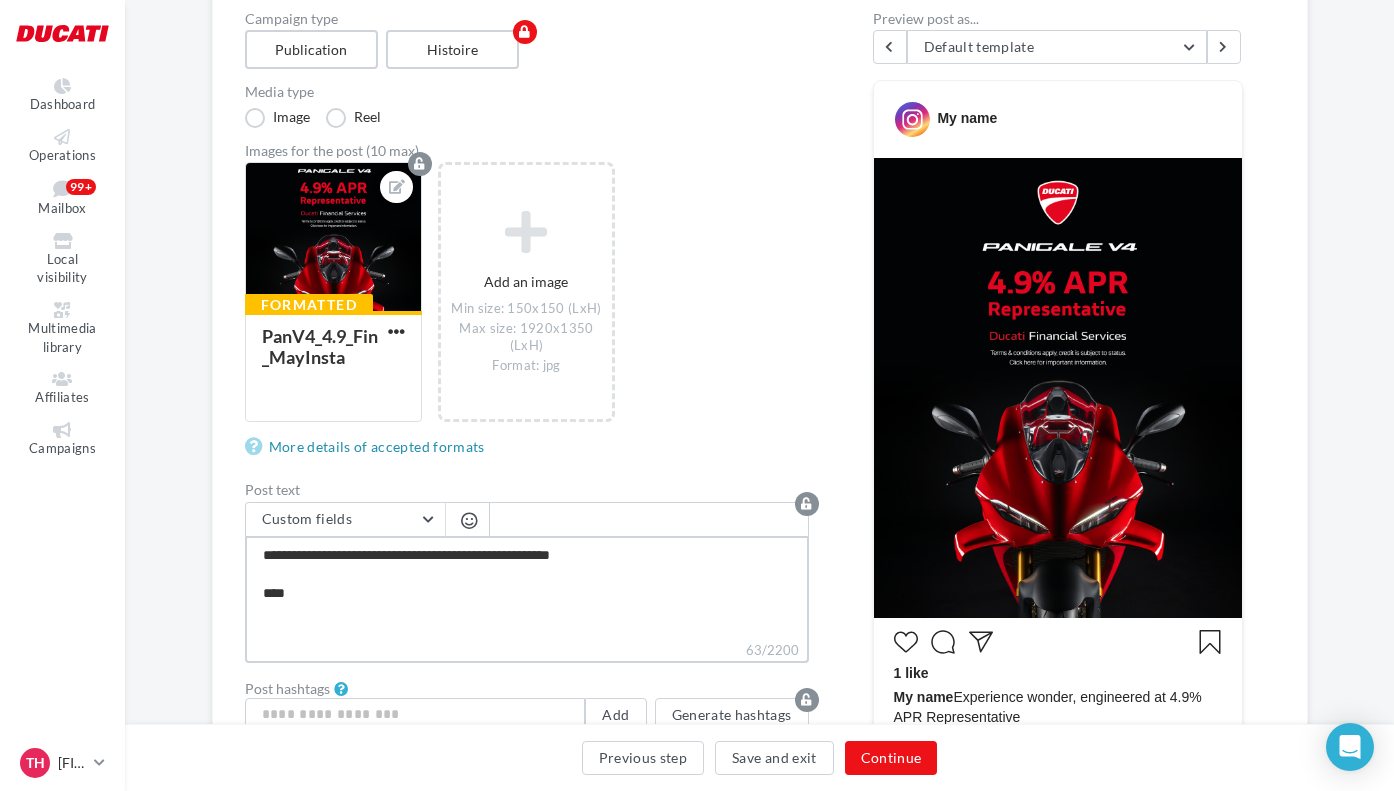 type on "**********" 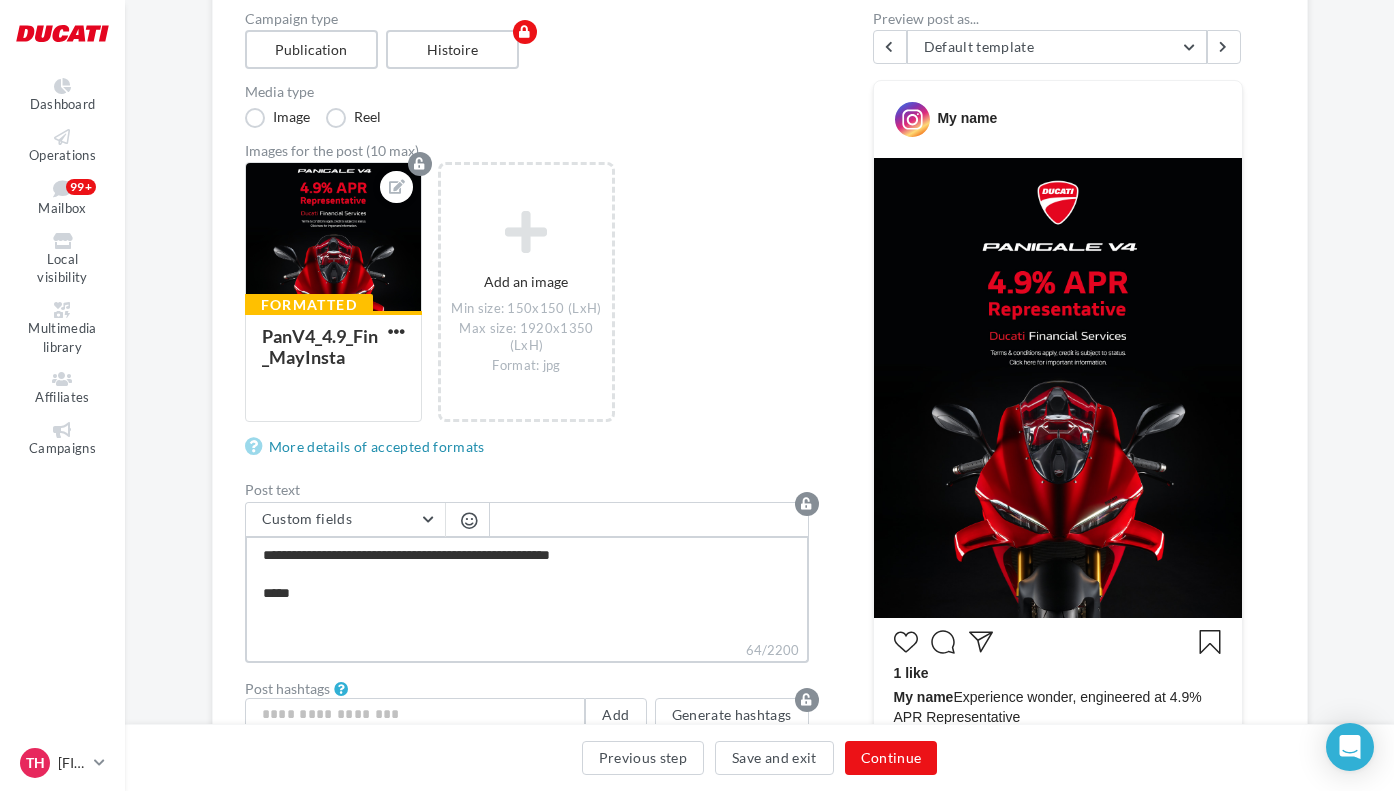 type on "**********" 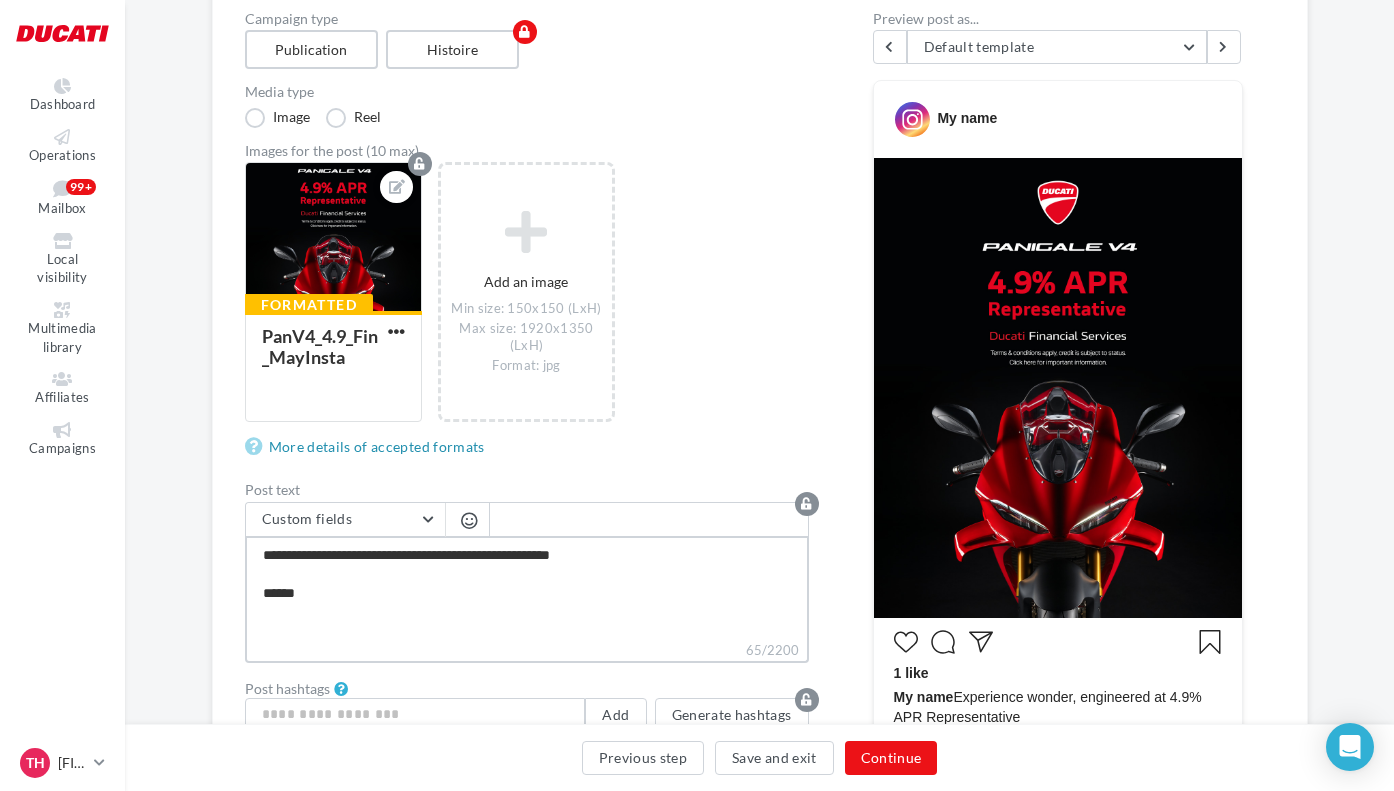 type on "**********" 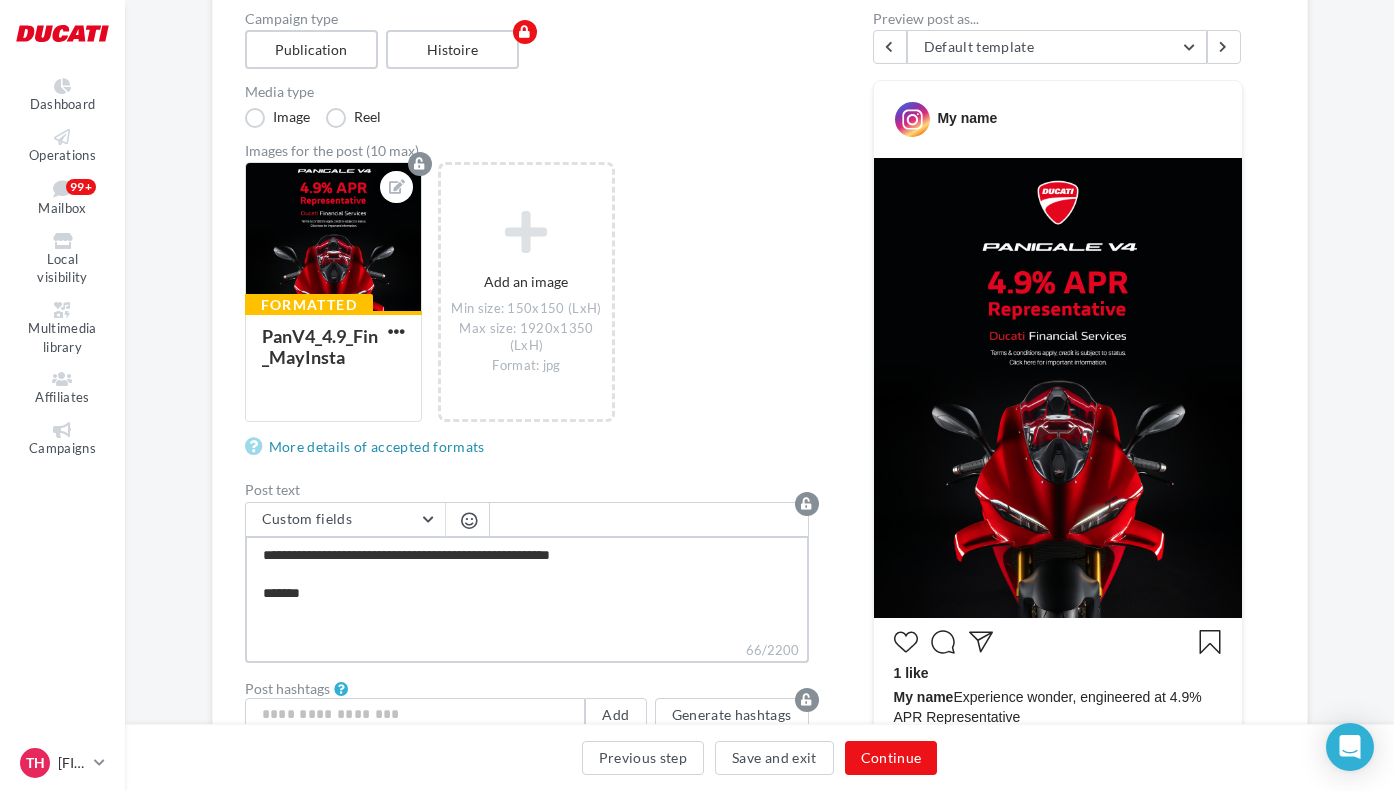 type on "**********" 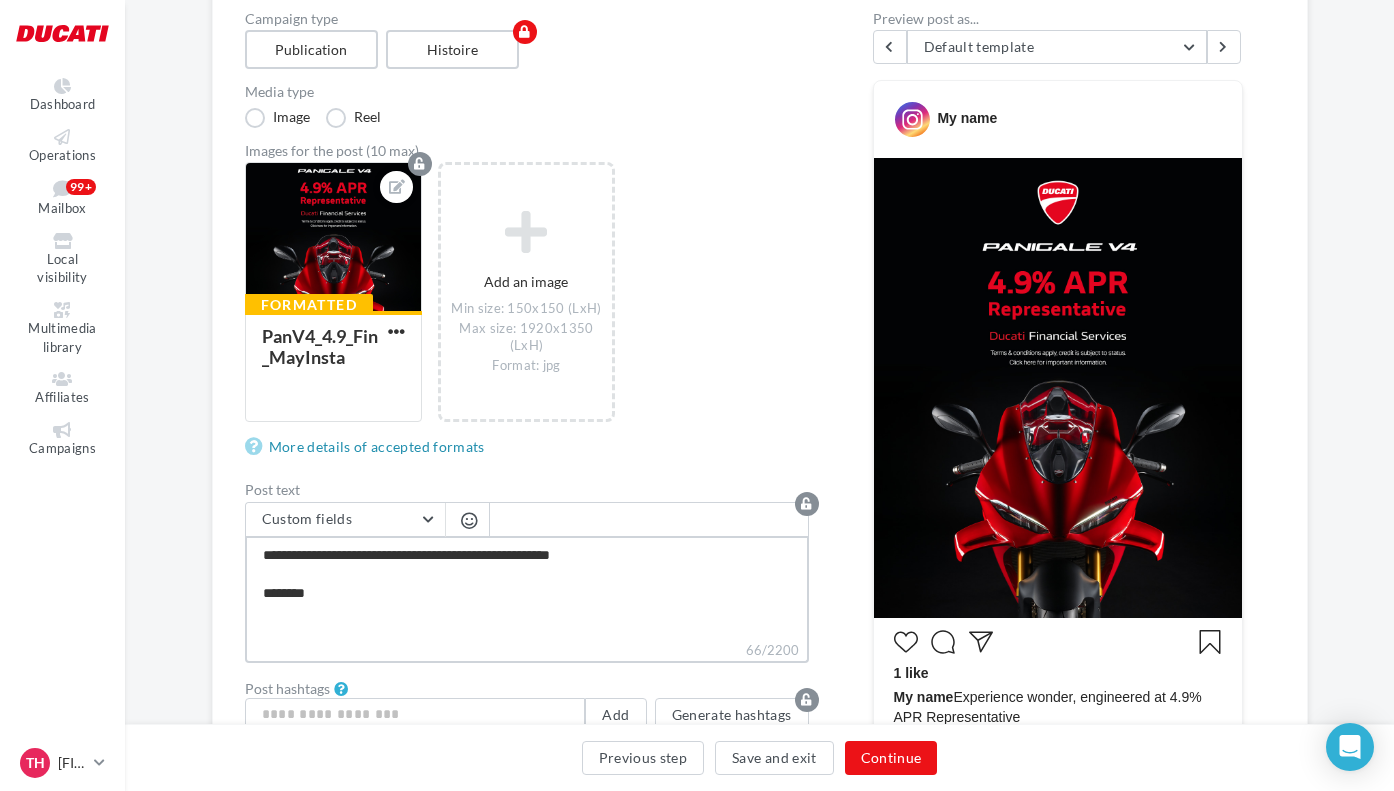 type on "**********" 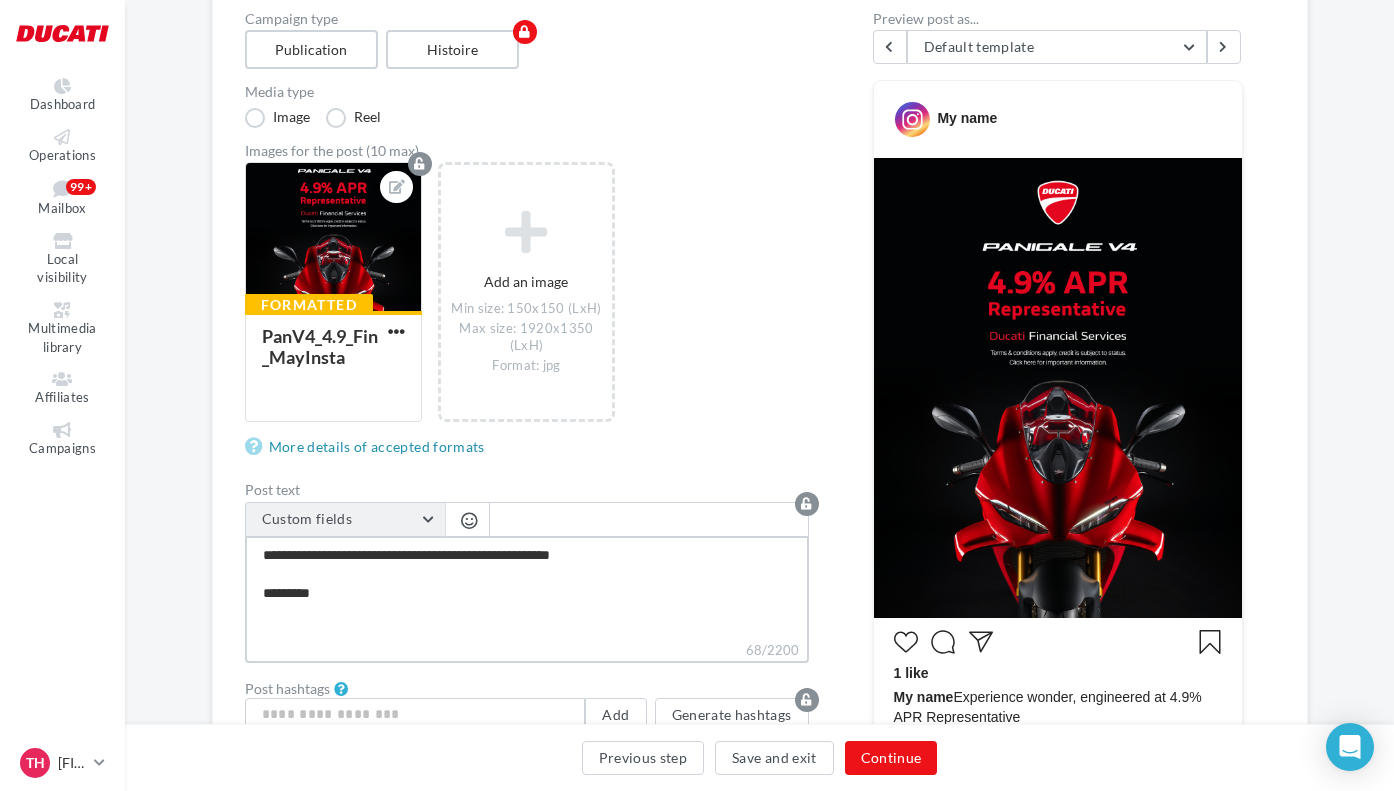 type on "**********" 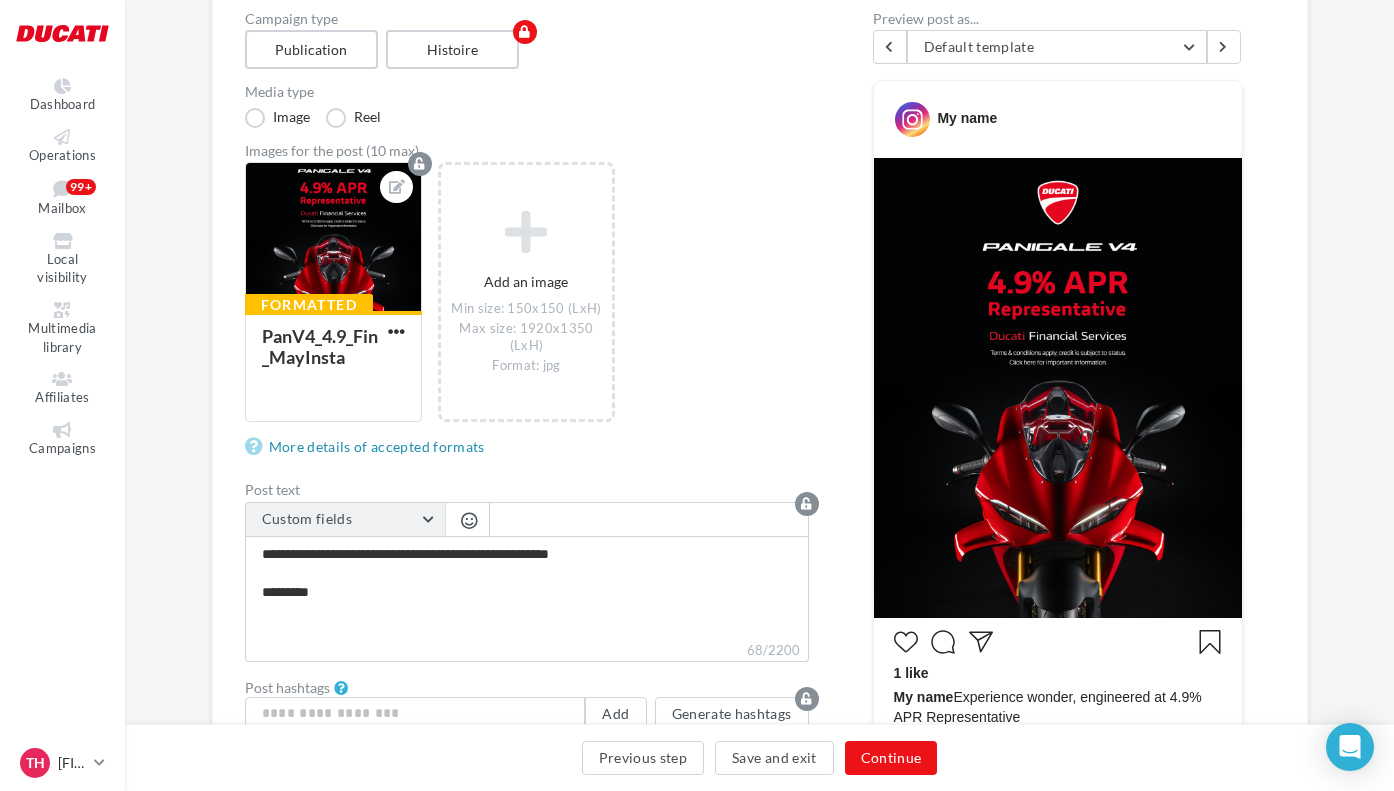 click on "Custom fields" at bounding box center [345, 520] 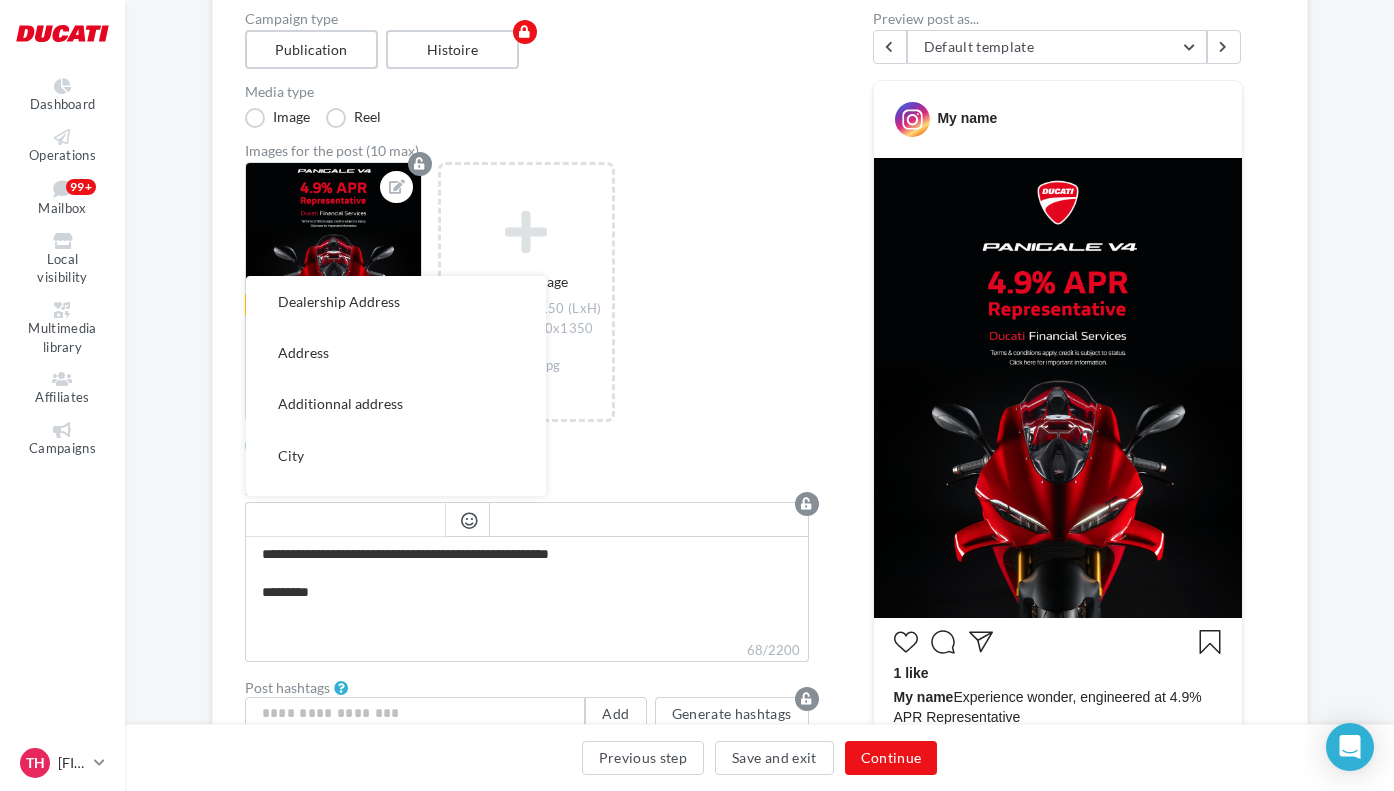 scroll, scrollTop: 386, scrollLeft: 0, axis: vertical 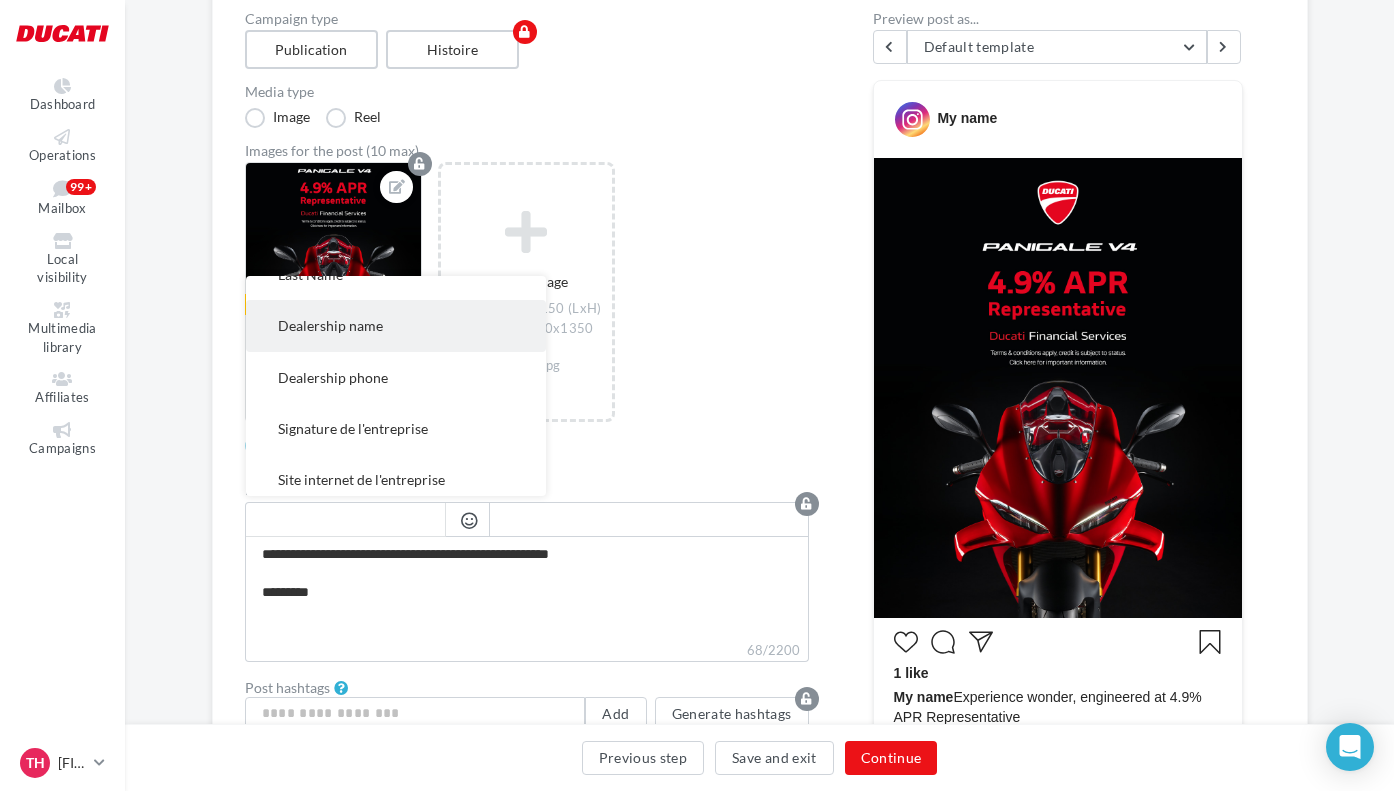 click on "Dealership name" at bounding box center (396, 325) 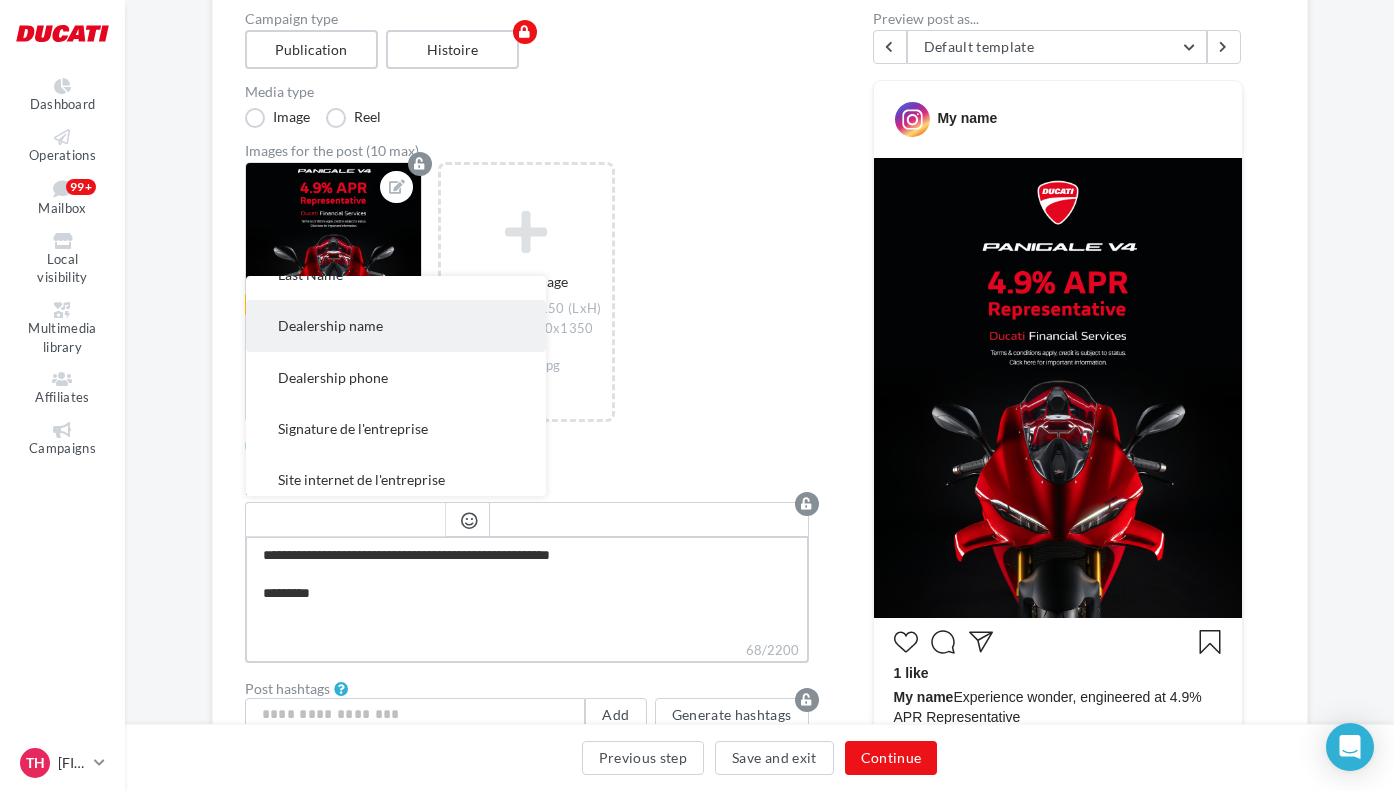 type on "**********" 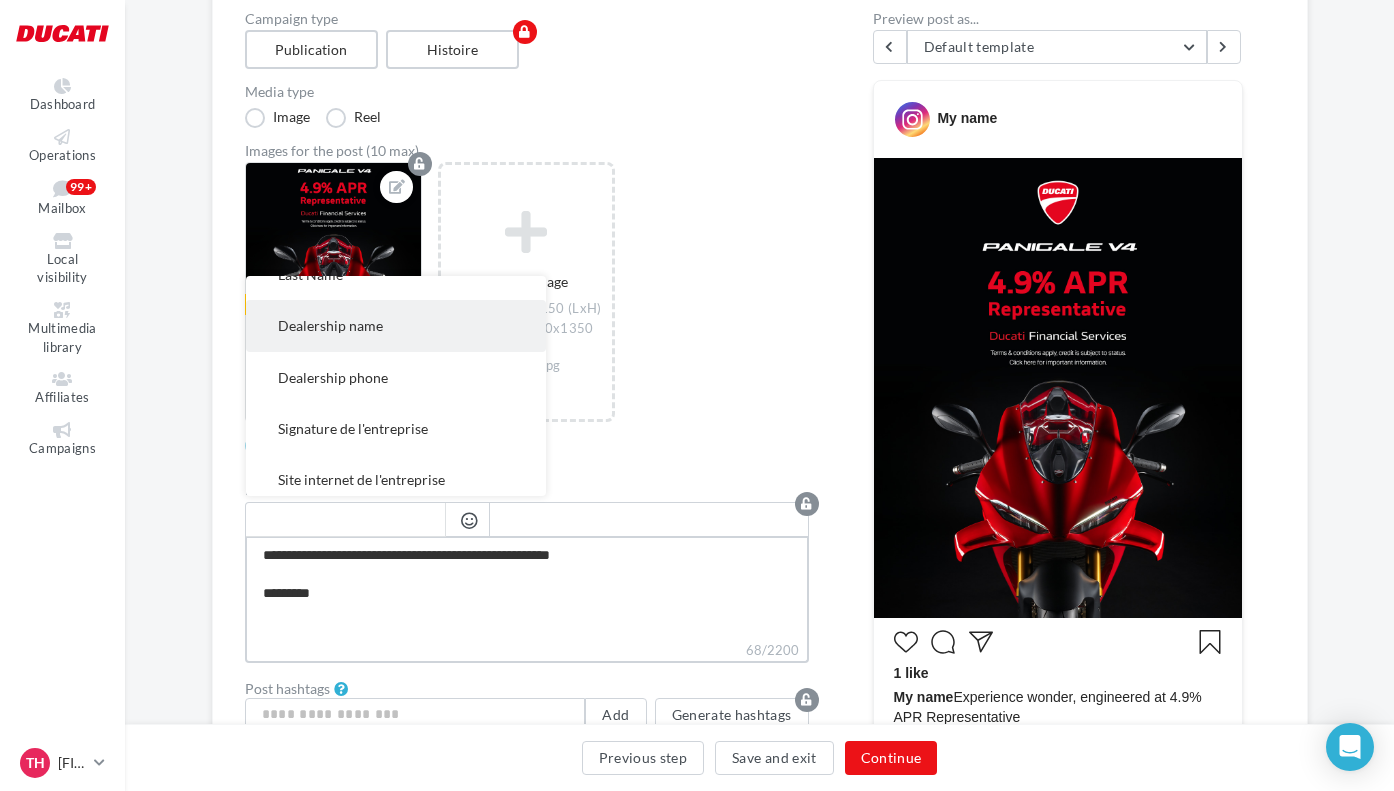 type on "**********" 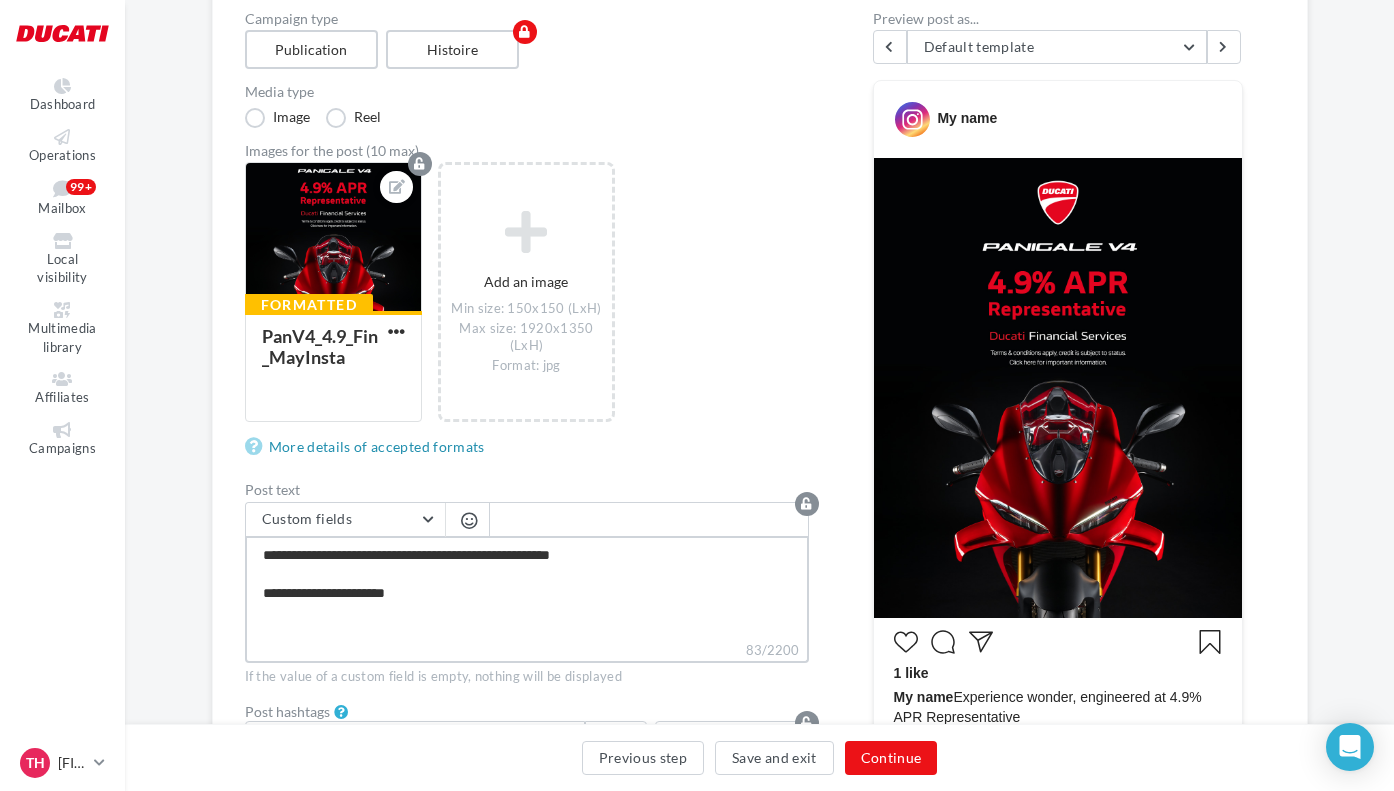 click on "**********" at bounding box center [527, 588] 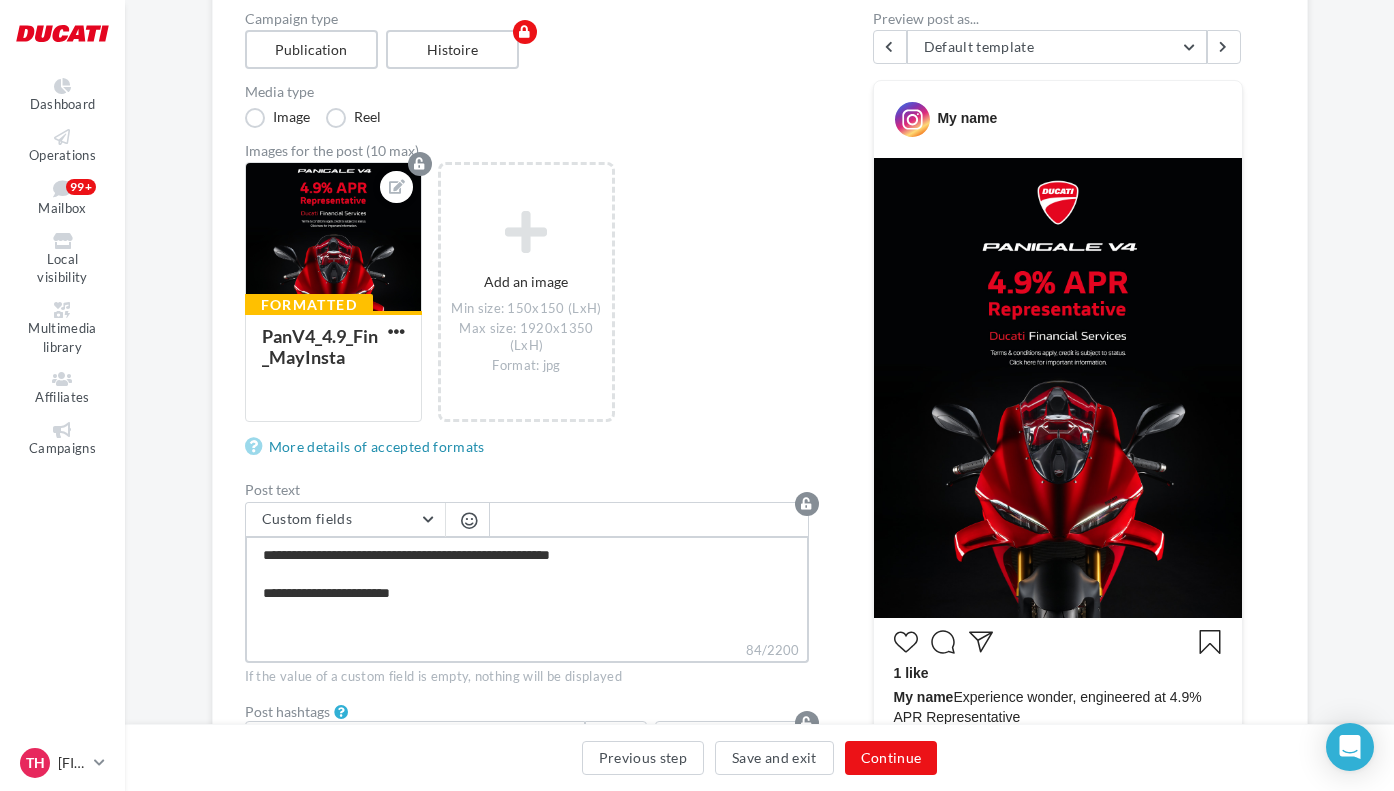 type on "**********" 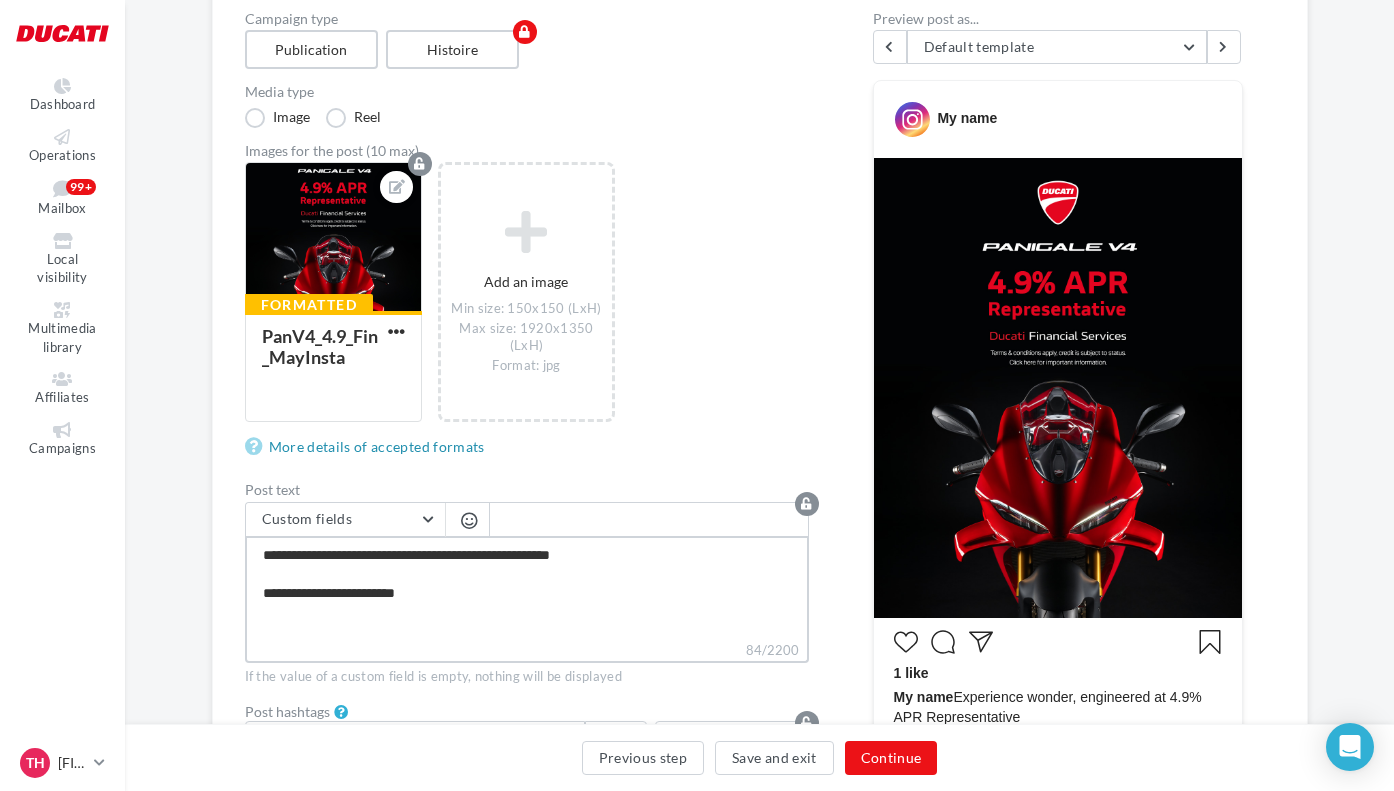 type on "**********" 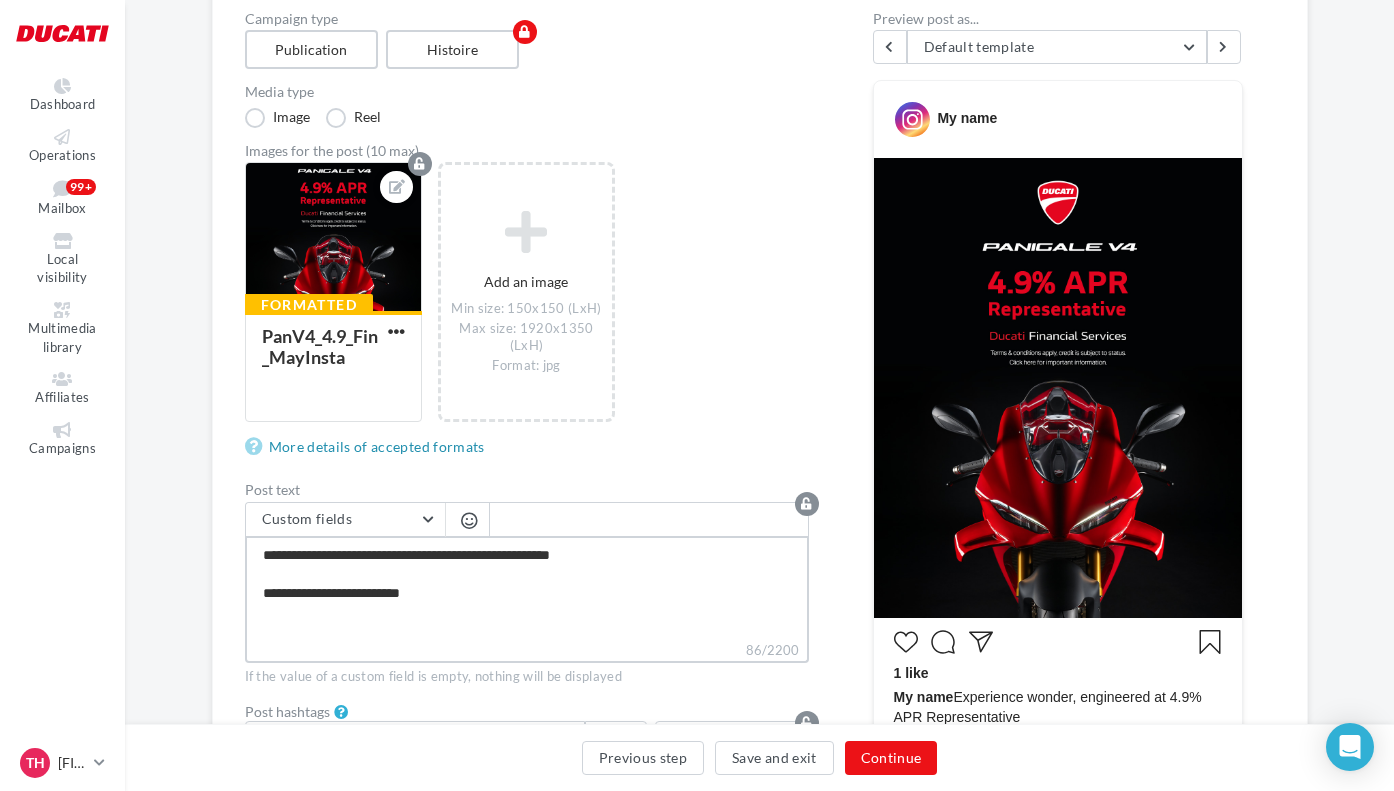 type on "**********" 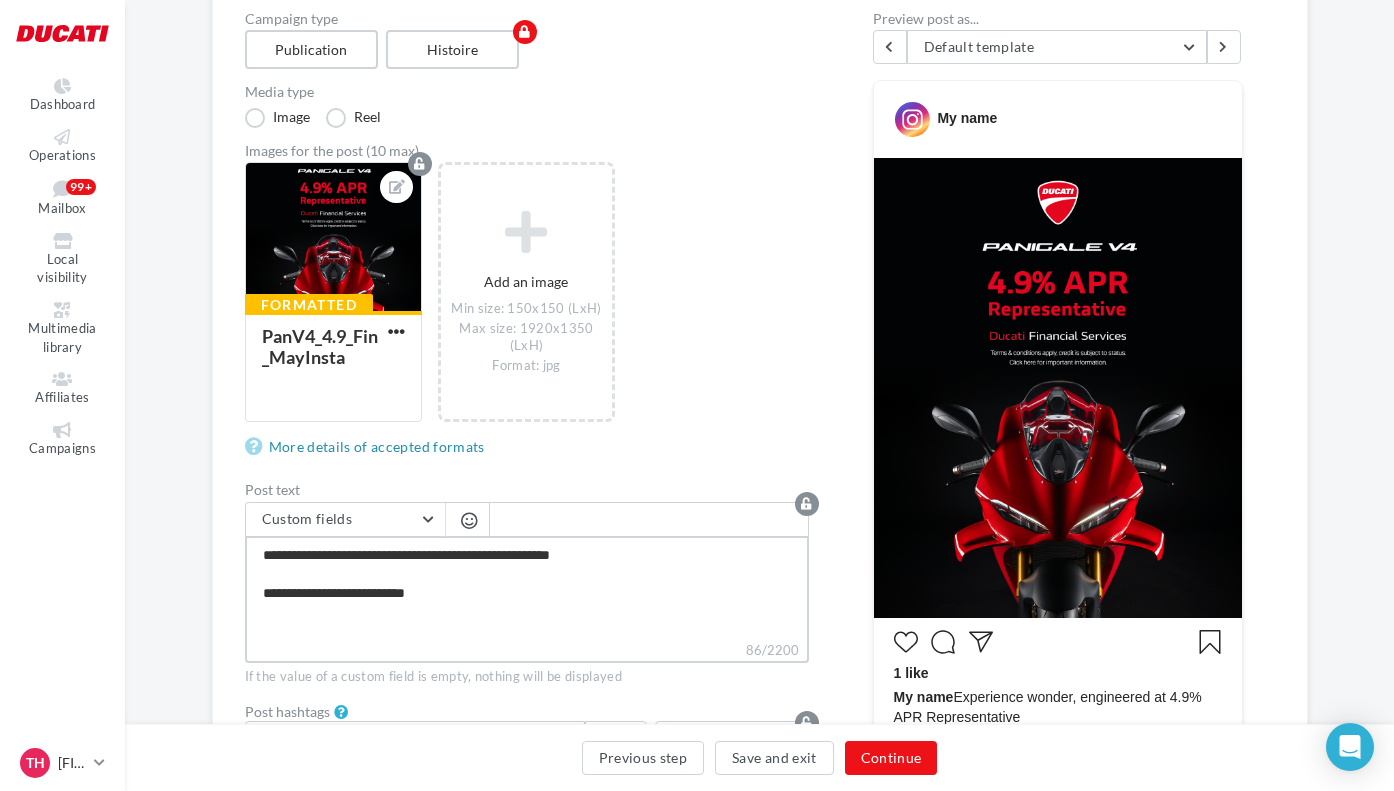 type on "**********" 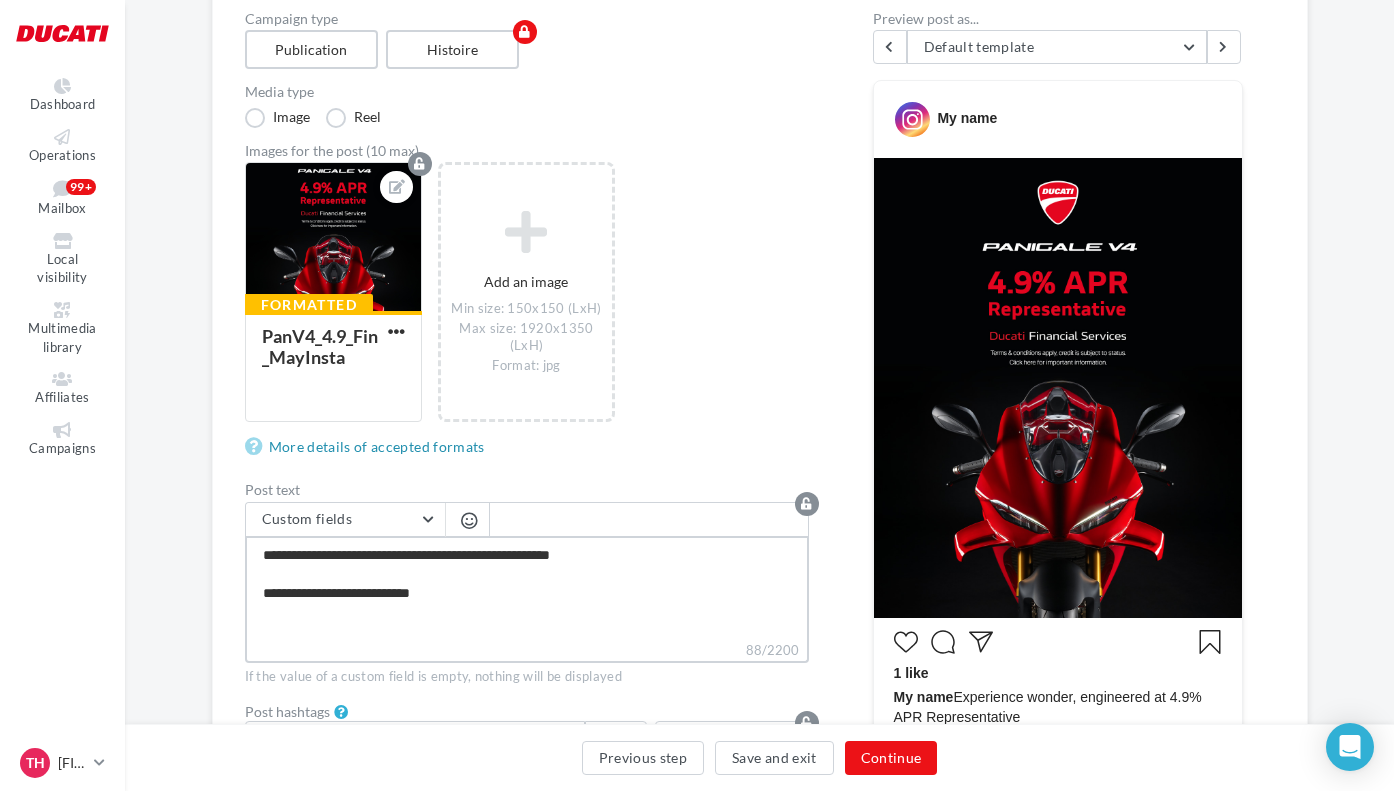 type on "**********" 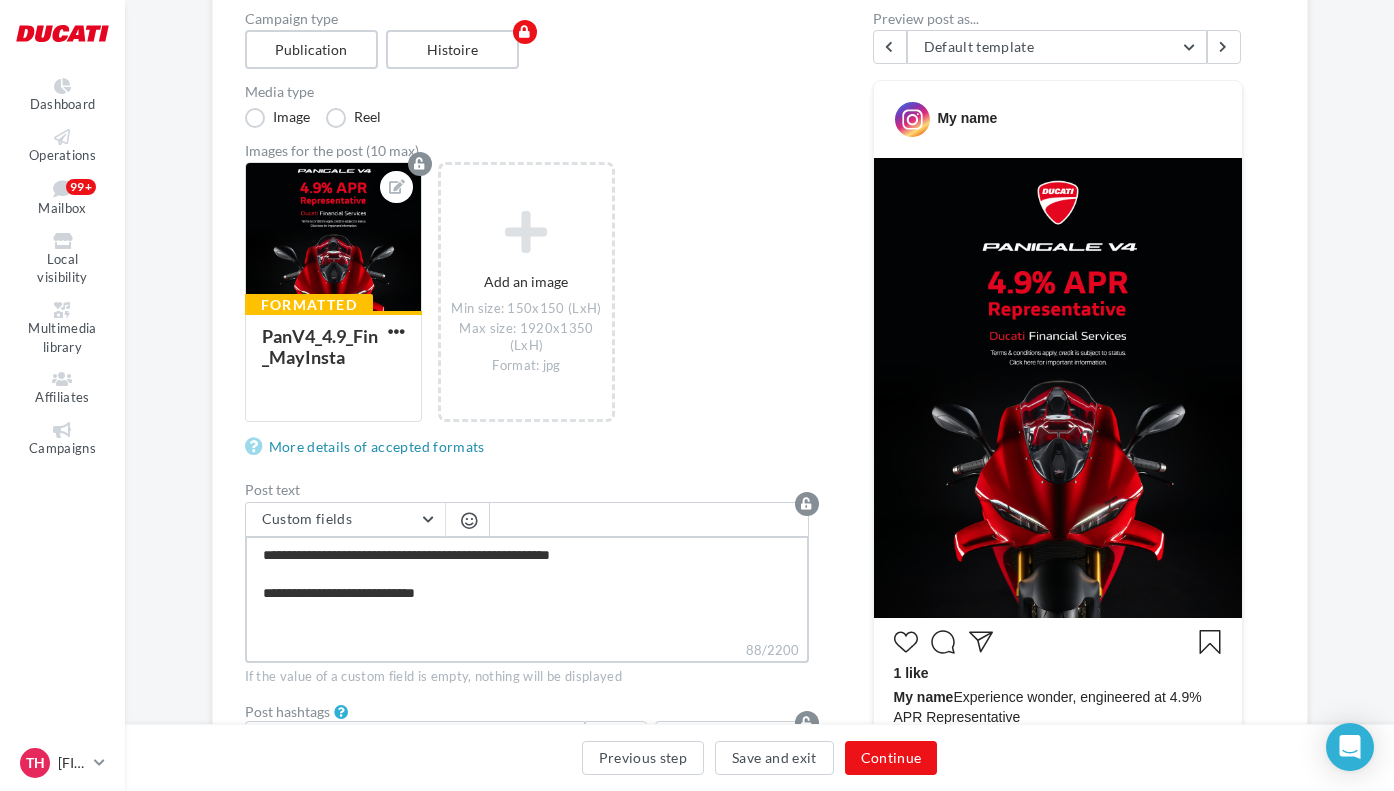 type on "**********" 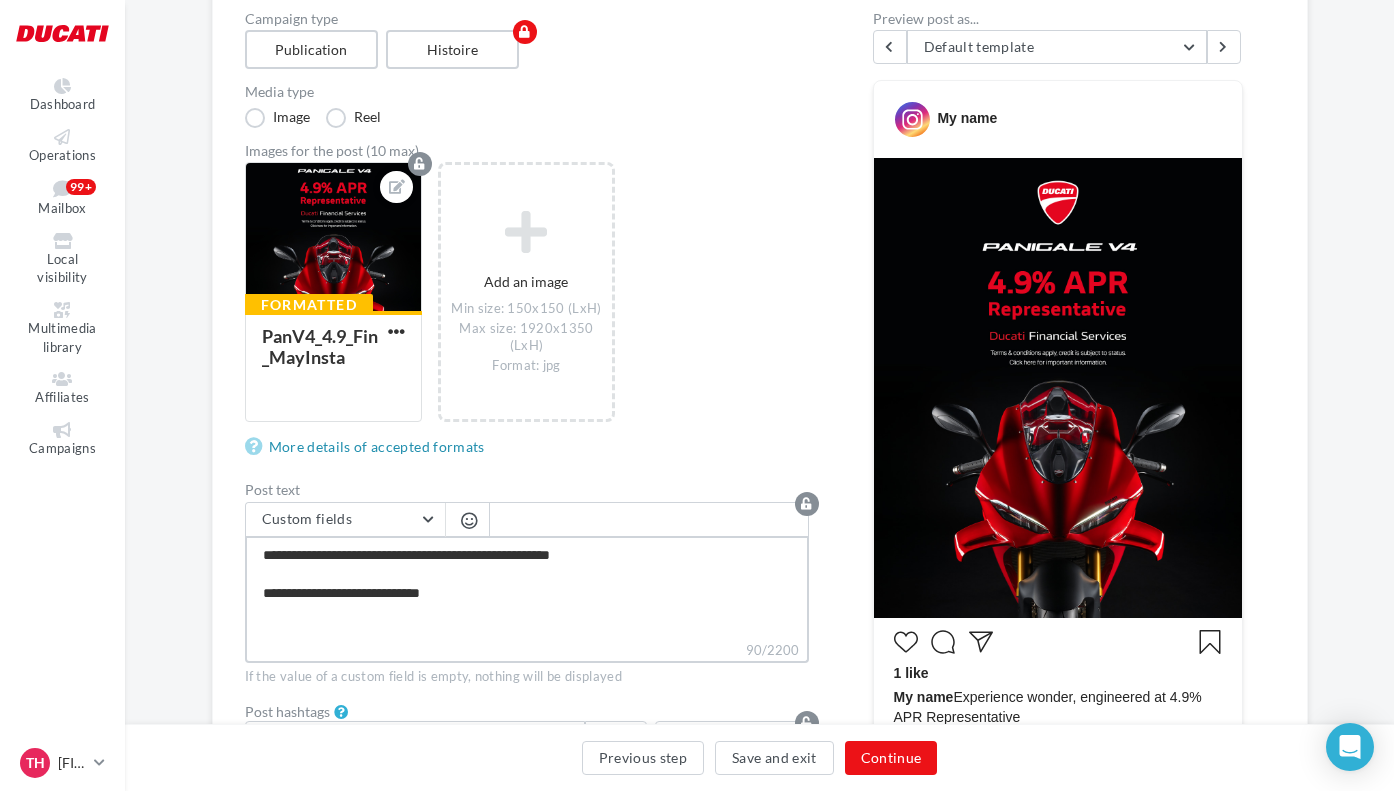 type on "**********" 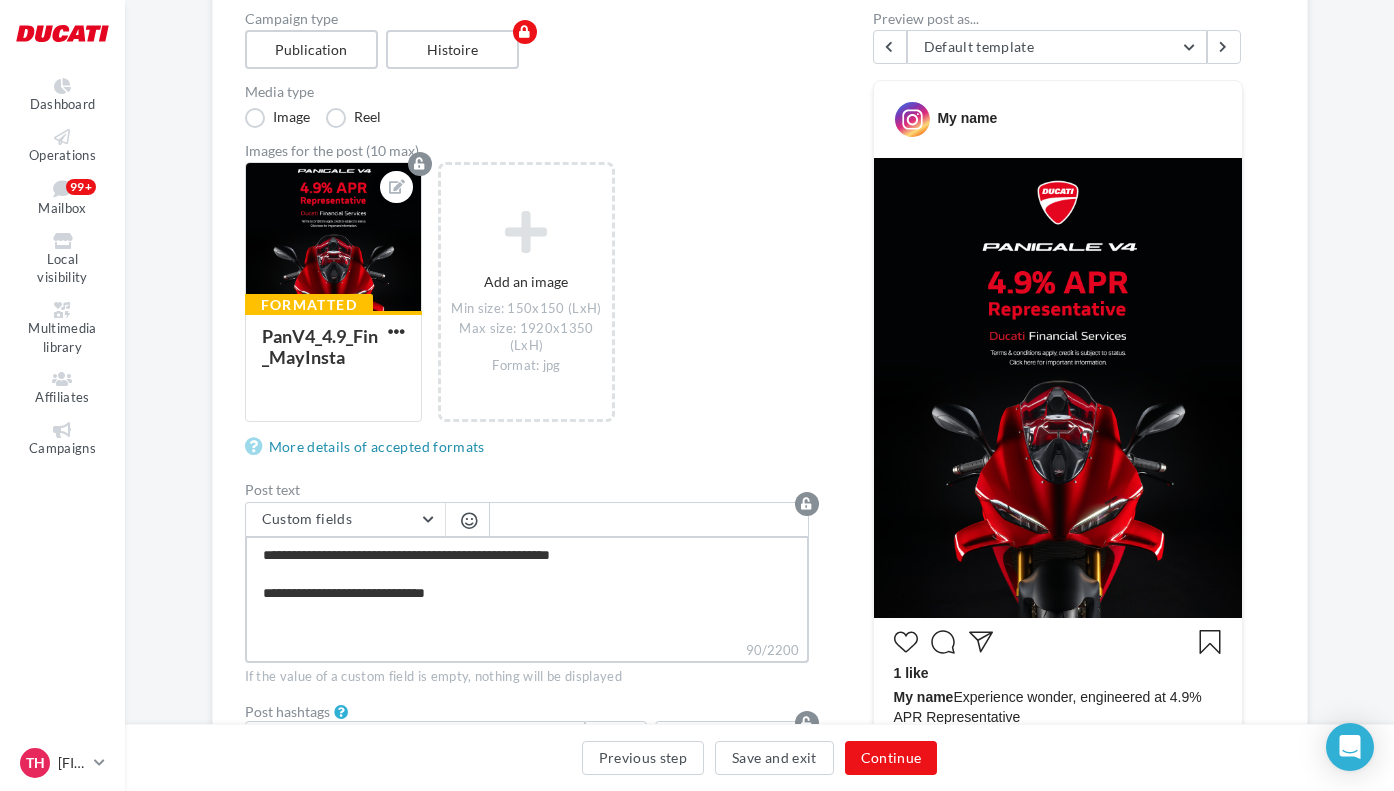 type on "**********" 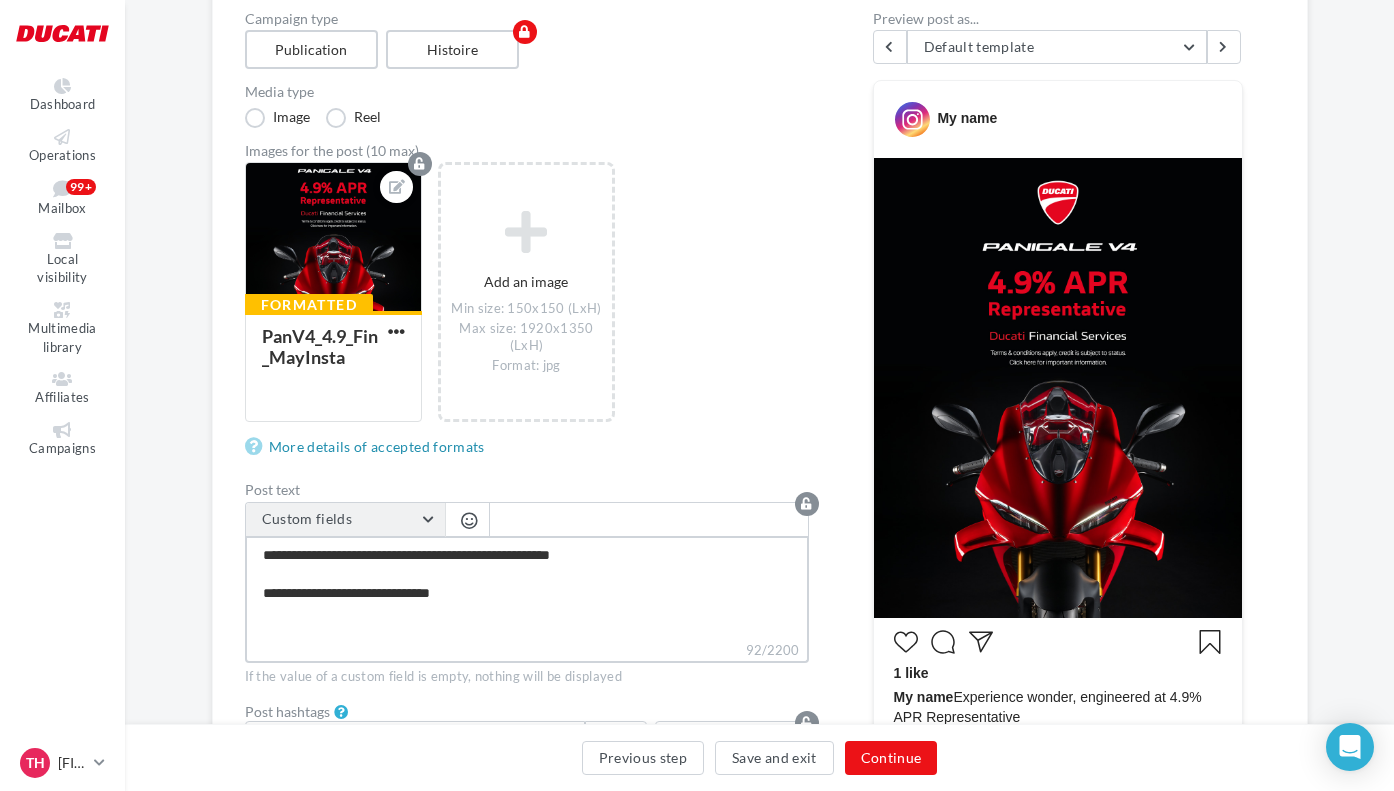 type on "**********" 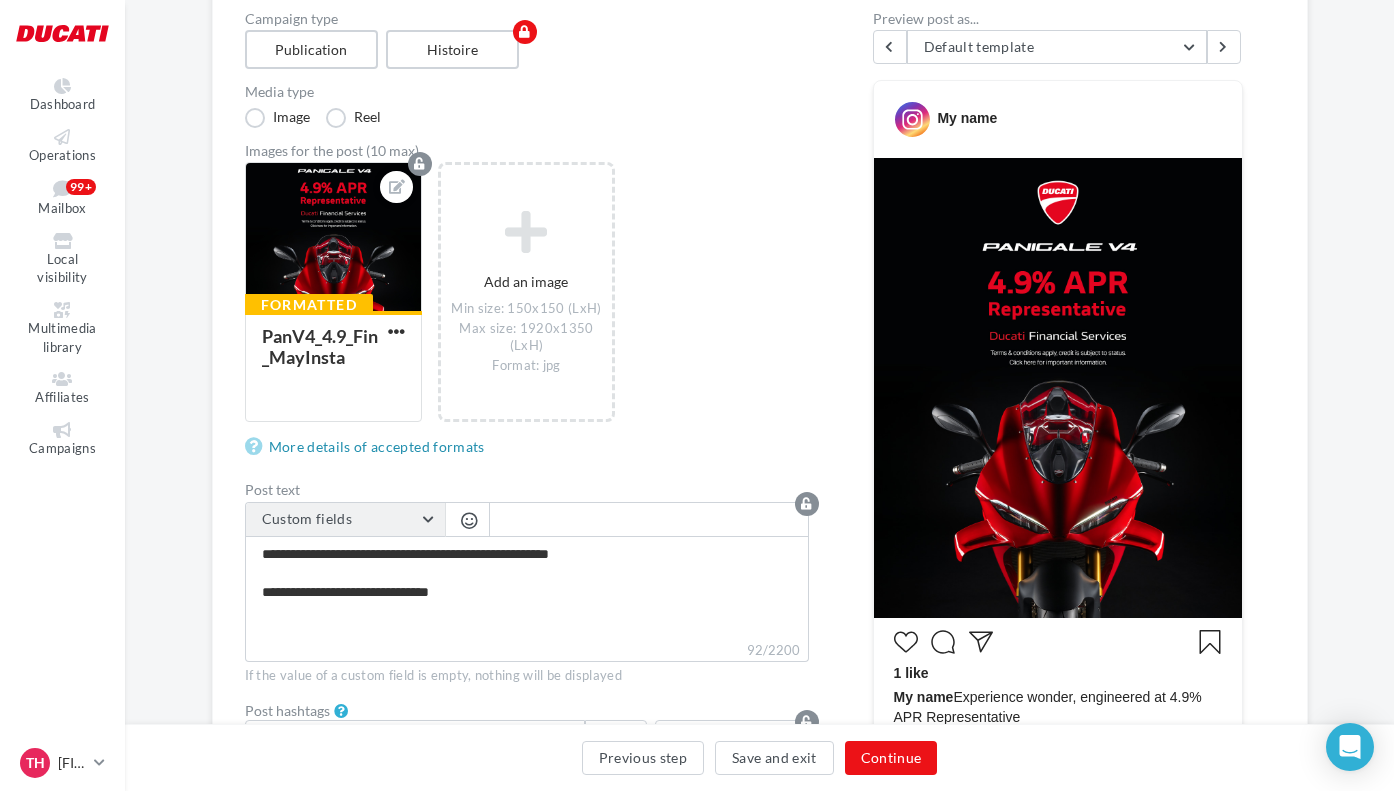 click on "Custom fields" at bounding box center (345, 520) 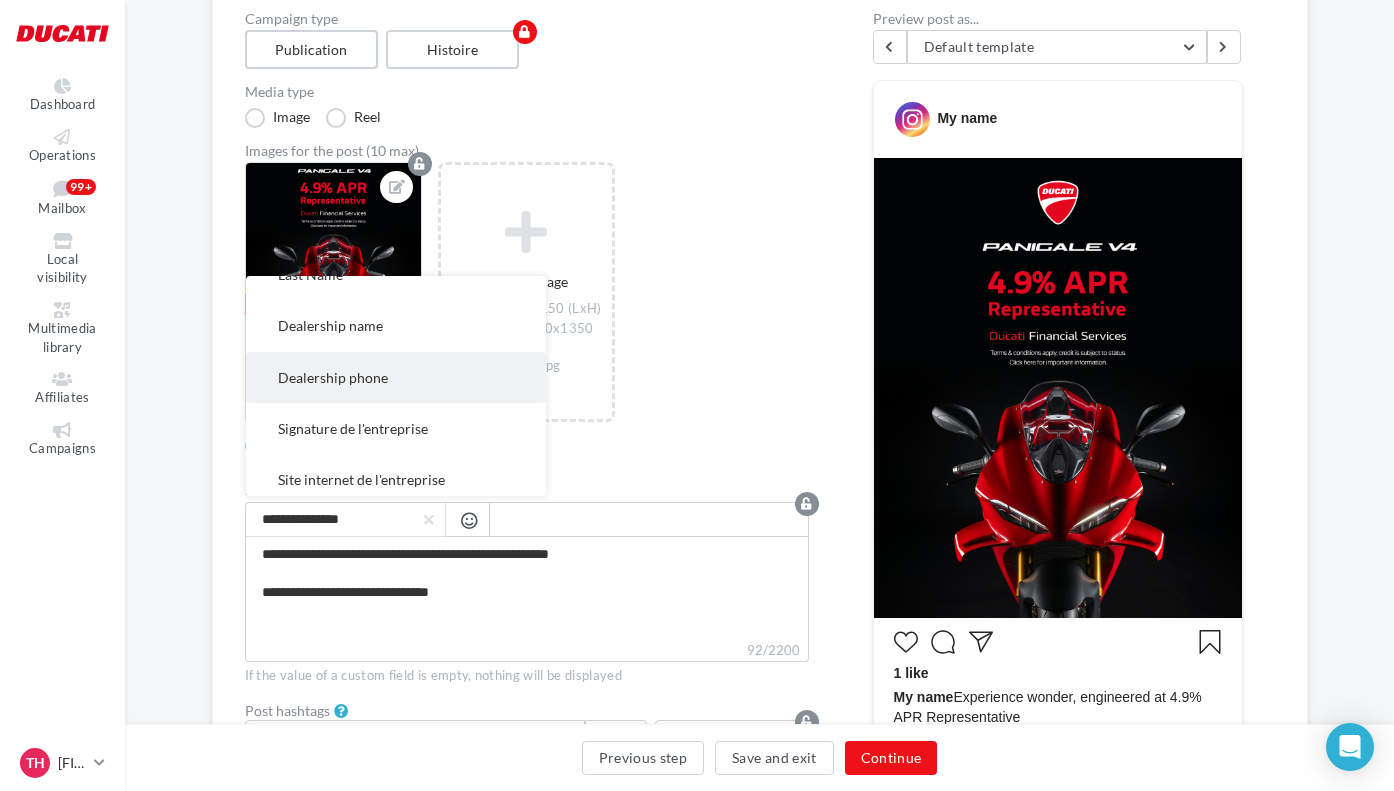 click on "Dealership phone" at bounding box center (396, 377) 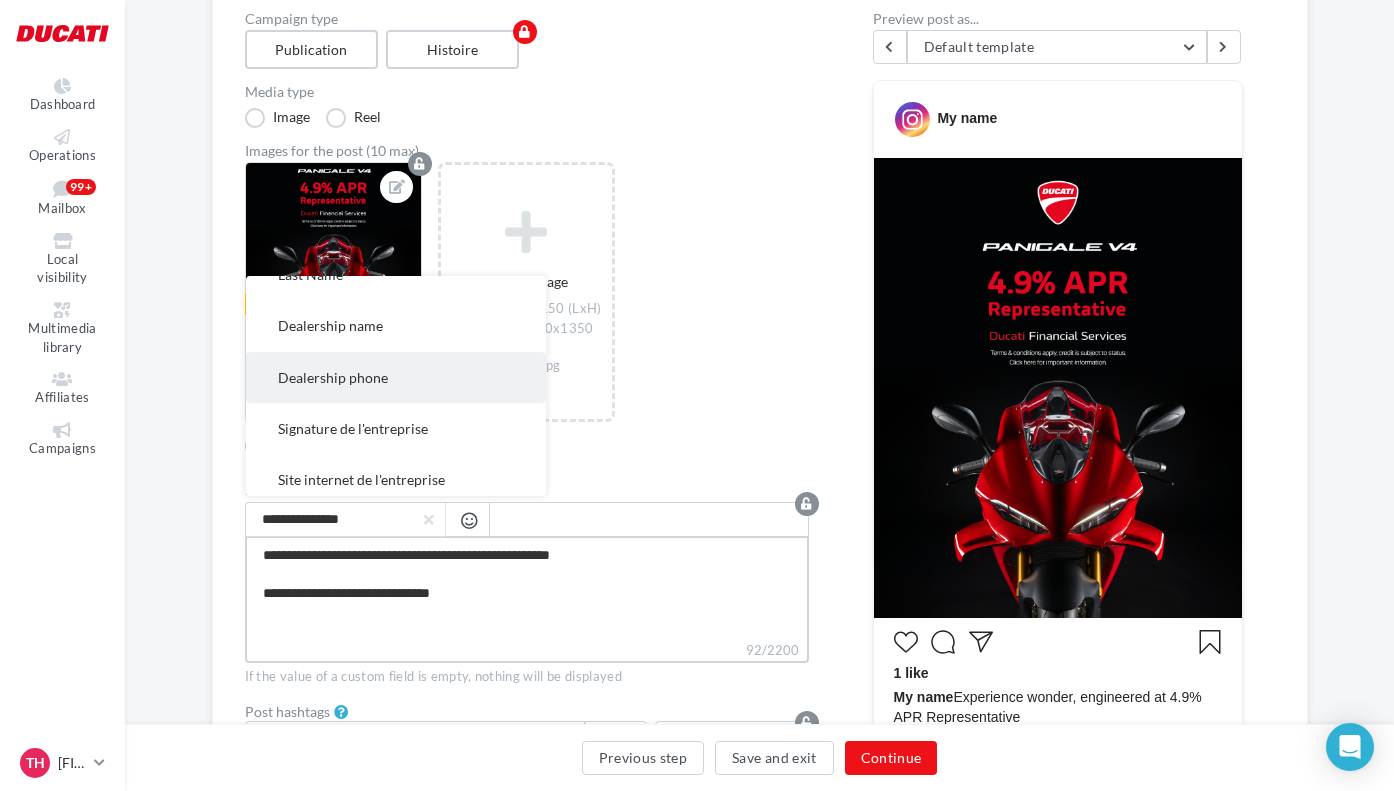 type on "**********" 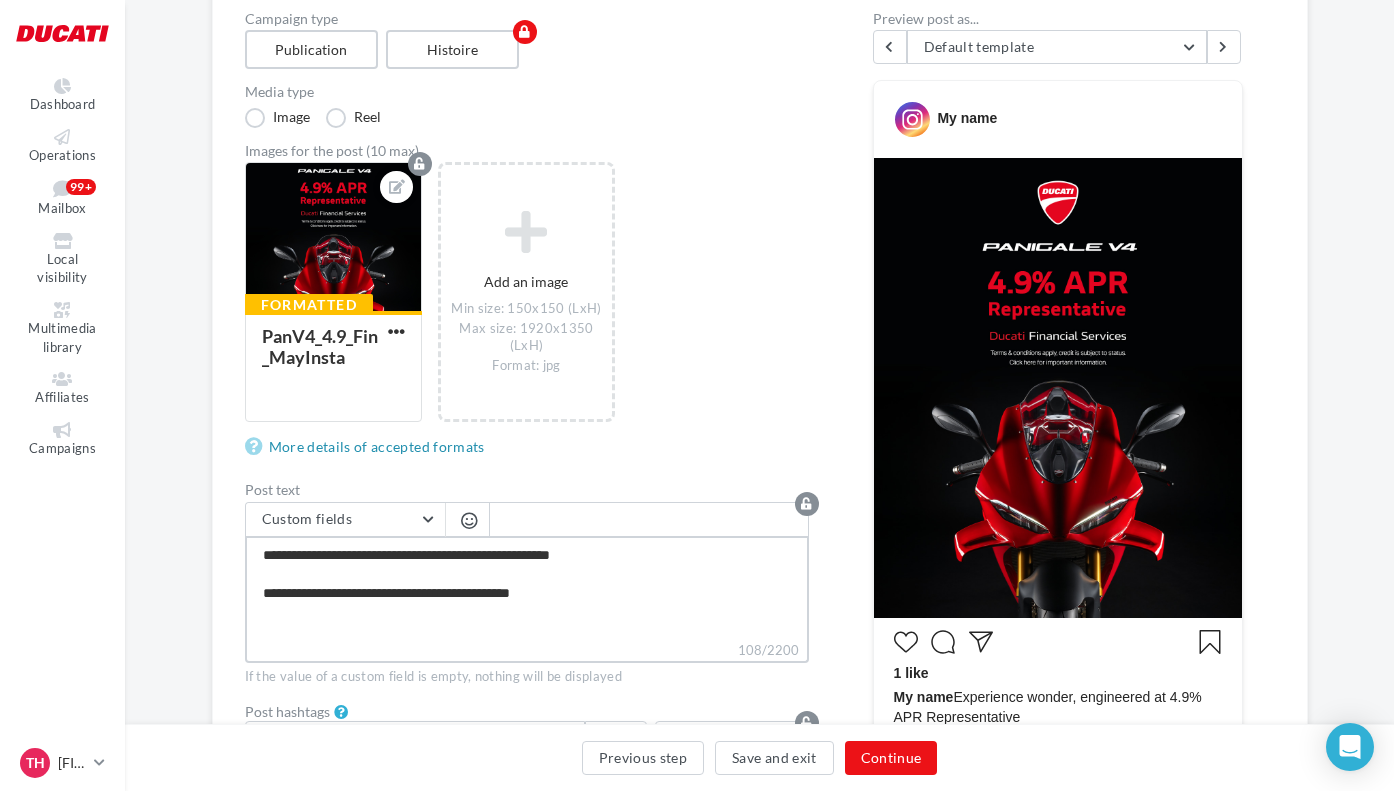 click on "**********" at bounding box center (527, 588) 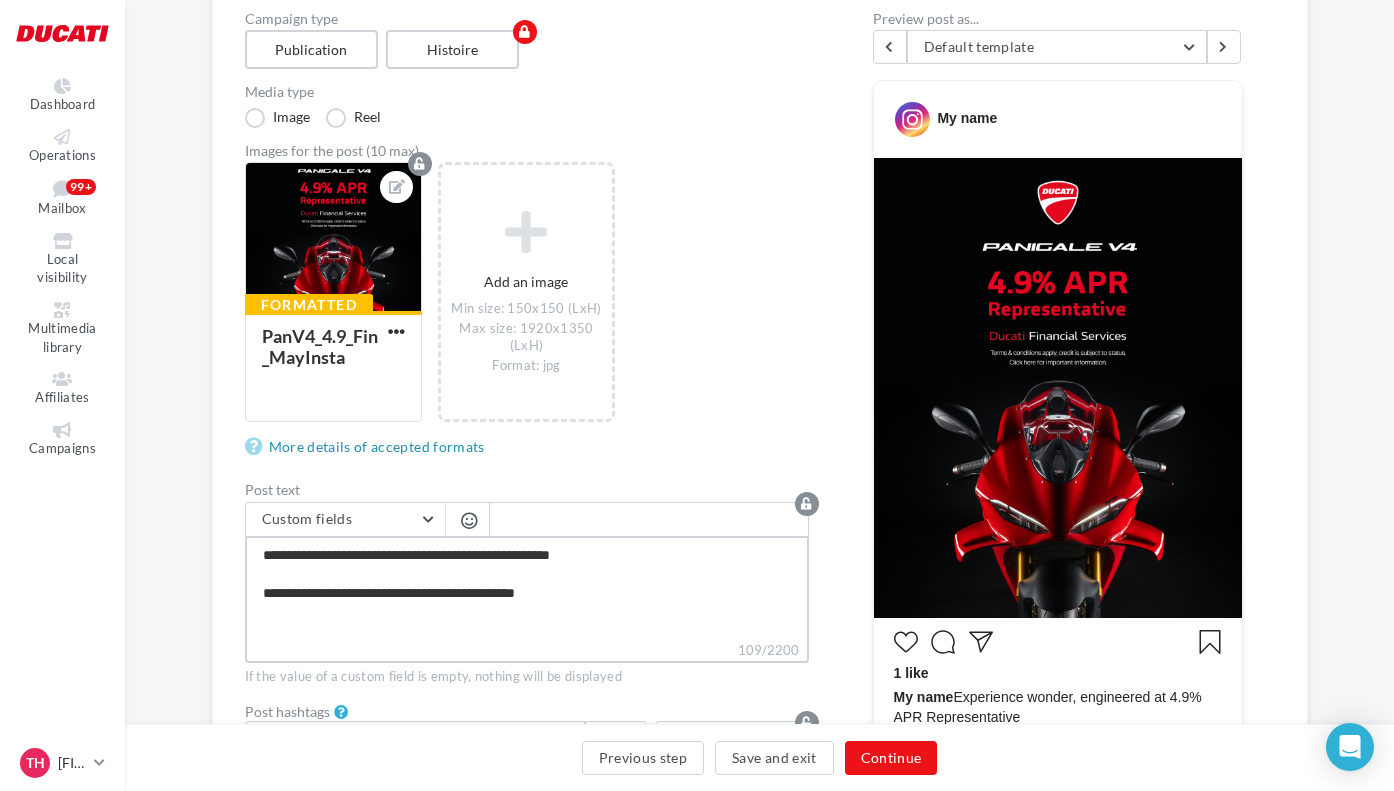 type on "**********" 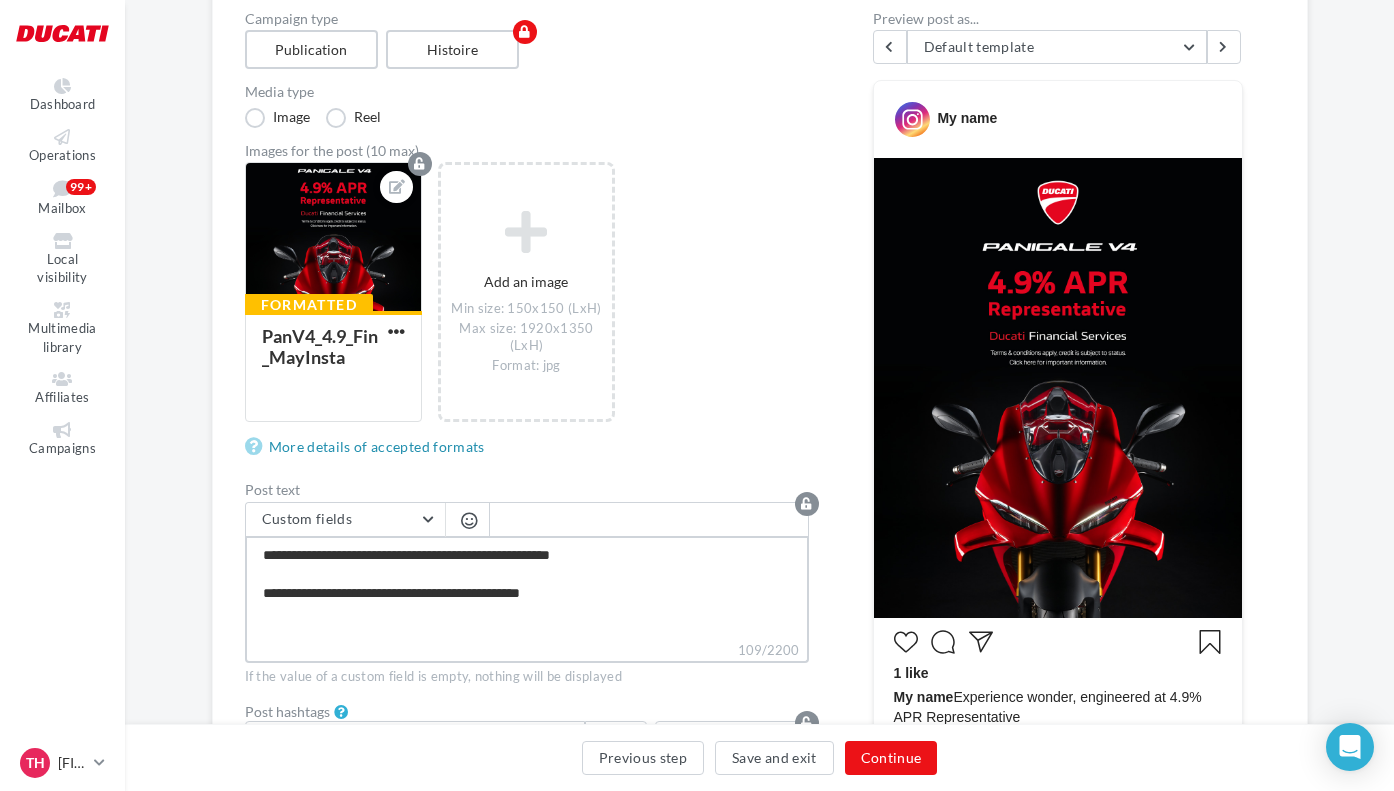 type on "**********" 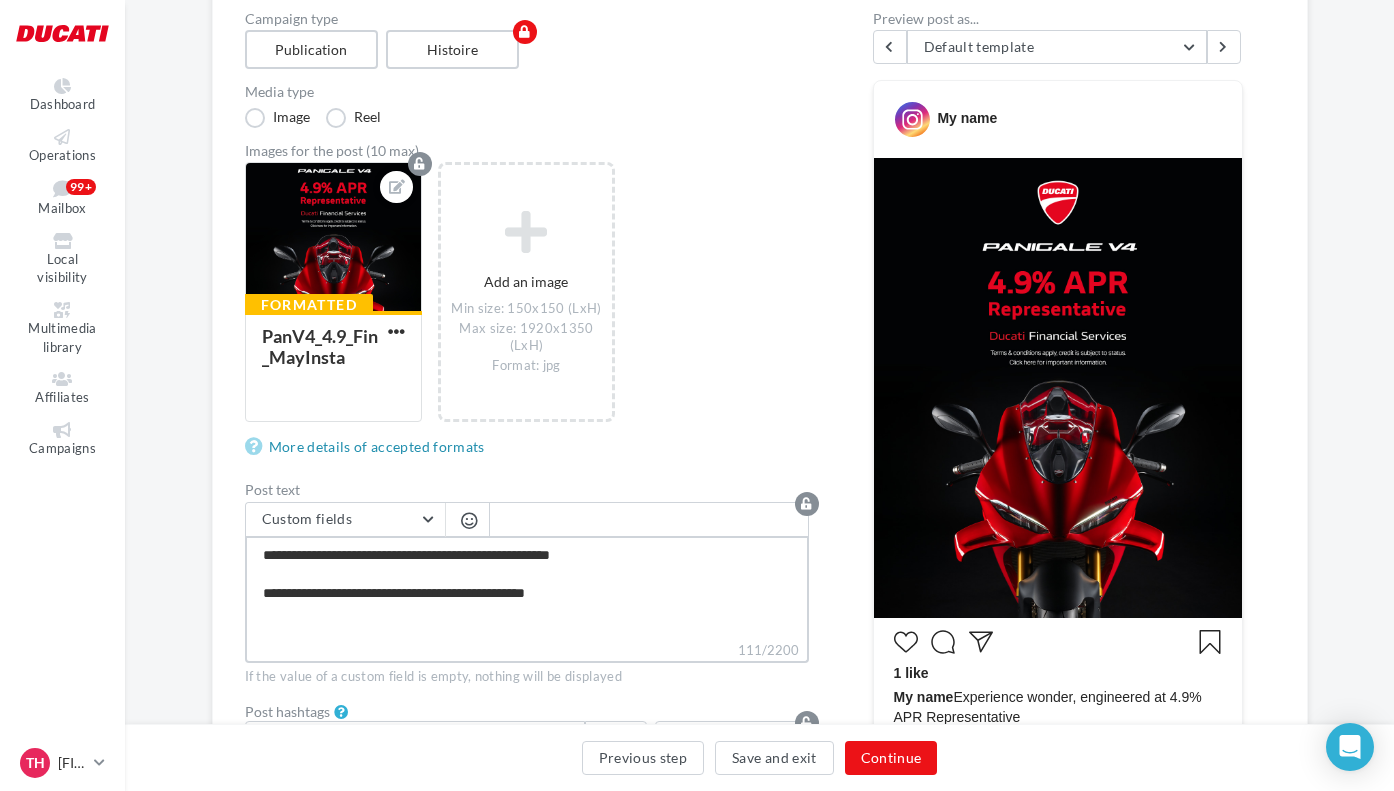type on "**********" 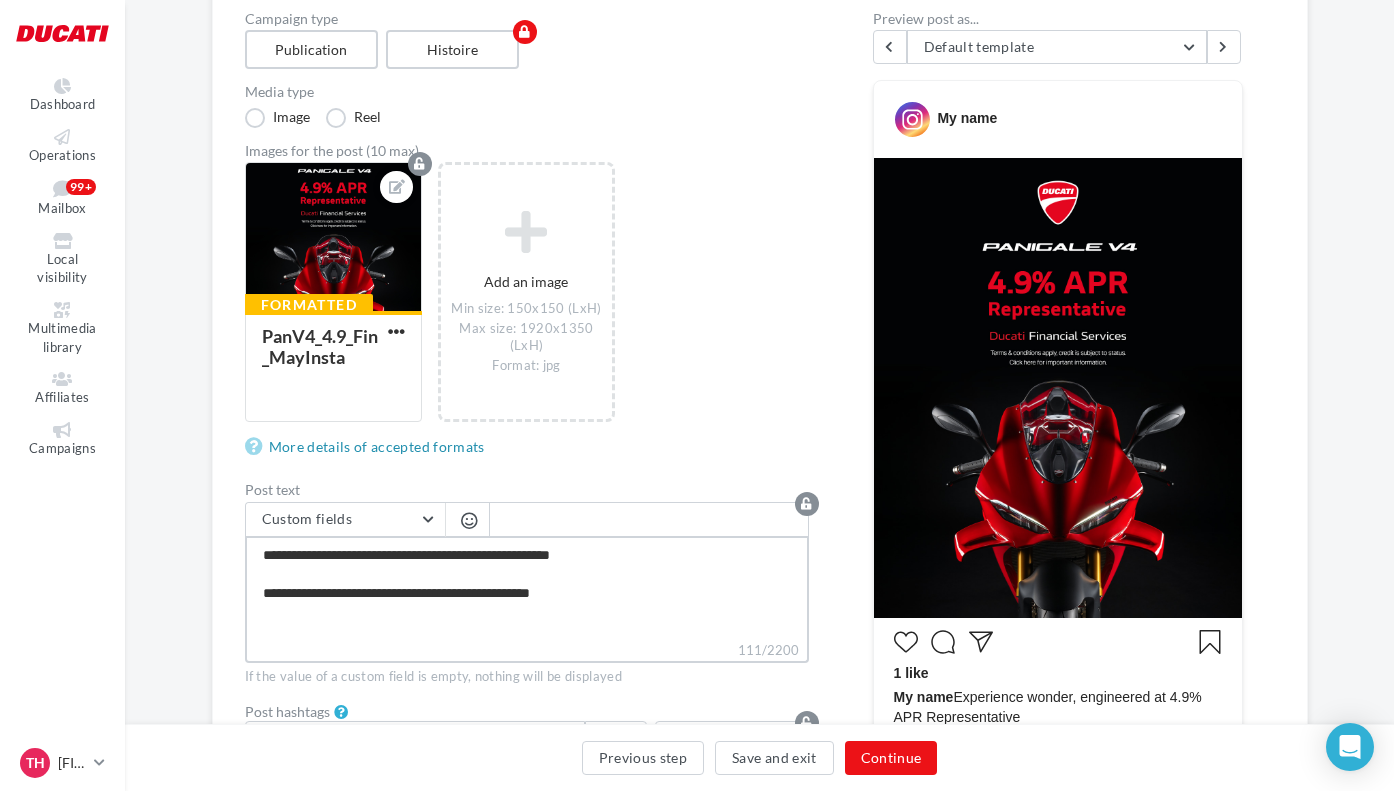 type on "**********" 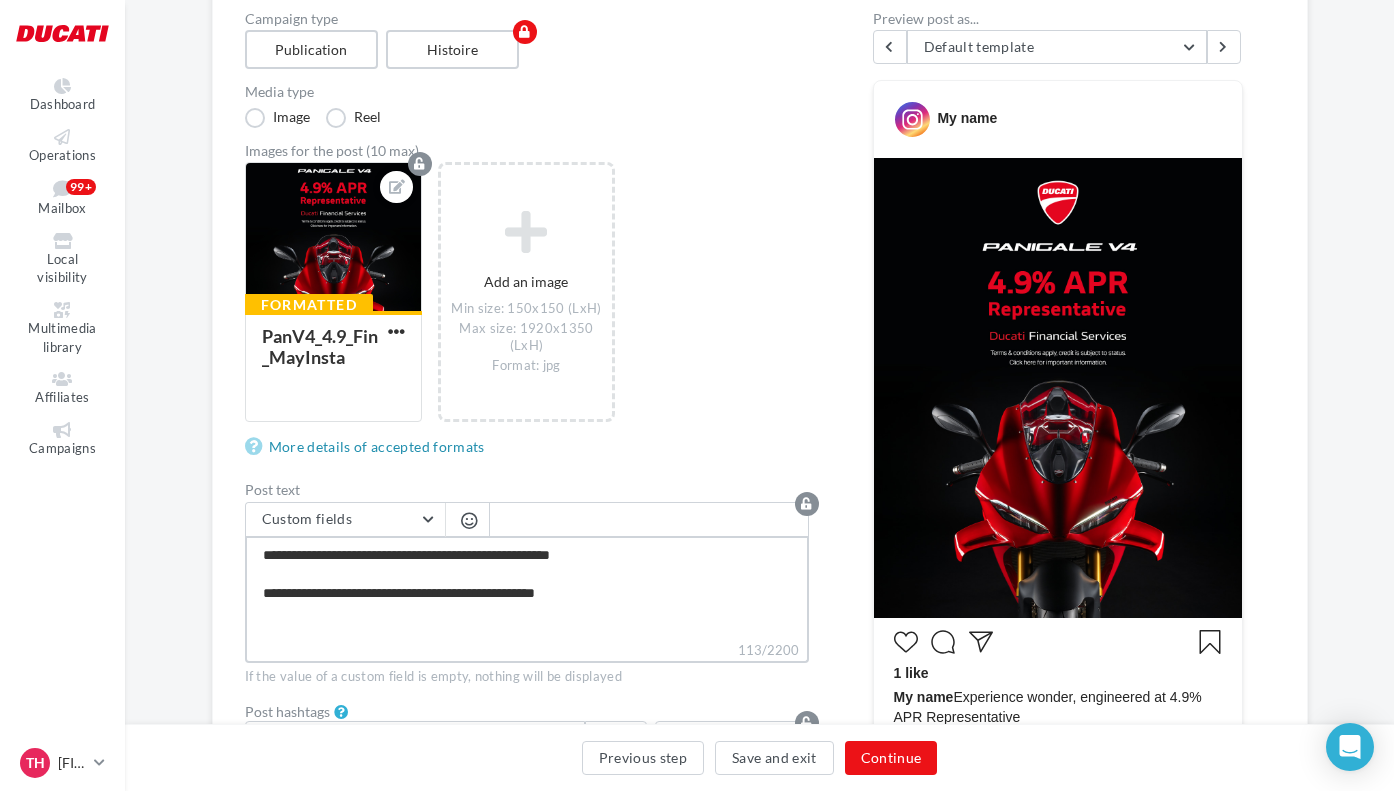 type on "**********" 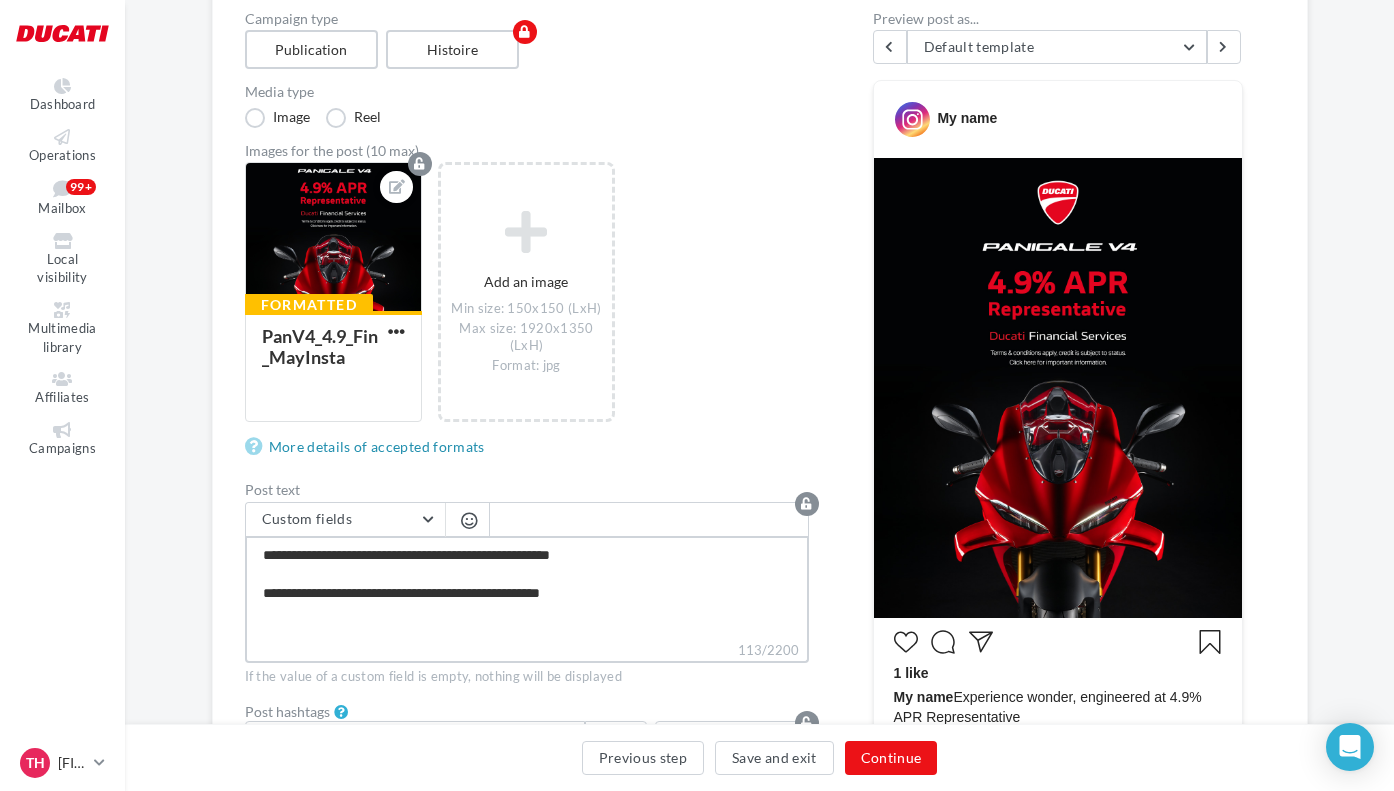 type on "**********" 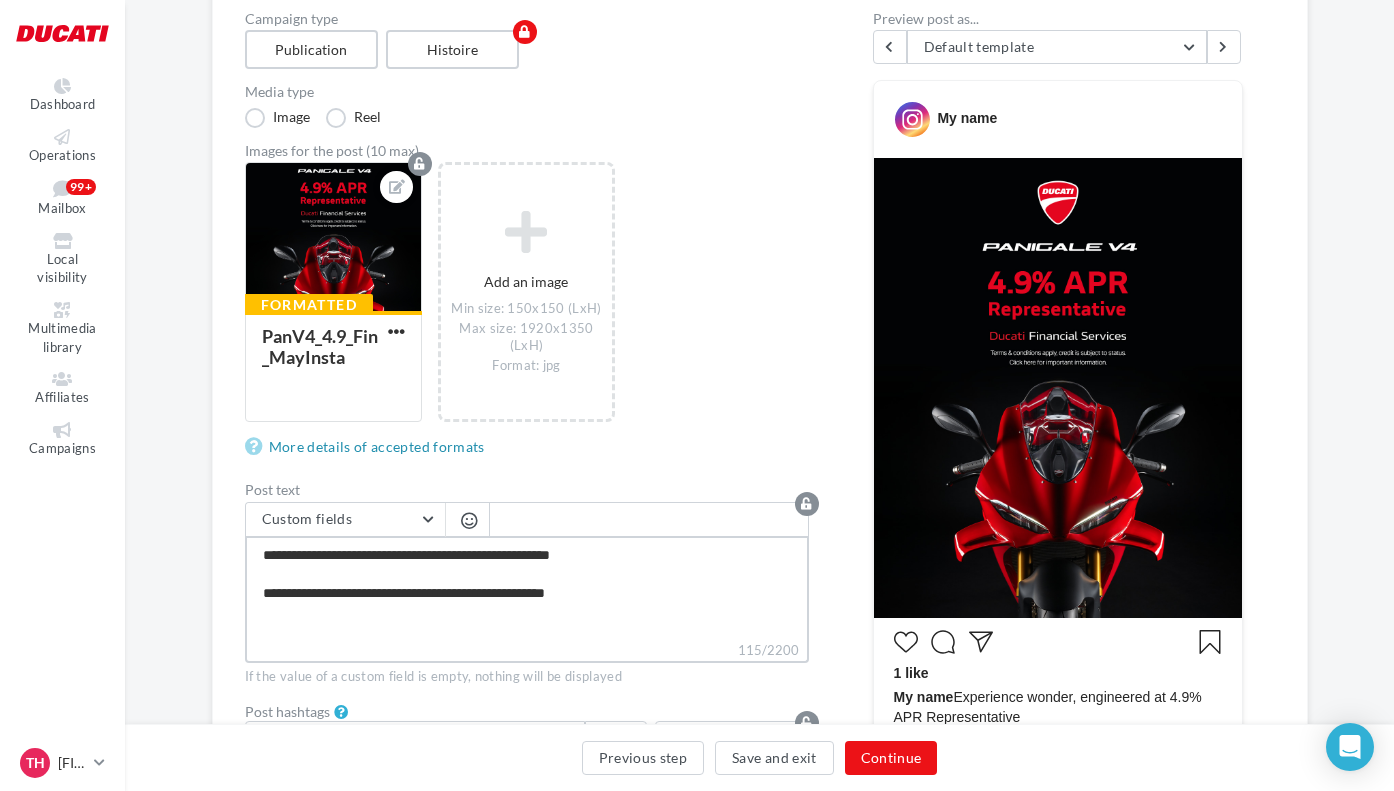 type on "**********" 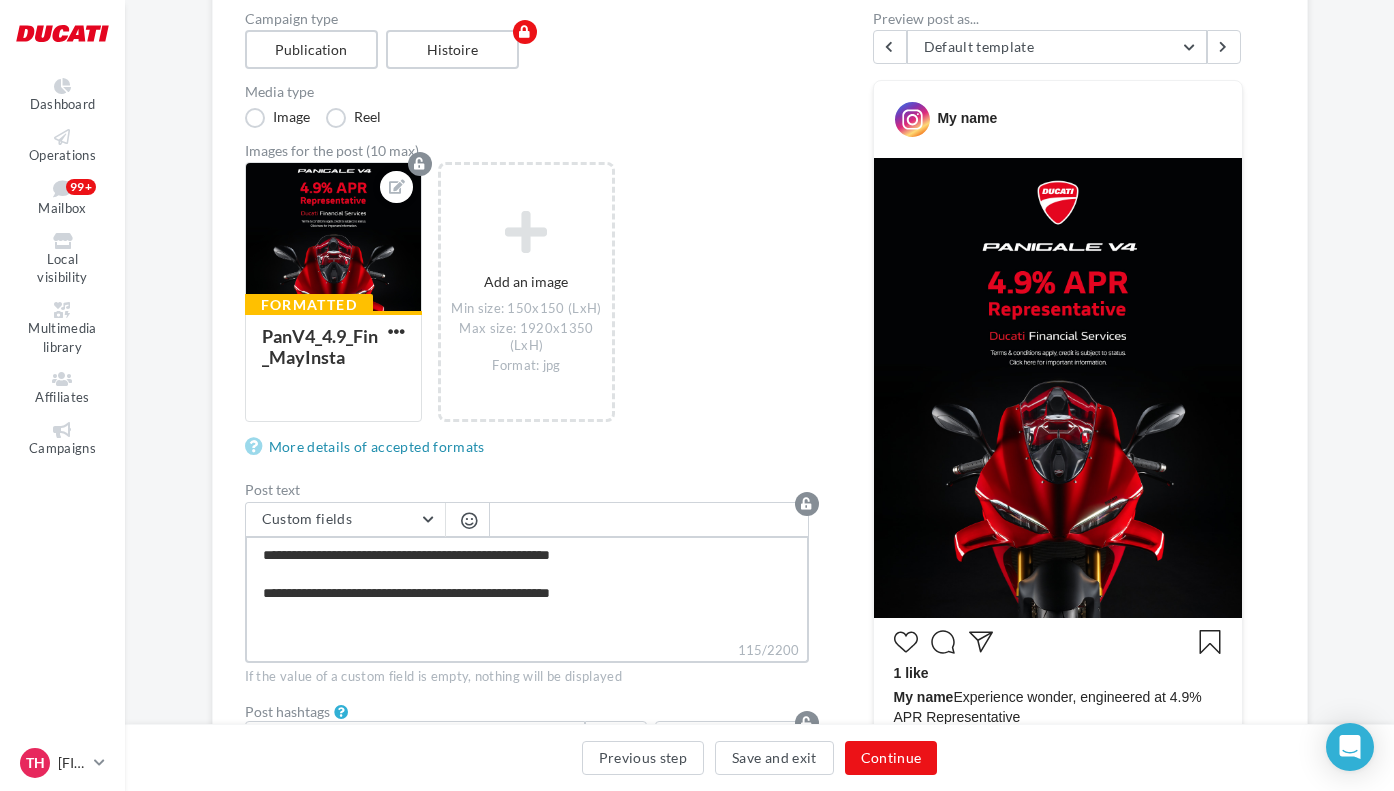 type on "**********" 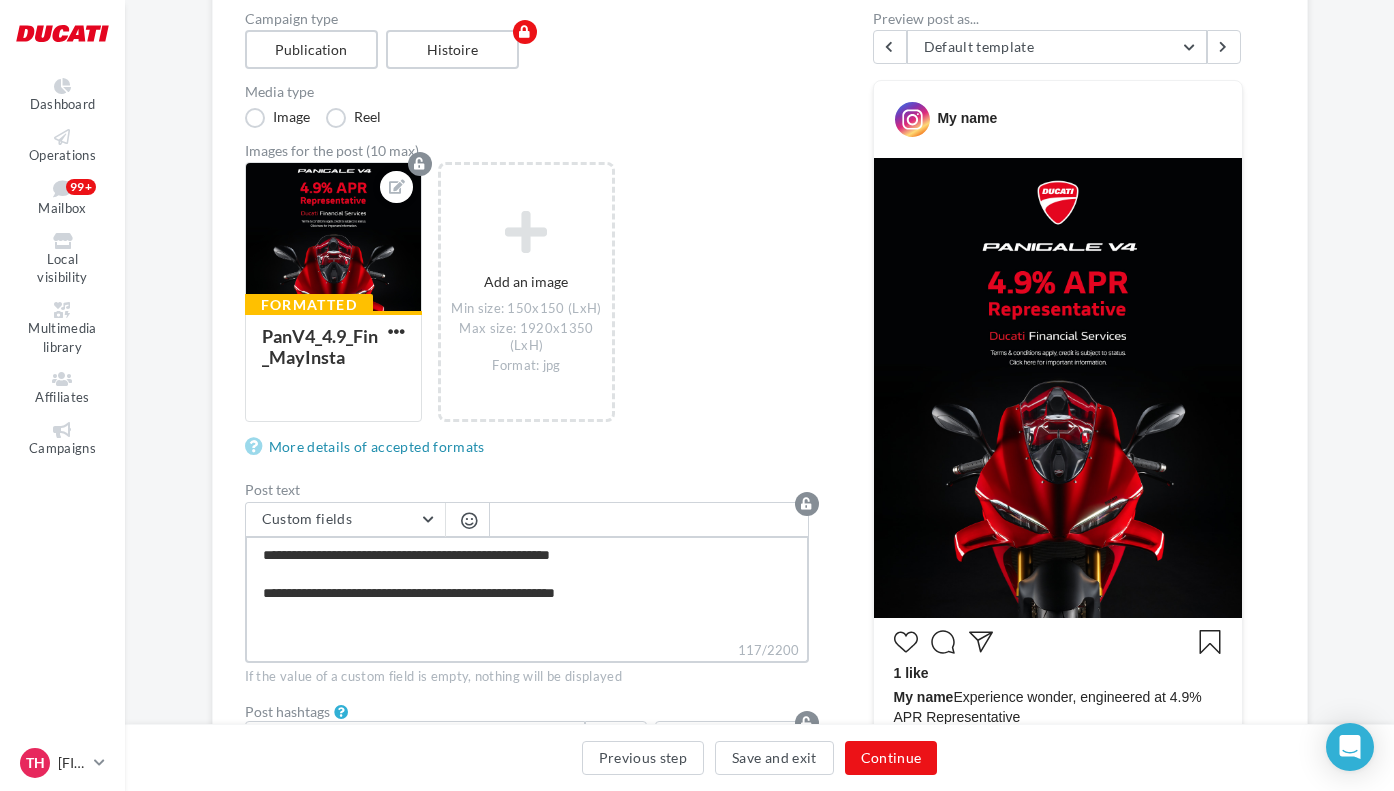 type on "**********" 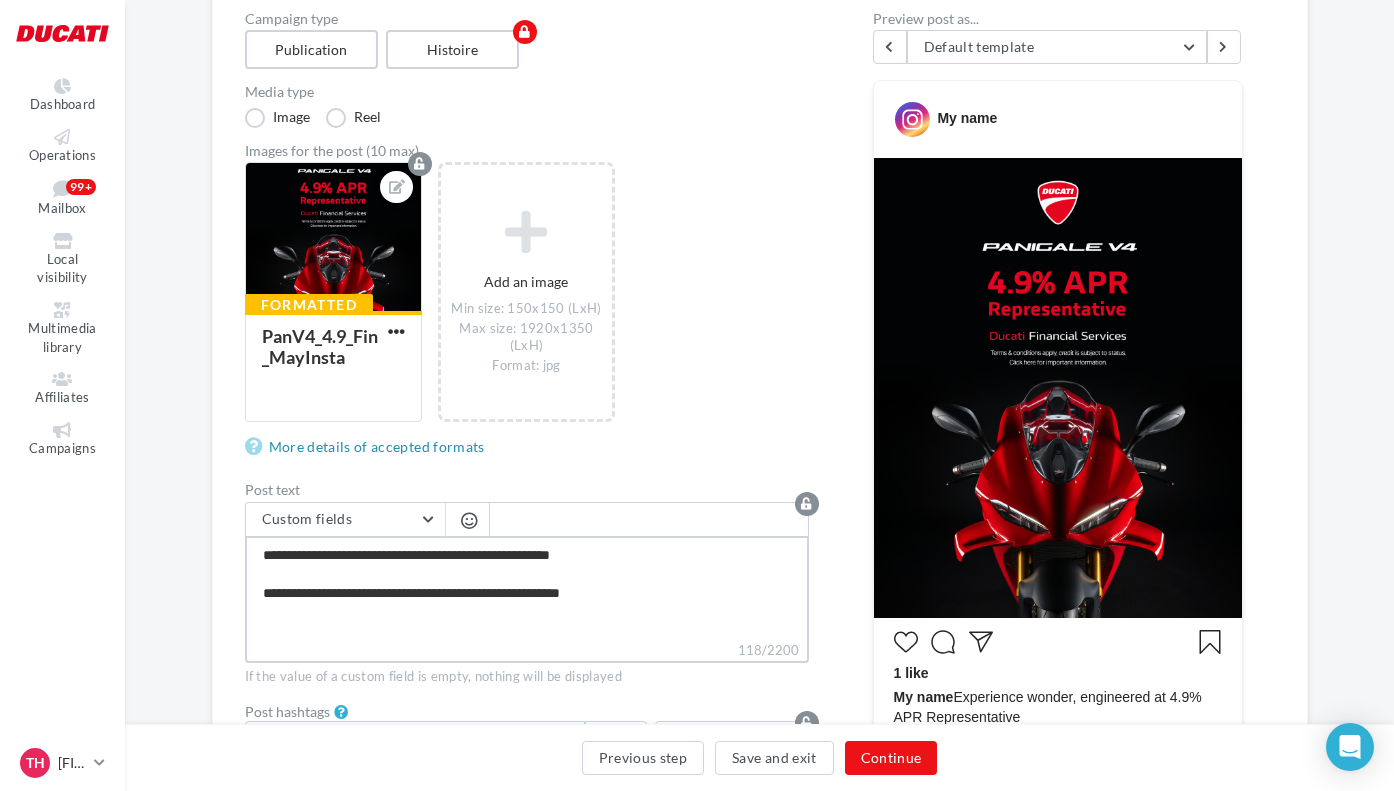 type on "**********" 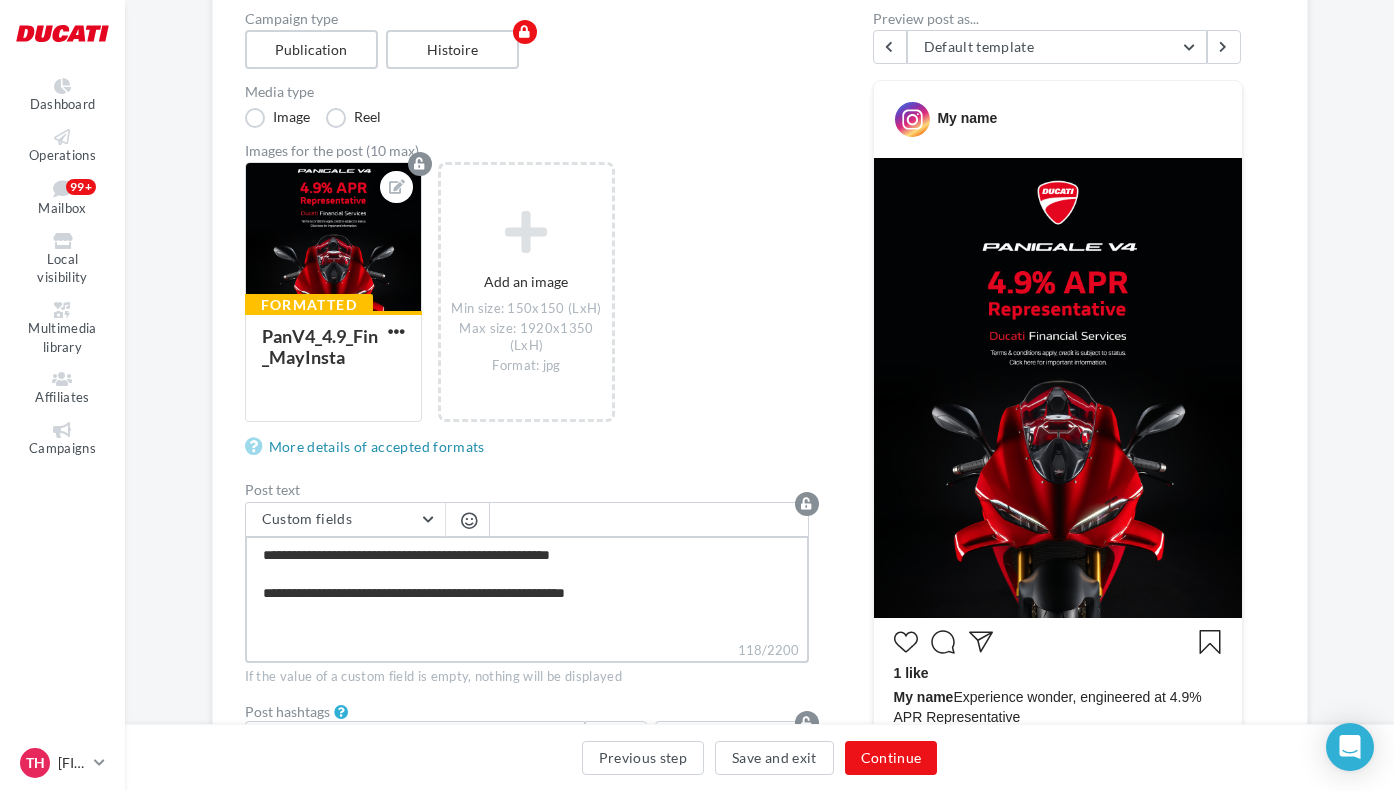 type on "**********" 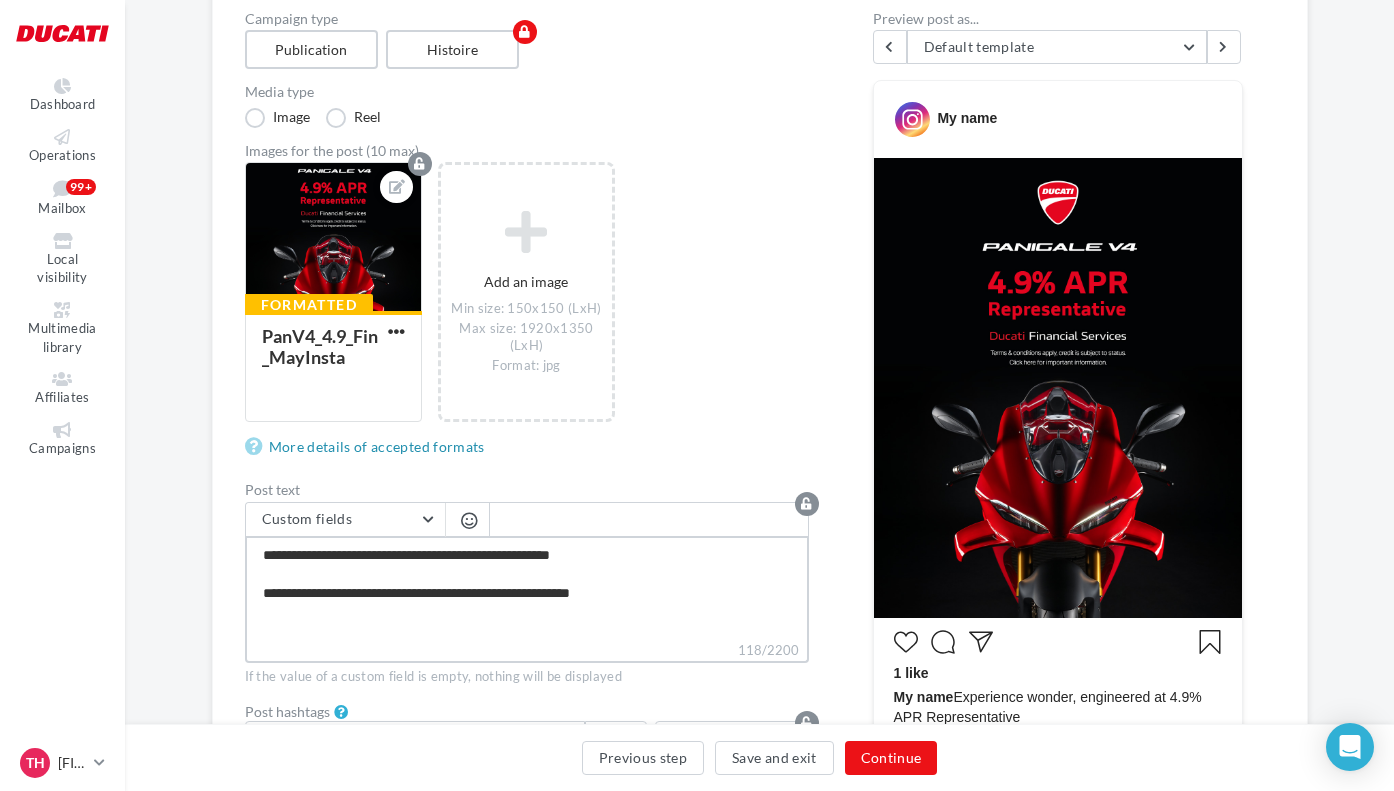 type on "**********" 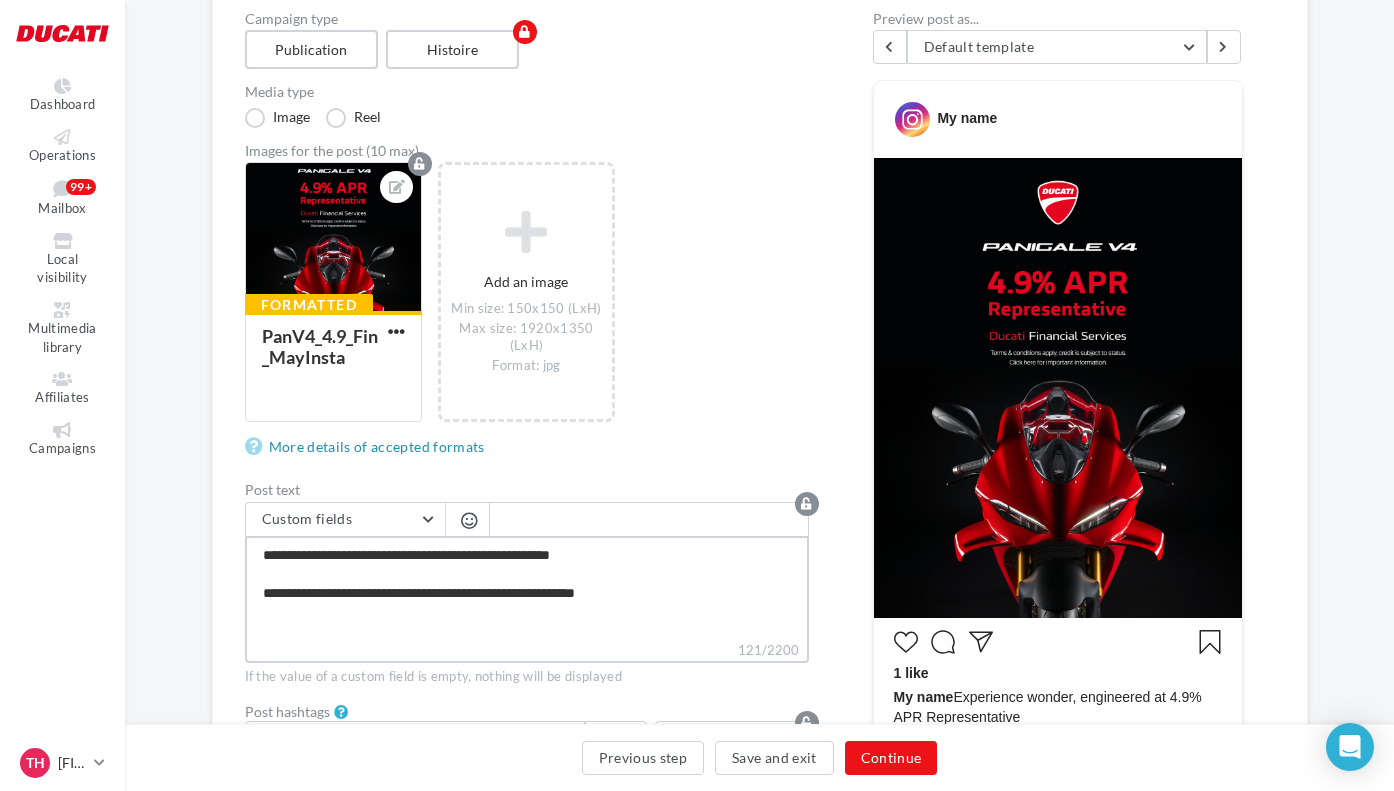 type on "**********" 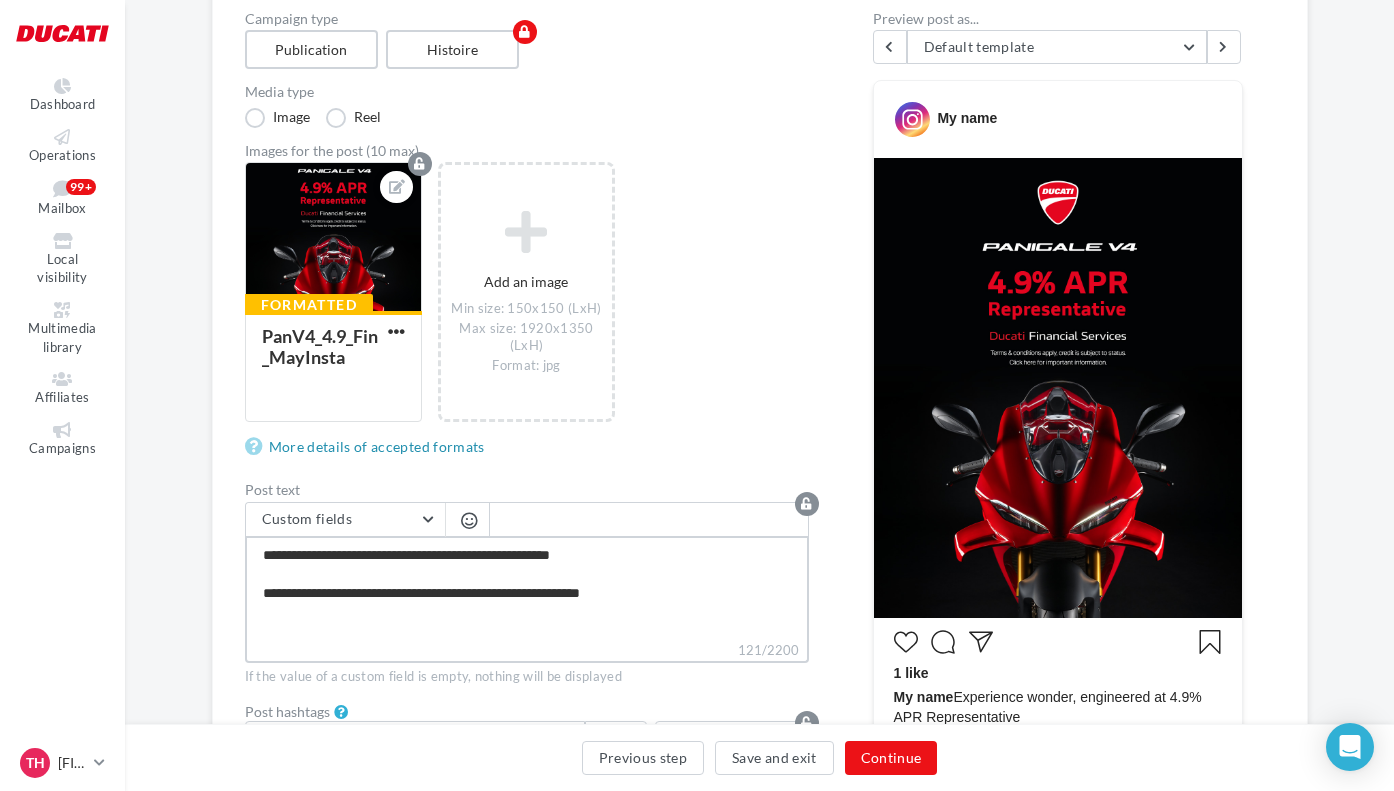 type on "**********" 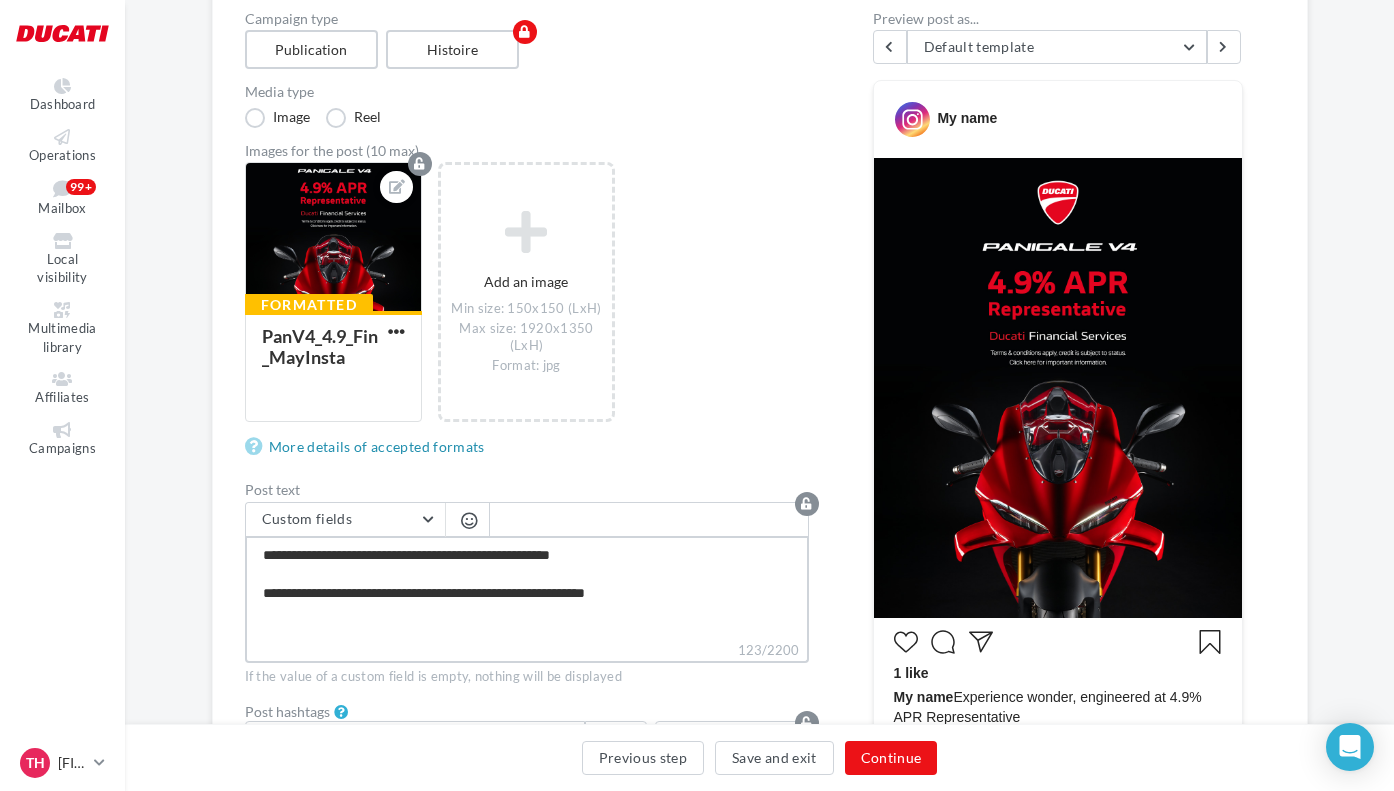 type on "**********" 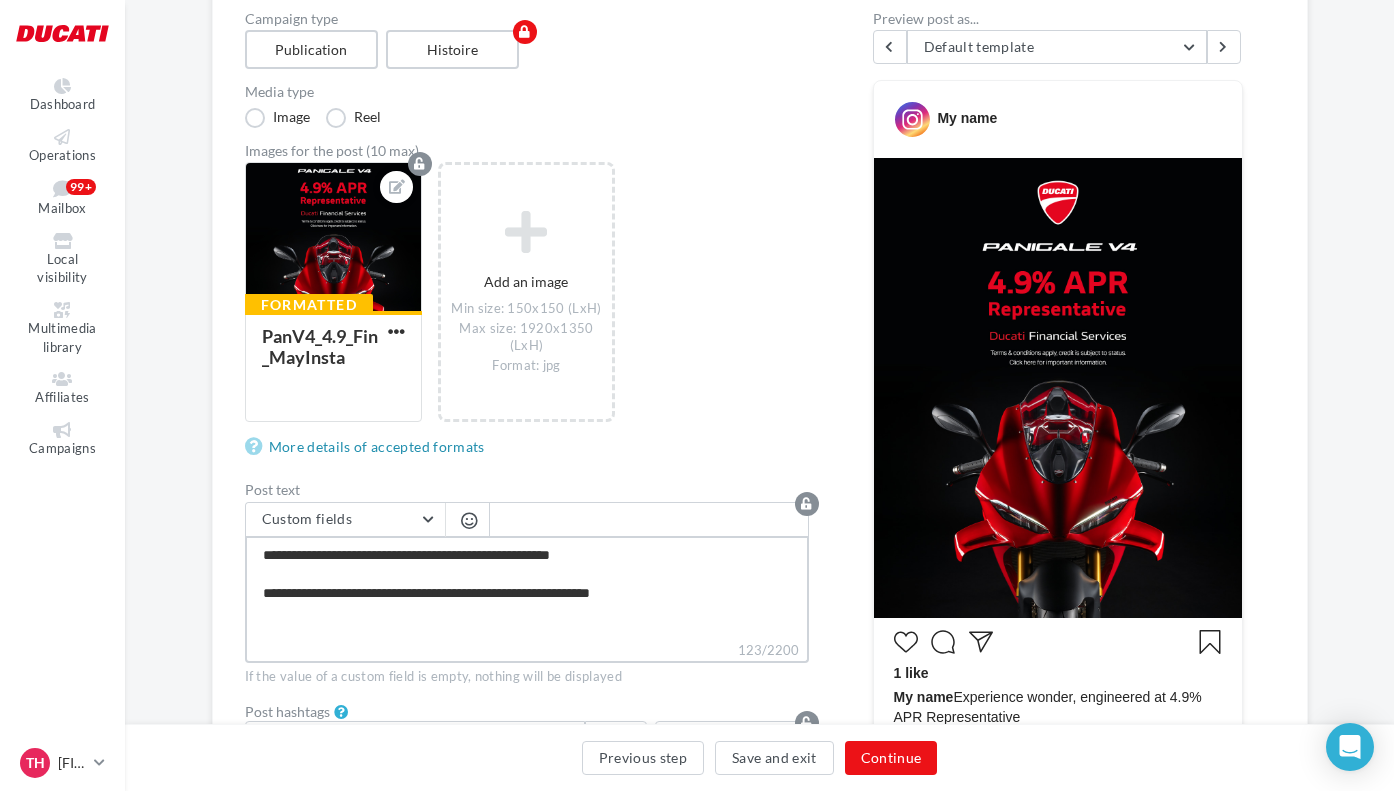 type on "**********" 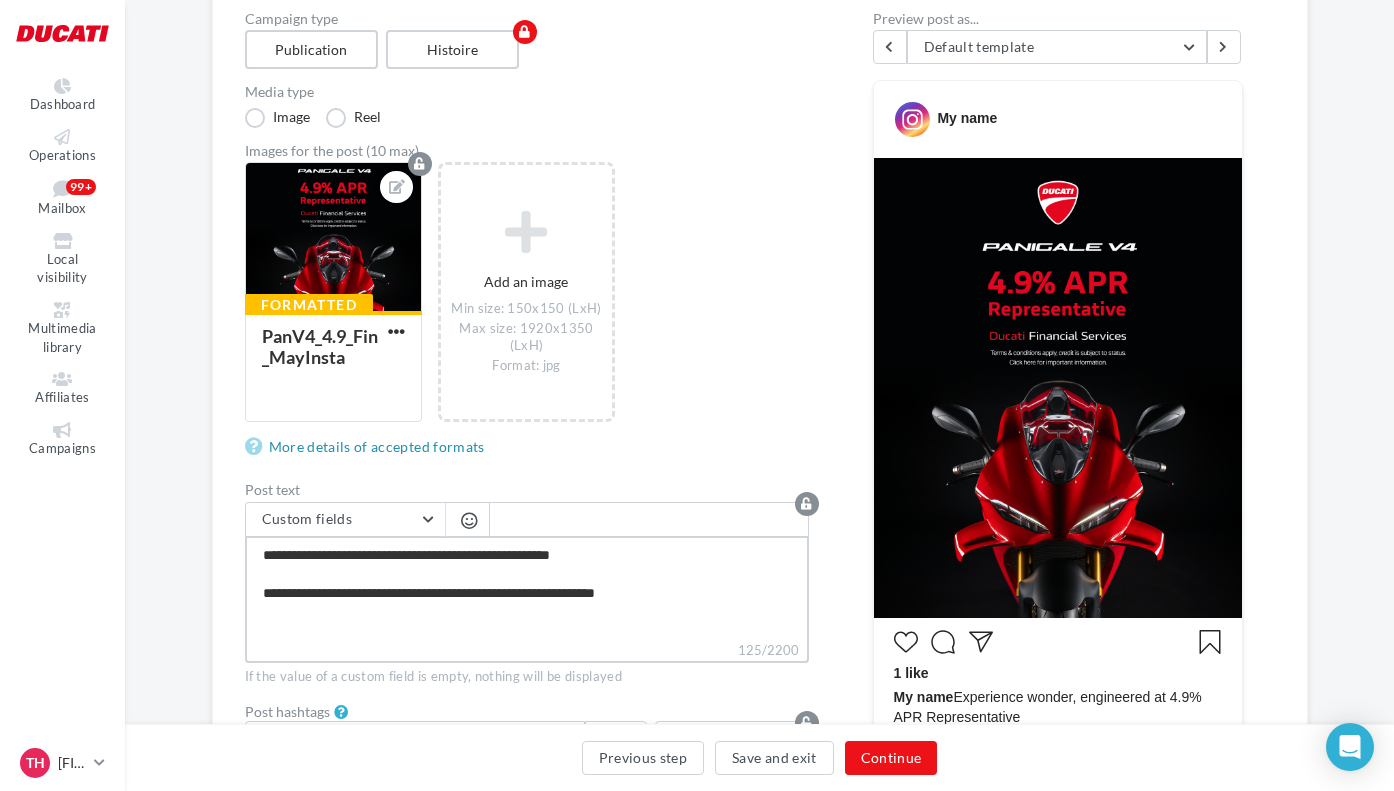 type on "**********" 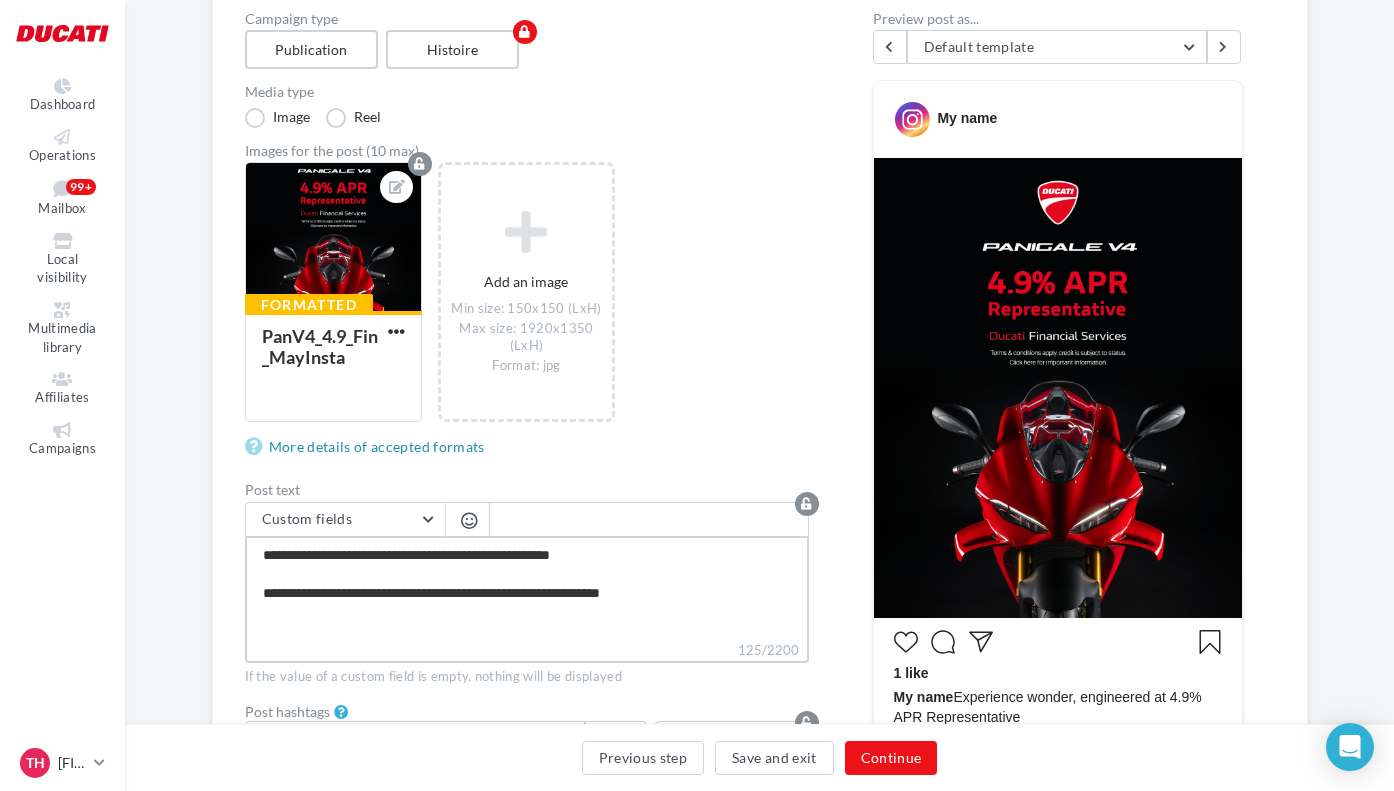 type on "**********" 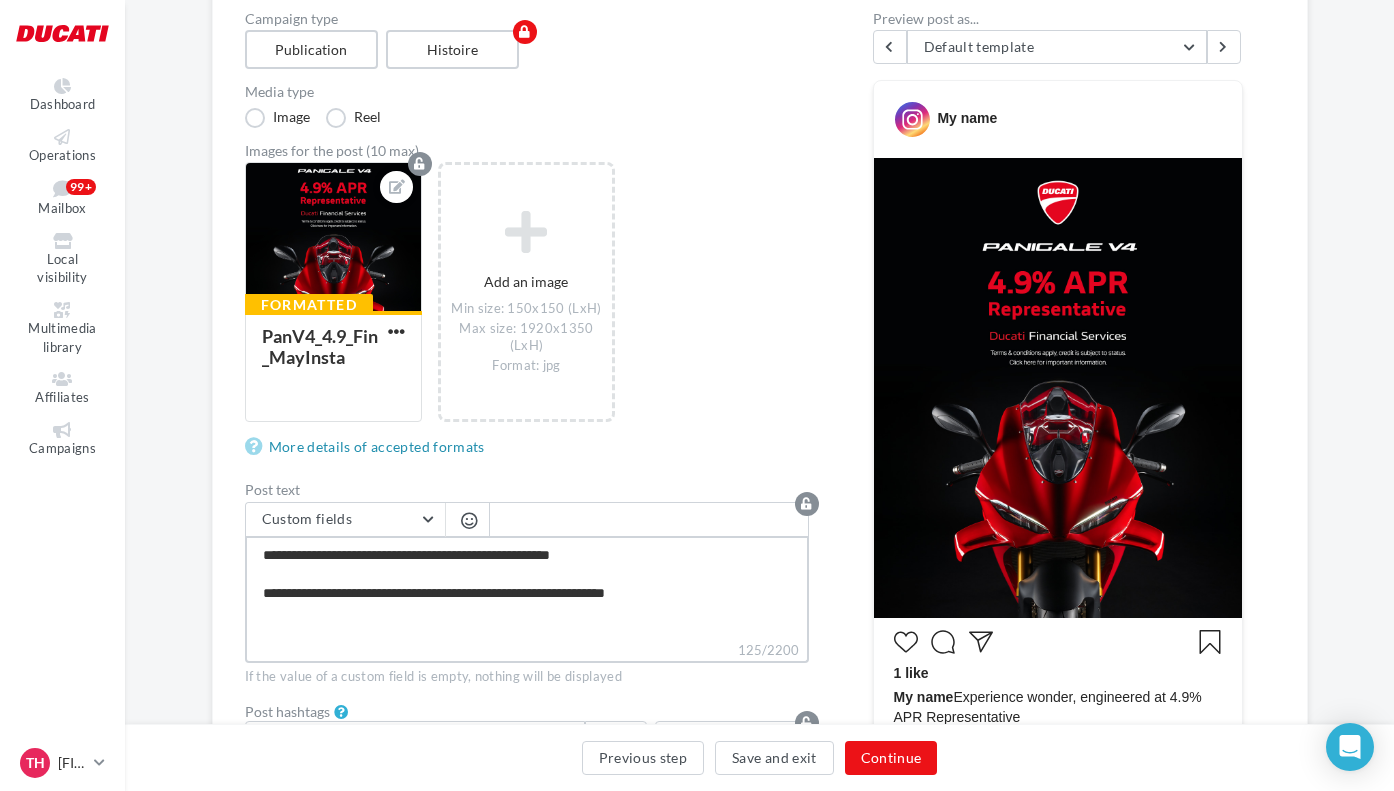 type on "**********" 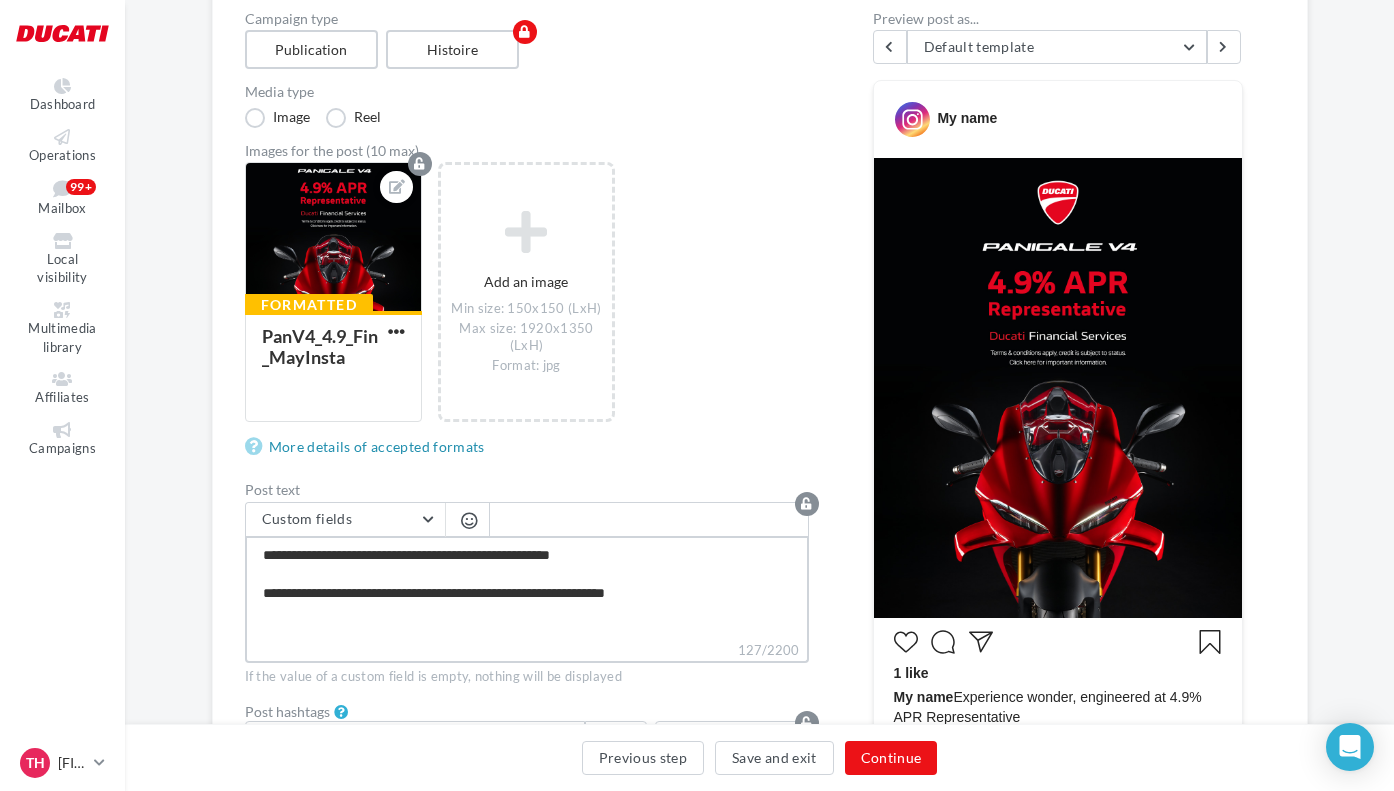 type on "**********" 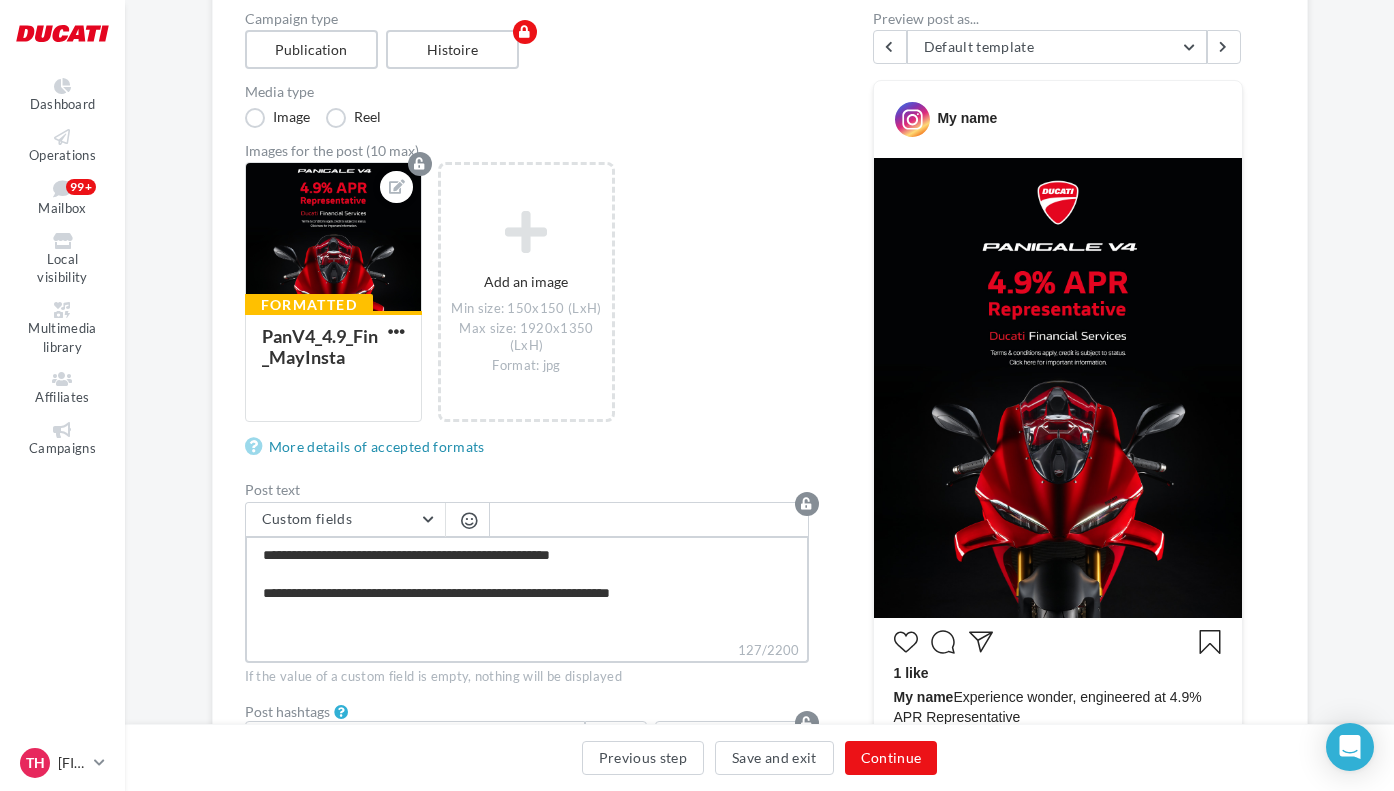 type on "**********" 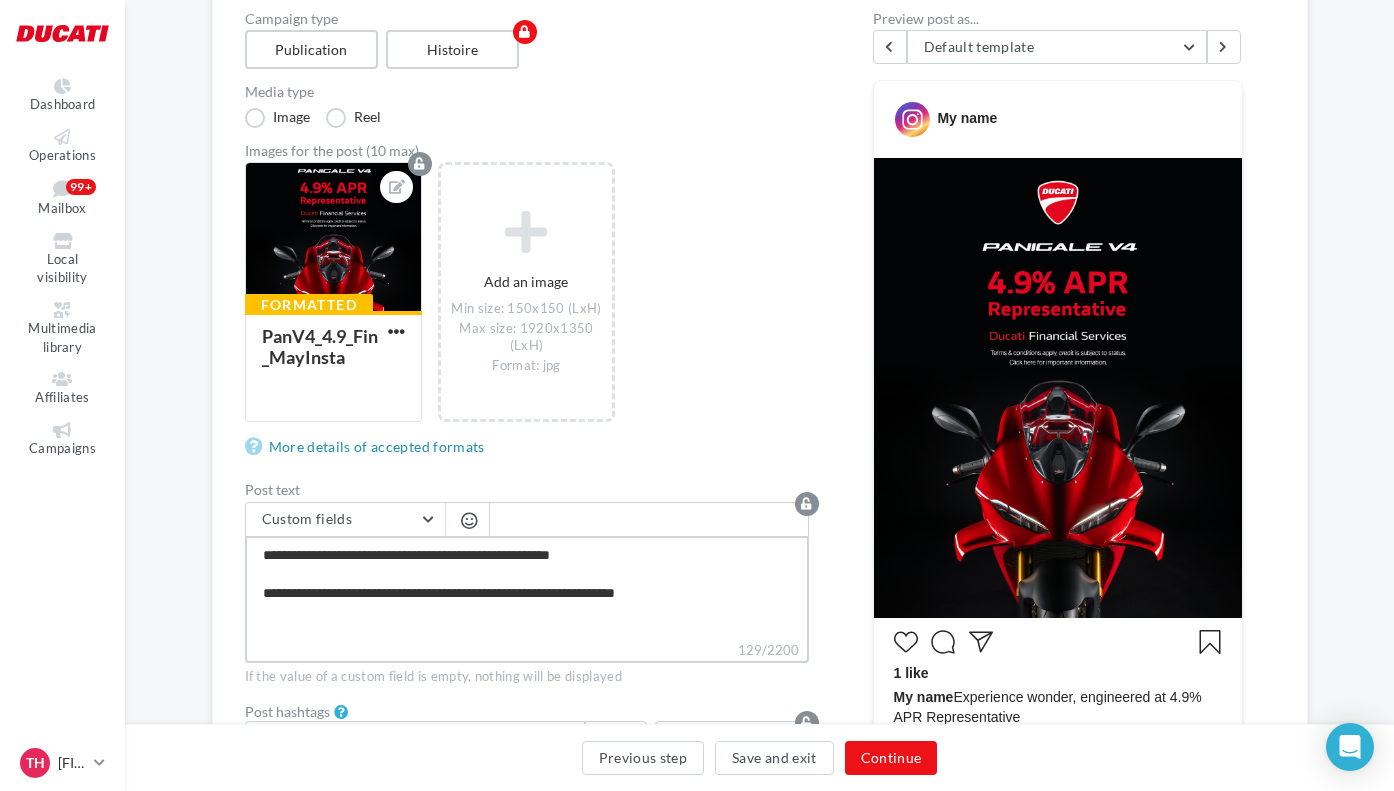 type on "**********" 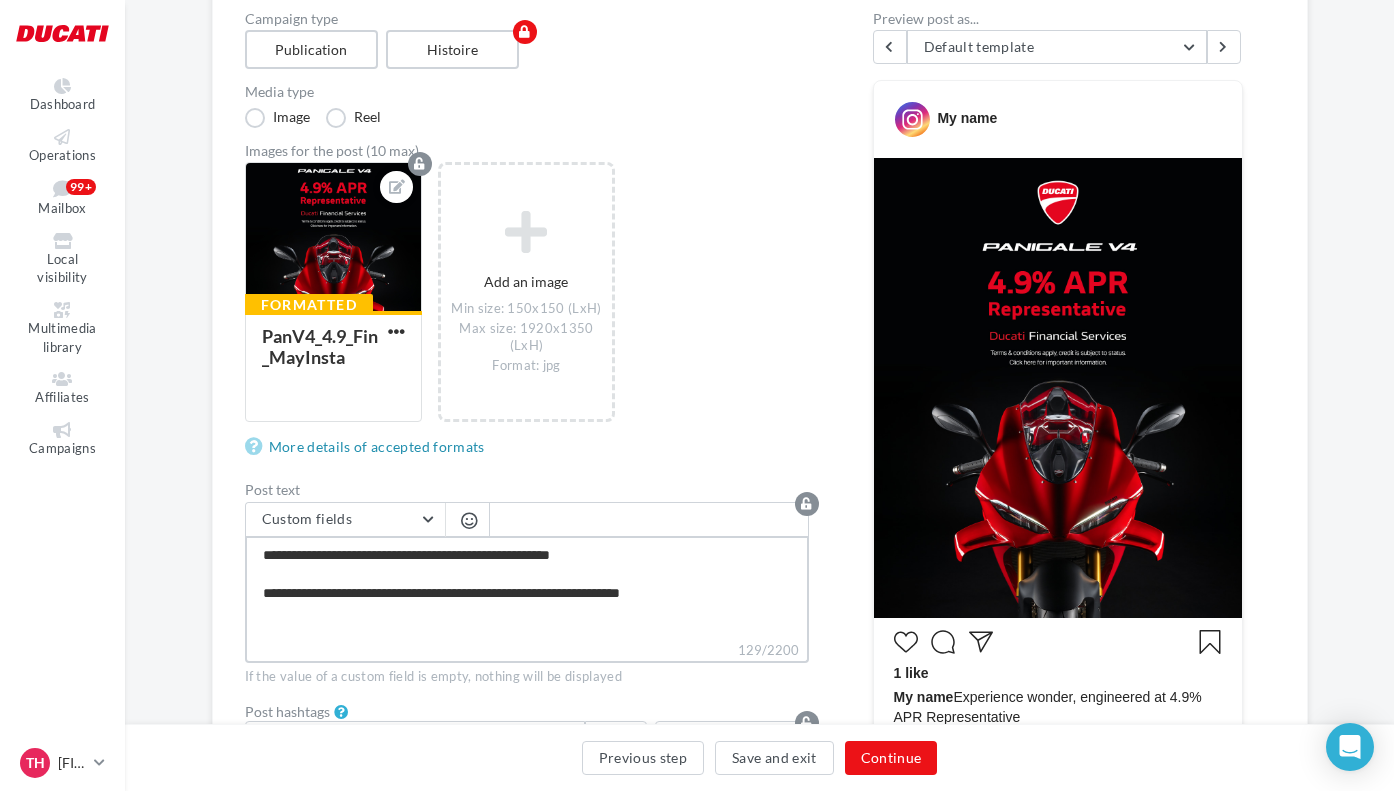 type on "**********" 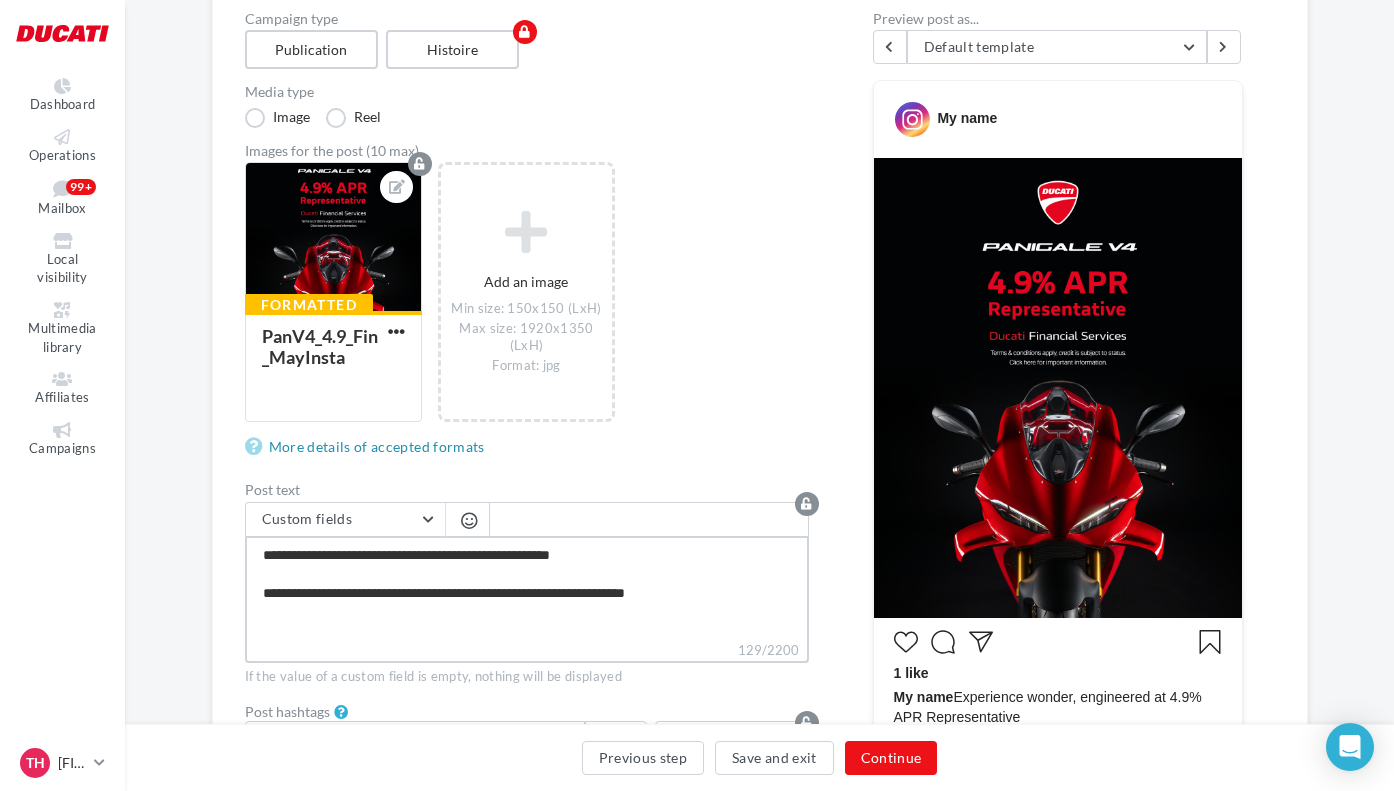 type on "**********" 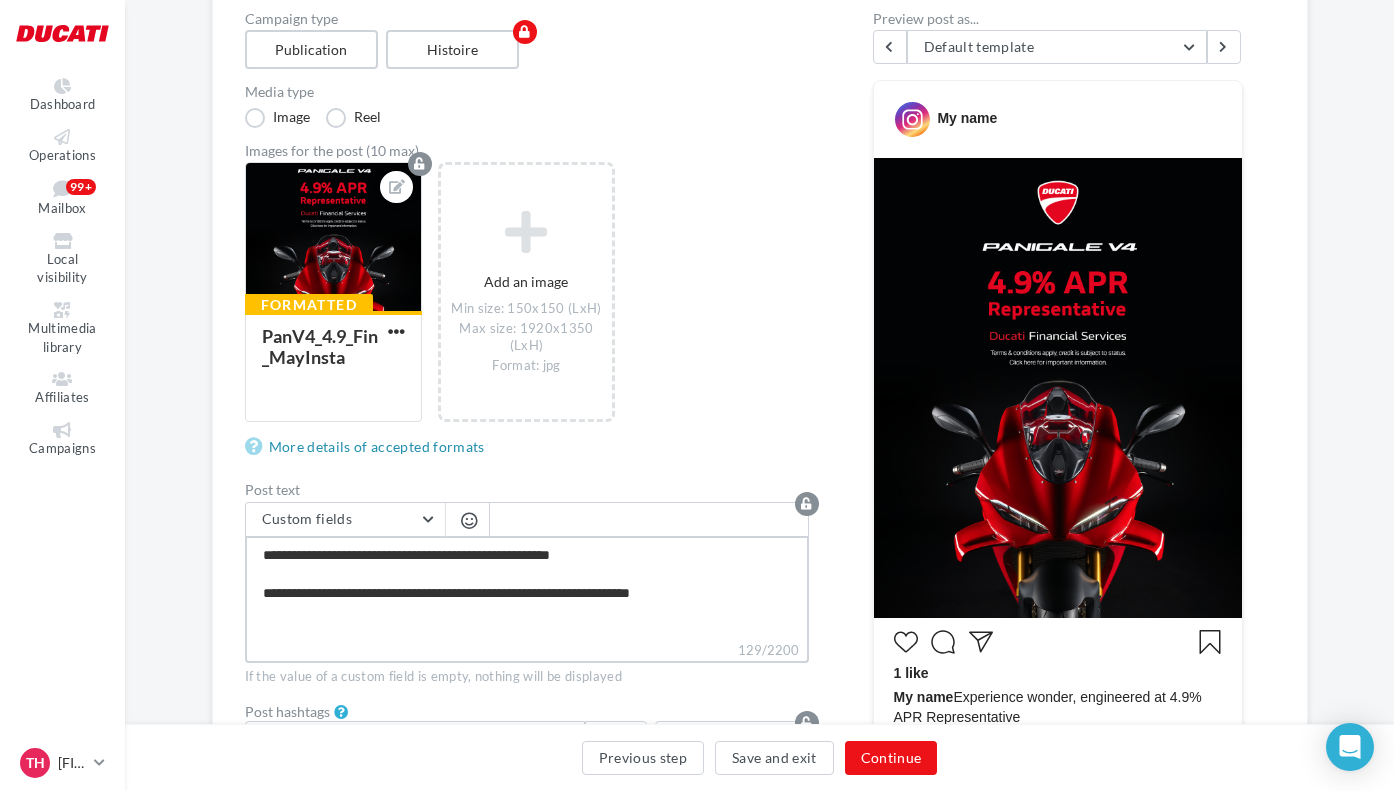 type on "**********" 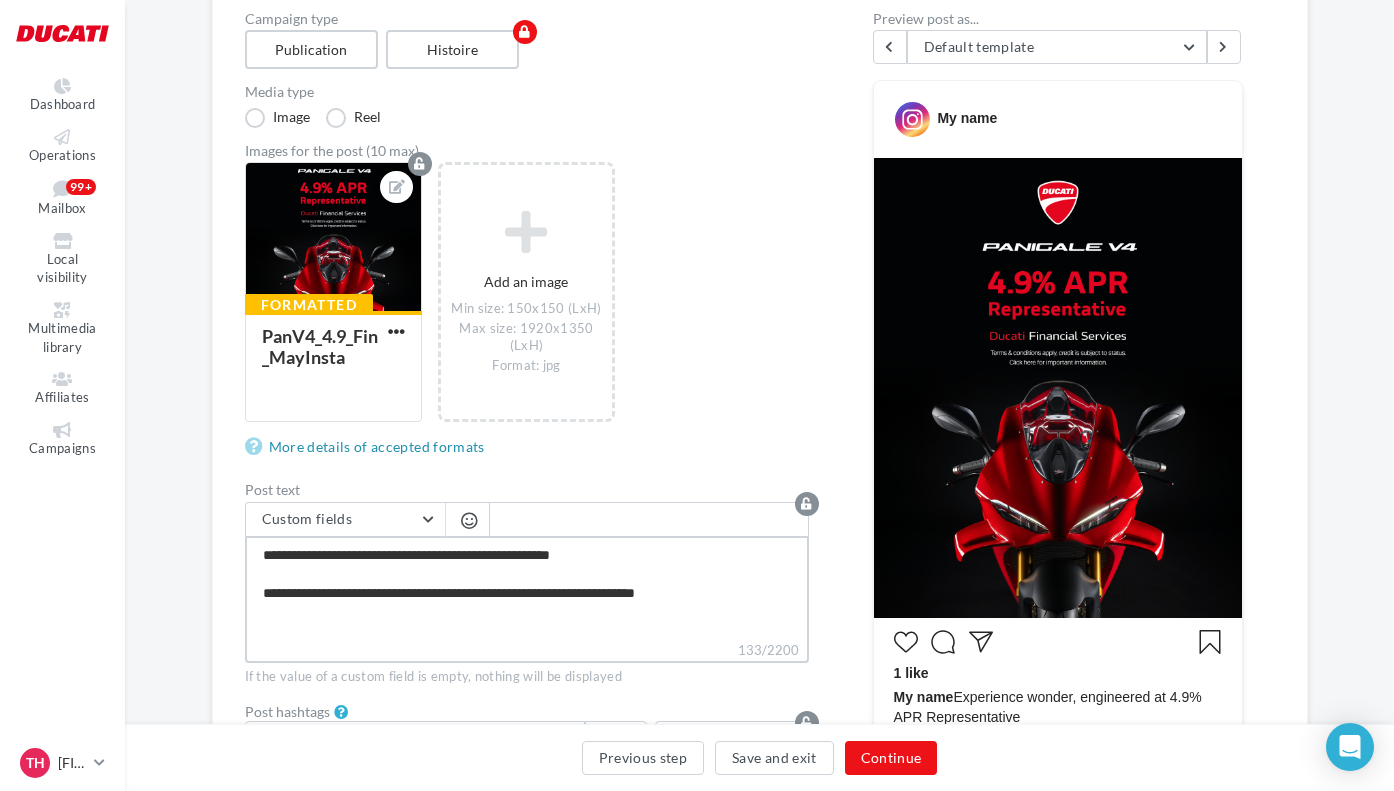 type on "**********" 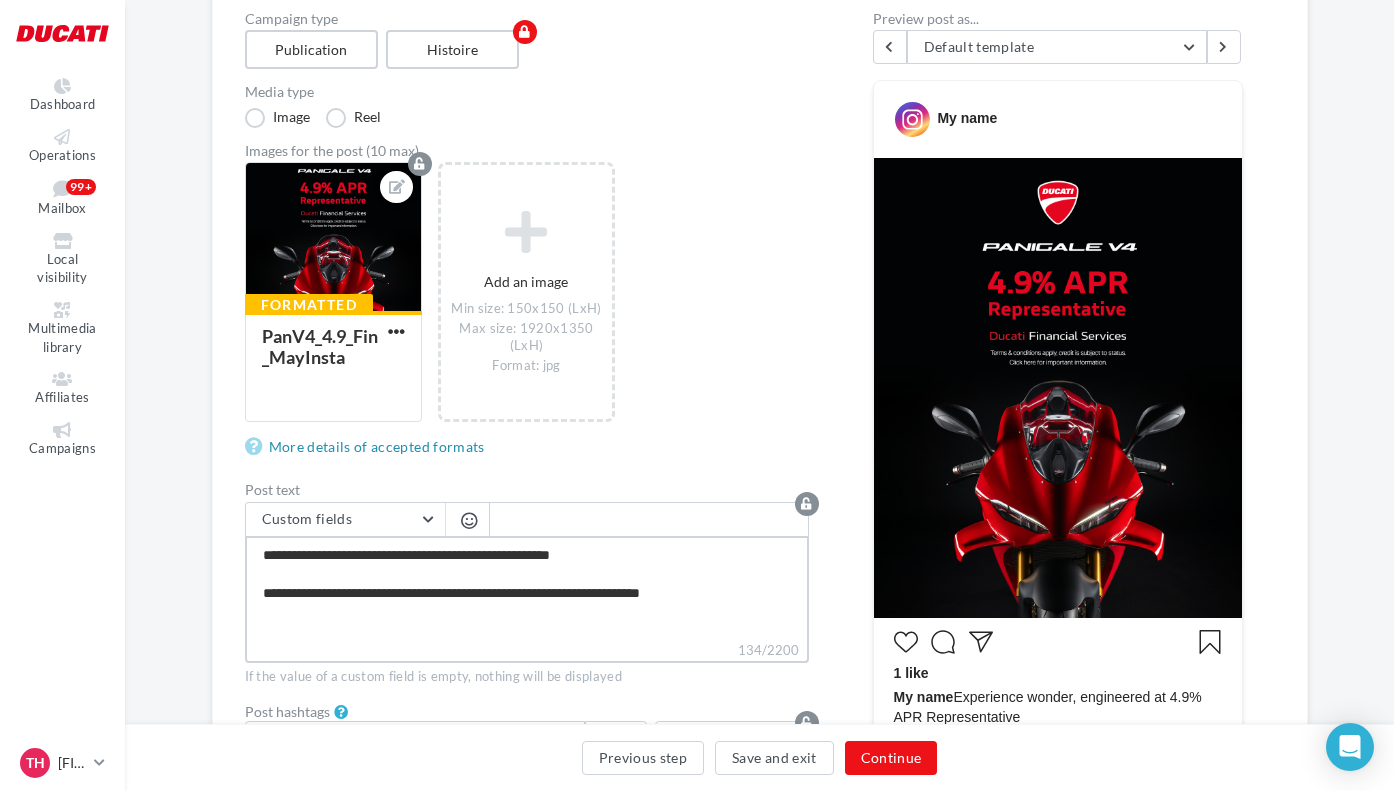 type on "**********" 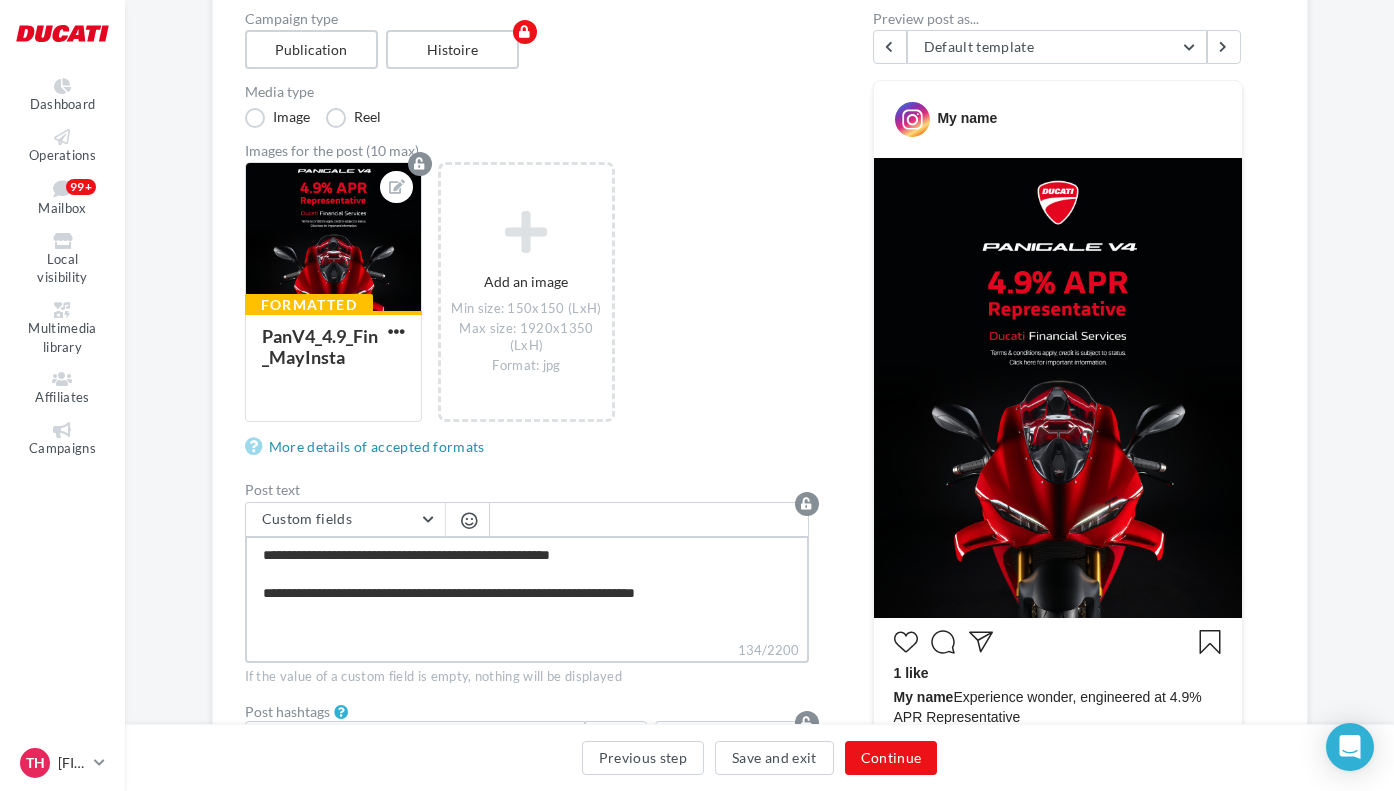 type on "**********" 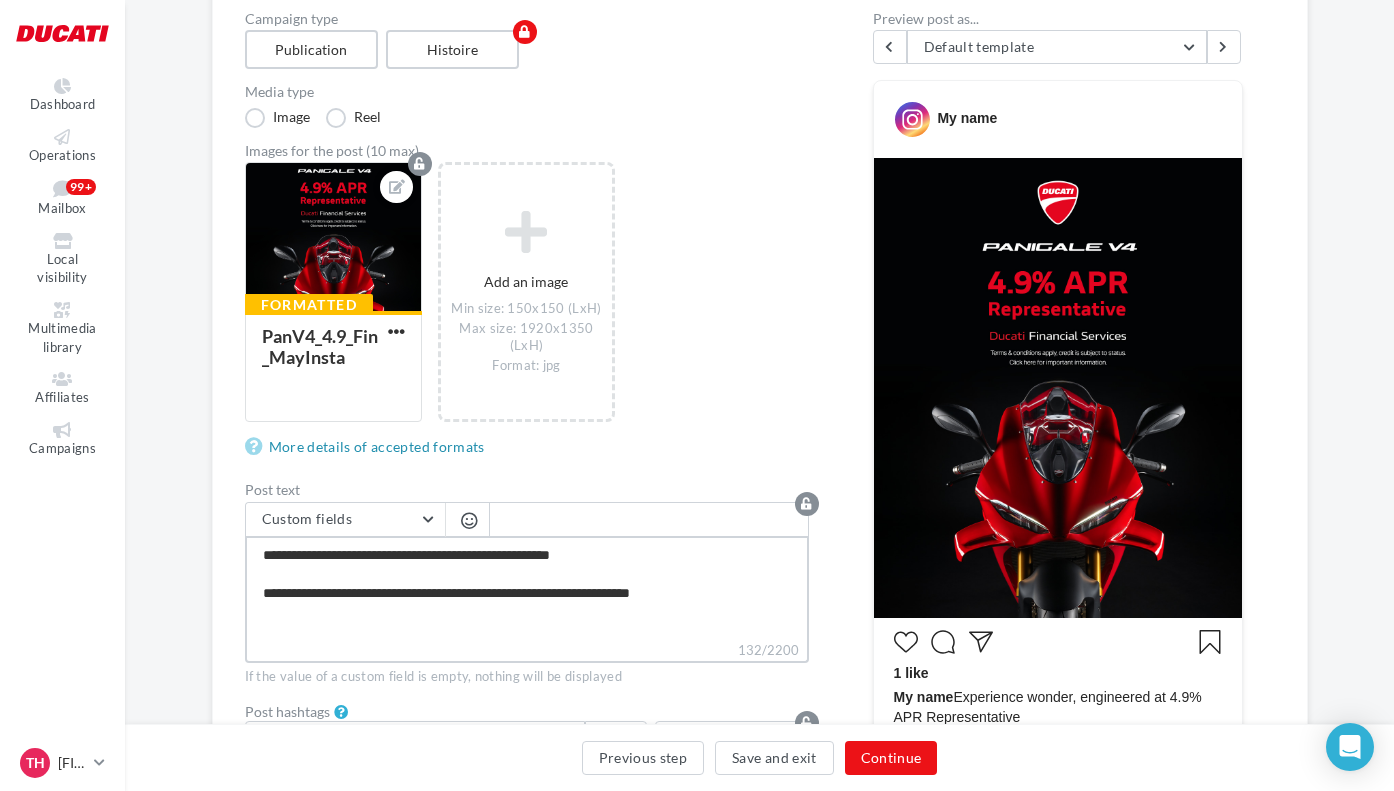 type on "**********" 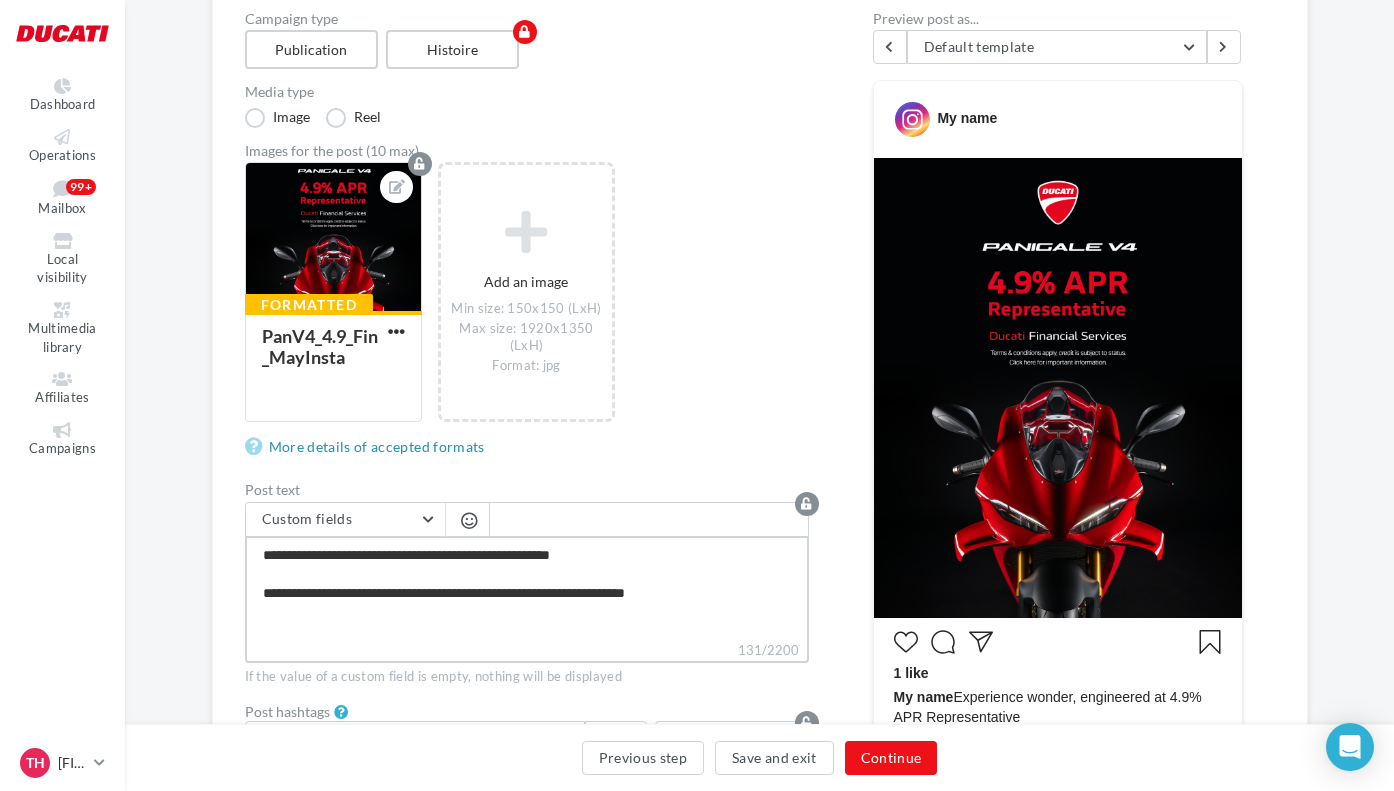 type on "**********" 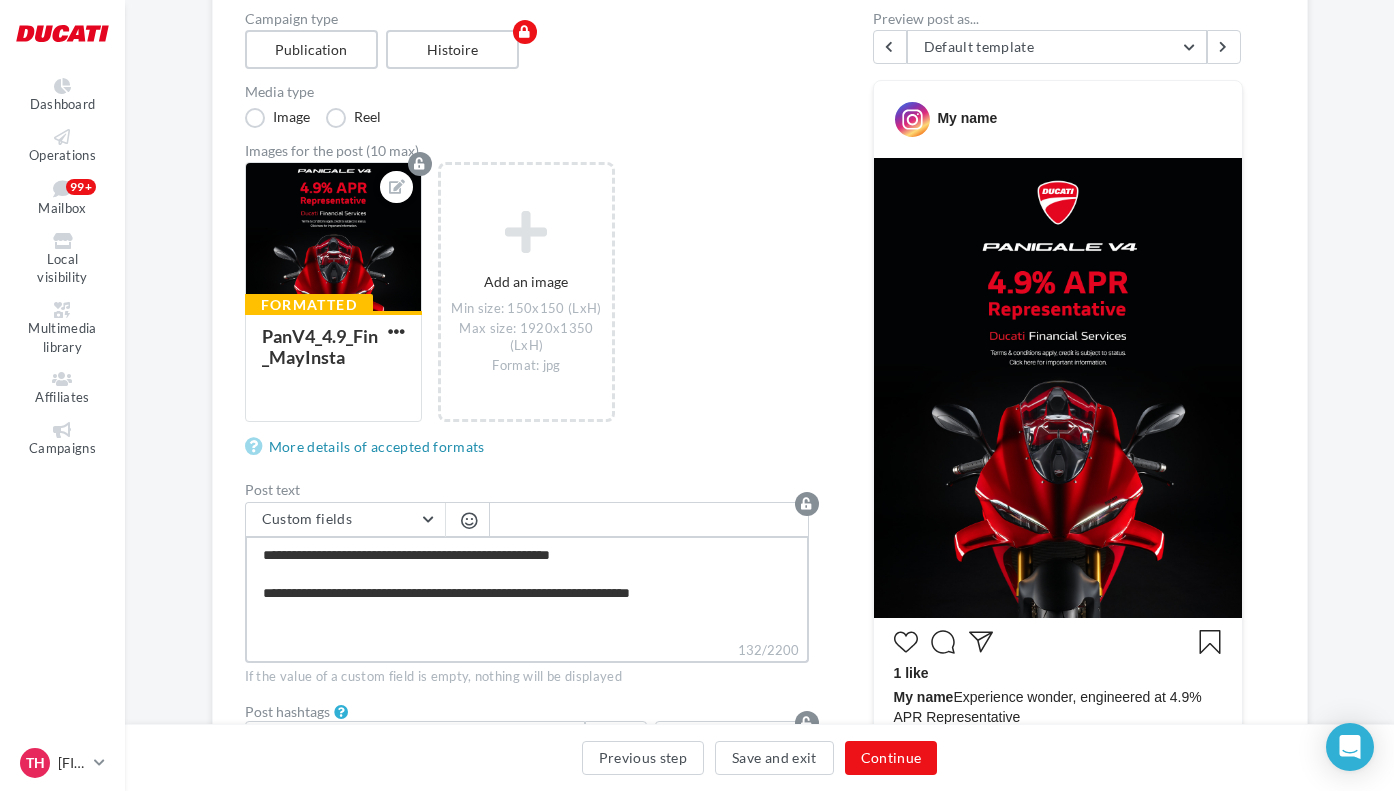 type on "**********" 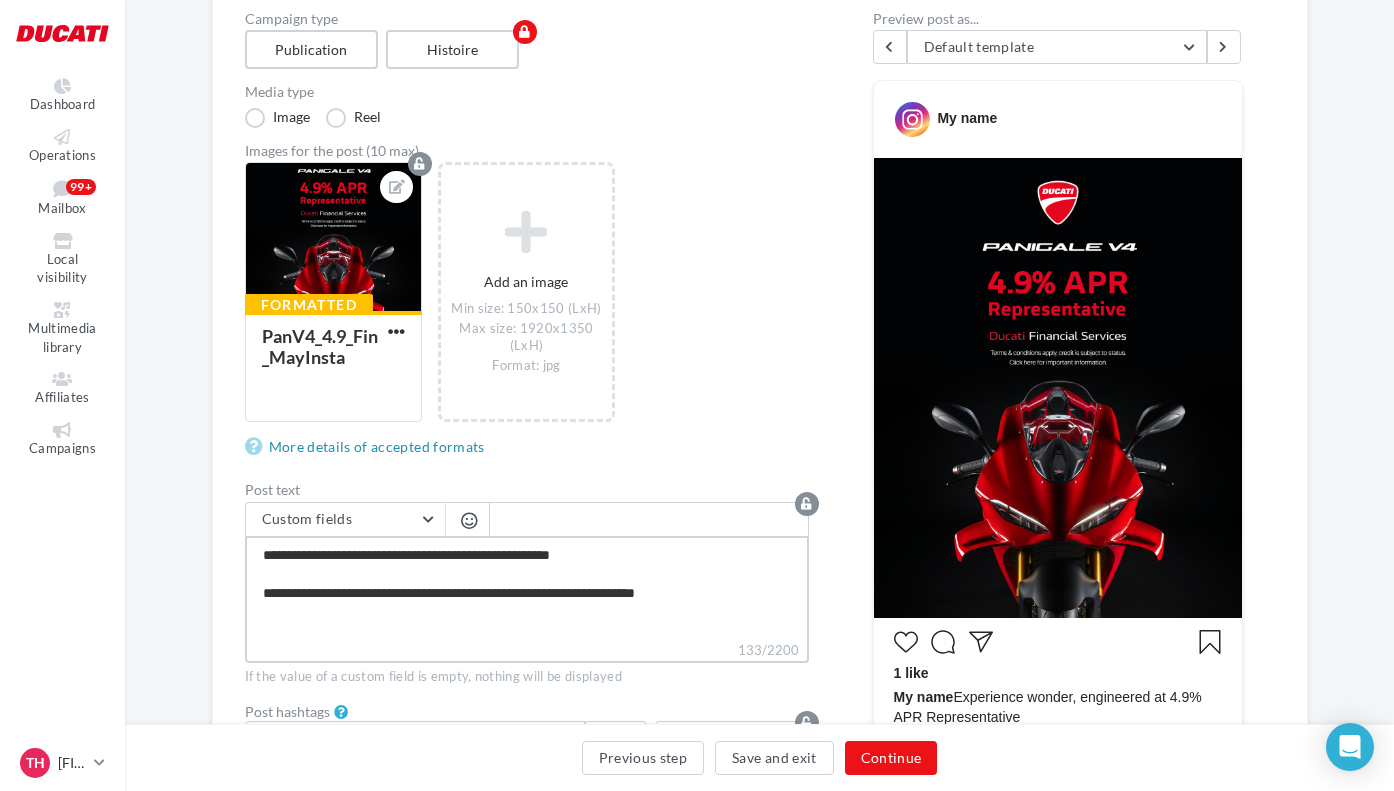 type on "**********" 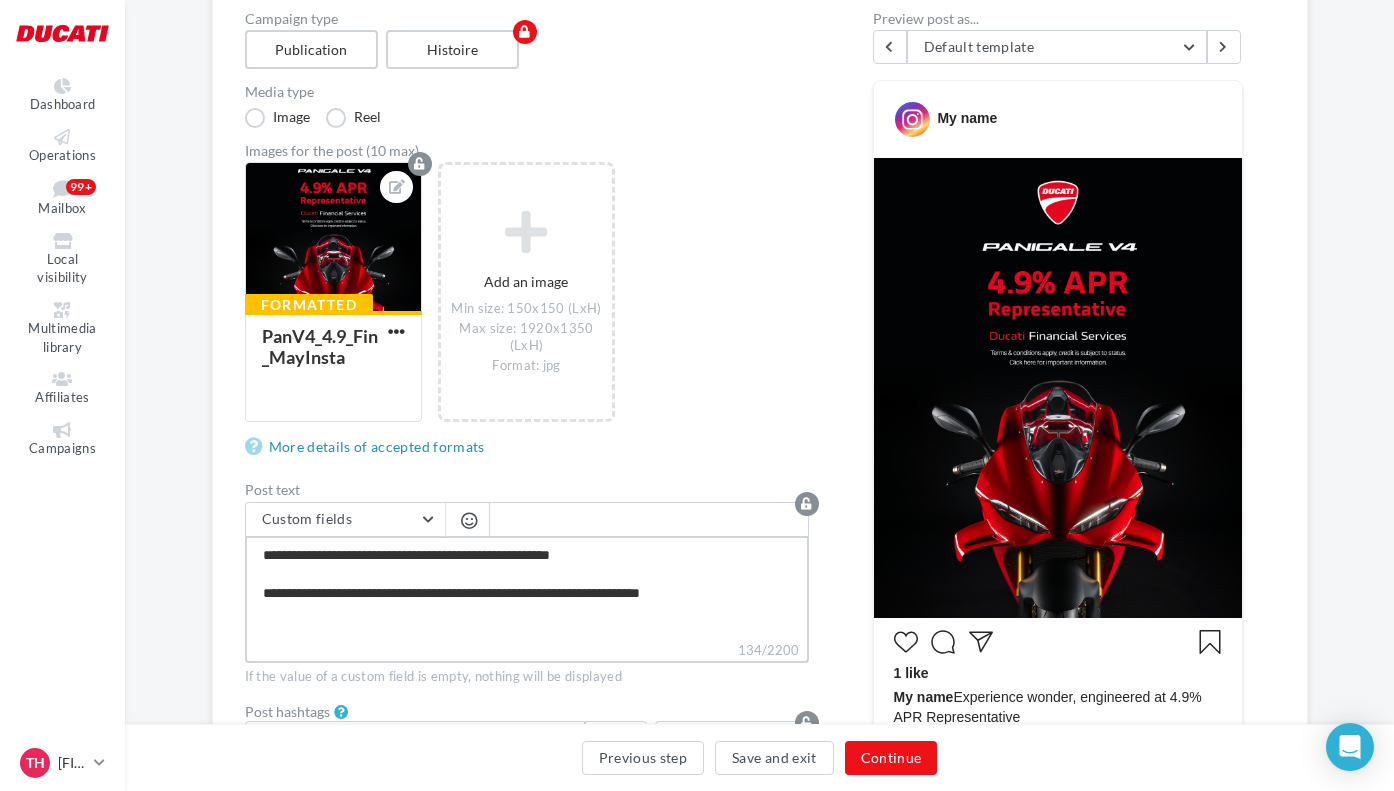 type on "**********" 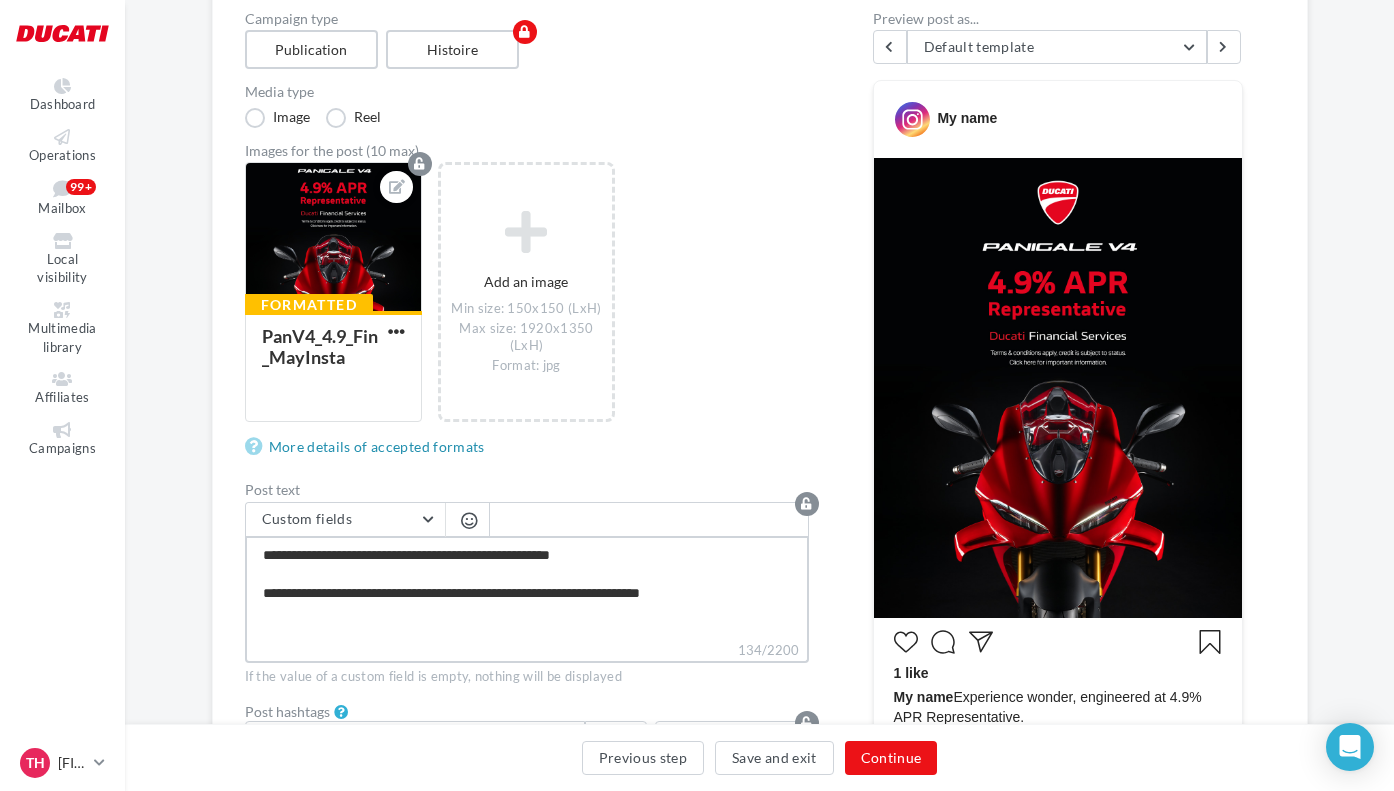 type on "**********" 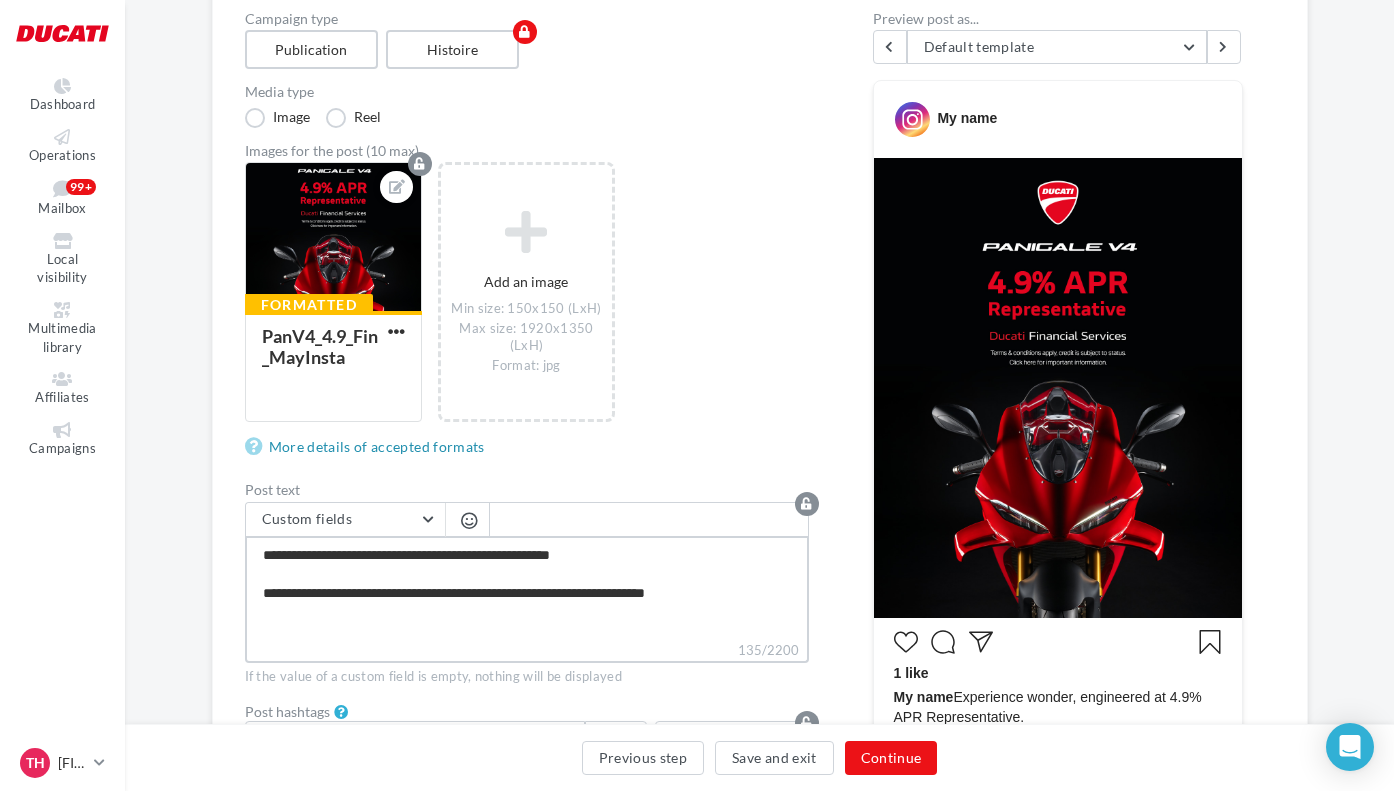 type on "**********" 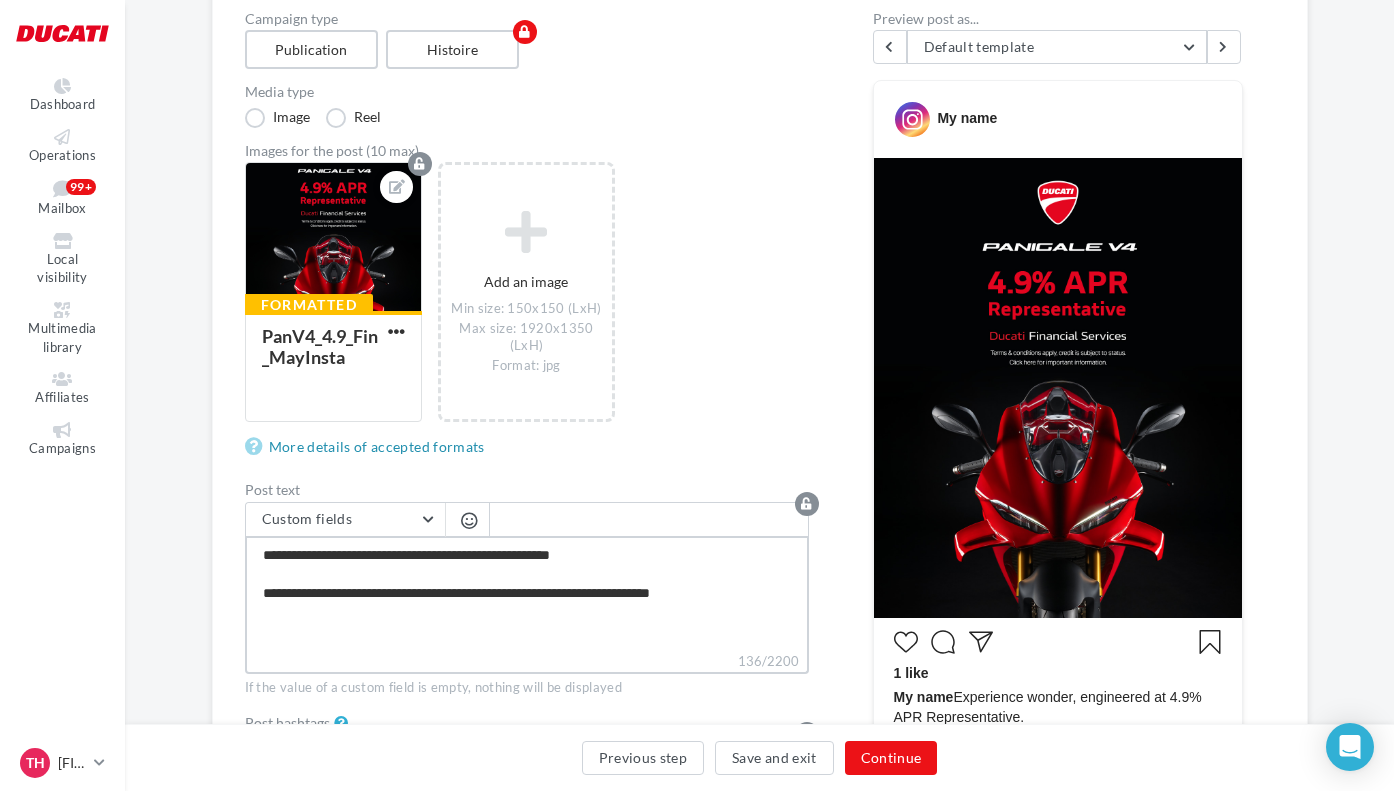 paste on "**********" 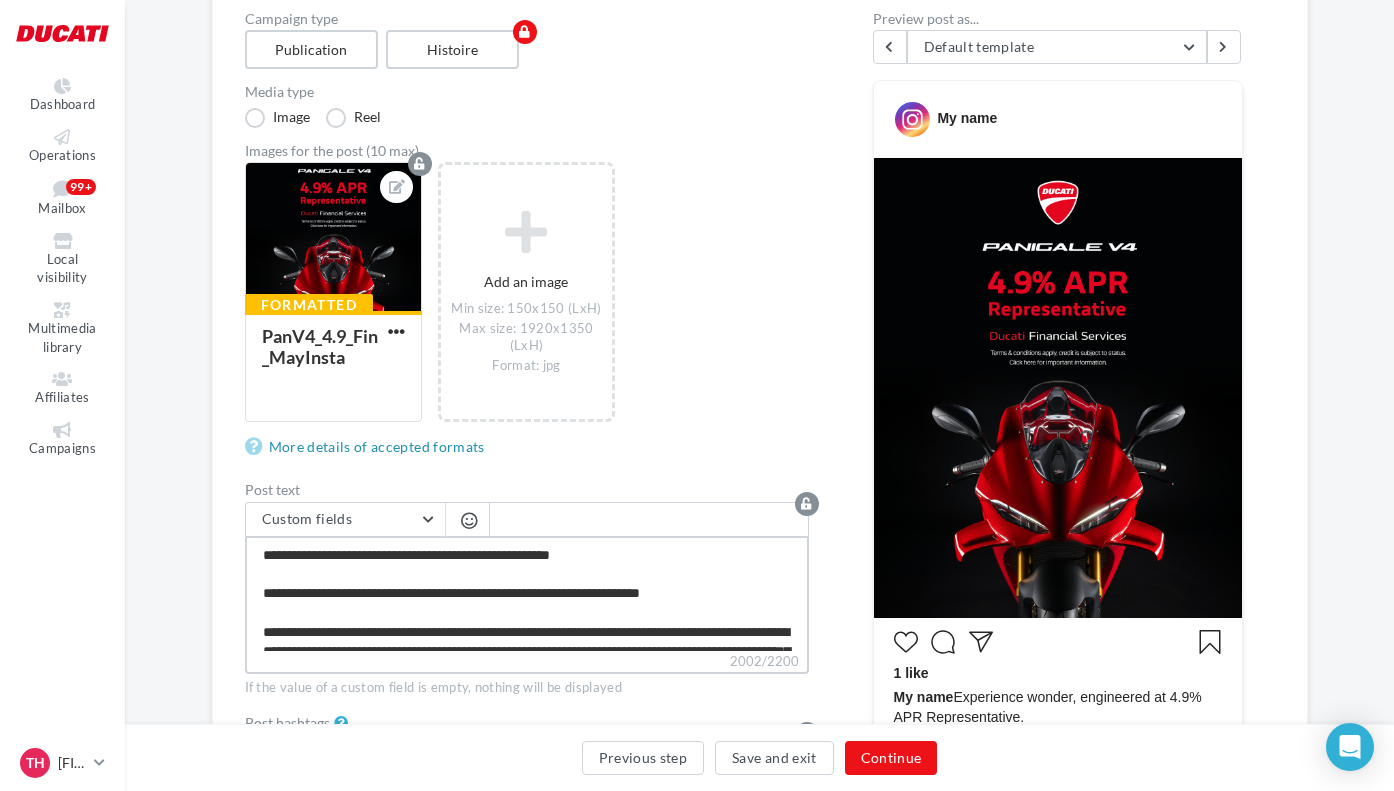 scroll, scrollTop: 8, scrollLeft: 0, axis: vertical 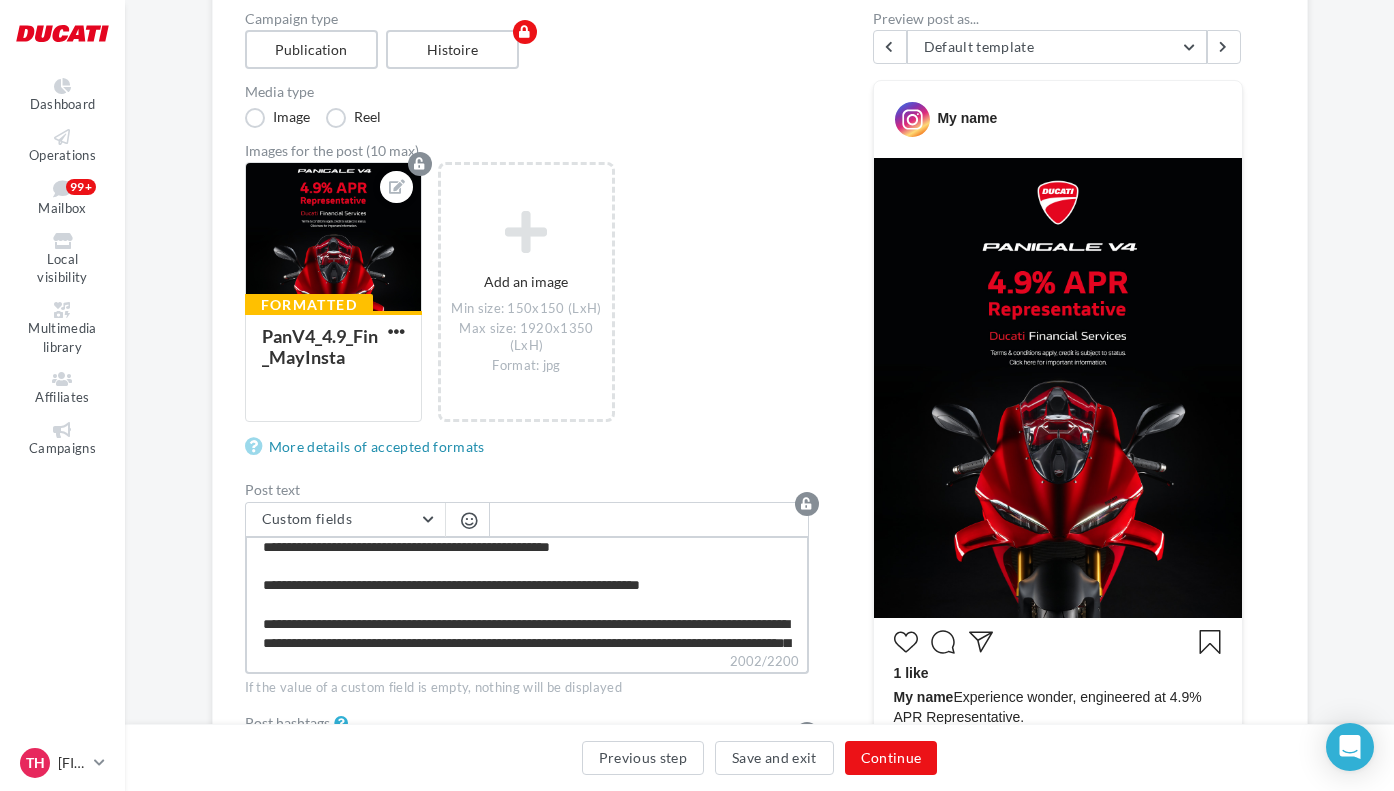 type on "**********" 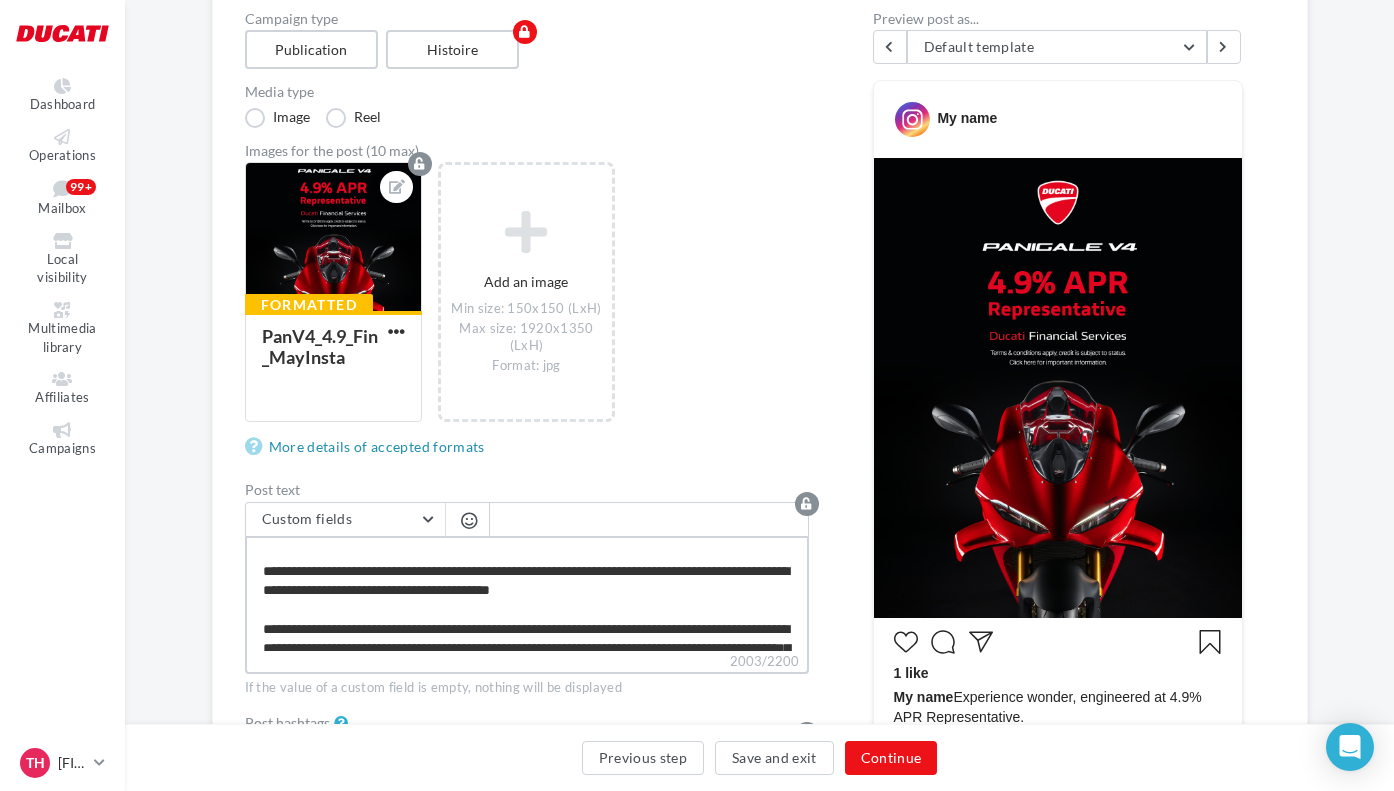 scroll, scrollTop: 184, scrollLeft: 0, axis: vertical 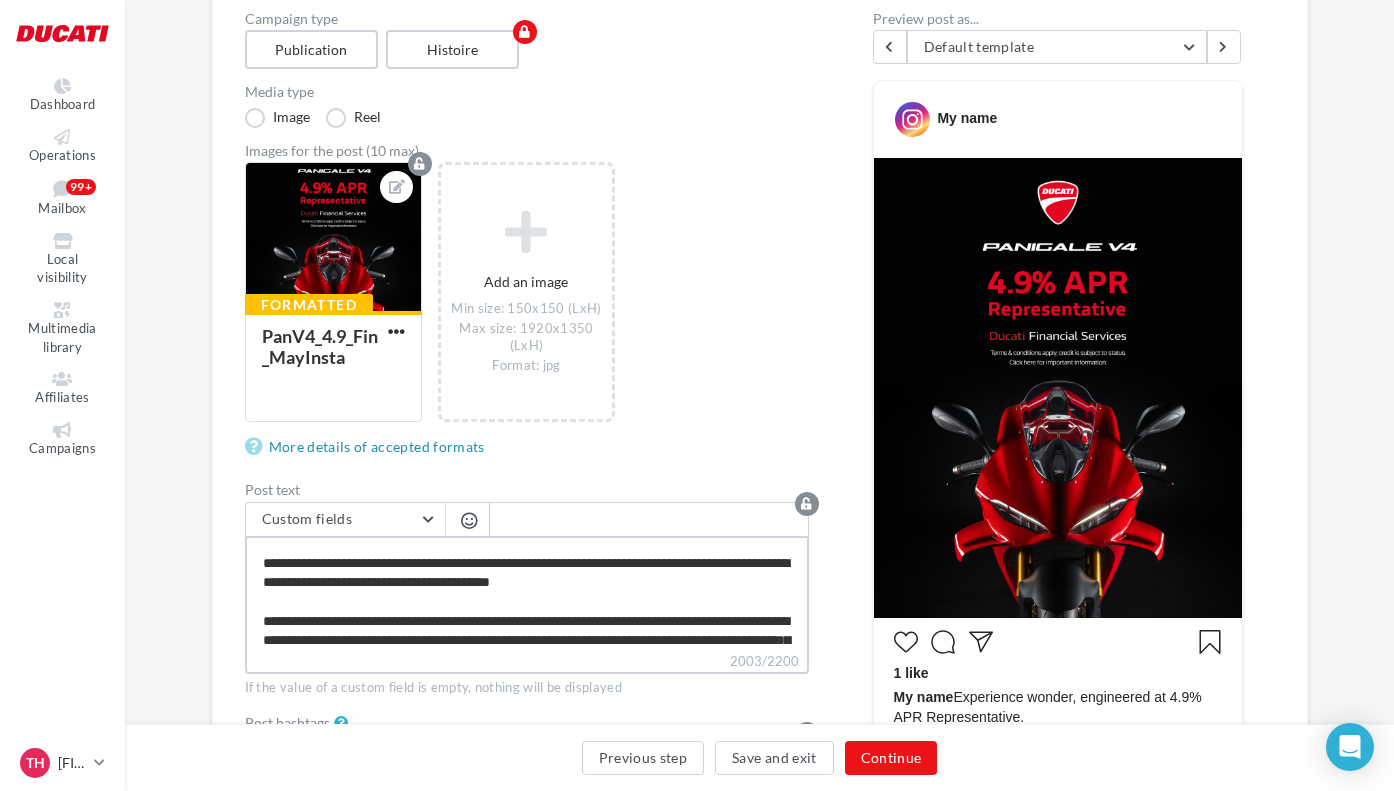 drag, startPoint x: 758, startPoint y: 599, endPoint x: 142, endPoint y: 584, distance: 616.1826 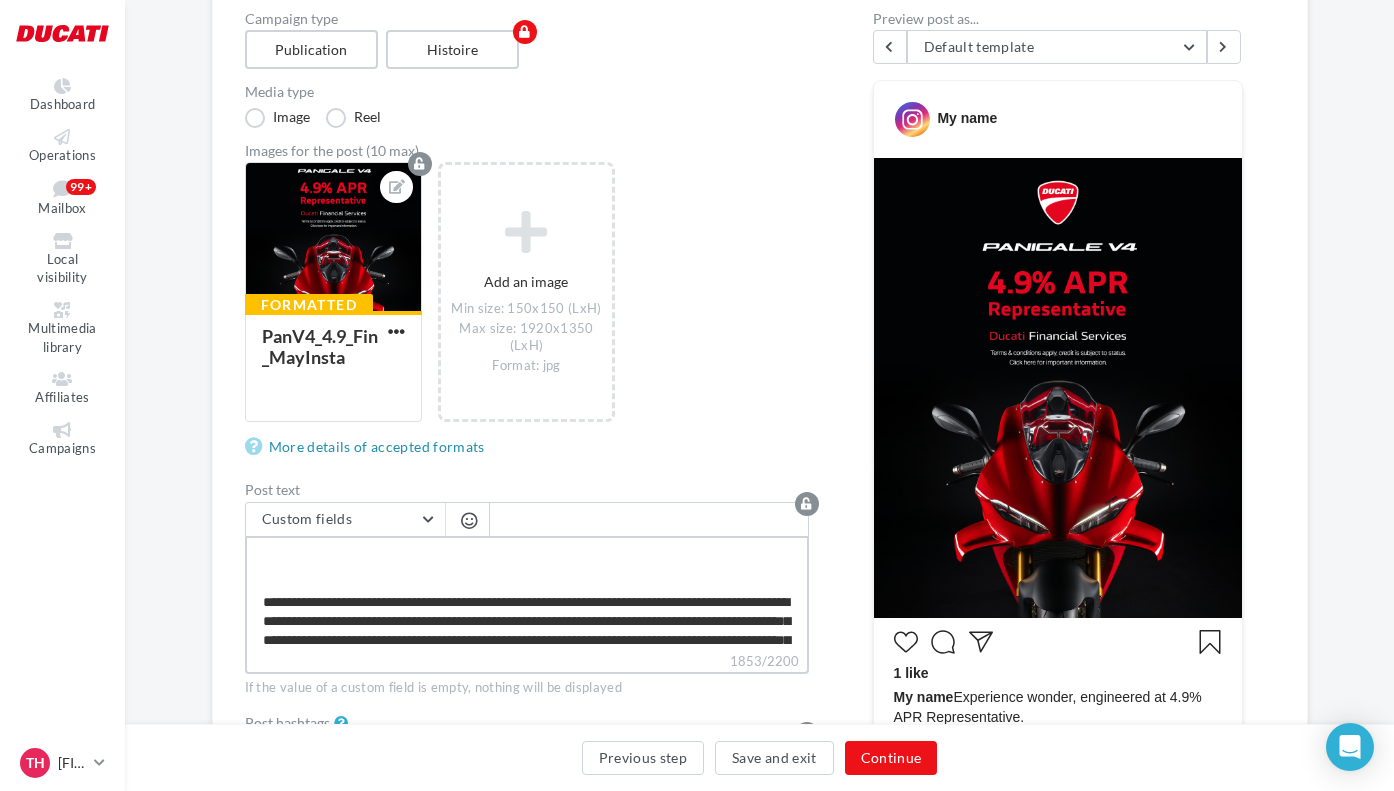 type on "**********" 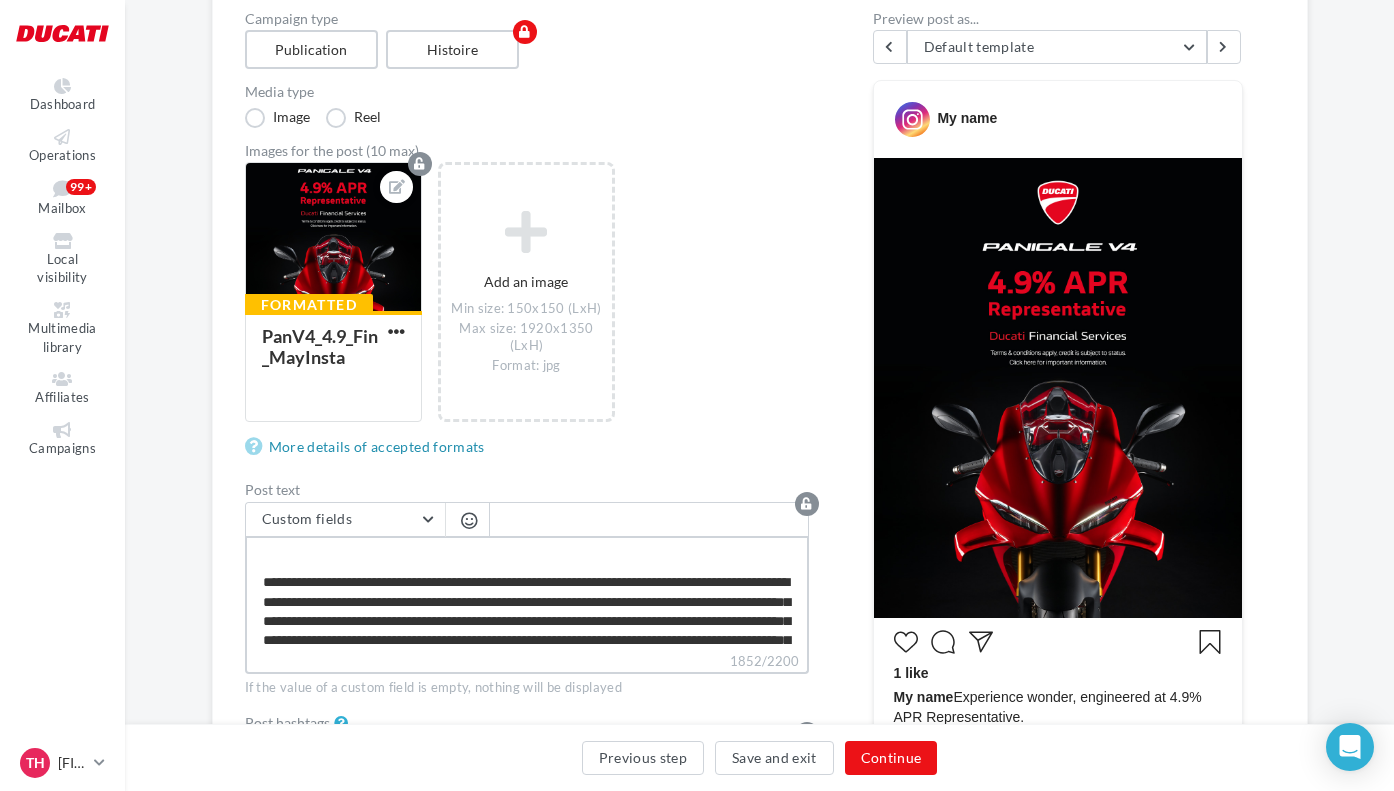 type on "**********" 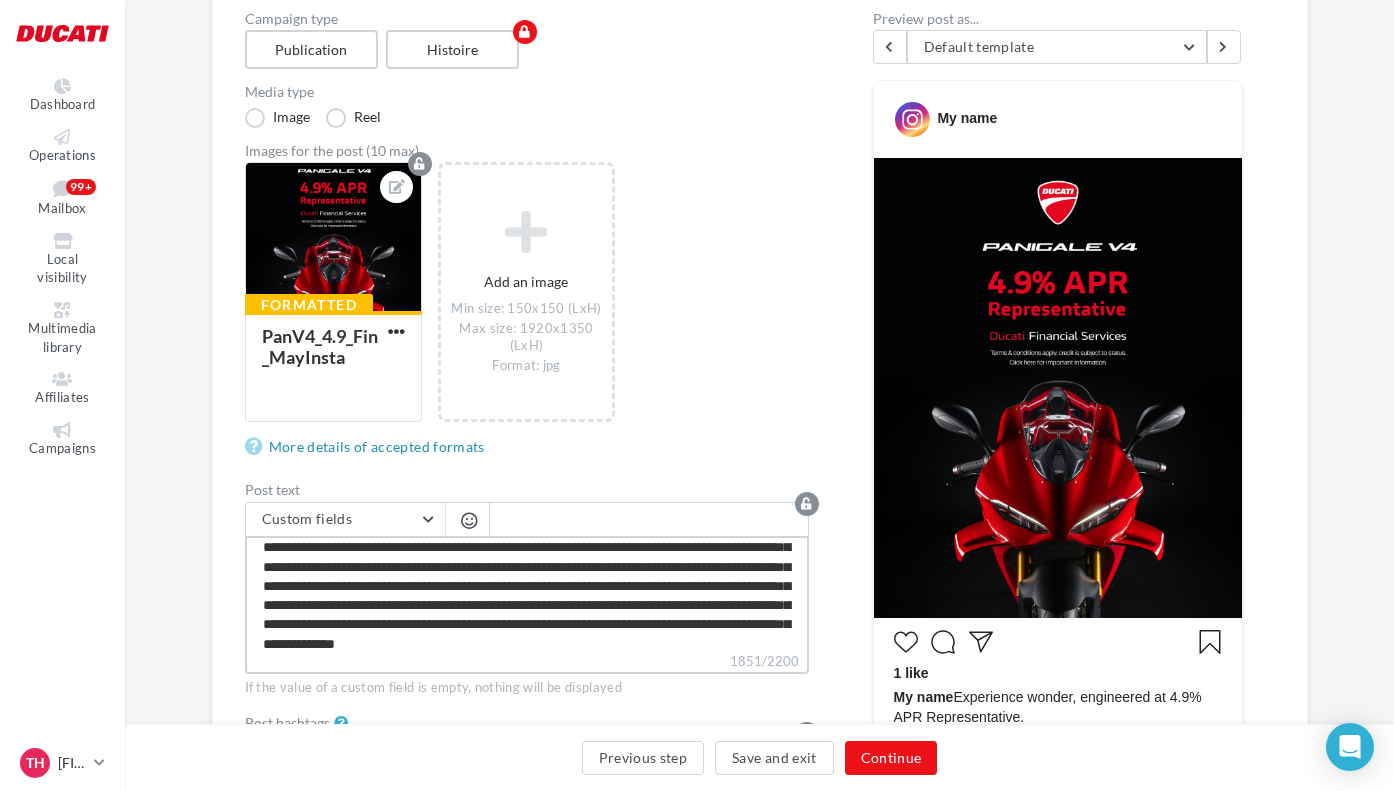 scroll, scrollTop: 215, scrollLeft: 0, axis: vertical 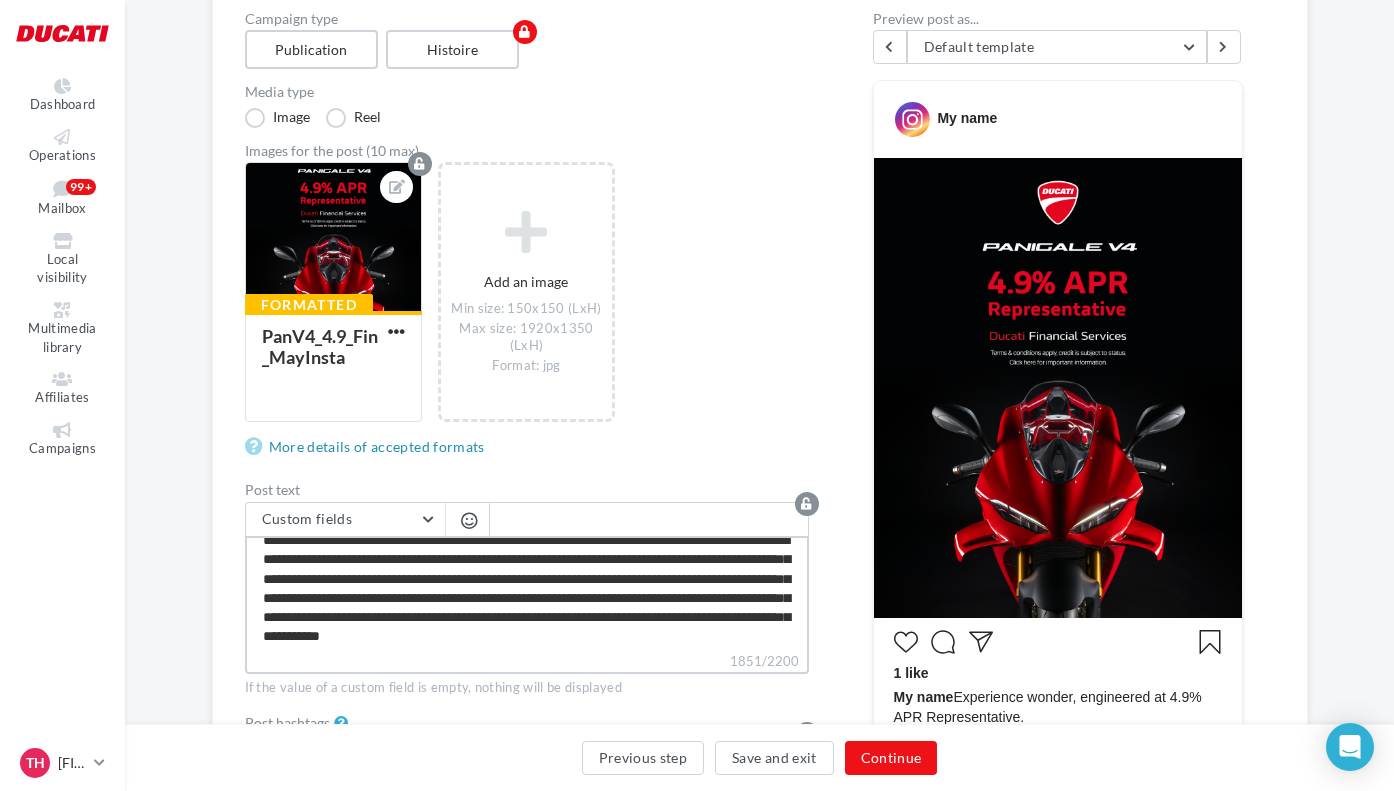 drag, startPoint x: 667, startPoint y: 585, endPoint x: 659, endPoint y: 533, distance: 52.611786 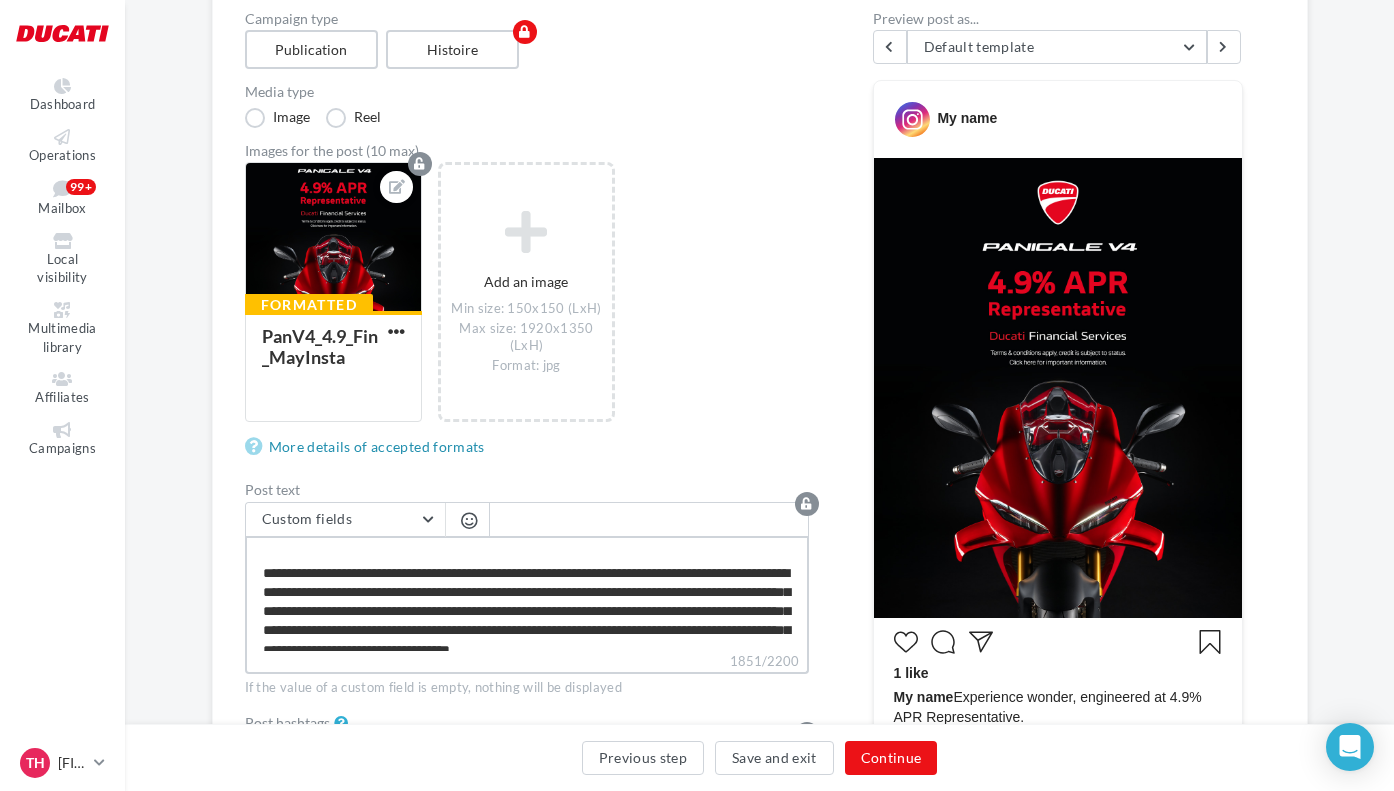 scroll, scrollTop: 48, scrollLeft: 0, axis: vertical 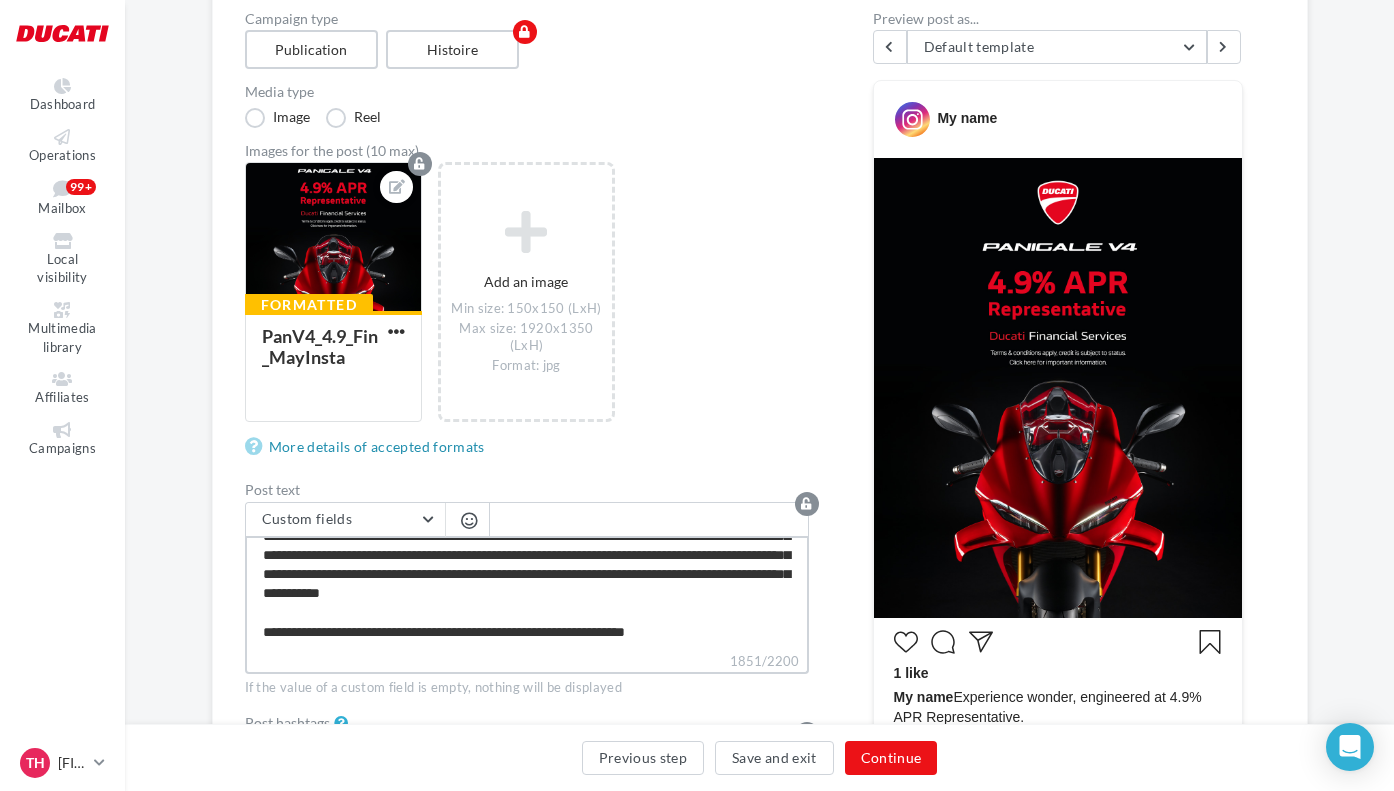 drag, startPoint x: 743, startPoint y: 545, endPoint x: 746, endPoint y: 681, distance: 136.03308 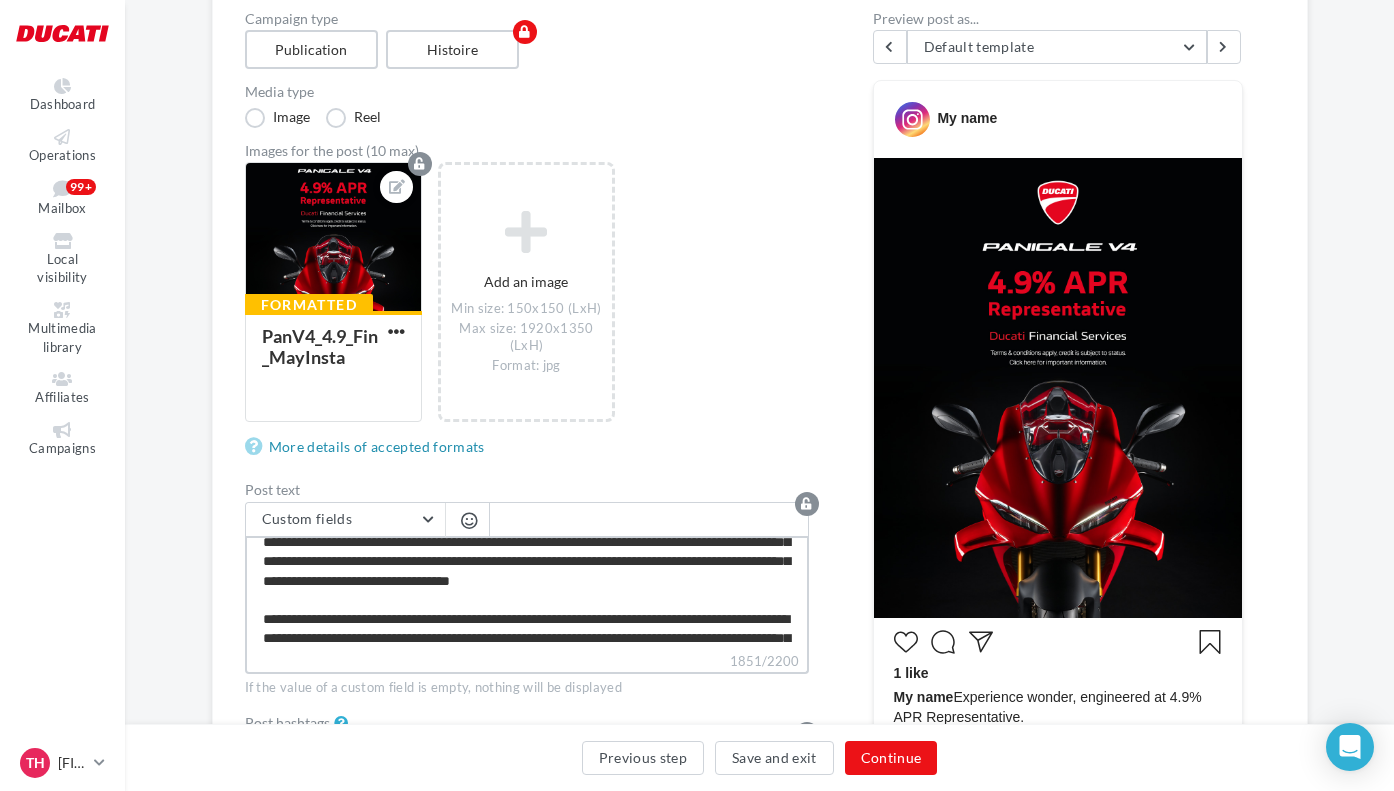scroll, scrollTop: 0, scrollLeft: 0, axis: both 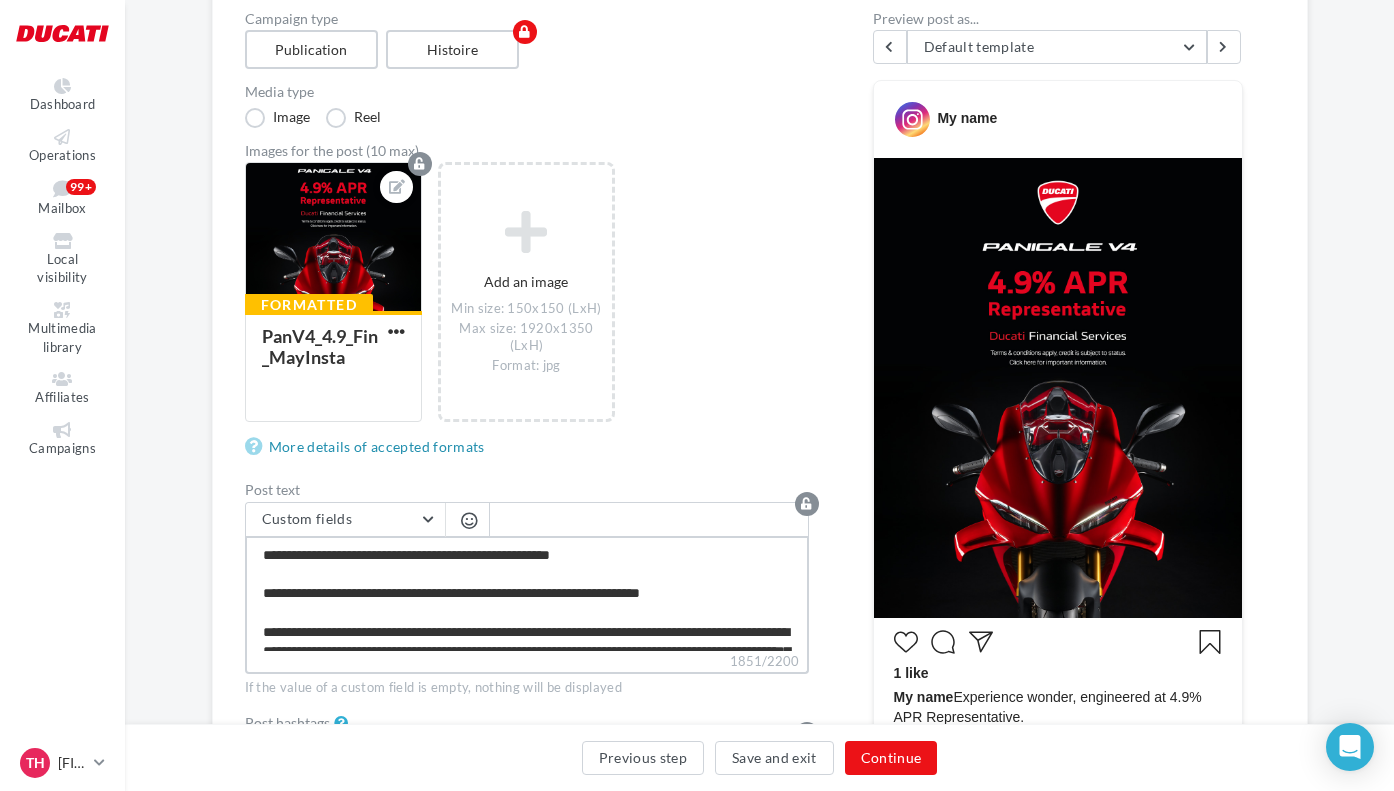 drag, startPoint x: 689, startPoint y: 611, endPoint x: 738, endPoint y: 597, distance: 50.96077 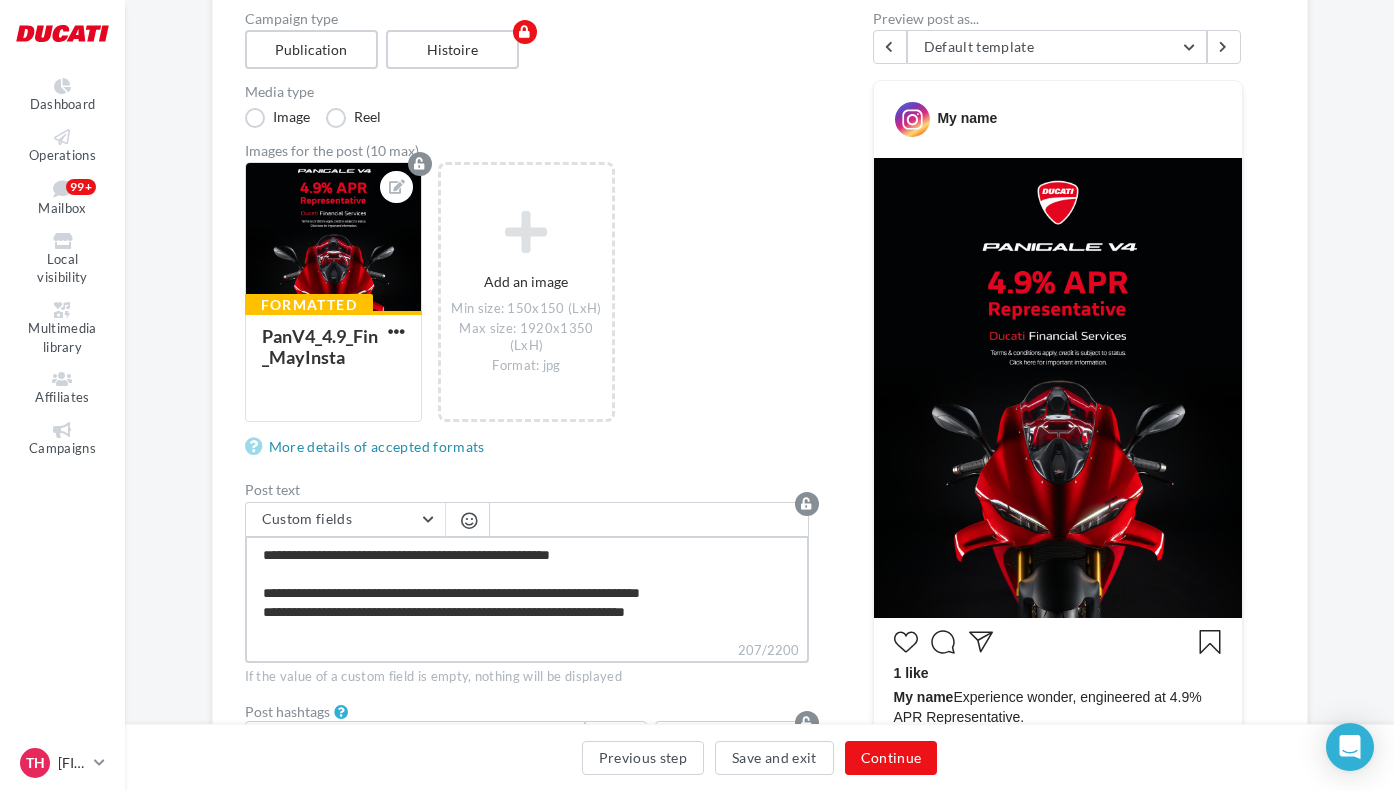 type on "**********" 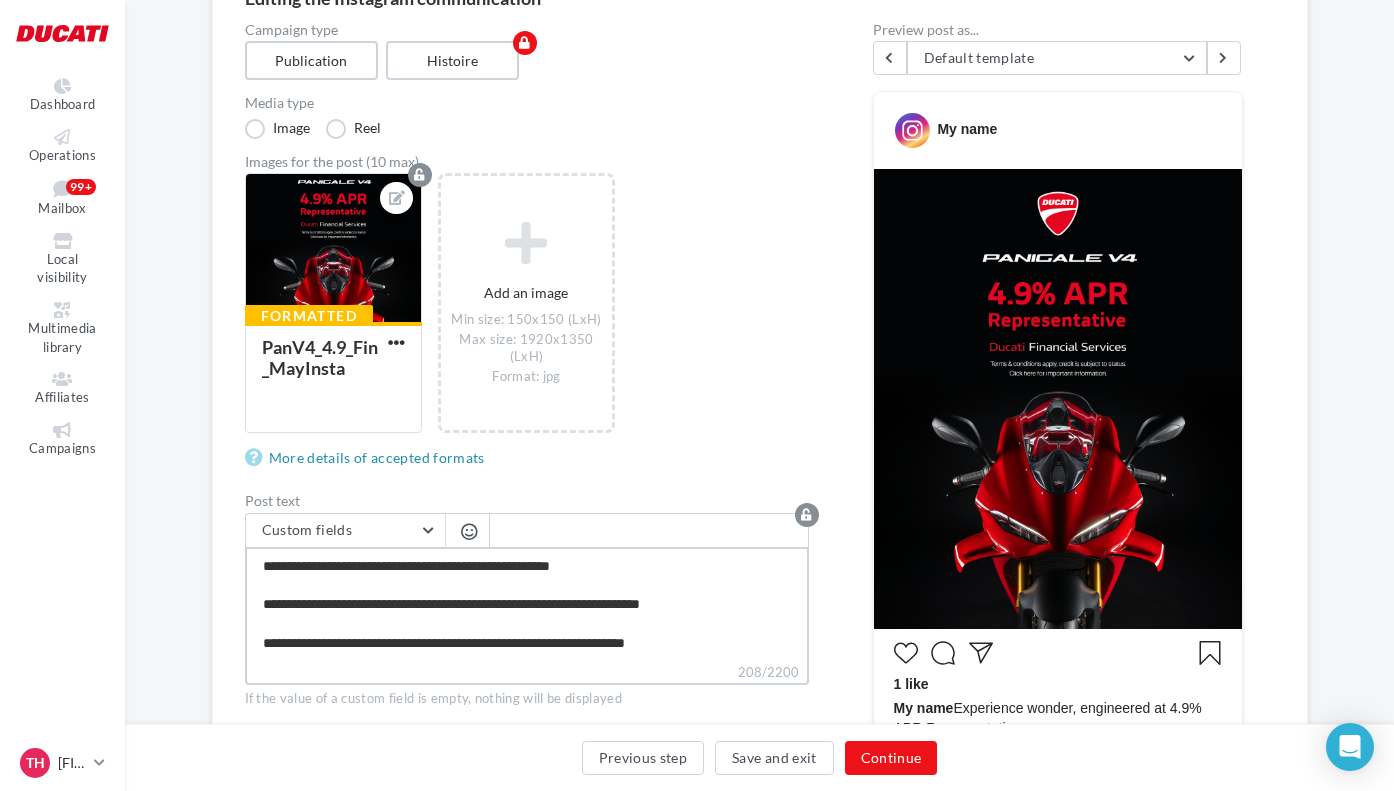 scroll, scrollTop: 188, scrollLeft: 0, axis: vertical 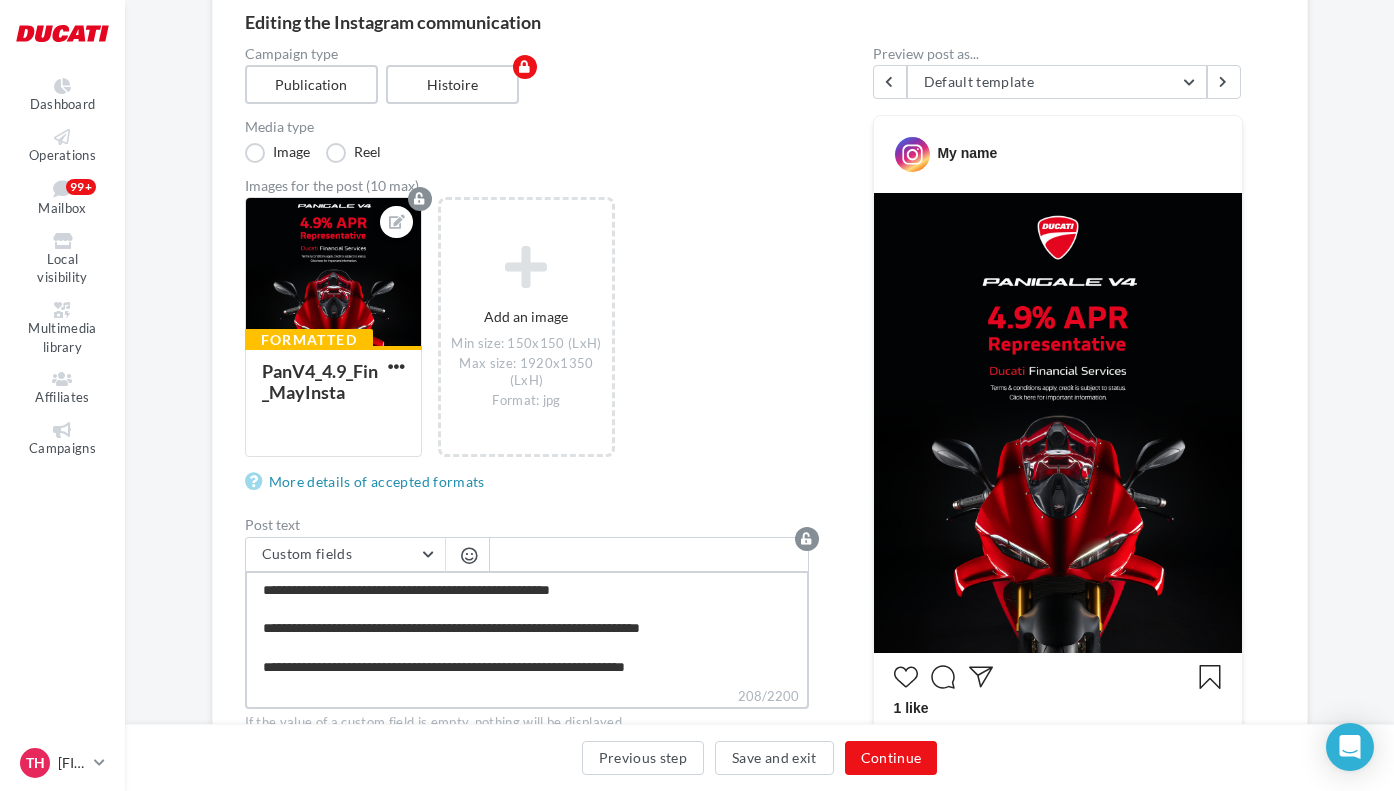 click on "**********" at bounding box center [527, 628] 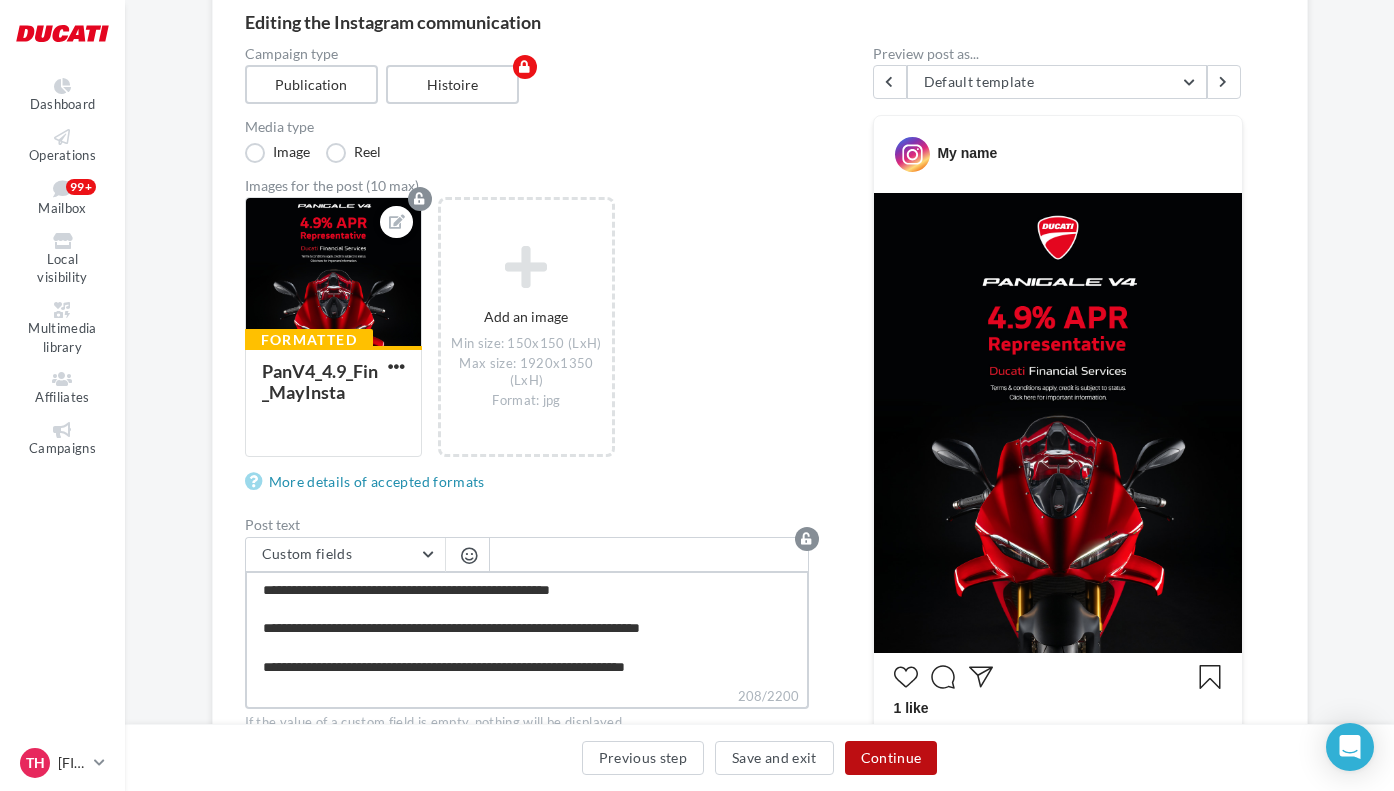 type on "**********" 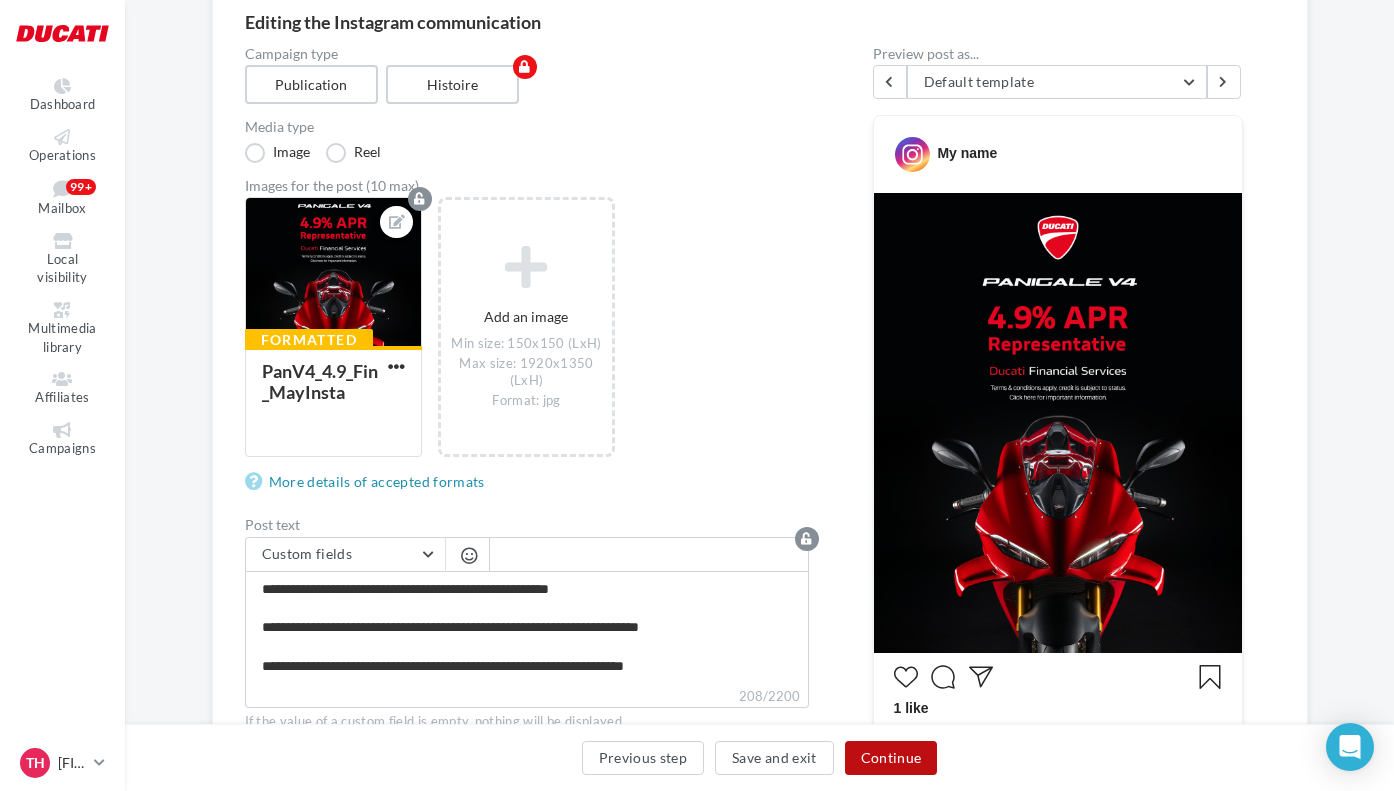 click on "Continue" at bounding box center [891, 758] 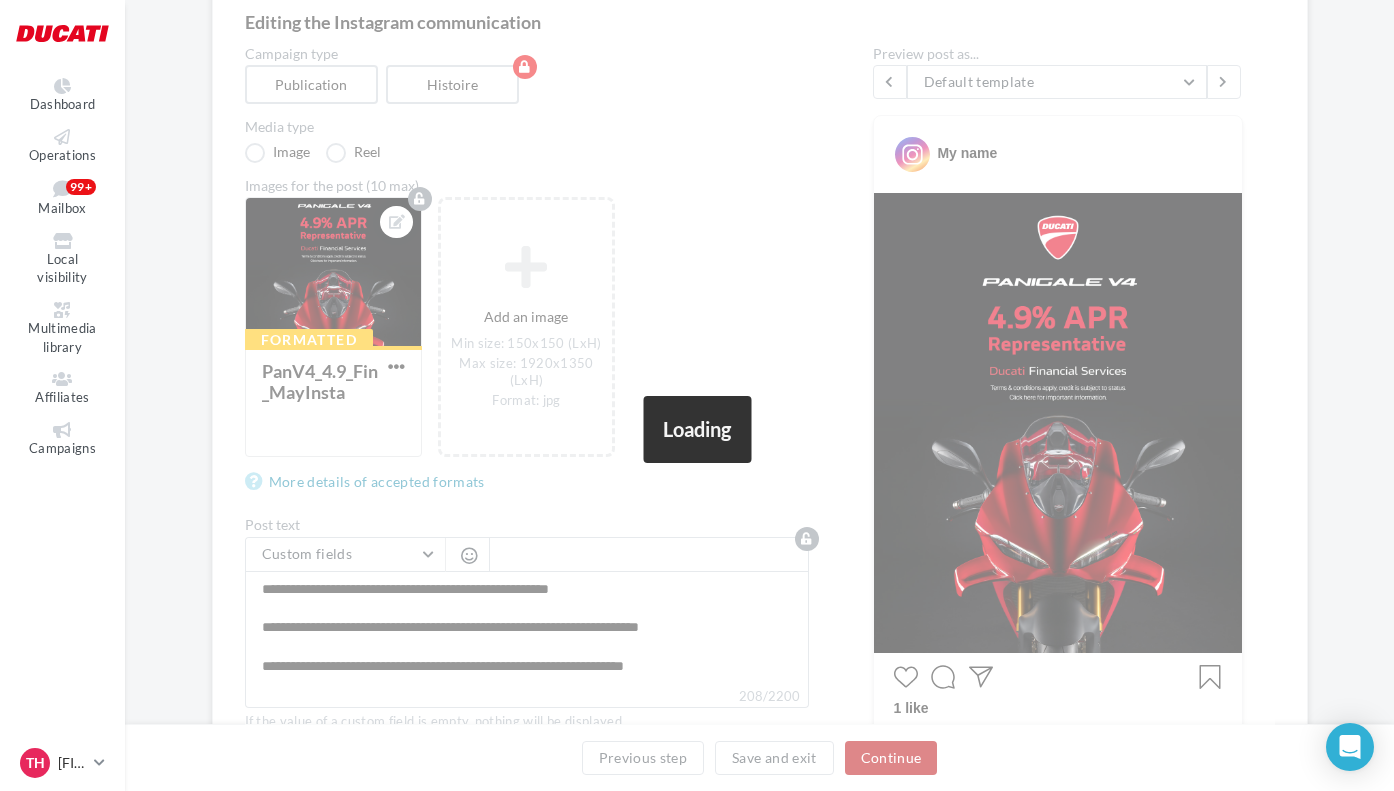 scroll, scrollTop: 58, scrollLeft: 0, axis: vertical 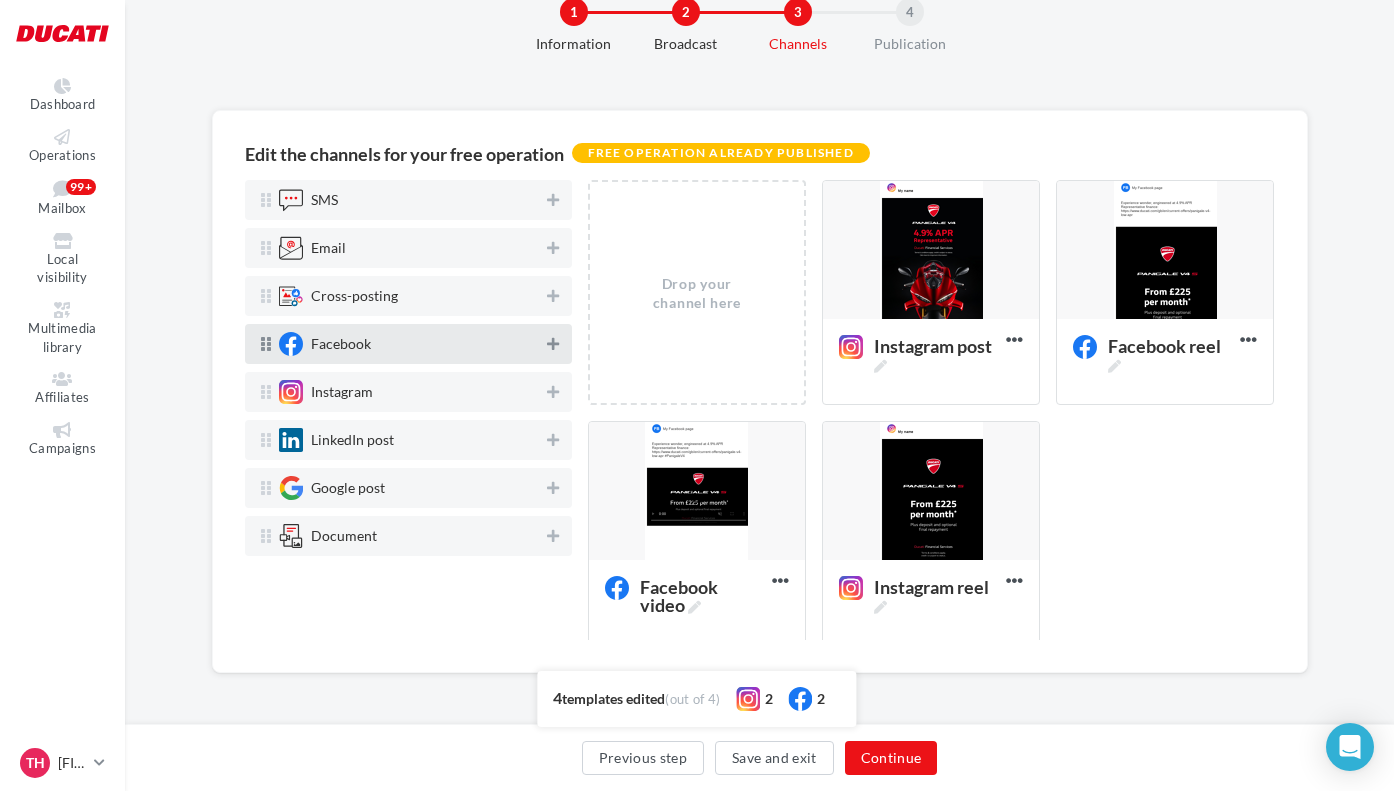 click at bounding box center (553, 344) 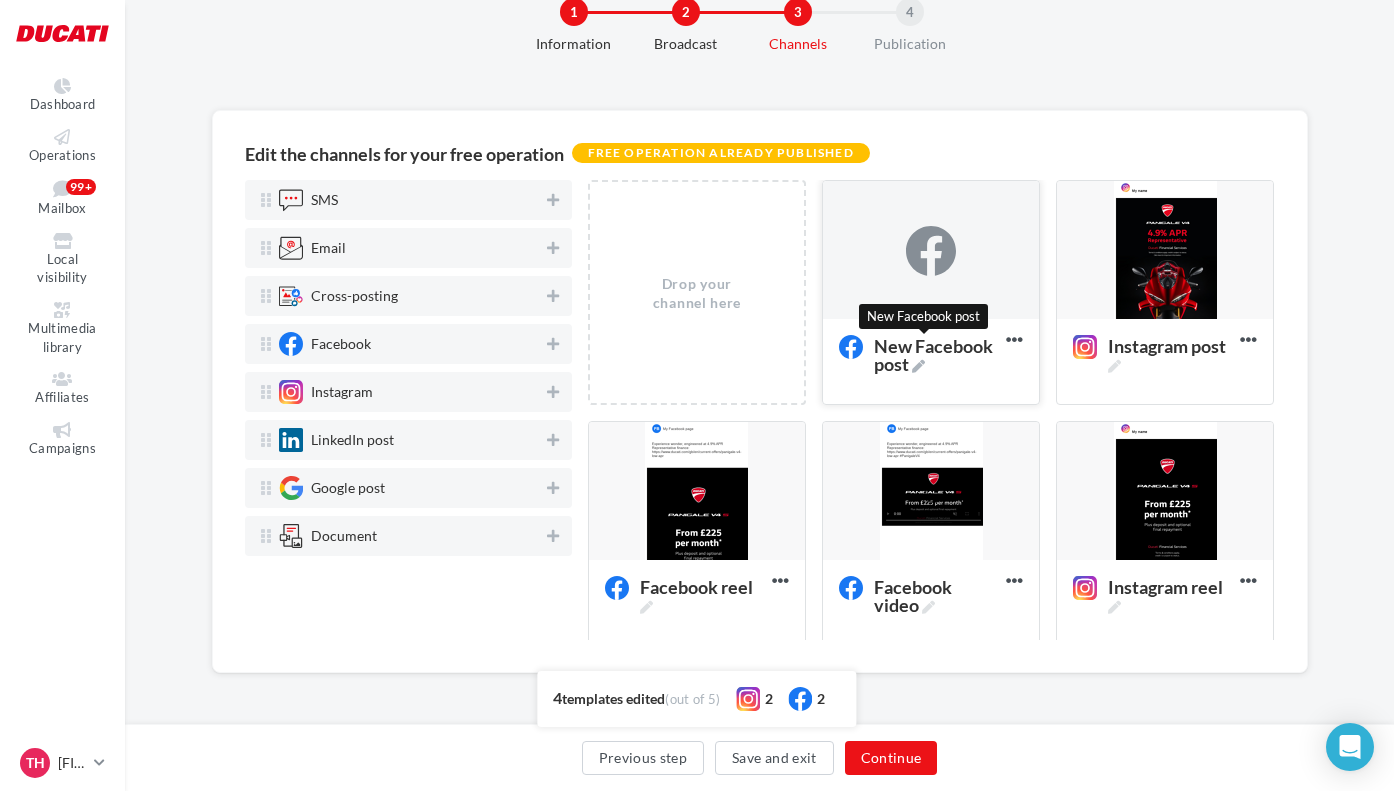 click at bounding box center (918, 366) 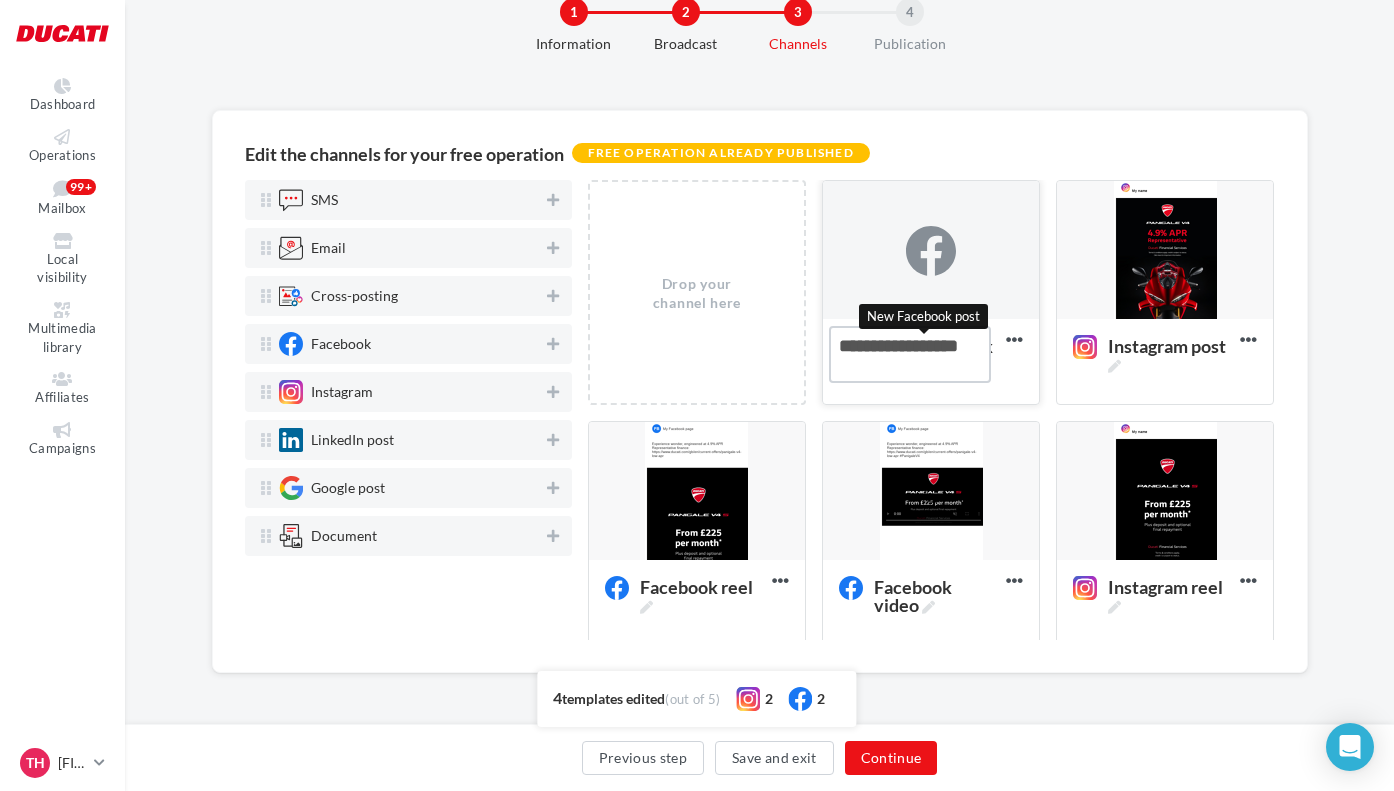 click on "New Facebook post
New Facebook post" at bounding box center [910, 354] 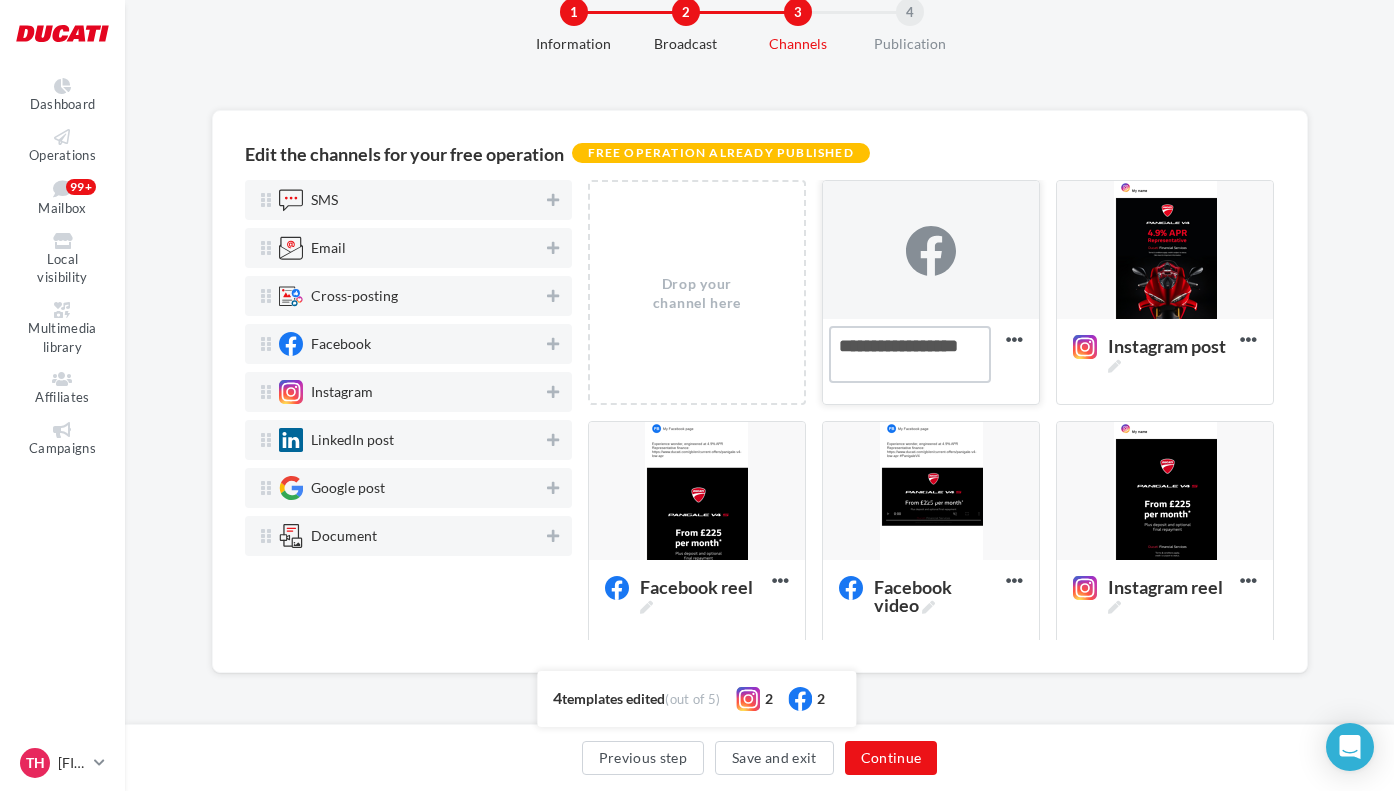 drag, startPoint x: 883, startPoint y: 351, endPoint x: 772, endPoint y: 342, distance: 111.364265 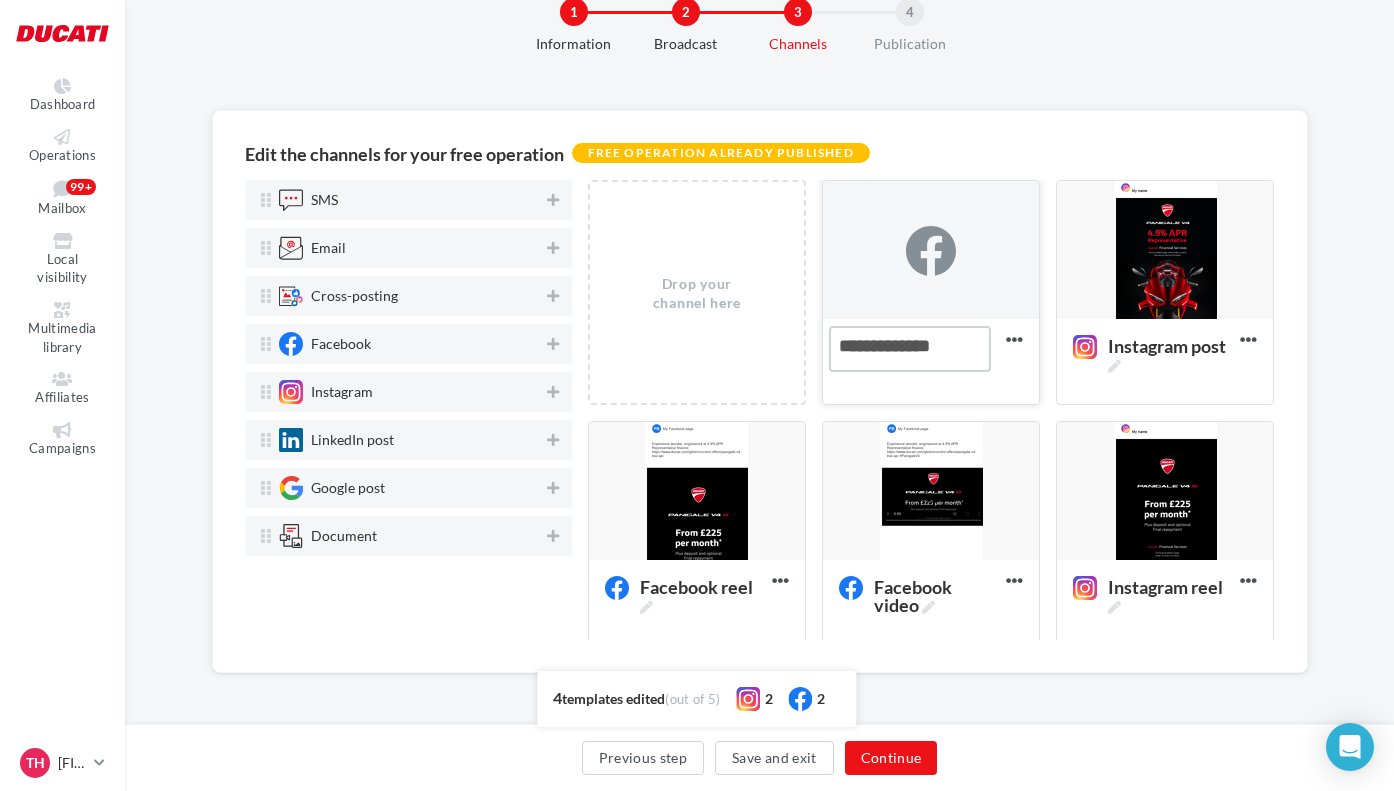 type on "**********" 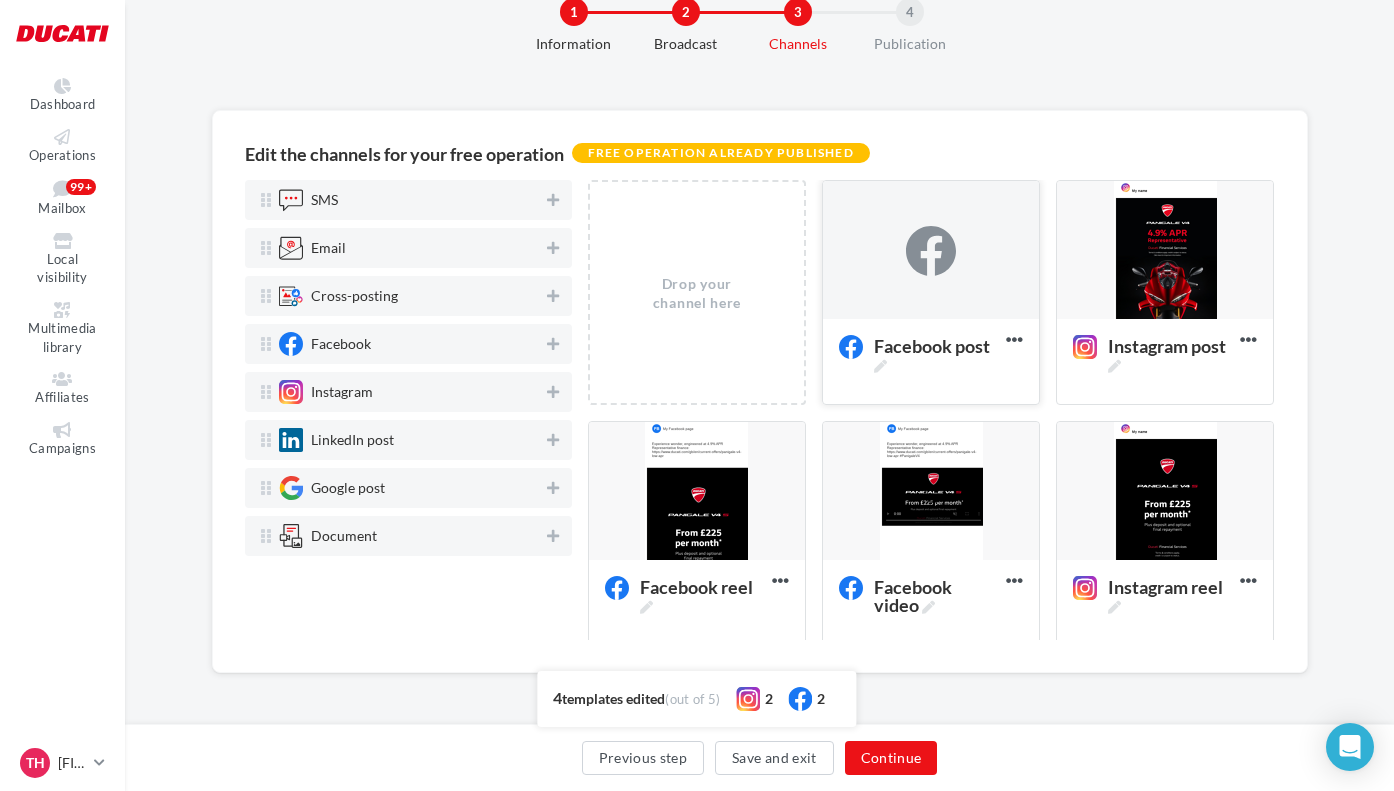 click at bounding box center (931, 251) 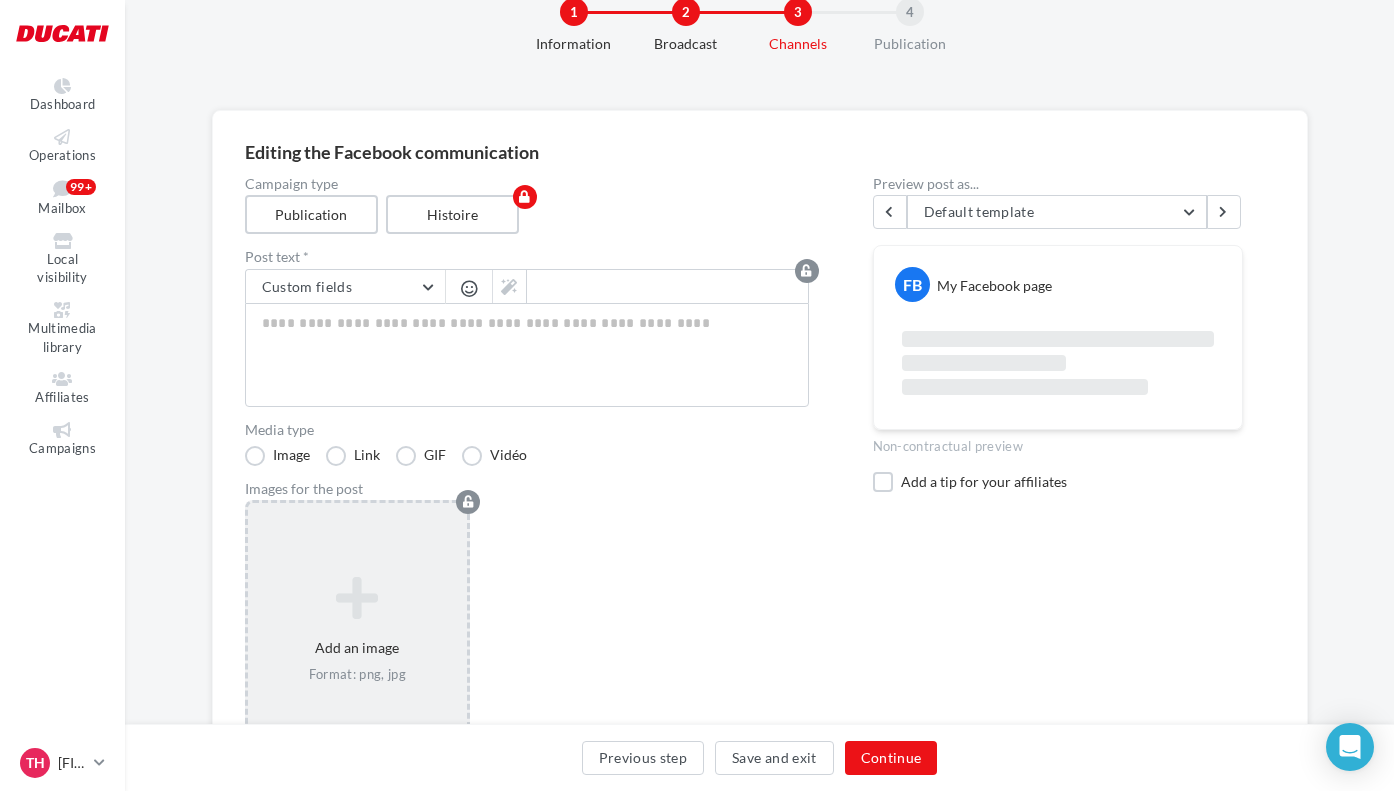 click at bounding box center [358, 599] 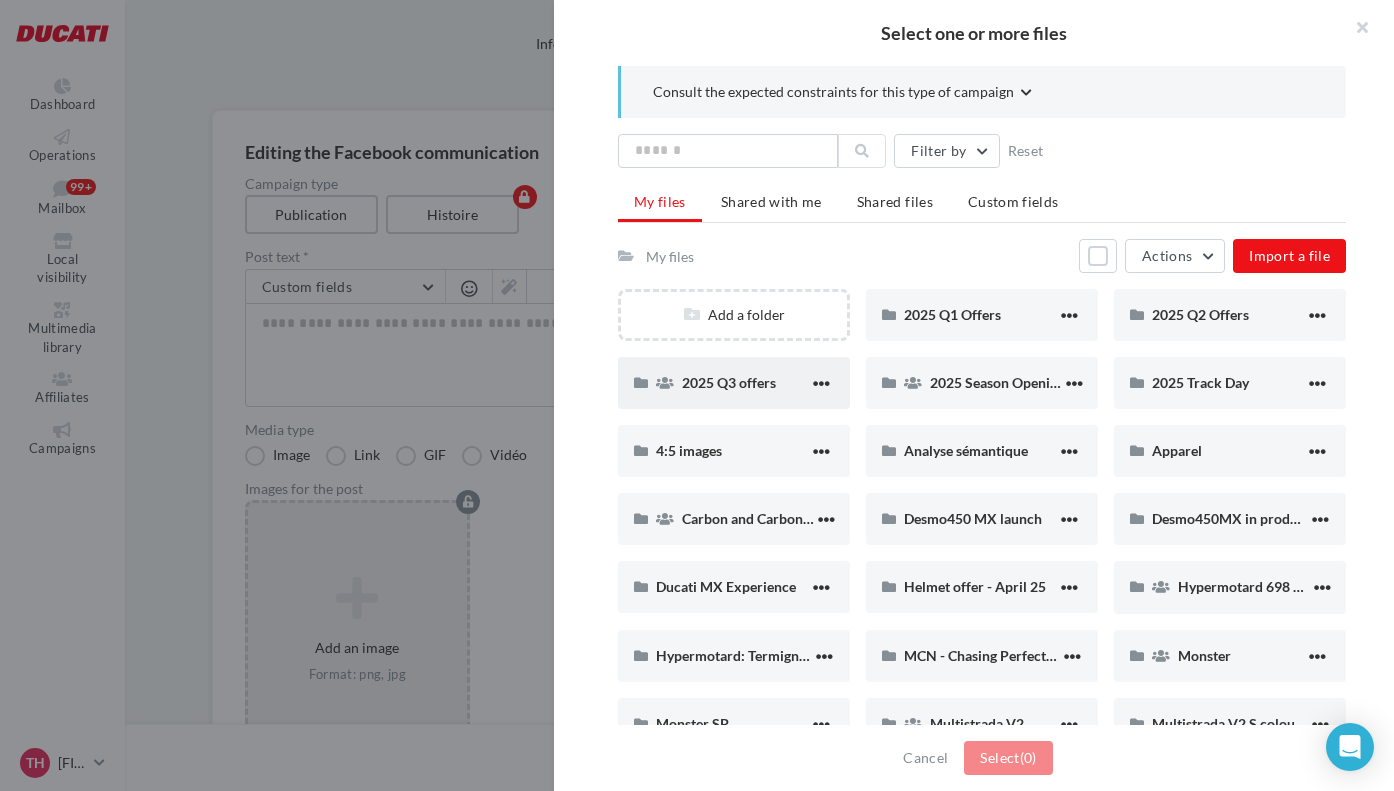 click on "2025 Q3 offers" at bounding box center (734, 383) 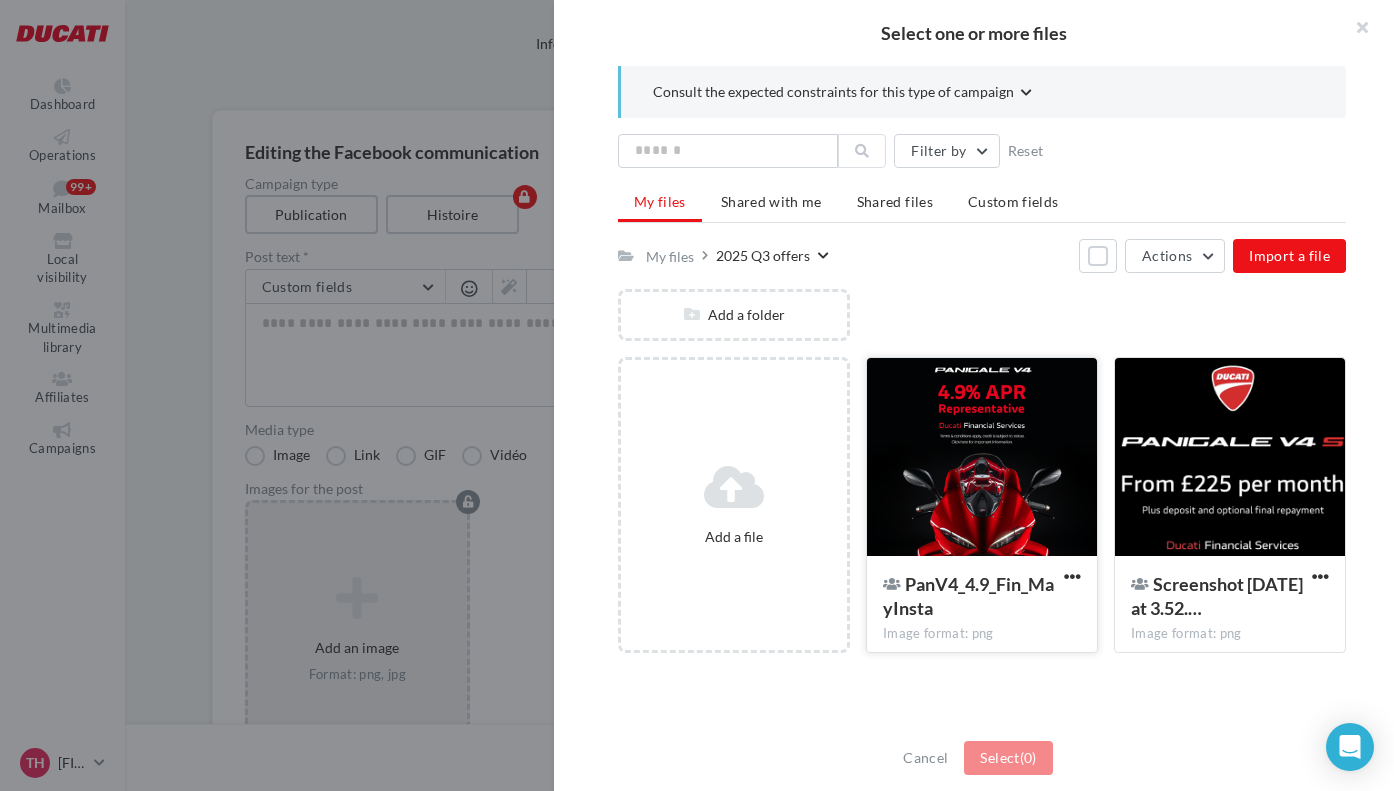click at bounding box center [982, 458] 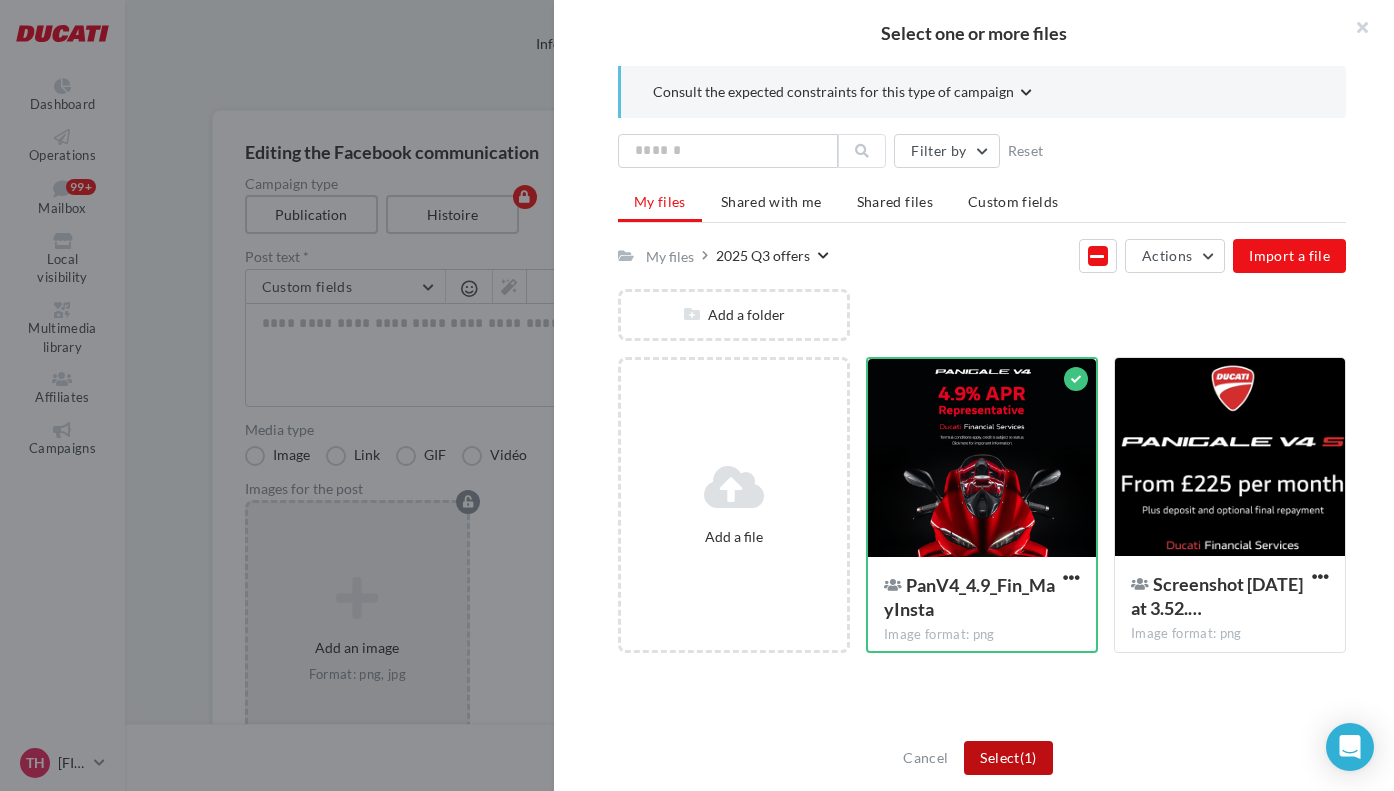 click on "Select   (1)" at bounding box center (1008, 758) 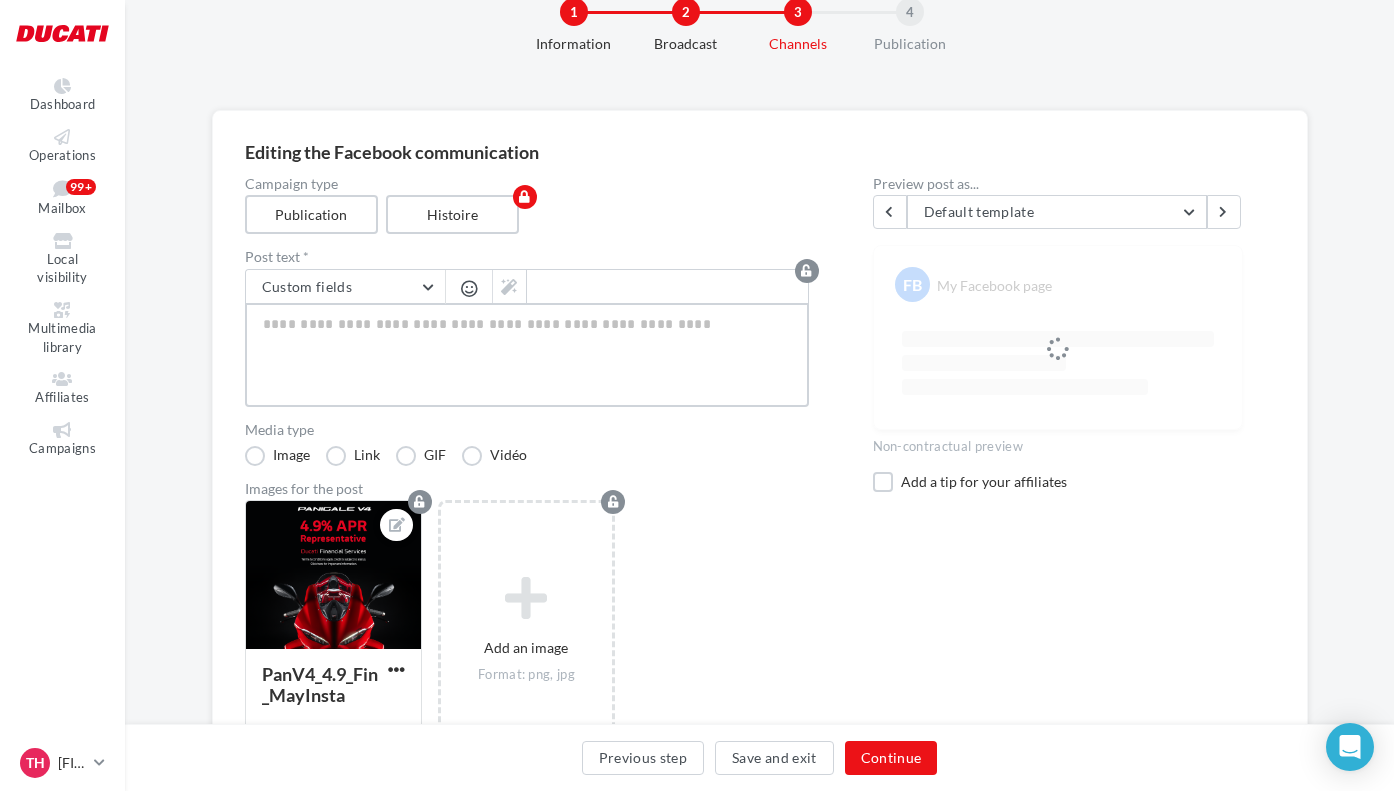 click at bounding box center (527, 355) 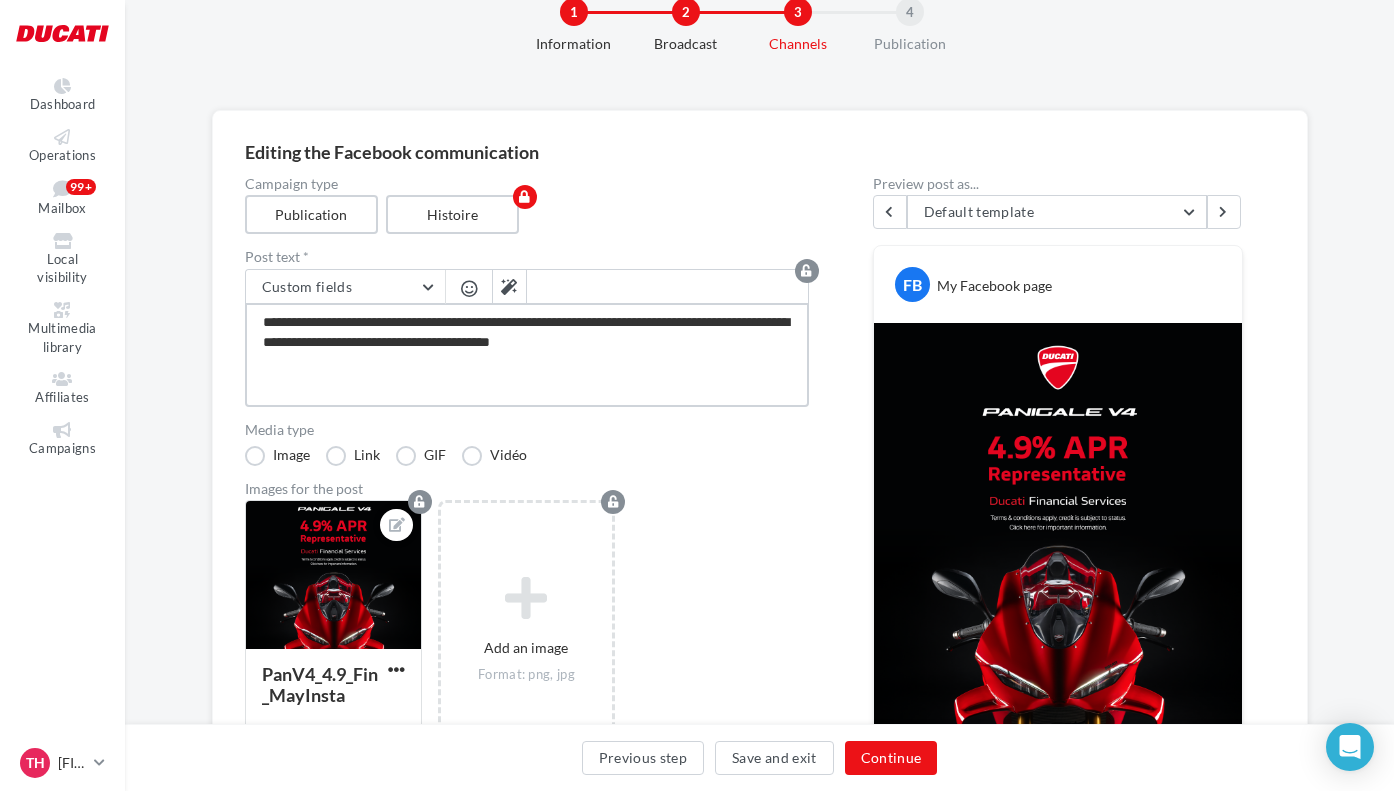 type 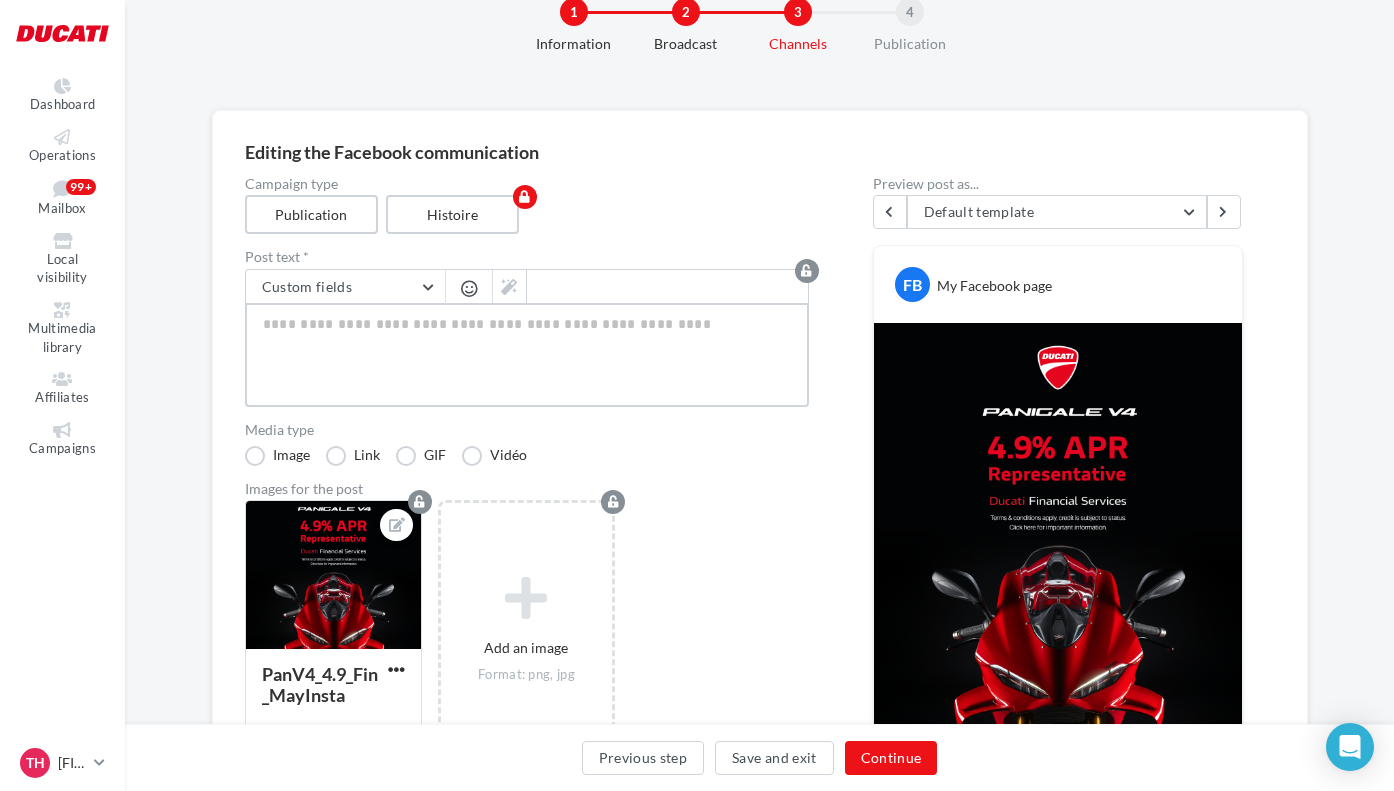 click at bounding box center (527, 355) 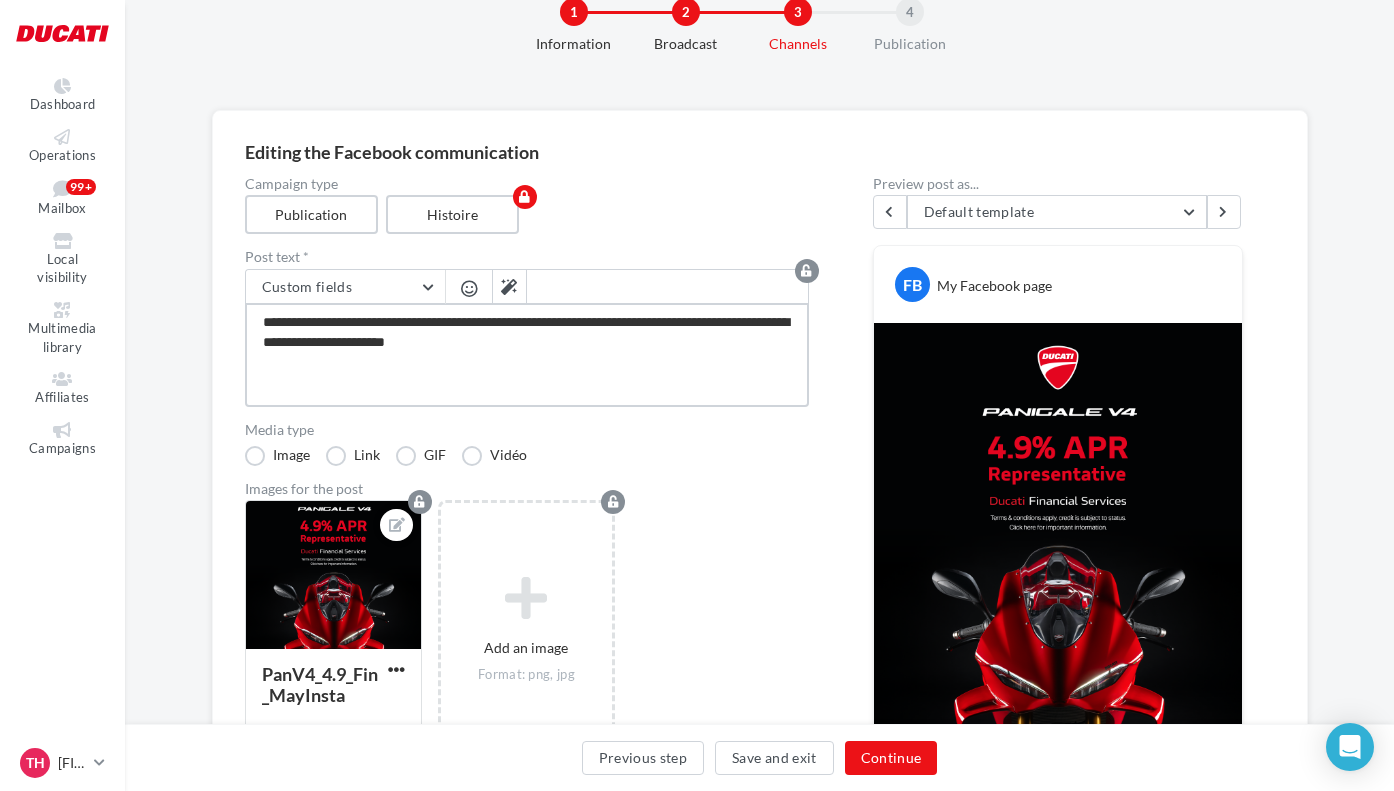 type on "**********" 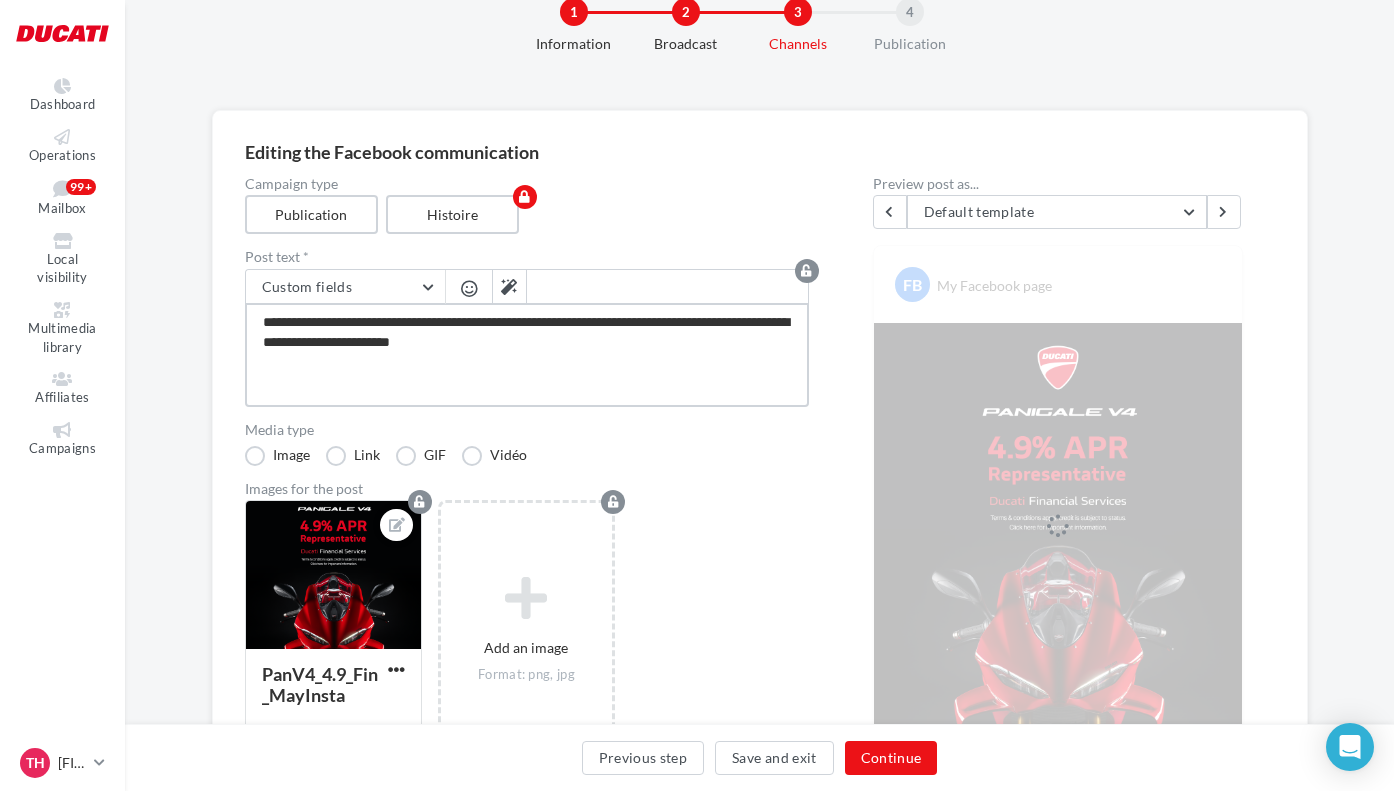 type on "**********" 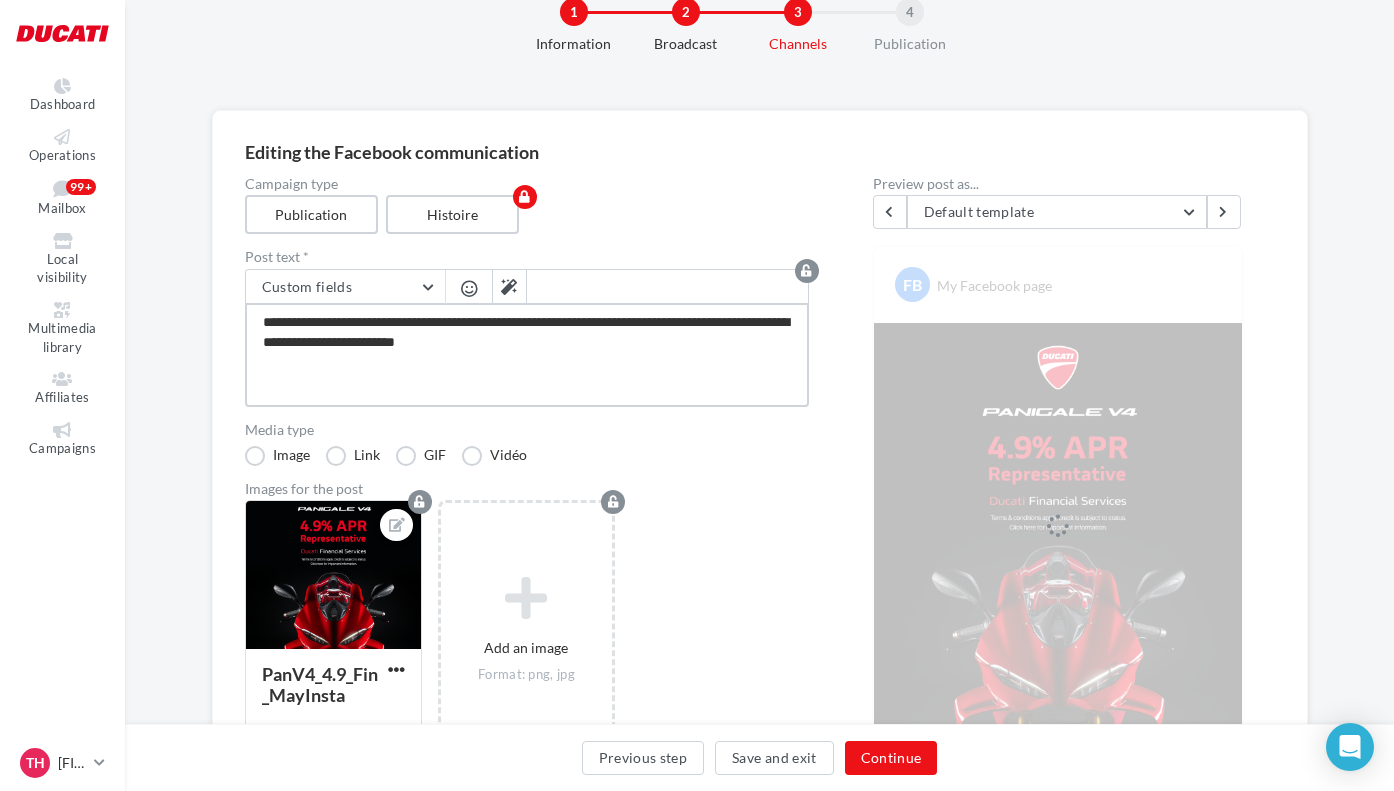 type on "**********" 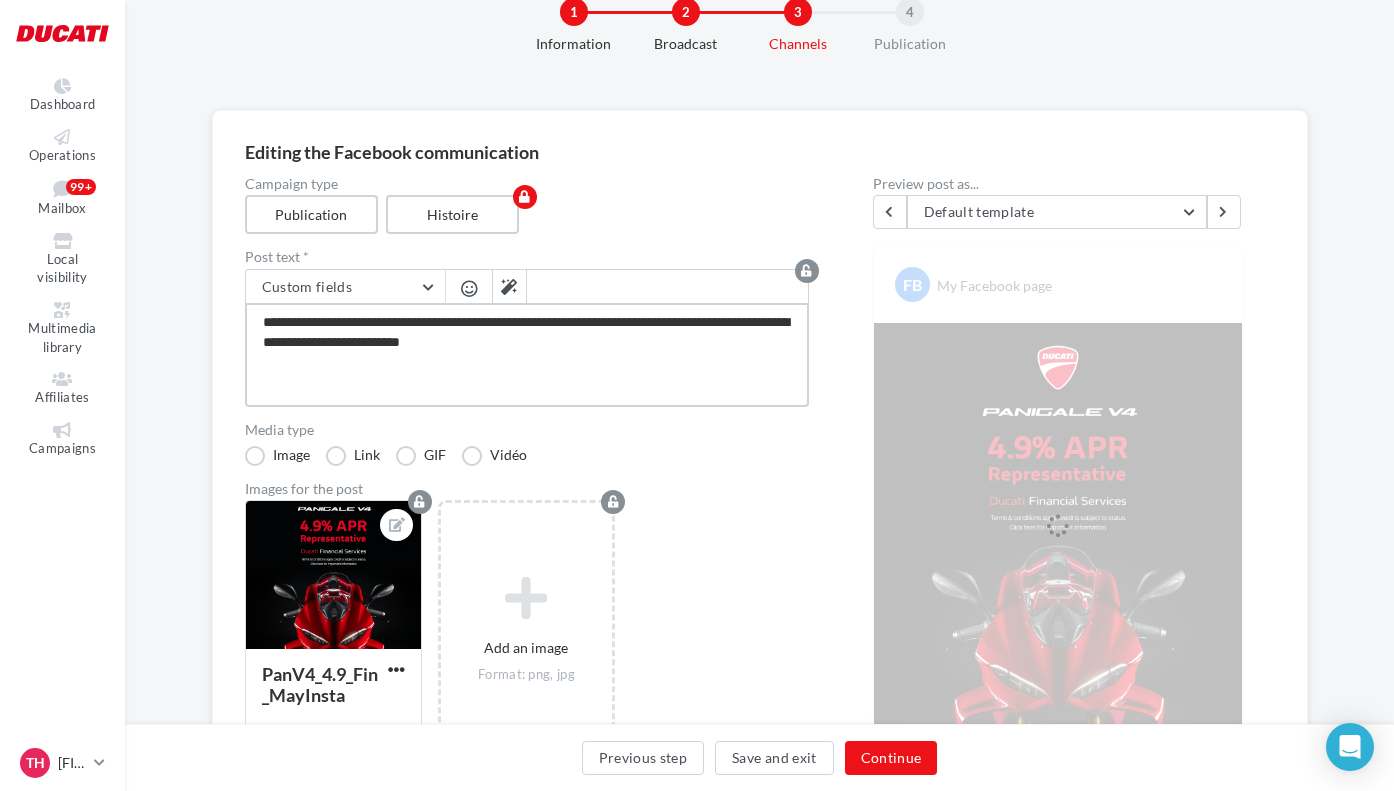 type on "**********" 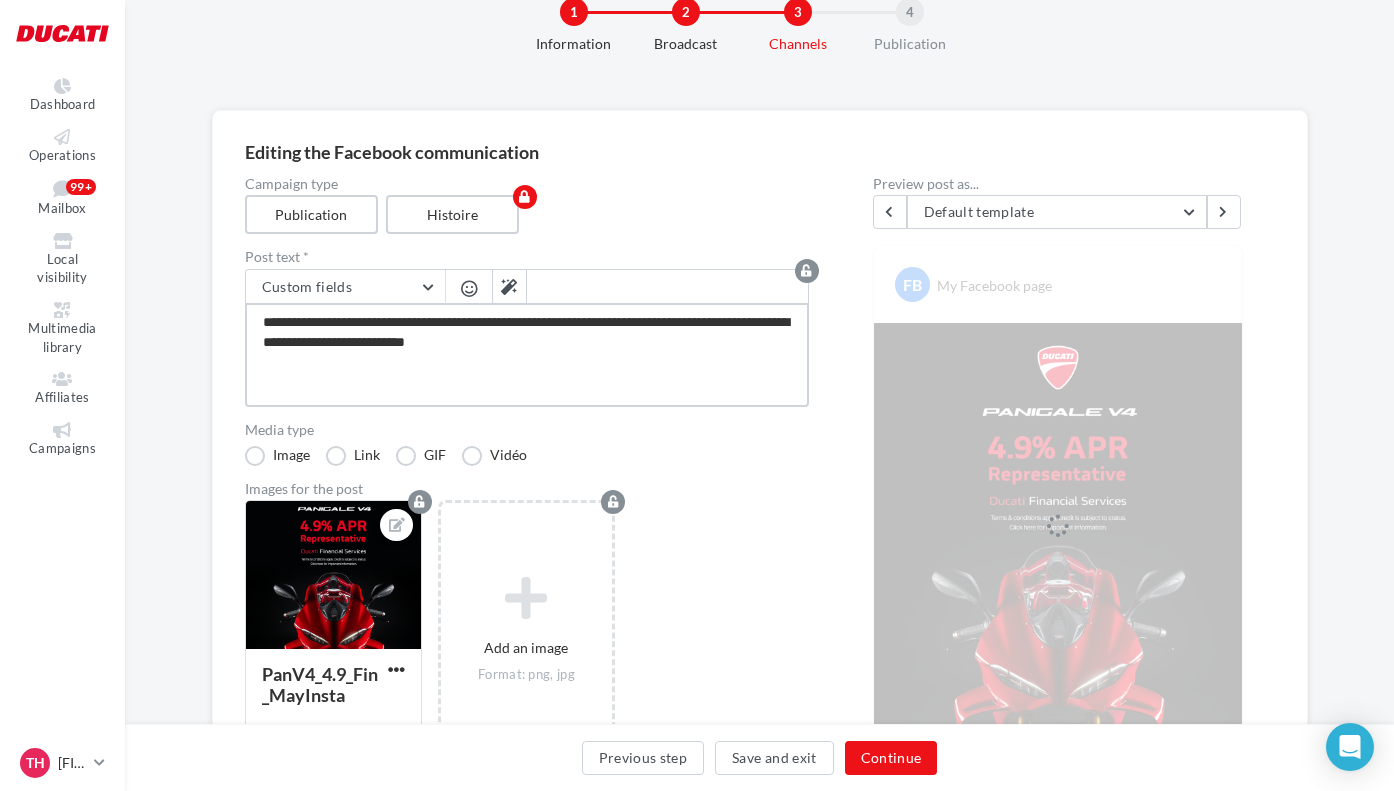 type on "**********" 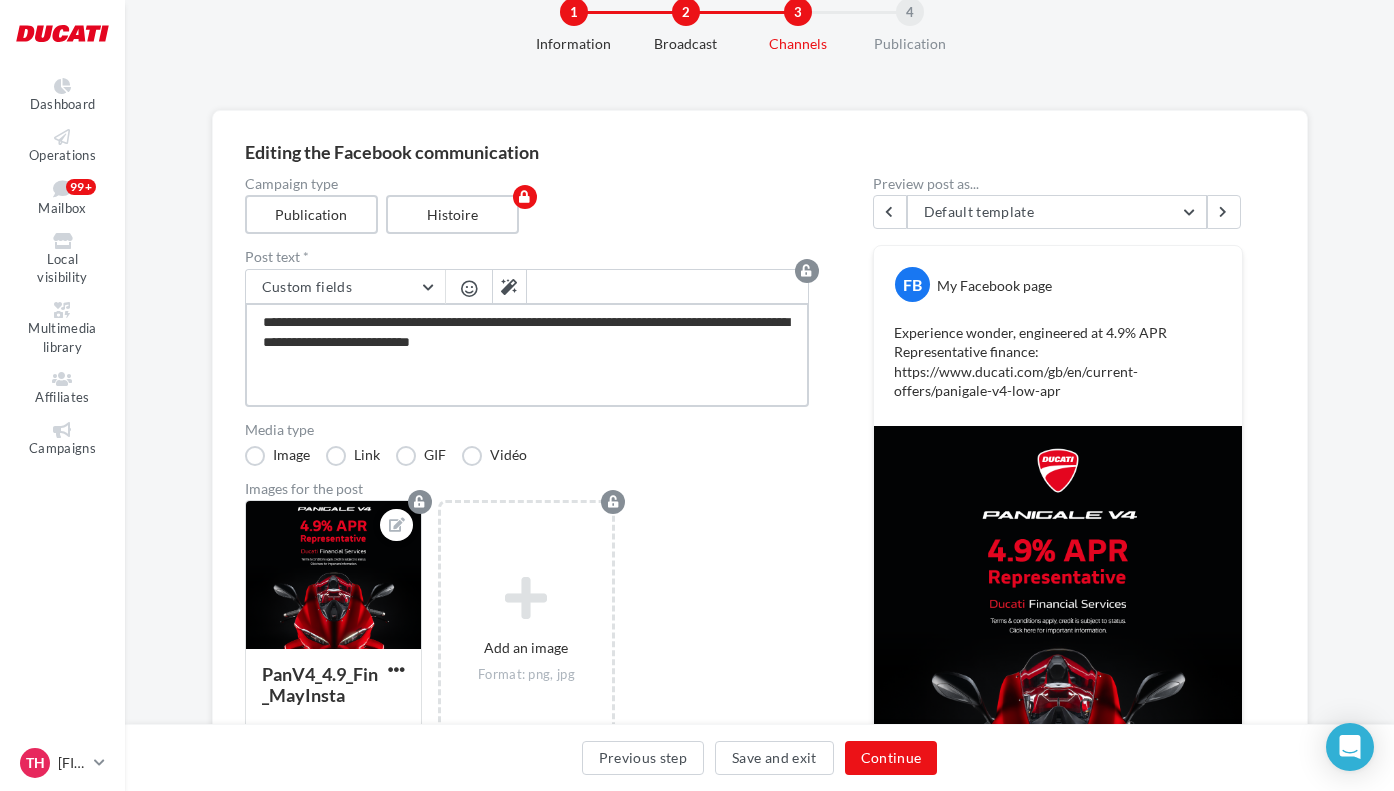type on "**********" 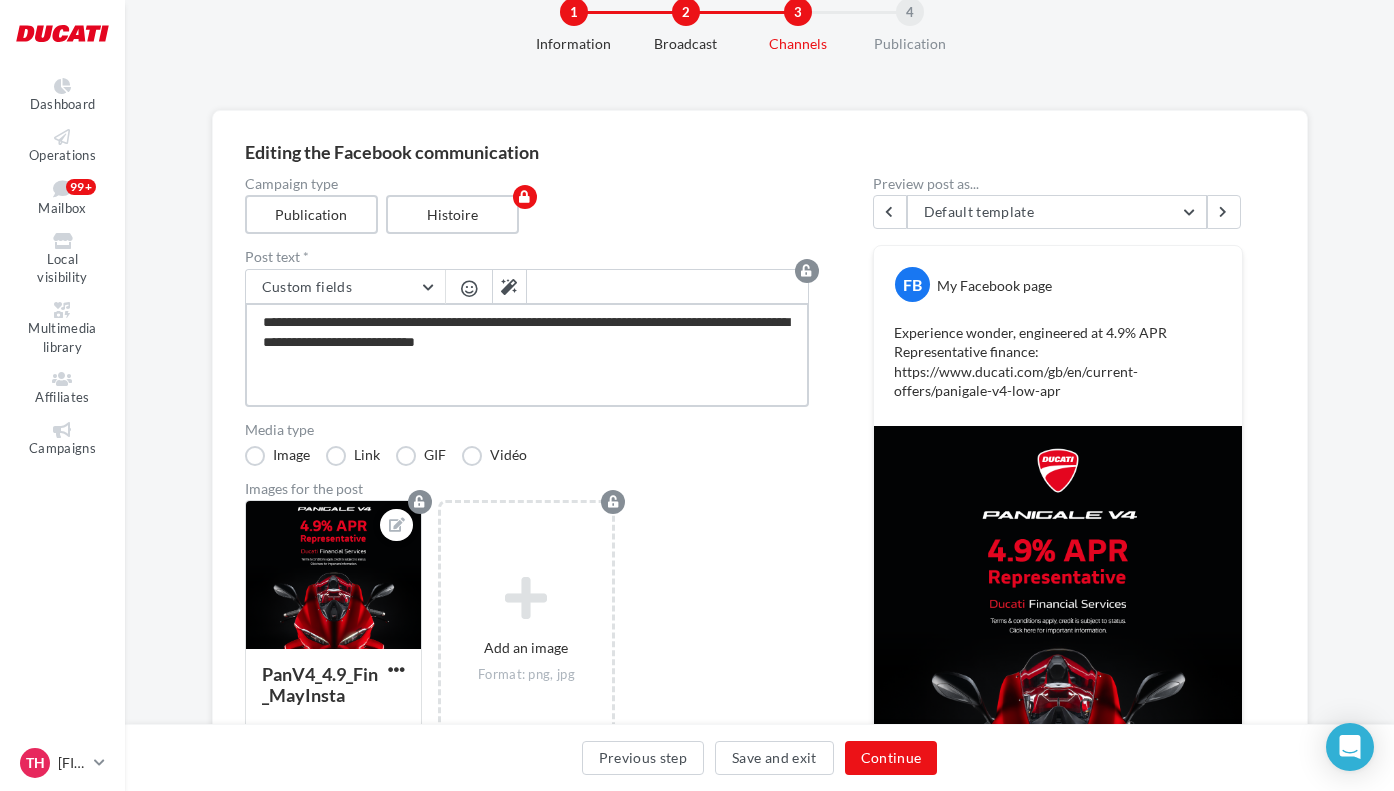 type on "**********" 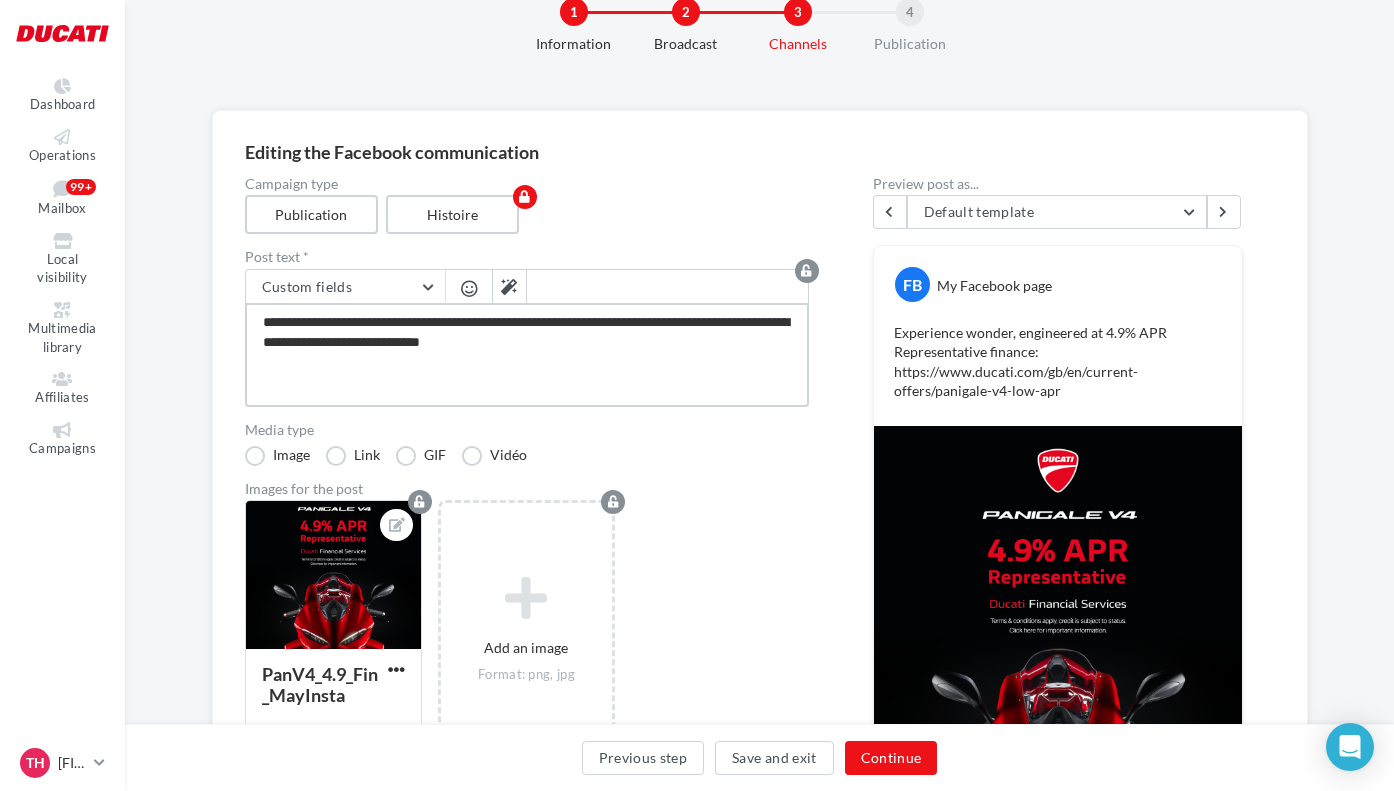 type on "**********" 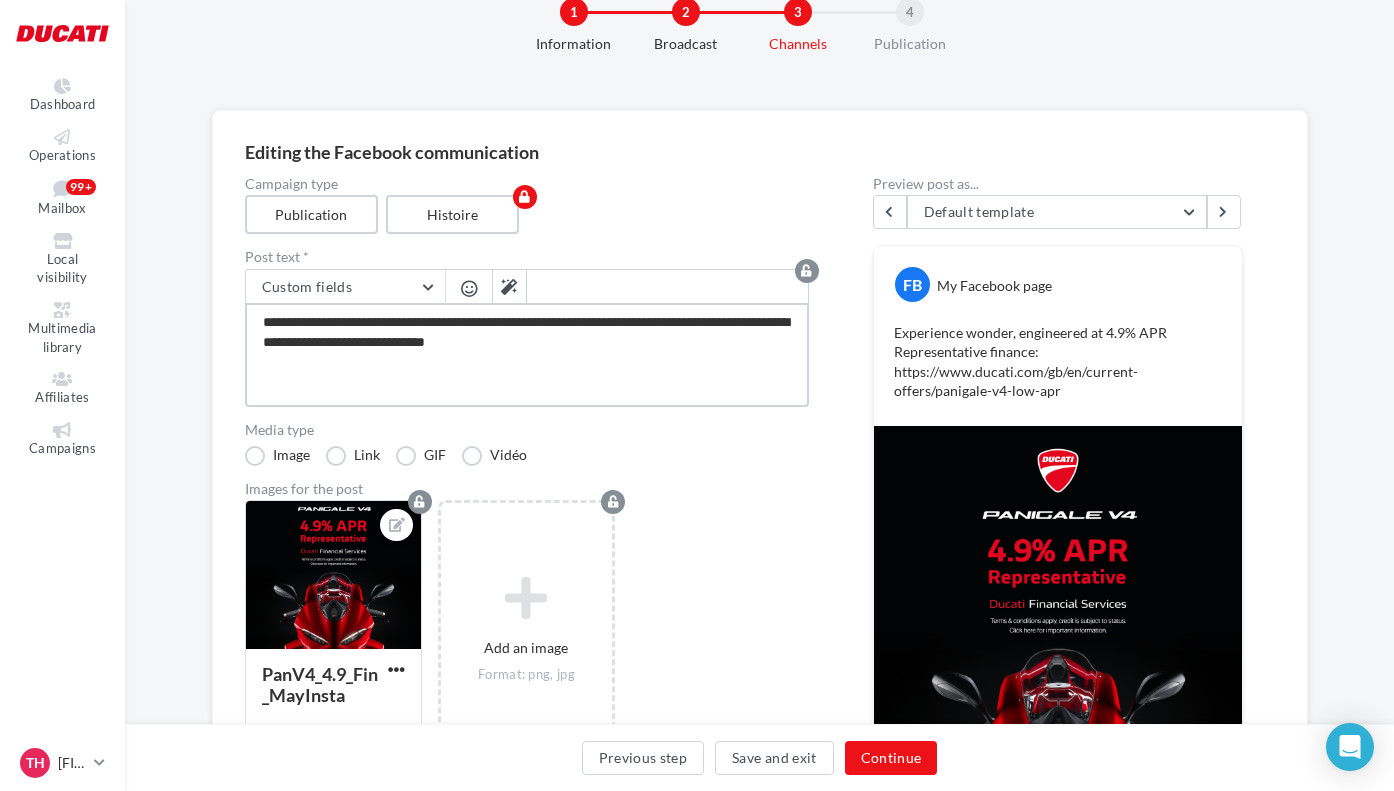 type on "**********" 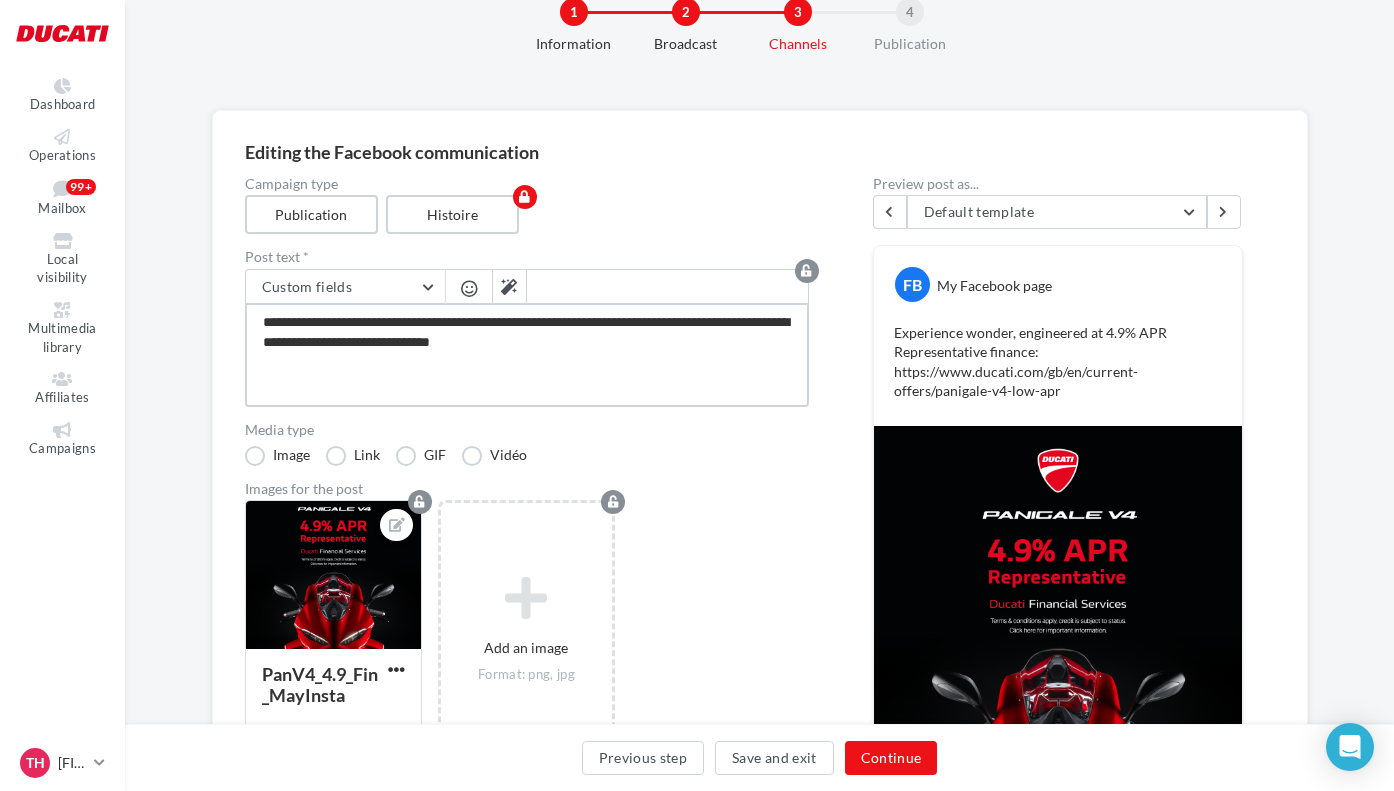 type on "**********" 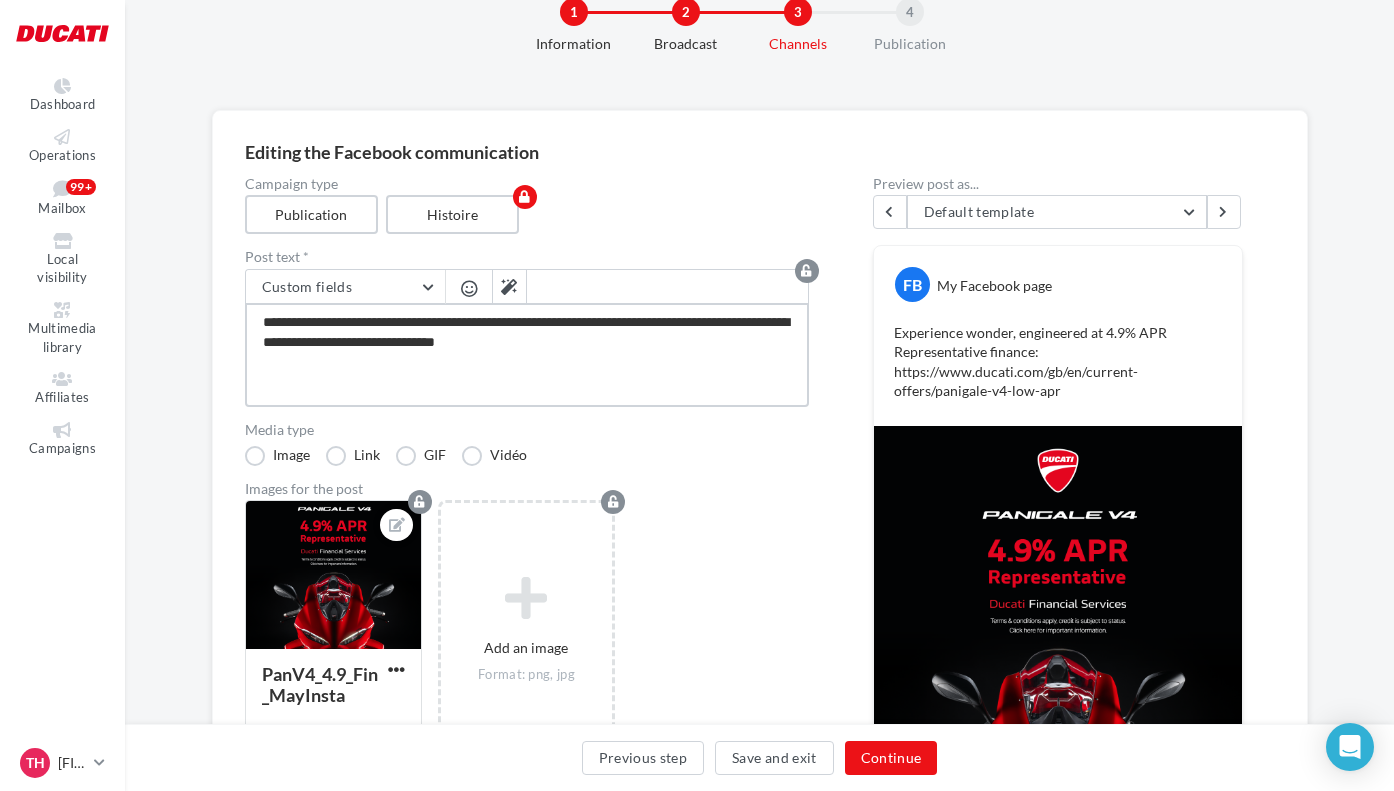 type on "**********" 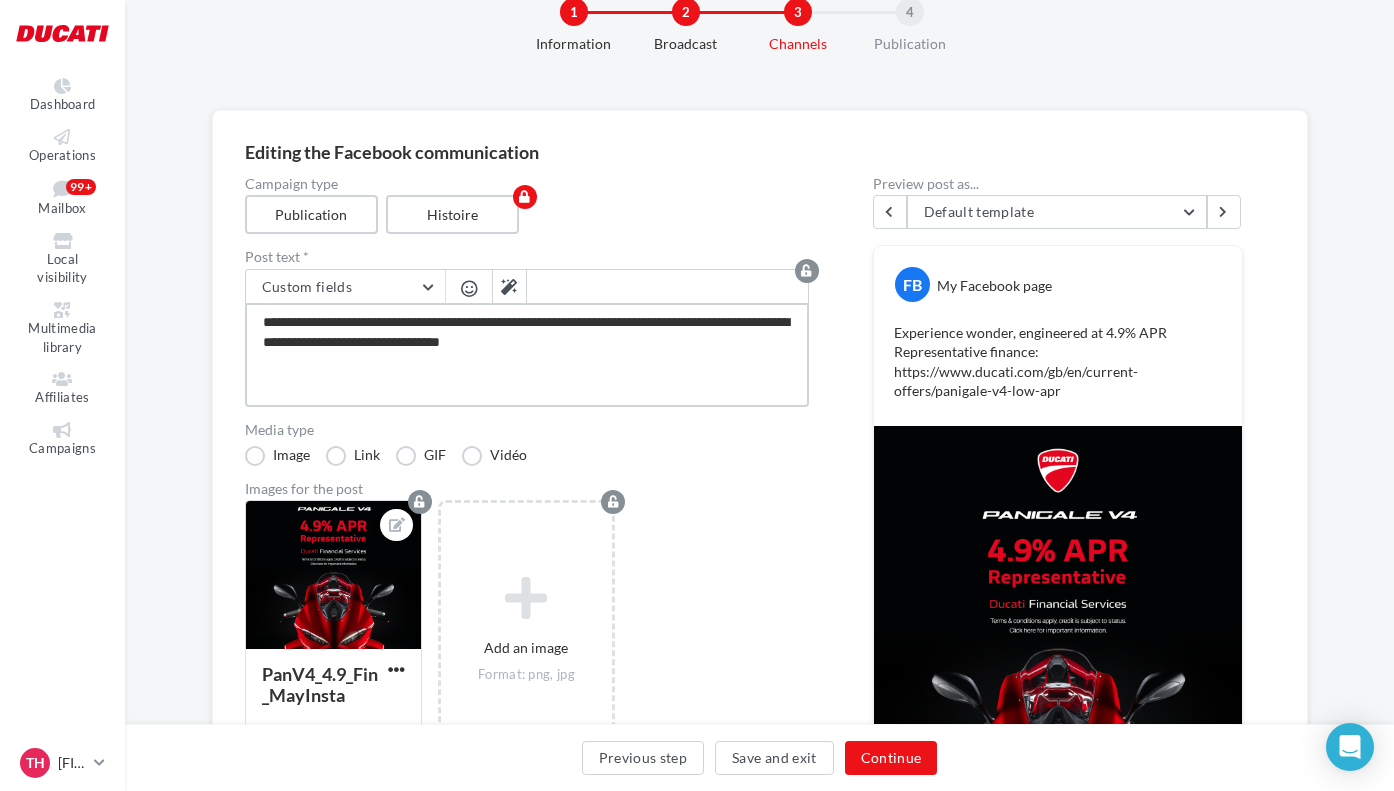 type on "**********" 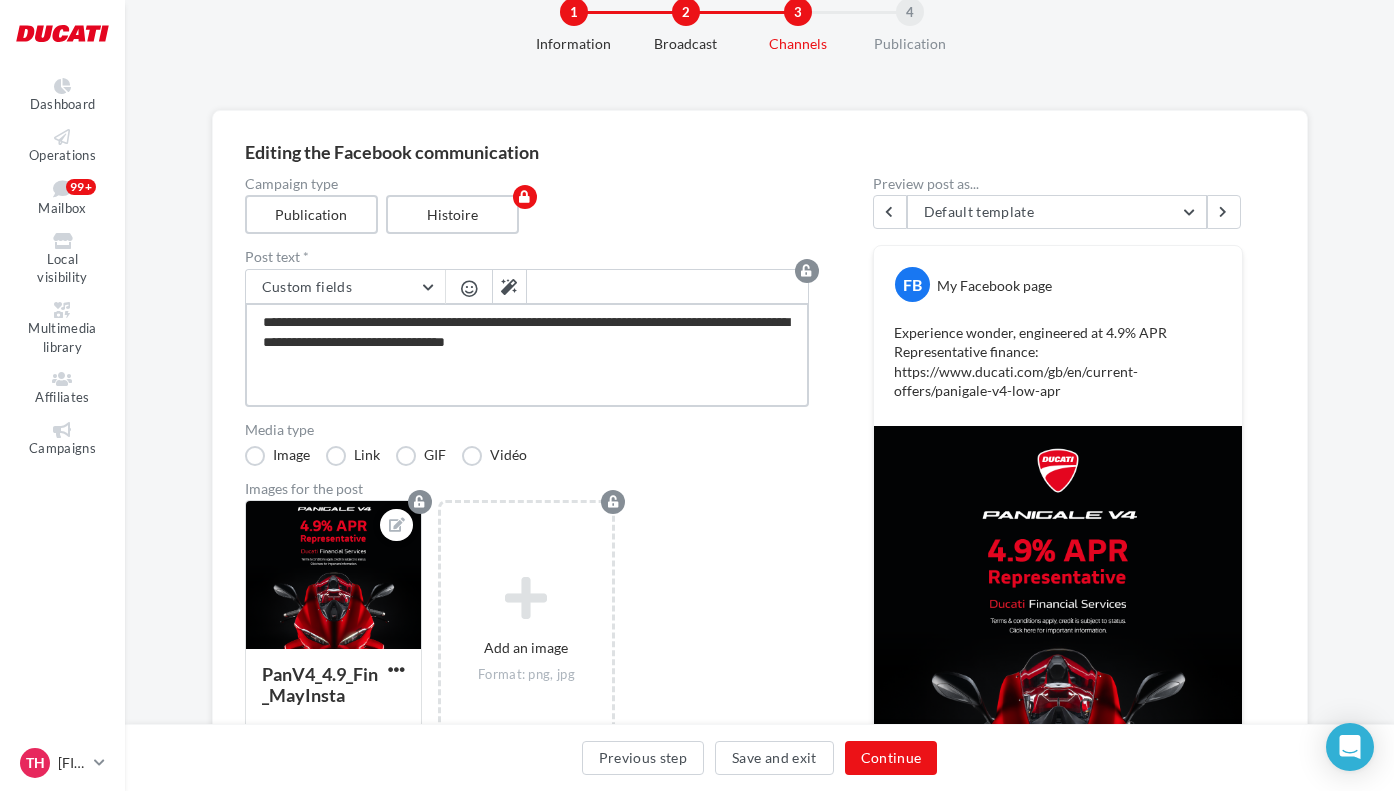 type on "**********" 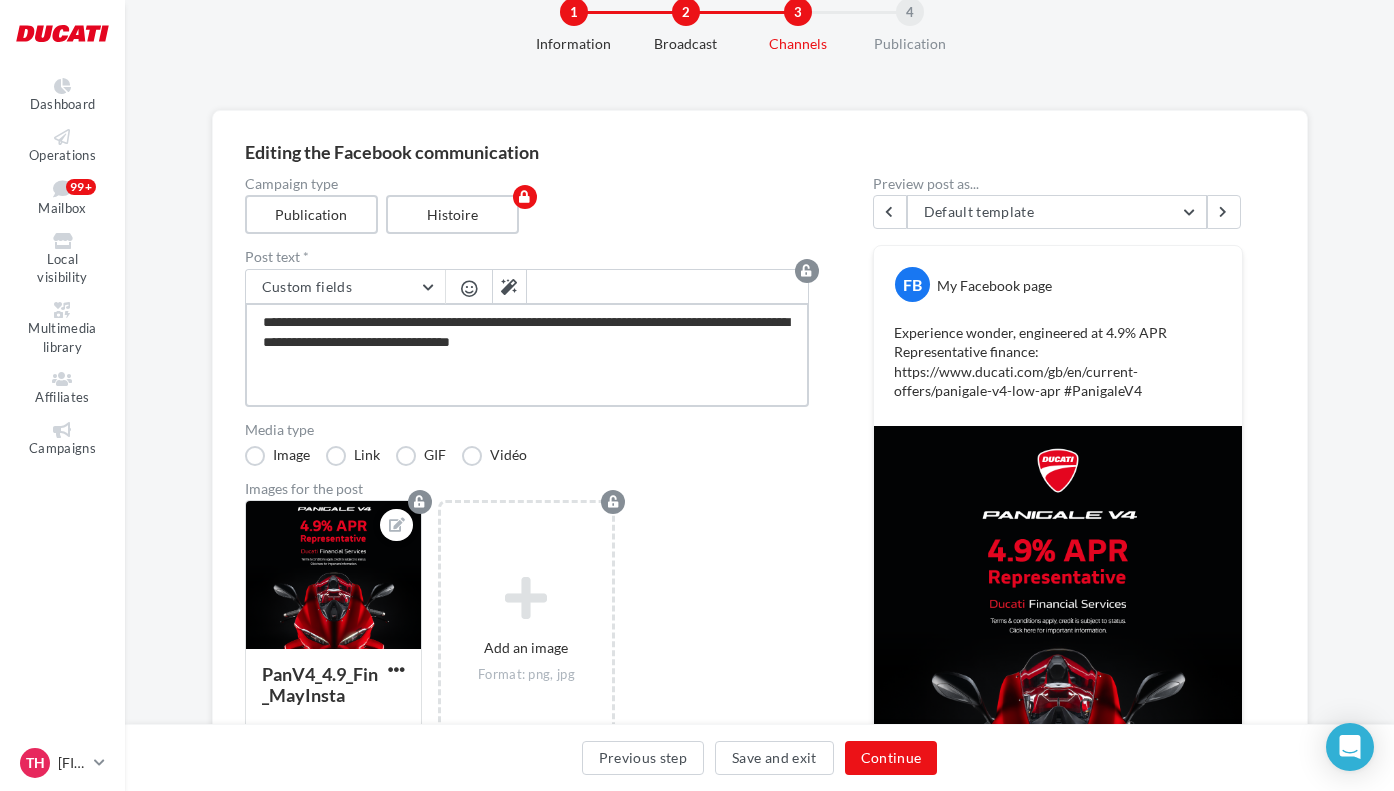 click on "**********" at bounding box center [527, 355] 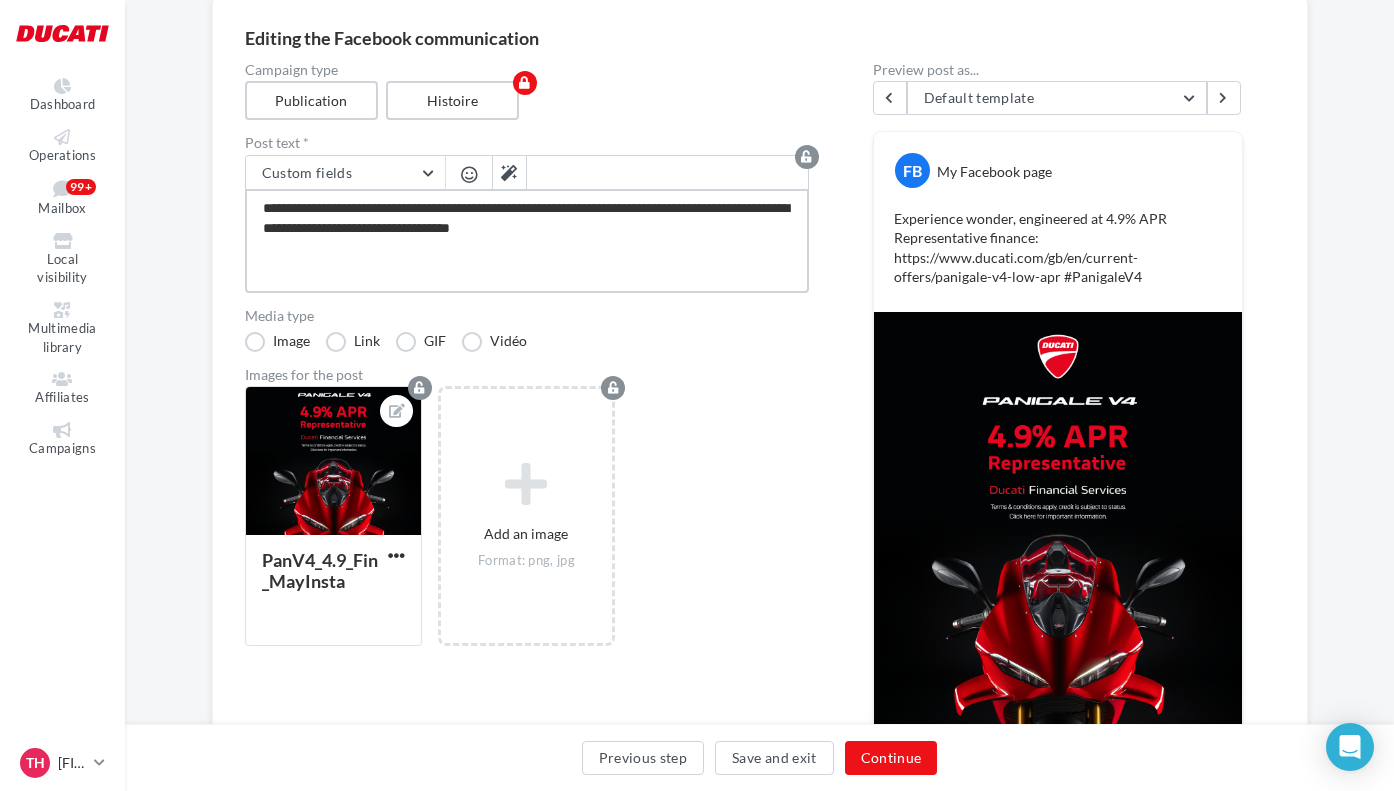 scroll, scrollTop: 185, scrollLeft: 0, axis: vertical 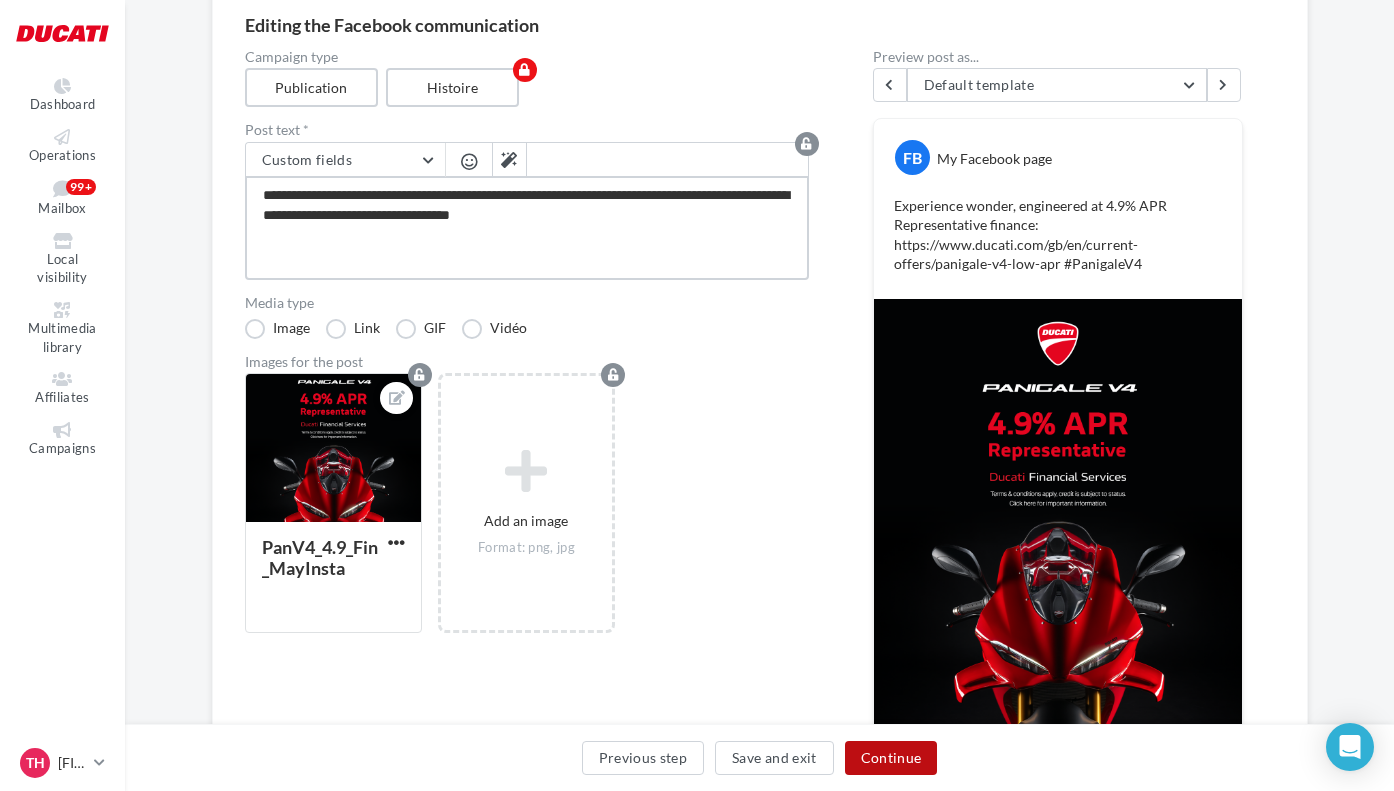 type on "**********" 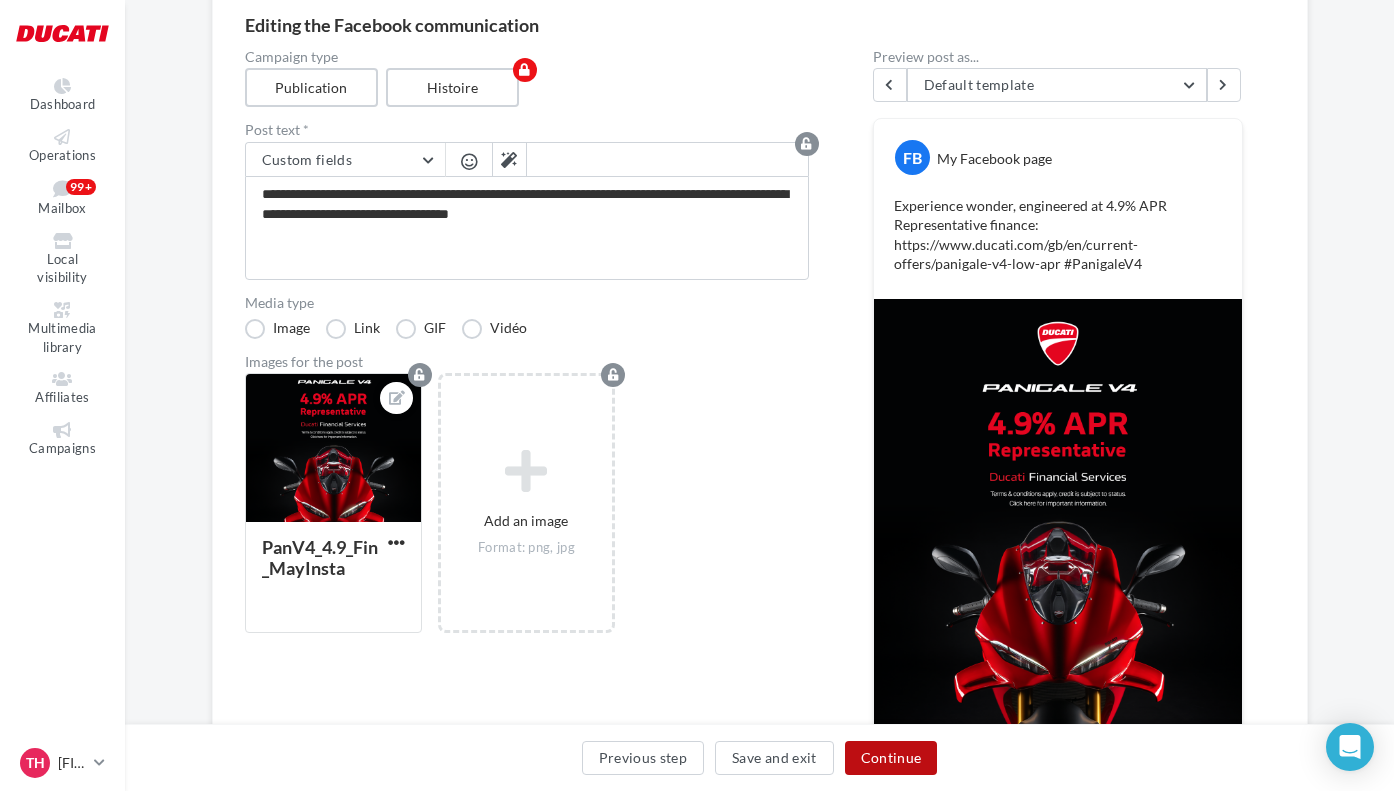 click on "Continue" at bounding box center (891, 758) 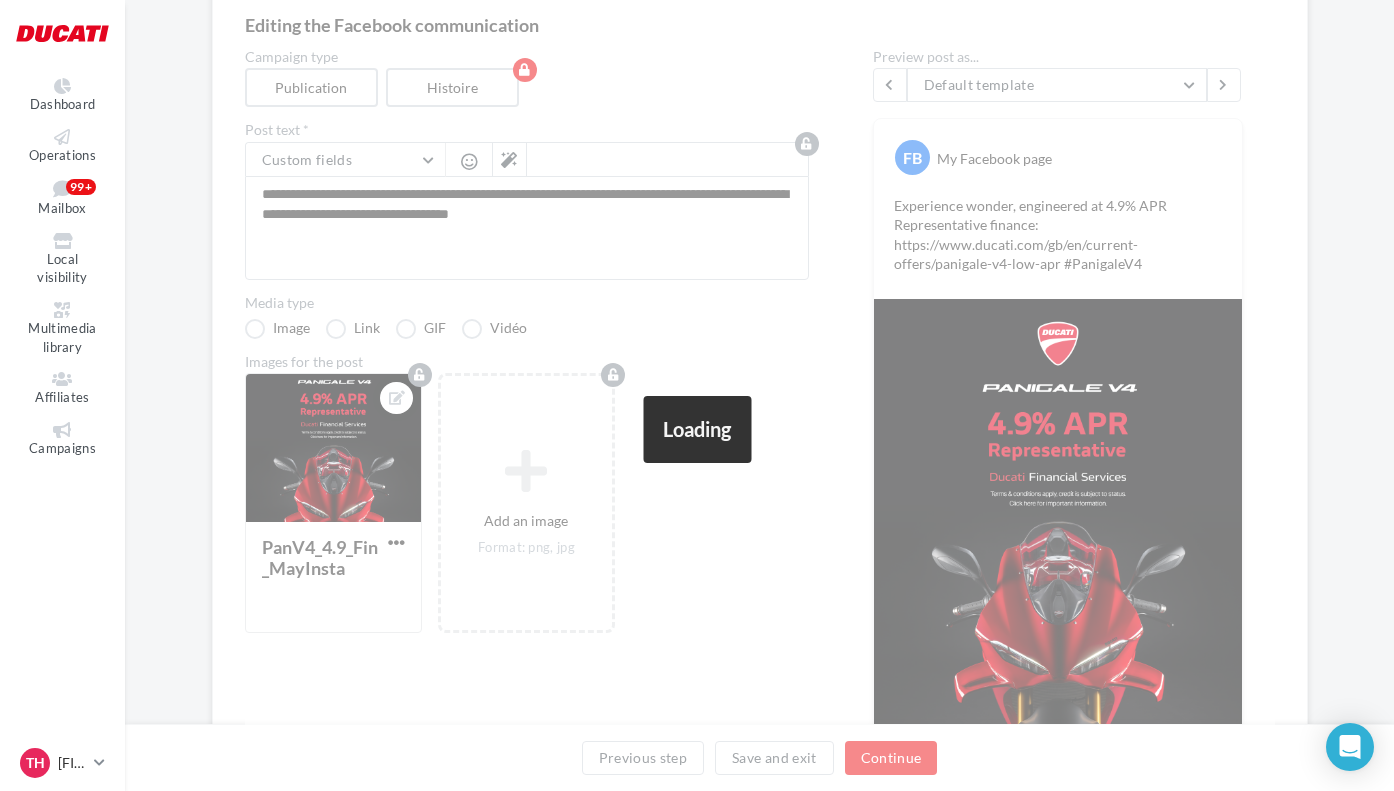 scroll, scrollTop: 58, scrollLeft: 0, axis: vertical 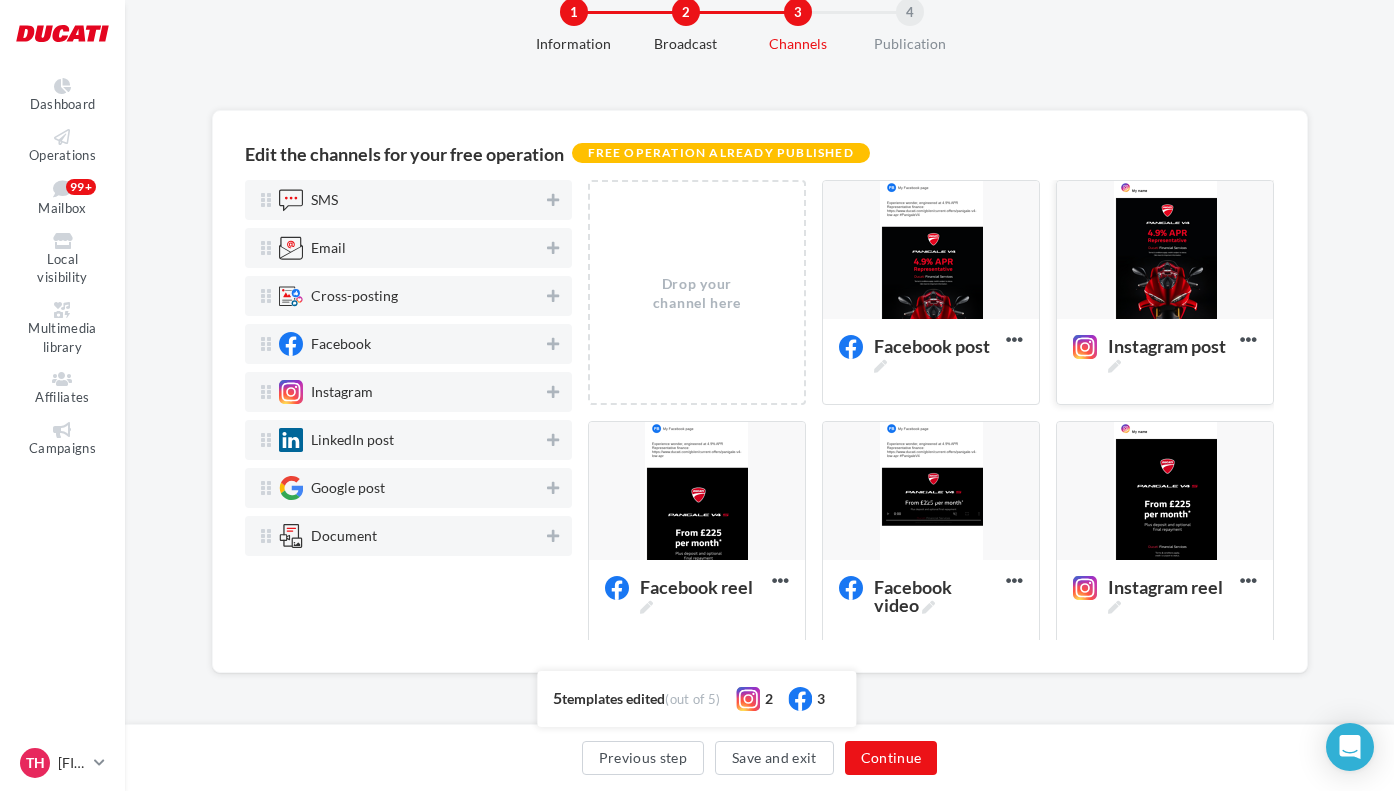 click at bounding box center (1165, 251) 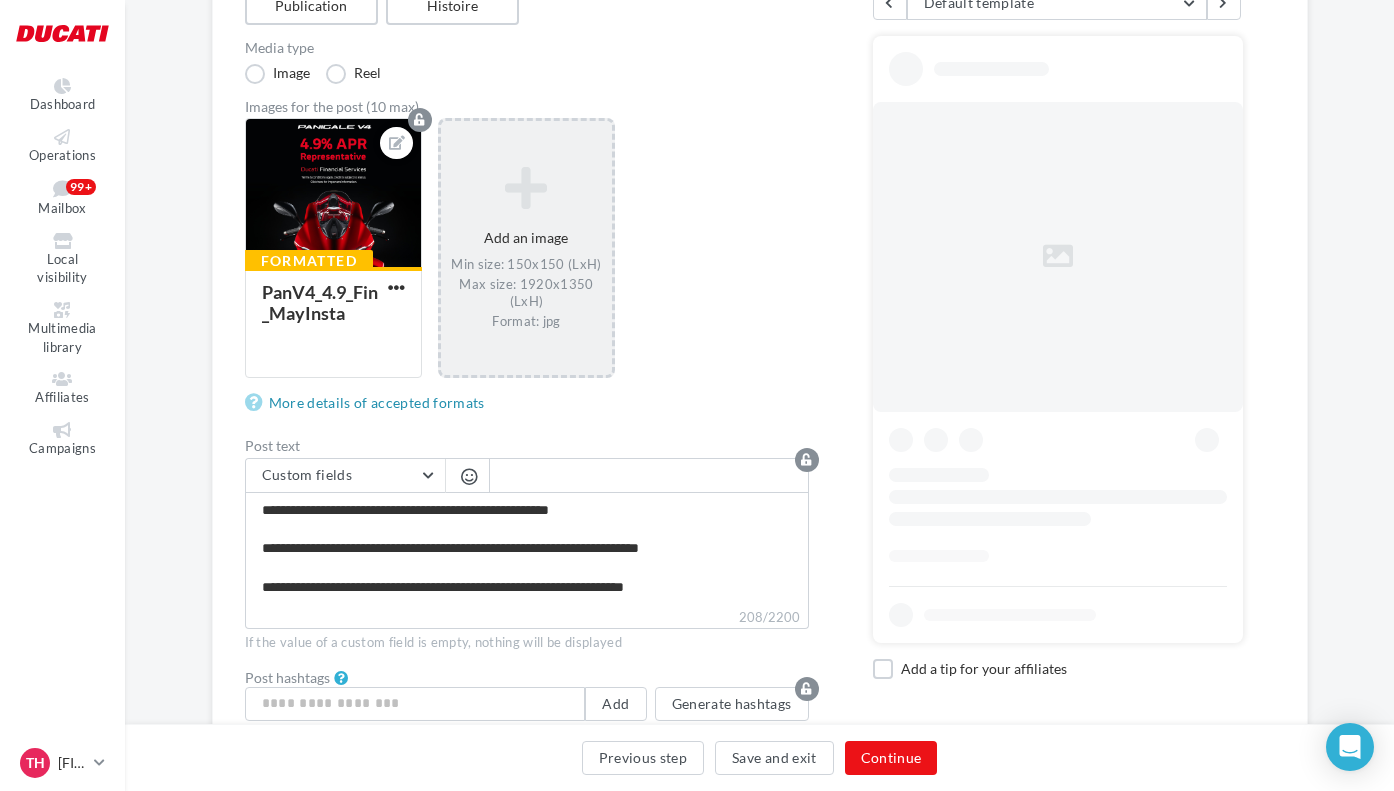 scroll, scrollTop: 382, scrollLeft: 0, axis: vertical 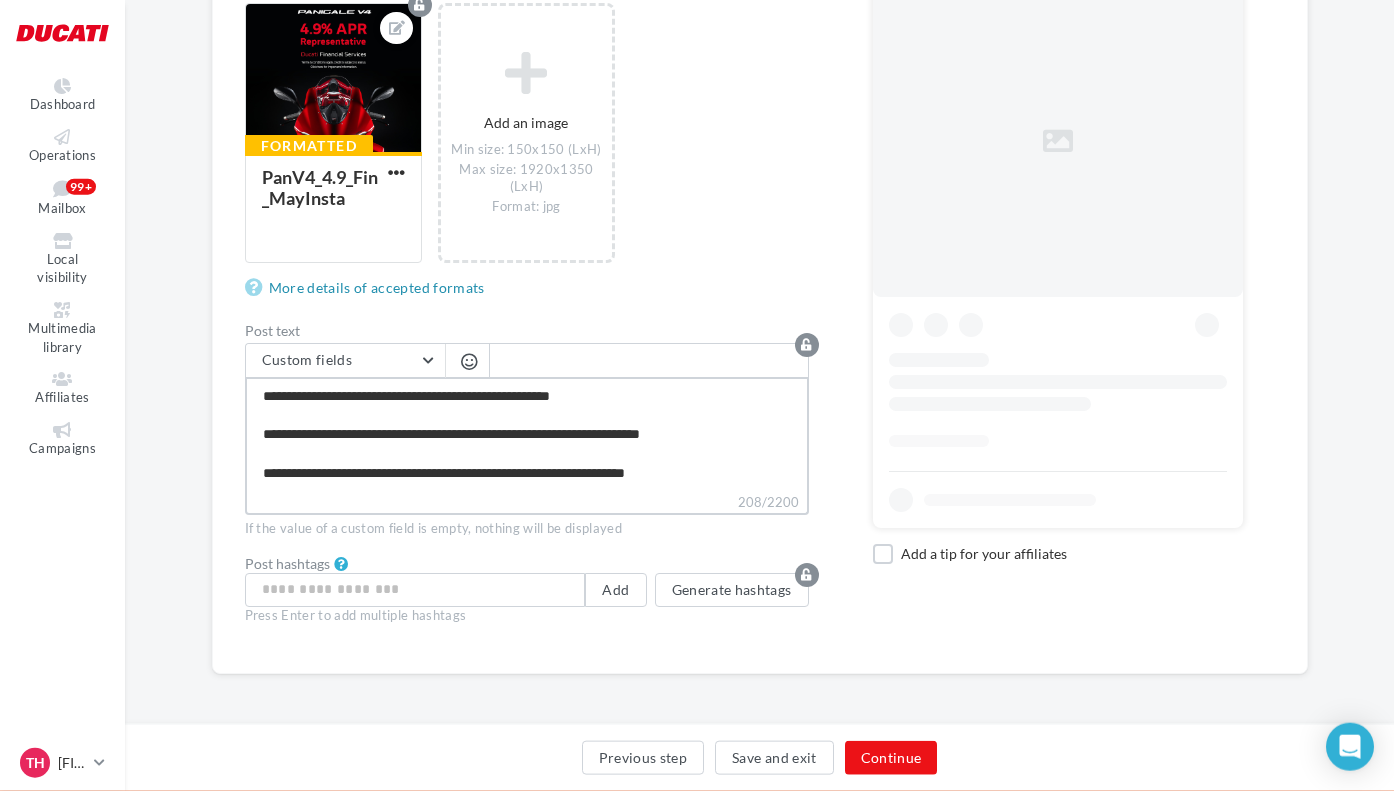 click on "**********" at bounding box center [527, 434] 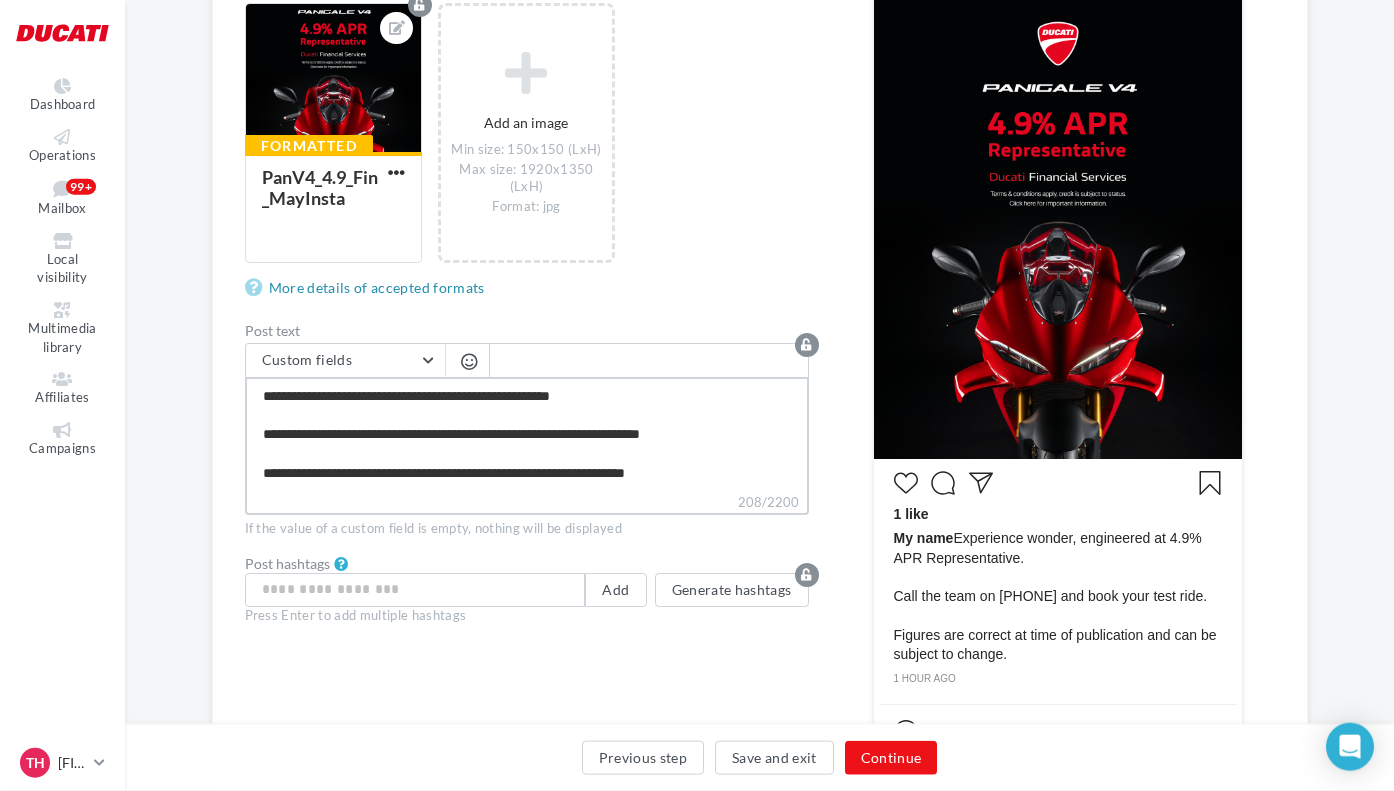 scroll, scrollTop: 382, scrollLeft: 0, axis: vertical 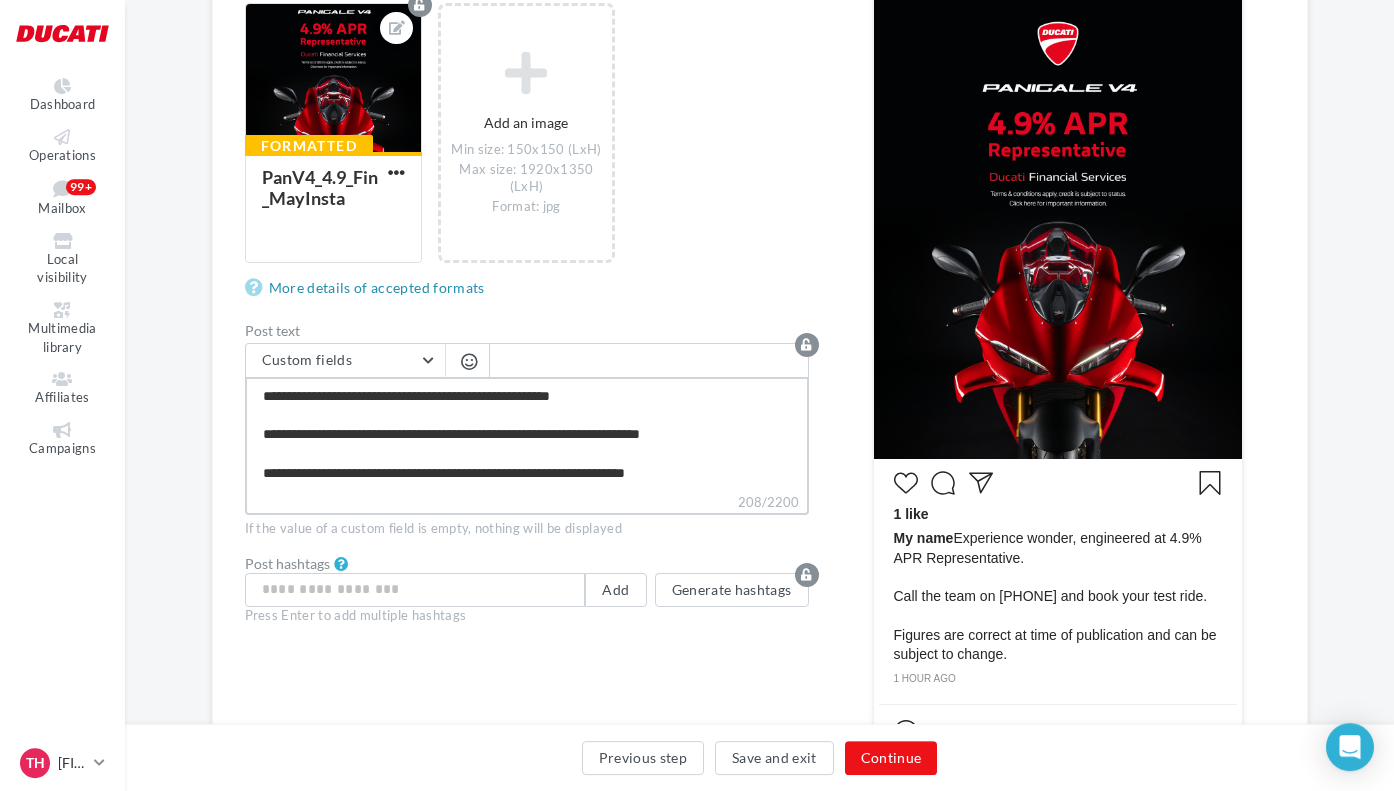 click on "**********" at bounding box center [527, 434] 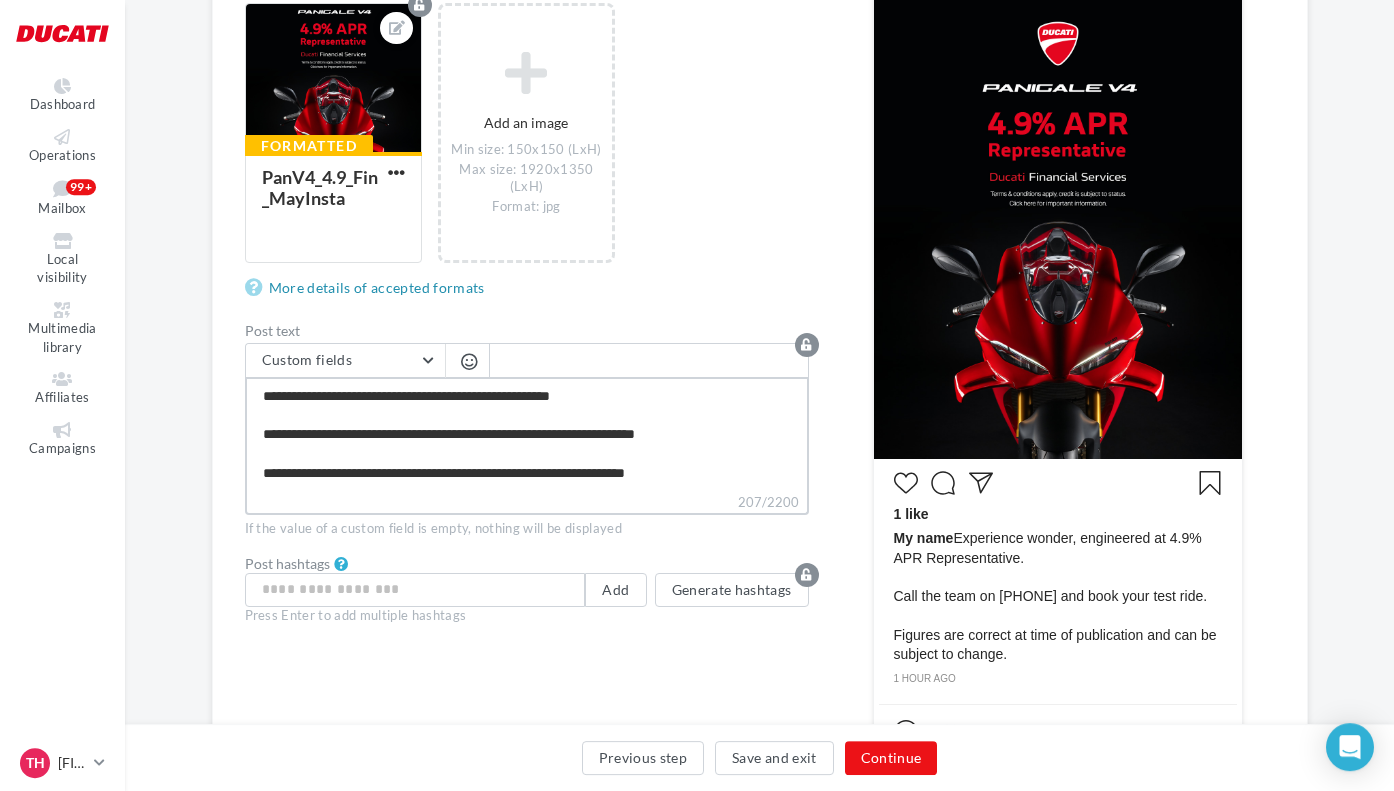 click on "**********" at bounding box center (527, 434) 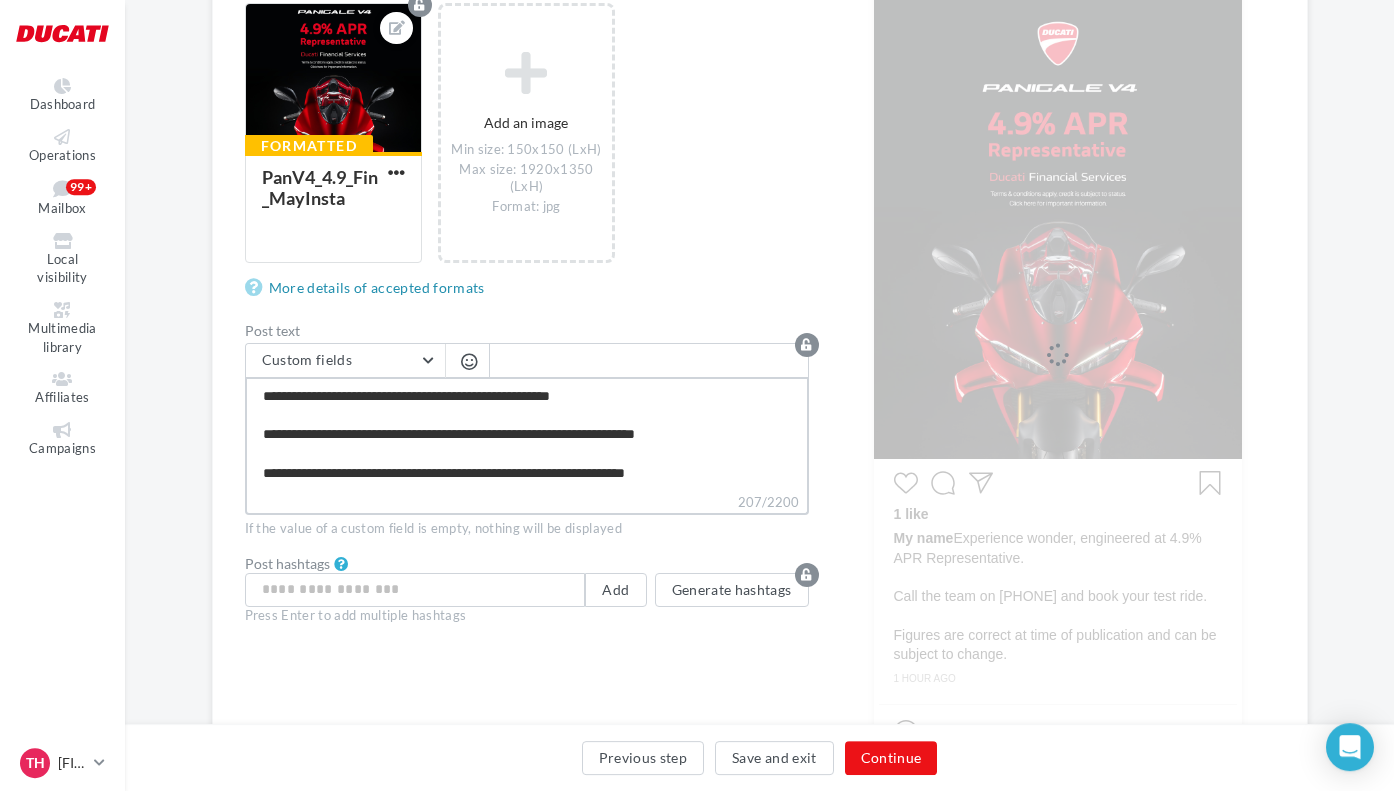 type on "**********" 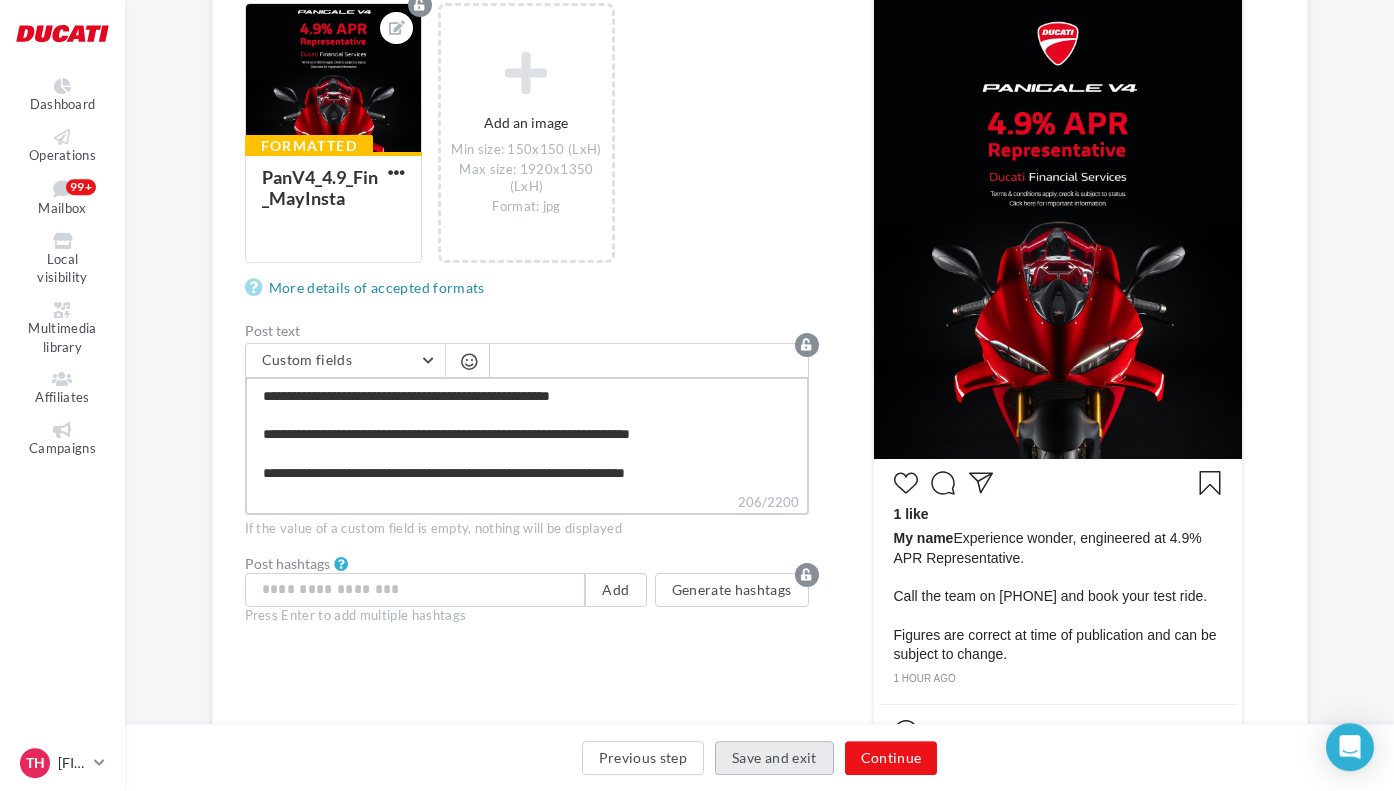 type on "**********" 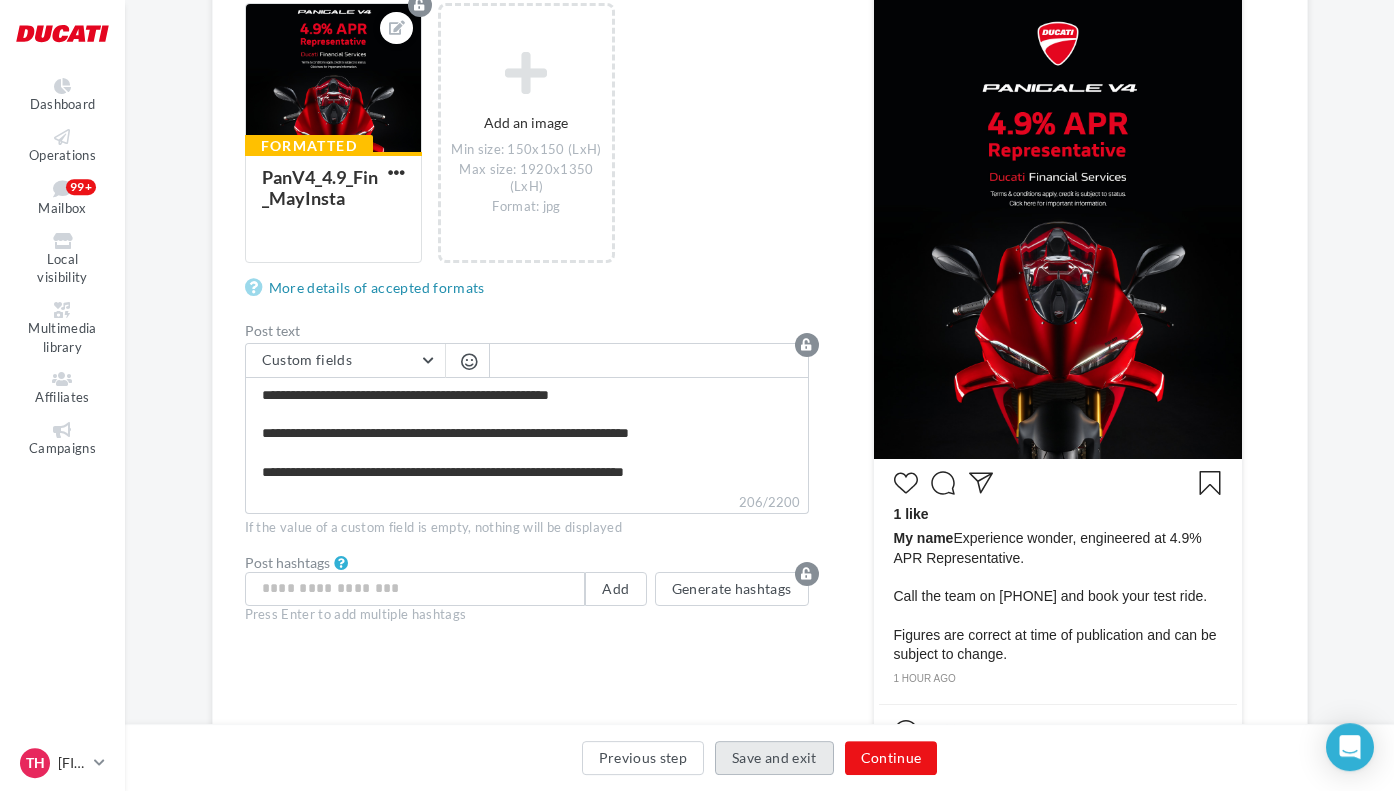 click on "Save and exit" at bounding box center (774, 758) 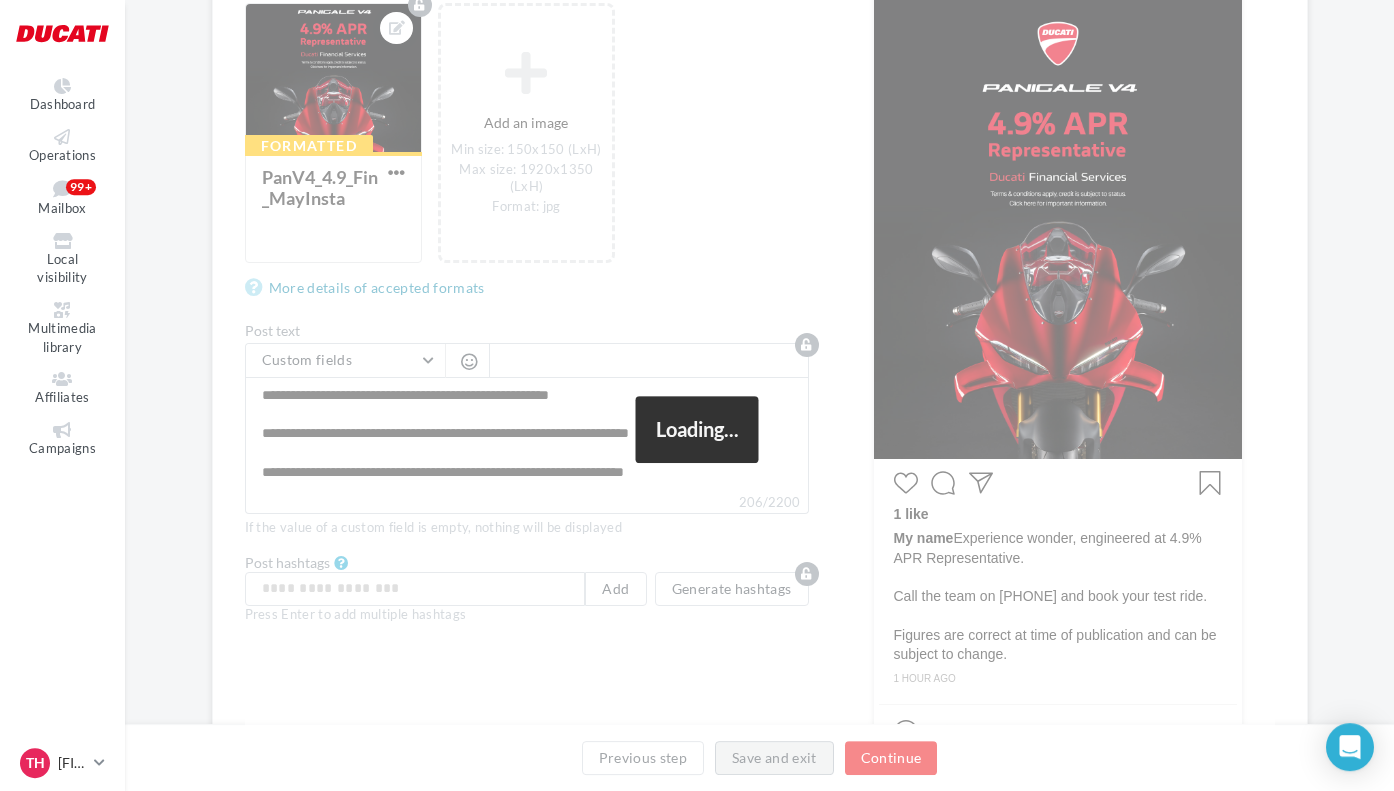 scroll, scrollTop: 32, scrollLeft: 0, axis: vertical 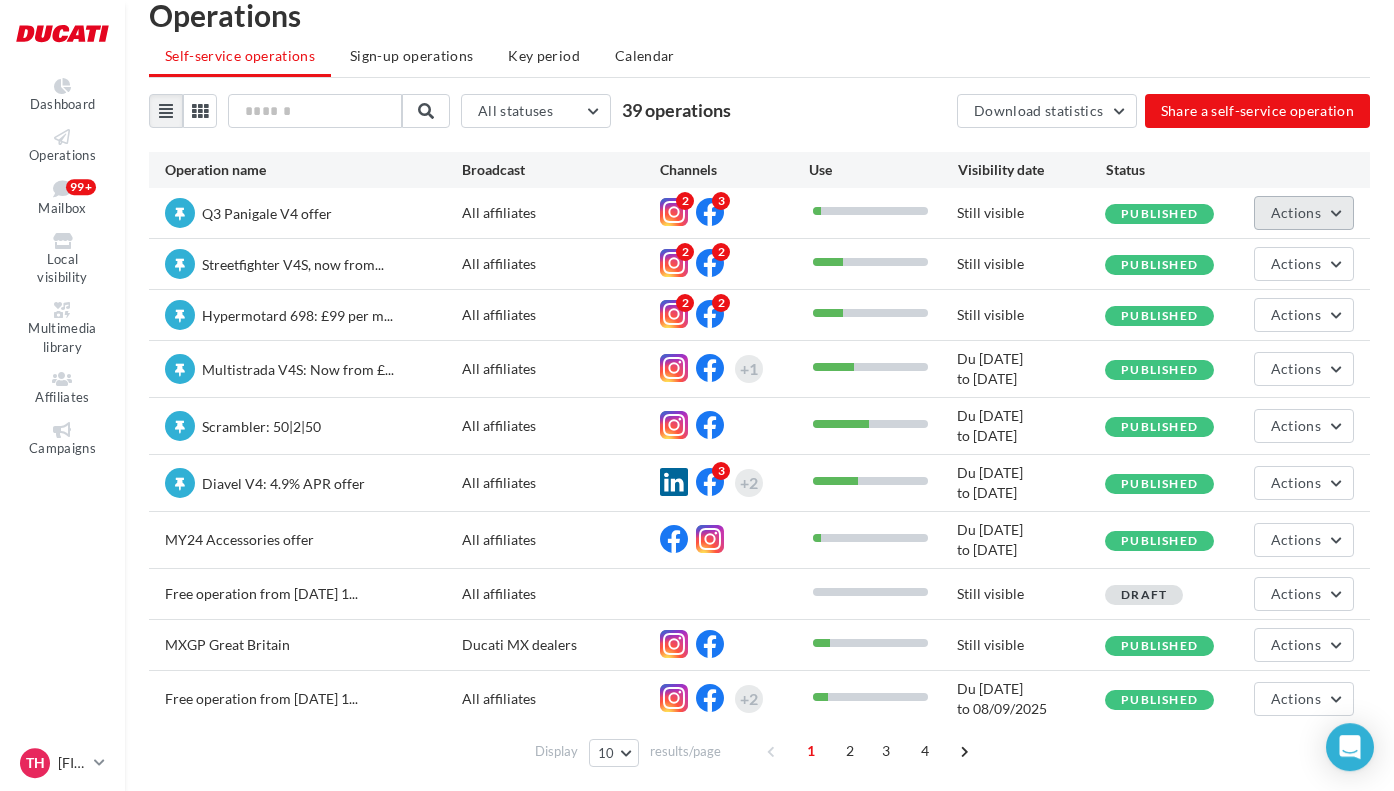 click on "Actions" at bounding box center (1296, 212) 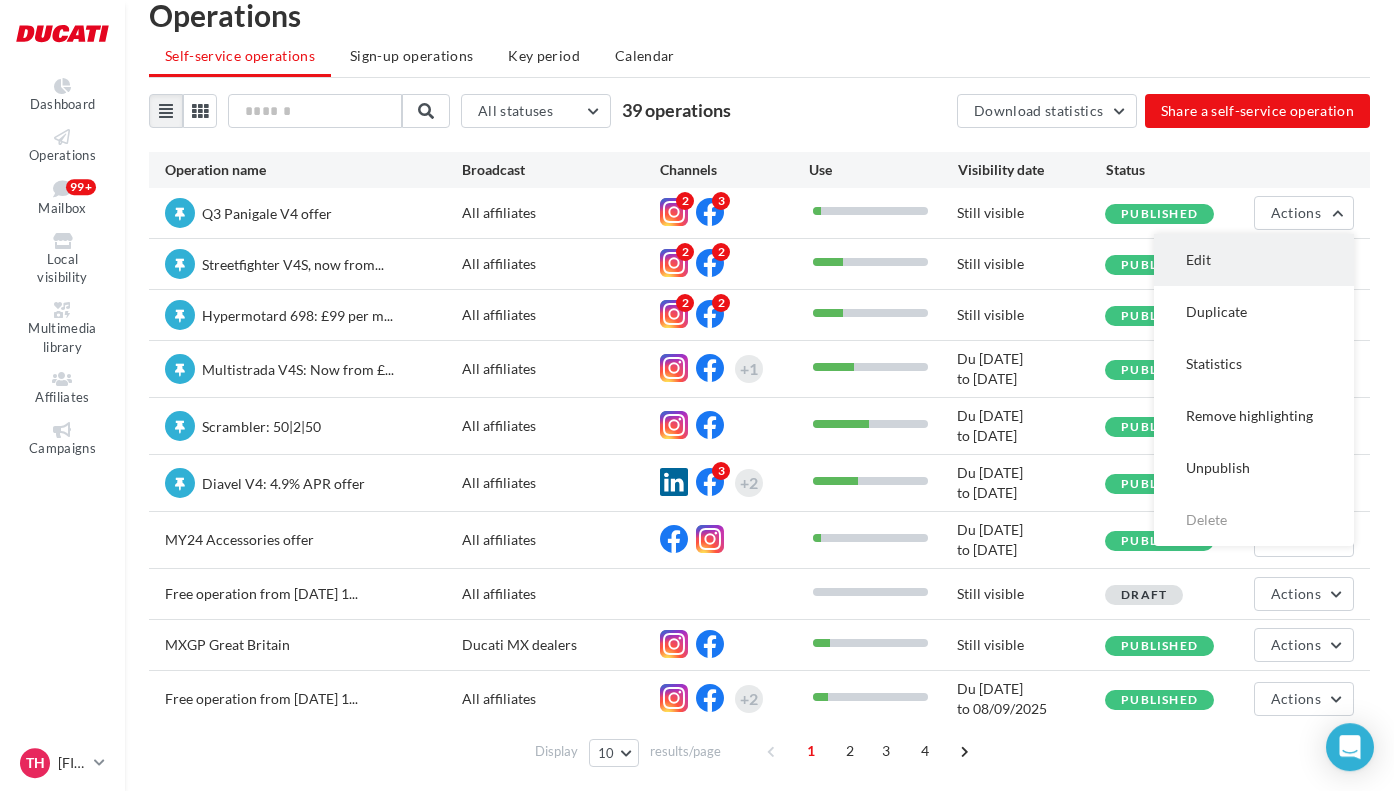 click on "Edit" at bounding box center [1254, 260] 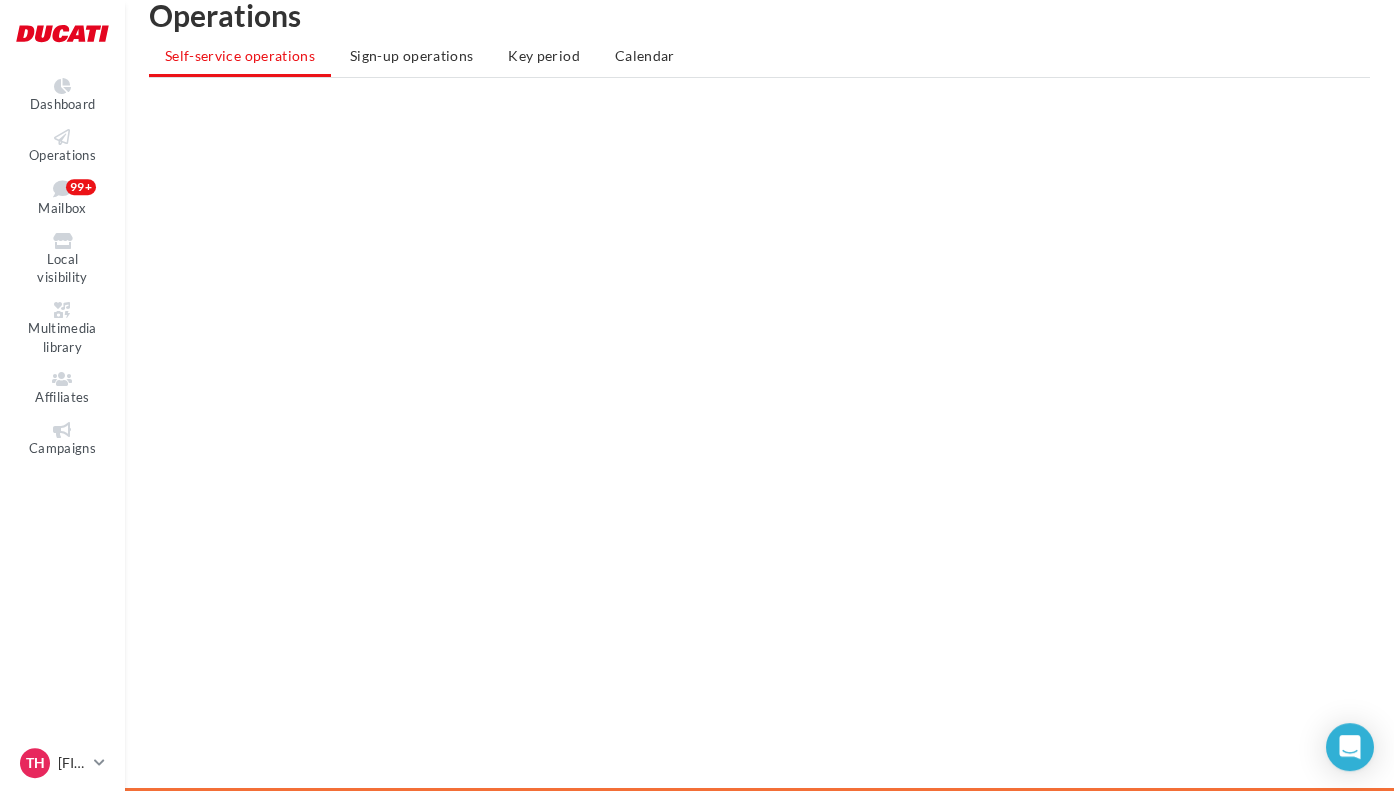 scroll, scrollTop: 0, scrollLeft: 0, axis: both 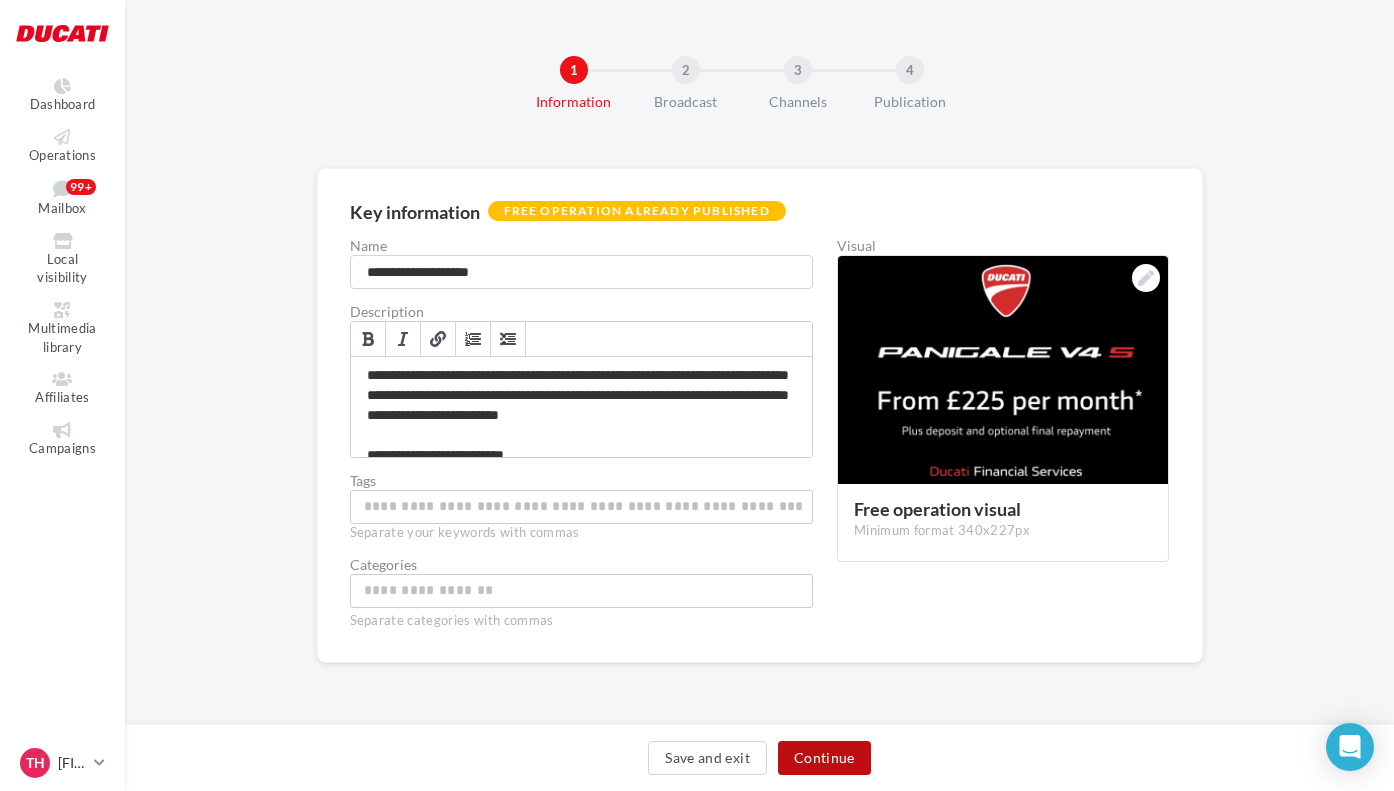 click on "Continue" at bounding box center (824, 758) 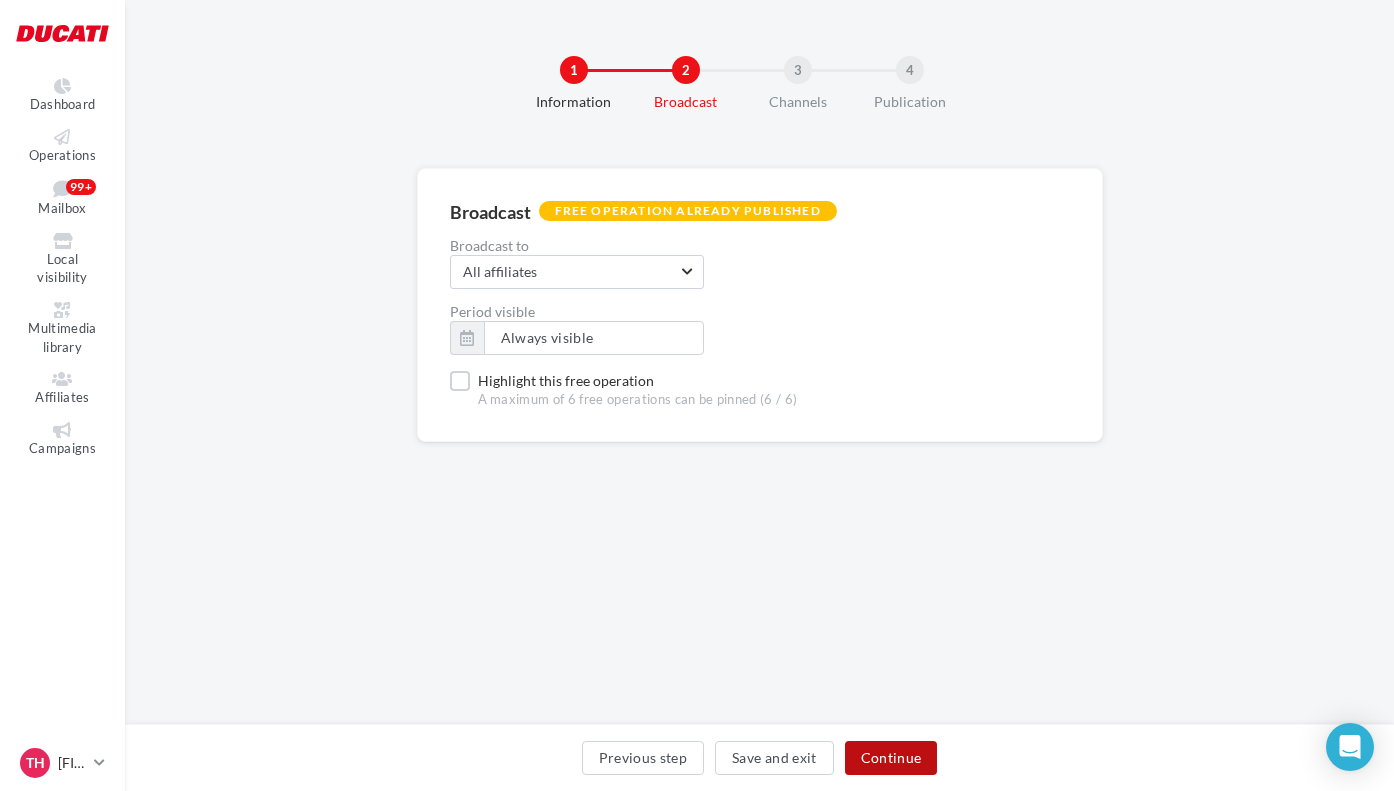 click on "Continue" at bounding box center (891, 758) 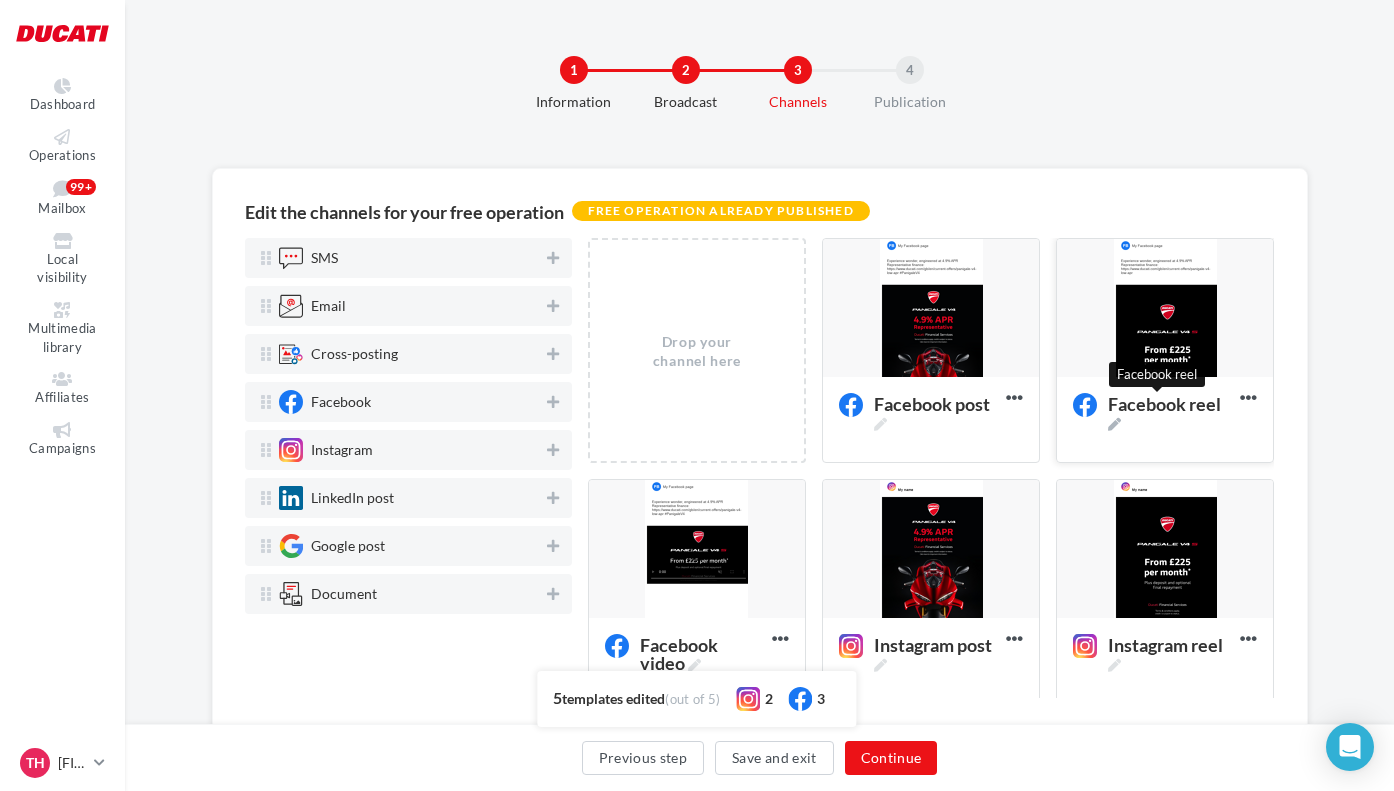 scroll, scrollTop: 15, scrollLeft: 0, axis: vertical 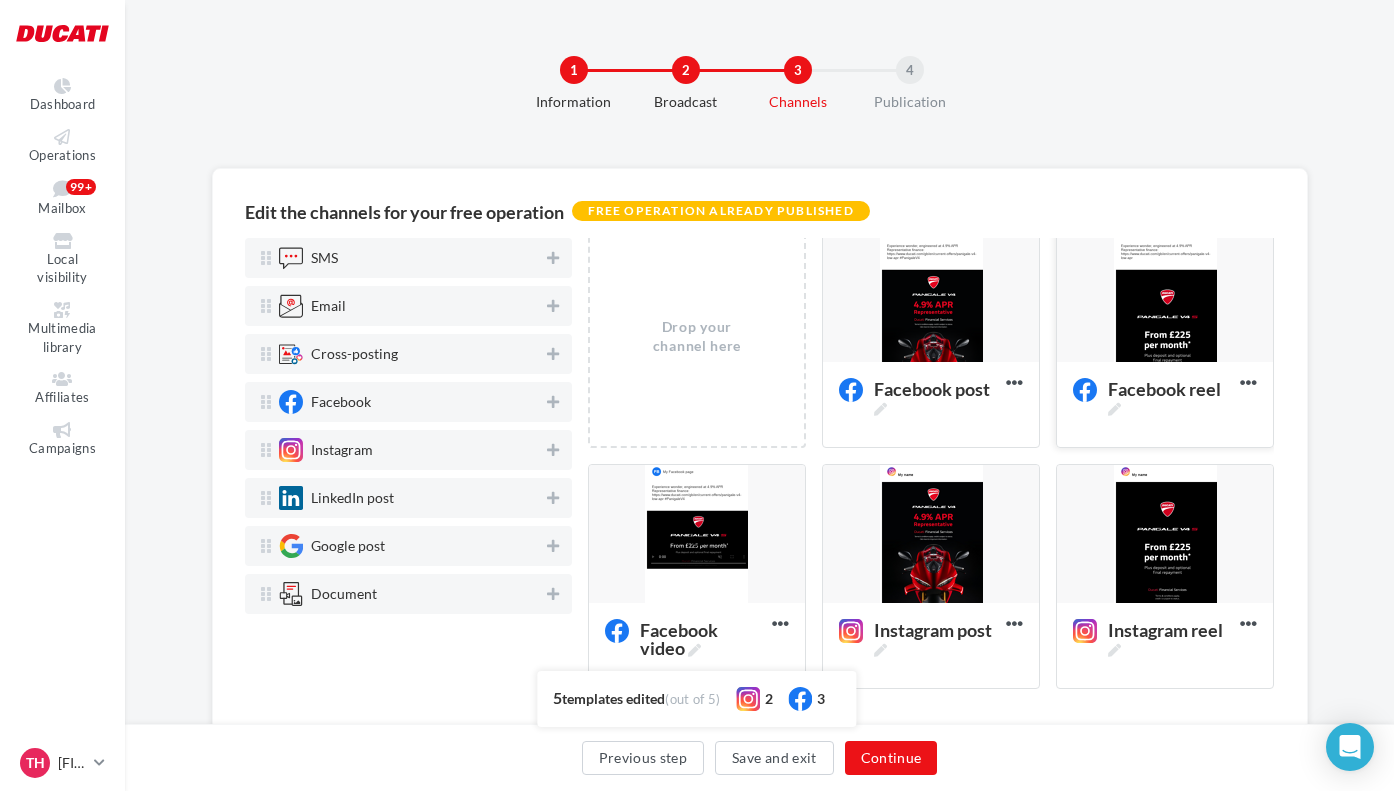 click at bounding box center (1165, 294) 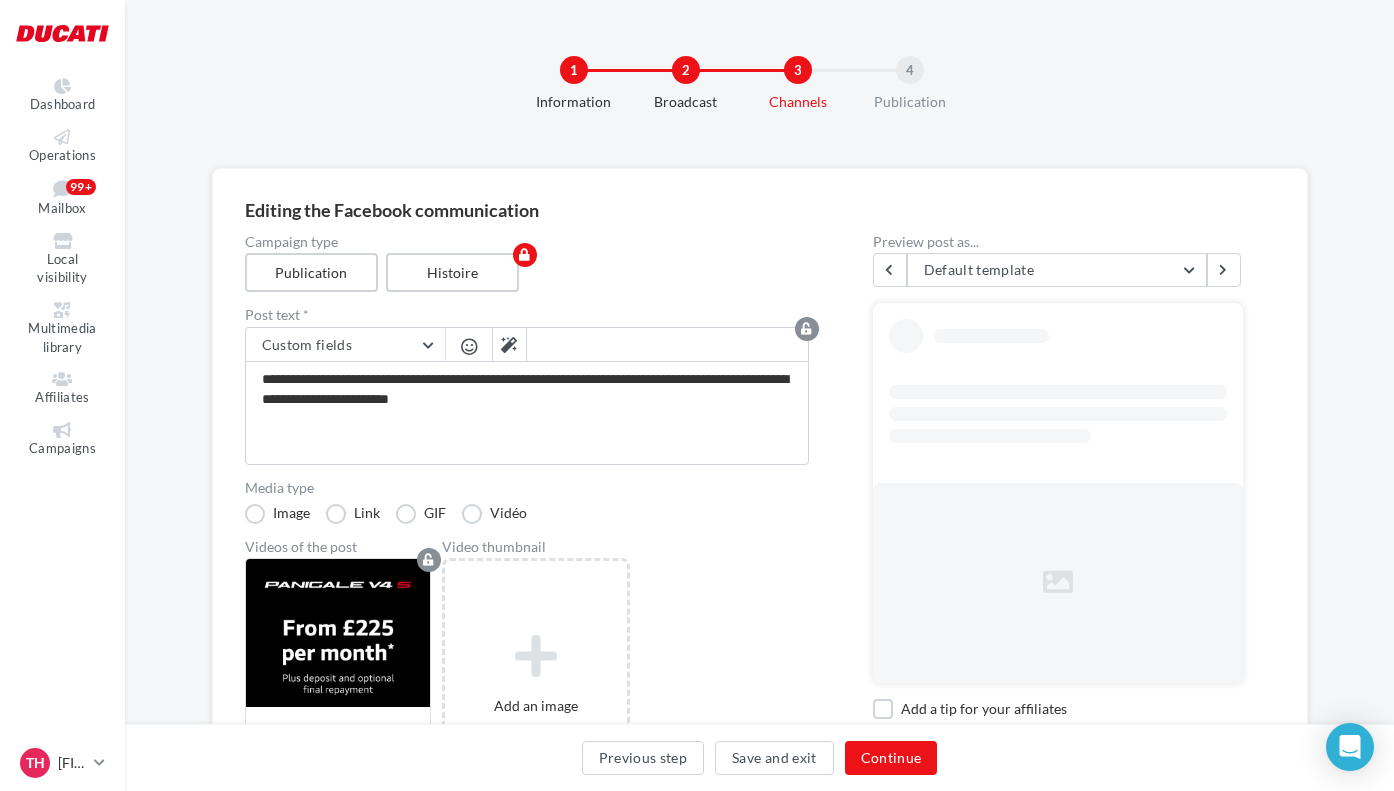 scroll, scrollTop: 104, scrollLeft: 0, axis: vertical 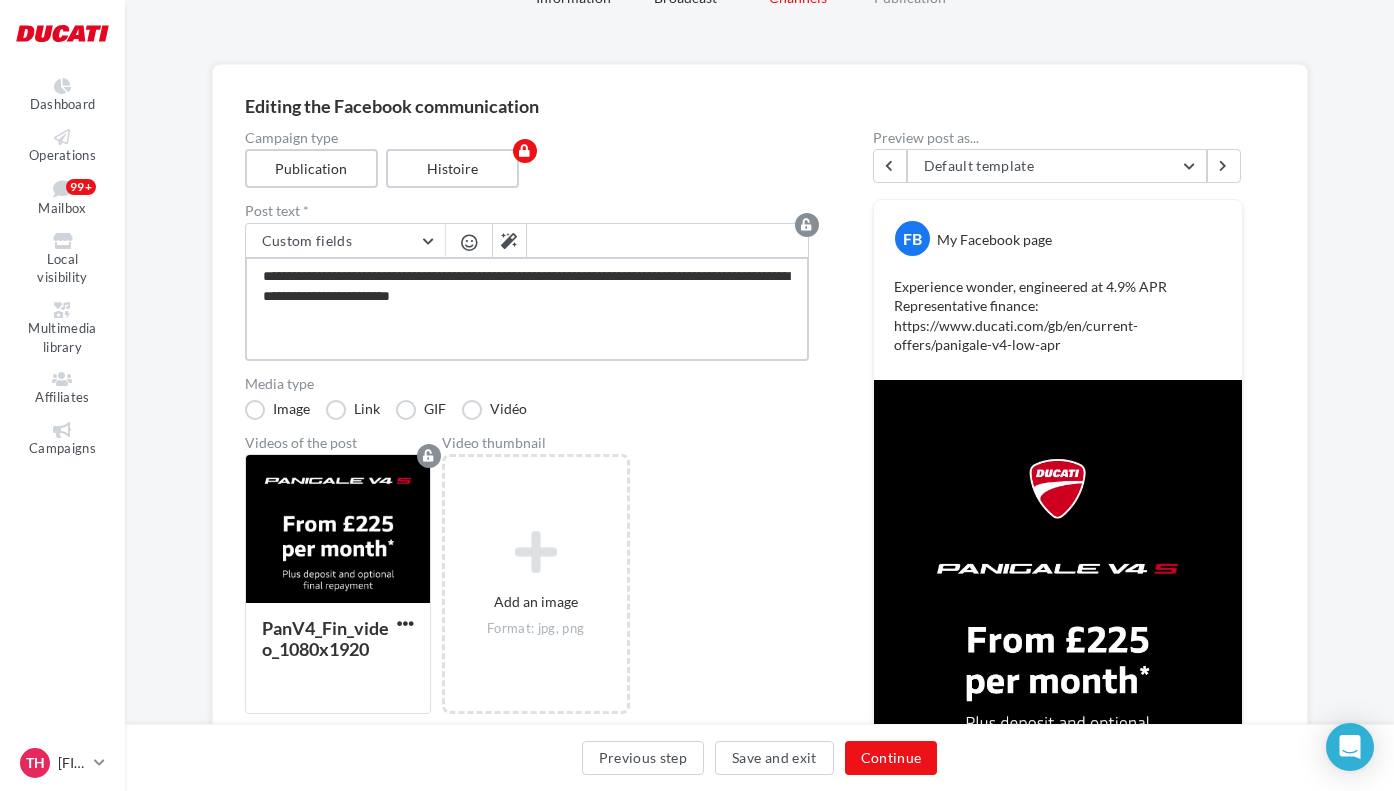 click on "**********" at bounding box center (527, 309) 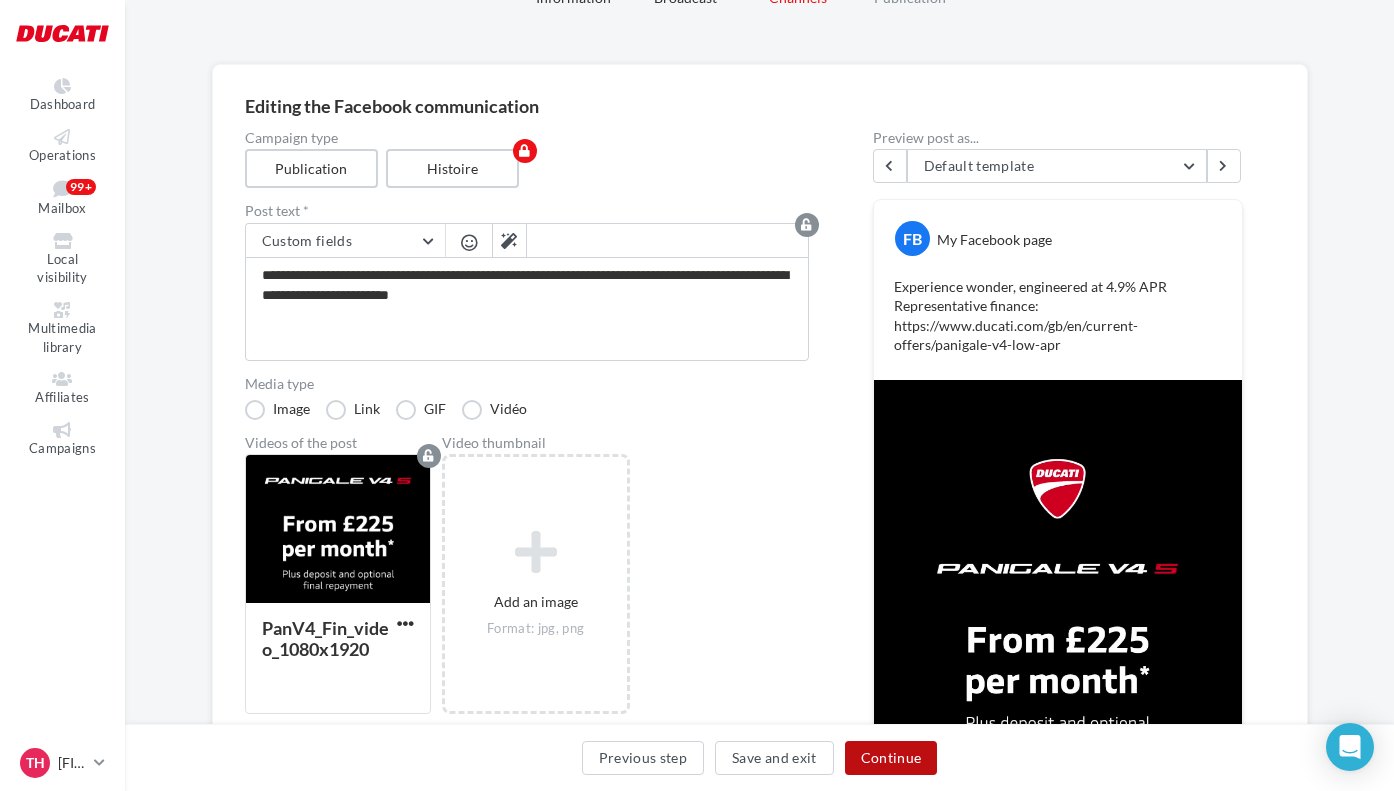 click on "Continue" at bounding box center (891, 758) 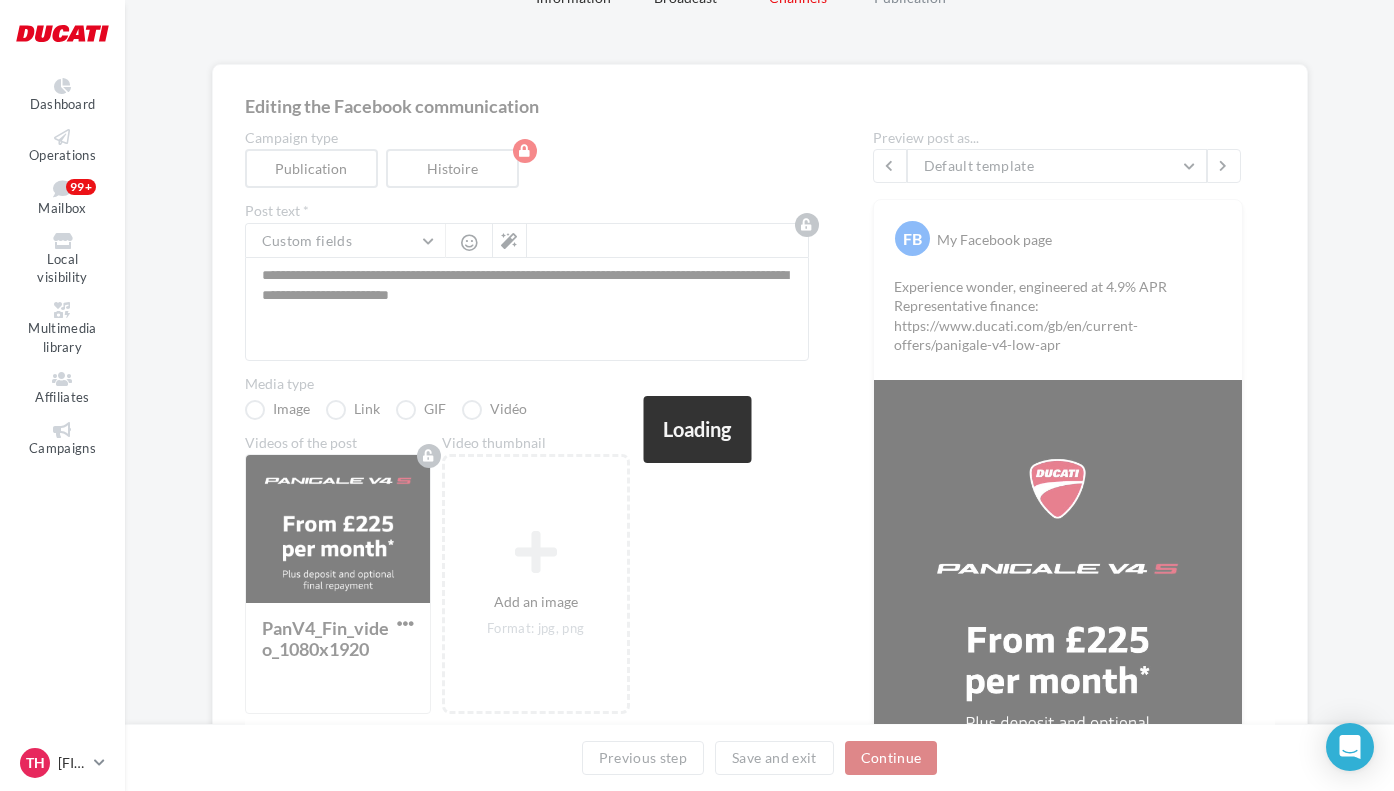scroll, scrollTop: 58, scrollLeft: 0, axis: vertical 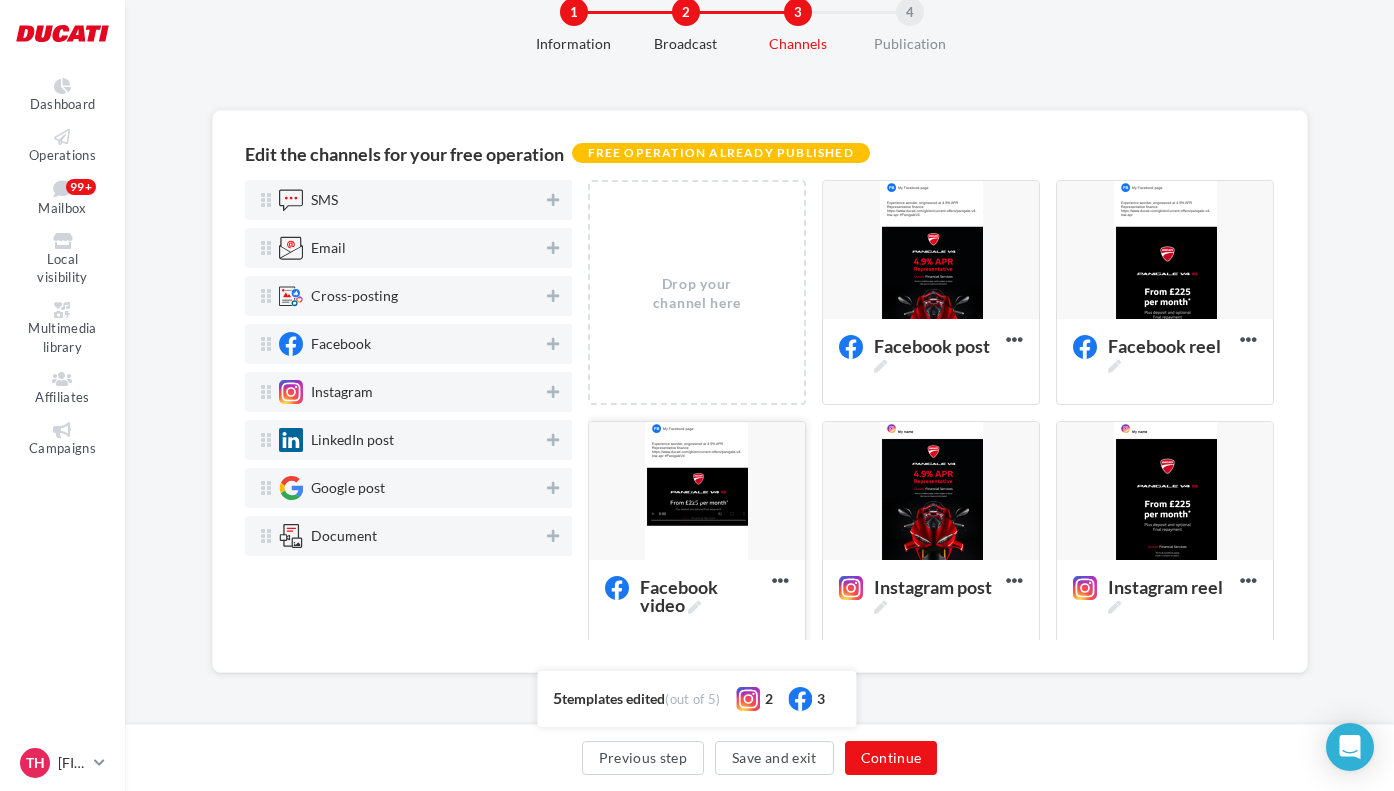 click at bounding box center (697, 492) 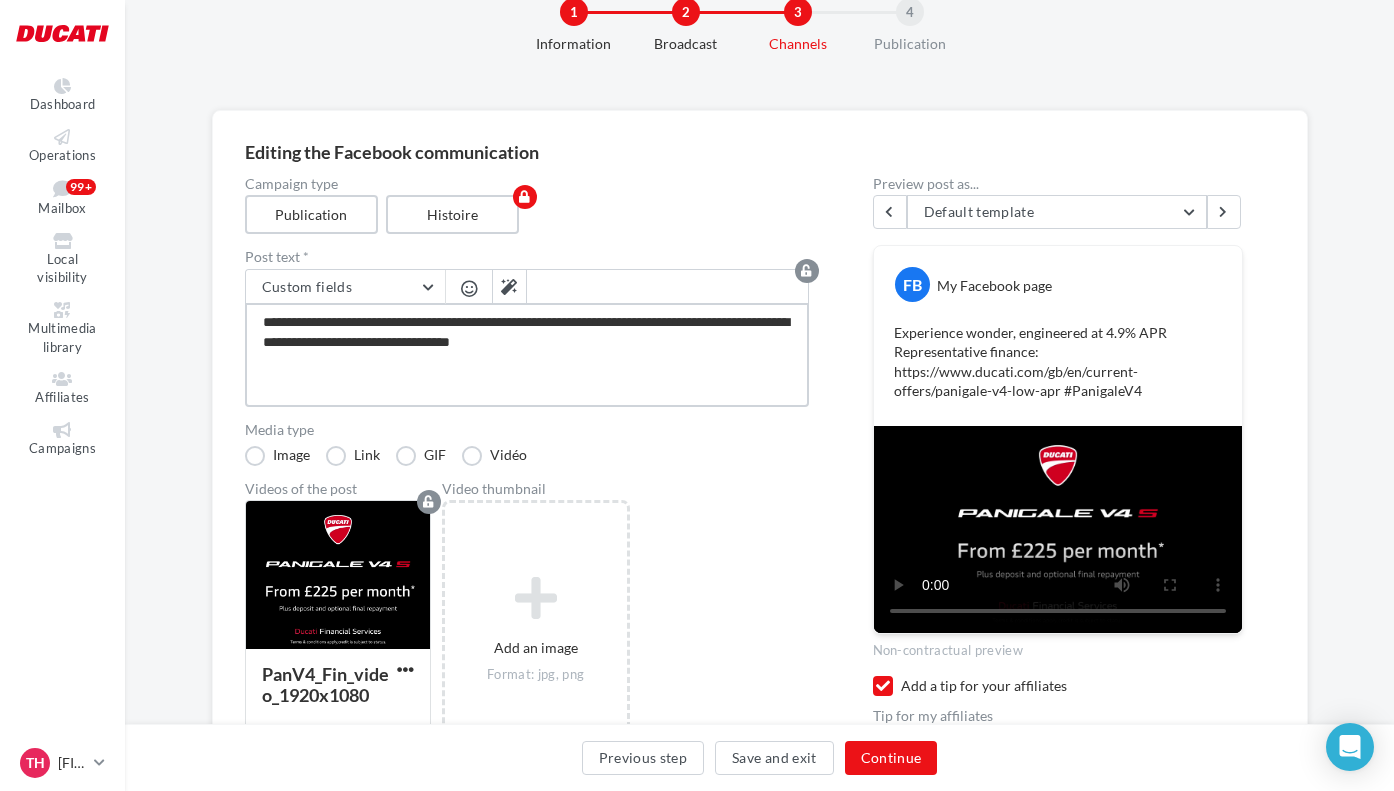click on "**********" at bounding box center (527, 355) 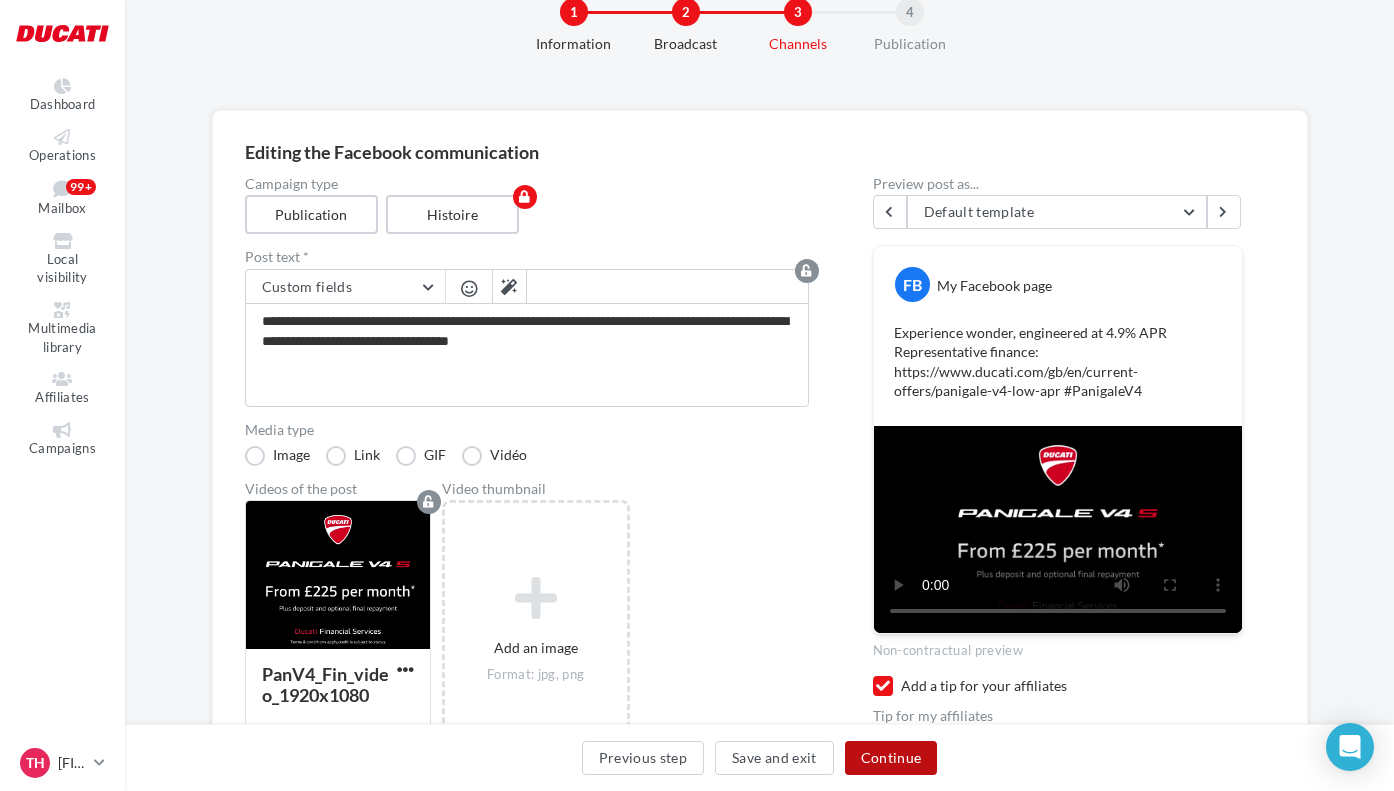 click on "Continue" at bounding box center (891, 758) 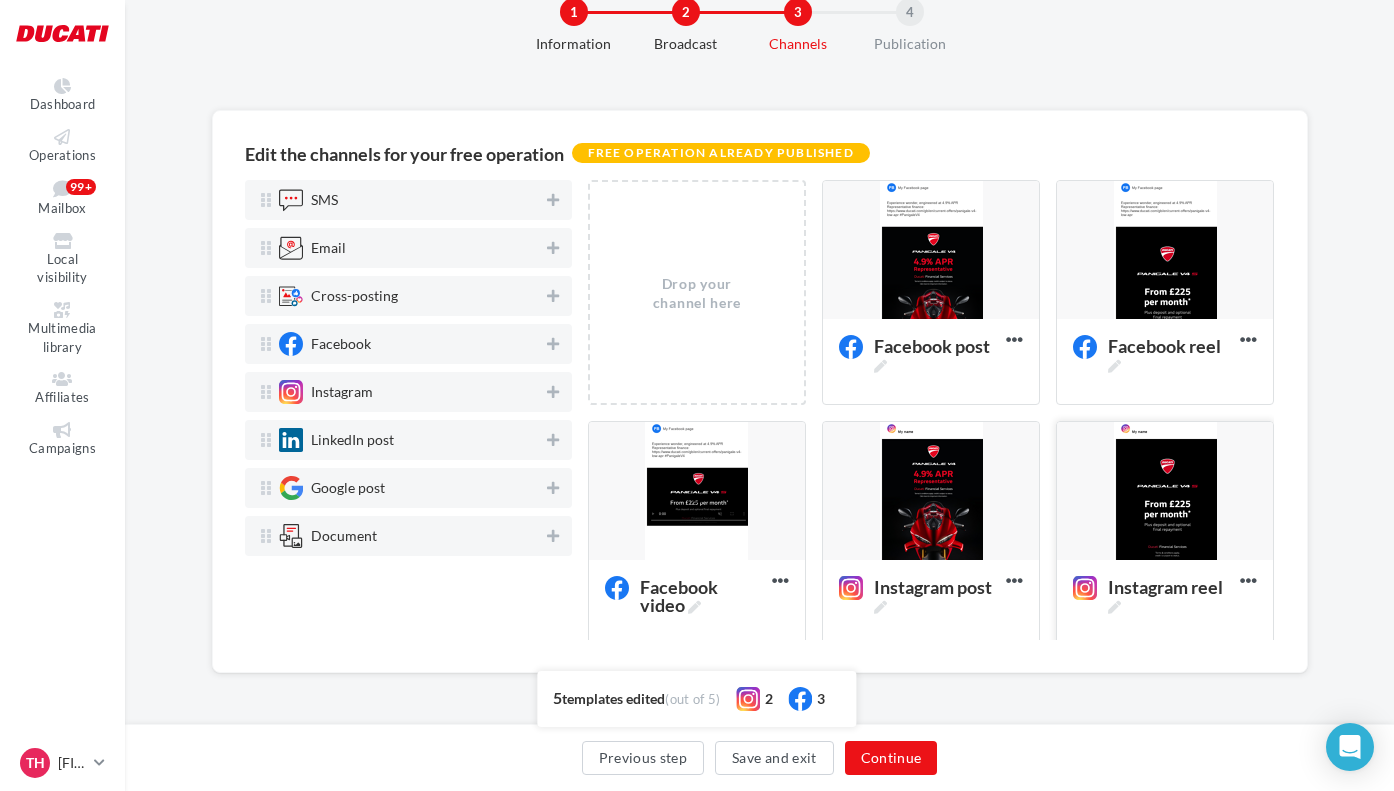 click at bounding box center [1165, 492] 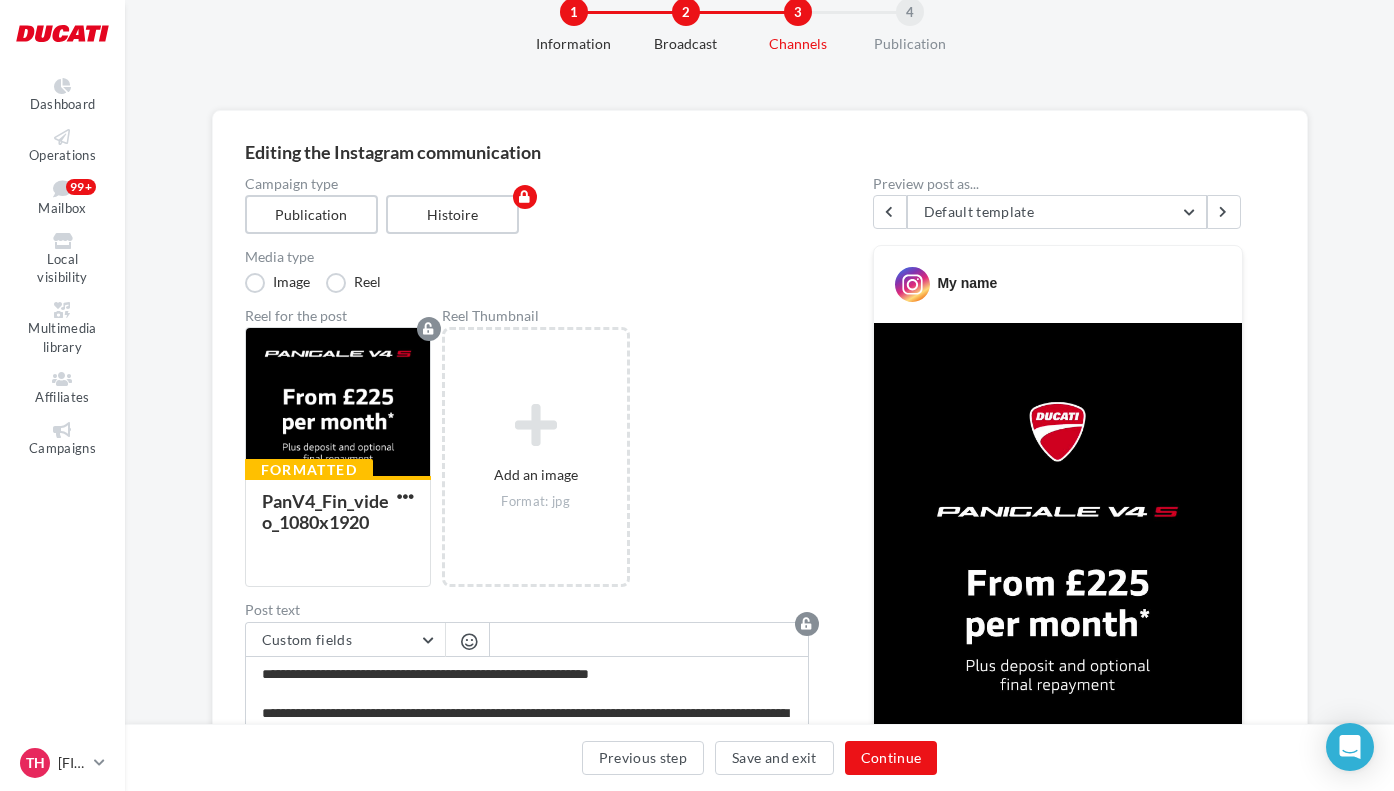 scroll, scrollTop: 181, scrollLeft: 0, axis: vertical 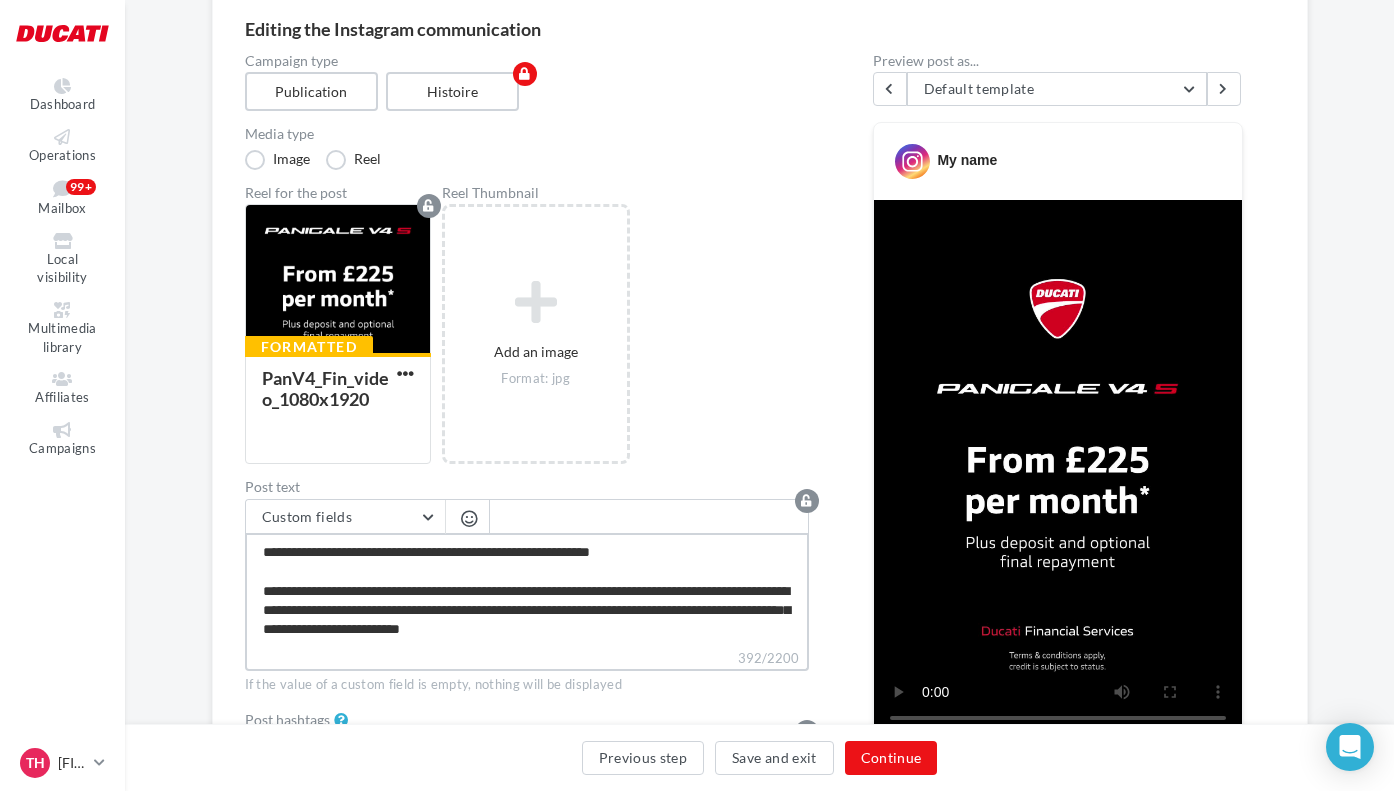 click on "**********" at bounding box center (527, 590) 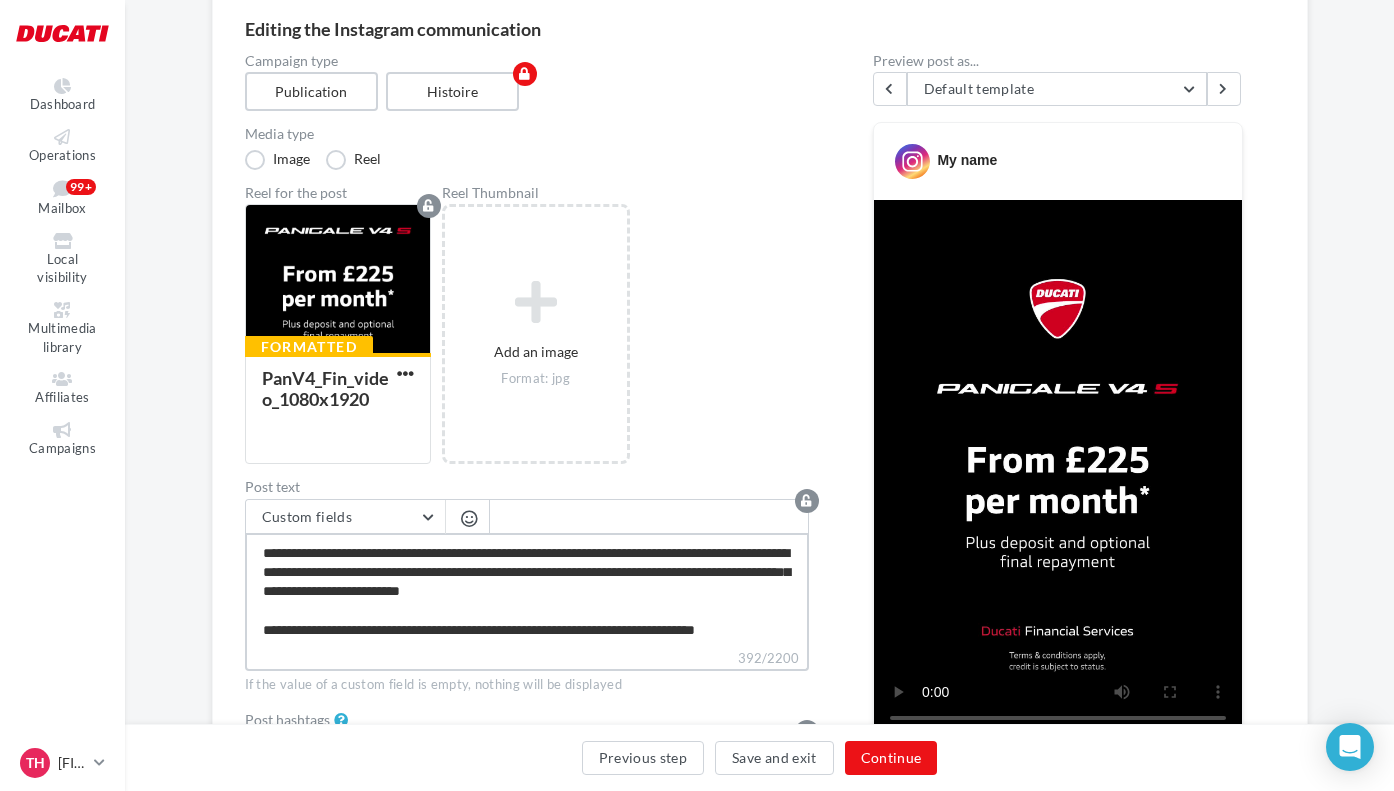 scroll, scrollTop: 57, scrollLeft: 0, axis: vertical 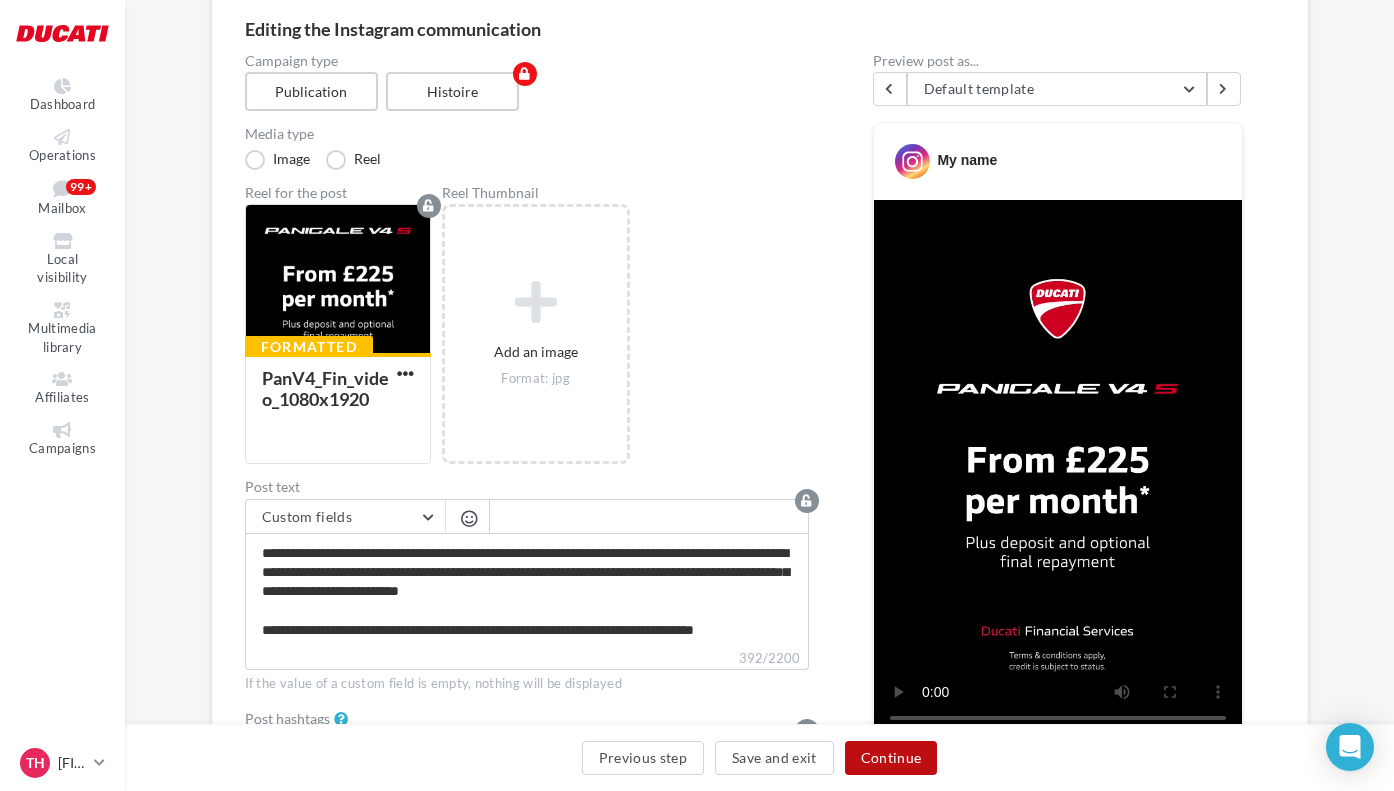 click on "Continue" at bounding box center (891, 758) 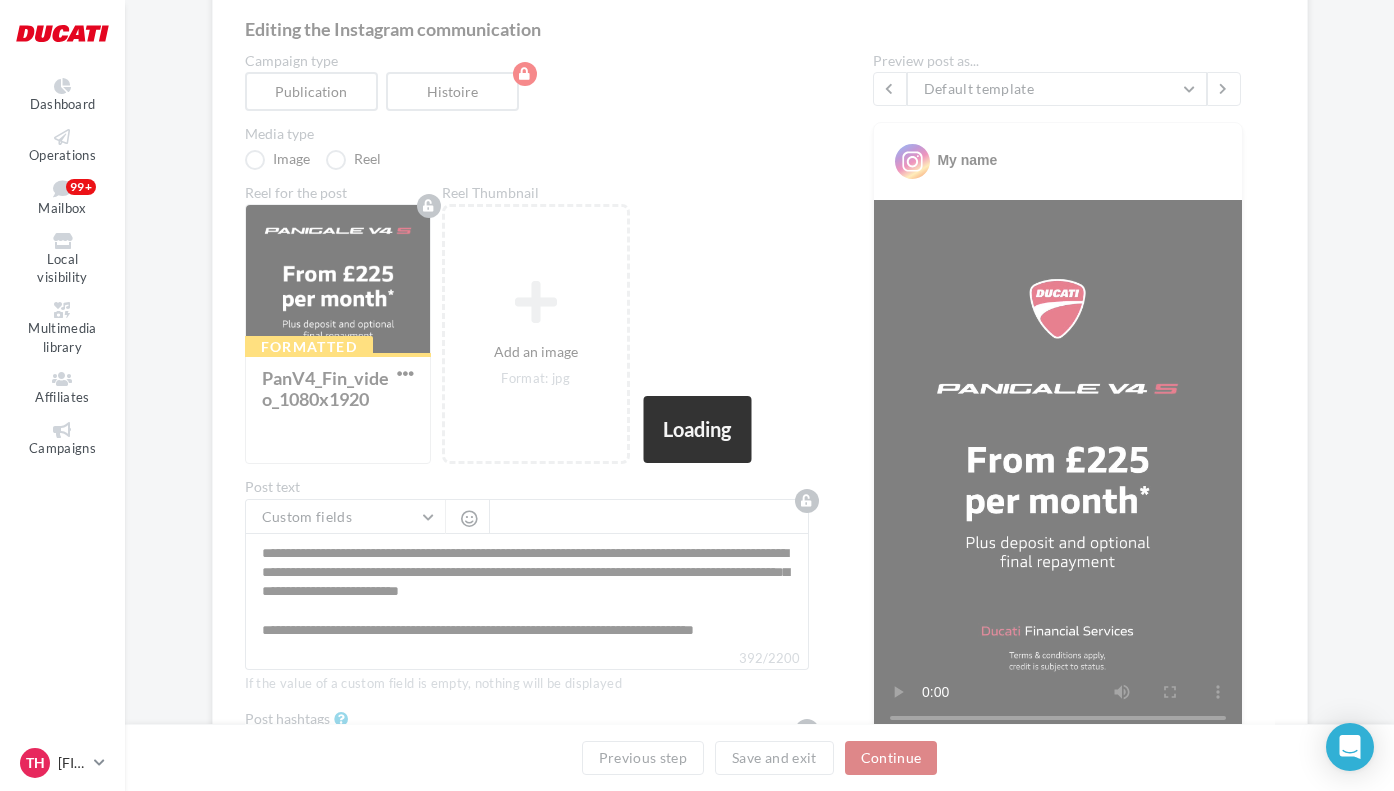 scroll, scrollTop: 56, scrollLeft: 0, axis: vertical 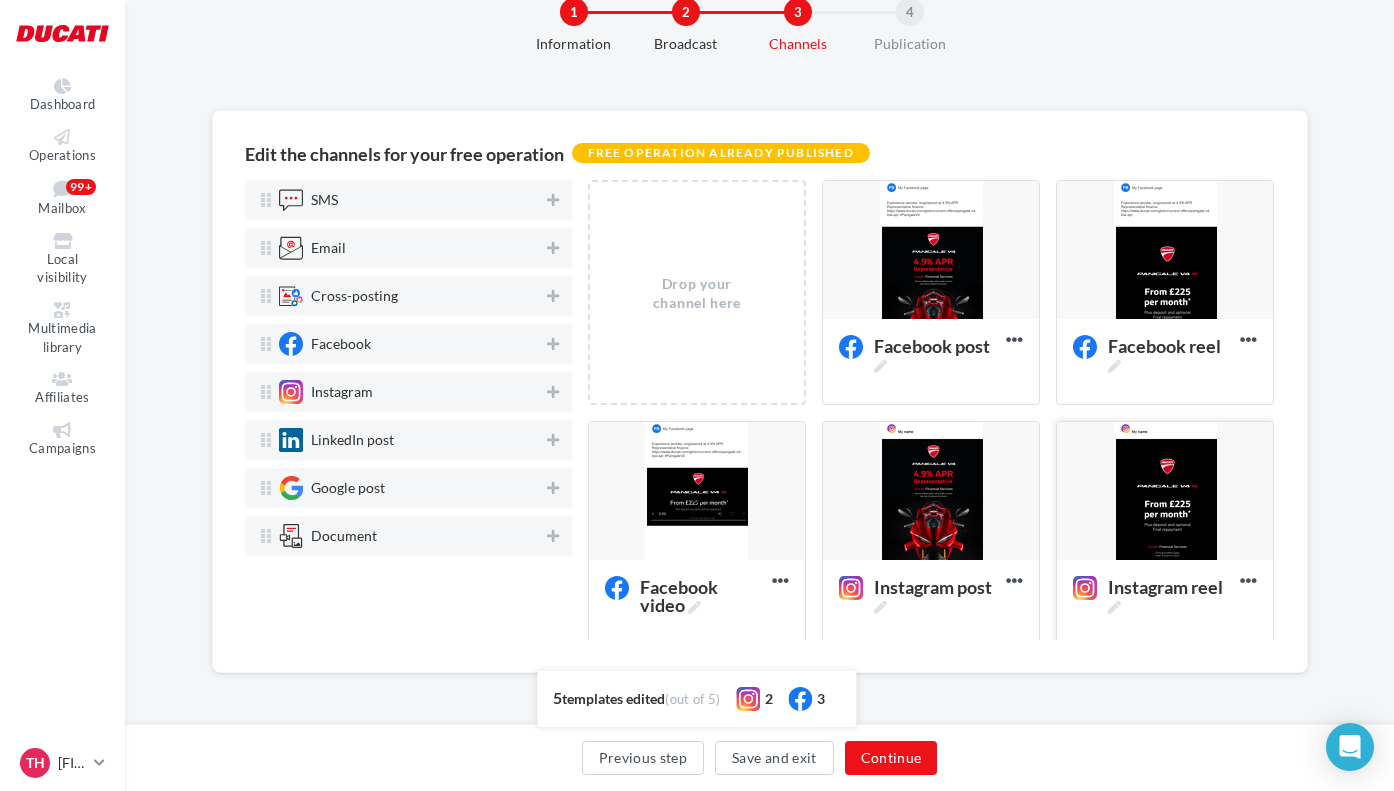 click at bounding box center (1165, 492) 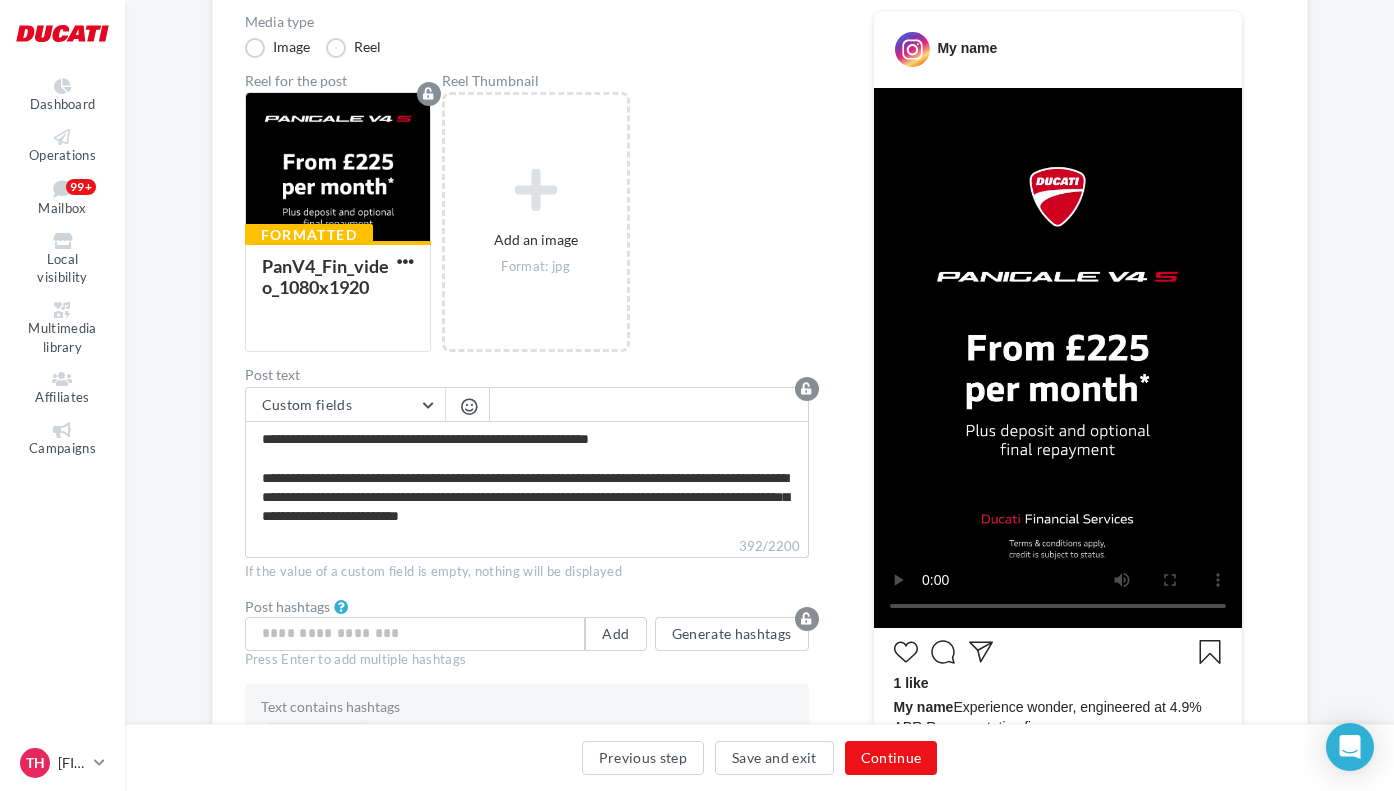 scroll, scrollTop: 532, scrollLeft: 0, axis: vertical 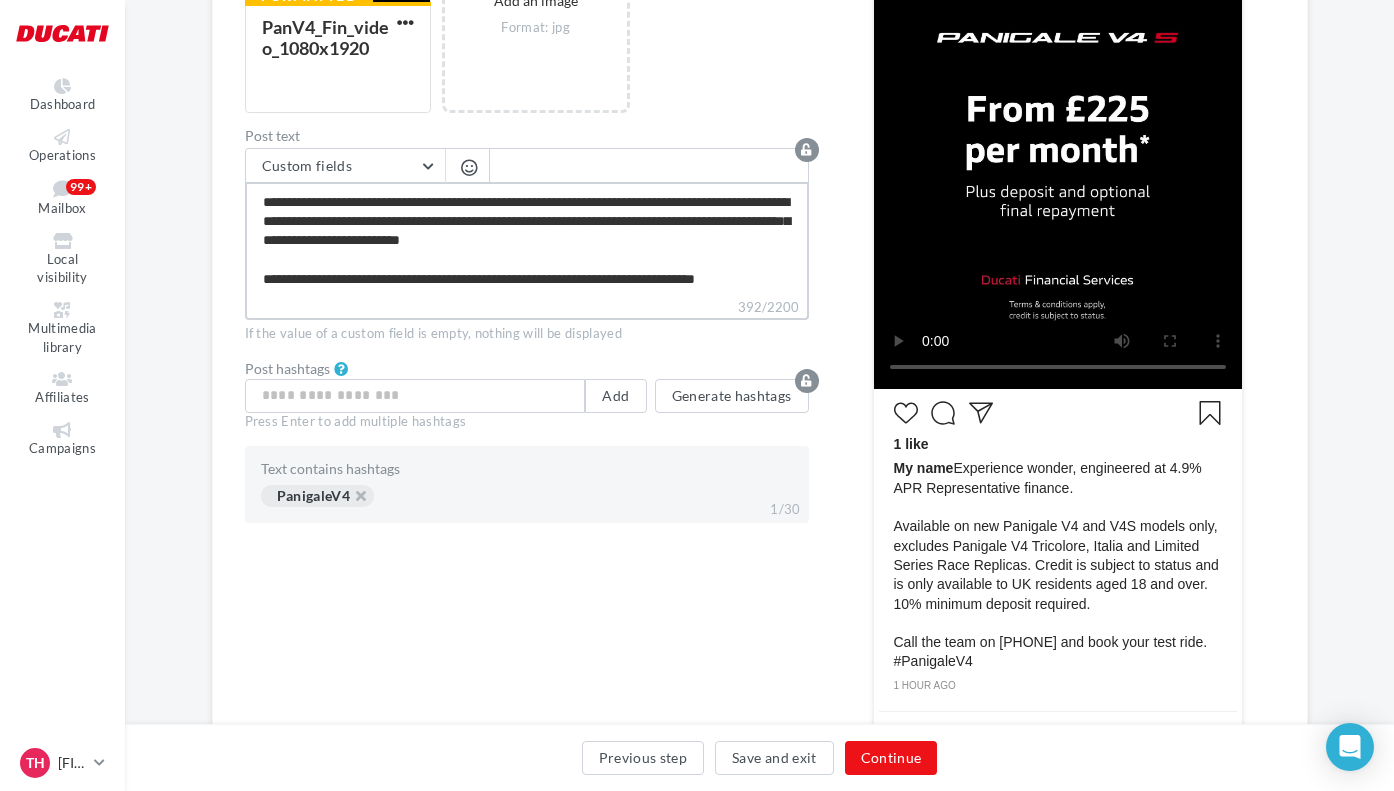 click on "**********" at bounding box center [527, 239] 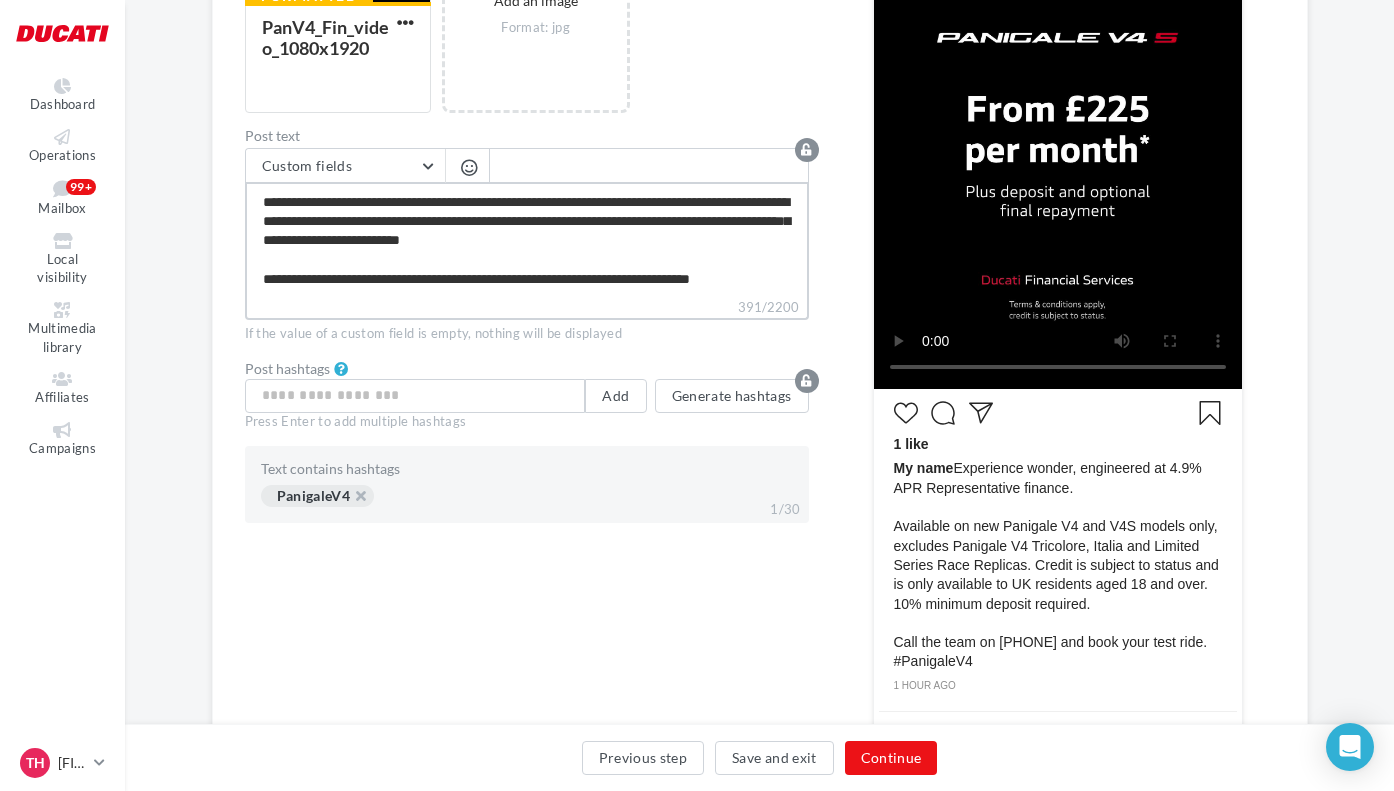 type on "**********" 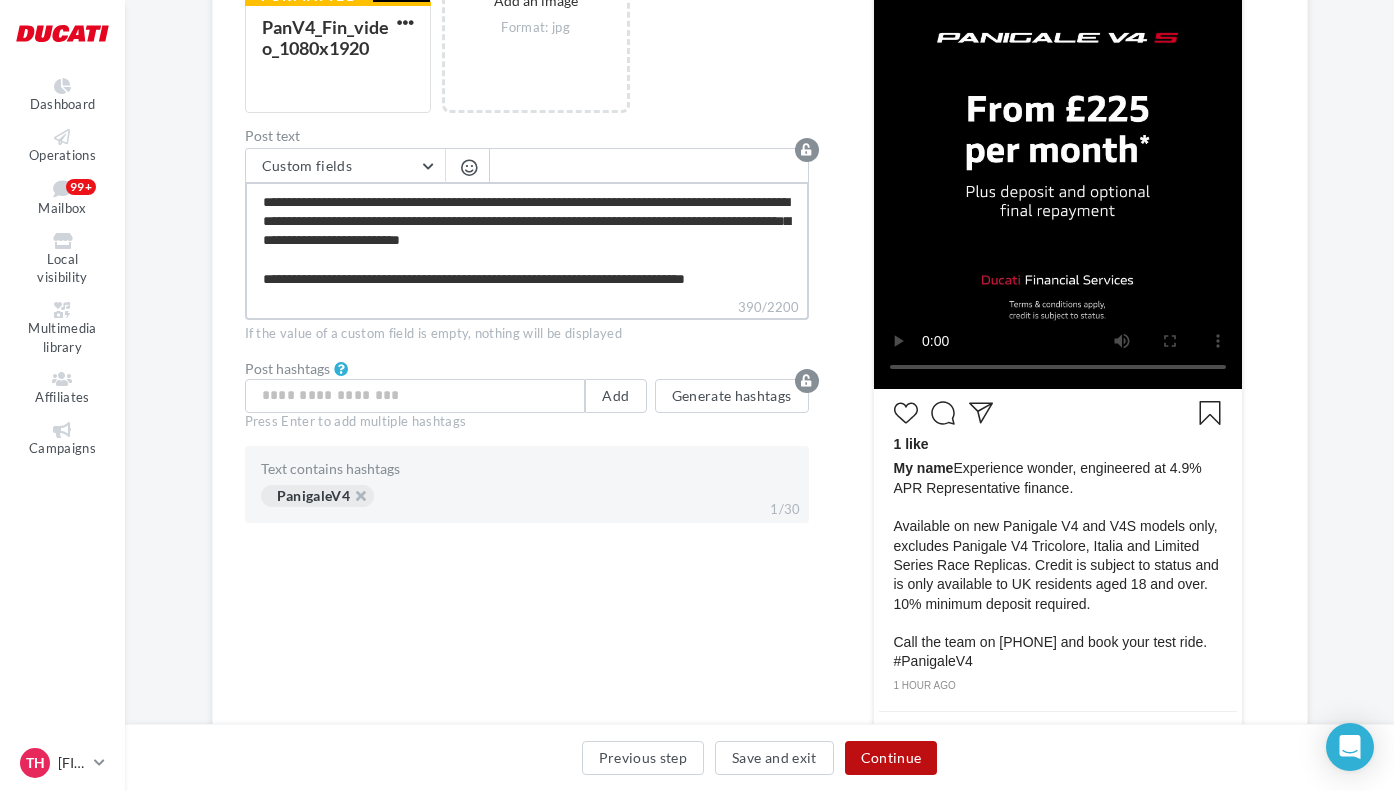 type on "**********" 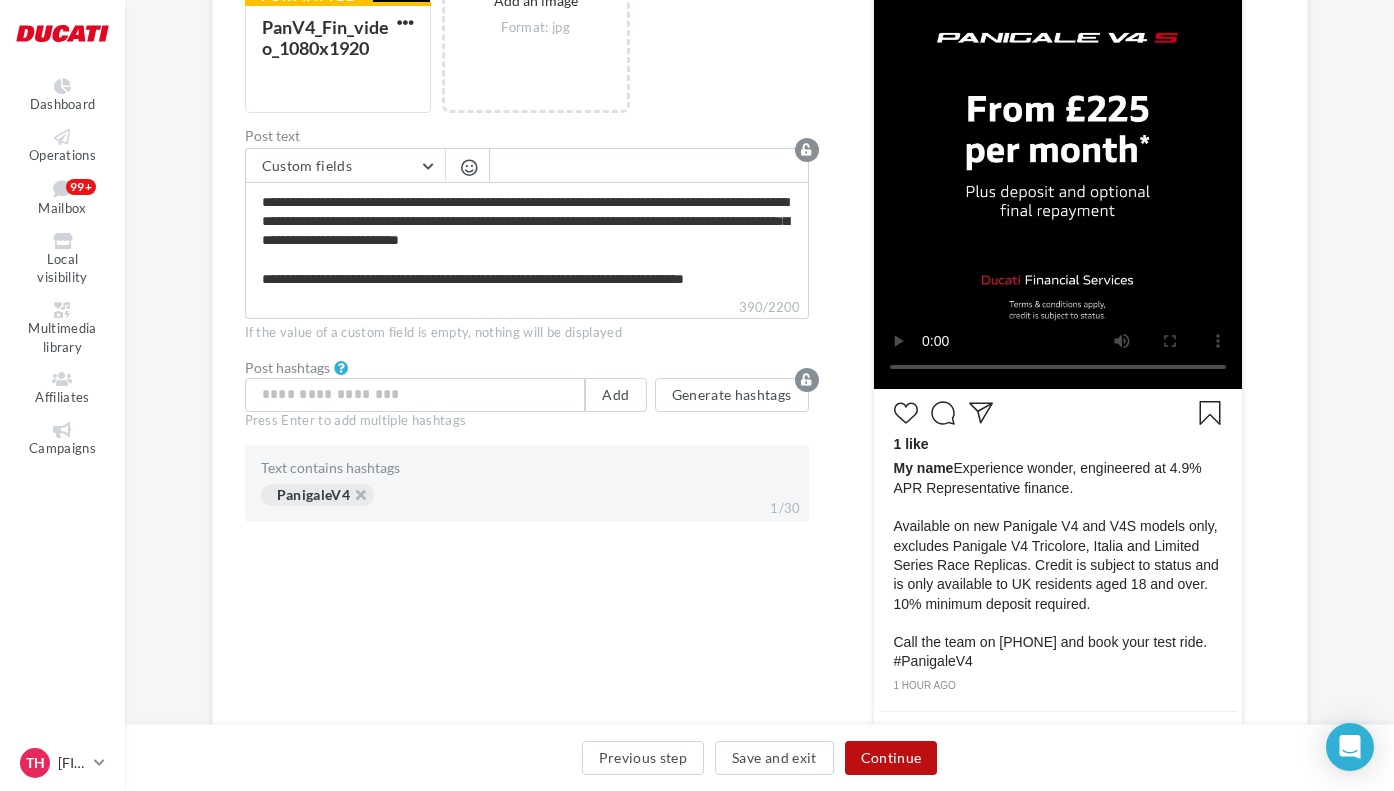 click on "Continue" at bounding box center (891, 758) 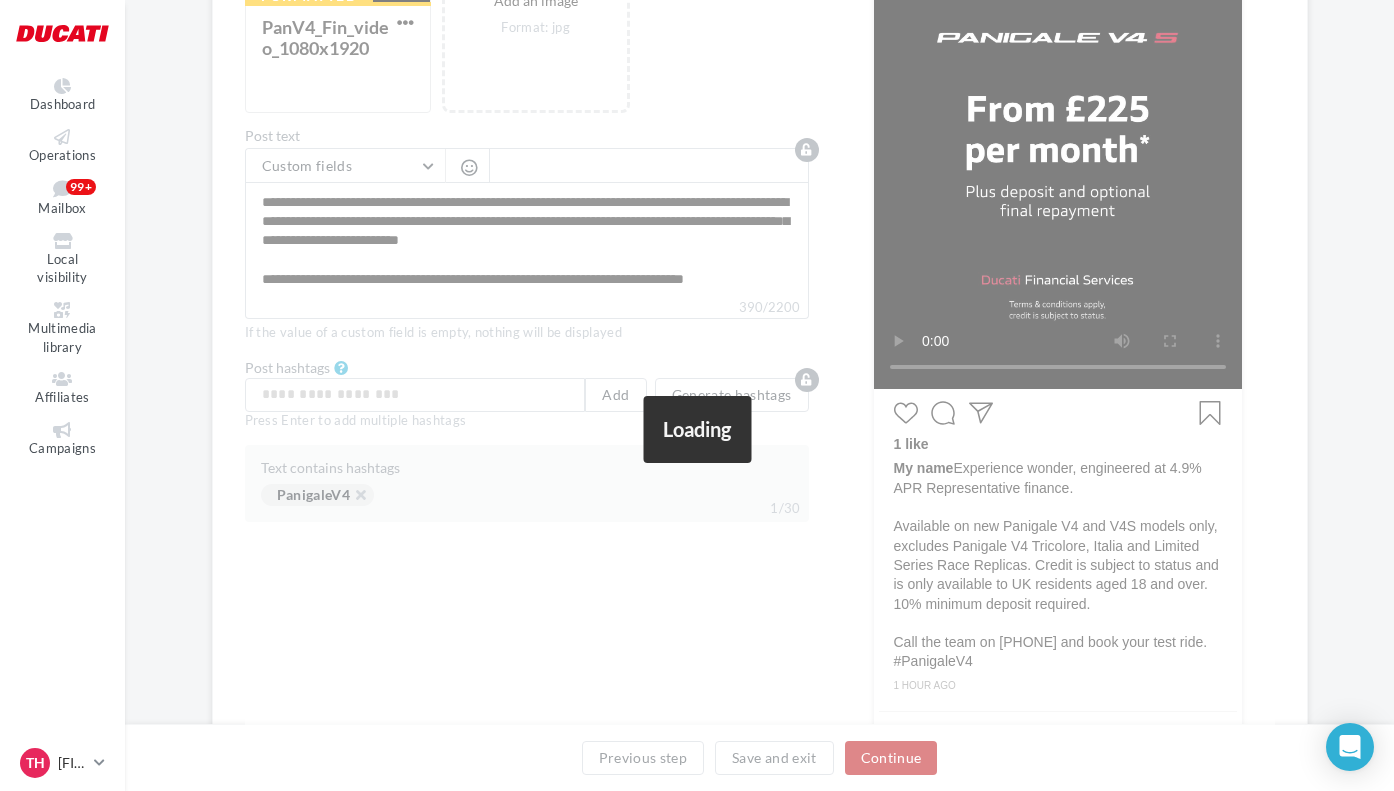scroll, scrollTop: 58, scrollLeft: 0, axis: vertical 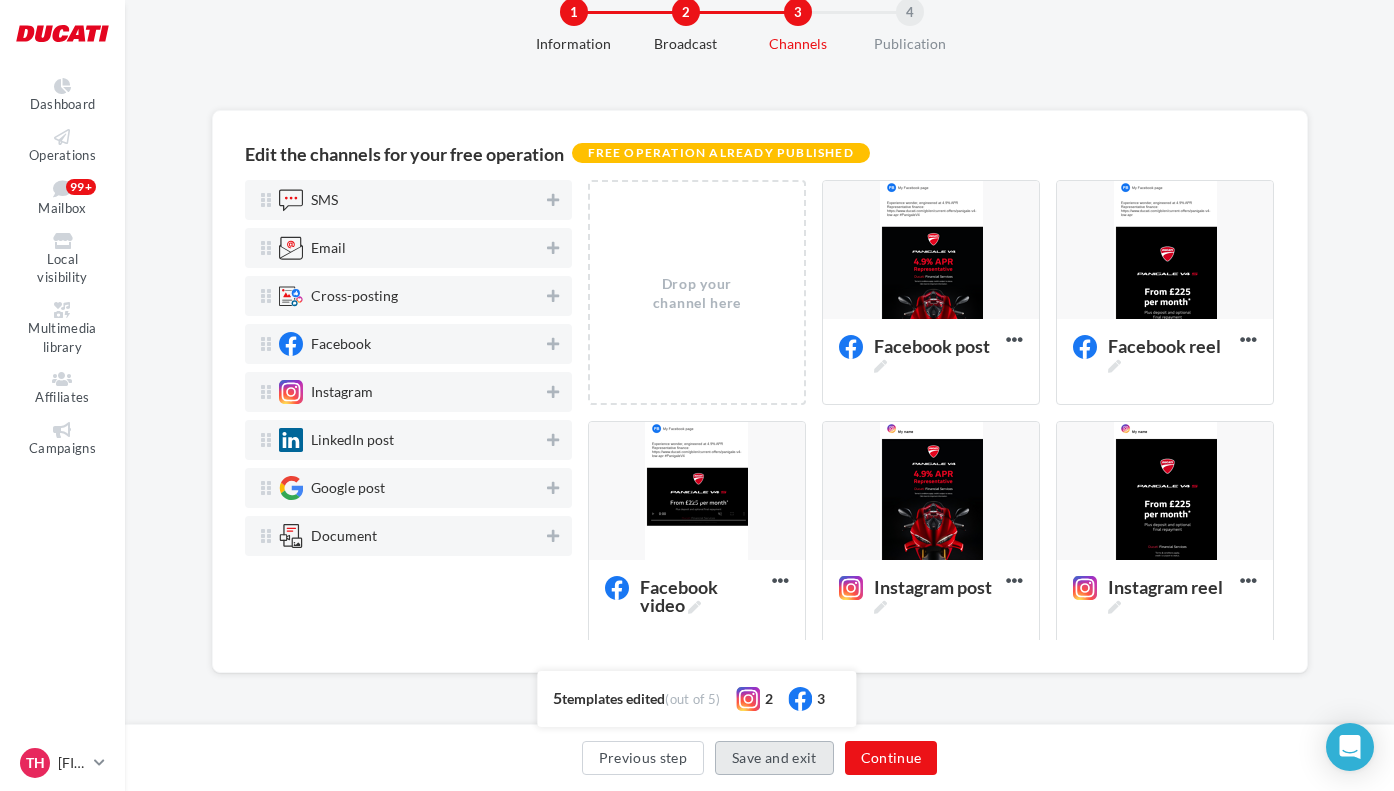 click on "Save and exit" at bounding box center [774, 758] 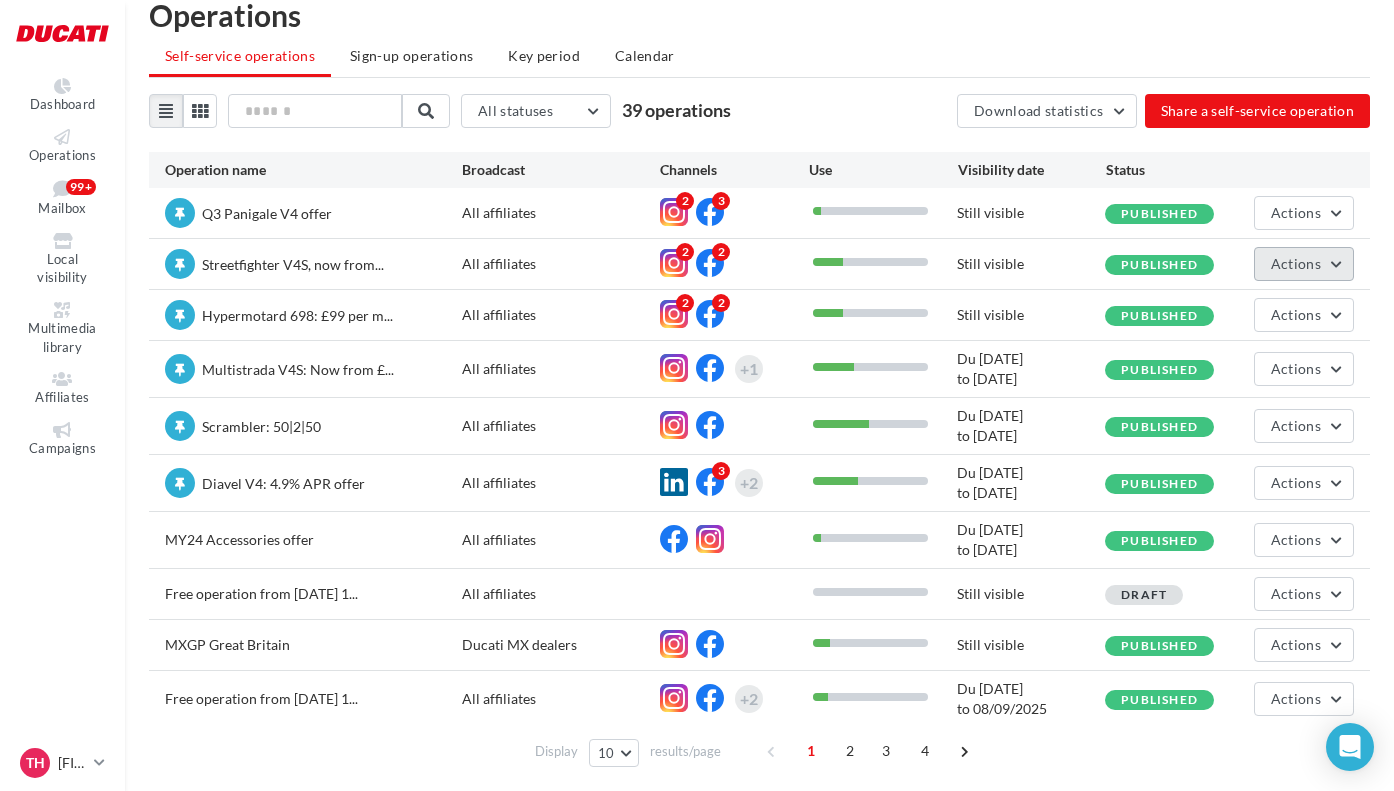 click on "Actions" at bounding box center [1296, 263] 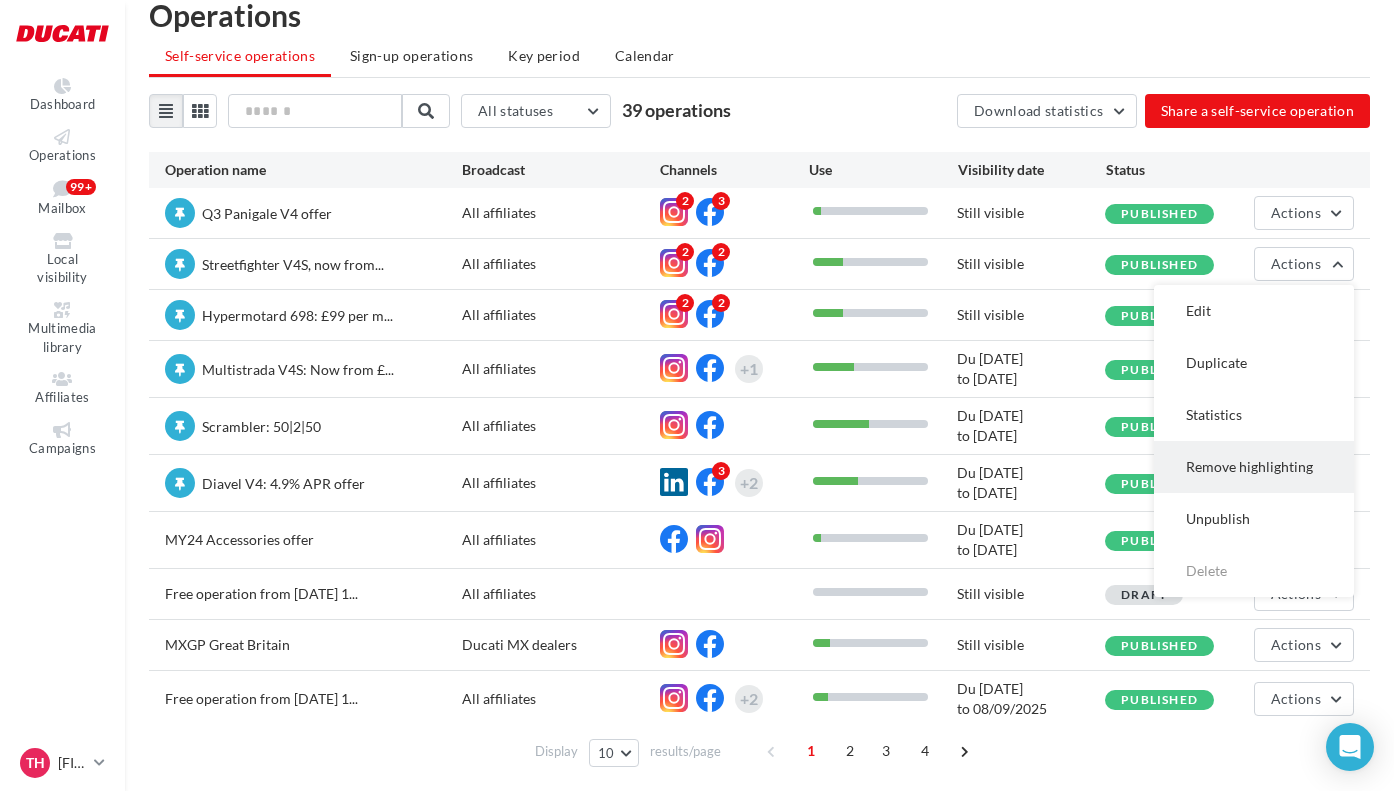 click on "Remove highlighting" at bounding box center [1254, 467] 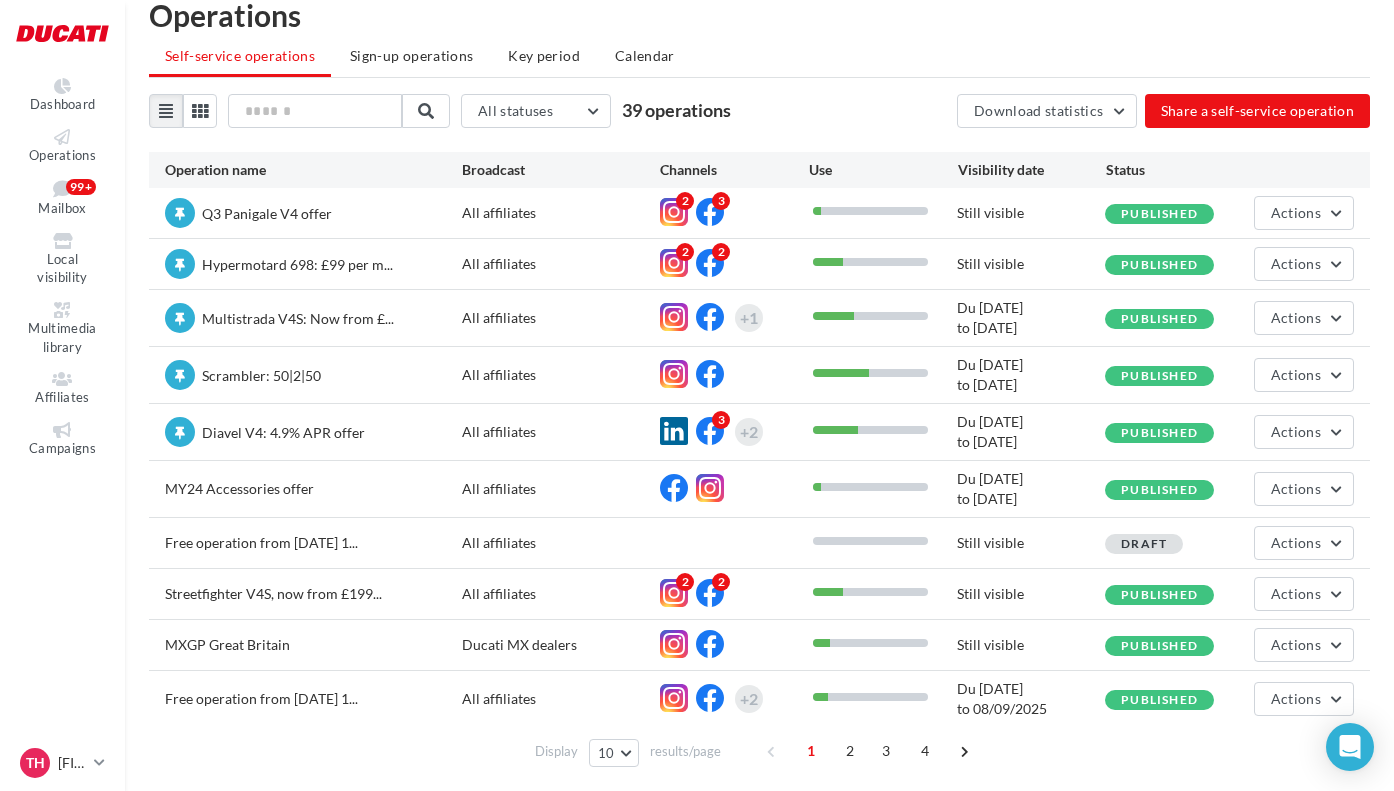 scroll, scrollTop: 78, scrollLeft: 0, axis: vertical 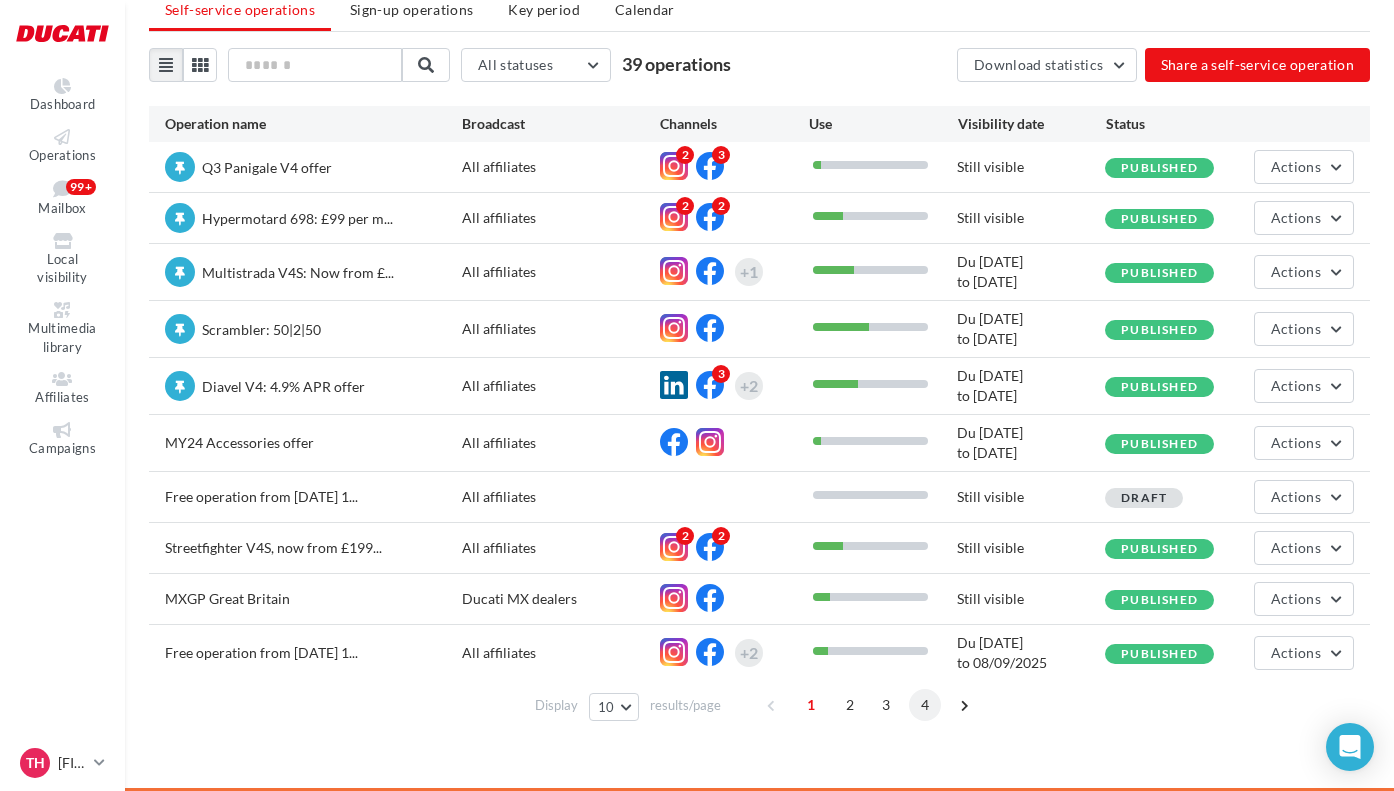 click on "4" at bounding box center (925, 705) 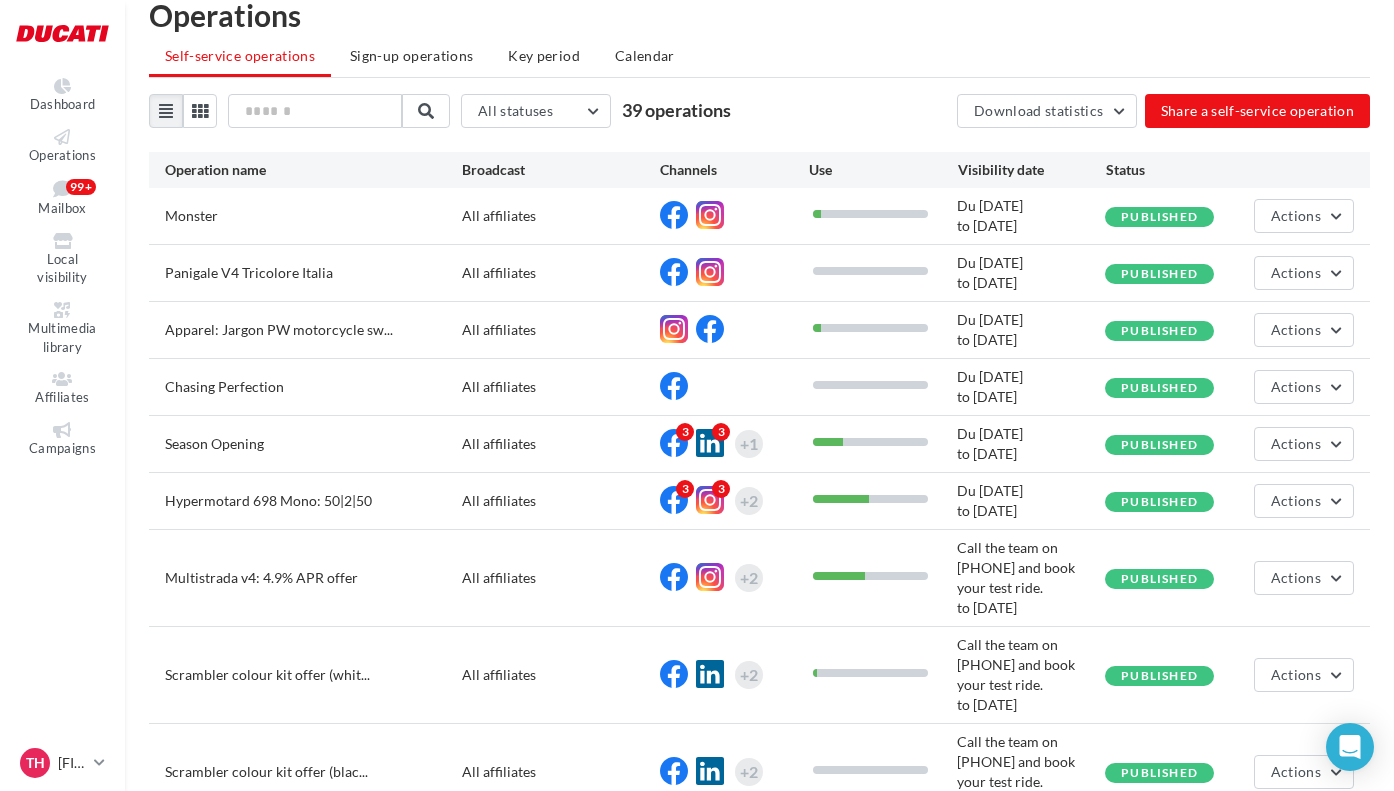 click on "3" at bounding box center (886, 844) 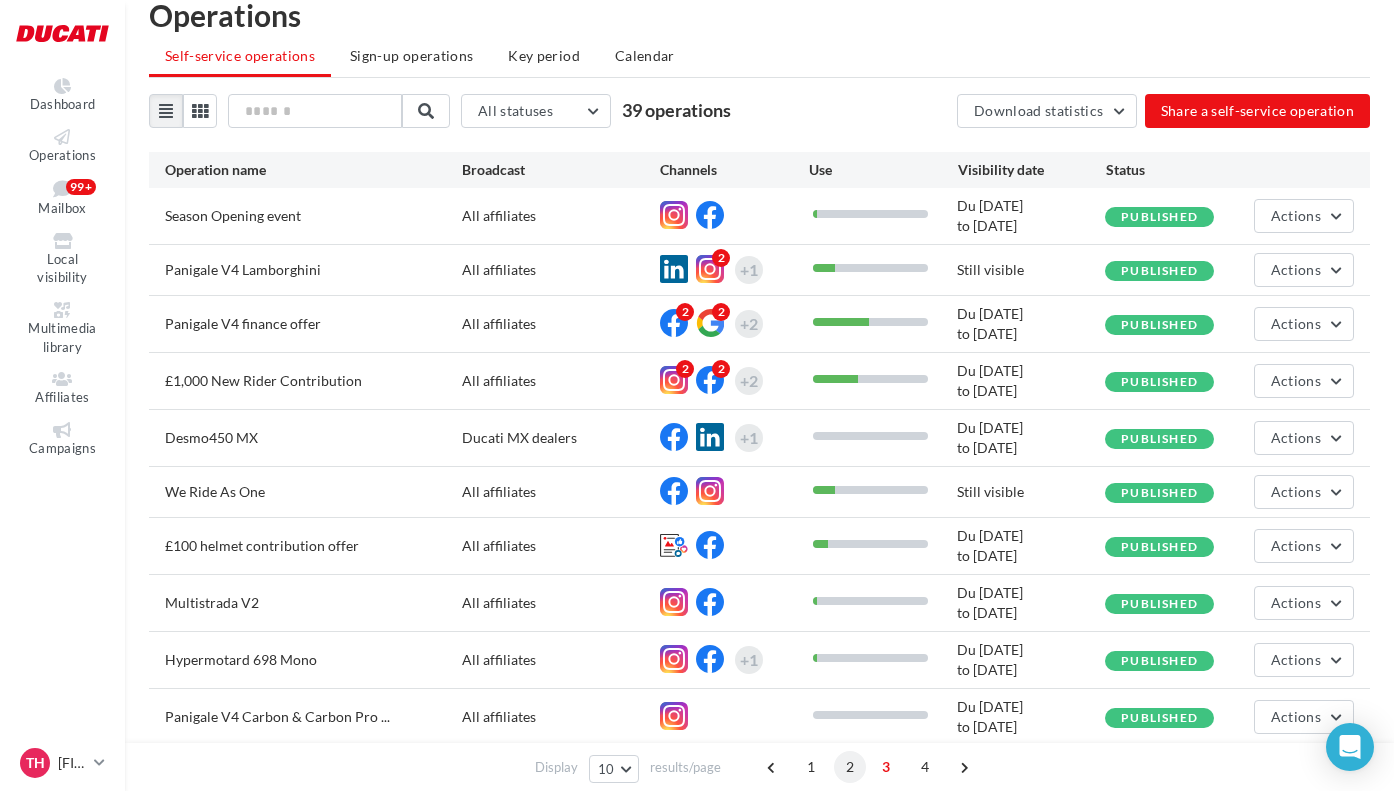 click on "2" at bounding box center [850, 767] 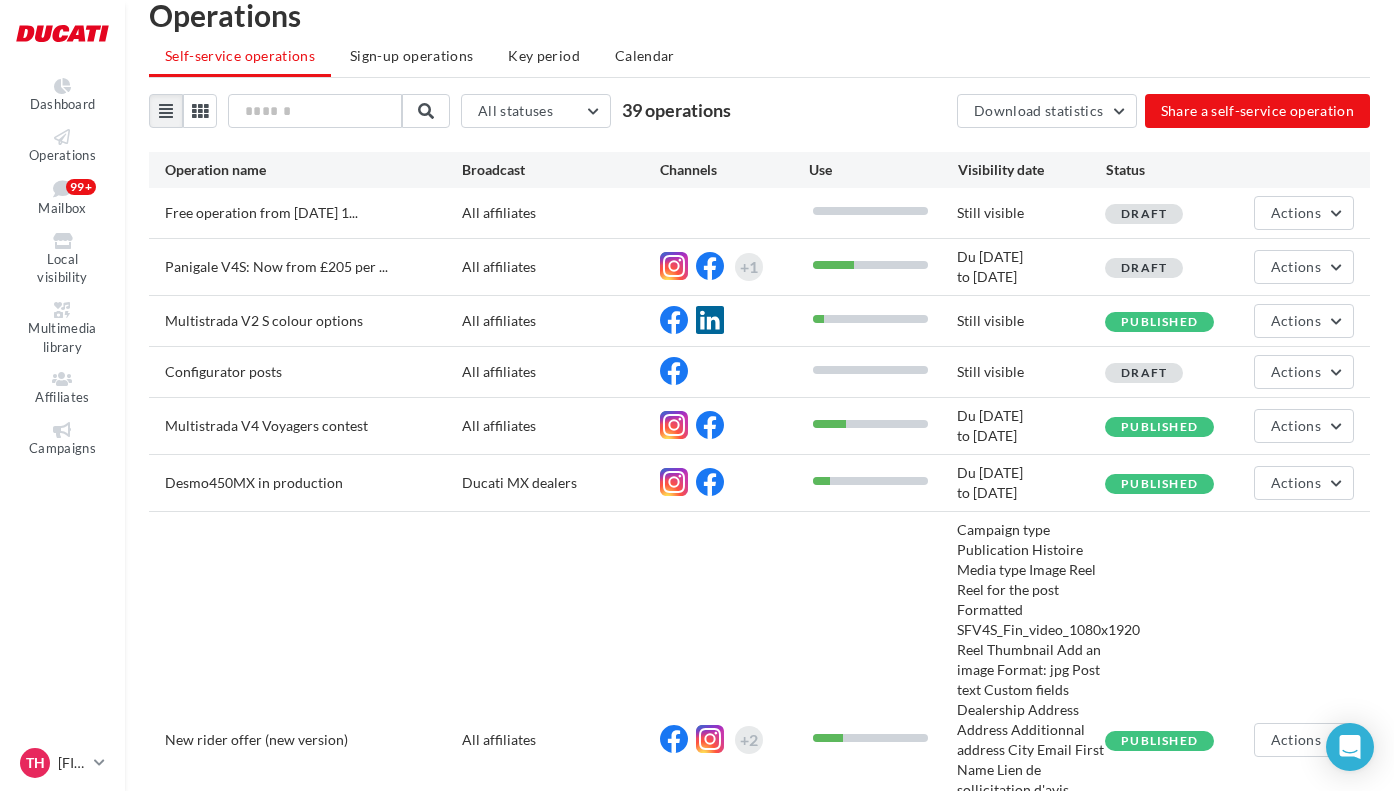 click on "1" at bounding box center (811, 1157) 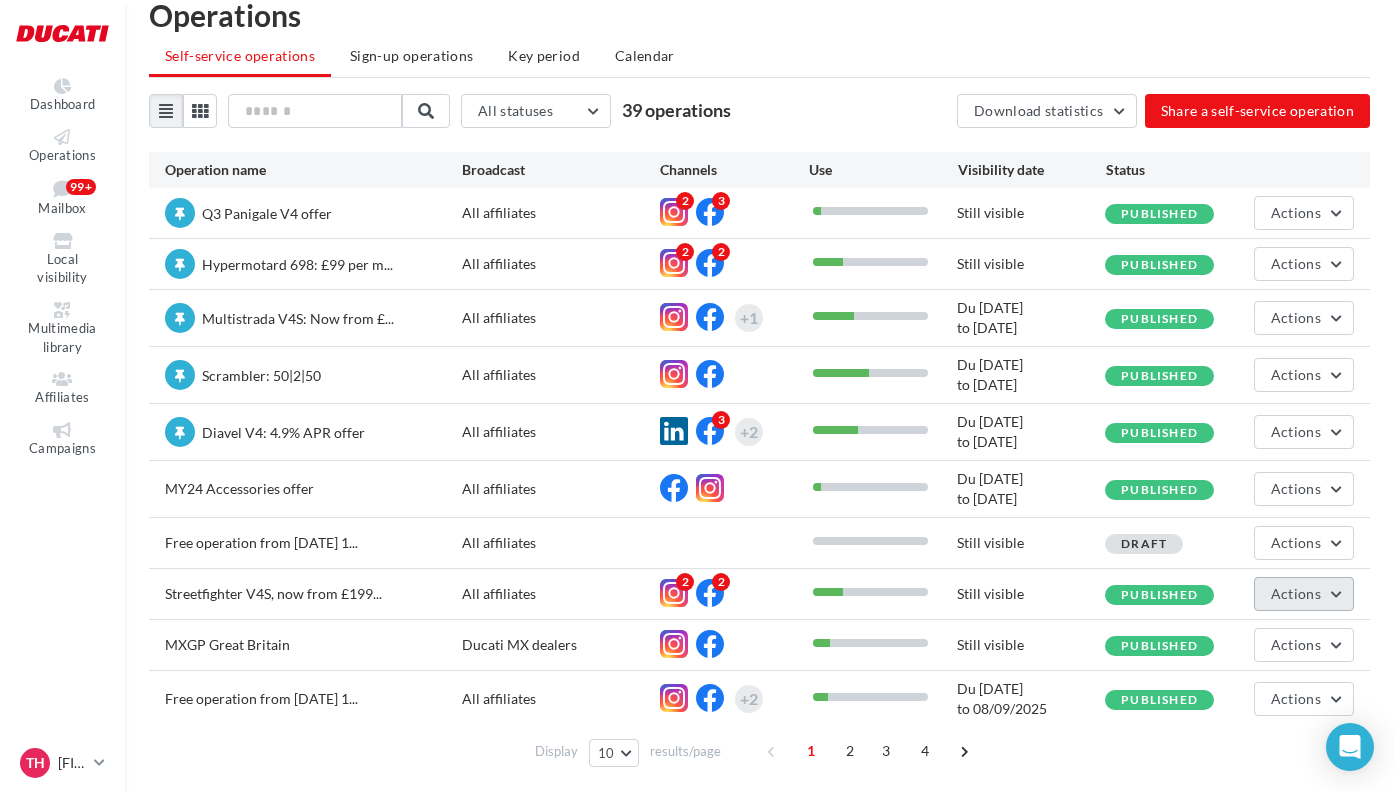 click on "Actions" at bounding box center [1304, 594] 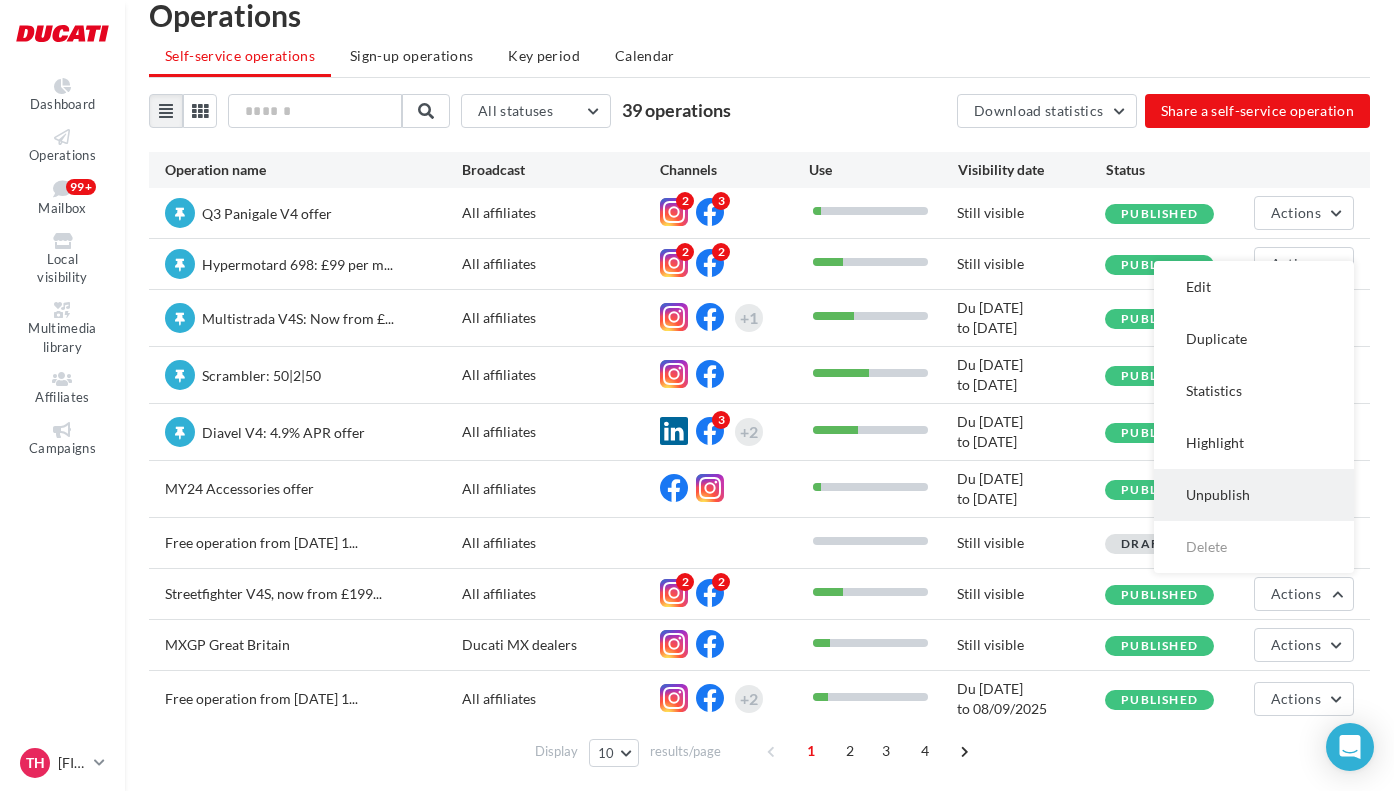 click on "Unpublish" at bounding box center (1254, 495) 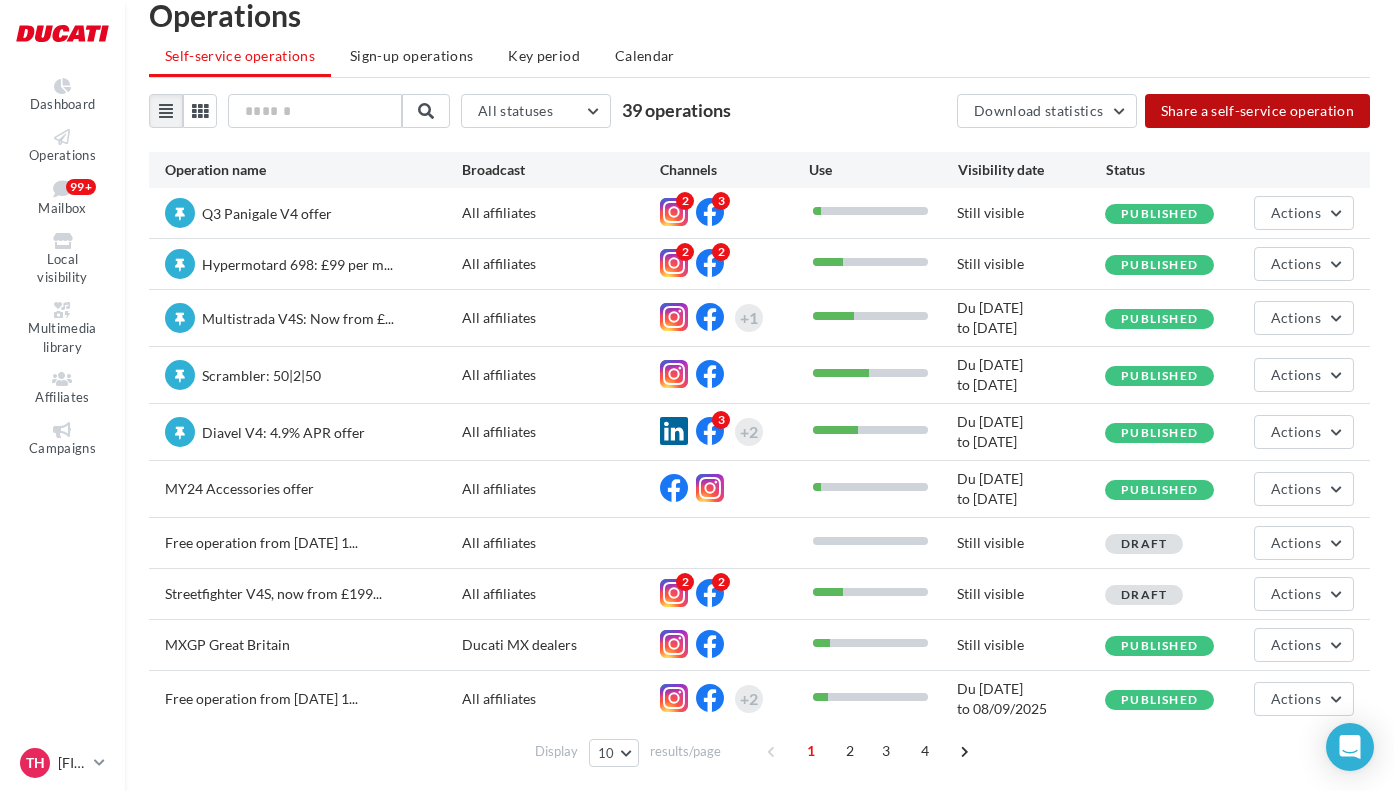click on "Share a self-service operation" at bounding box center [1258, 111] 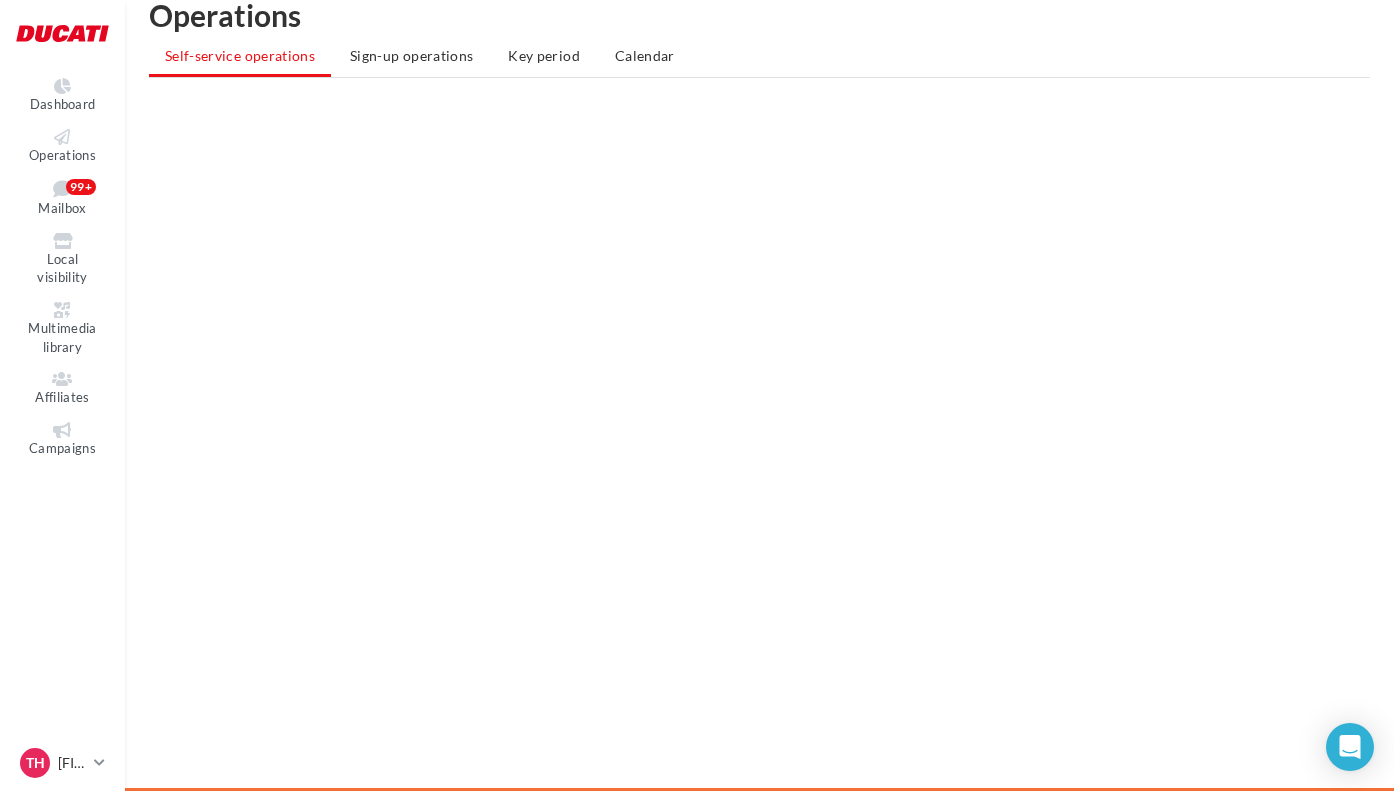 scroll, scrollTop: 0, scrollLeft: 0, axis: both 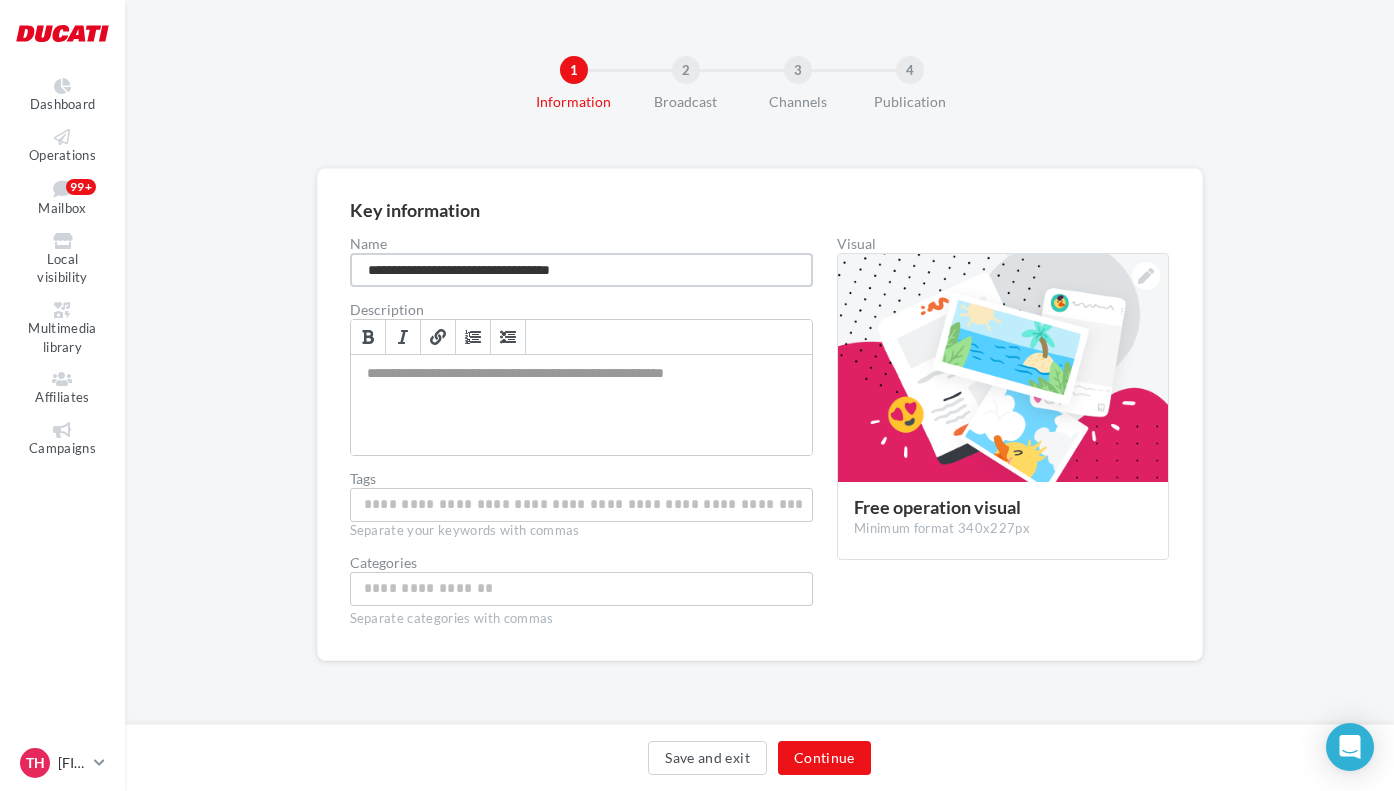 click on "**********" at bounding box center [582, 270] 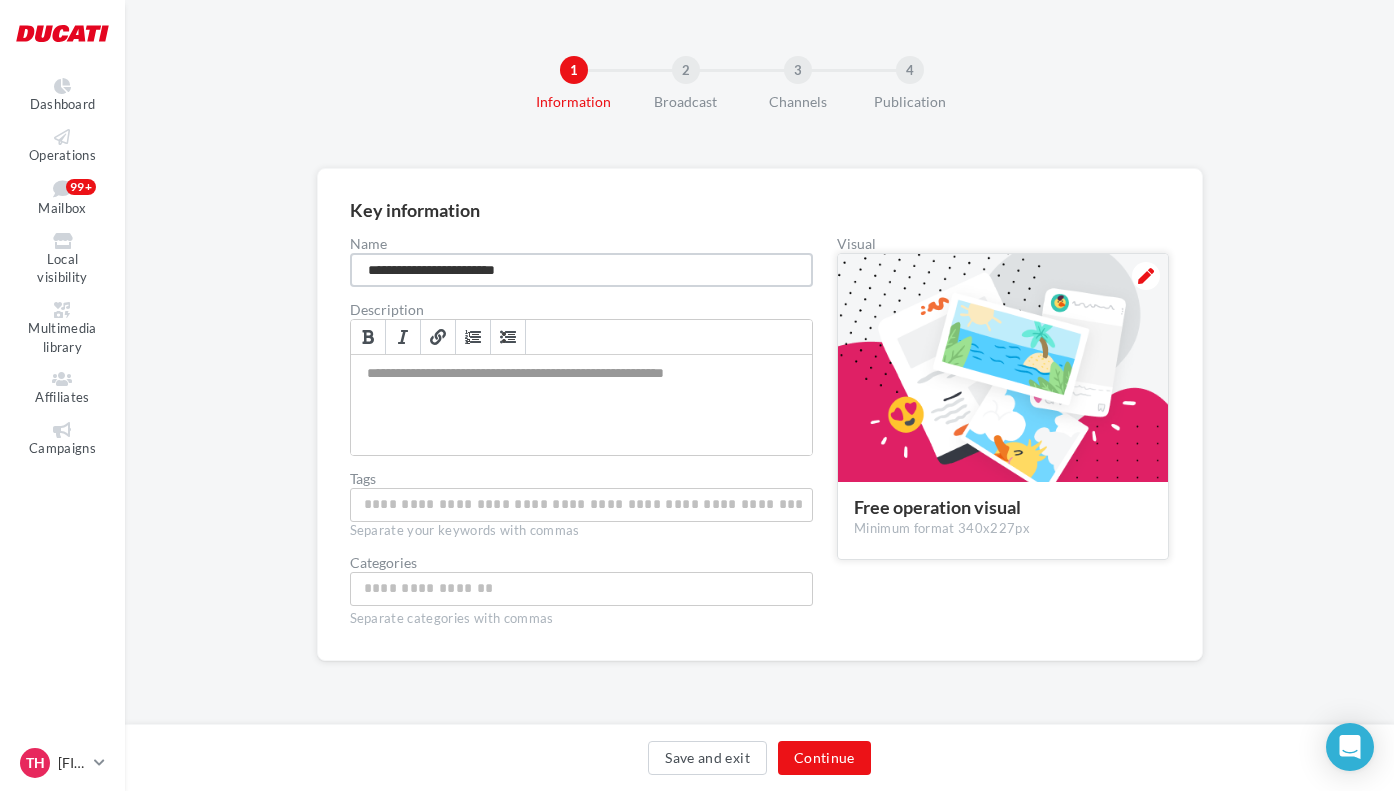 type on "**********" 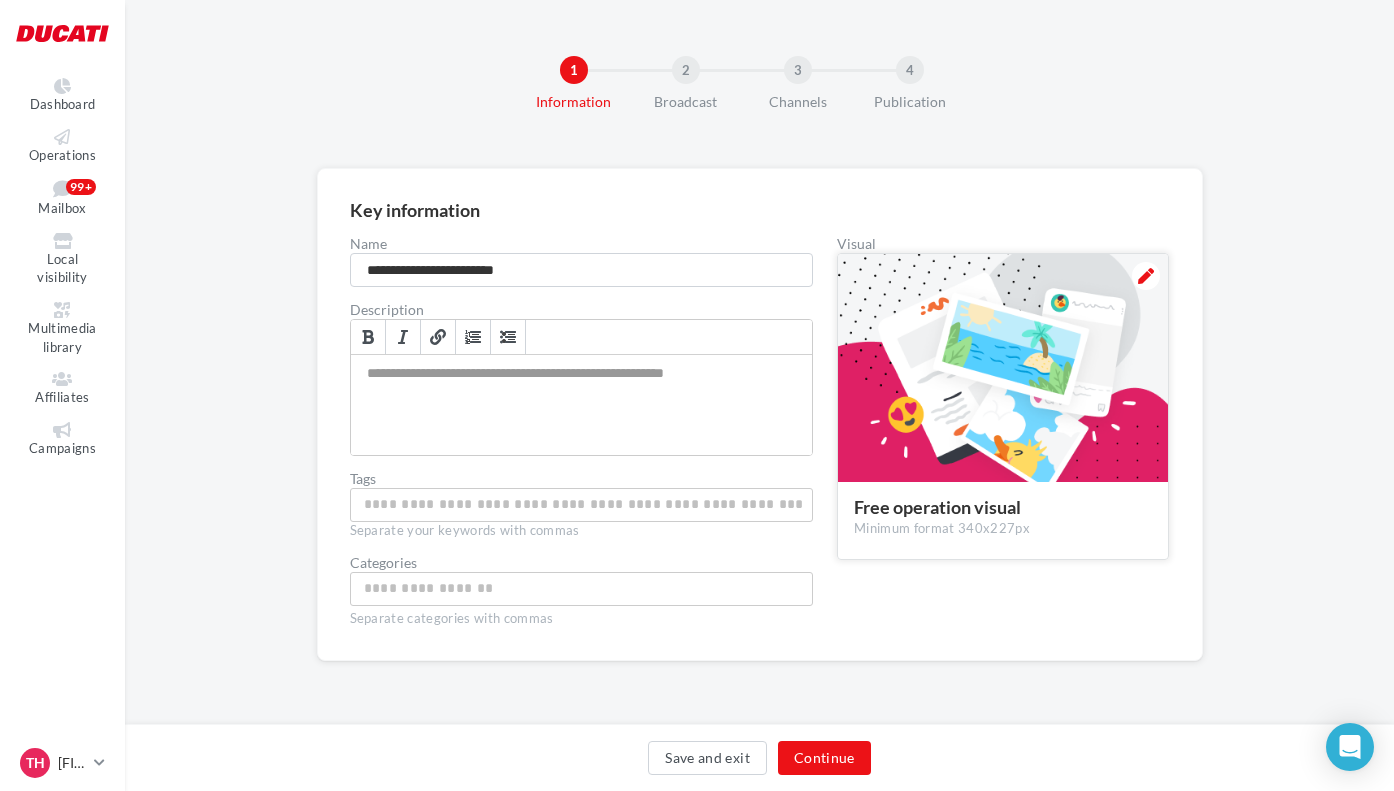 click at bounding box center (1146, 276) 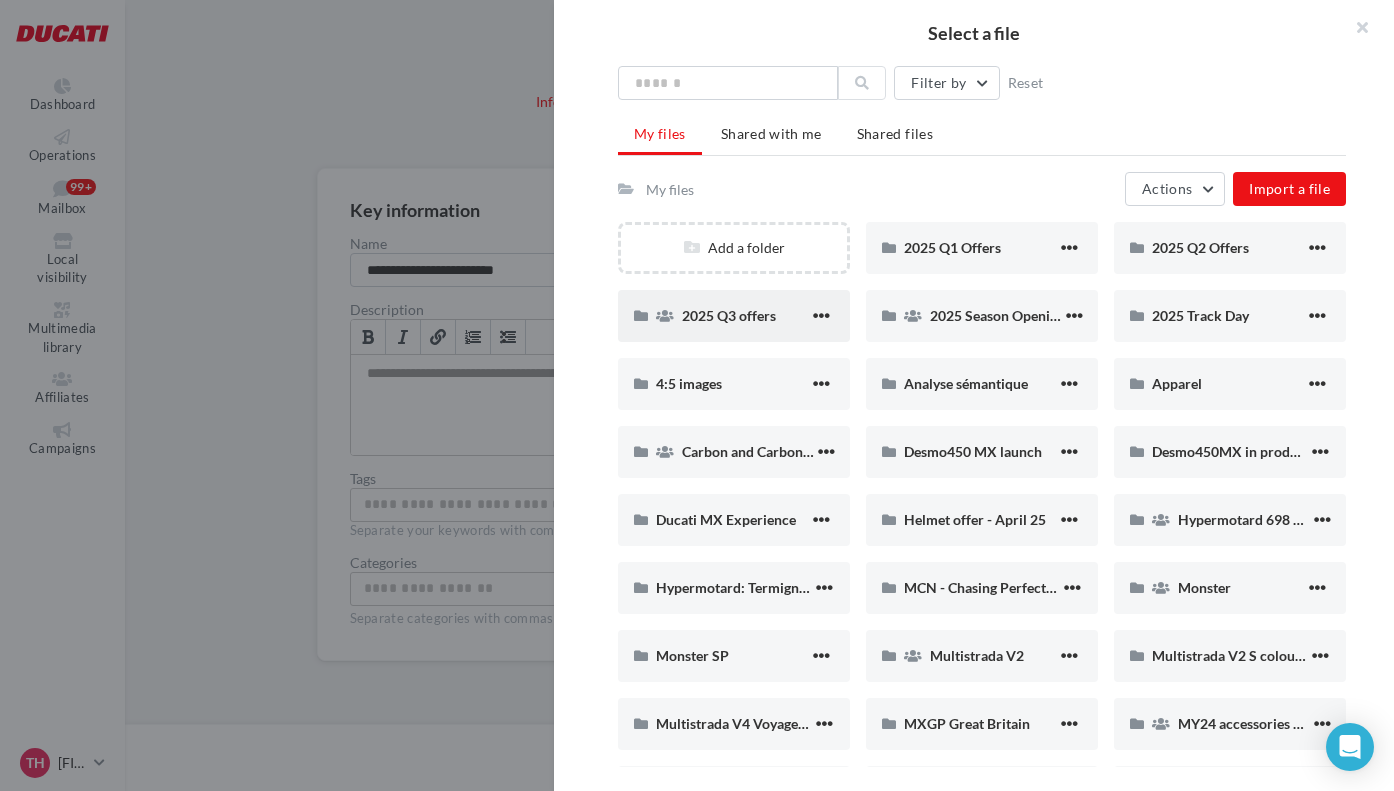 click on "2025 Q3 offers" at bounding box center (745, 316) 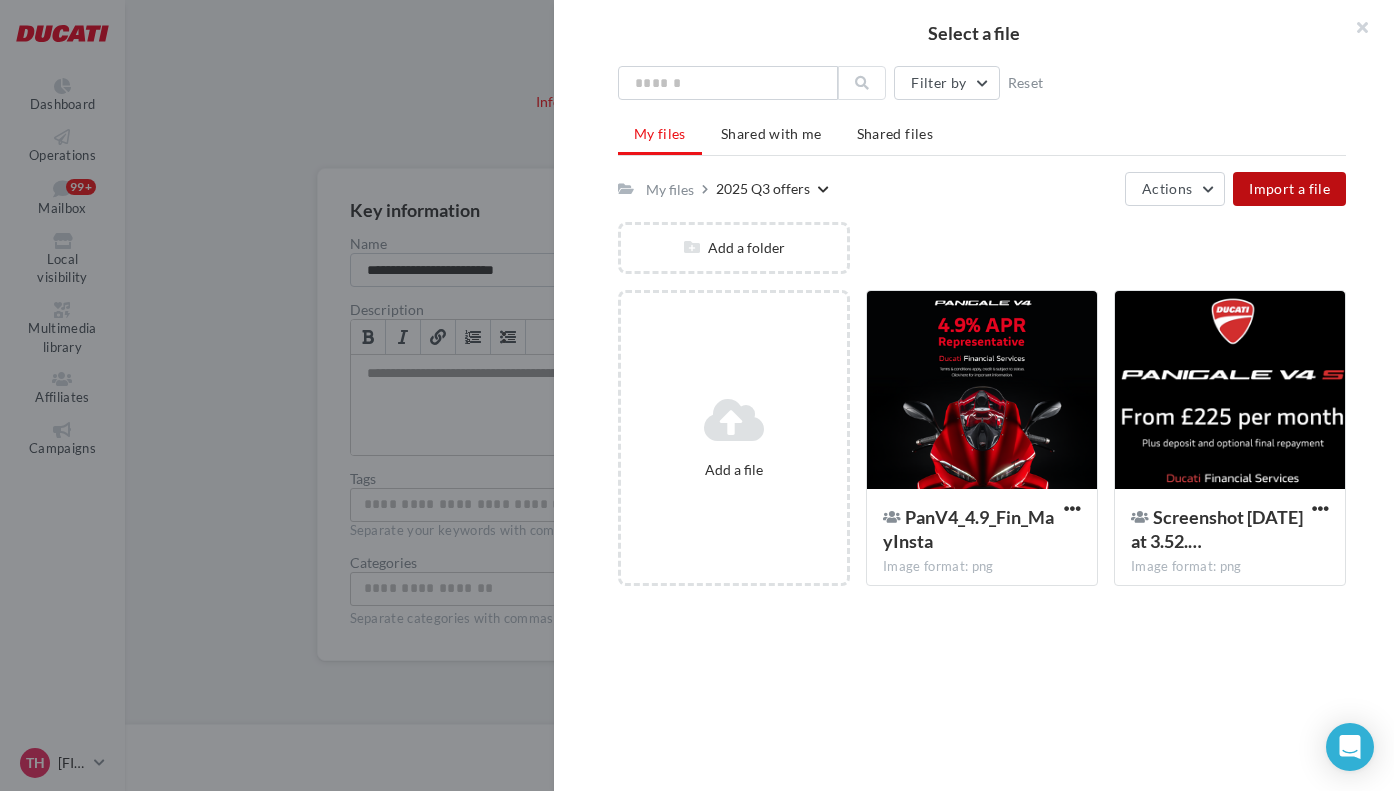 click on "Import a file" at bounding box center [1289, 189] 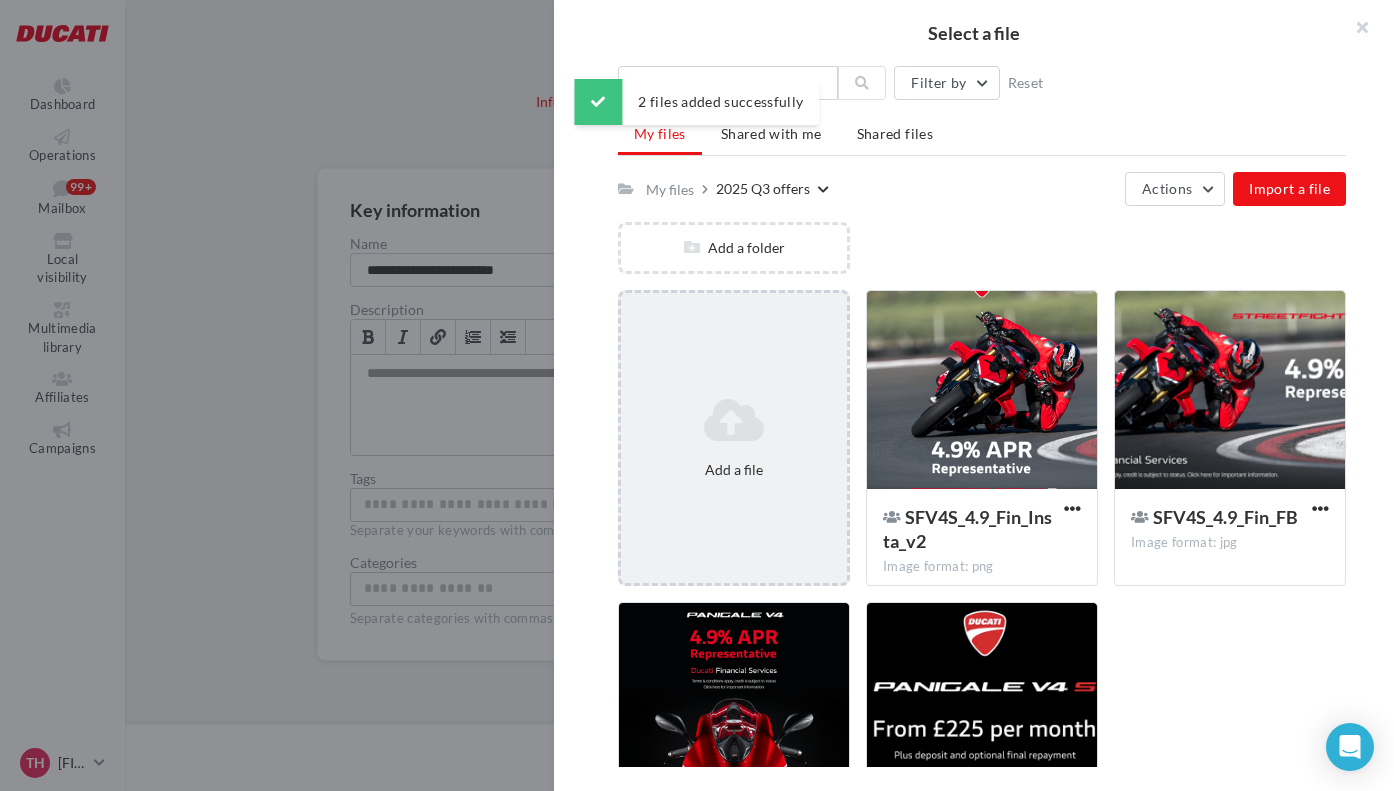 click on "Add a file" at bounding box center [734, 438] 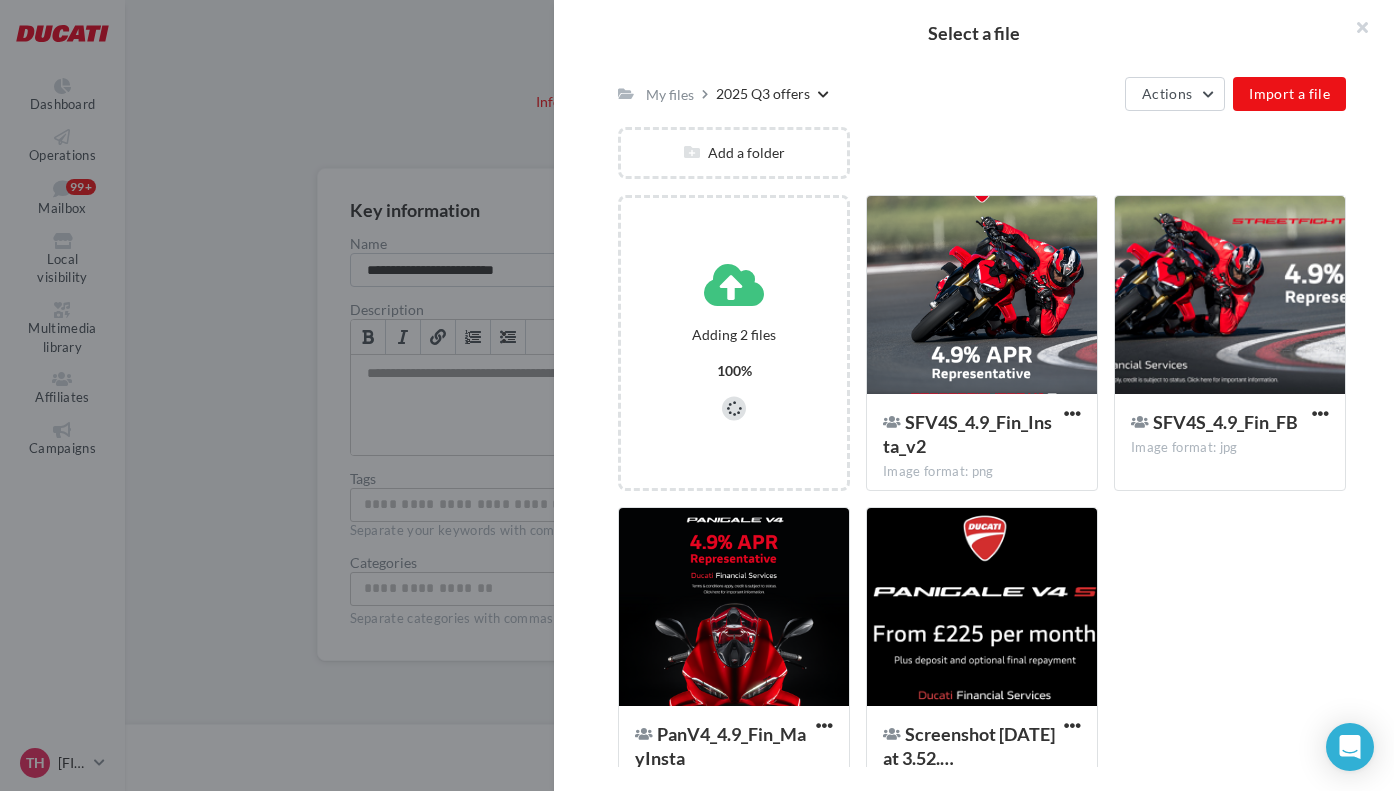 scroll, scrollTop: 110, scrollLeft: 0, axis: vertical 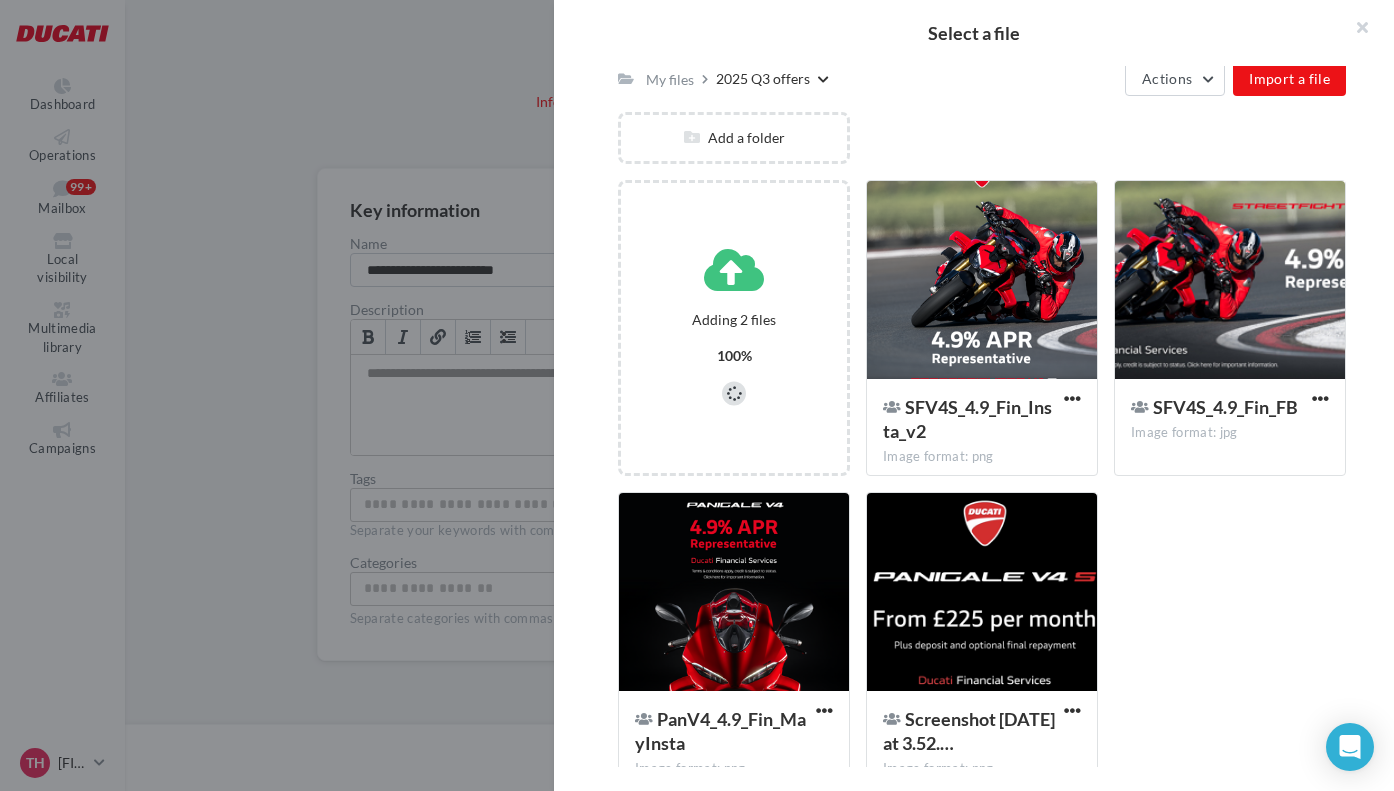 click at bounding box center [982, 405] 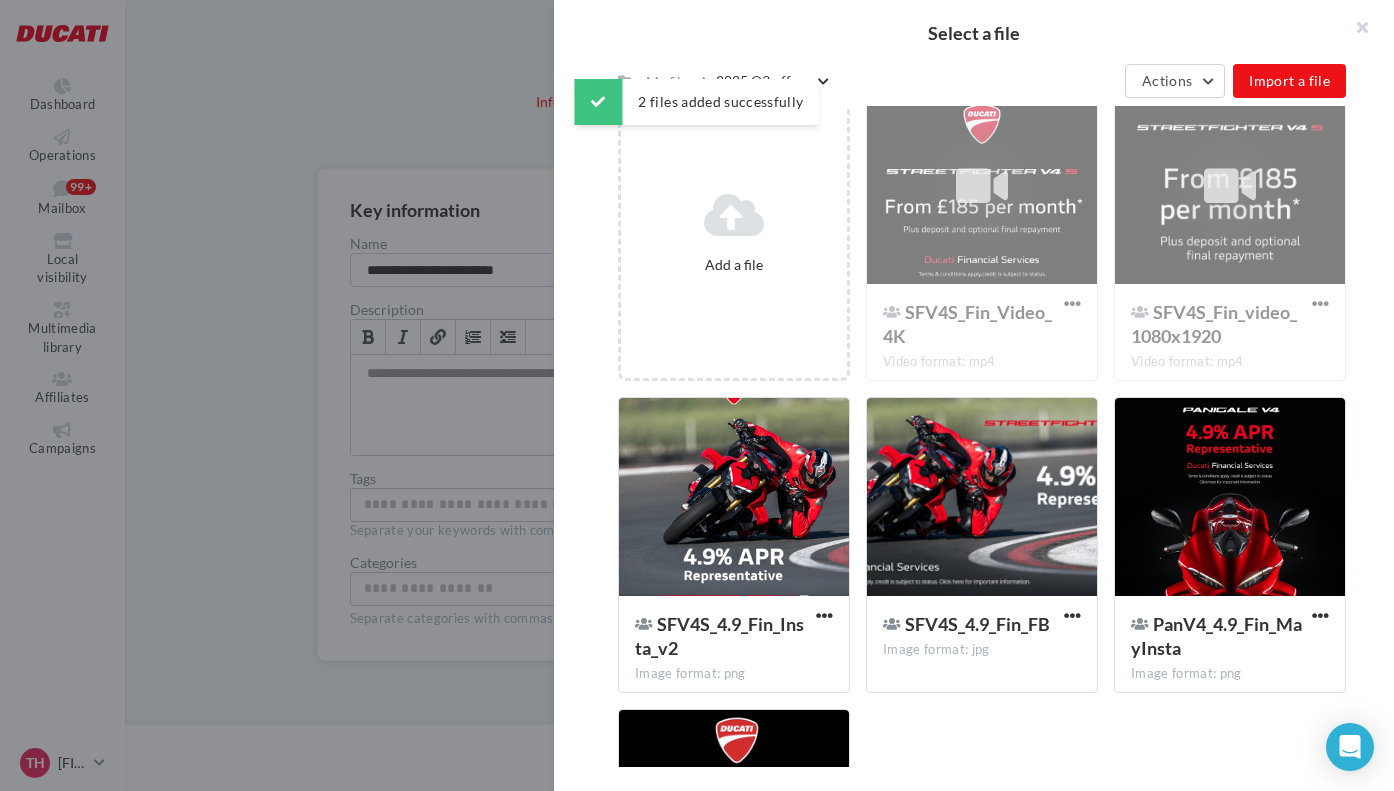 scroll, scrollTop: 209, scrollLeft: 0, axis: vertical 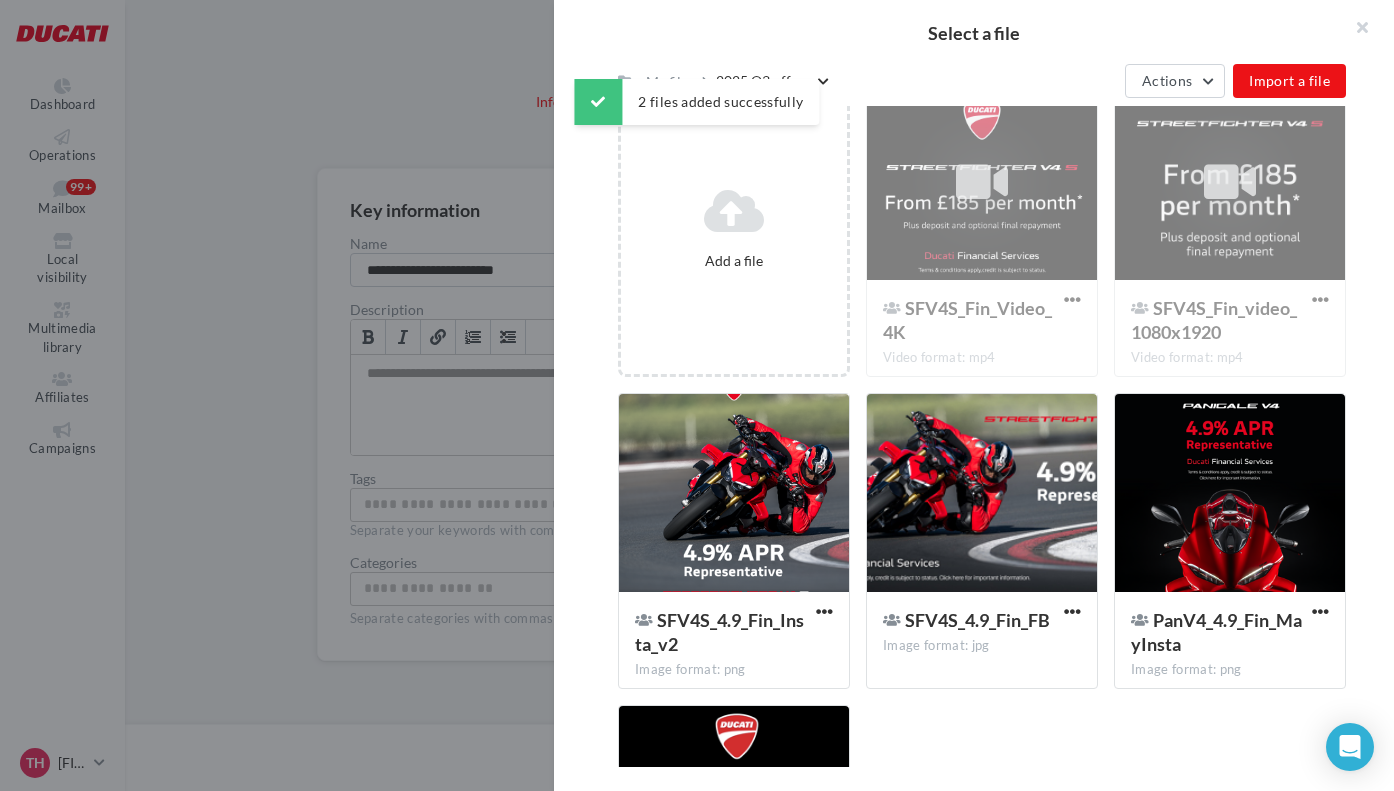 click at bounding box center (982, 494) 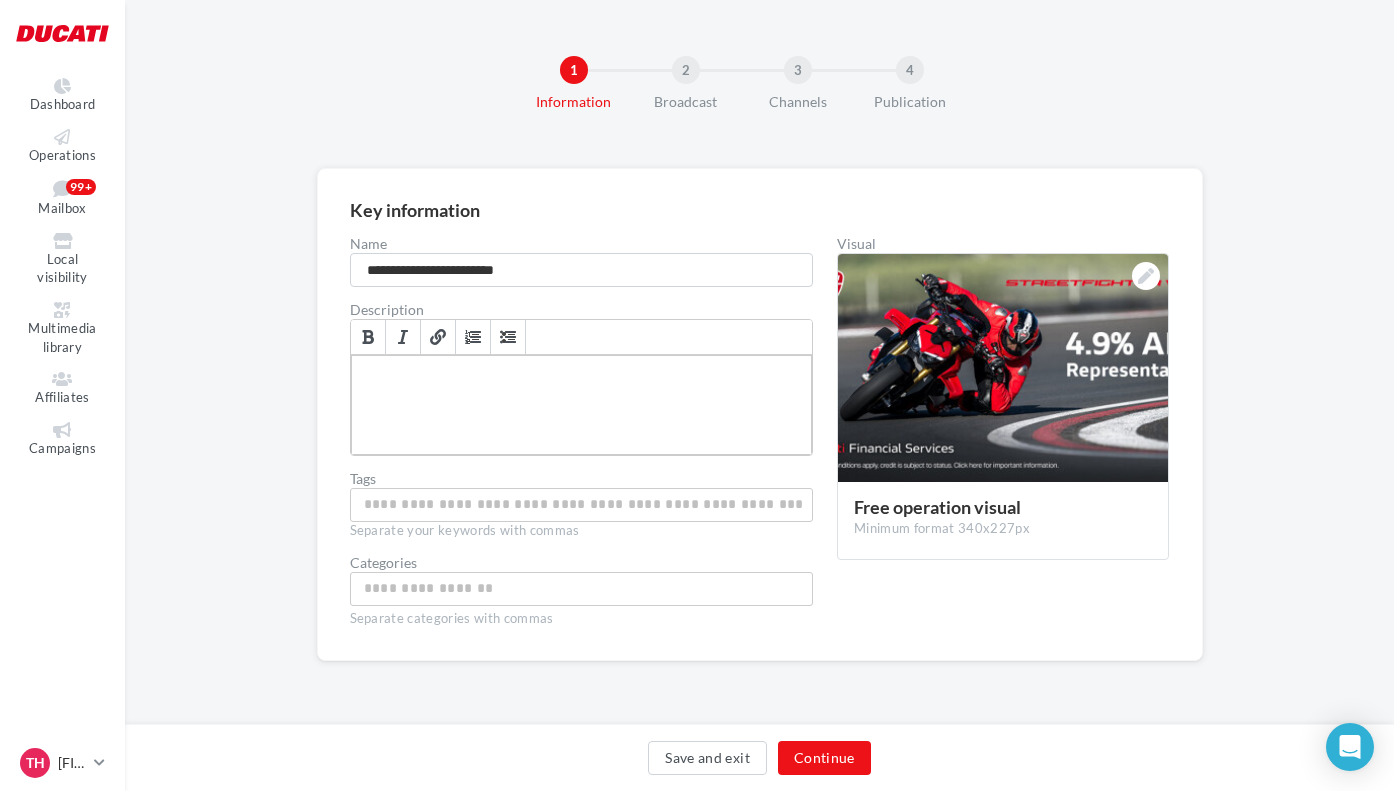 click at bounding box center (582, 405) 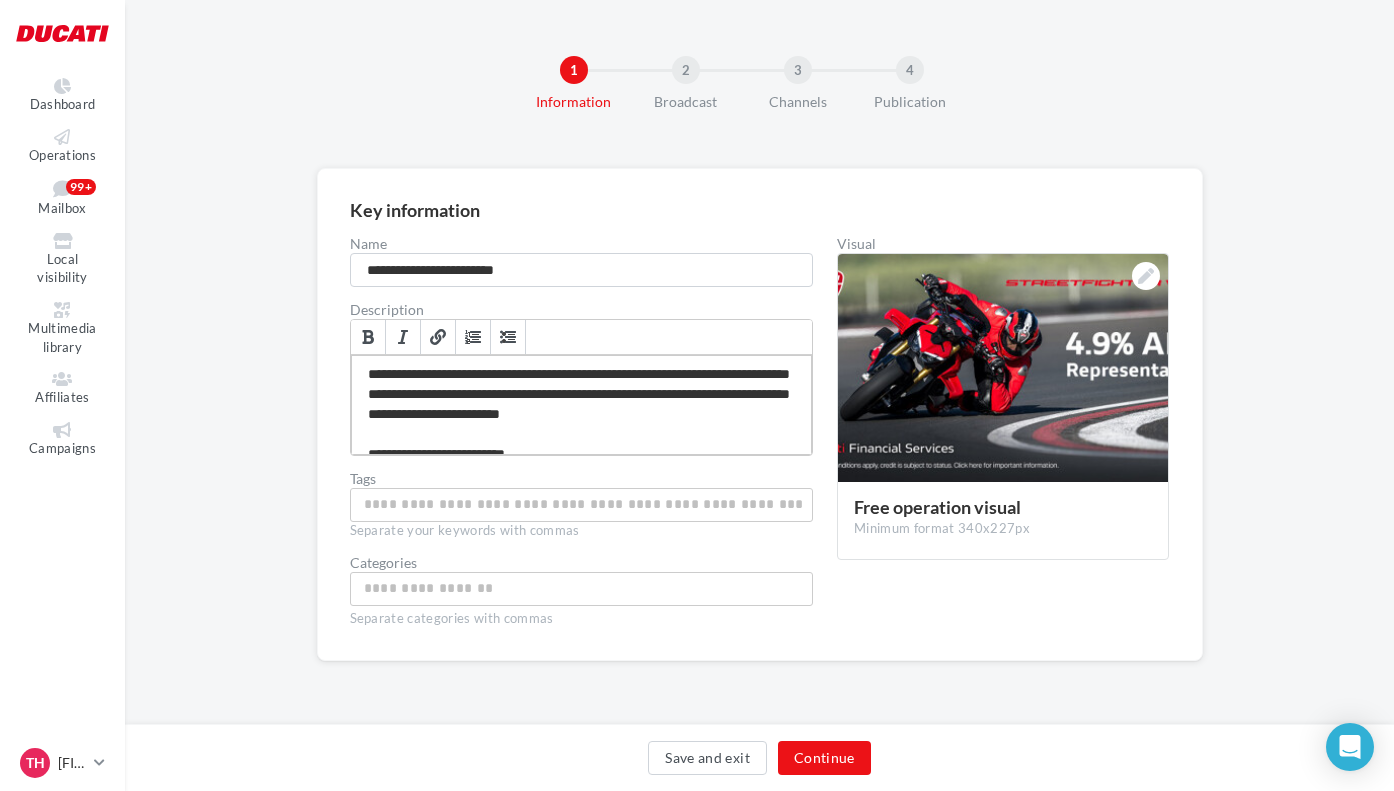 scroll, scrollTop: 189, scrollLeft: 0, axis: vertical 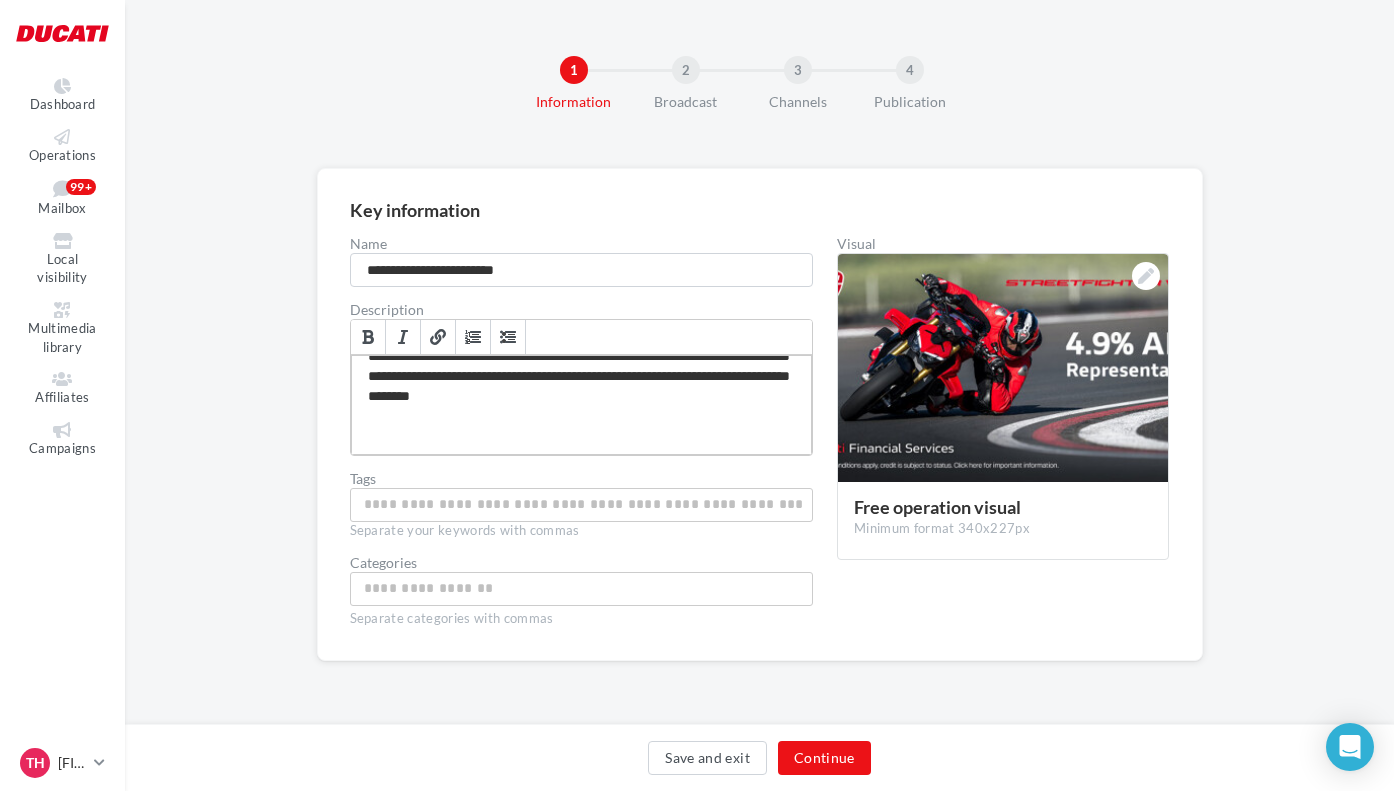 type 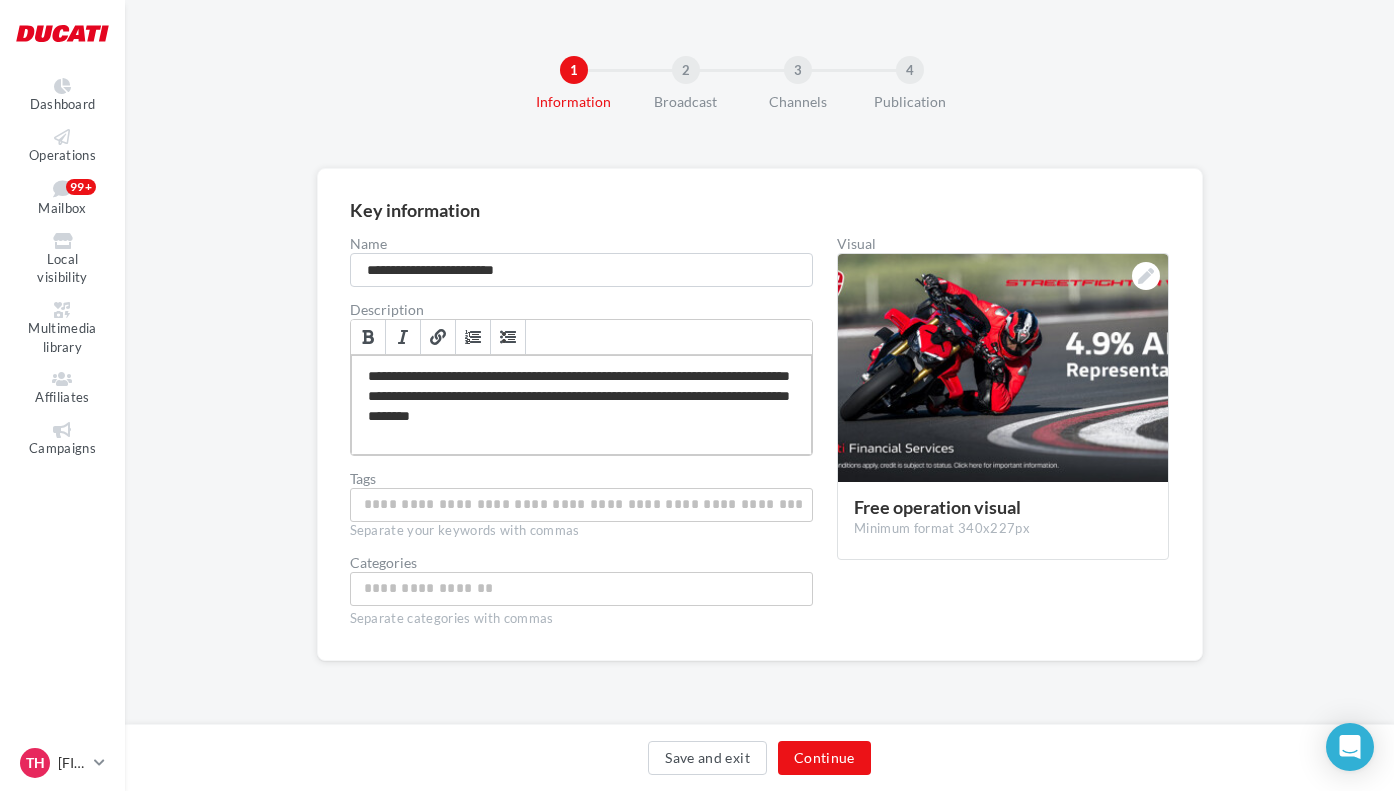 scroll, scrollTop: 158, scrollLeft: 0, axis: vertical 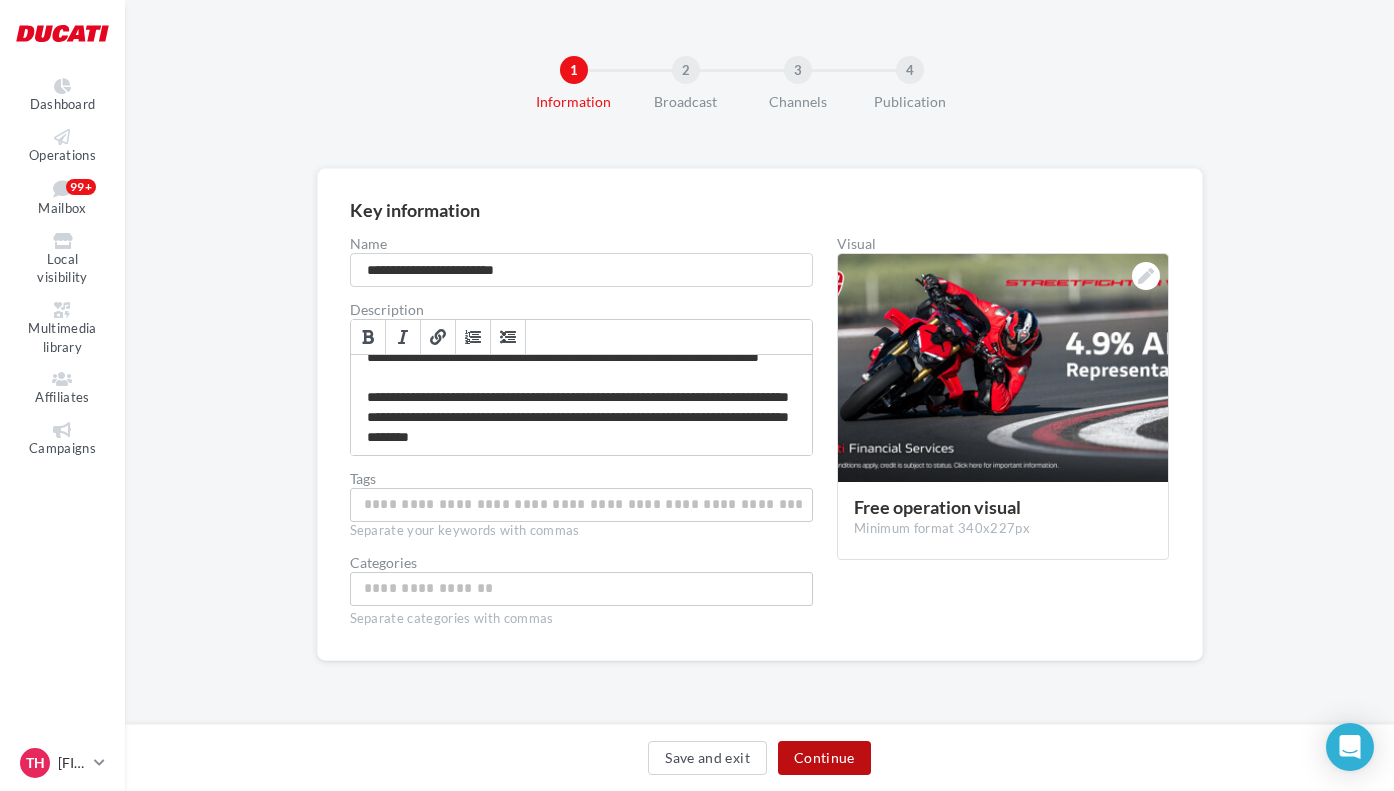 click on "Continue" at bounding box center (824, 758) 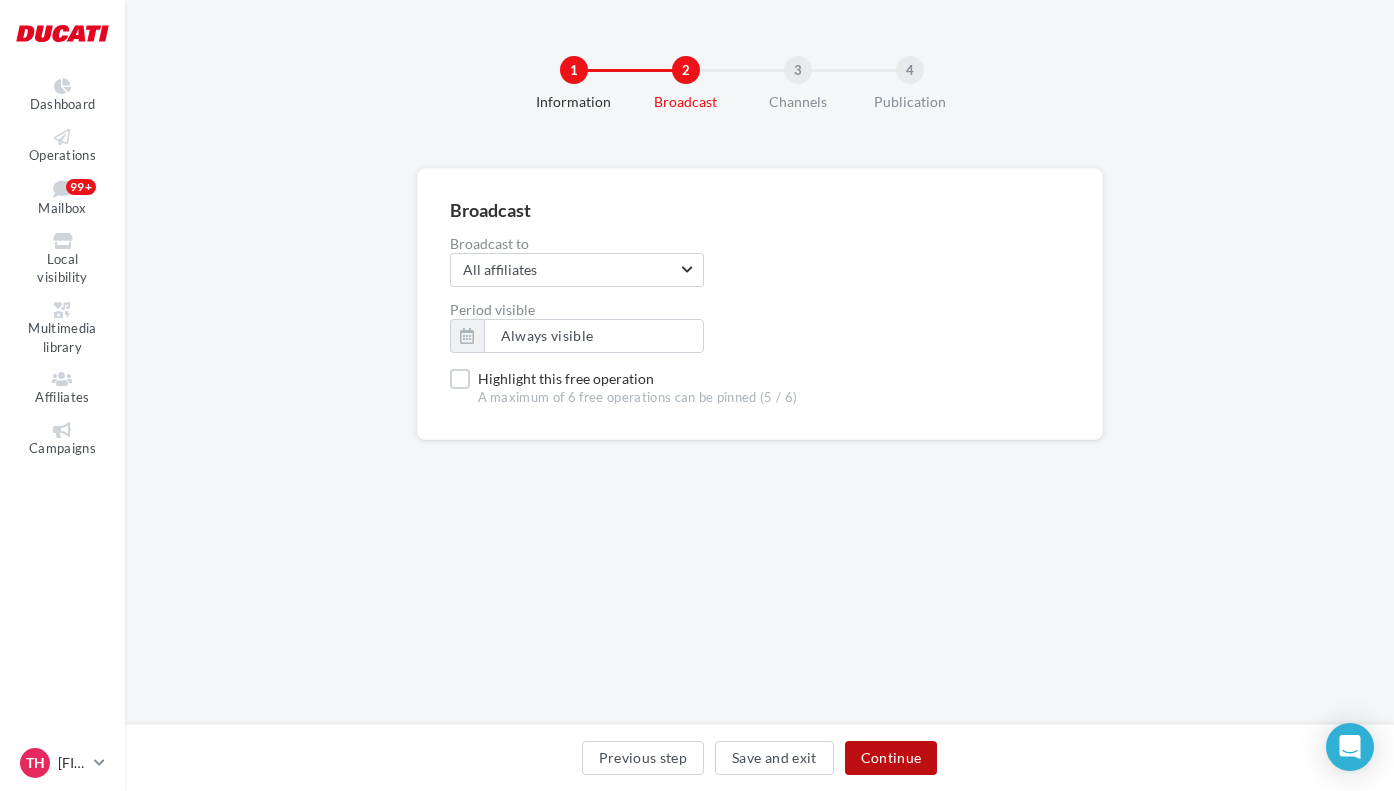 click on "Continue" at bounding box center (891, 758) 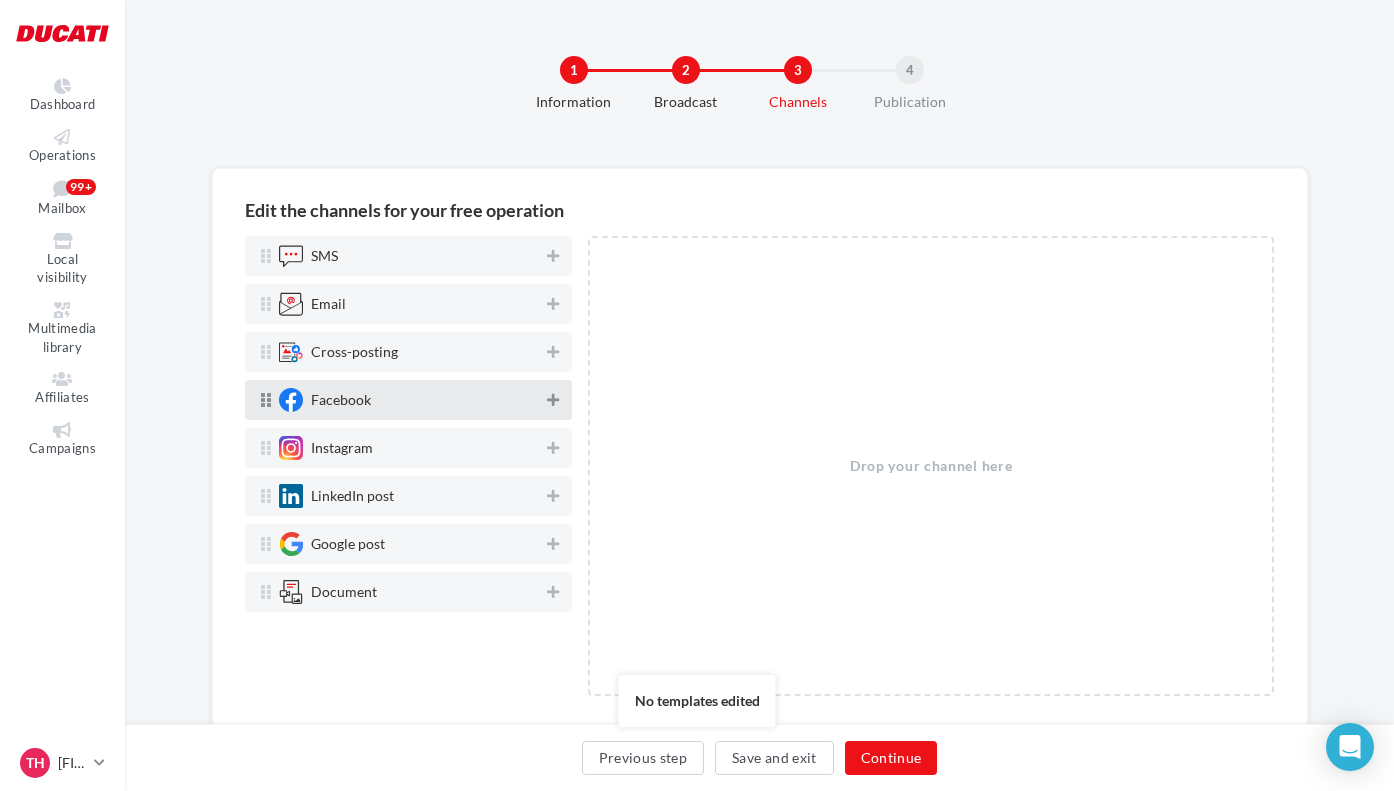 click at bounding box center [553, 400] 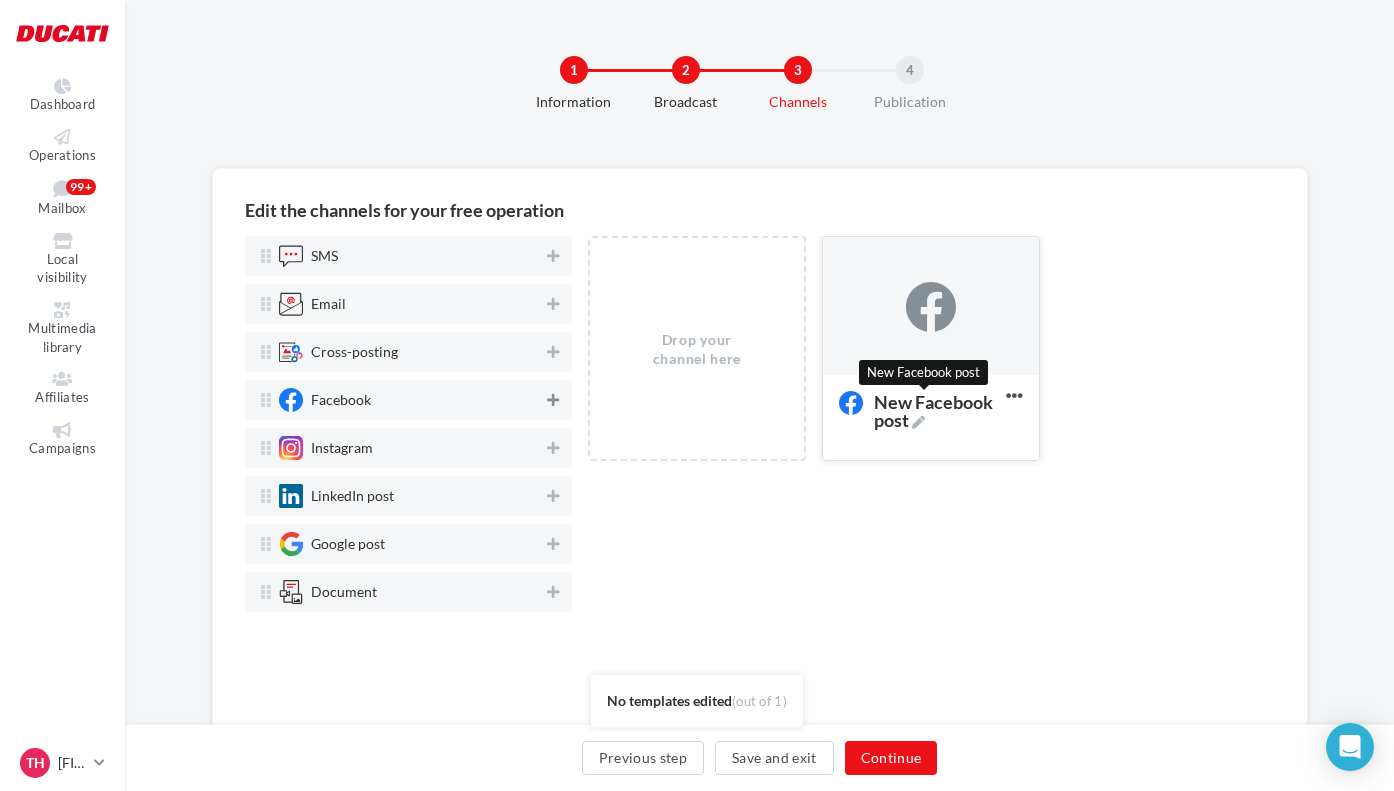 type 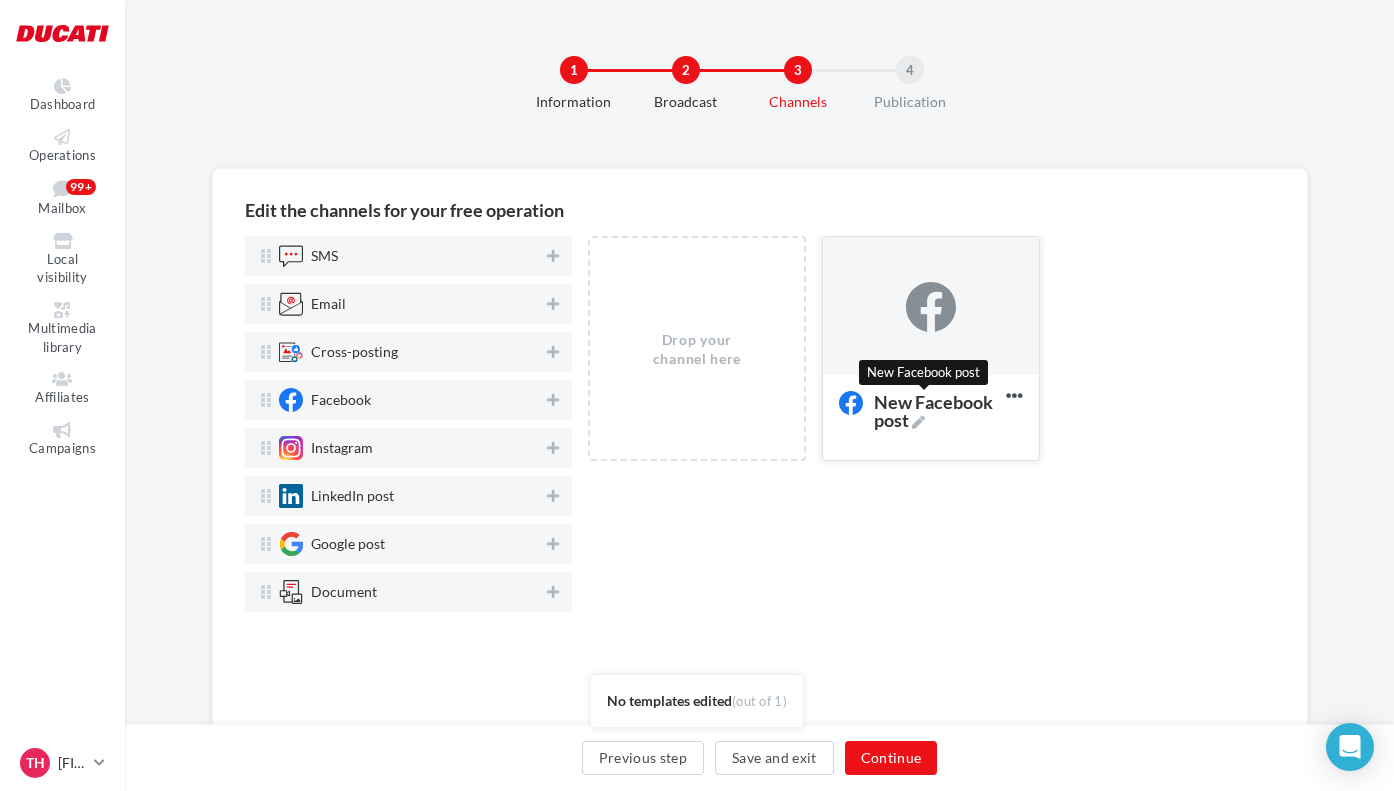 click on "New Facebook post" at bounding box center (936, 411) 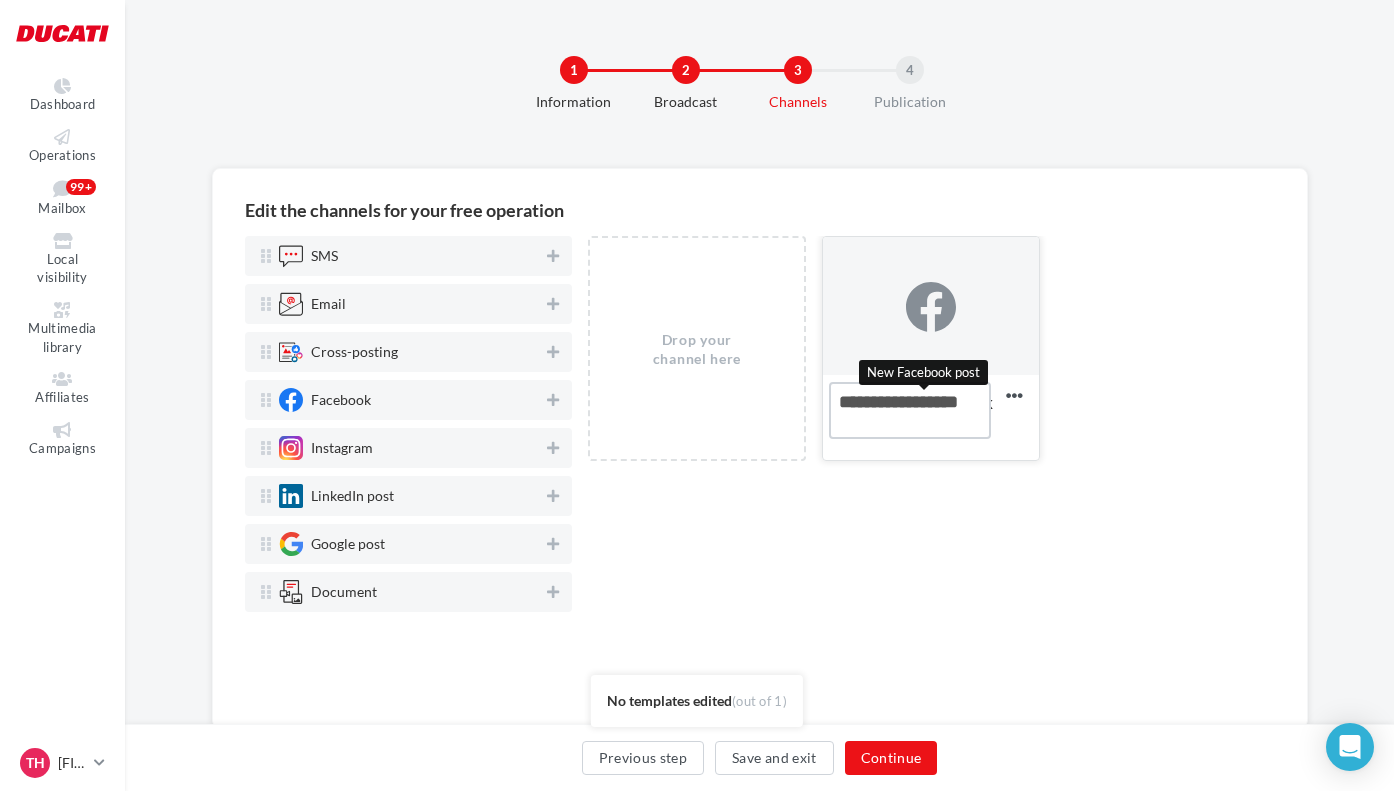 click on "New Facebook post
New Facebook post" at bounding box center [910, 410] 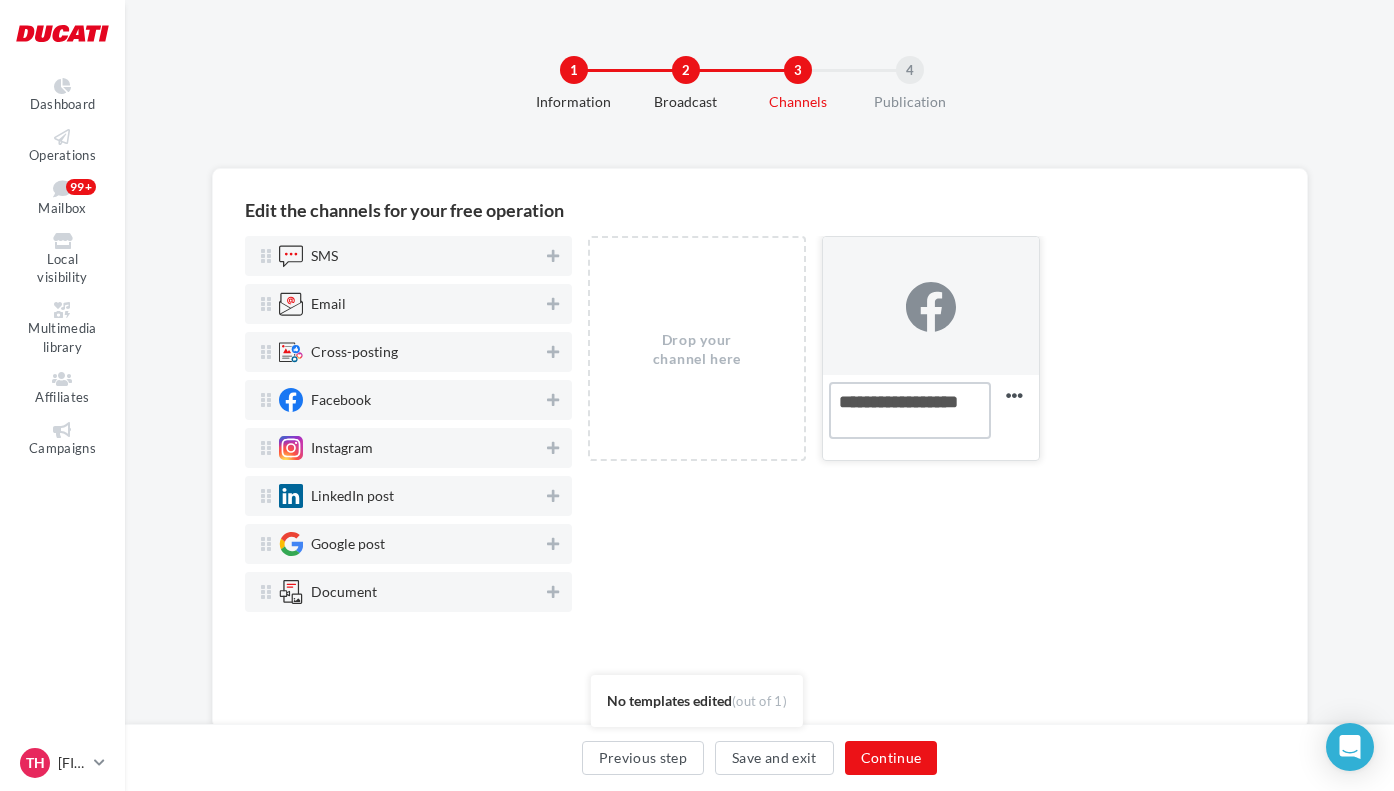 click on "New Facebook post" at bounding box center (910, 410) 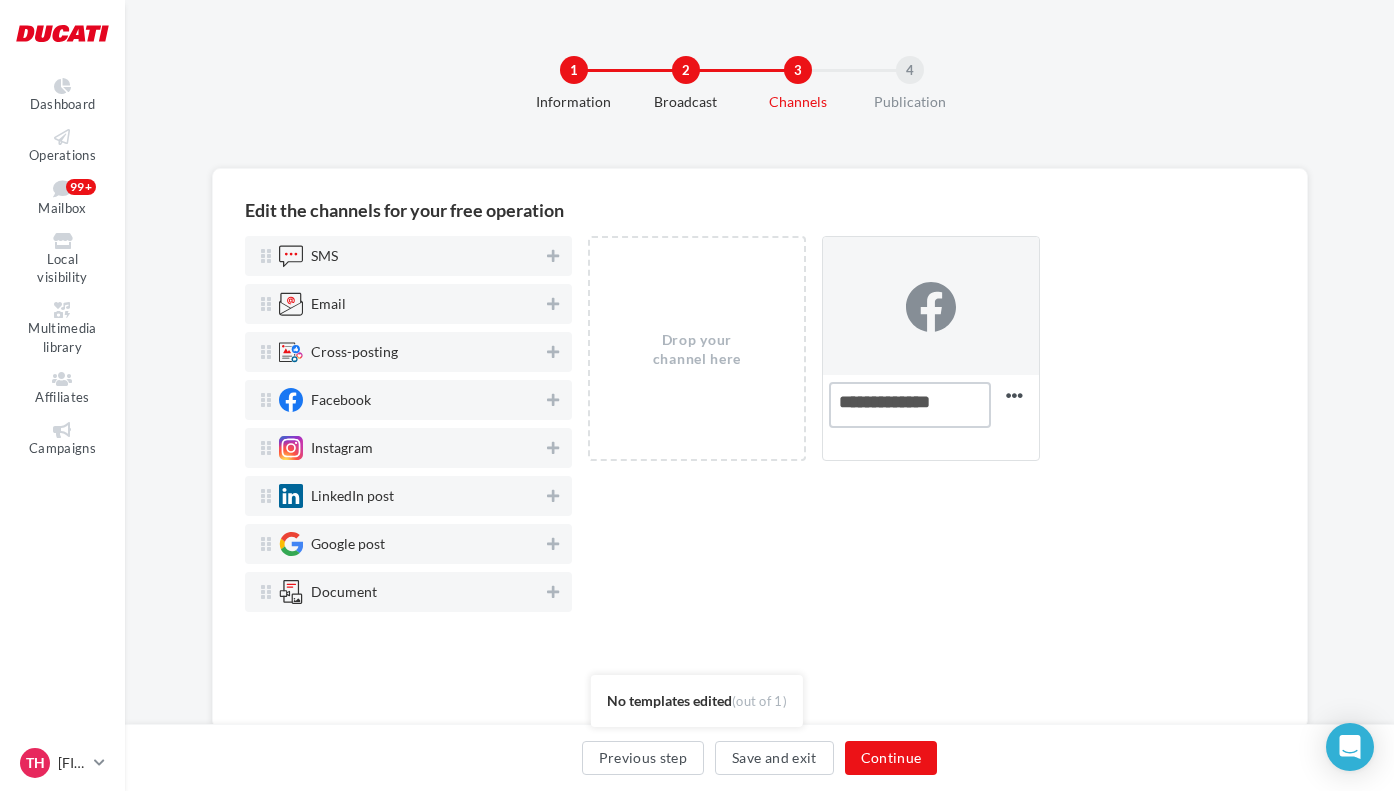type on "**********" 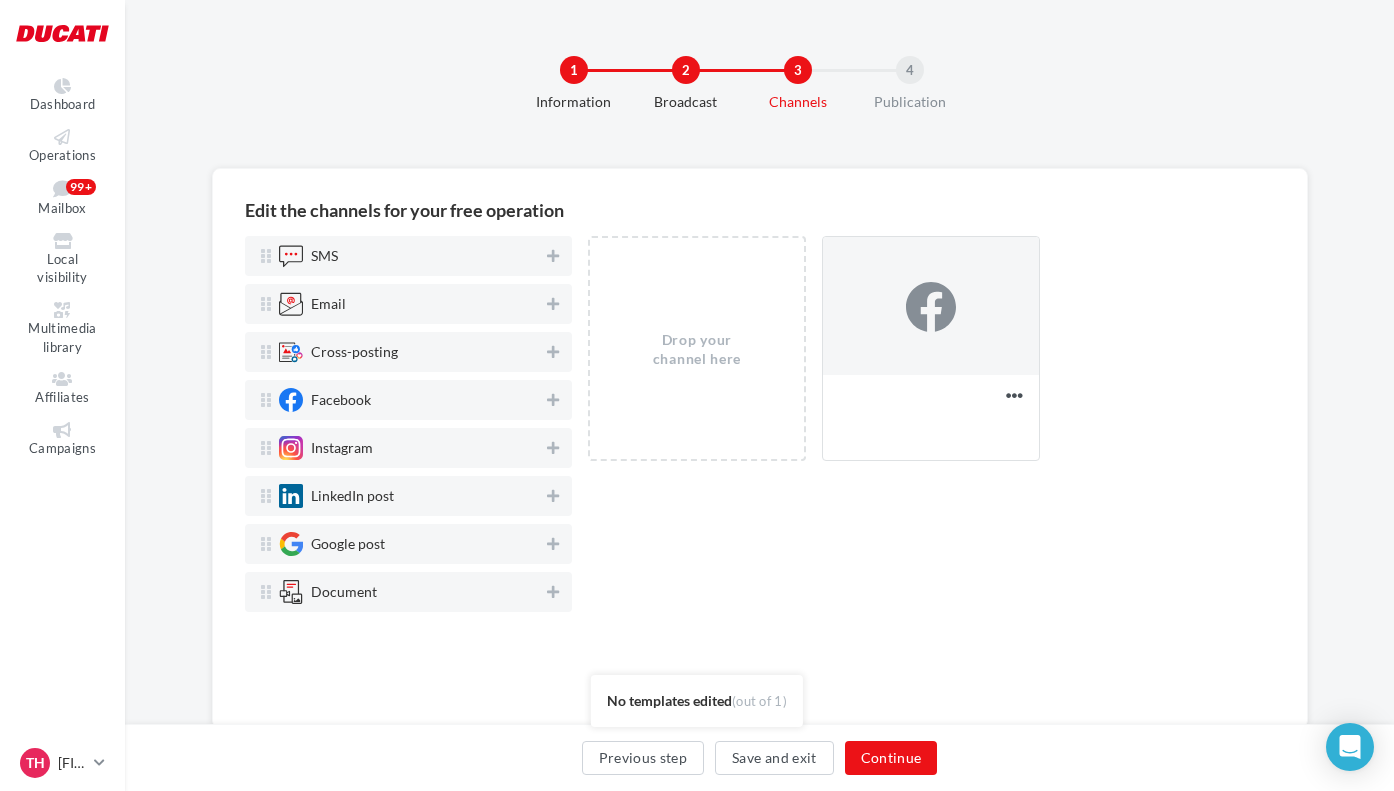 click on "Drop your channel here                                New Facebook post   Delete" at bounding box center (931, 466) 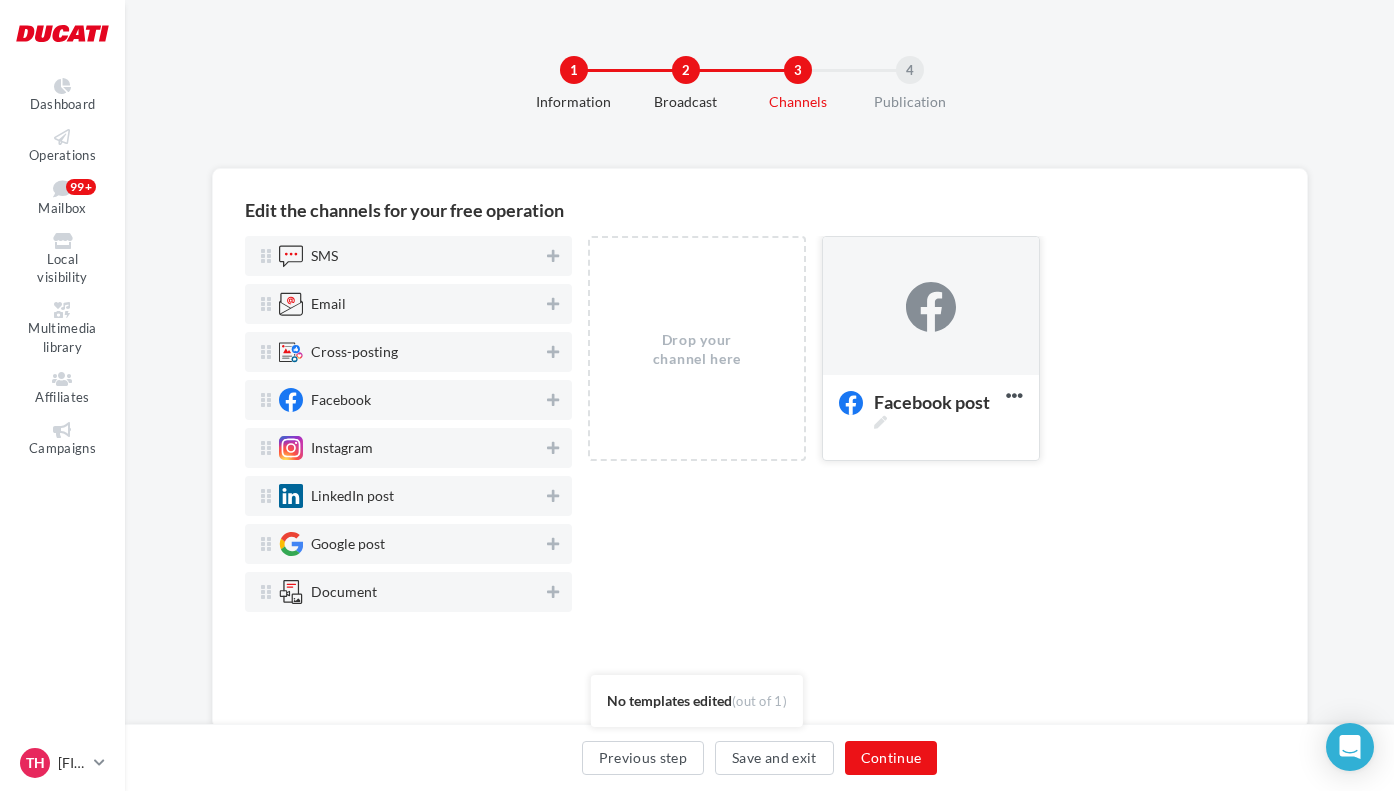 click at bounding box center [931, 307] 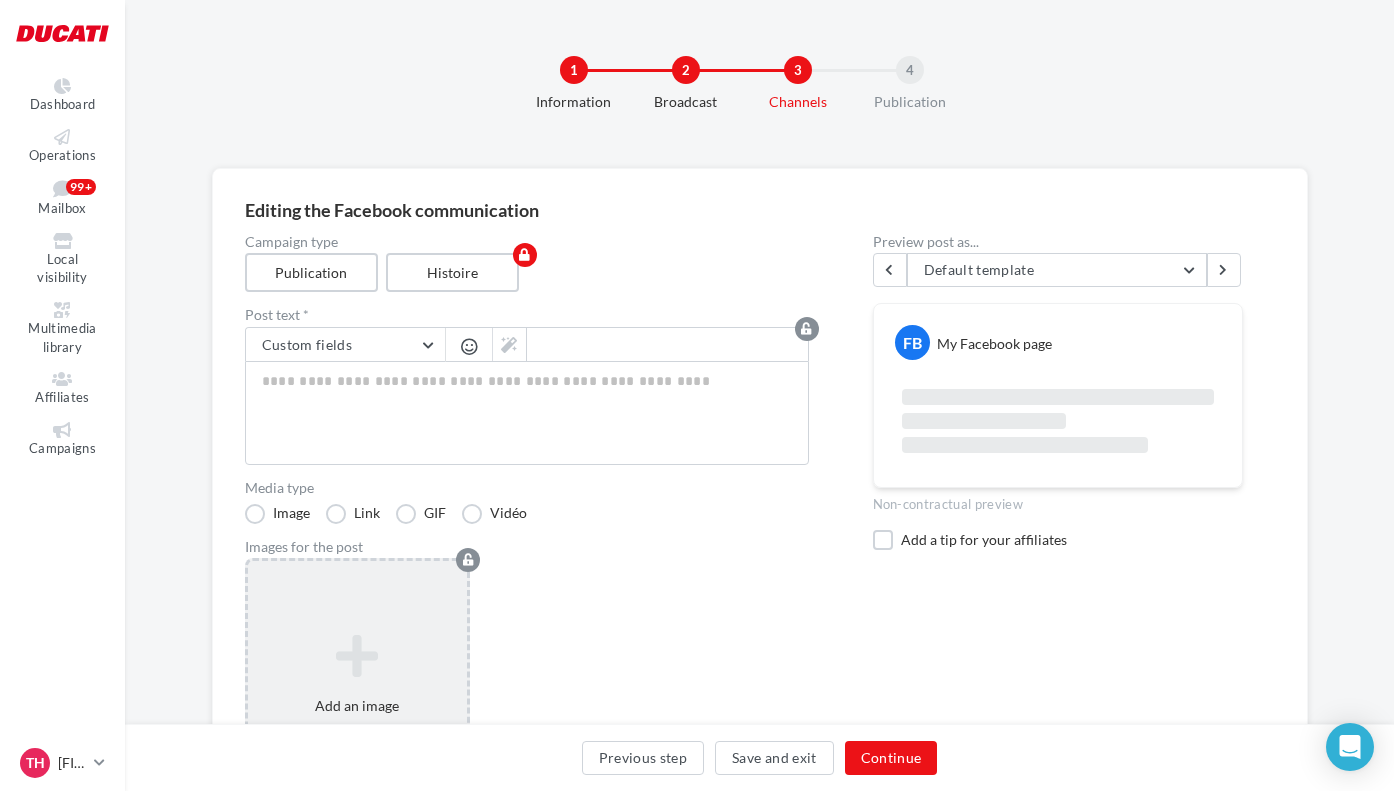 click at bounding box center [358, 657] 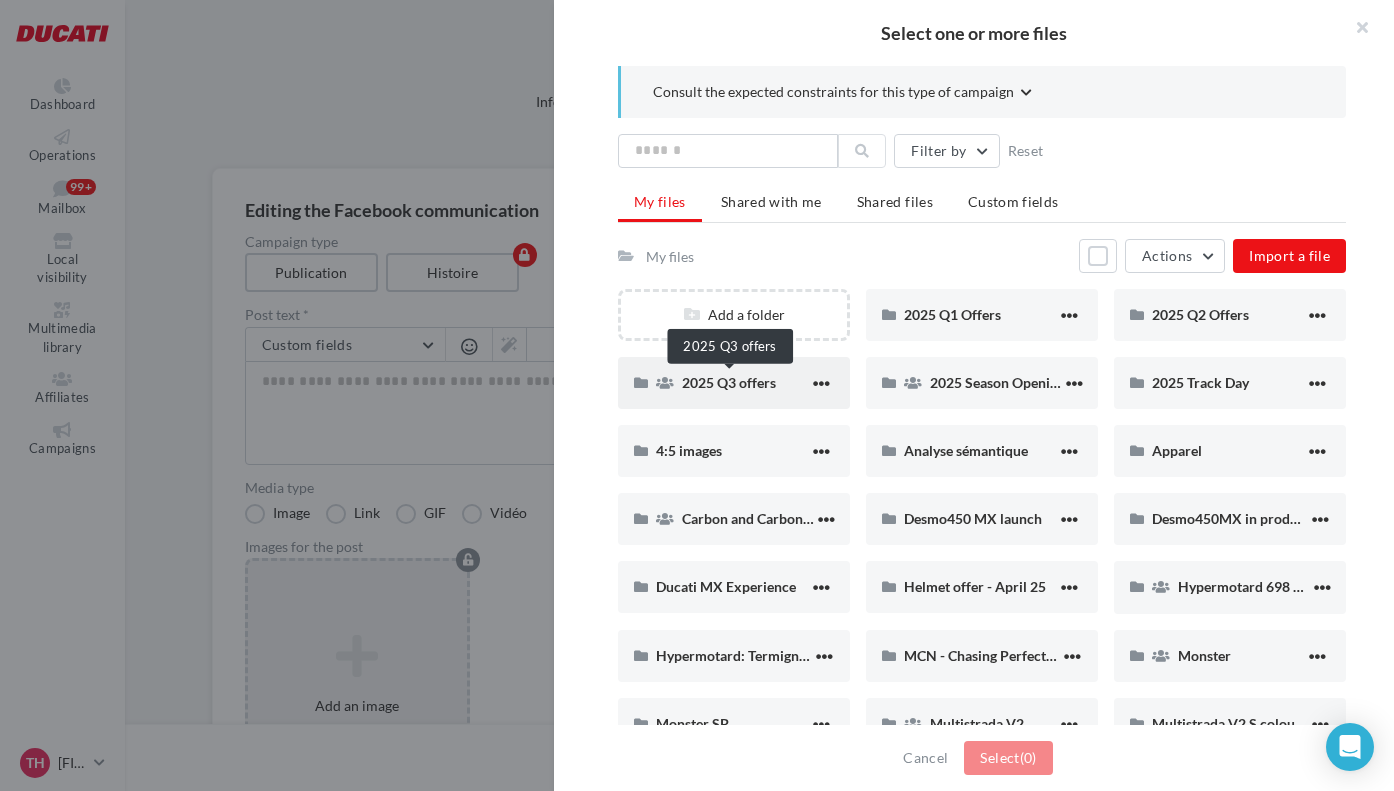 click on "2025 Q3 offers" at bounding box center (729, 382) 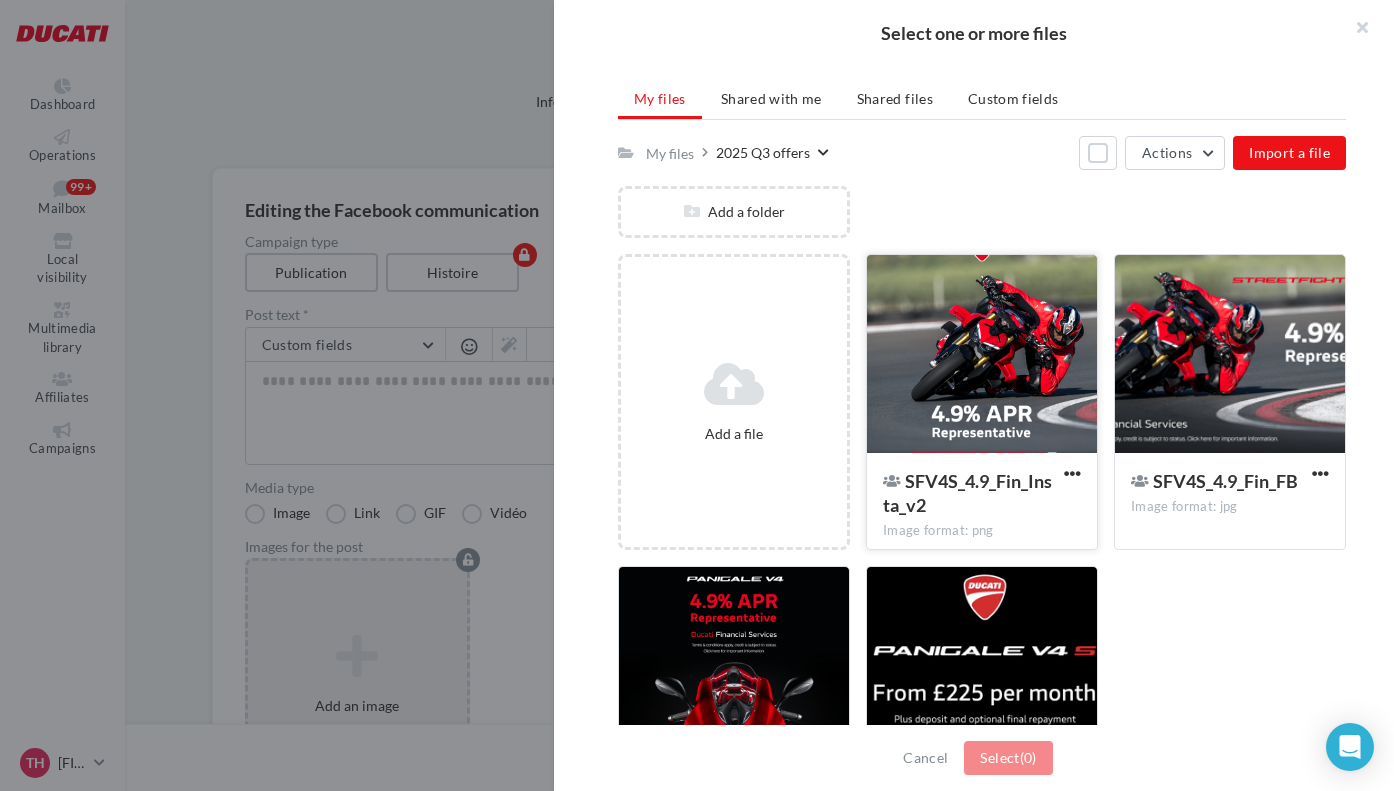scroll, scrollTop: 99, scrollLeft: 0, axis: vertical 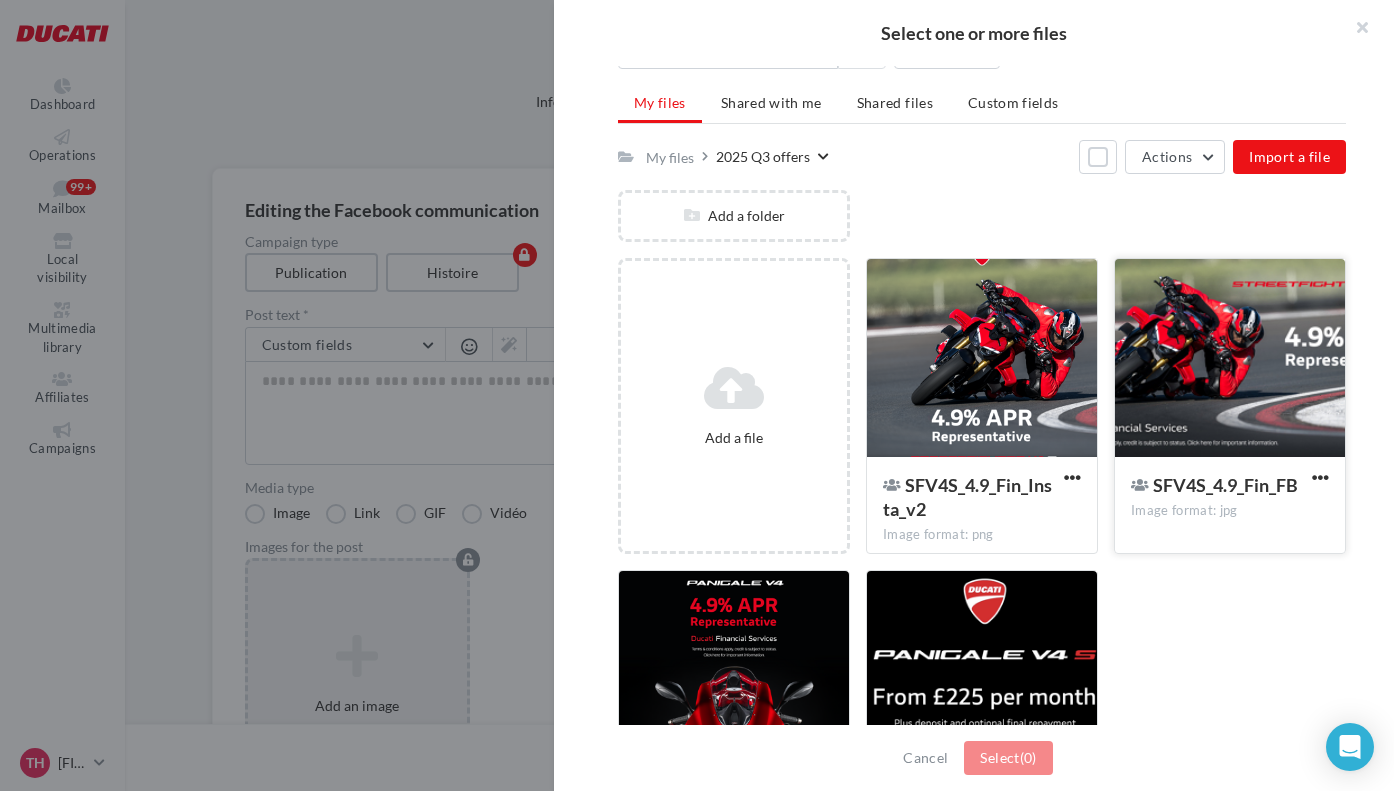 click at bounding box center (1230, 359) 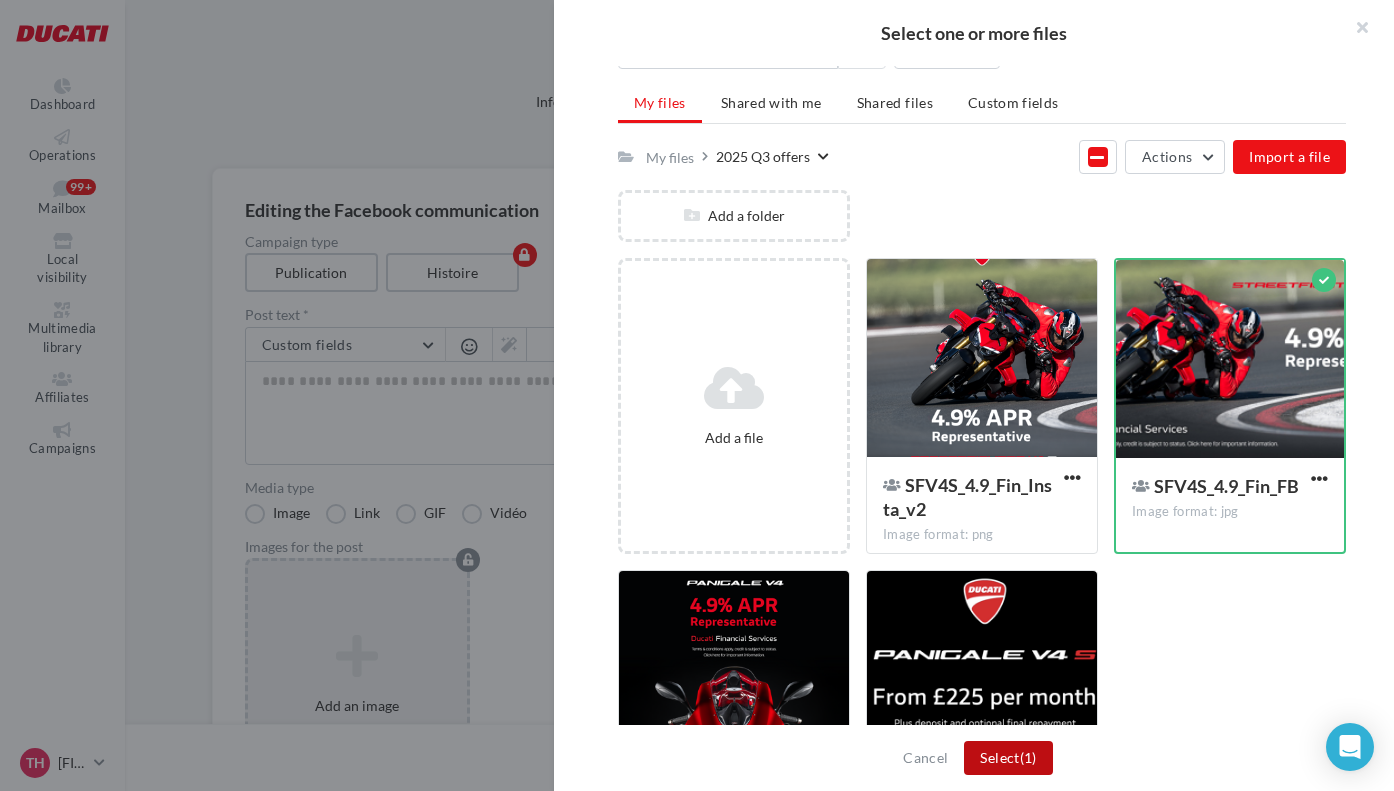 click on "Select   (1)" at bounding box center (1008, 758) 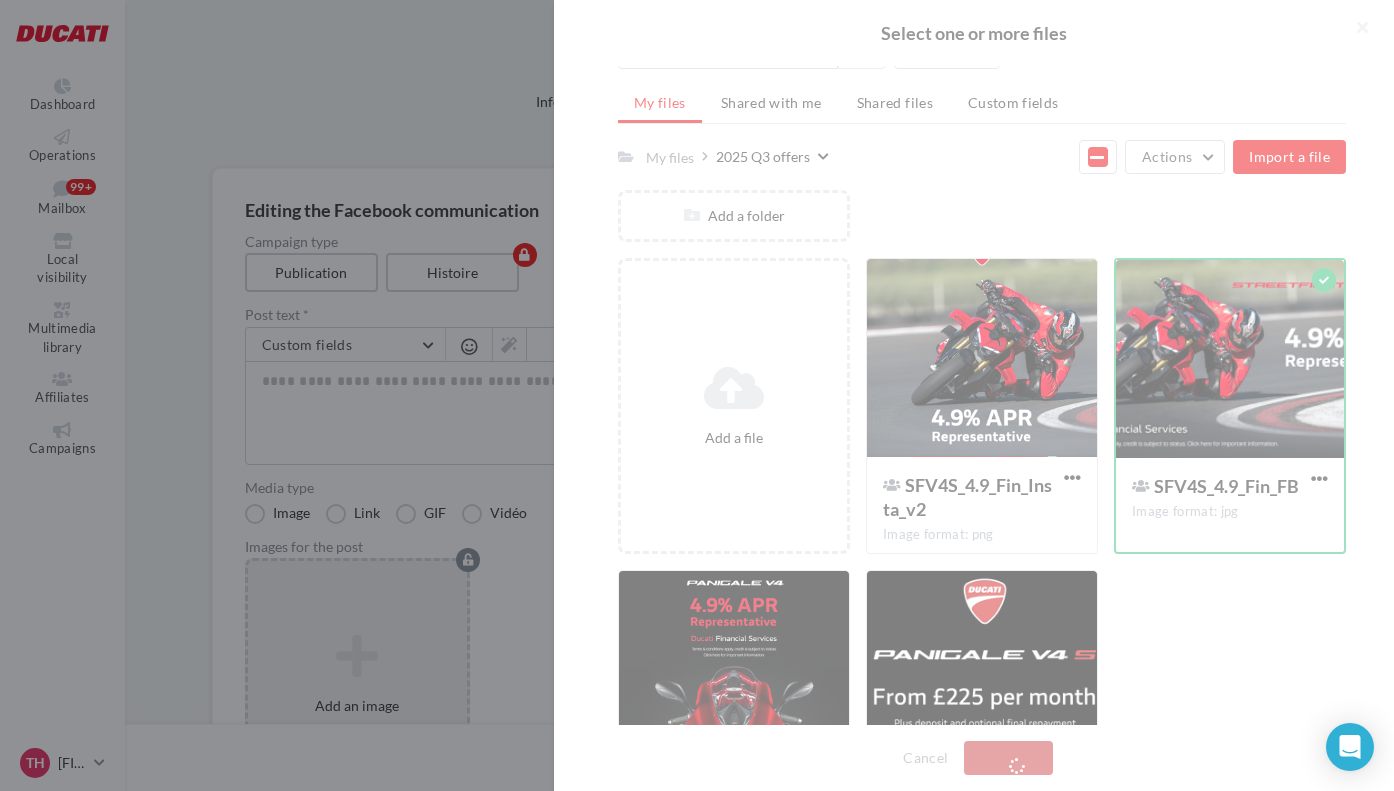 type 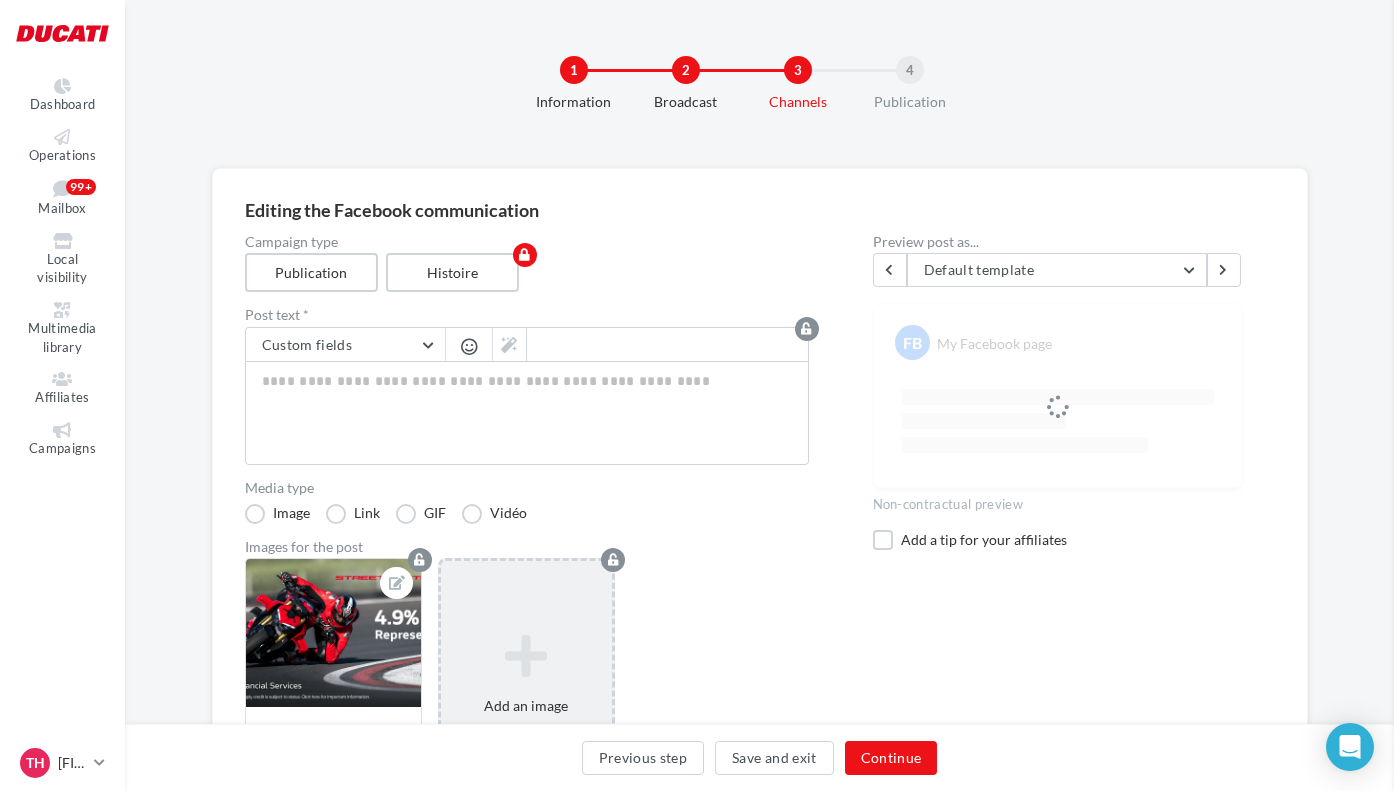 scroll, scrollTop: 99, scrollLeft: 0, axis: vertical 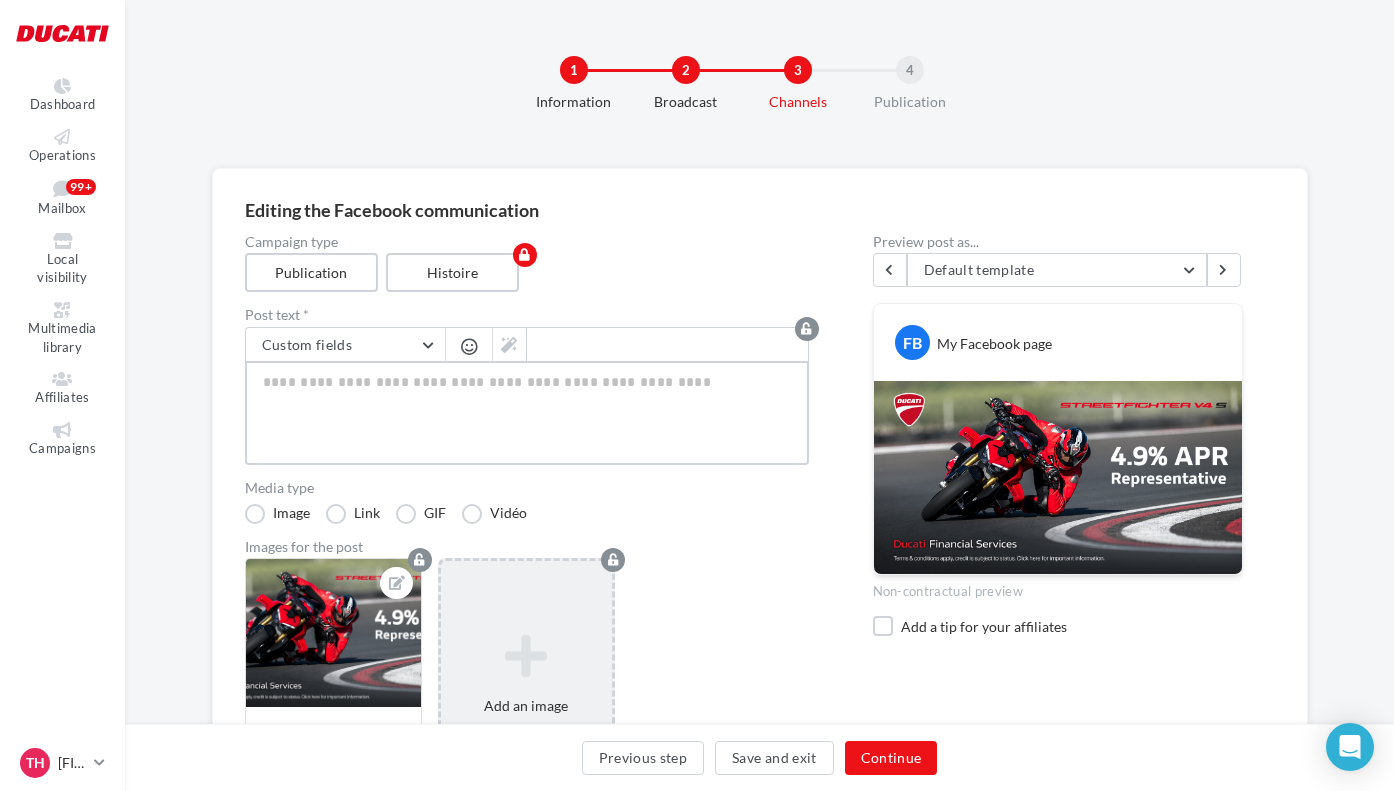click at bounding box center [527, 413] 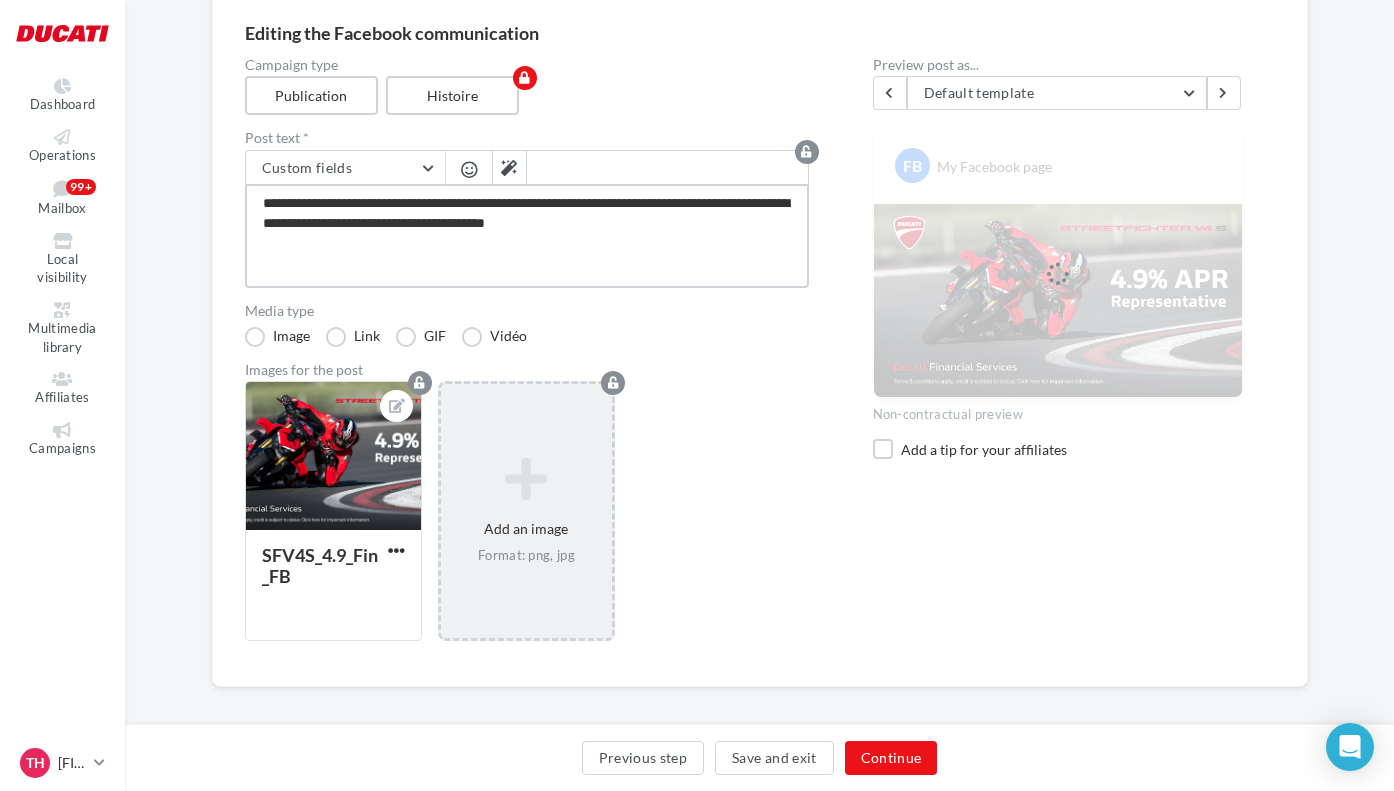 scroll, scrollTop: 185, scrollLeft: 0, axis: vertical 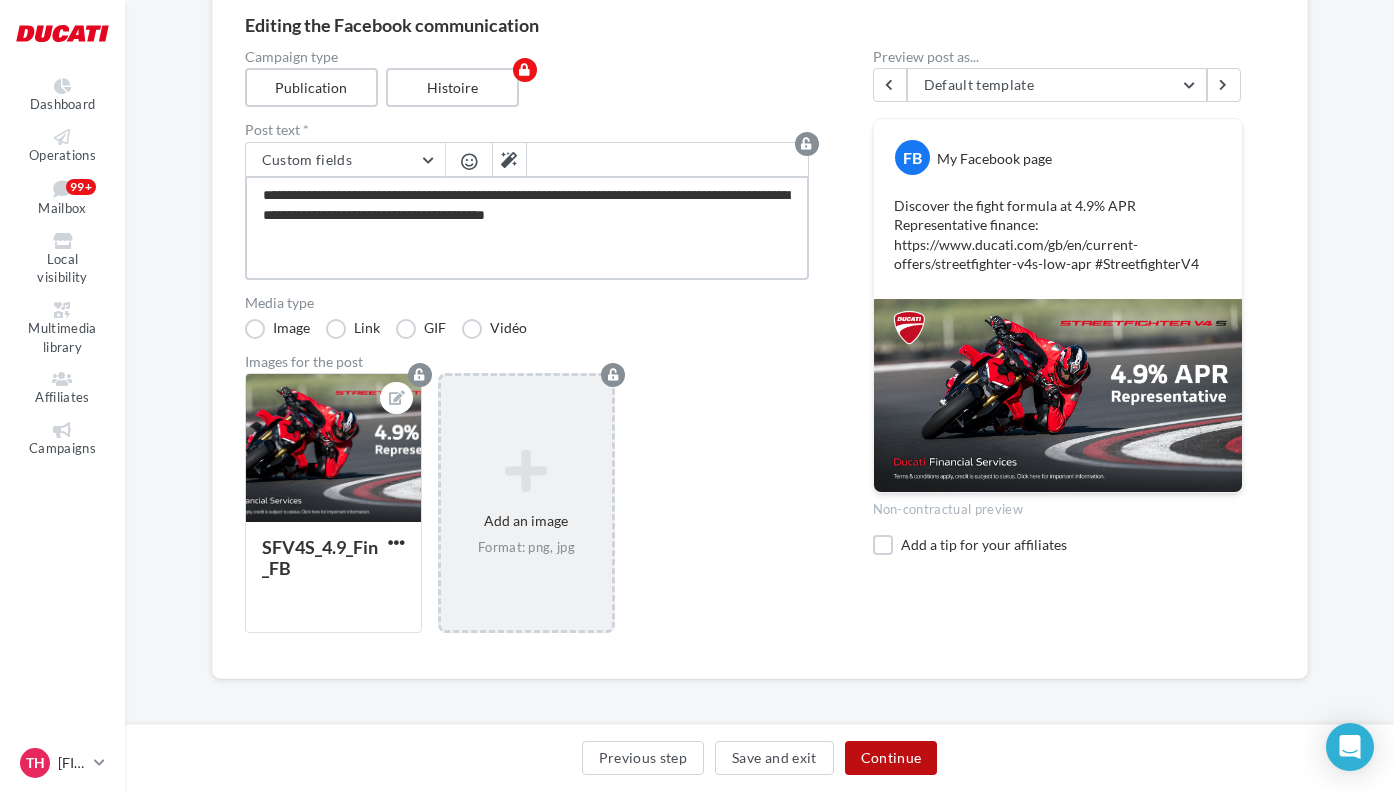 type on "**********" 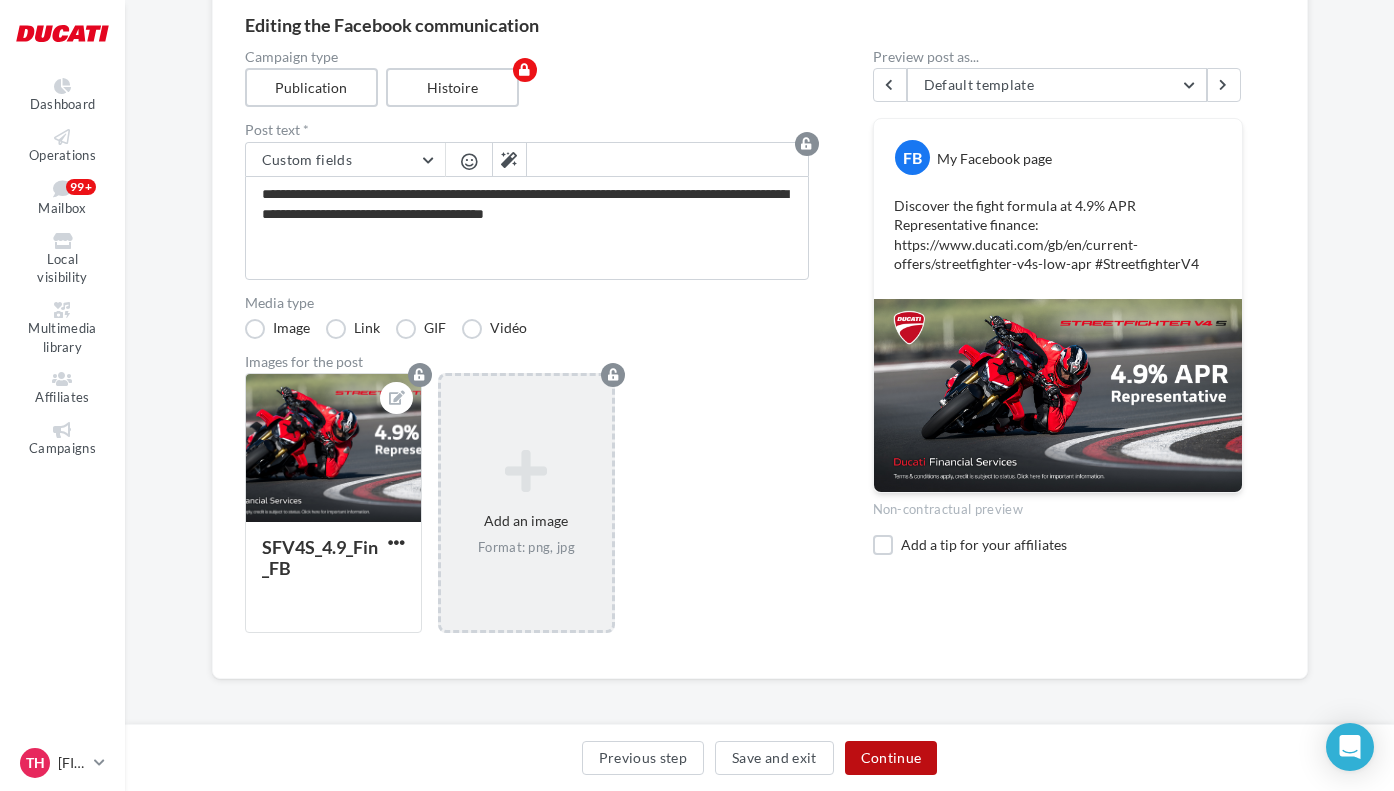 drag, startPoint x: 918, startPoint y: 755, endPoint x: 943, endPoint y: 653, distance: 105.01904 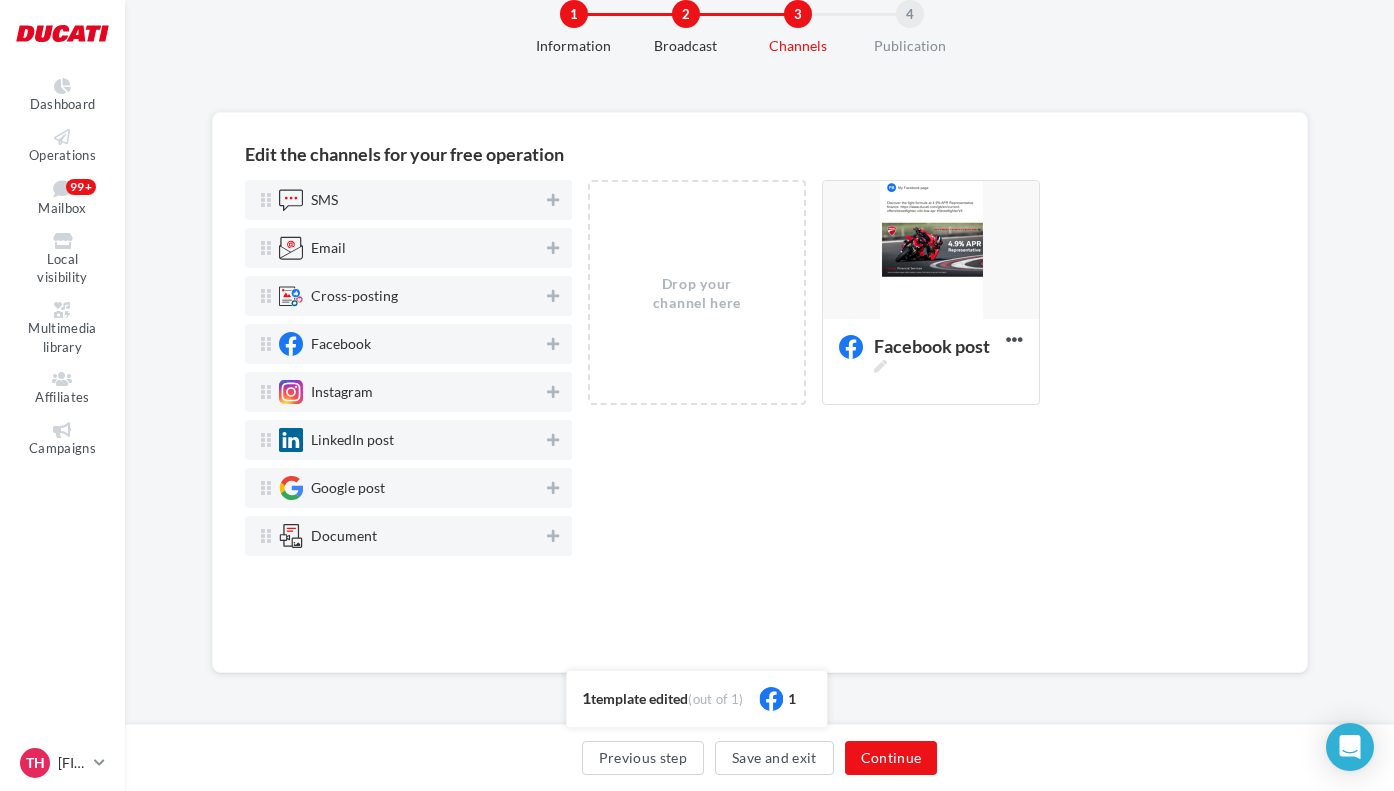 scroll, scrollTop: 57, scrollLeft: 0, axis: vertical 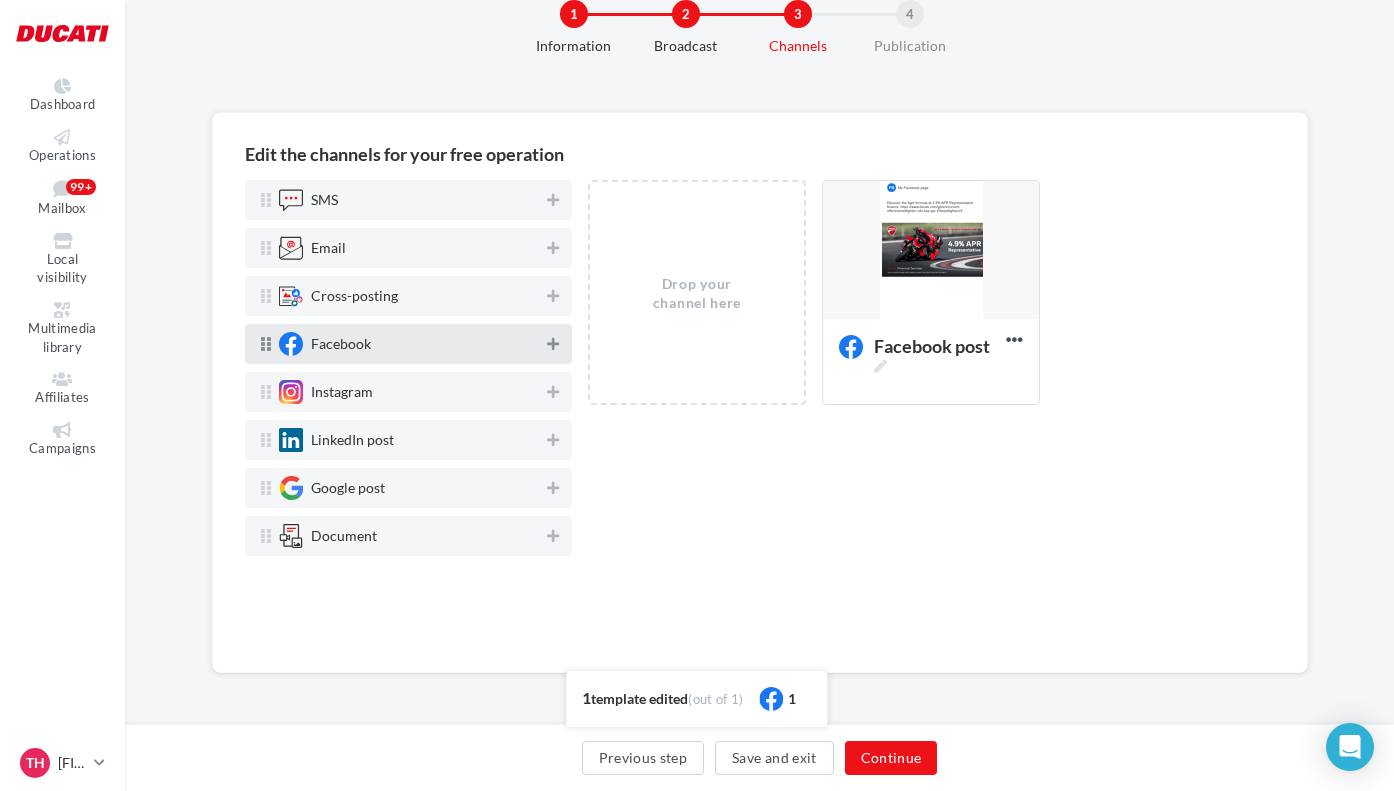 click at bounding box center [553, 344] 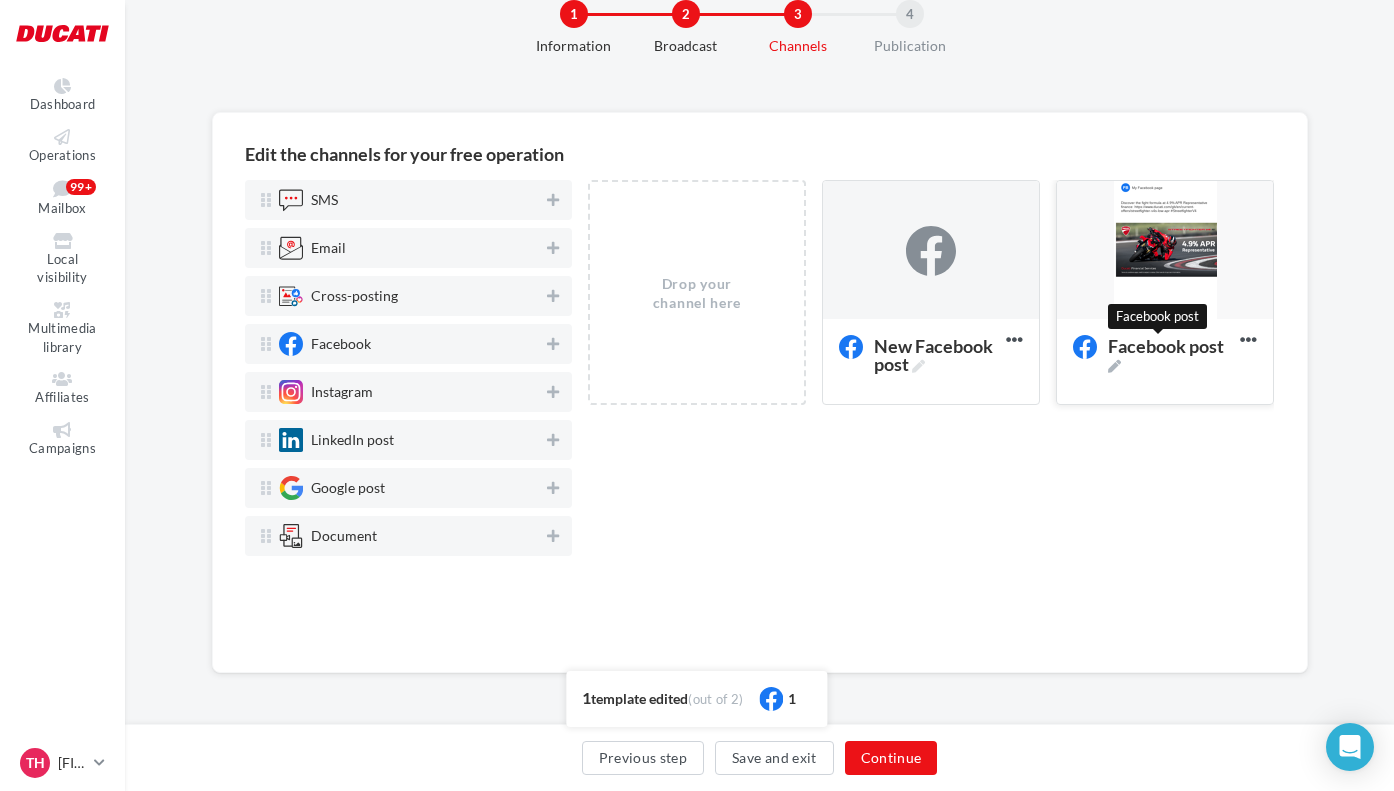 click on "Facebook post" at bounding box center [1170, 355] 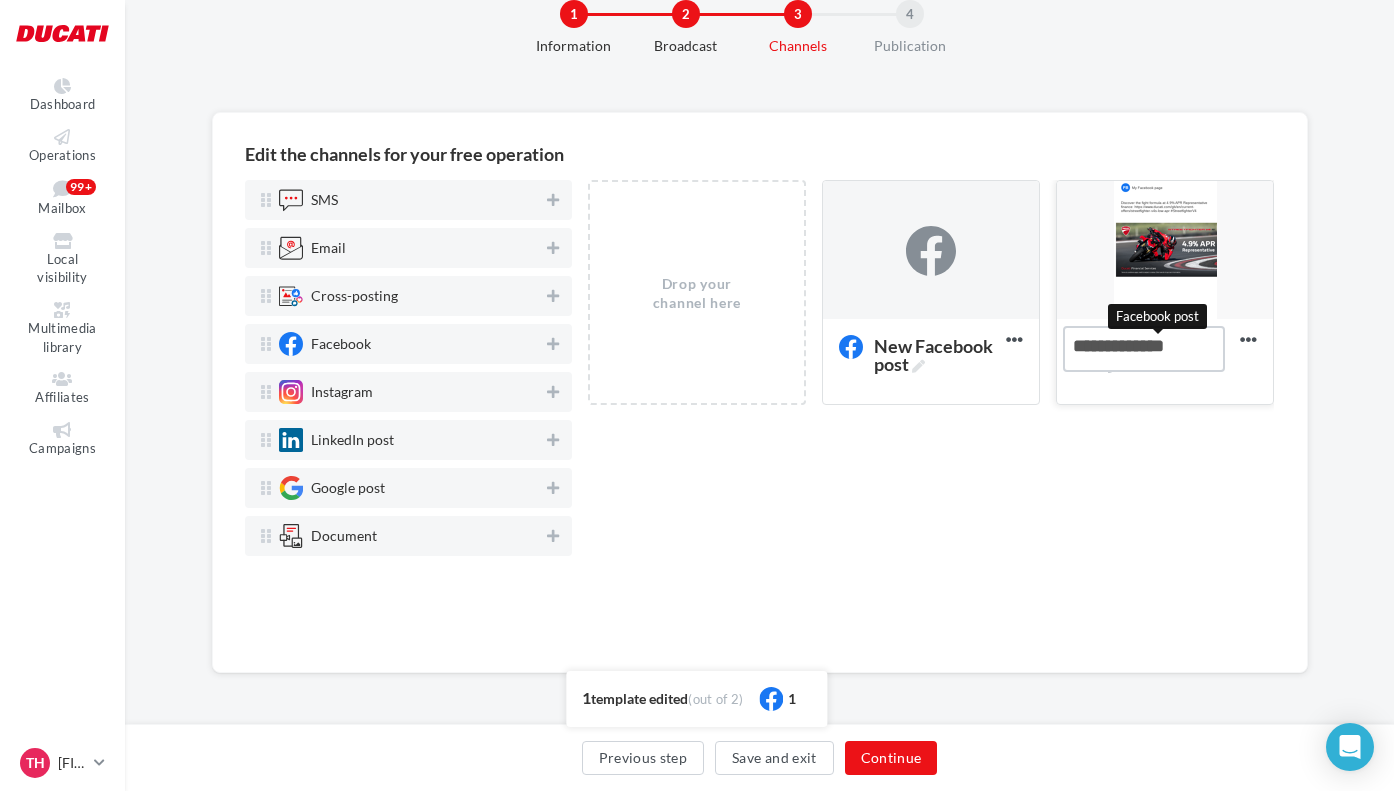 click on "Facebook post
Facebook post" at bounding box center (1144, 349) 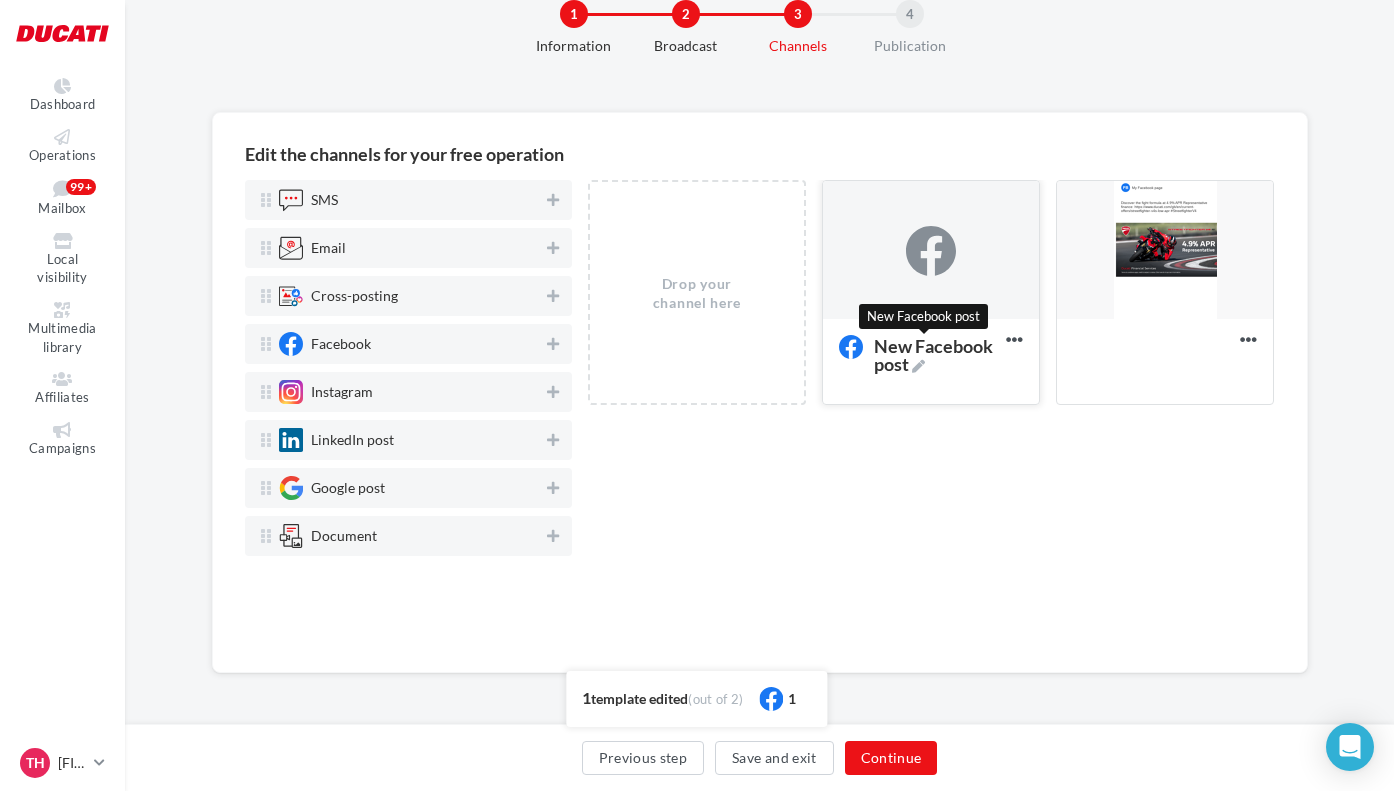 click at bounding box center (918, 366) 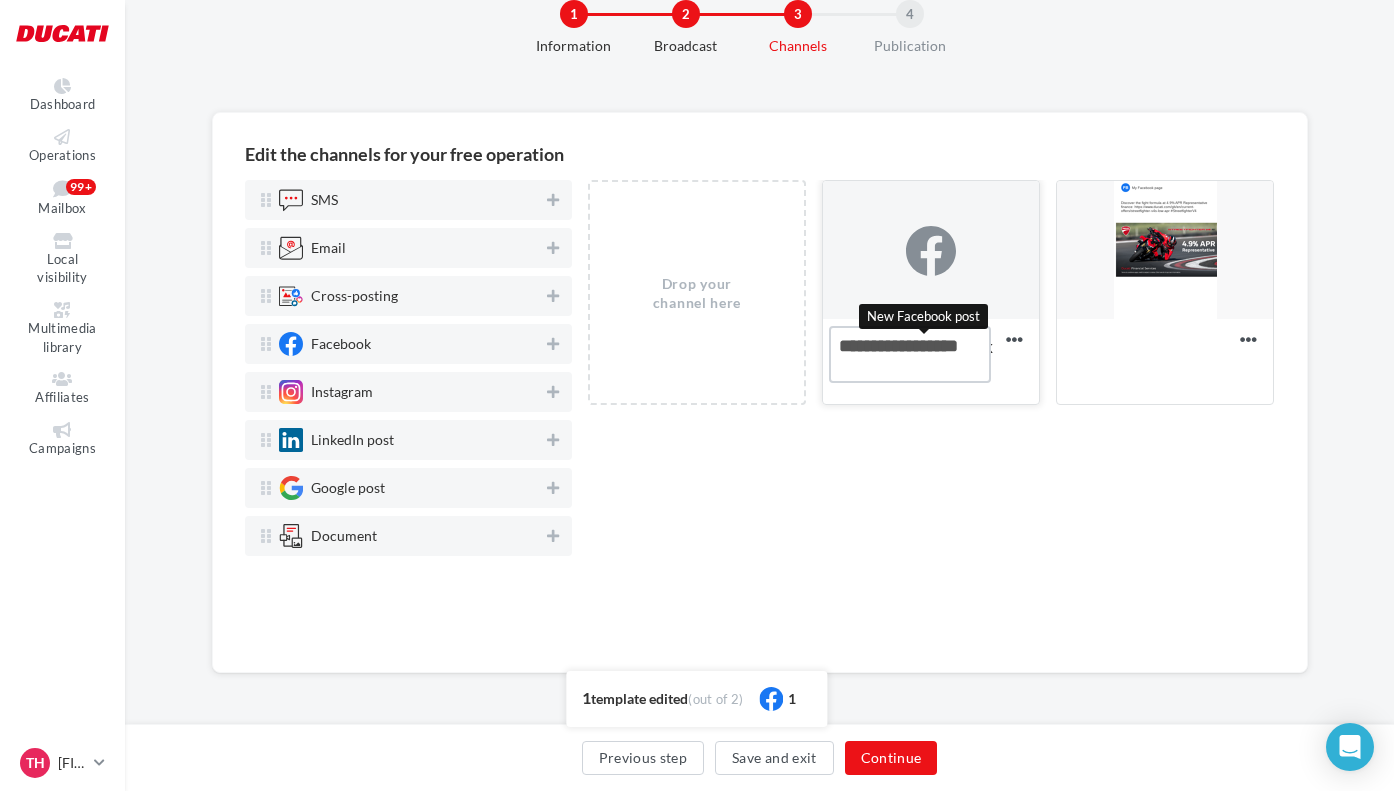 click on "New Facebook post
New Facebook post" at bounding box center (910, 354) 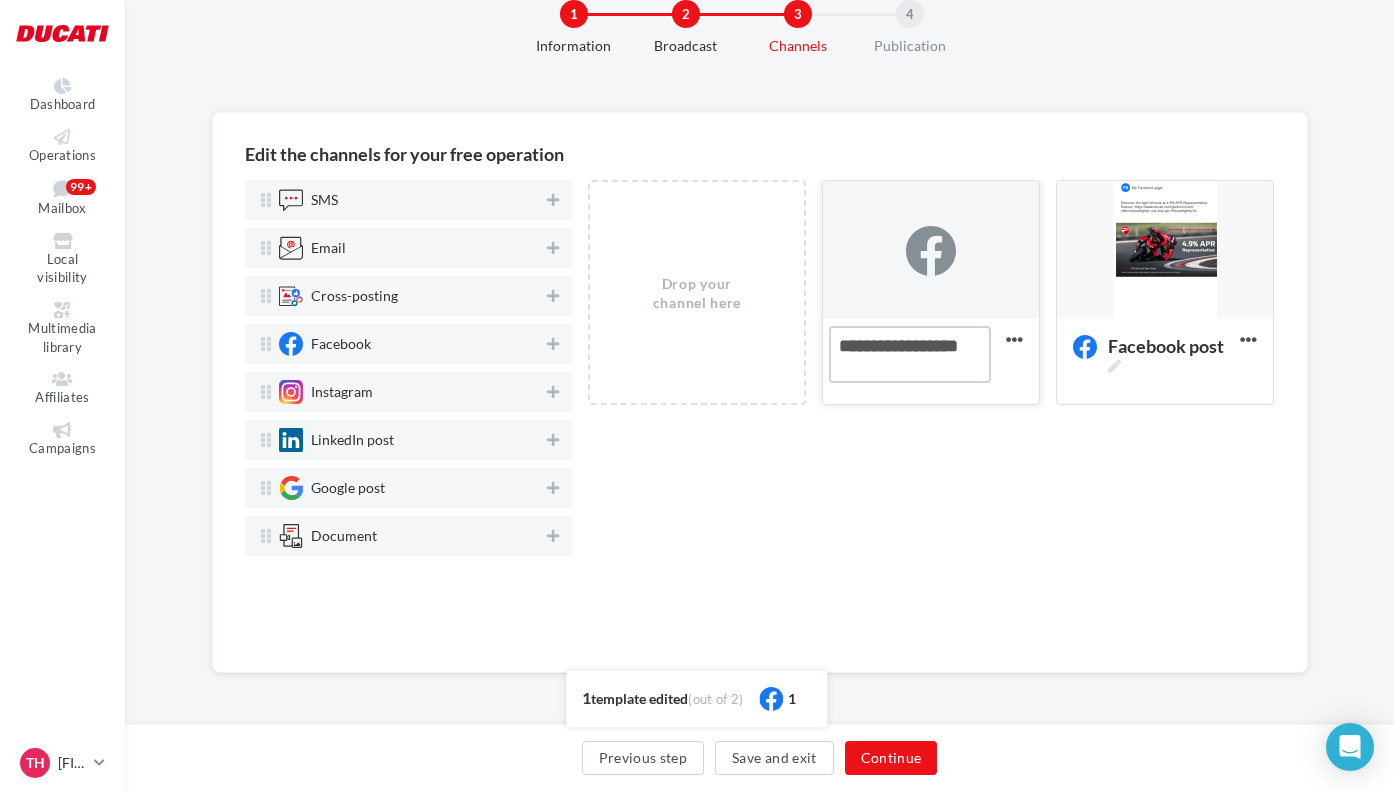 drag, startPoint x: 881, startPoint y: 346, endPoint x: 752, endPoint y: 342, distance: 129.062 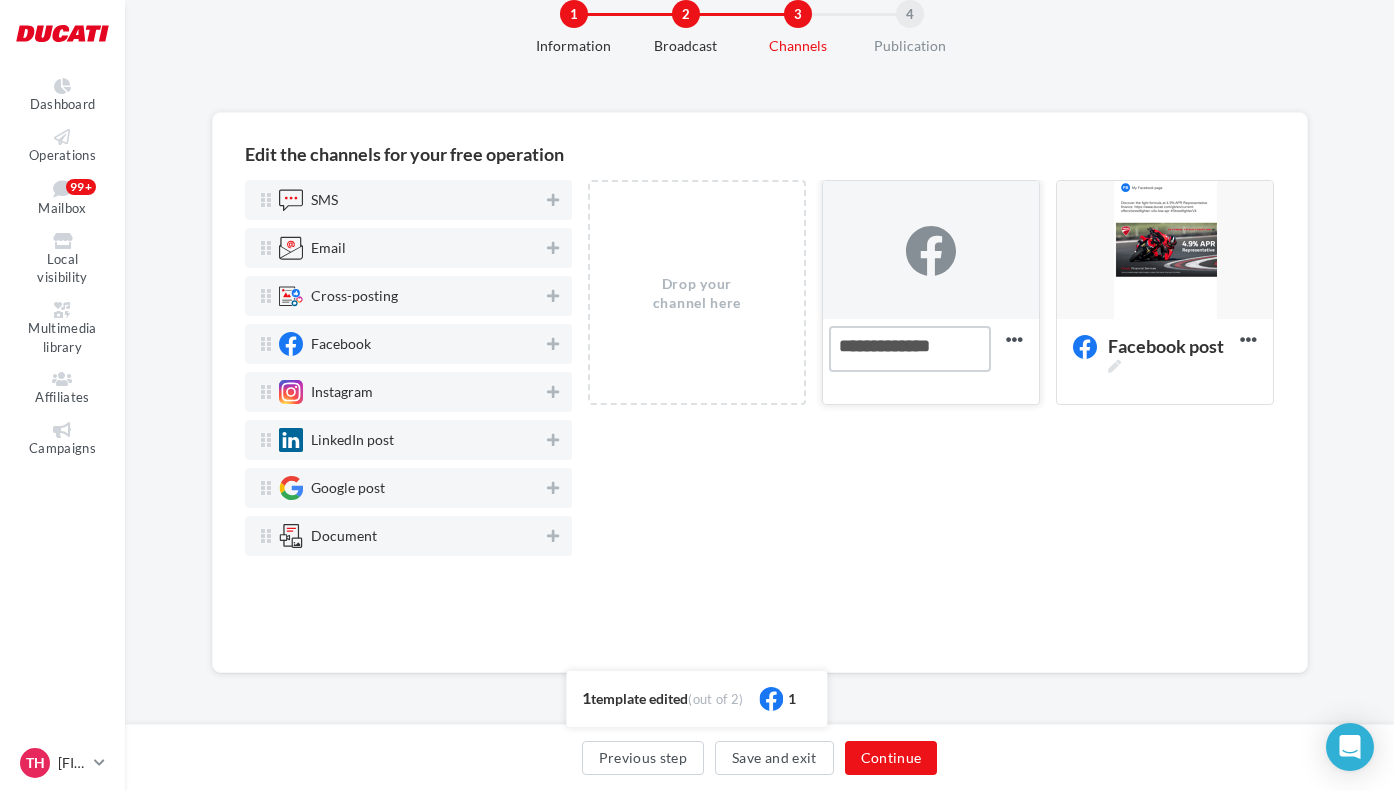 type on "**********" 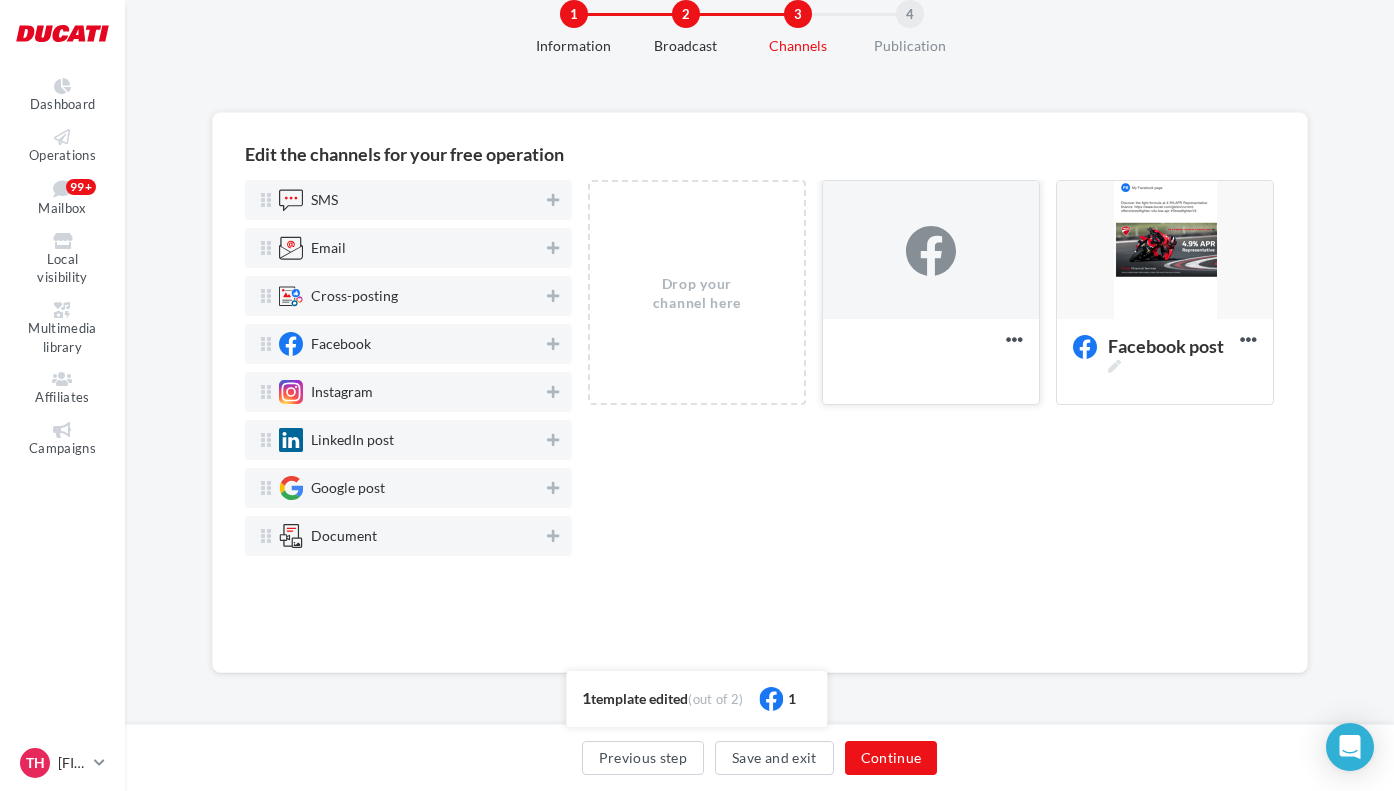 click at bounding box center (931, 251) 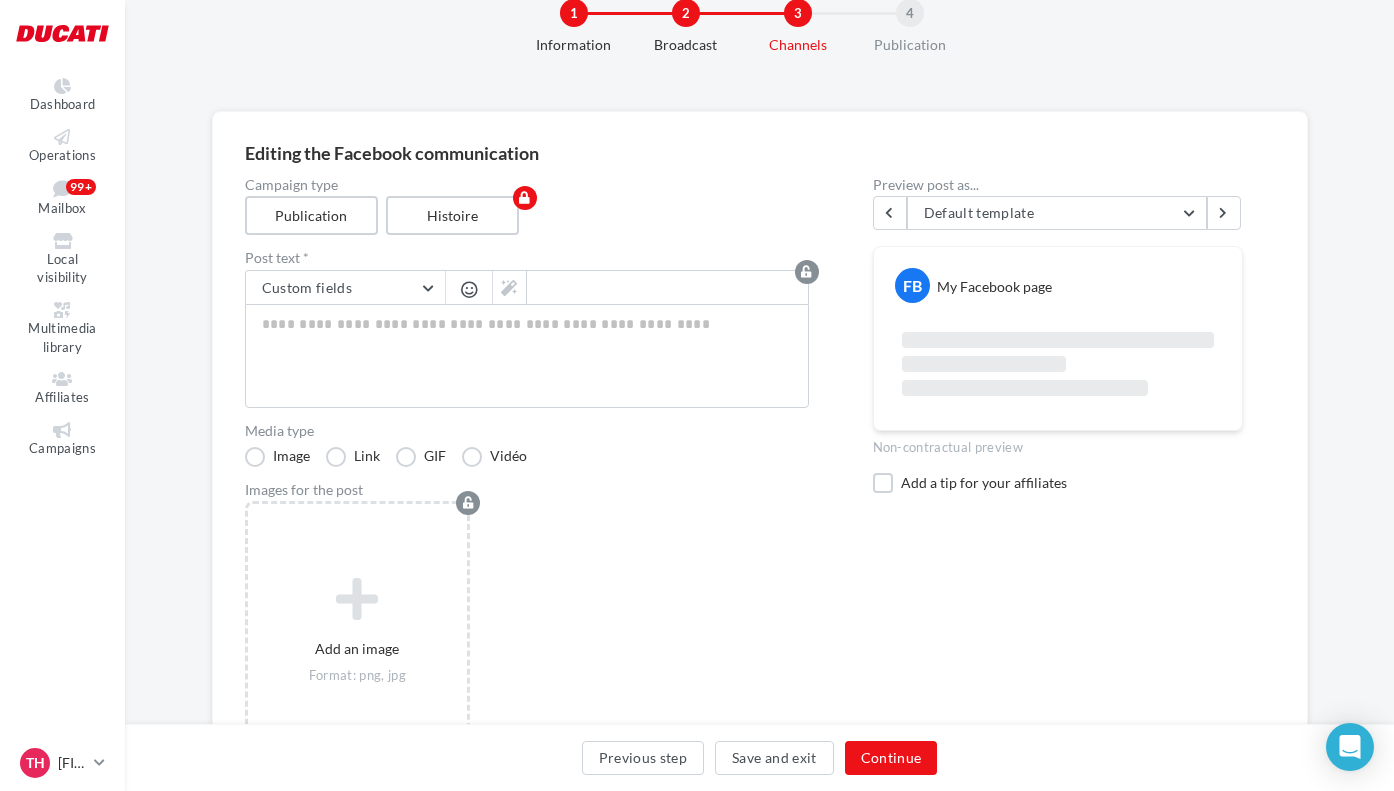 click on "Image   Link   GIF   Vidéo" at bounding box center [402, 456] 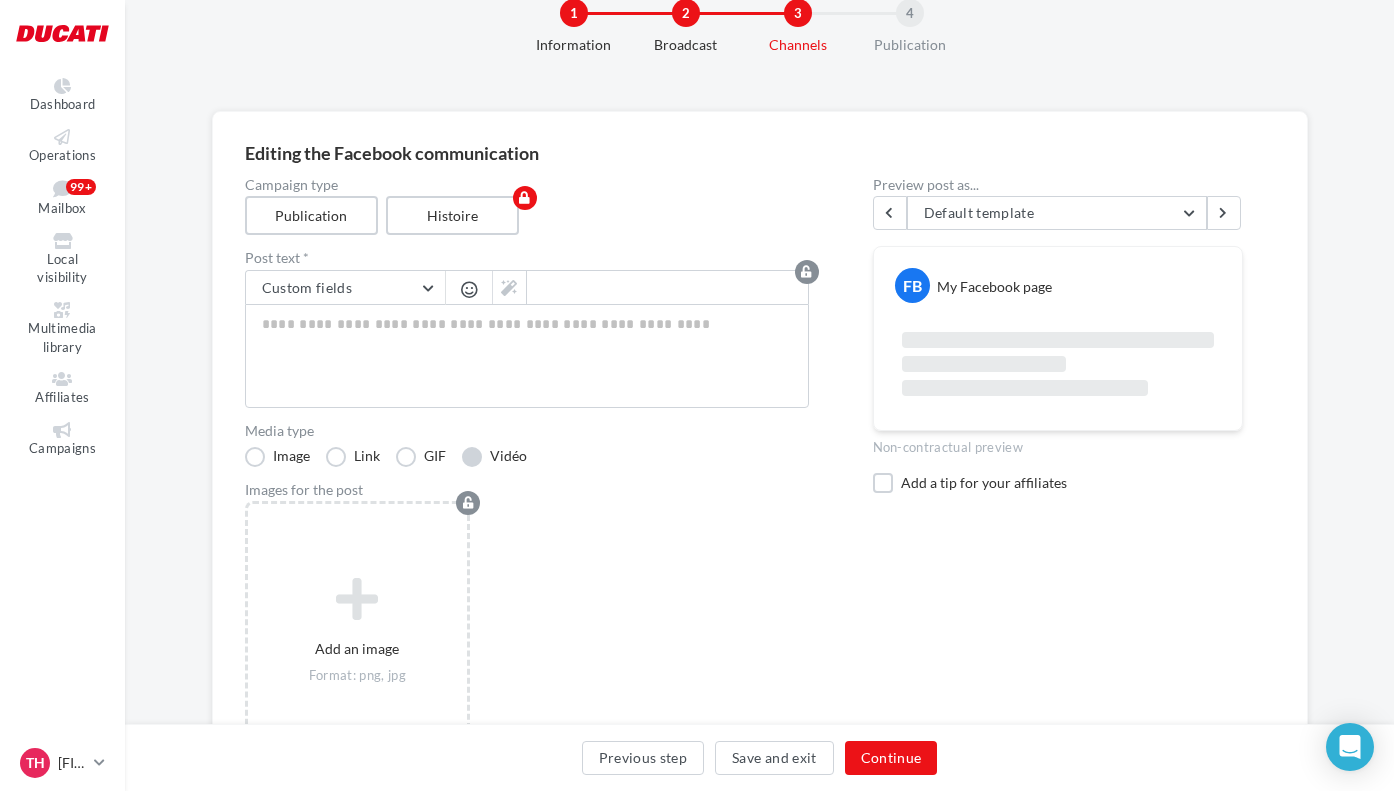 click on "Vidéo" at bounding box center (494, 457) 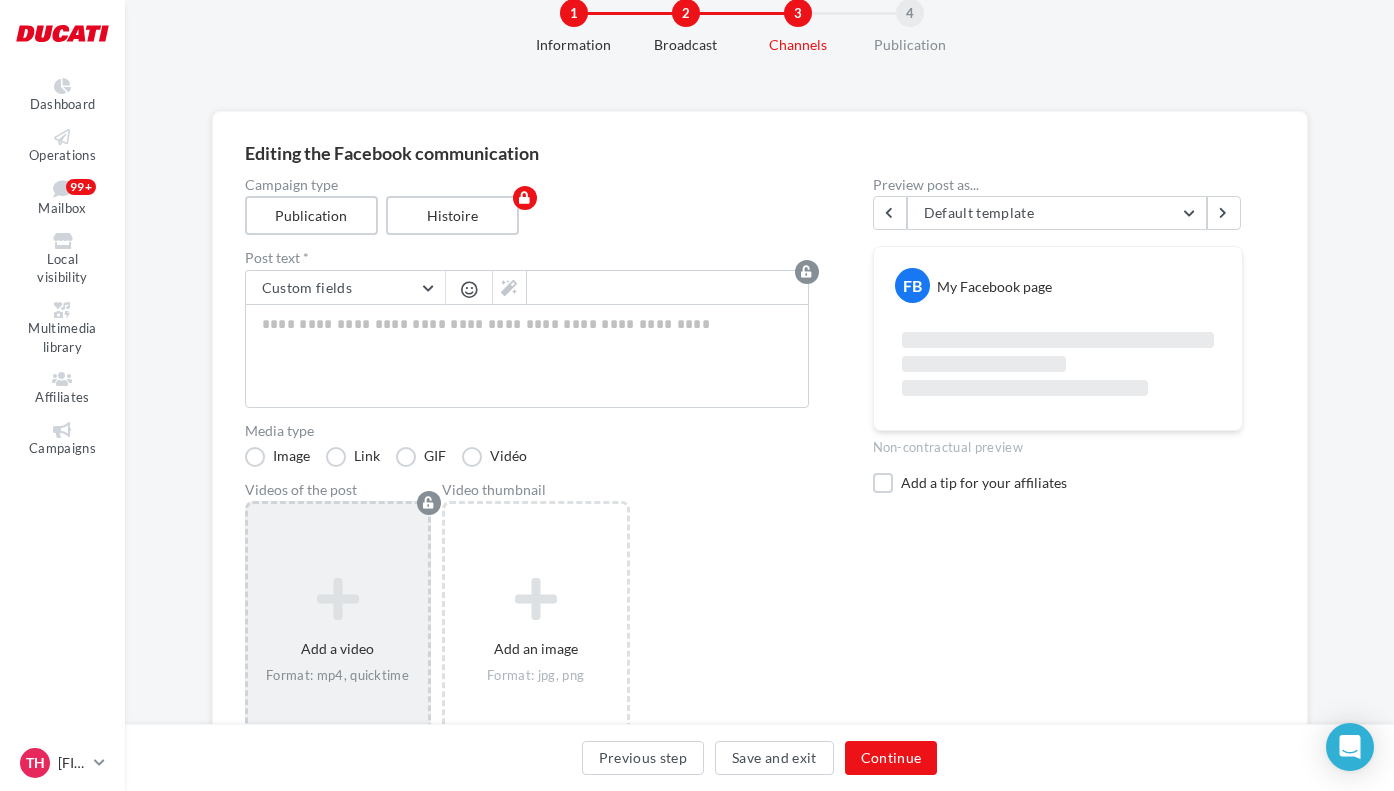 click at bounding box center (338, 600) 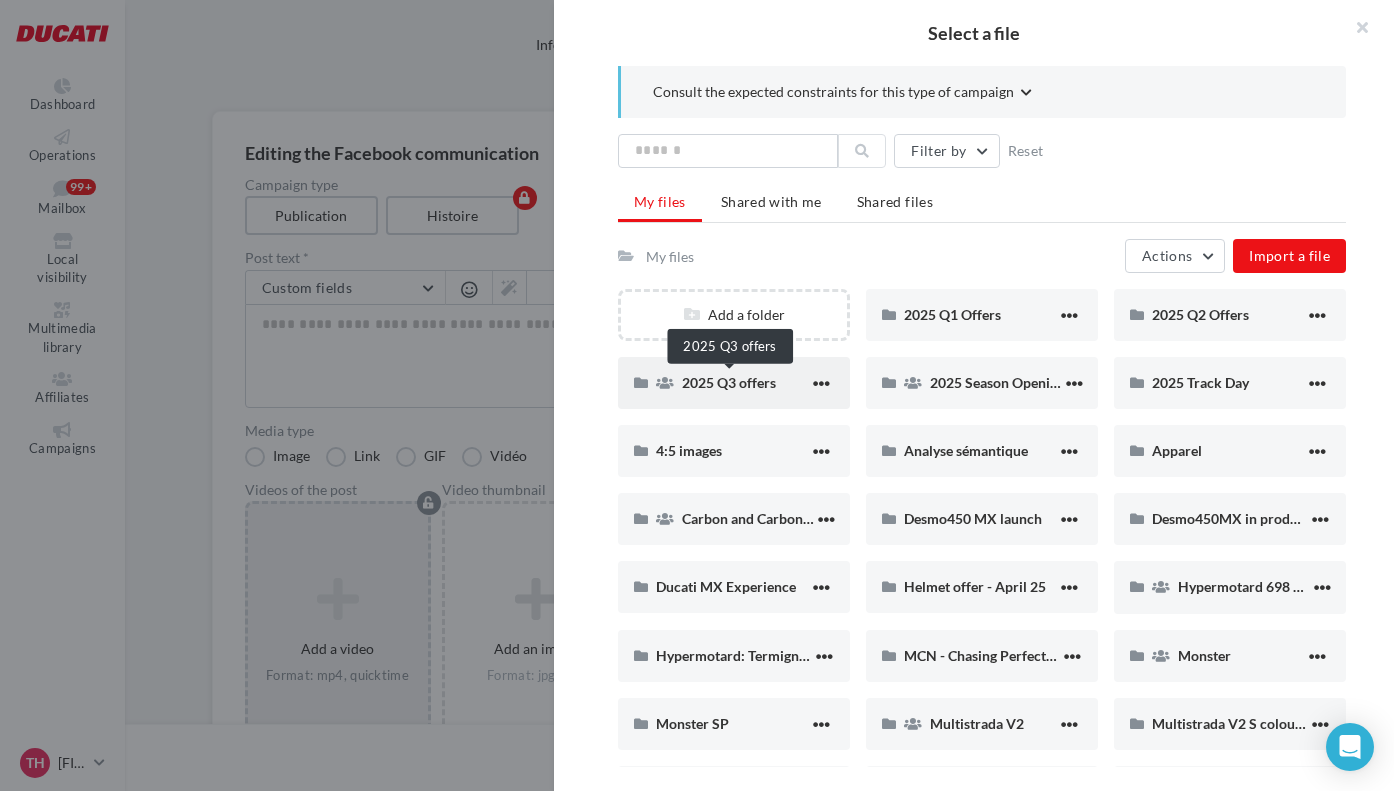 click on "2025 Q3 offers" at bounding box center [729, 382] 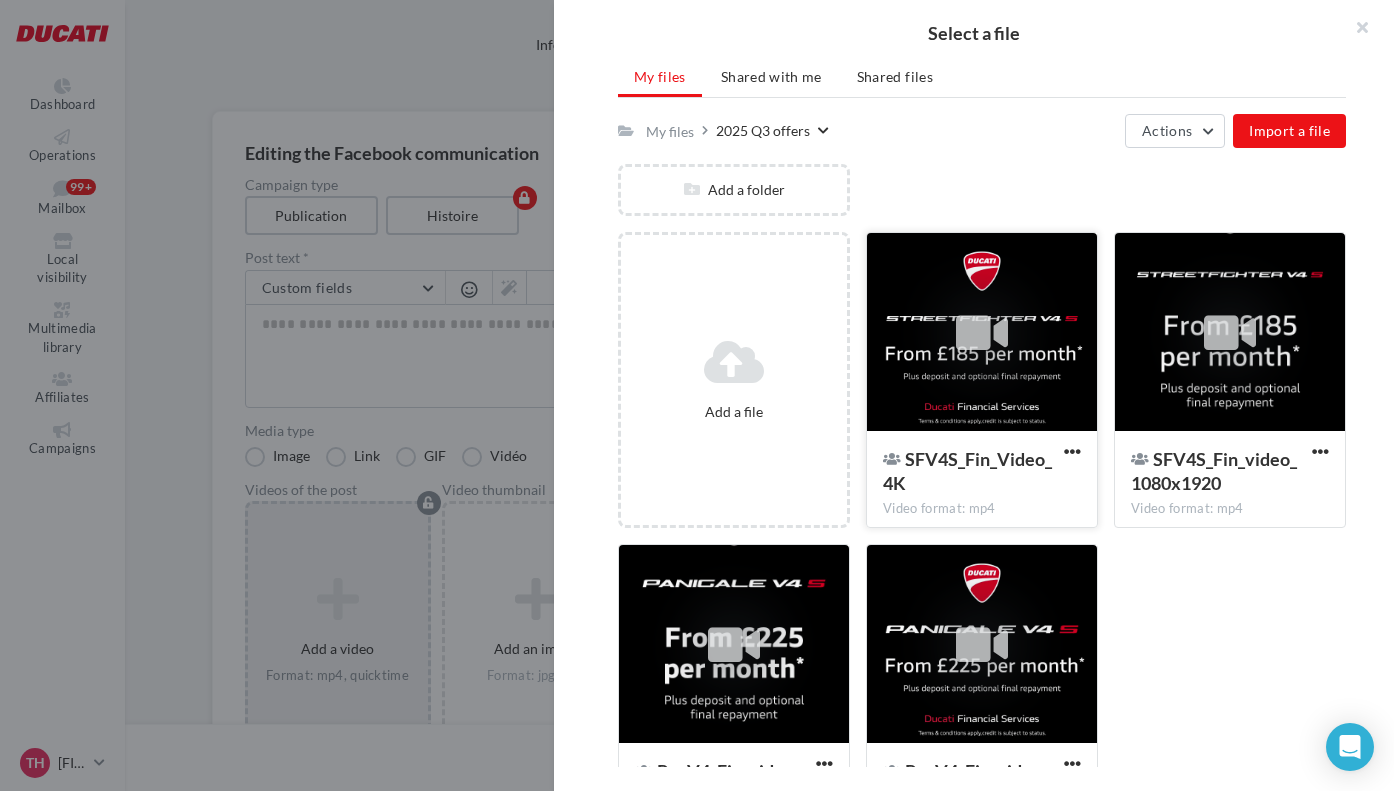 scroll, scrollTop: 202, scrollLeft: 0, axis: vertical 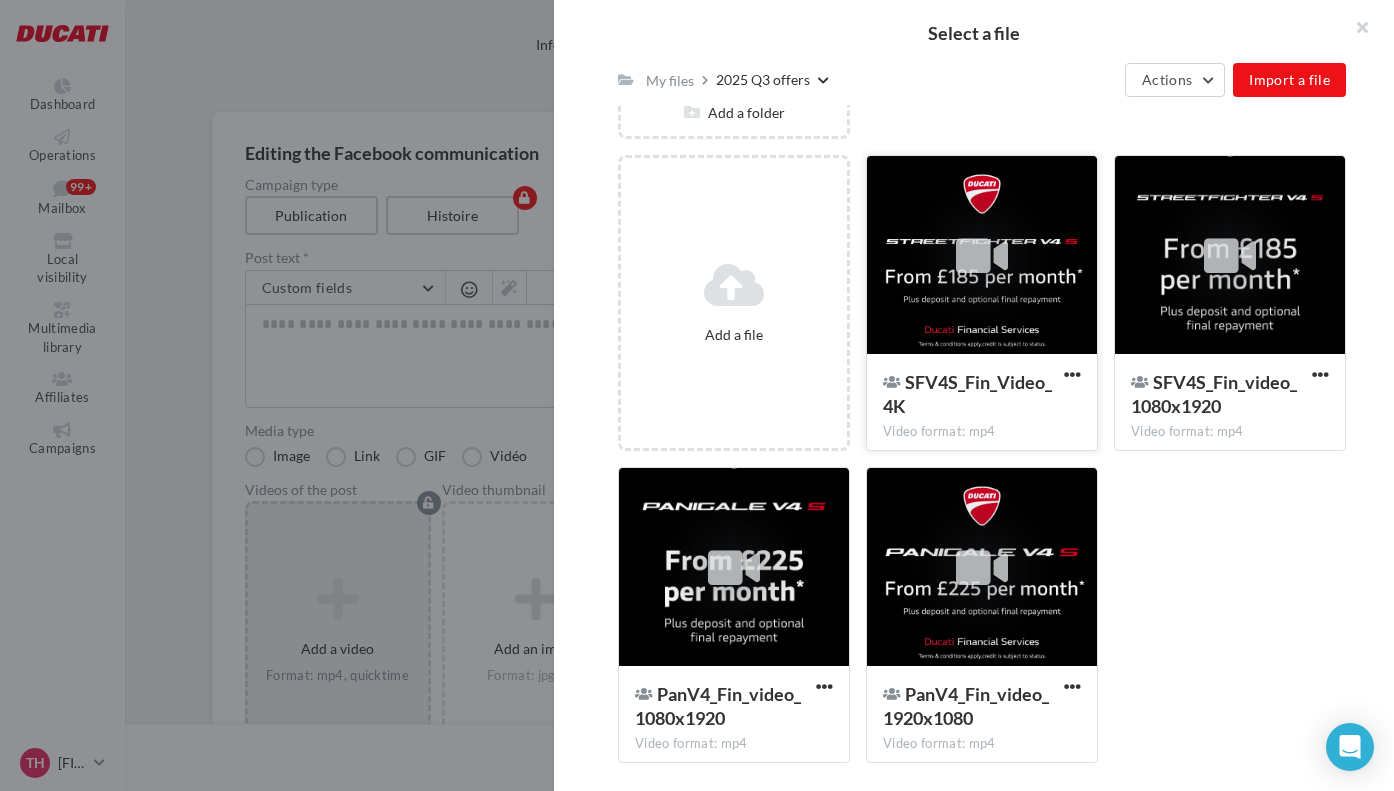 click at bounding box center [982, 256] 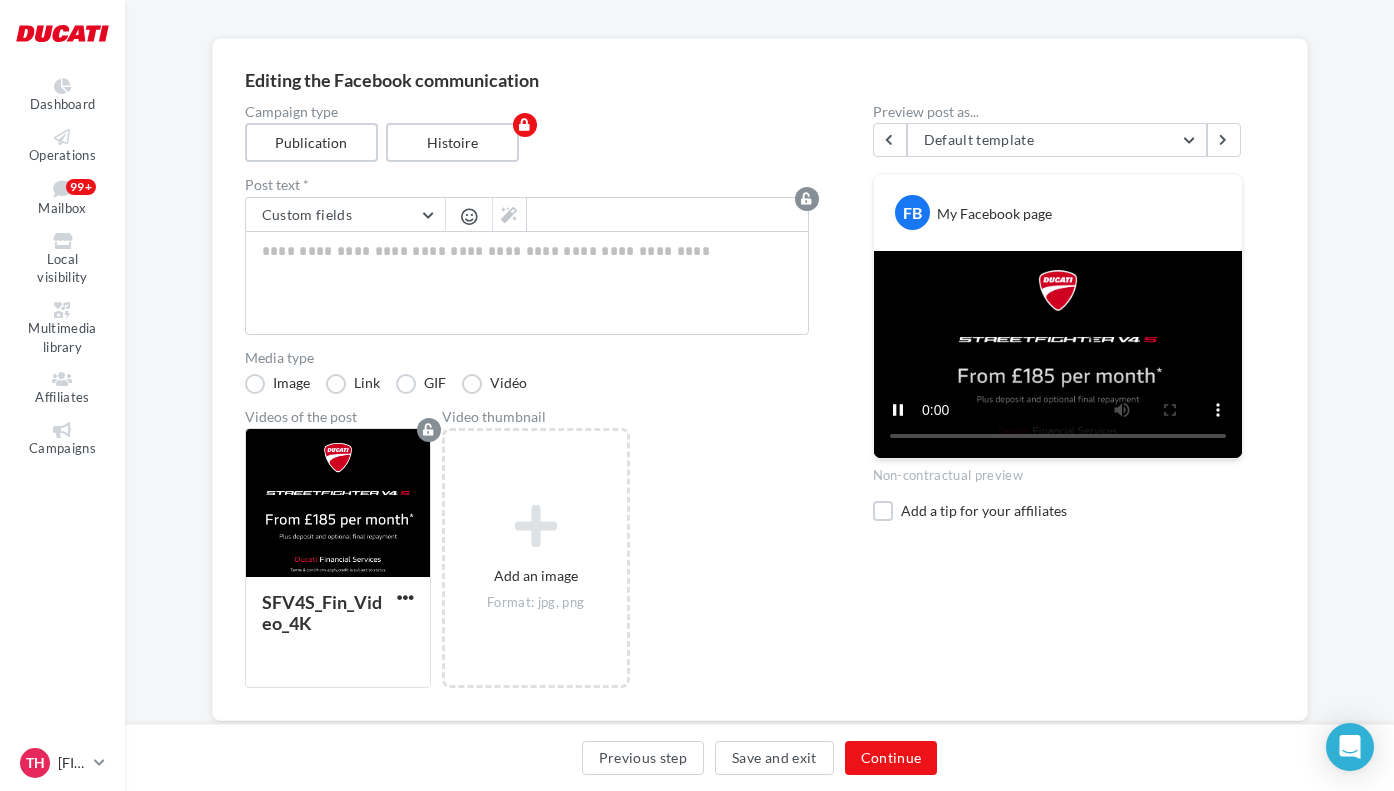 scroll, scrollTop: 178, scrollLeft: 0, axis: vertical 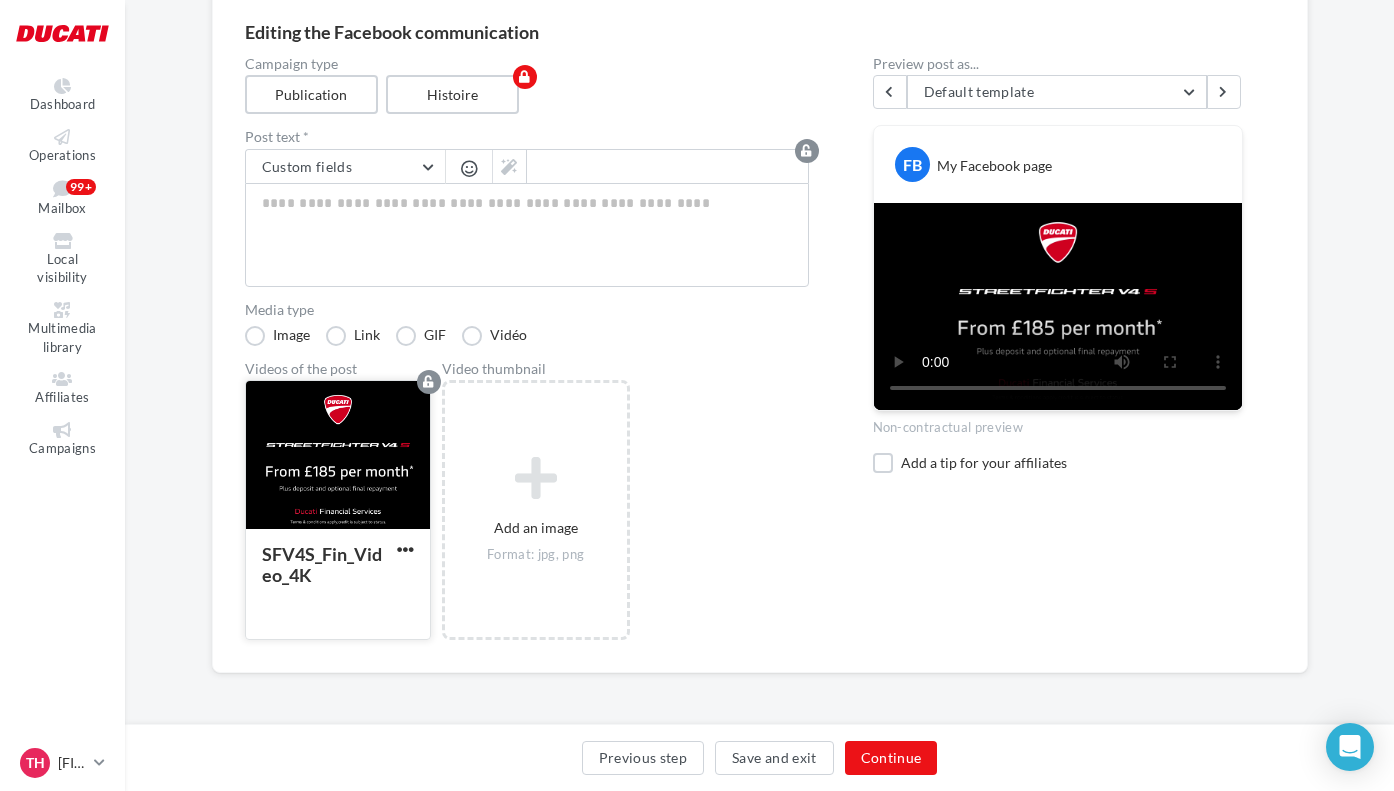 click at bounding box center [338, 456] 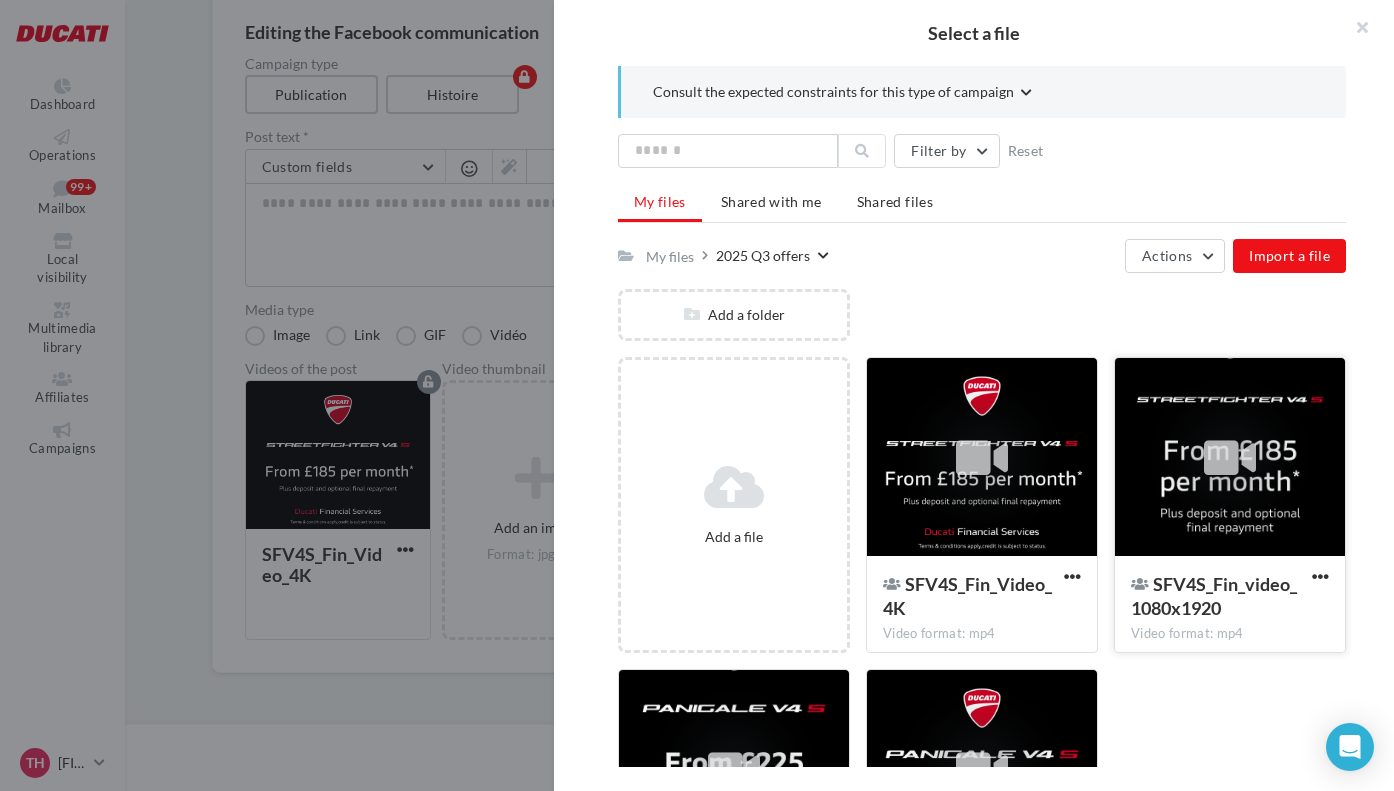 click at bounding box center [1230, 458] 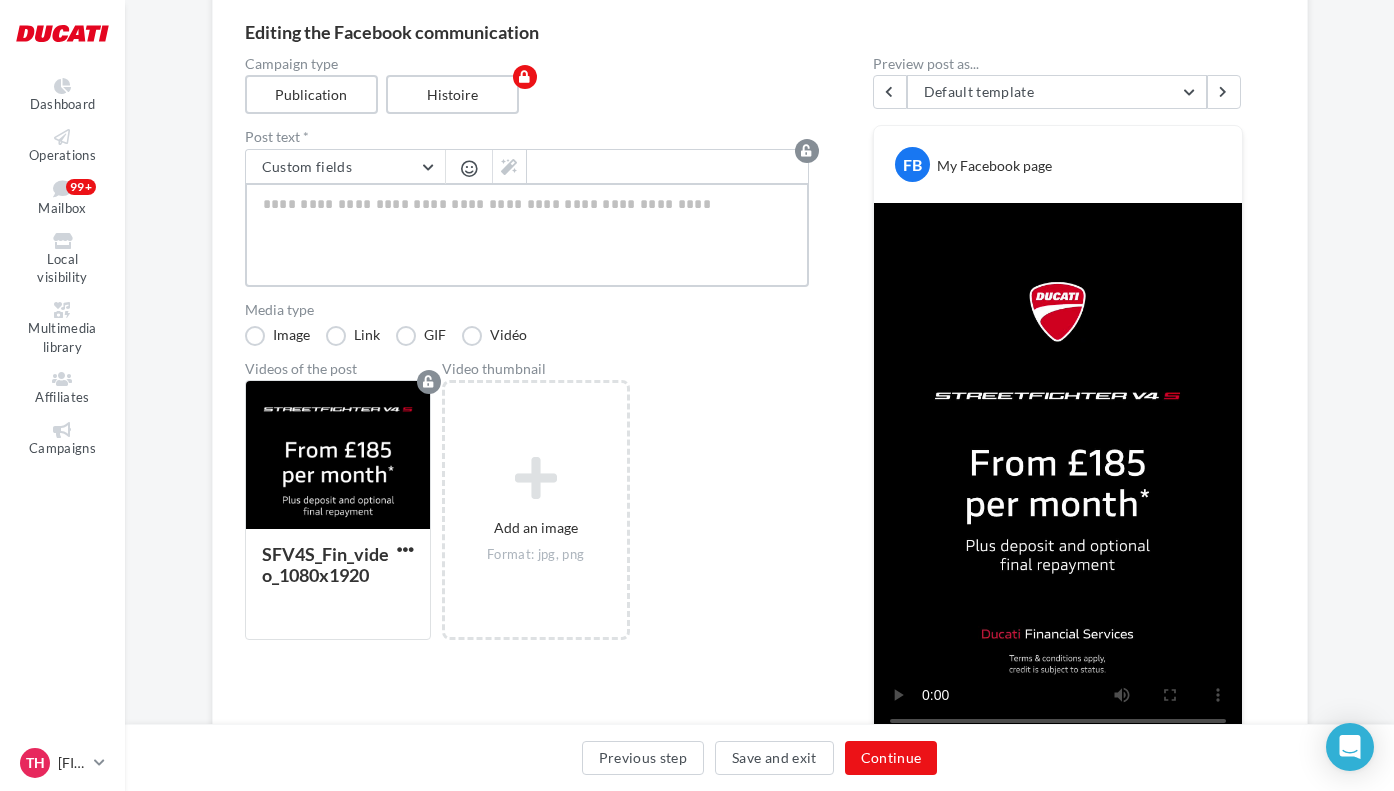 click at bounding box center (527, 235) 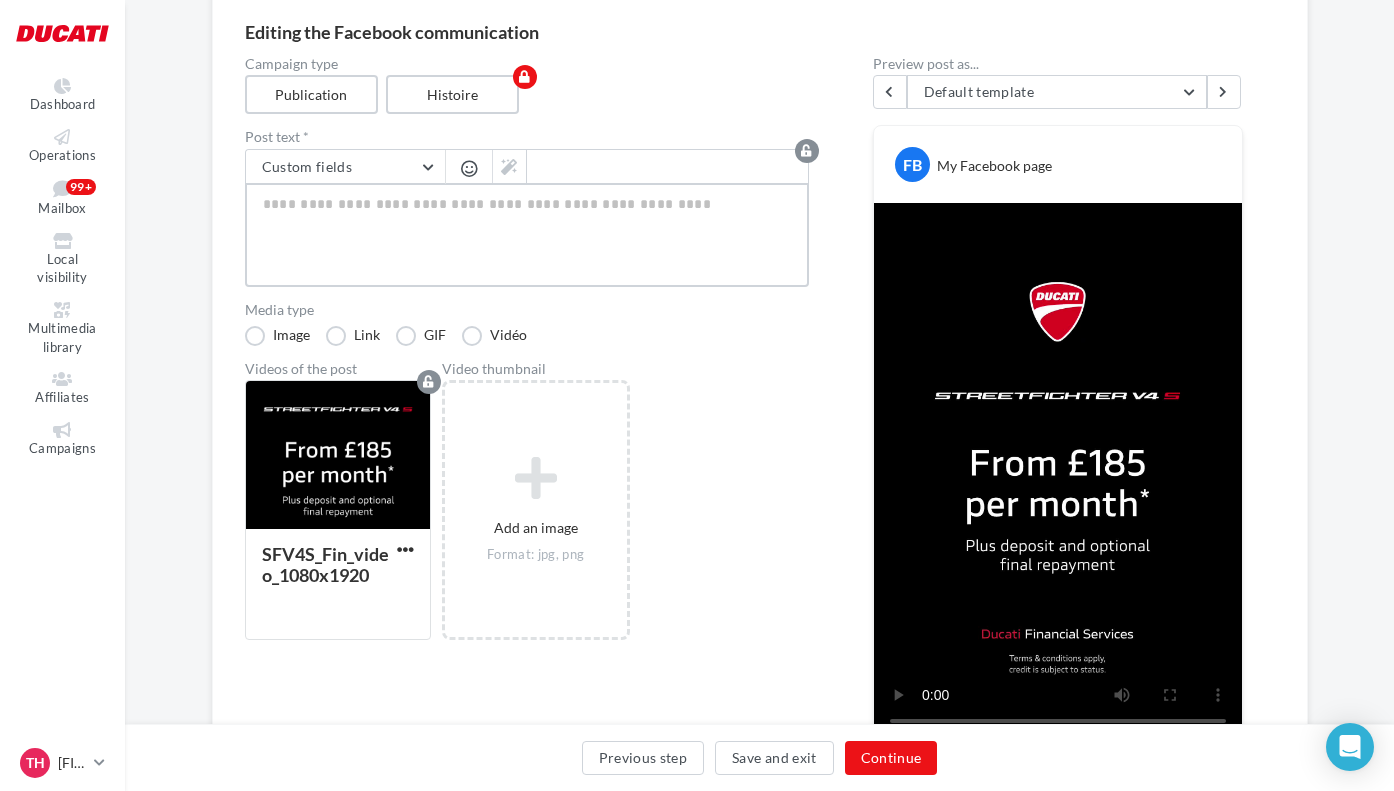 paste on "**********" 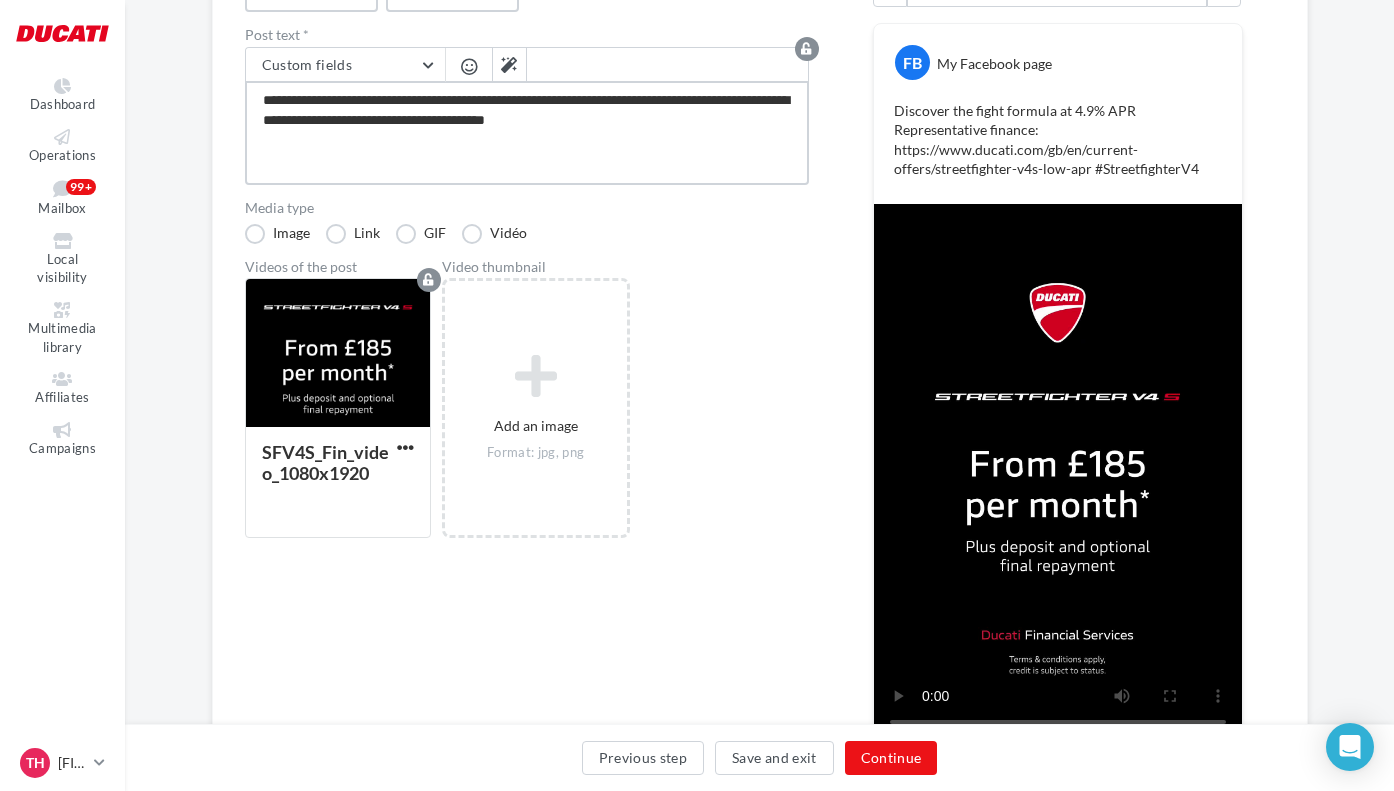 scroll, scrollTop: 282, scrollLeft: 0, axis: vertical 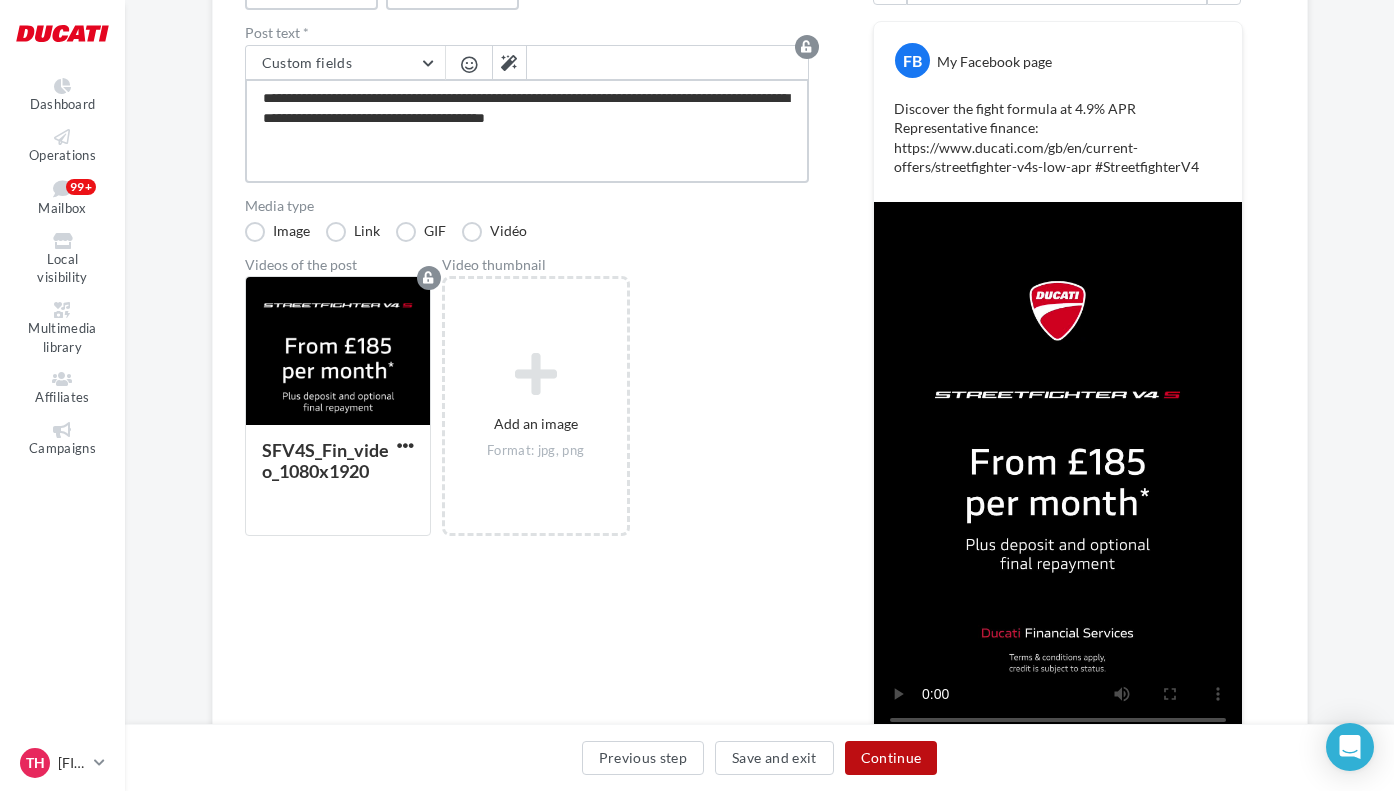 type on "**********" 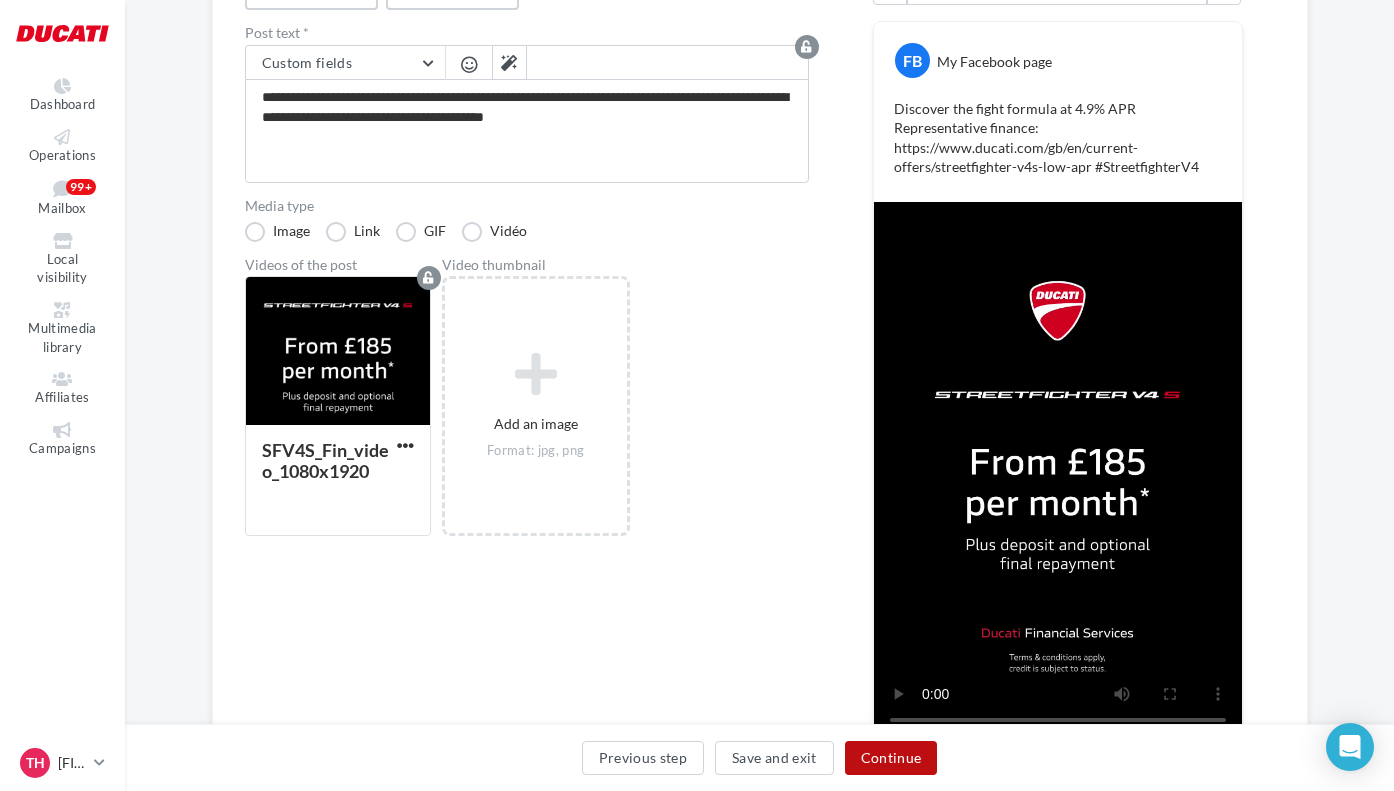 click on "Continue" at bounding box center (891, 758) 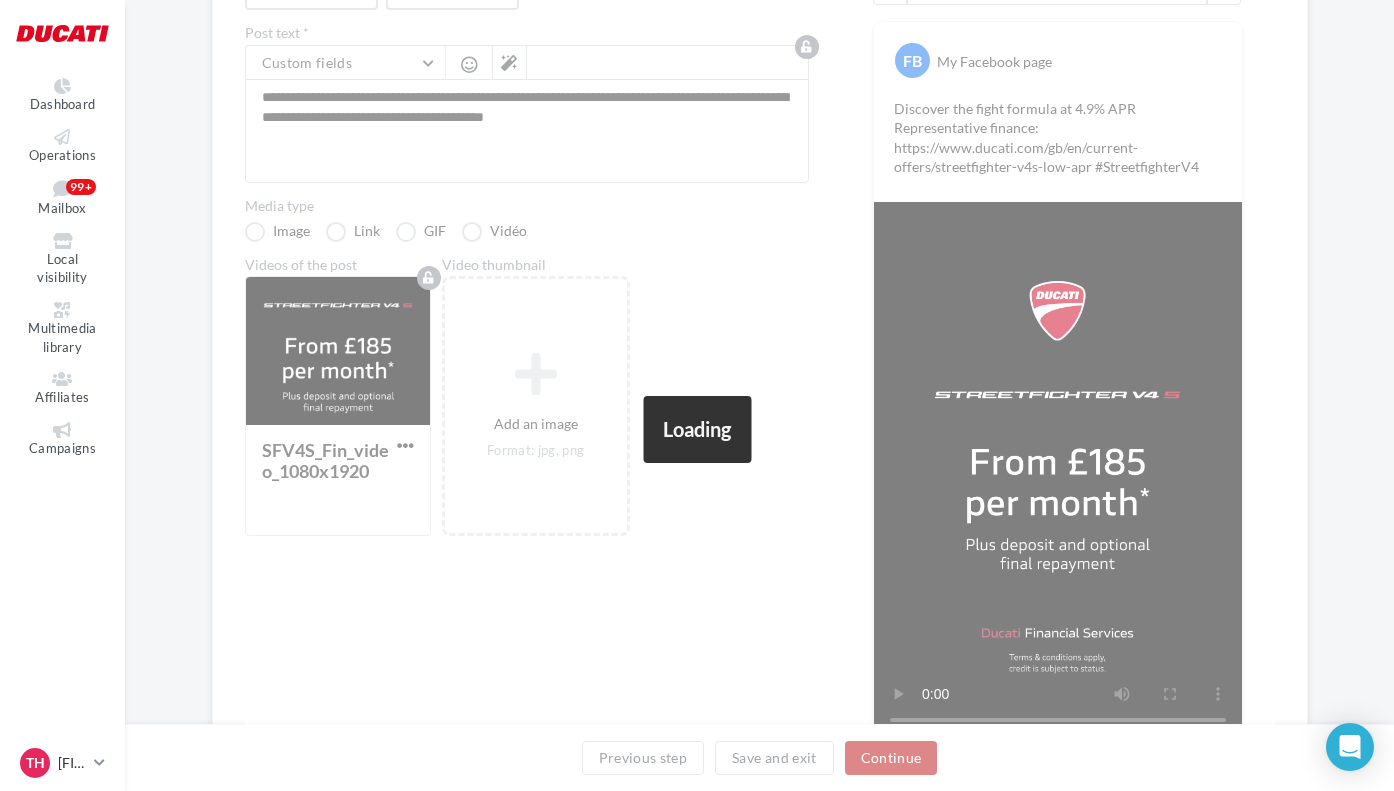 scroll, scrollTop: 57, scrollLeft: 0, axis: vertical 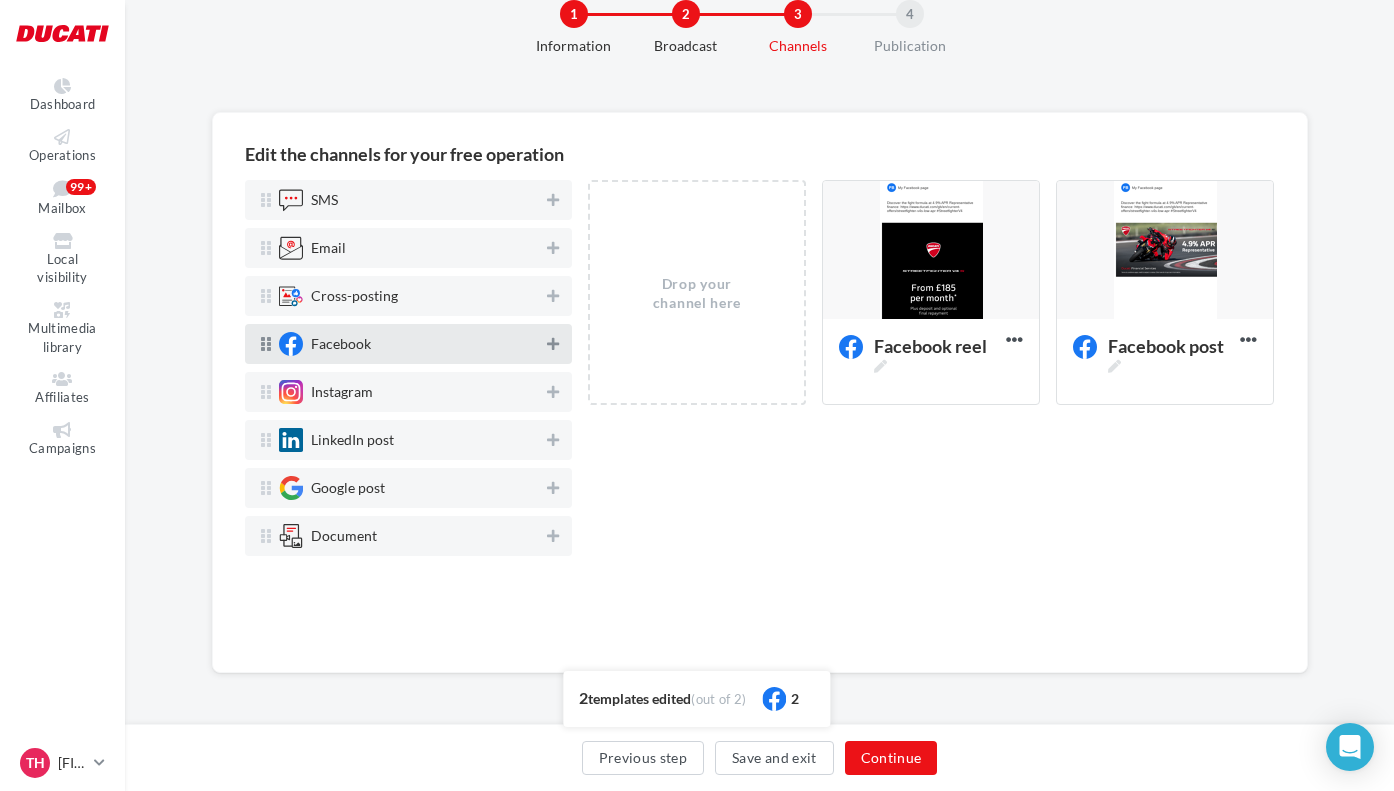 click at bounding box center [553, 344] 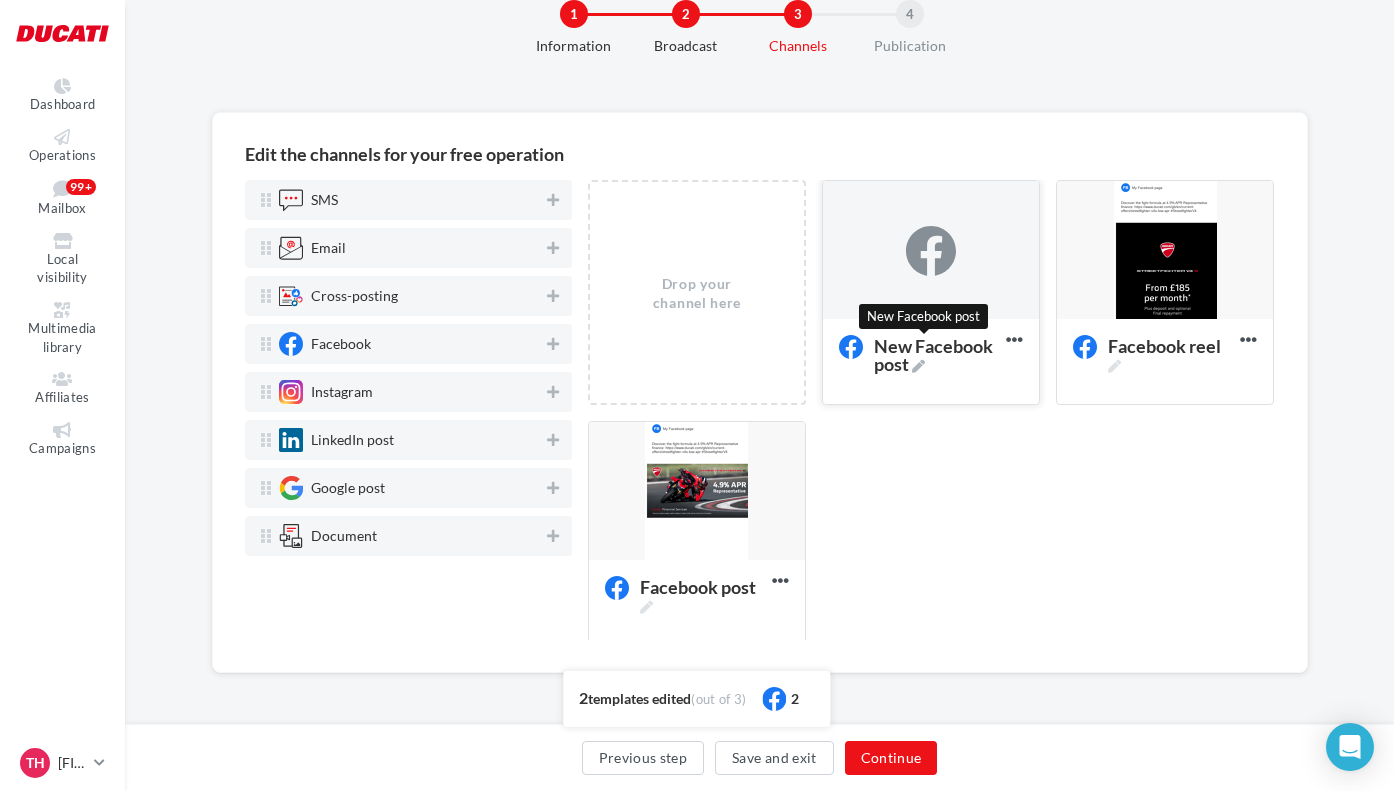 click on "New Facebook post" at bounding box center (936, 355) 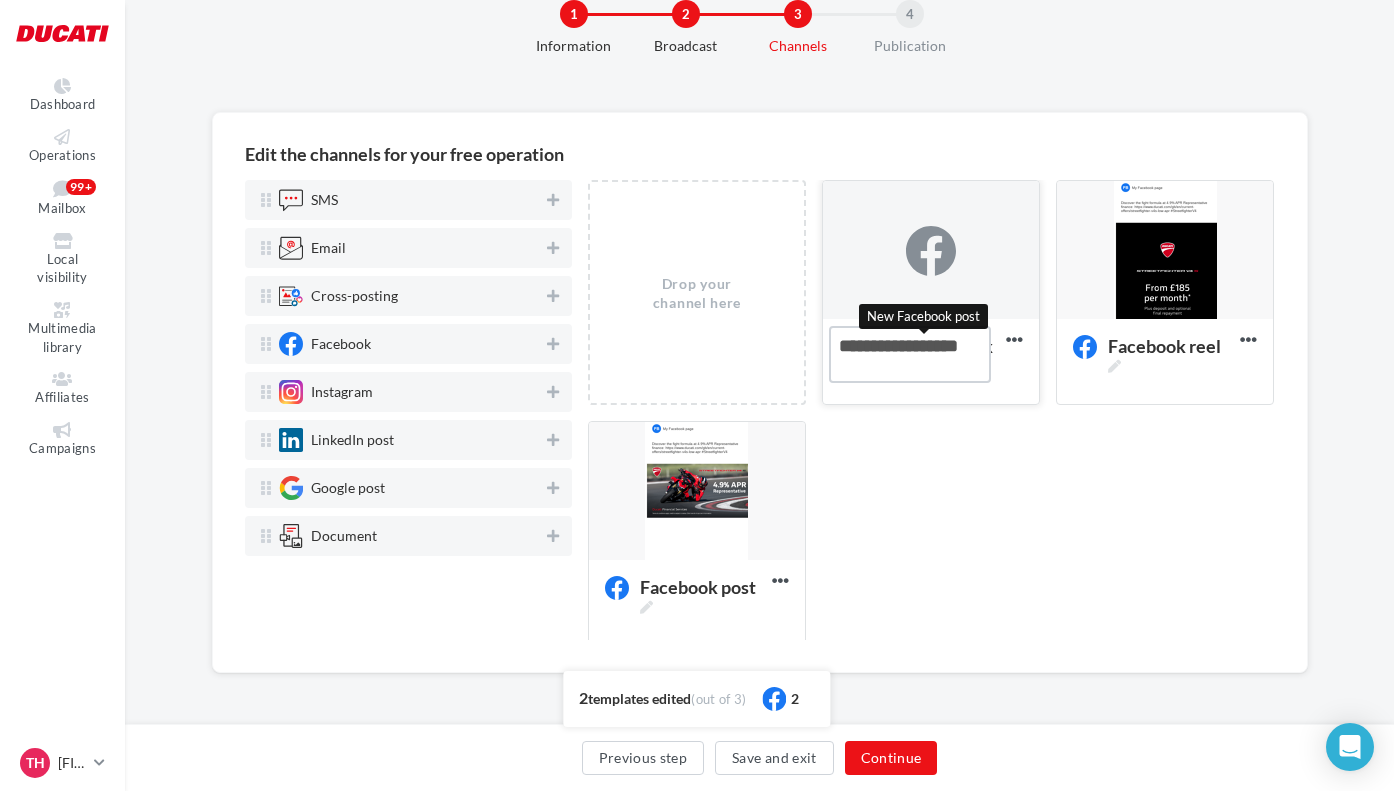 click on "New Facebook post
New Facebook post" at bounding box center [910, 354] 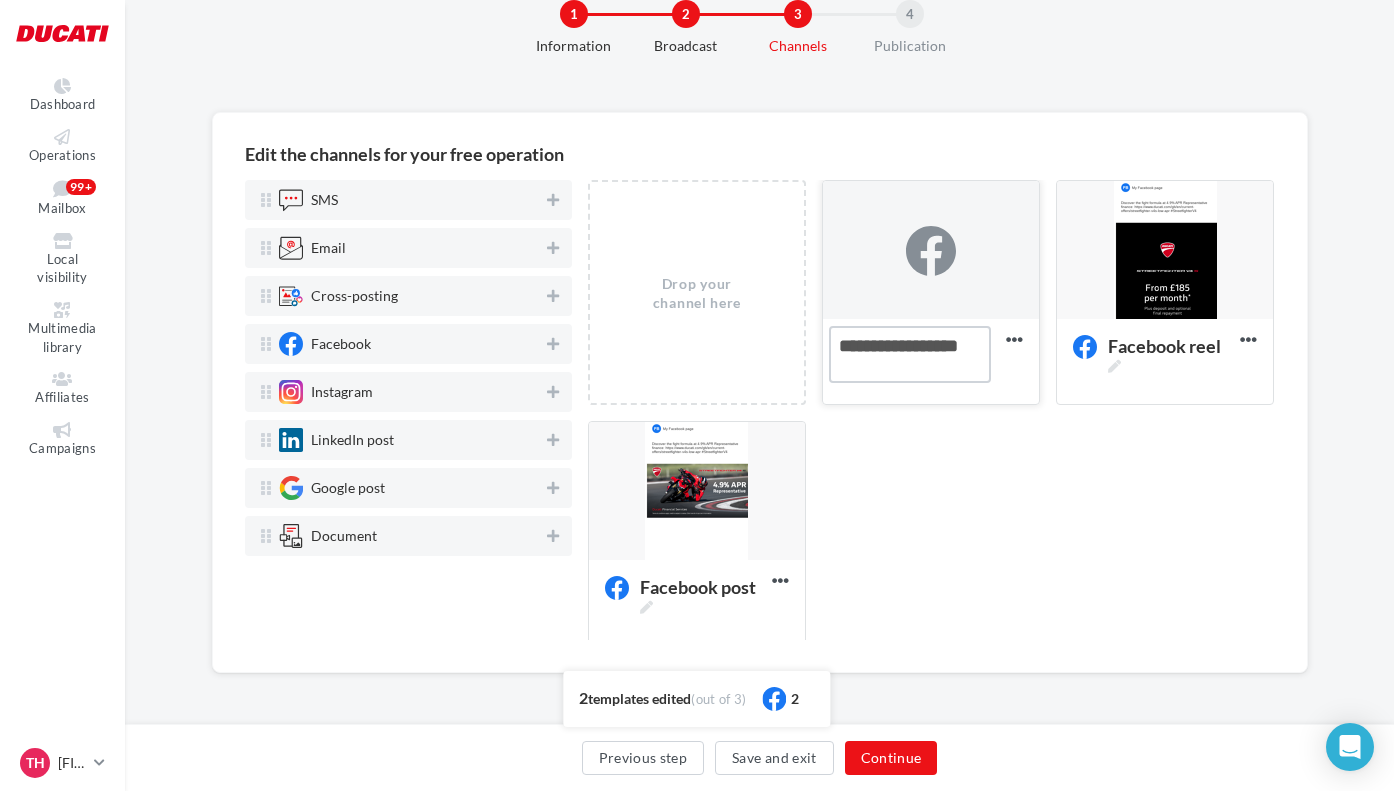 drag, startPoint x: 884, startPoint y: 345, endPoint x: 720, endPoint y: 336, distance: 164.24677 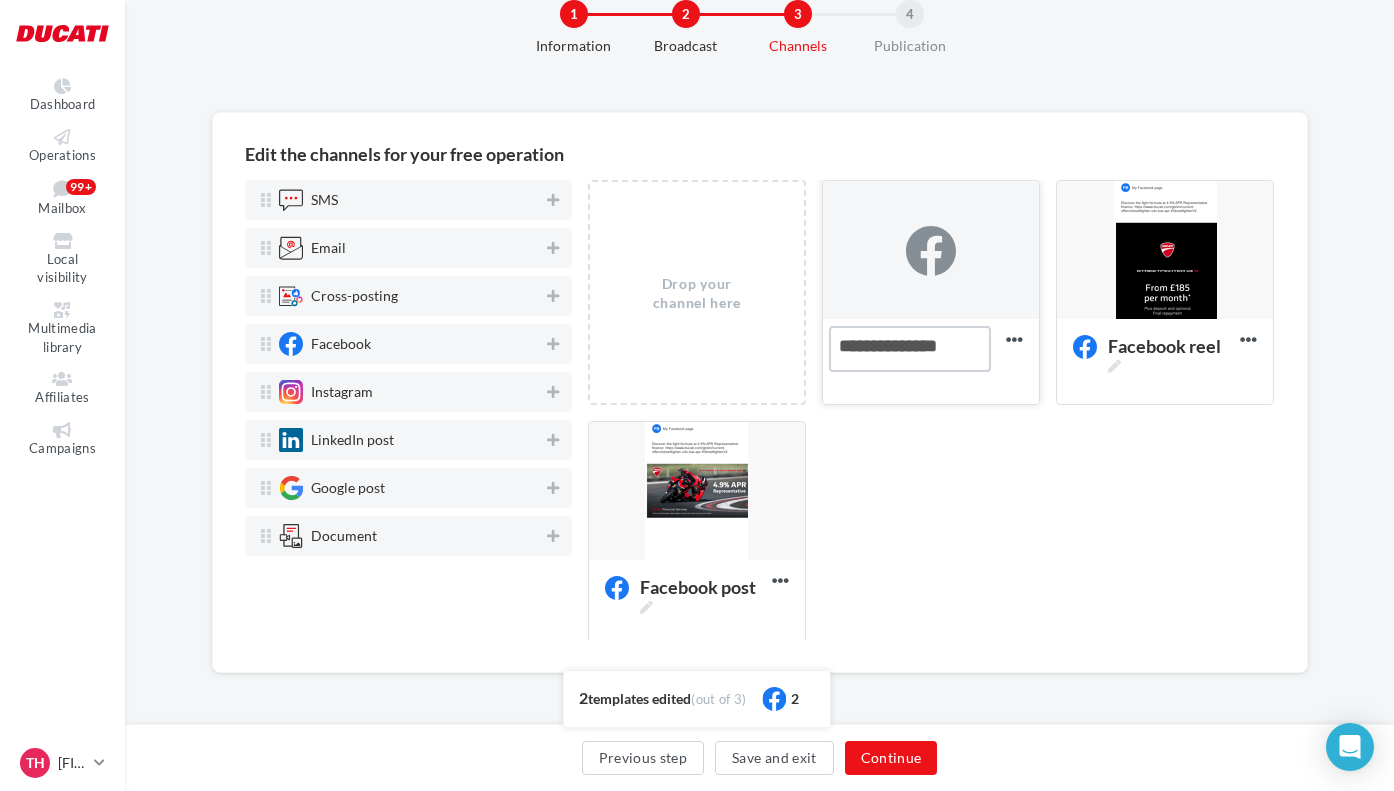 type on "**********" 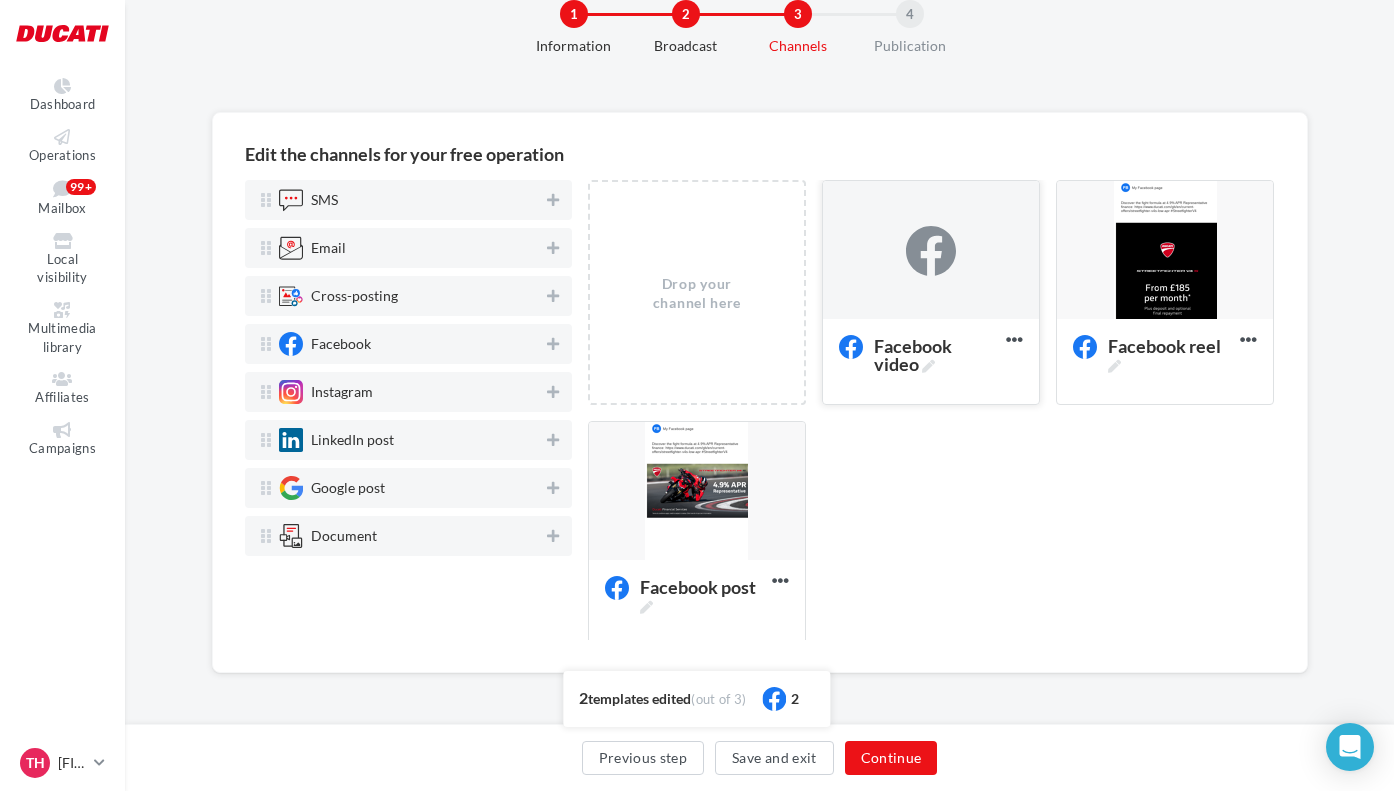 click at bounding box center [931, 251] 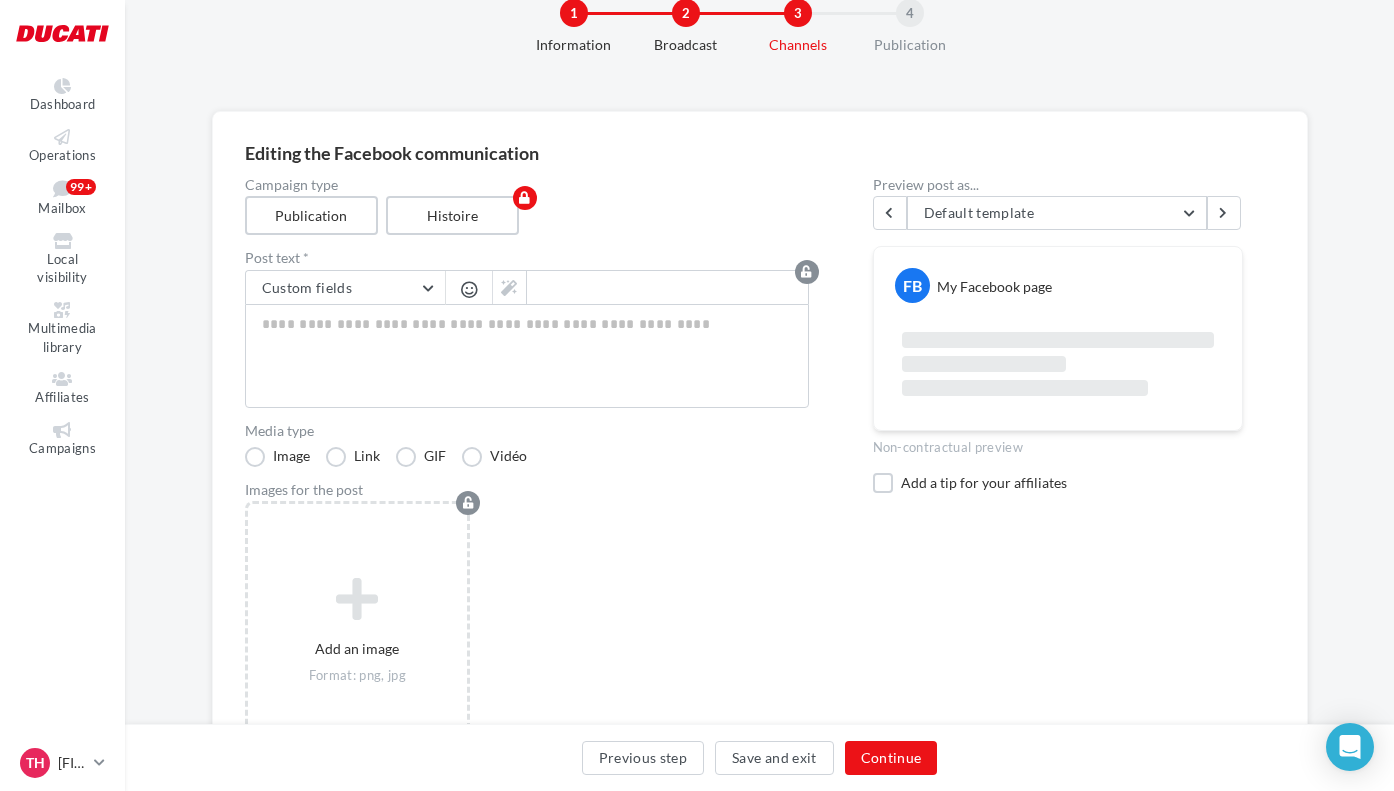 click on "Image   Link   GIF   Vidéo" at bounding box center [402, 456] 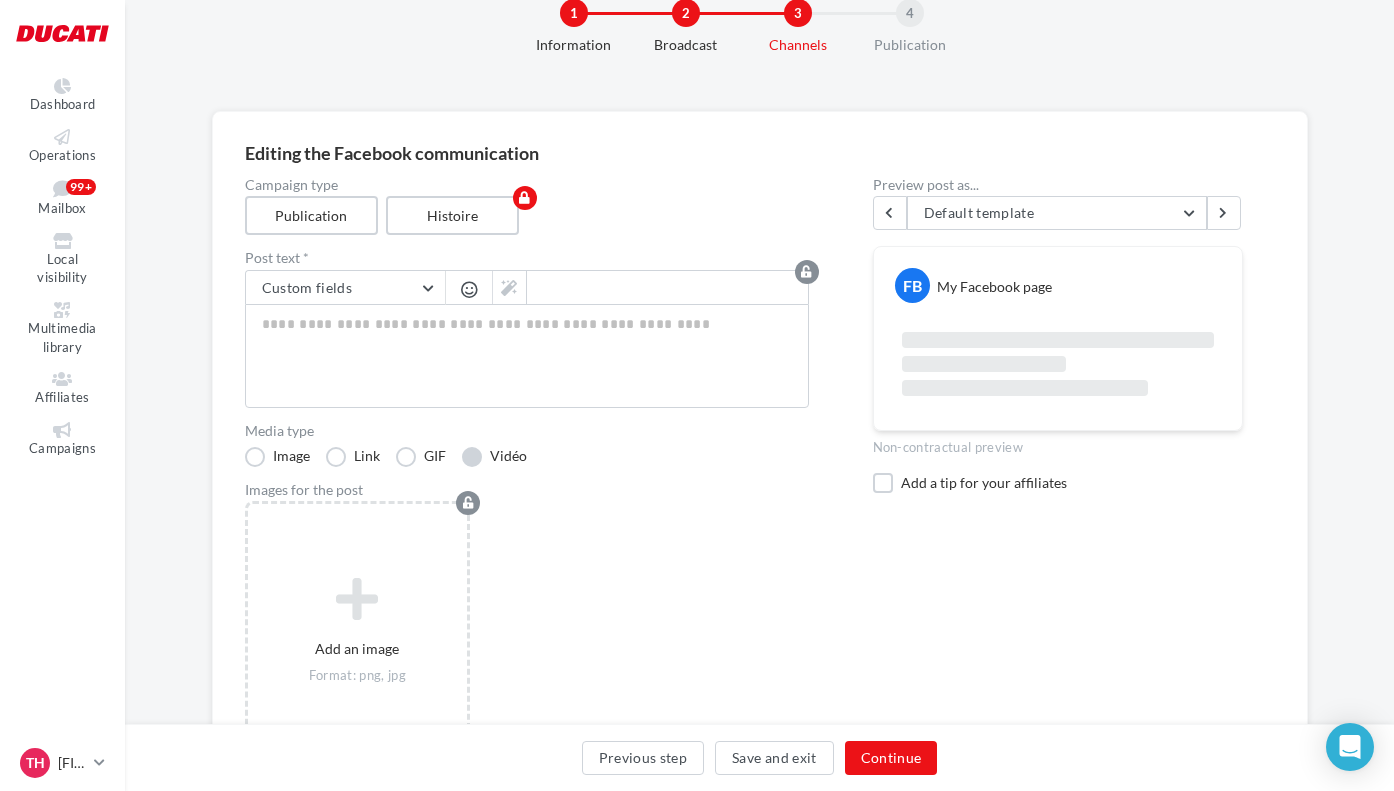 click on "Vidéo" at bounding box center [494, 457] 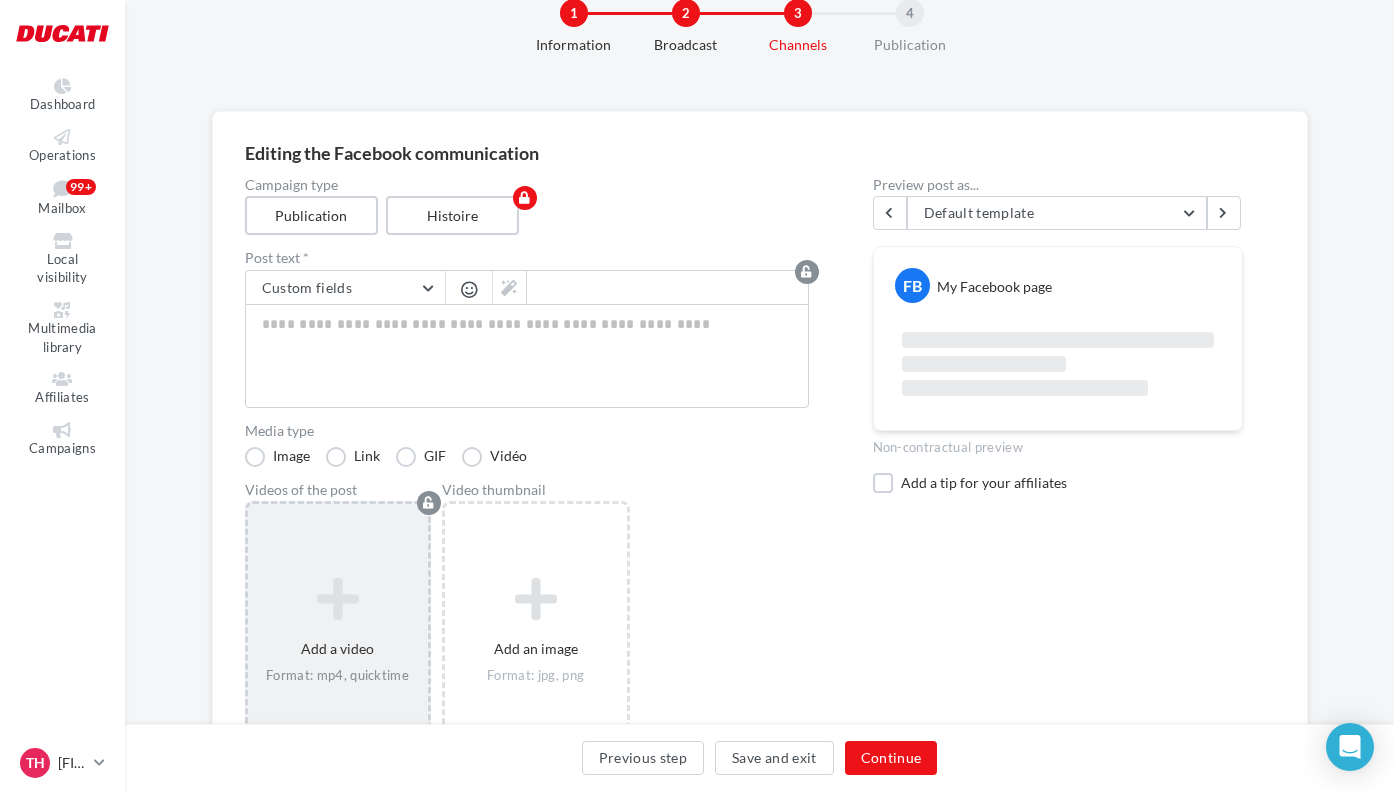 click at bounding box center [338, 600] 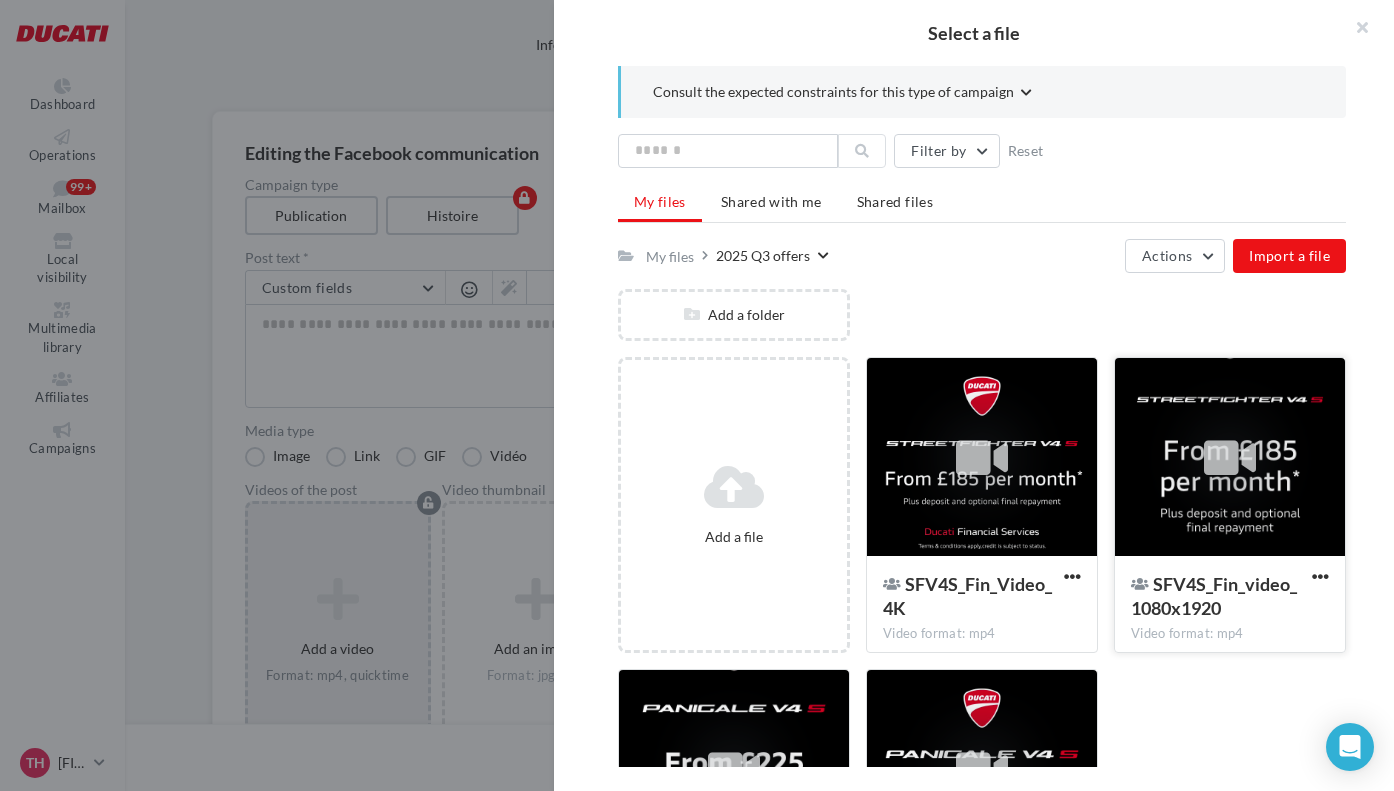 click at bounding box center [1230, 458] 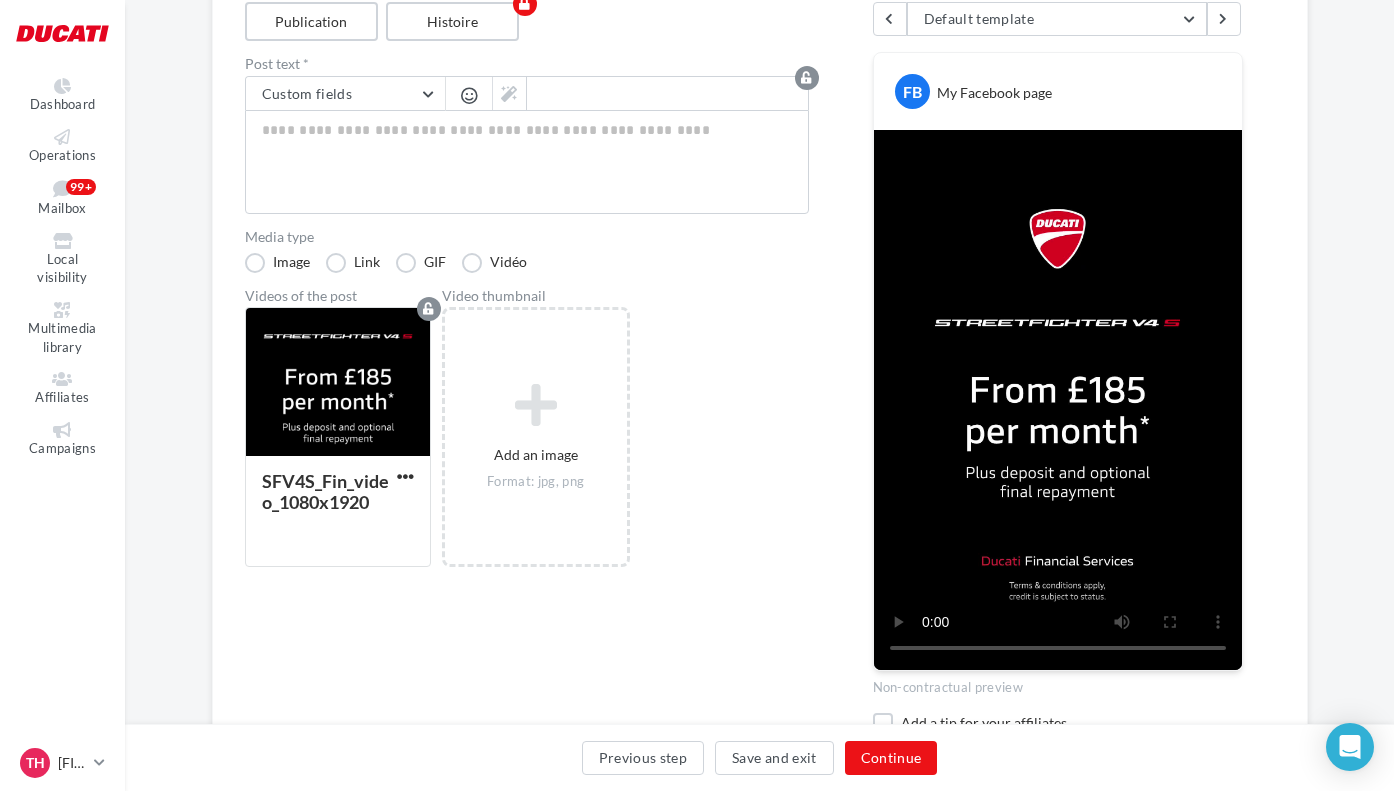 scroll, scrollTop: 253, scrollLeft: 0, axis: vertical 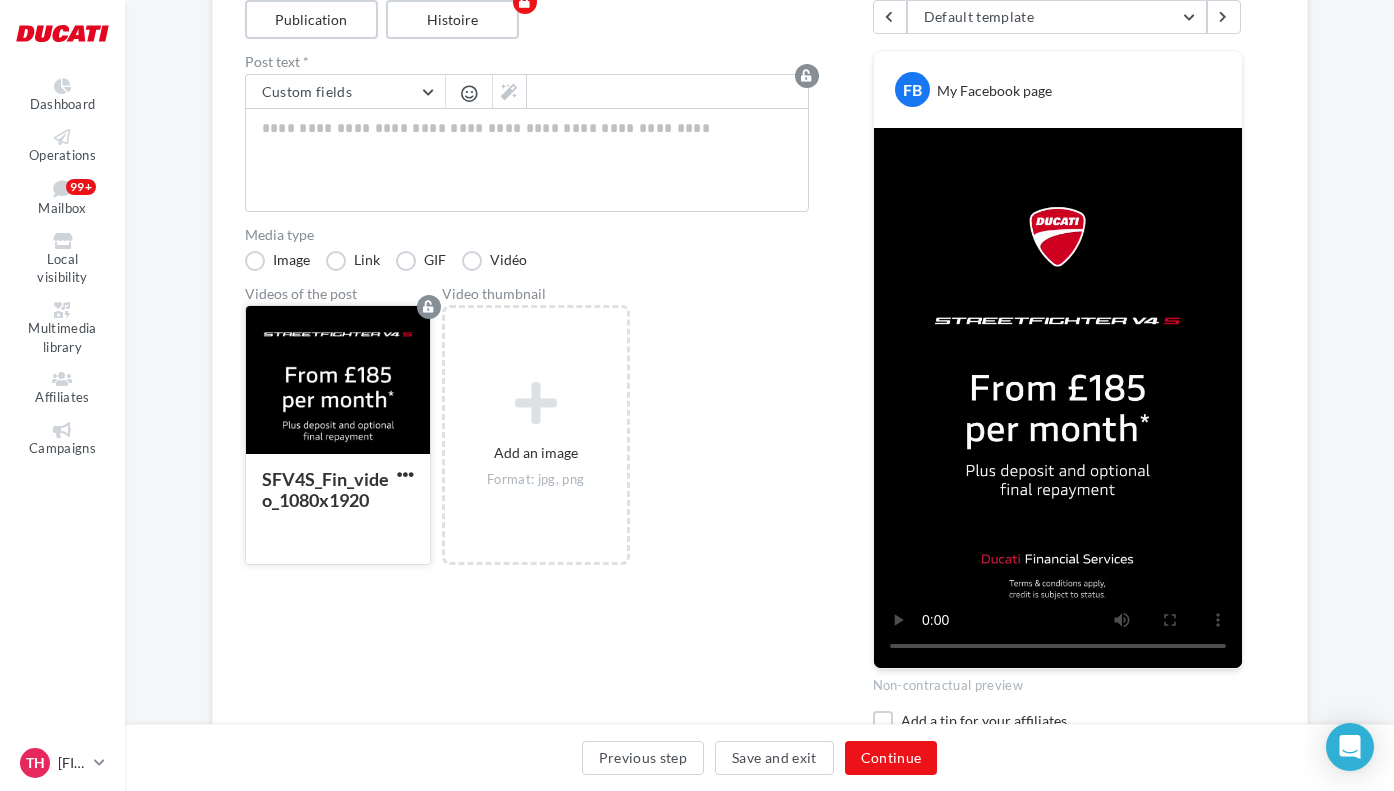 click at bounding box center [338, 381] 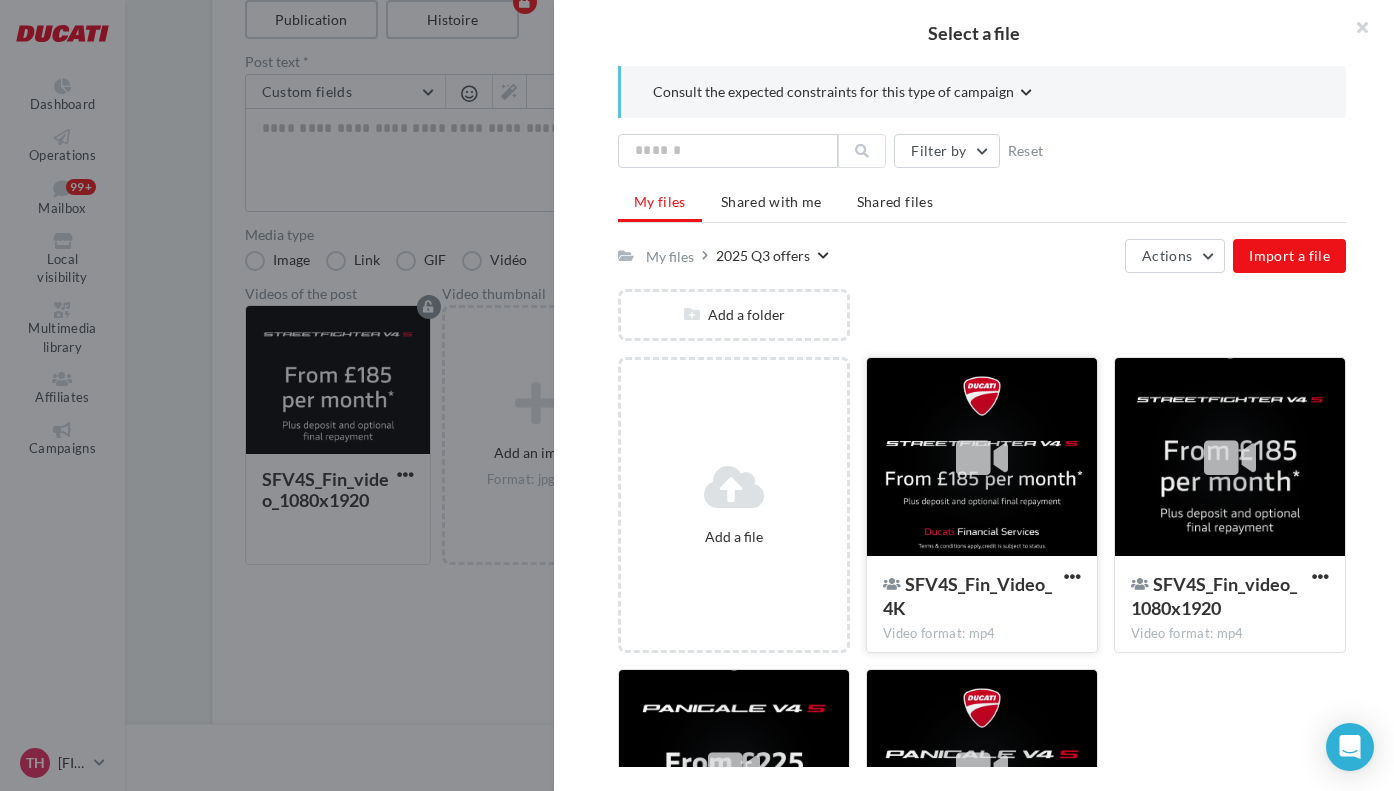 click at bounding box center [982, 458] 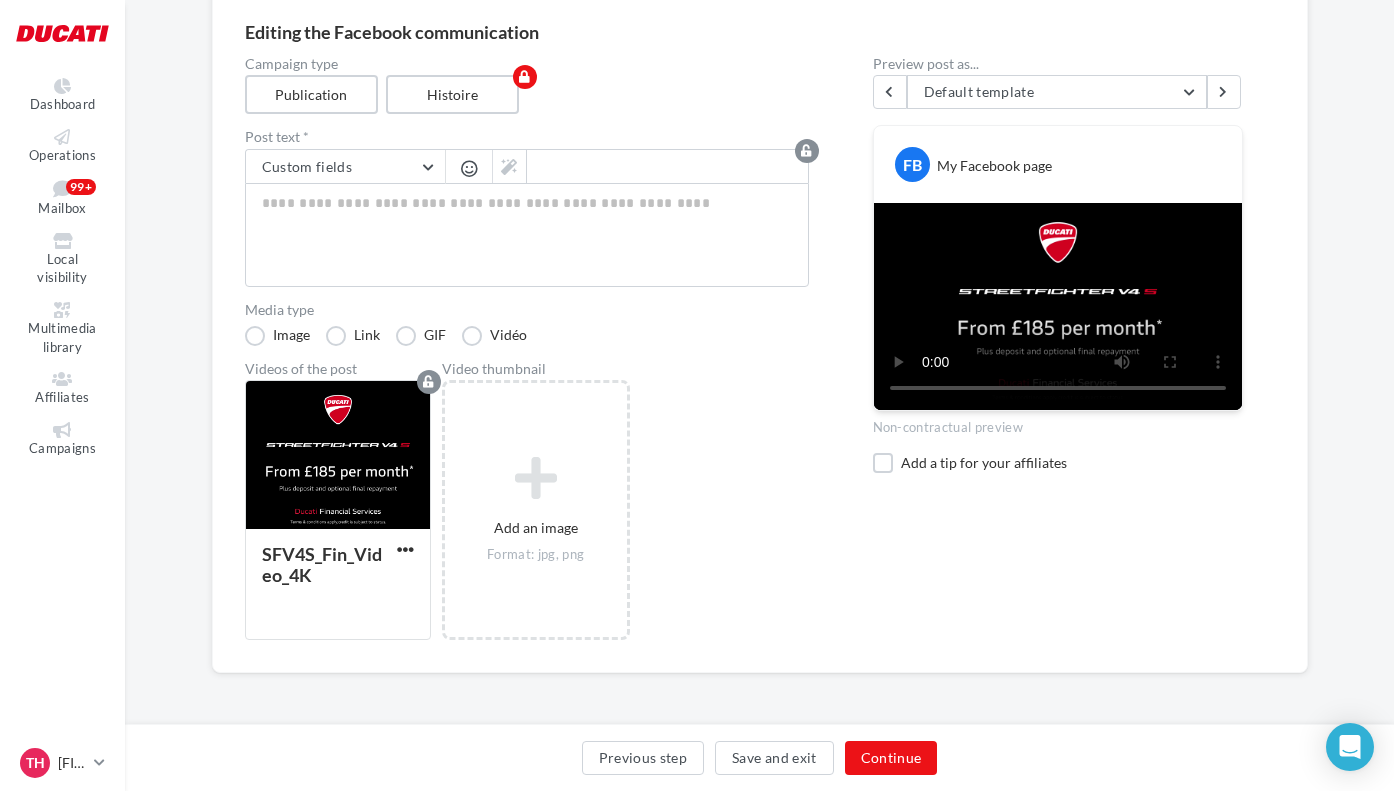 scroll, scrollTop: 178, scrollLeft: 0, axis: vertical 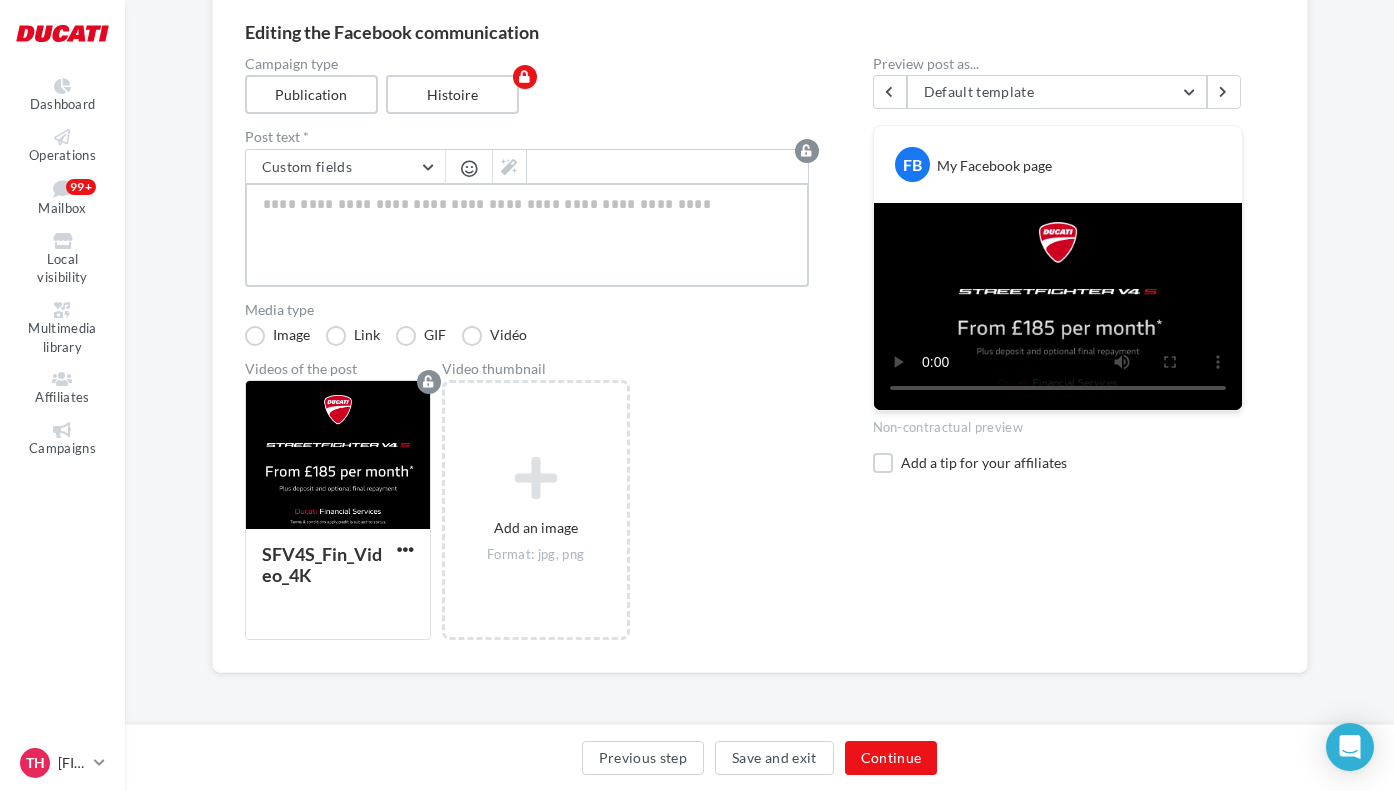 click at bounding box center [527, 235] 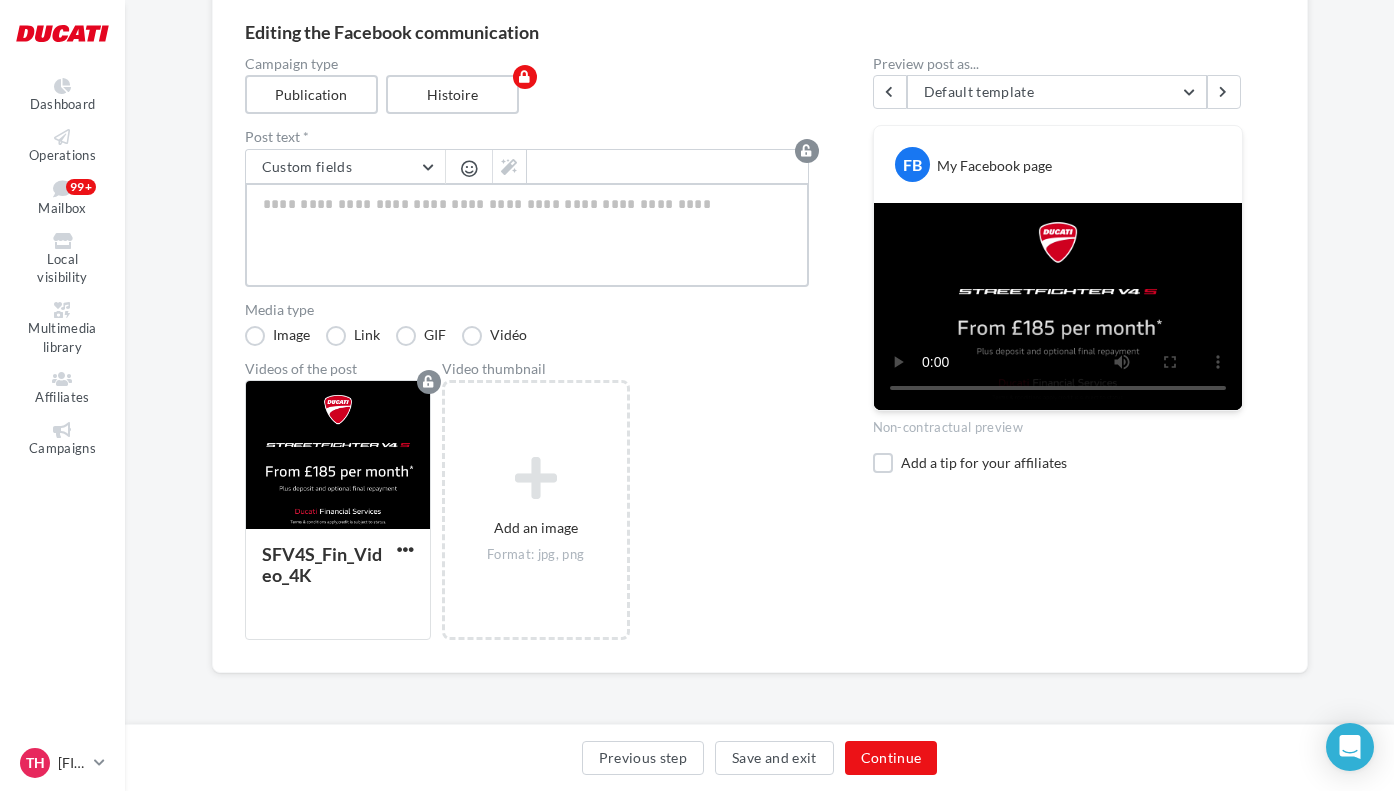 type on "**********" 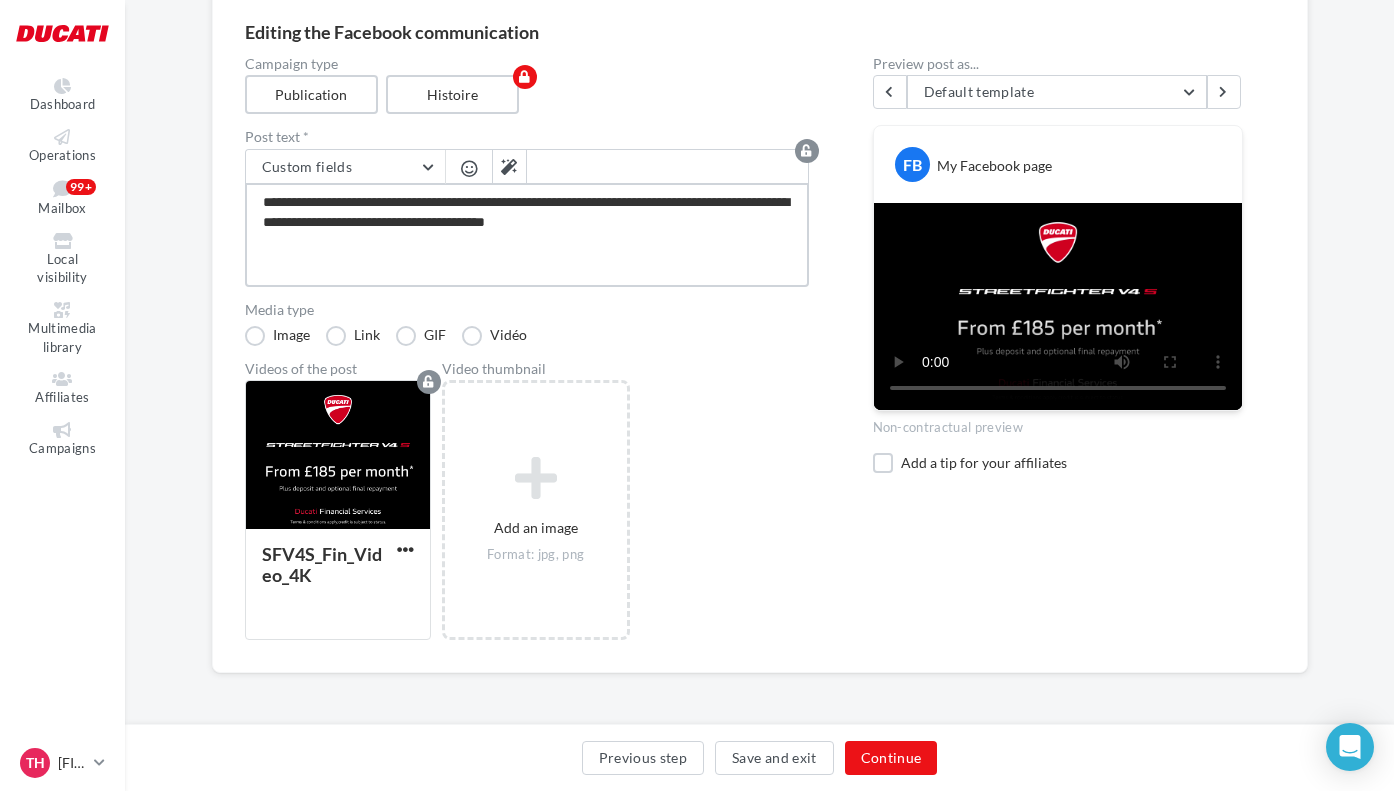 type on "**********" 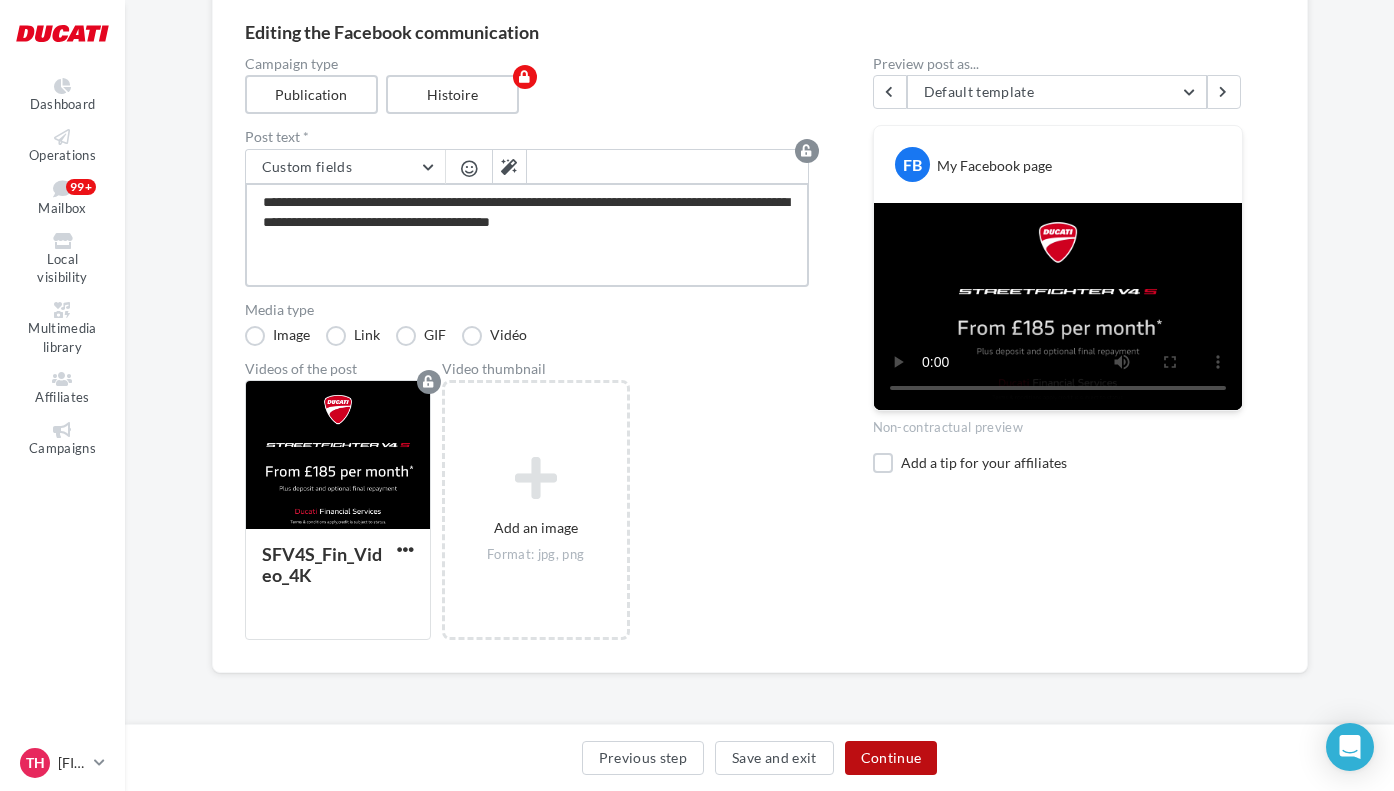 type on "**********" 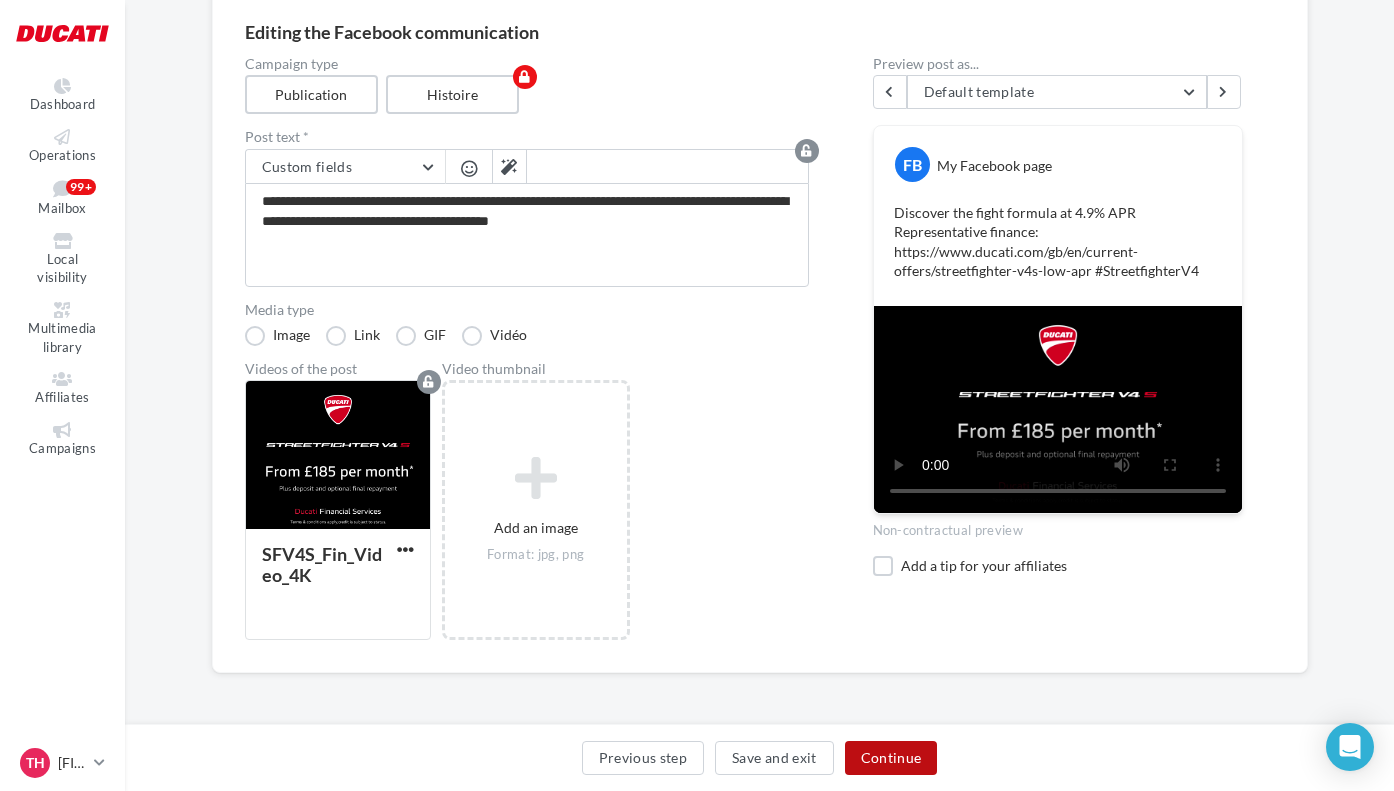 click on "Continue" at bounding box center [891, 758] 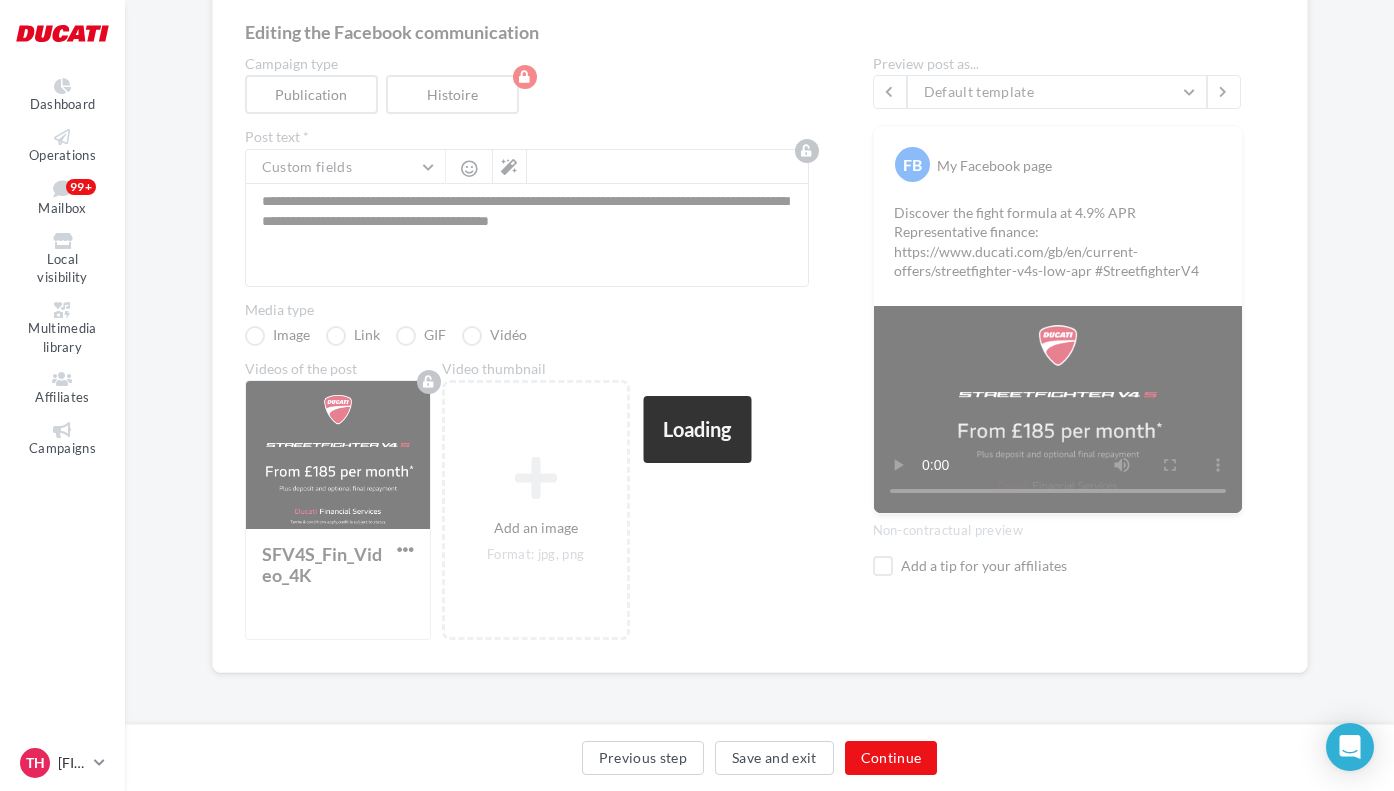scroll, scrollTop: 57, scrollLeft: 0, axis: vertical 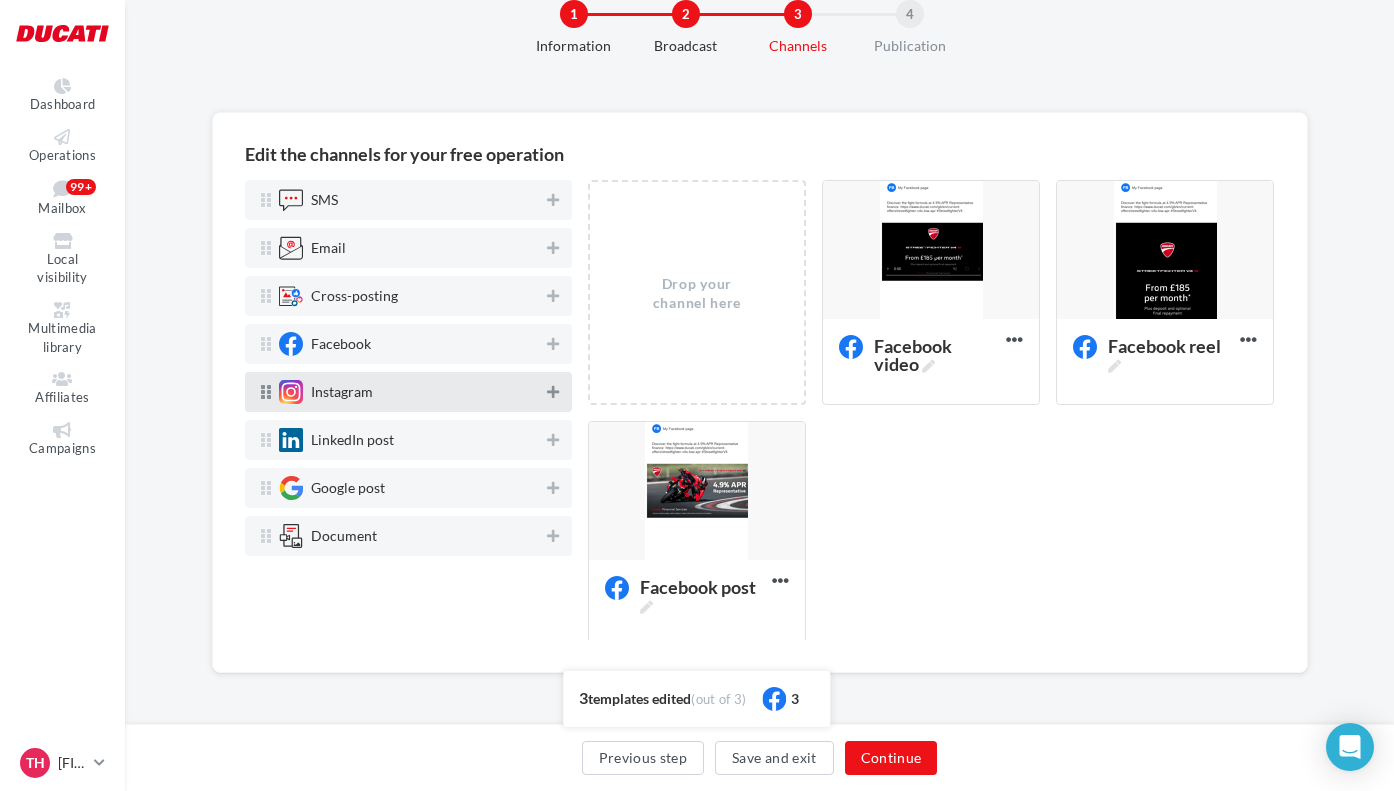 click at bounding box center [553, 392] 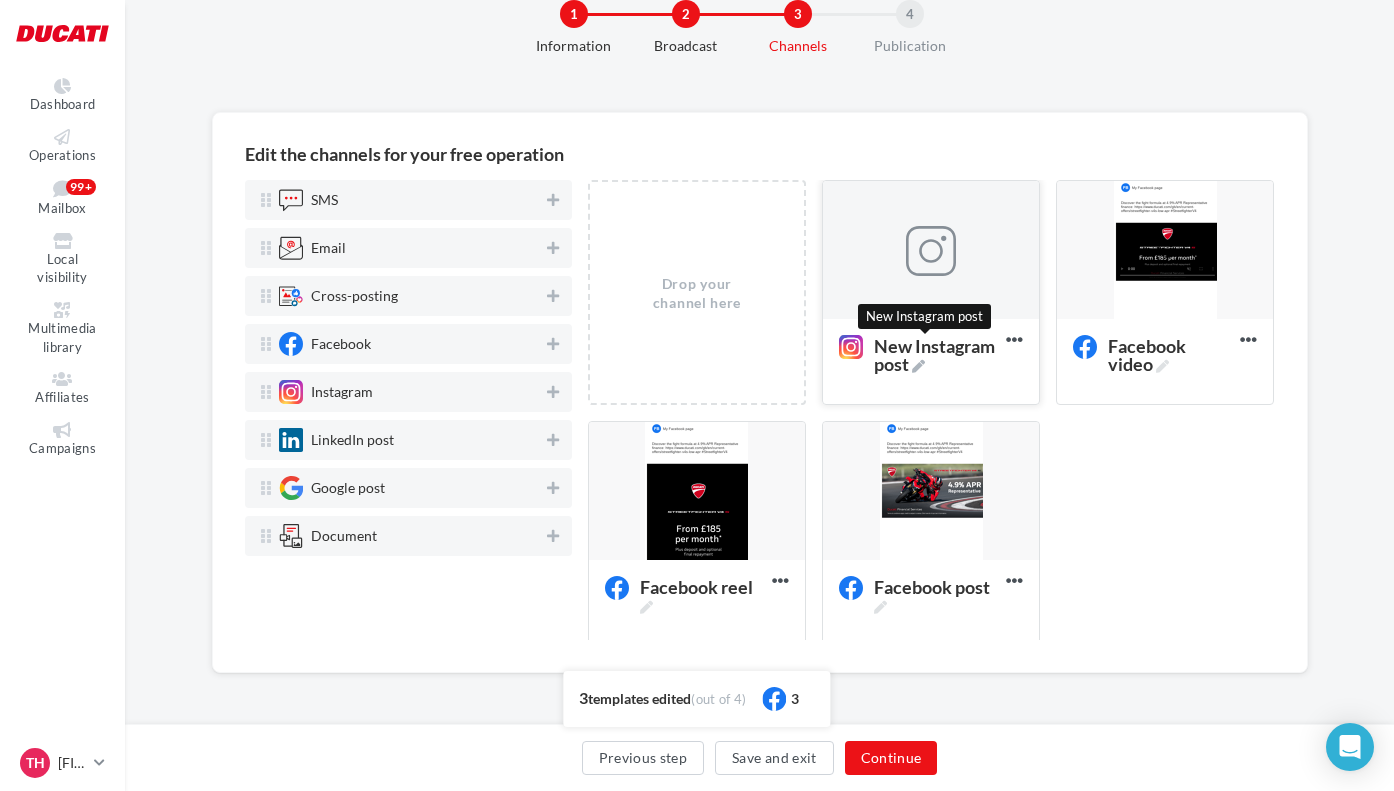 click at bounding box center [918, 366] 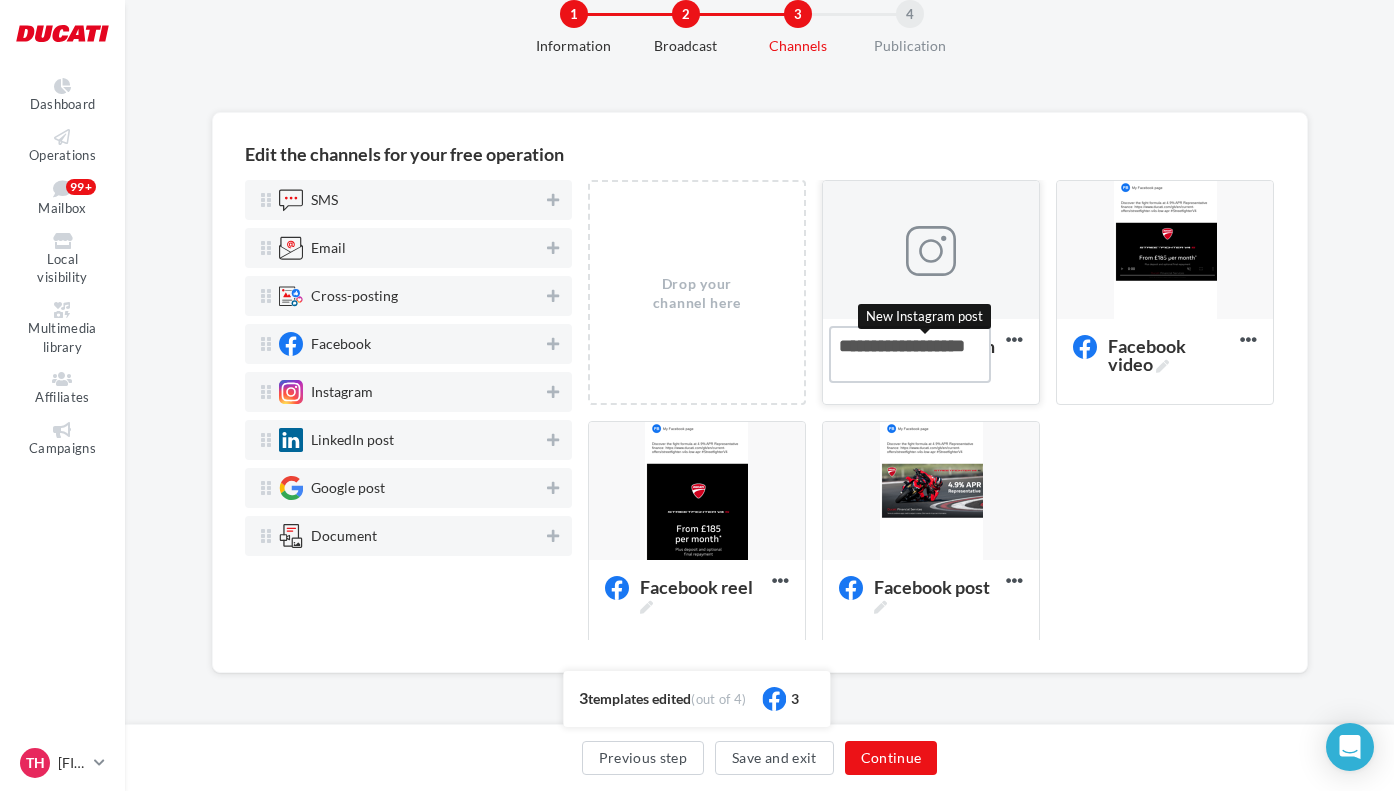 click on "New Instagram post
New Instagram post" at bounding box center (910, 354) 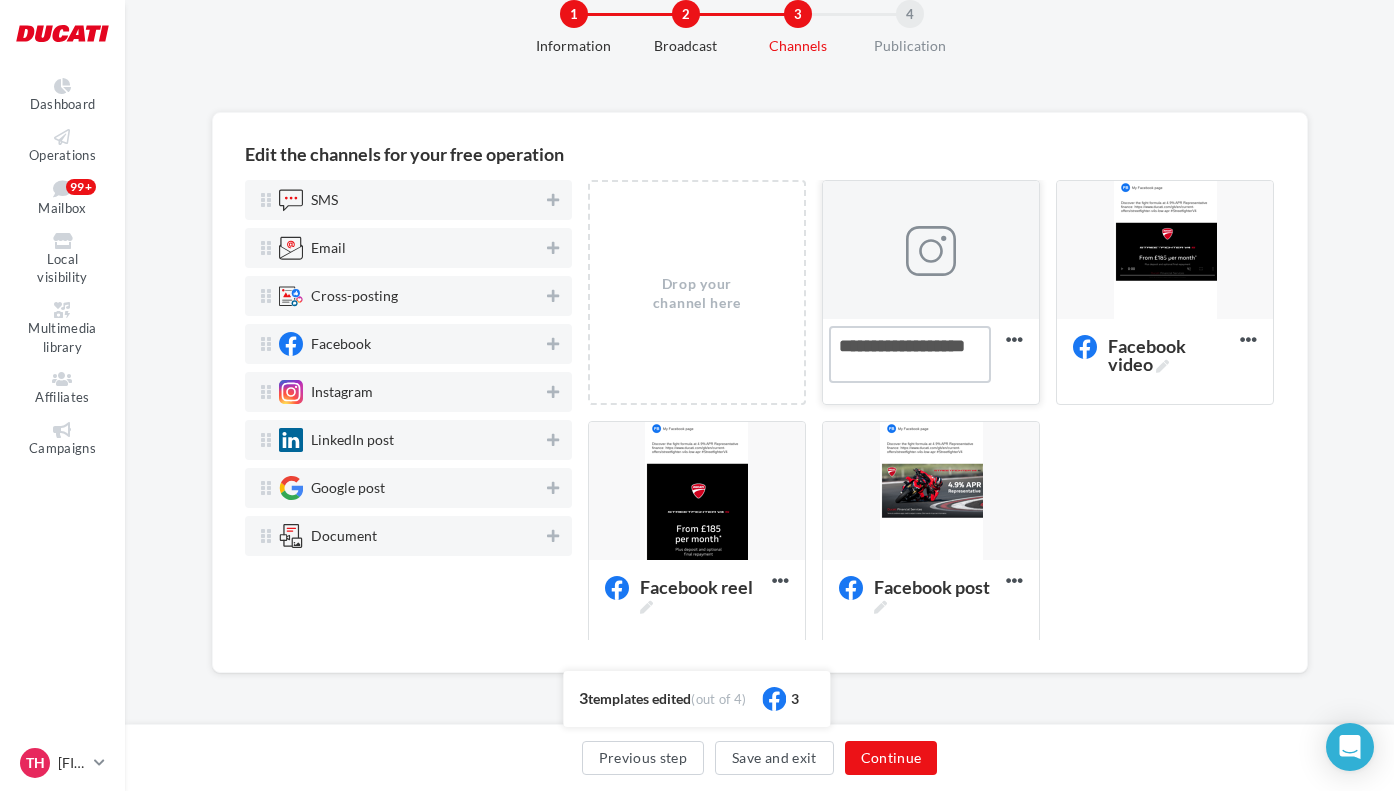 drag, startPoint x: 885, startPoint y: 345, endPoint x: 789, endPoint y: 345, distance: 96 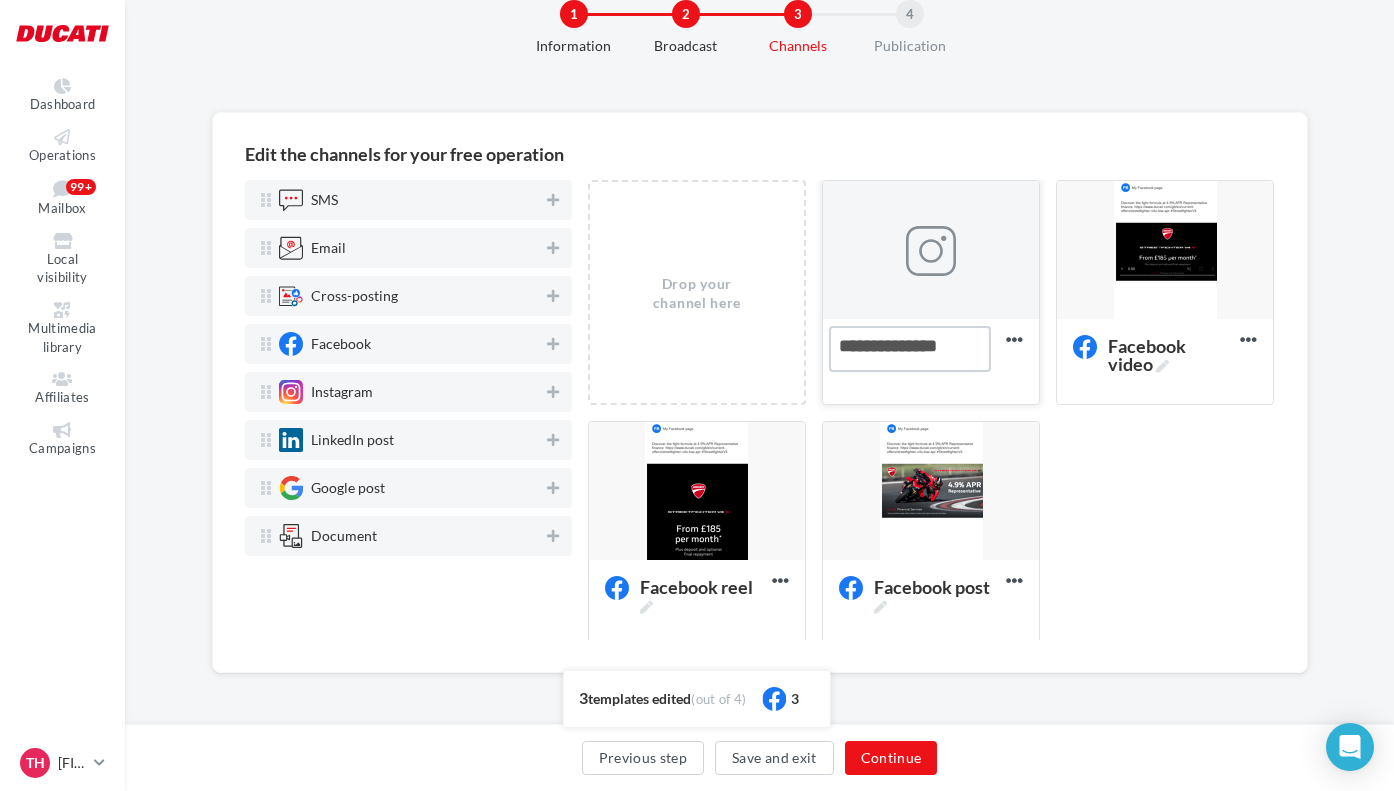 type 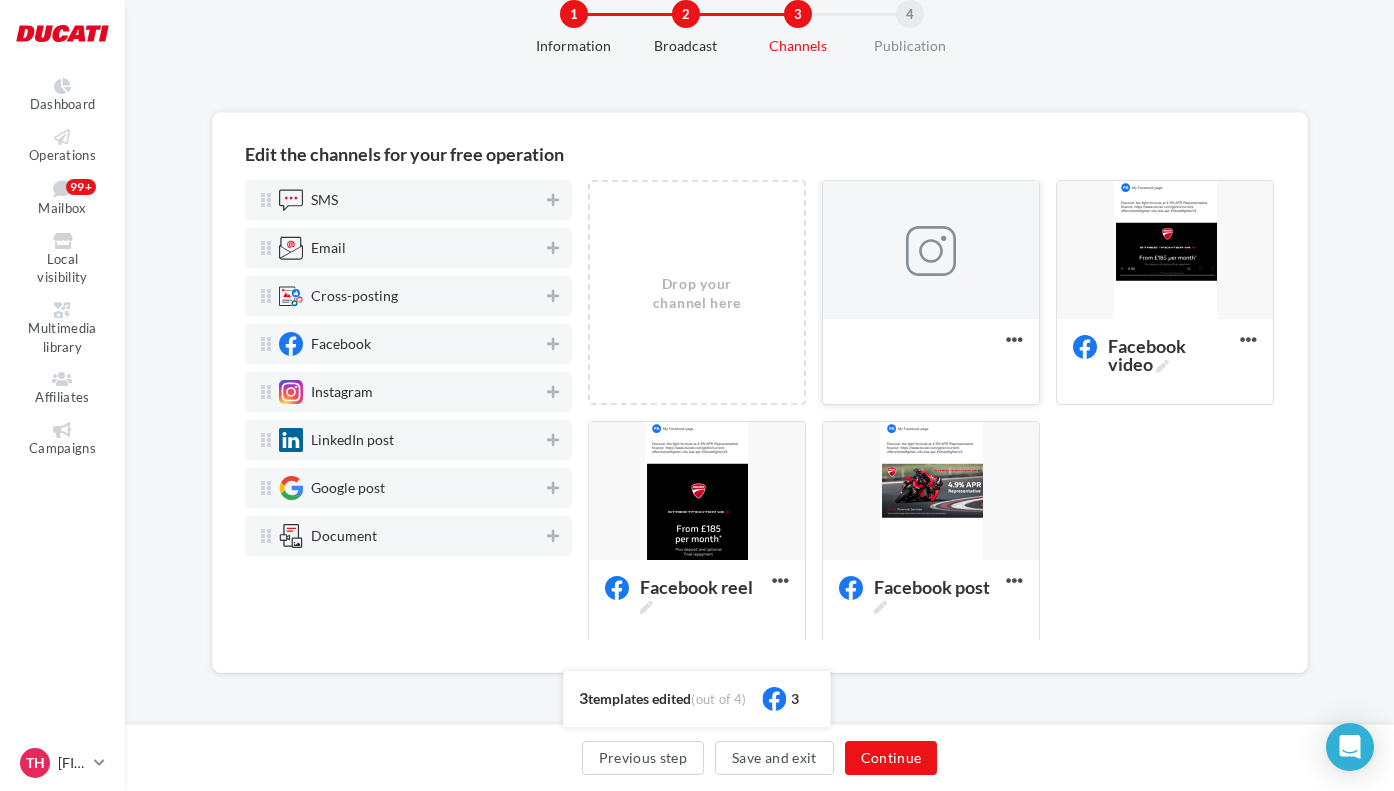 click at bounding box center (931, 251) 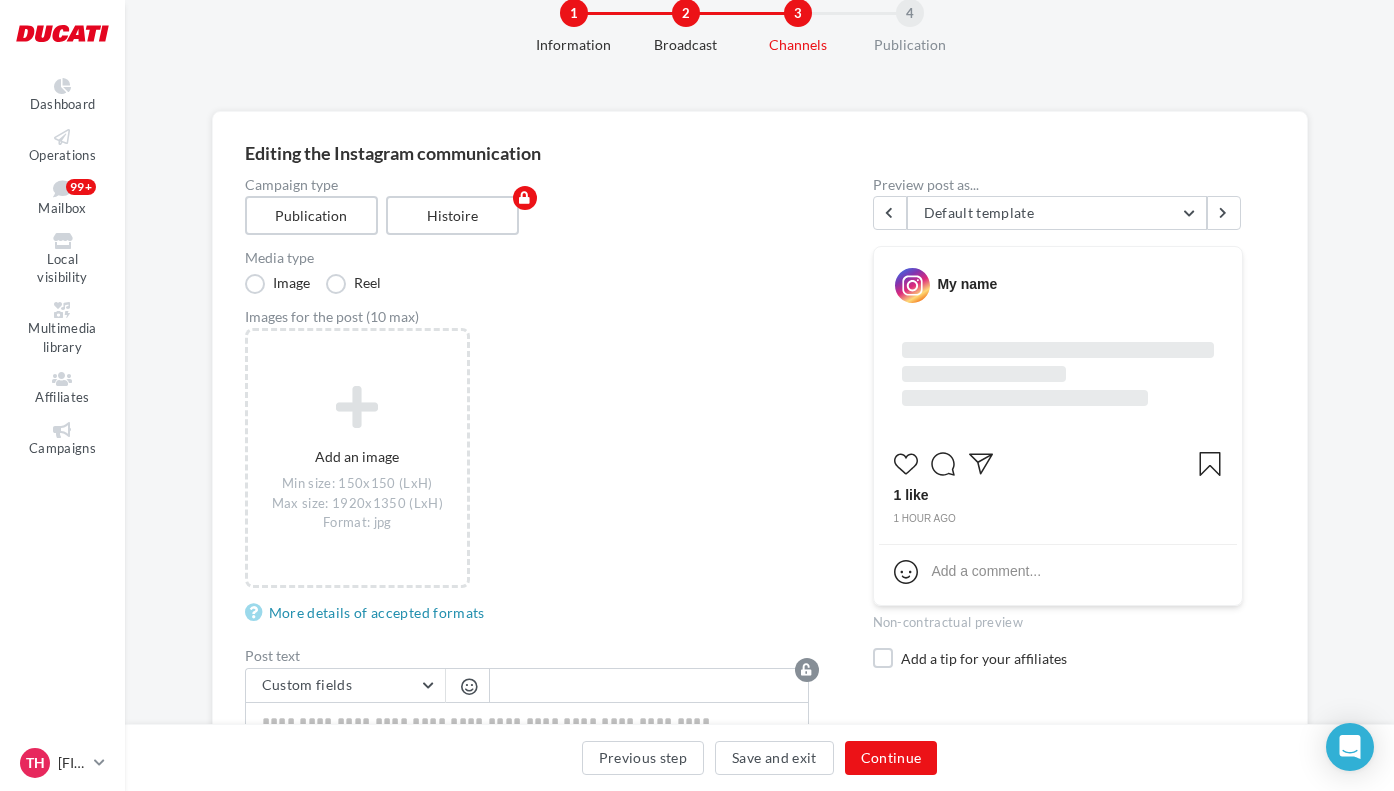 scroll, scrollTop: 148, scrollLeft: 0, axis: vertical 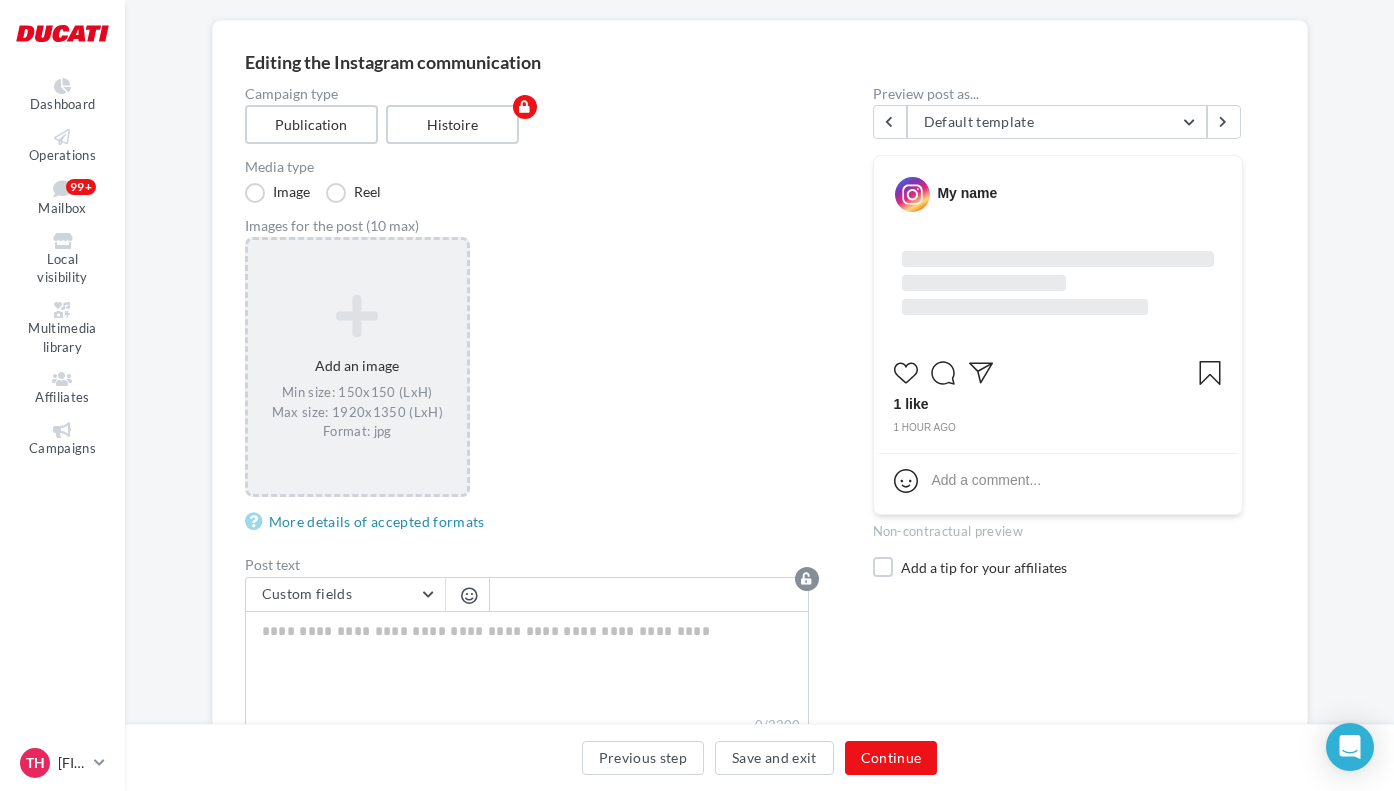 click at bounding box center (358, 316) 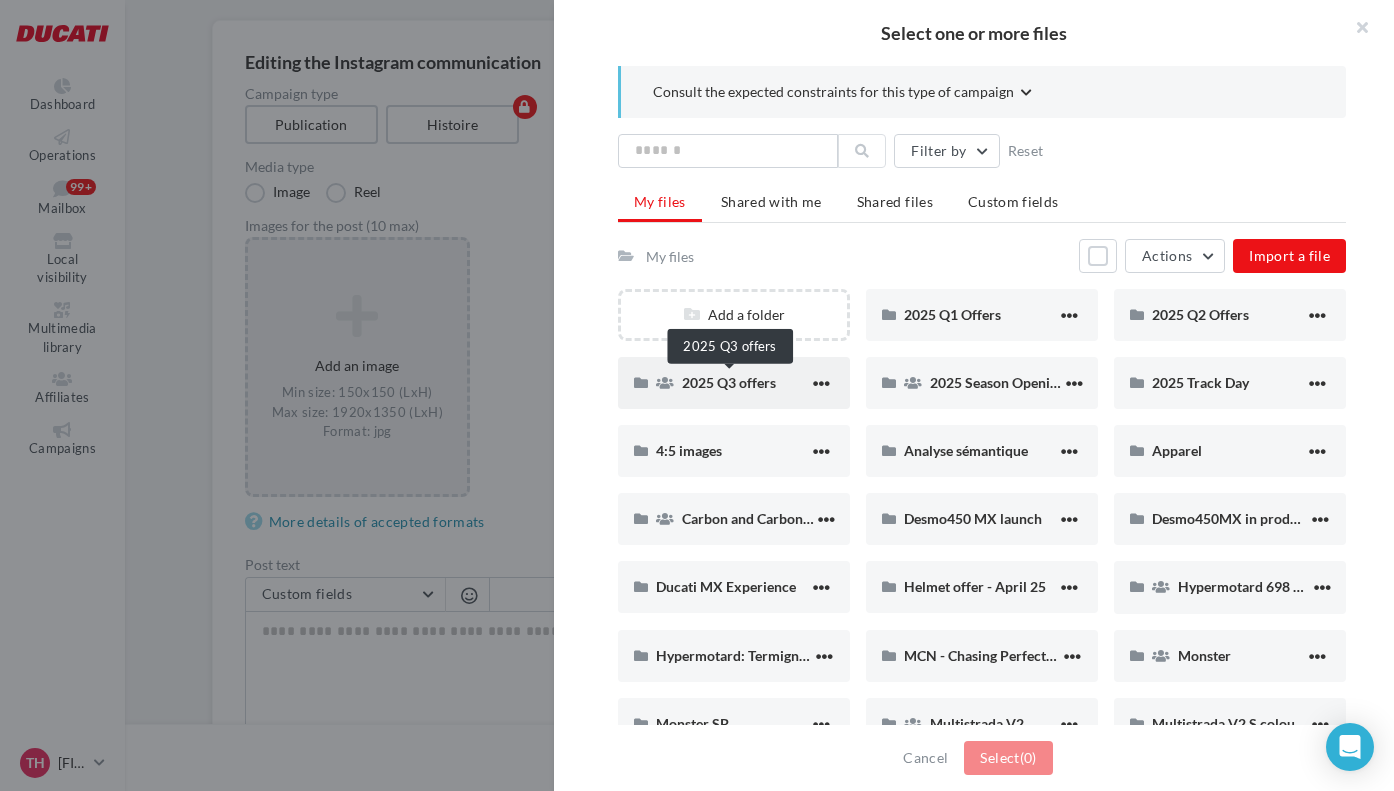 click on "2025 Q3 offers" at bounding box center (729, 382) 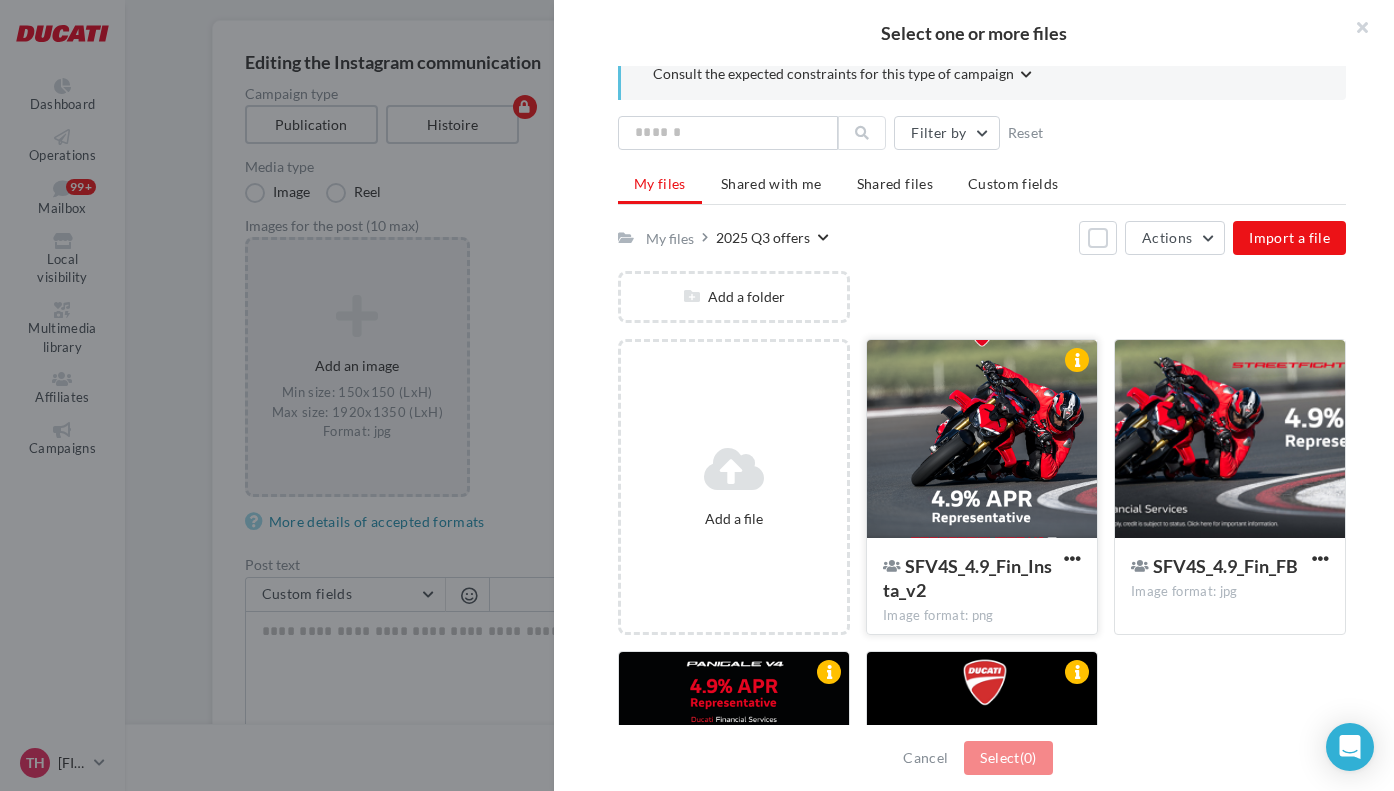 scroll, scrollTop: 24, scrollLeft: 0, axis: vertical 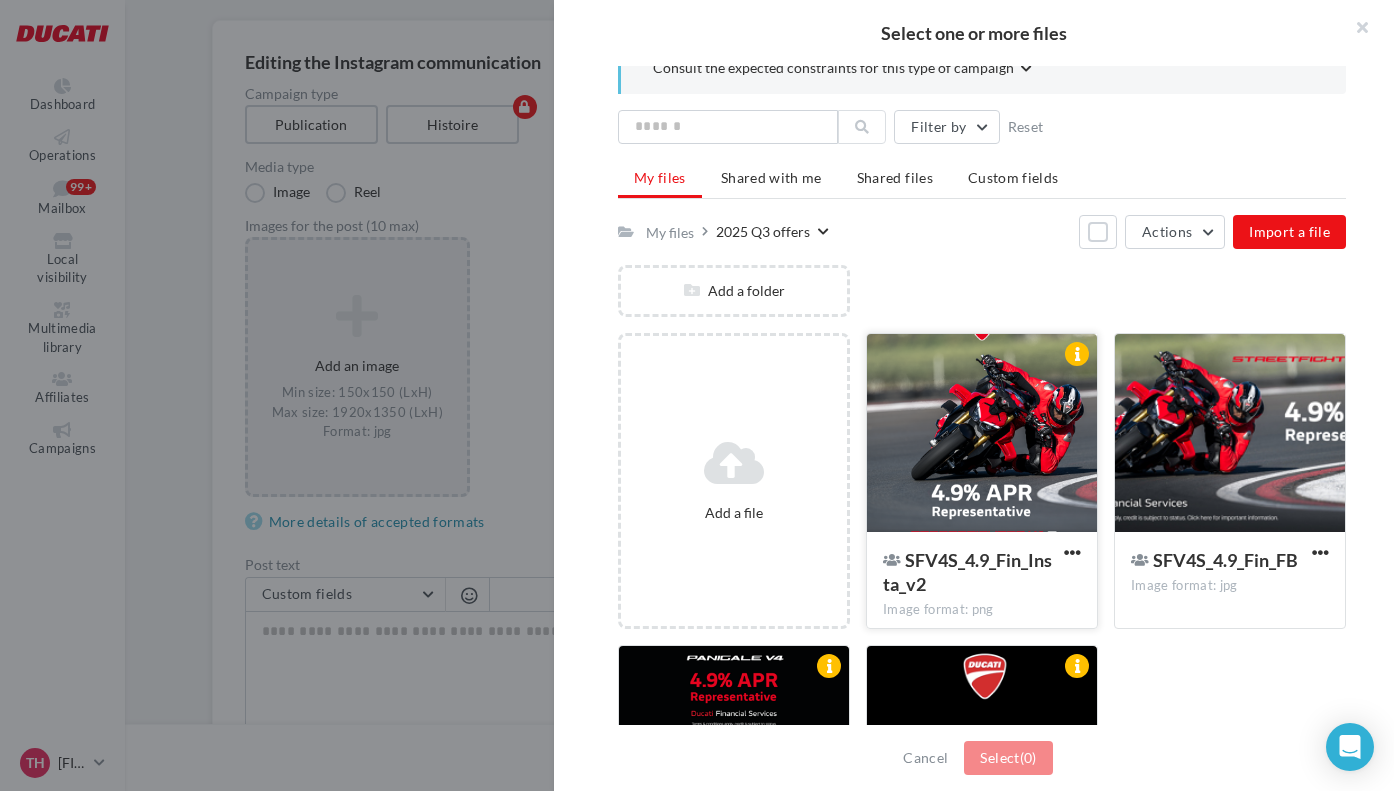 click at bounding box center (982, 434) 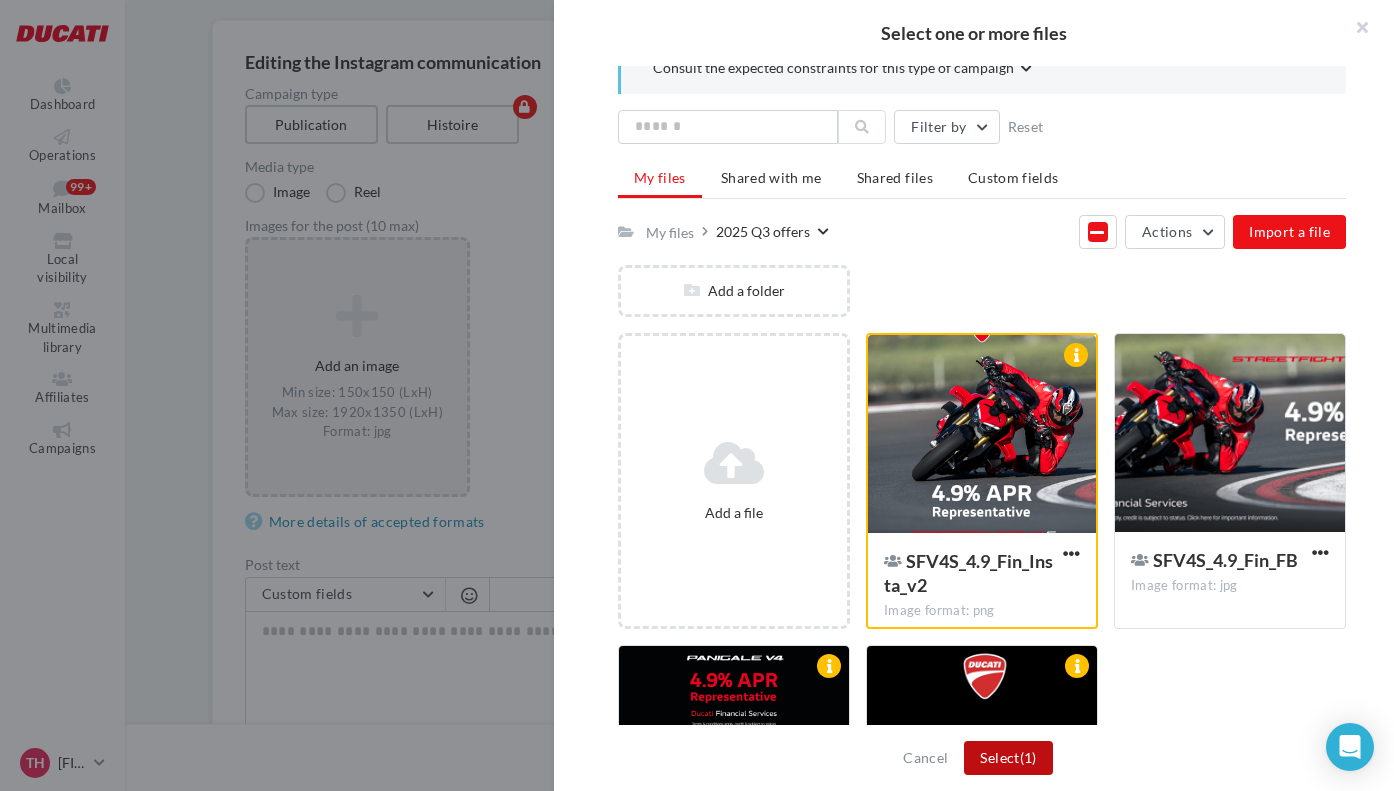 click on "Select   (1)" at bounding box center (1008, 758) 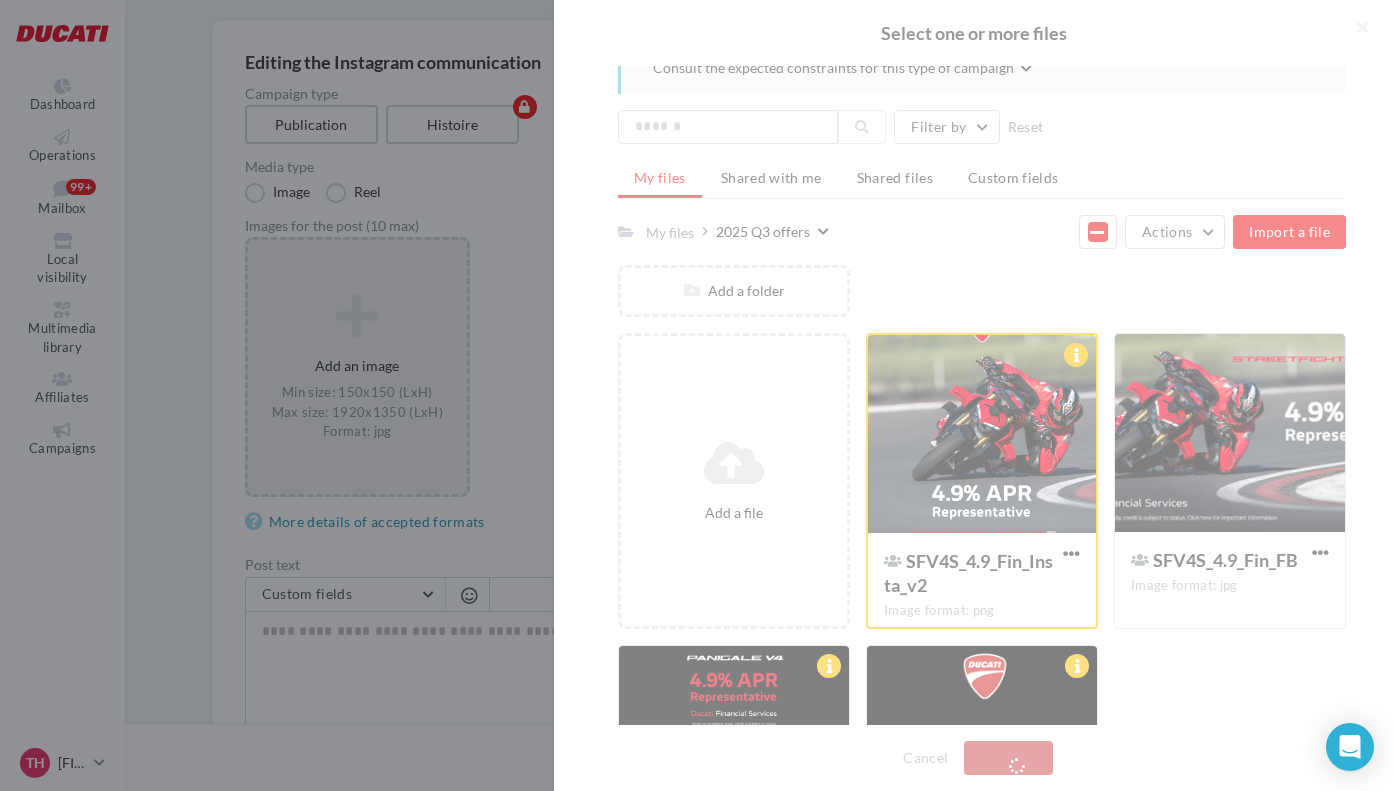 scroll, scrollTop: 24, scrollLeft: 0, axis: vertical 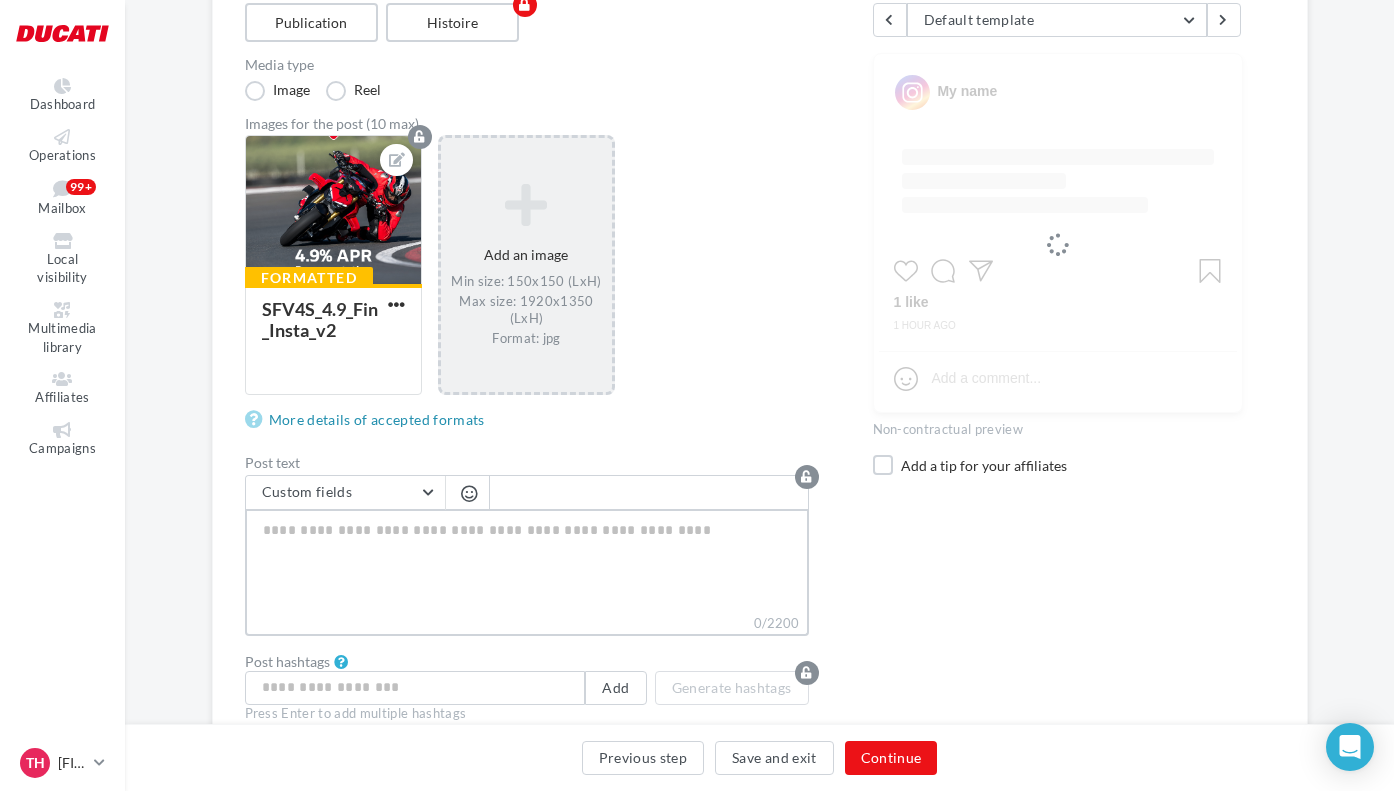 click on "0/2200" at bounding box center (527, 561) 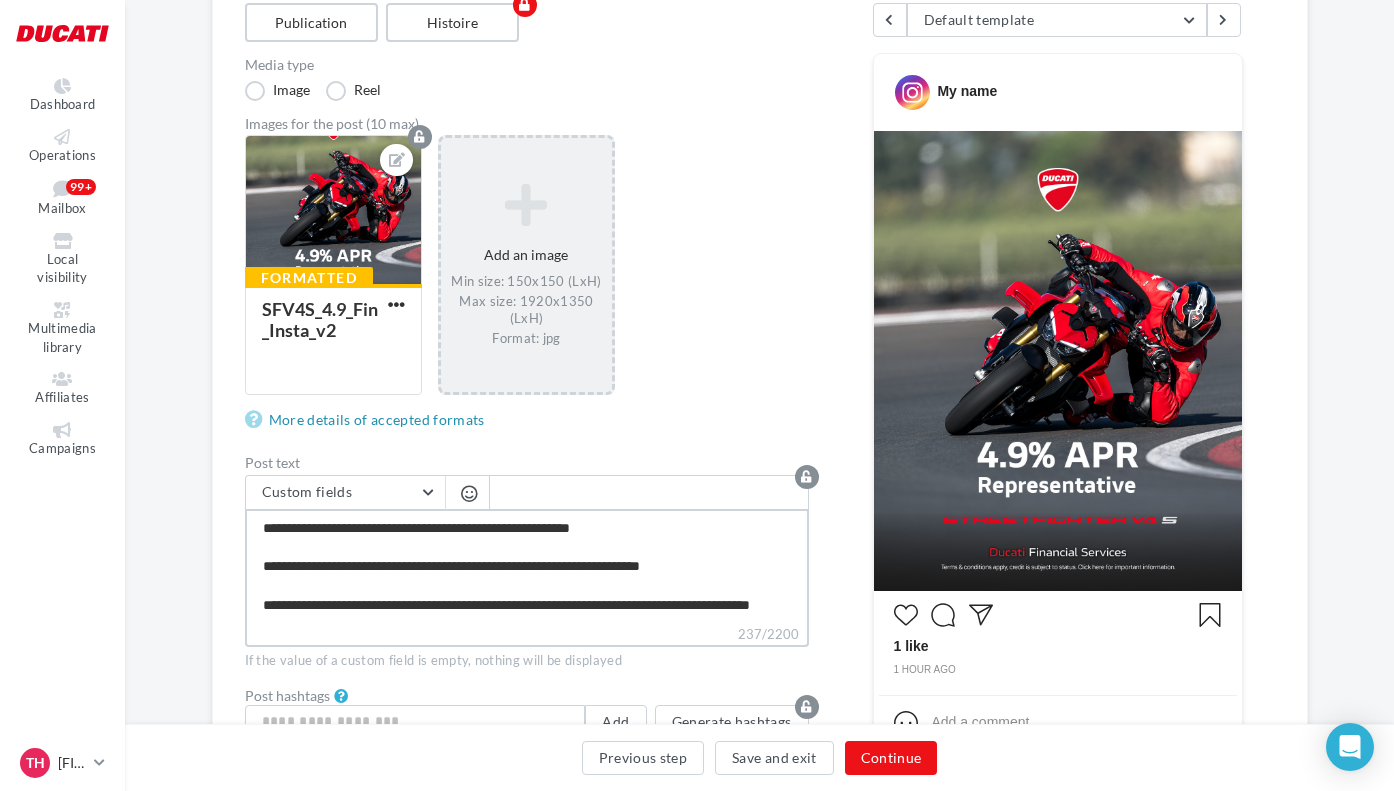 scroll, scrollTop: 10, scrollLeft: 0, axis: vertical 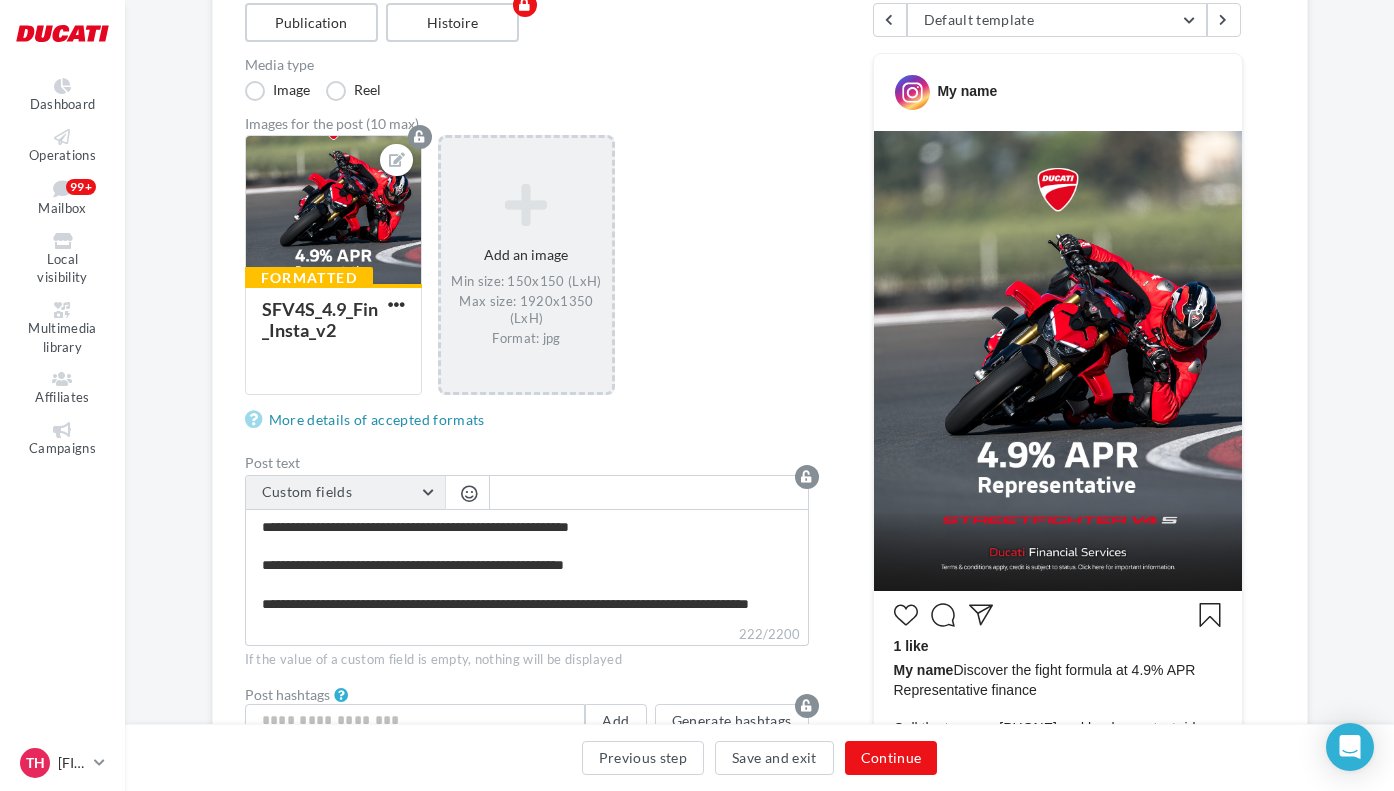 click on "Custom fields" at bounding box center [345, 493] 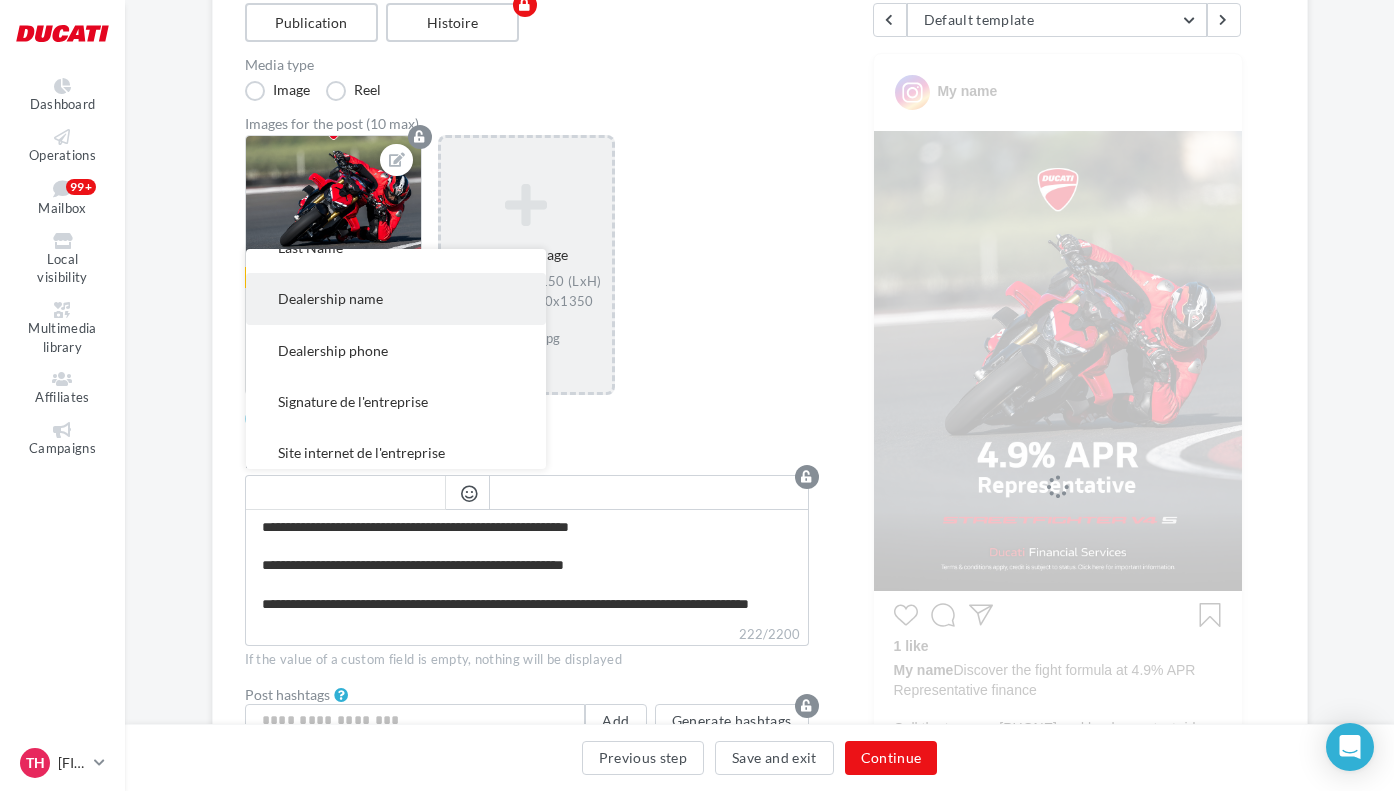 click on "Dealership name" at bounding box center [396, 298] 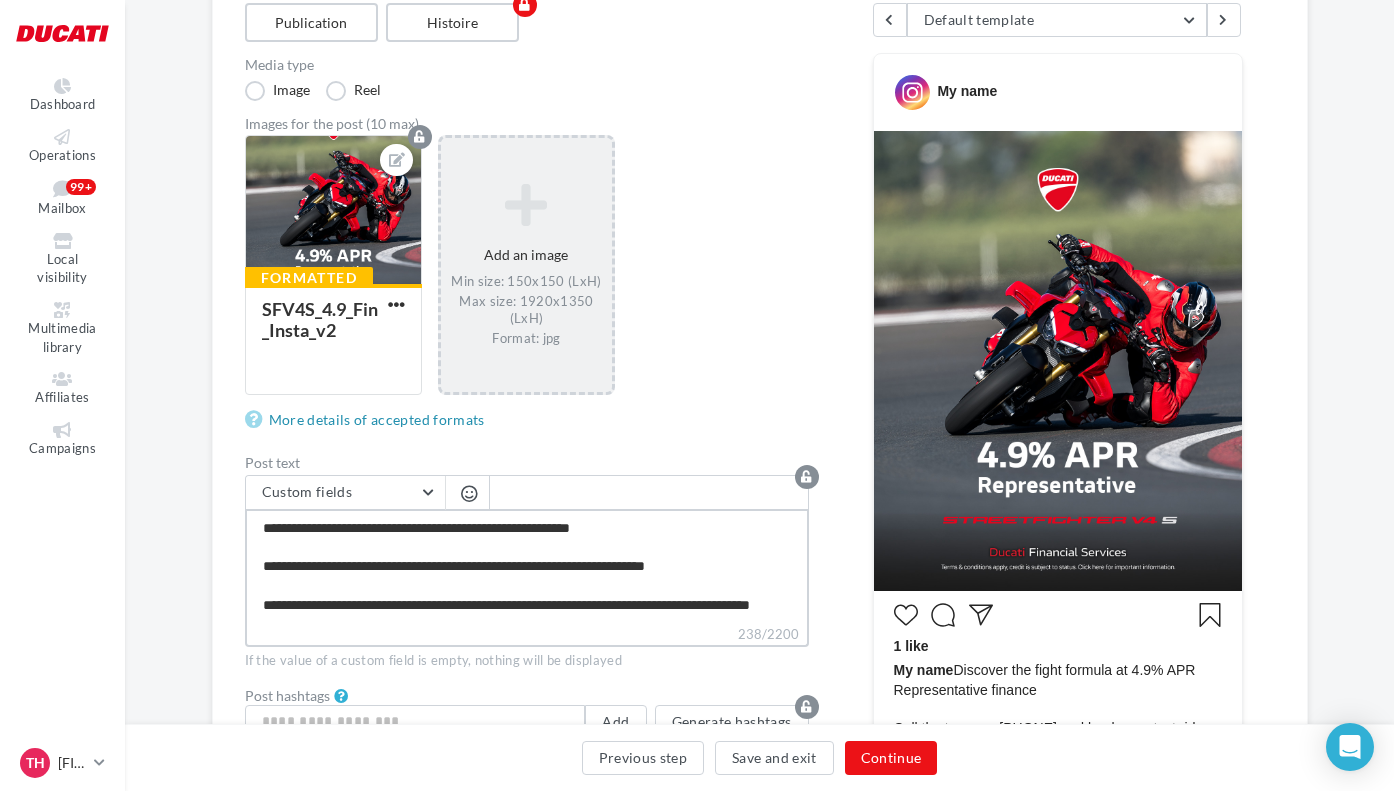 click on "**********" at bounding box center (527, 566) 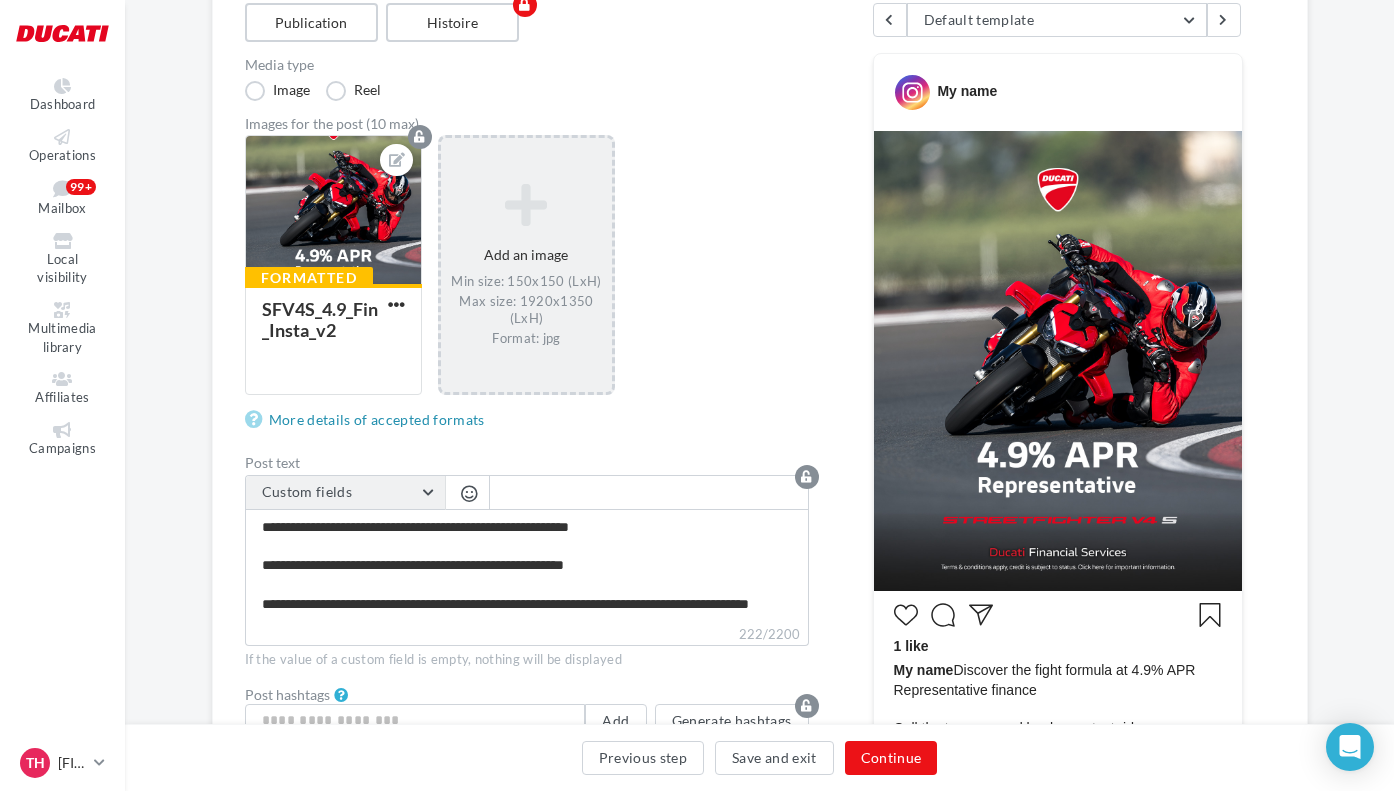 click on "Custom fields" at bounding box center [345, 493] 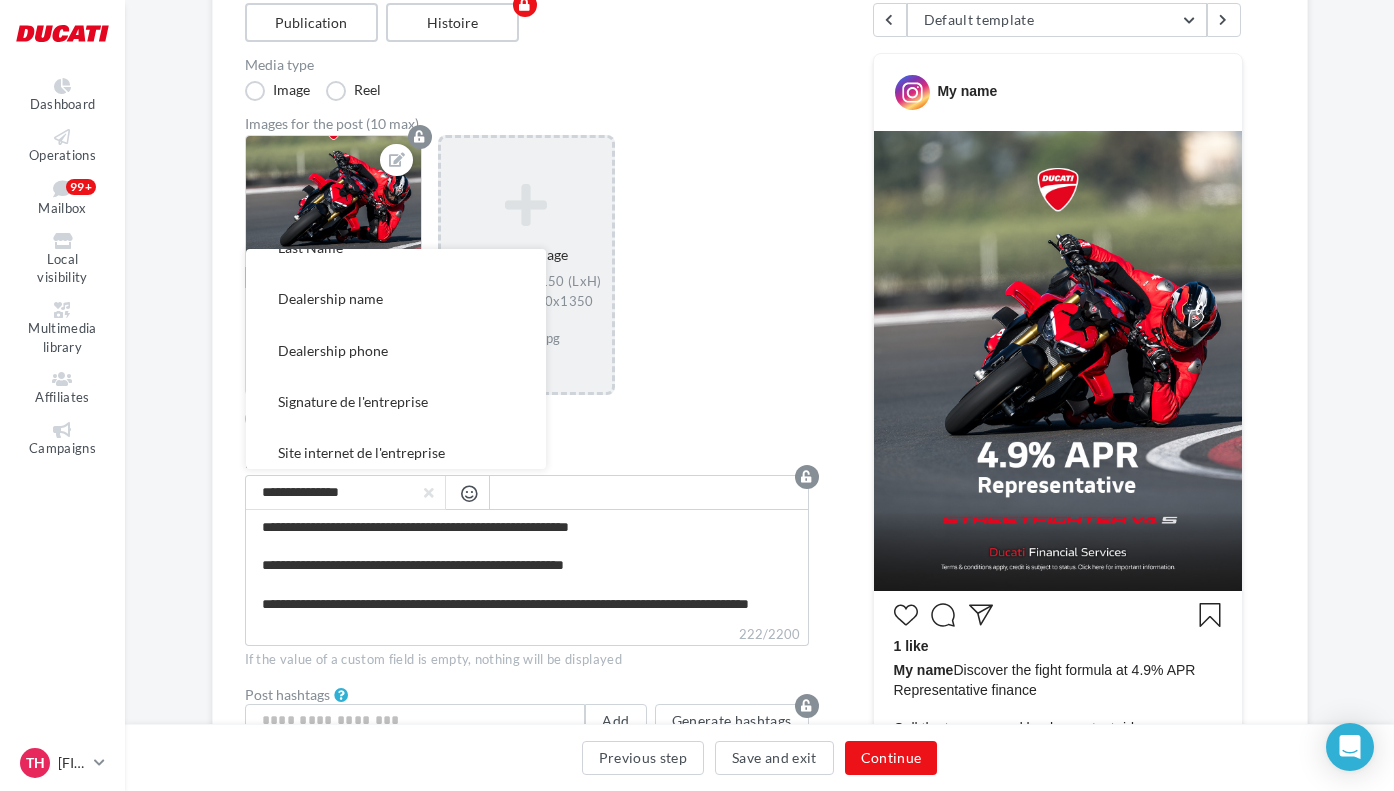 scroll, scrollTop: 386, scrollLeft: 0, axis: vertical 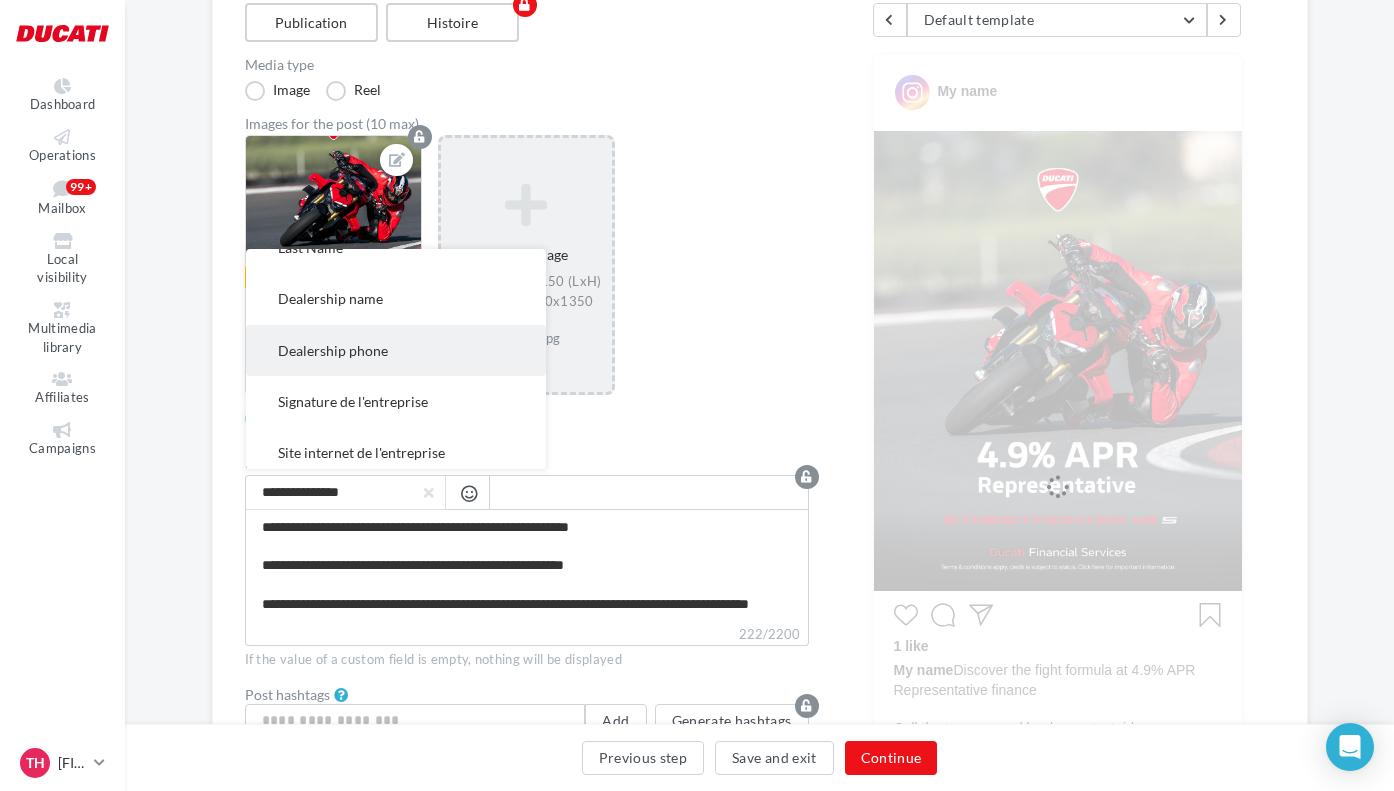 click on "Dealership phone" at bounding box center (396, 350) 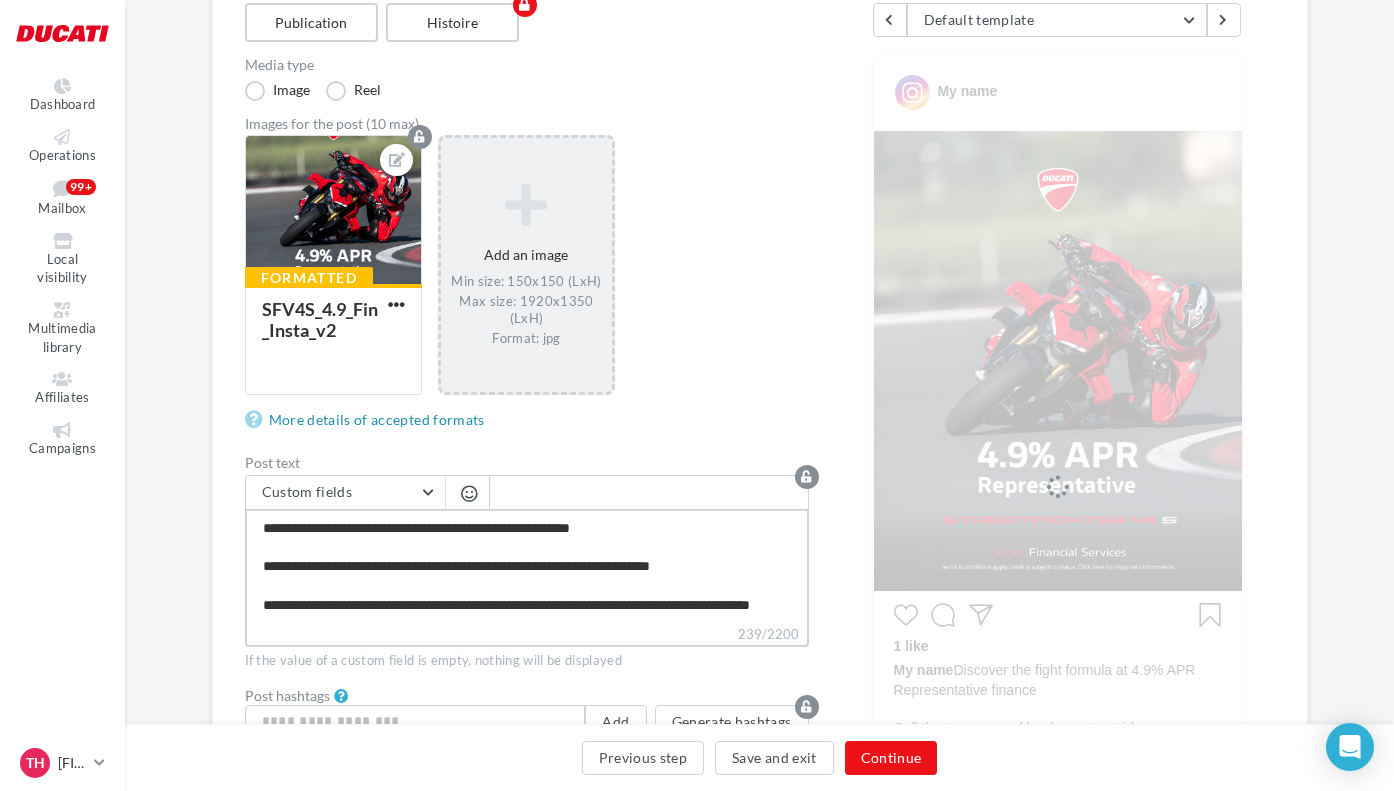 click on "**********" at bounding box center (527, 566) 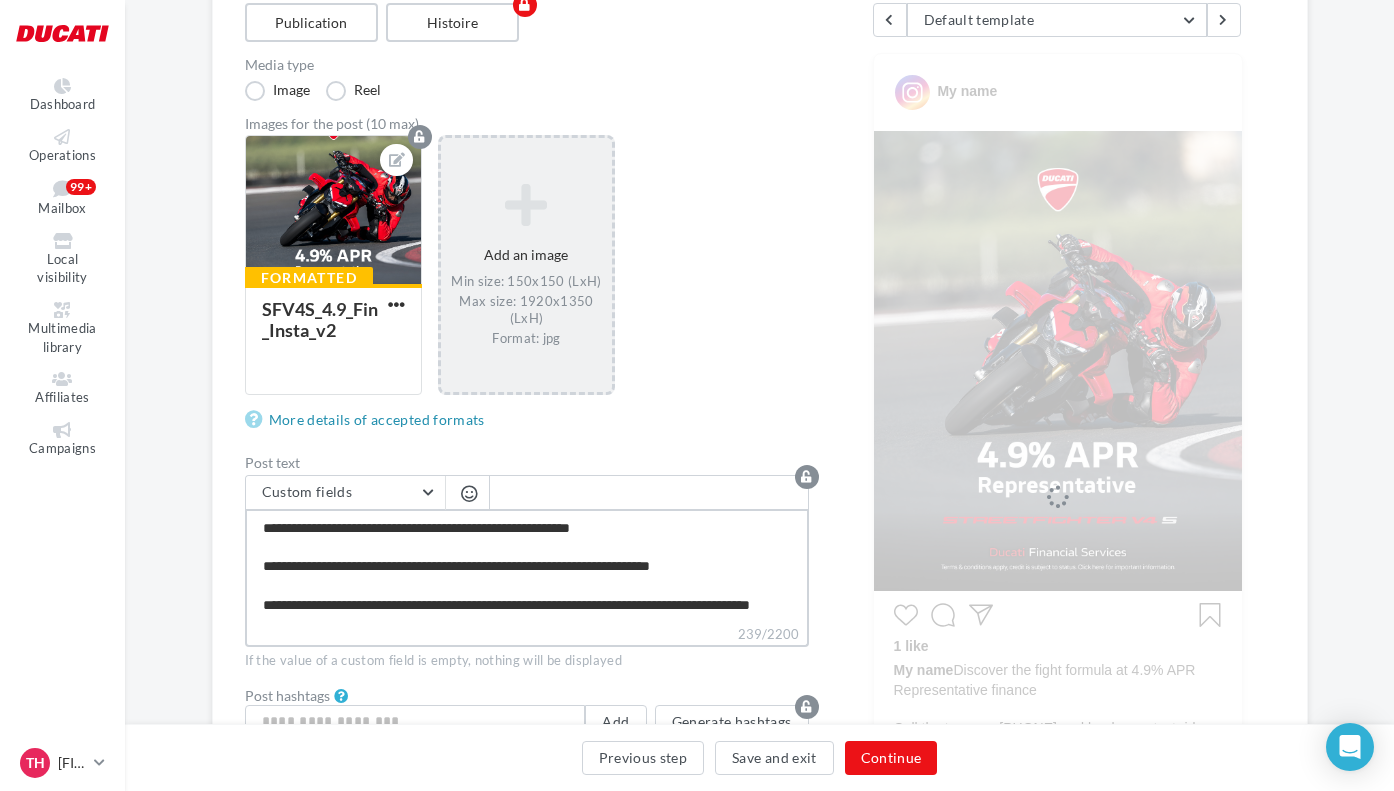 scroll, scrollTop: 0, scrollLeft: 0, axis: both 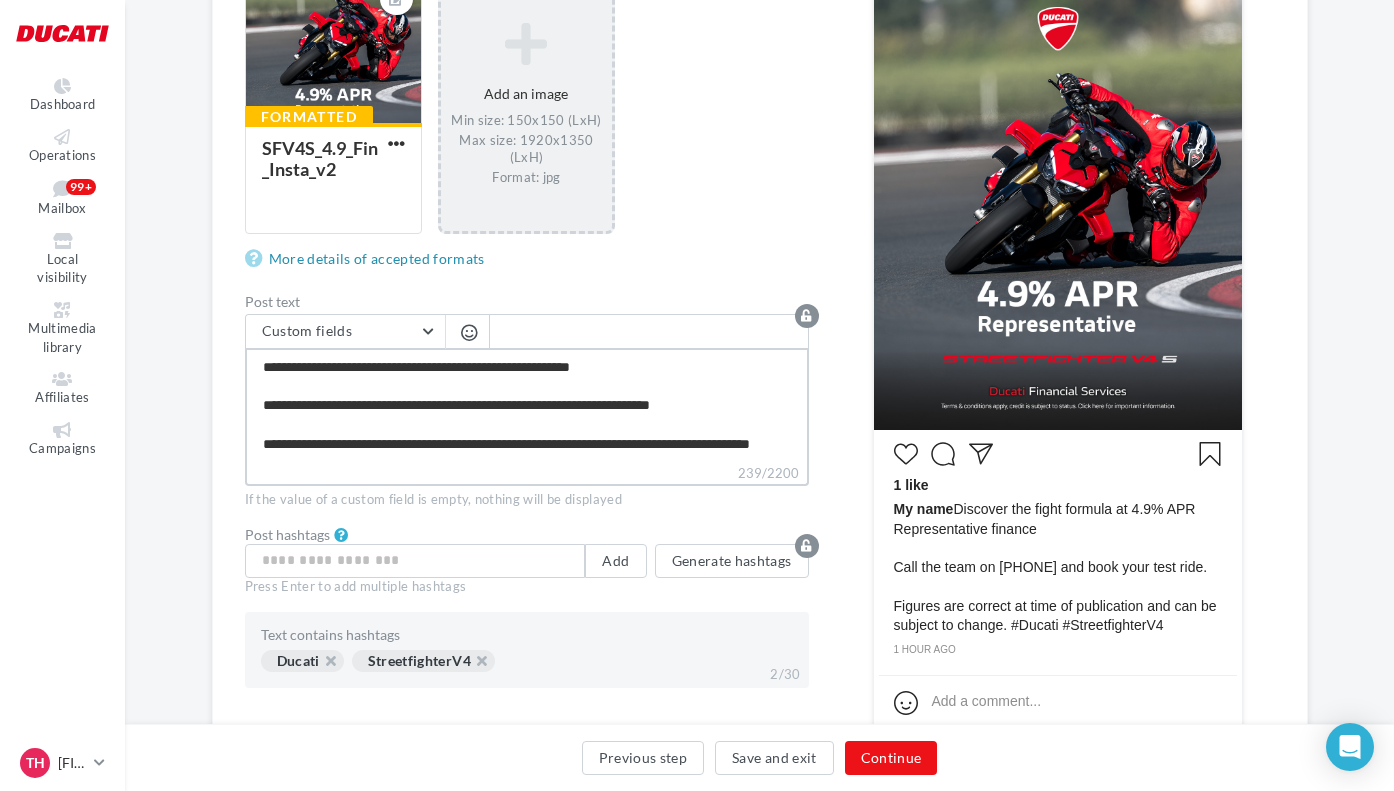 click on "**********" at bounding box center [527, 405] 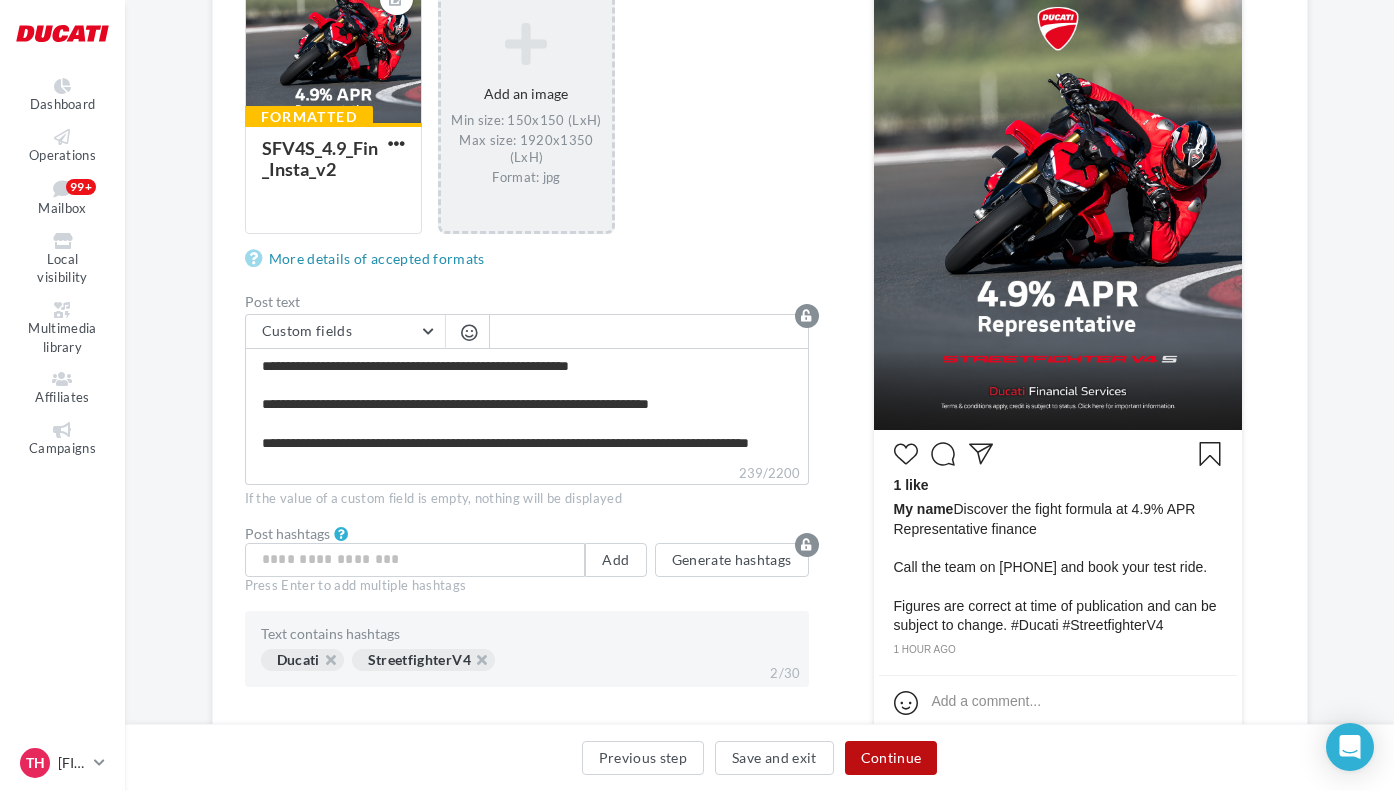 scroll, scrollTop: 18, scrollLeft: 0, axis: vertical 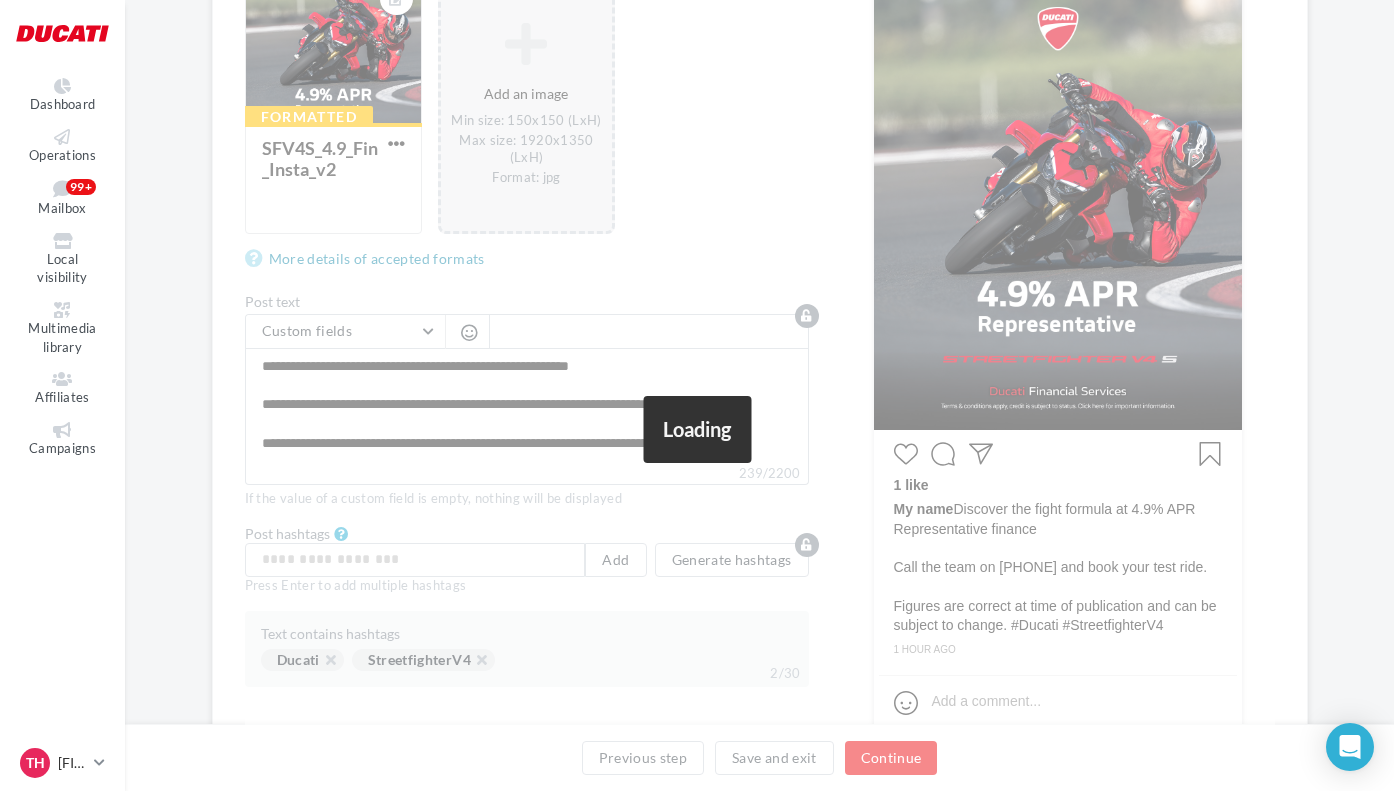 drag, startPoint x: 880, startPoint y: 718, endPoint x: 872, endPoint y: 512, distance: 206.15529 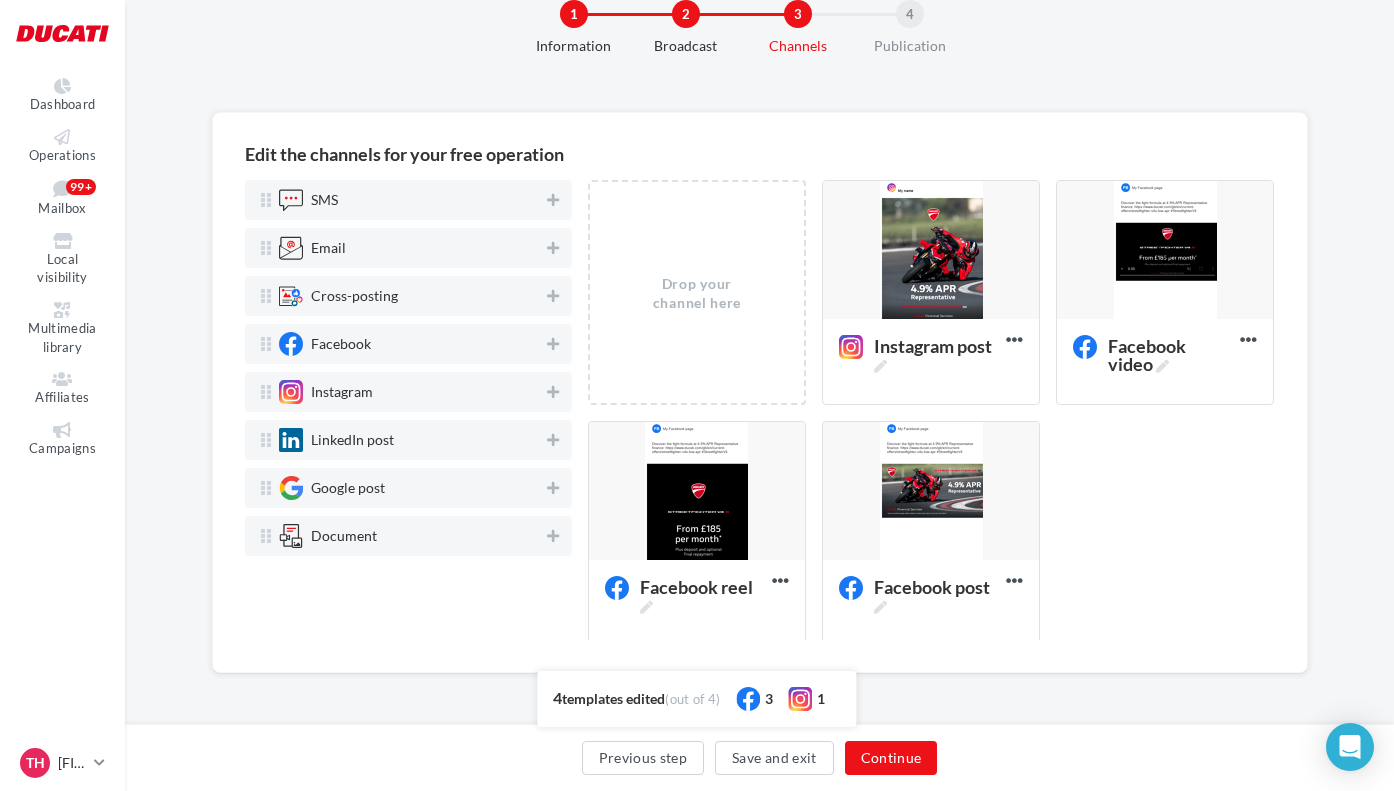 scroll, scrollTop: 57, scrollLeft: 0, axis: vertical 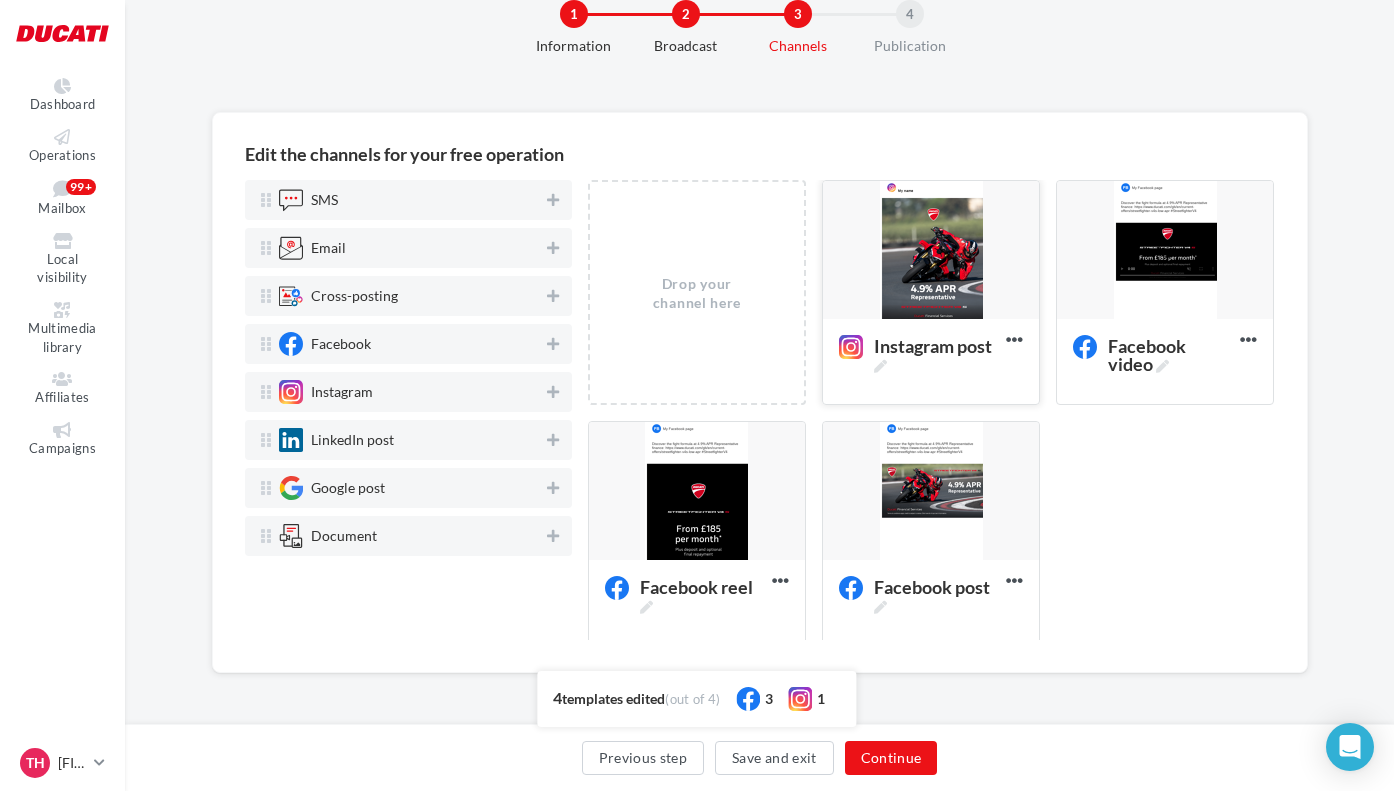 click at bounding box center (931, 251) 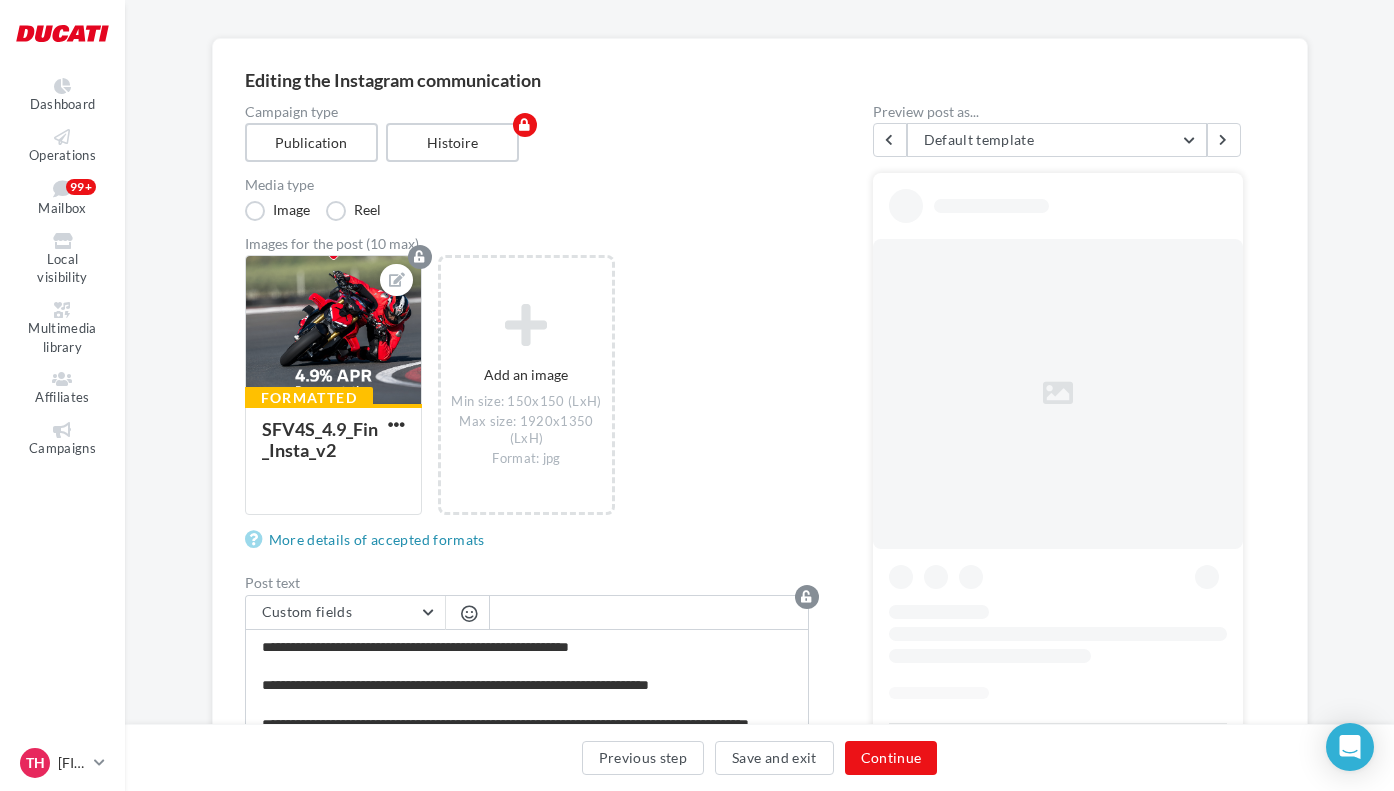 scroll, scrollTop: 163, scrollLeft: 0, axis: vertical 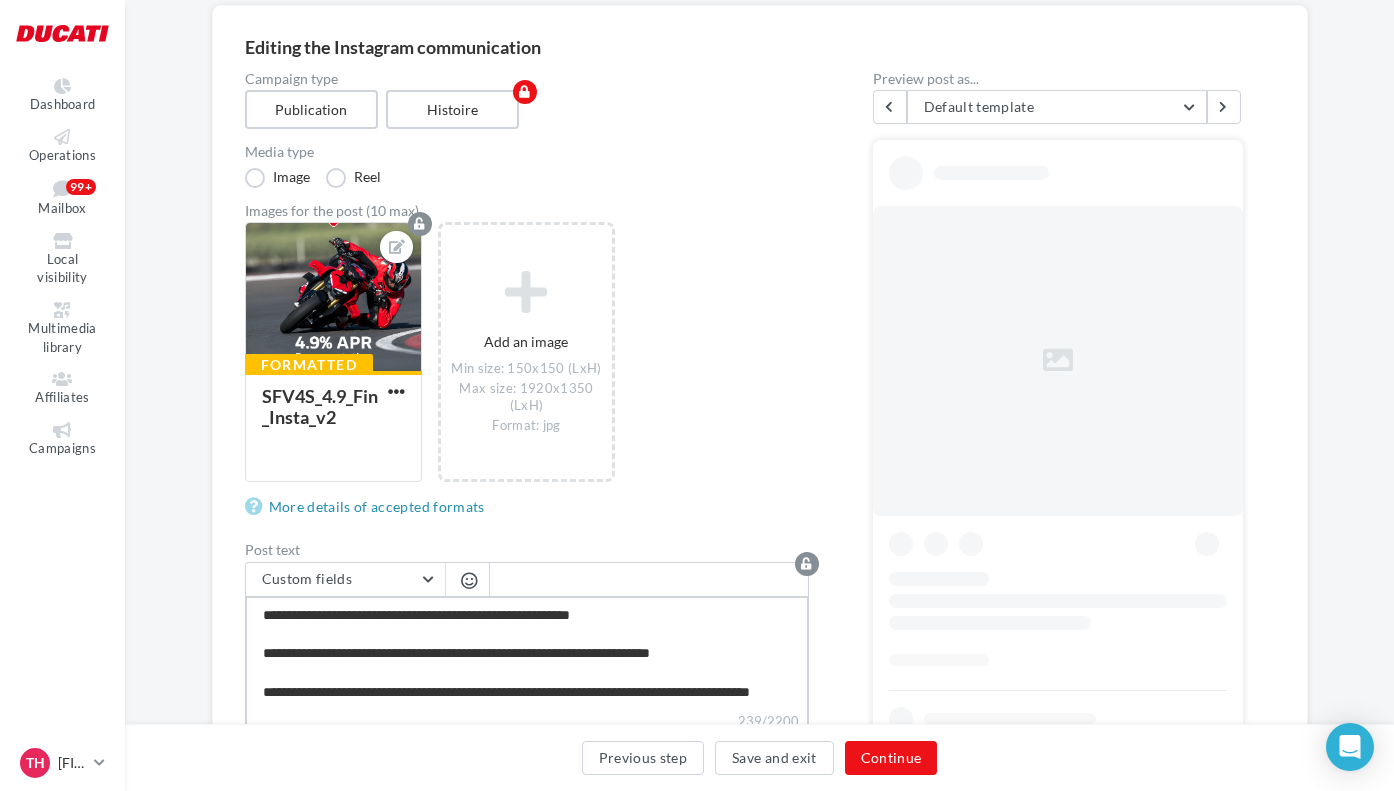 click on "**********" at bounding box center [527, 653] 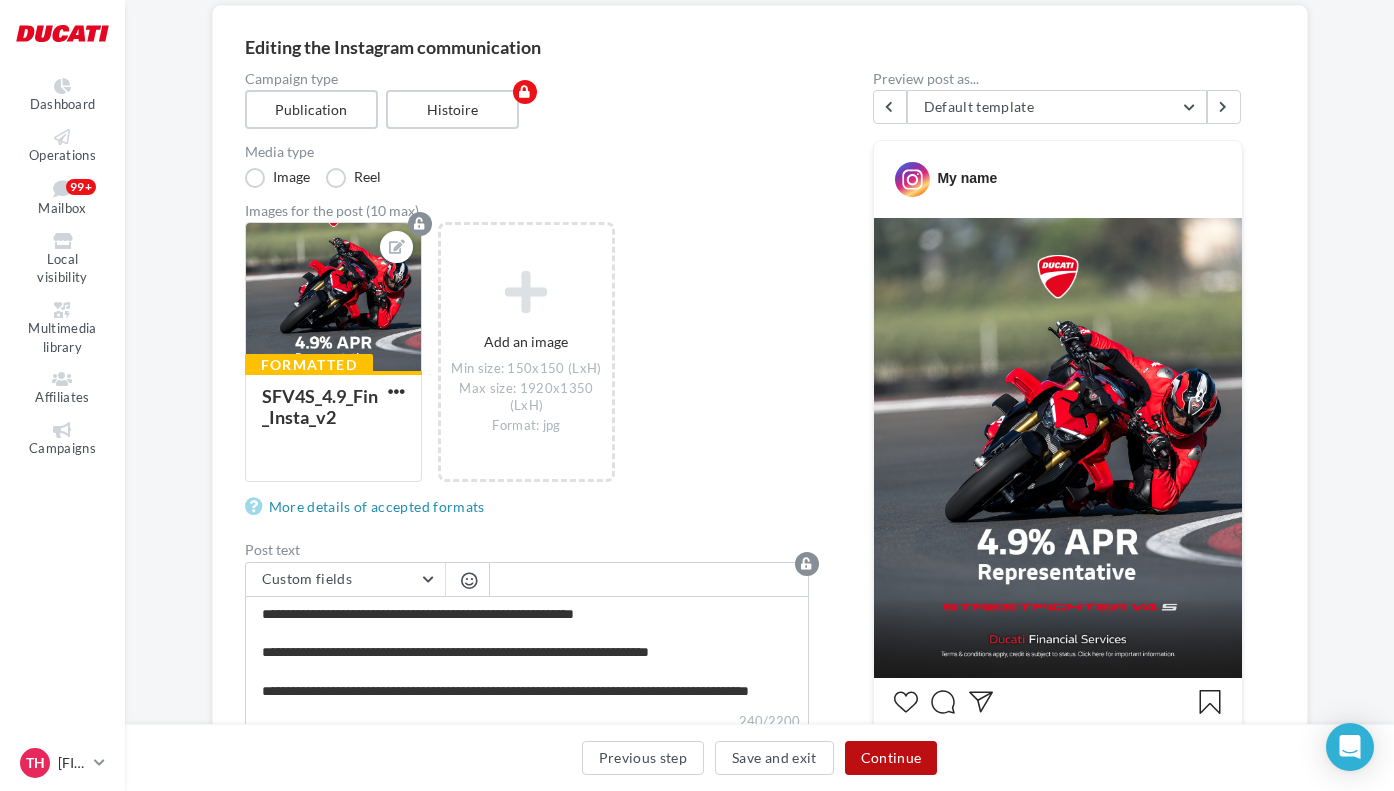 click on "Continue" at bounding box center [891, 758] 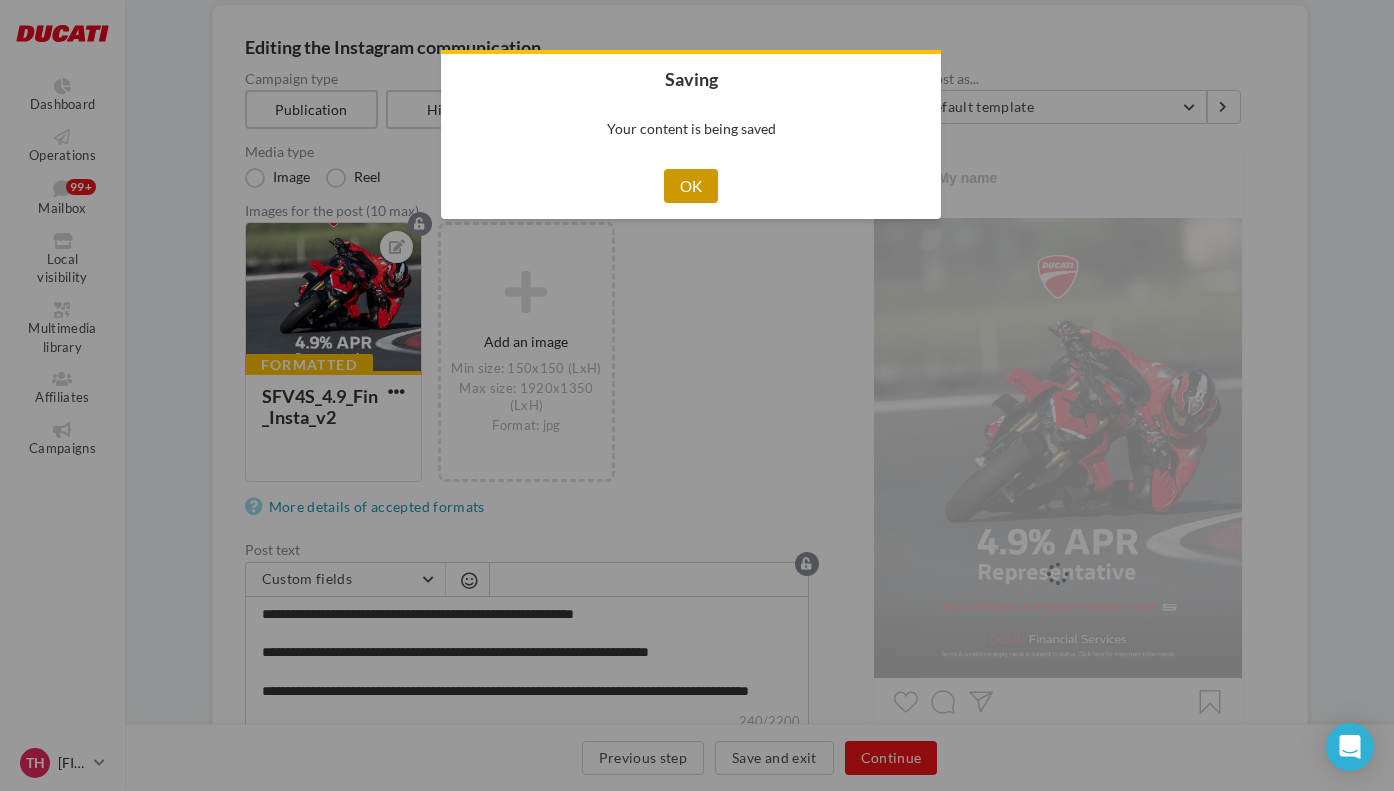 click on "OK" at bounding box center (691, 186) 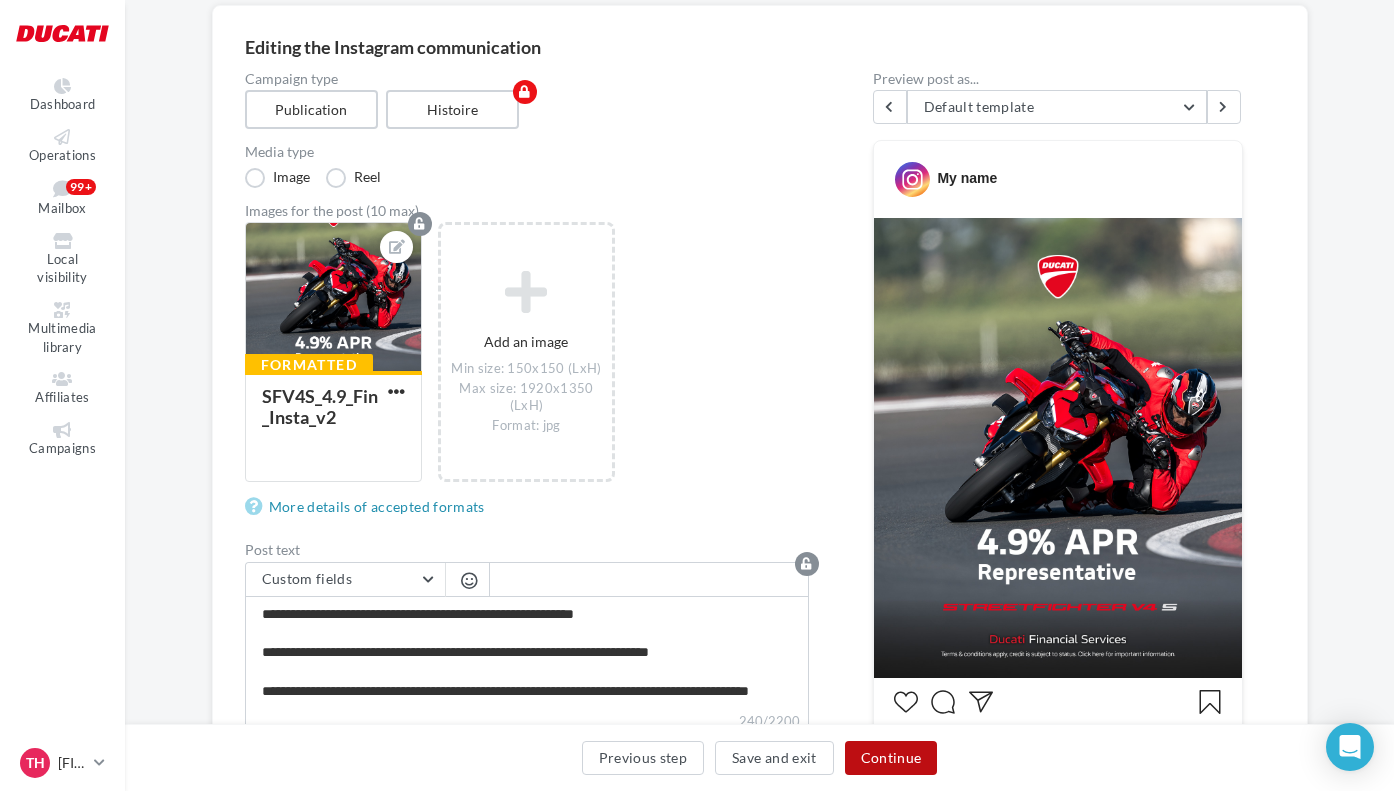 click on "Continue" at bounding box center (891, 758) 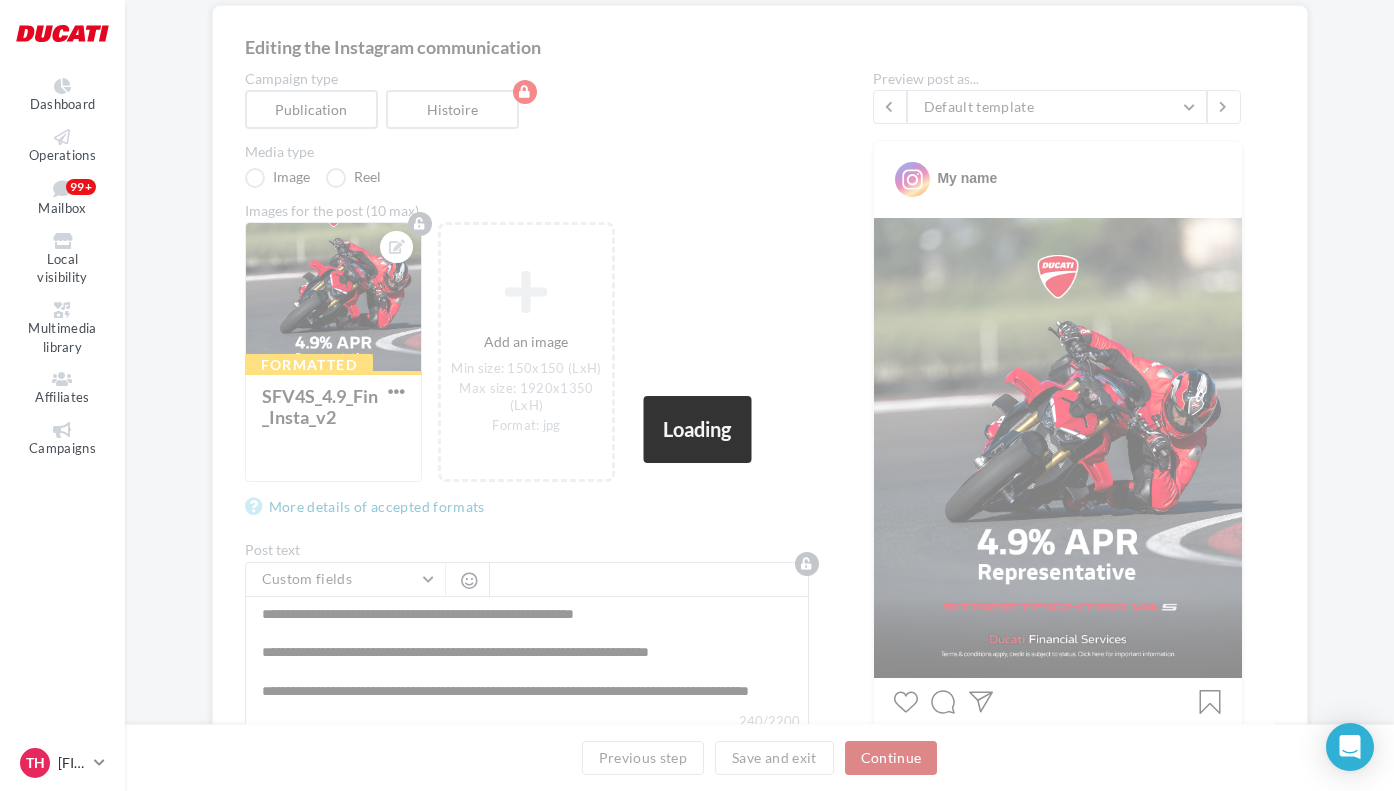 scroll, scrollTop: 57, scrollLeft: 0, axis: vertical 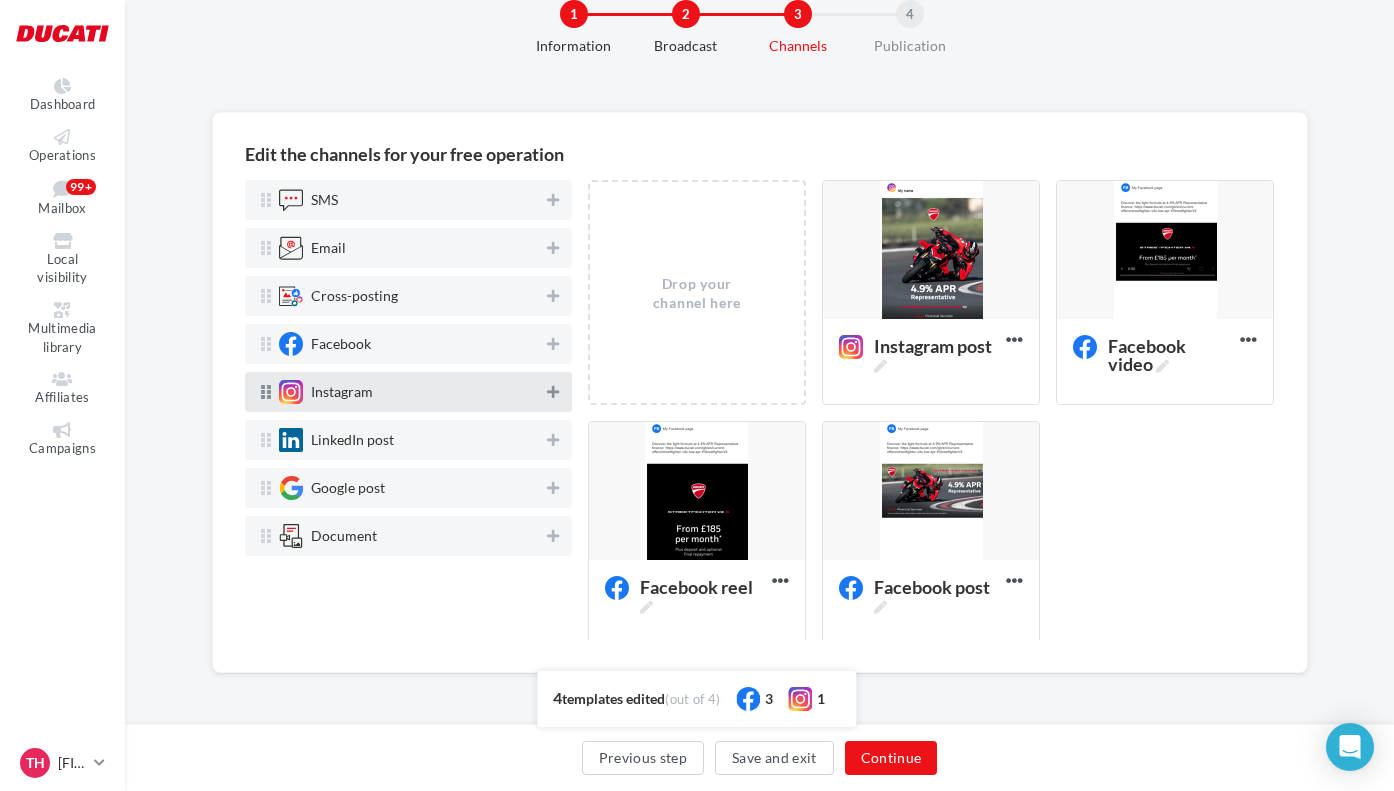 click at bounding box center [553, 392] 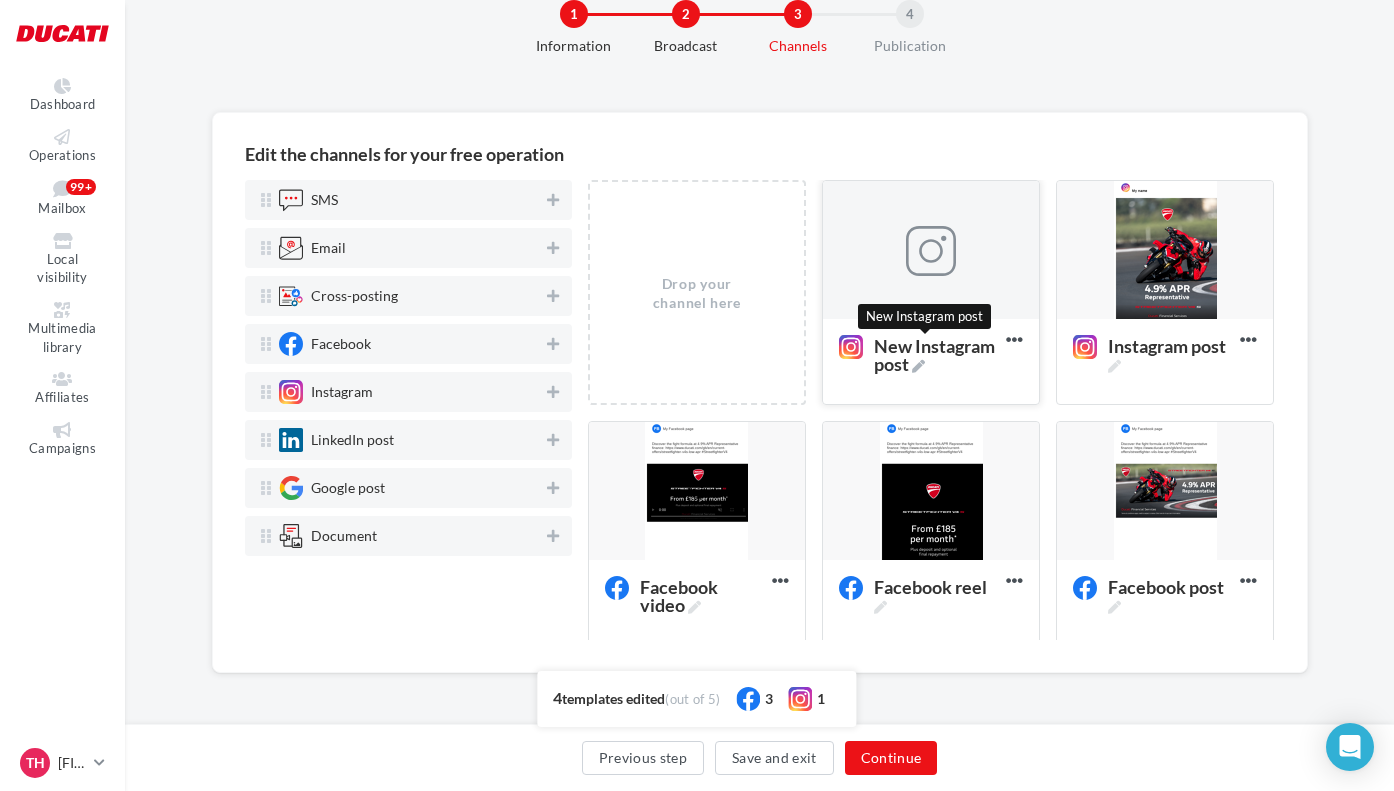 click on "New Instagram post" at bounding box center (936, 355) 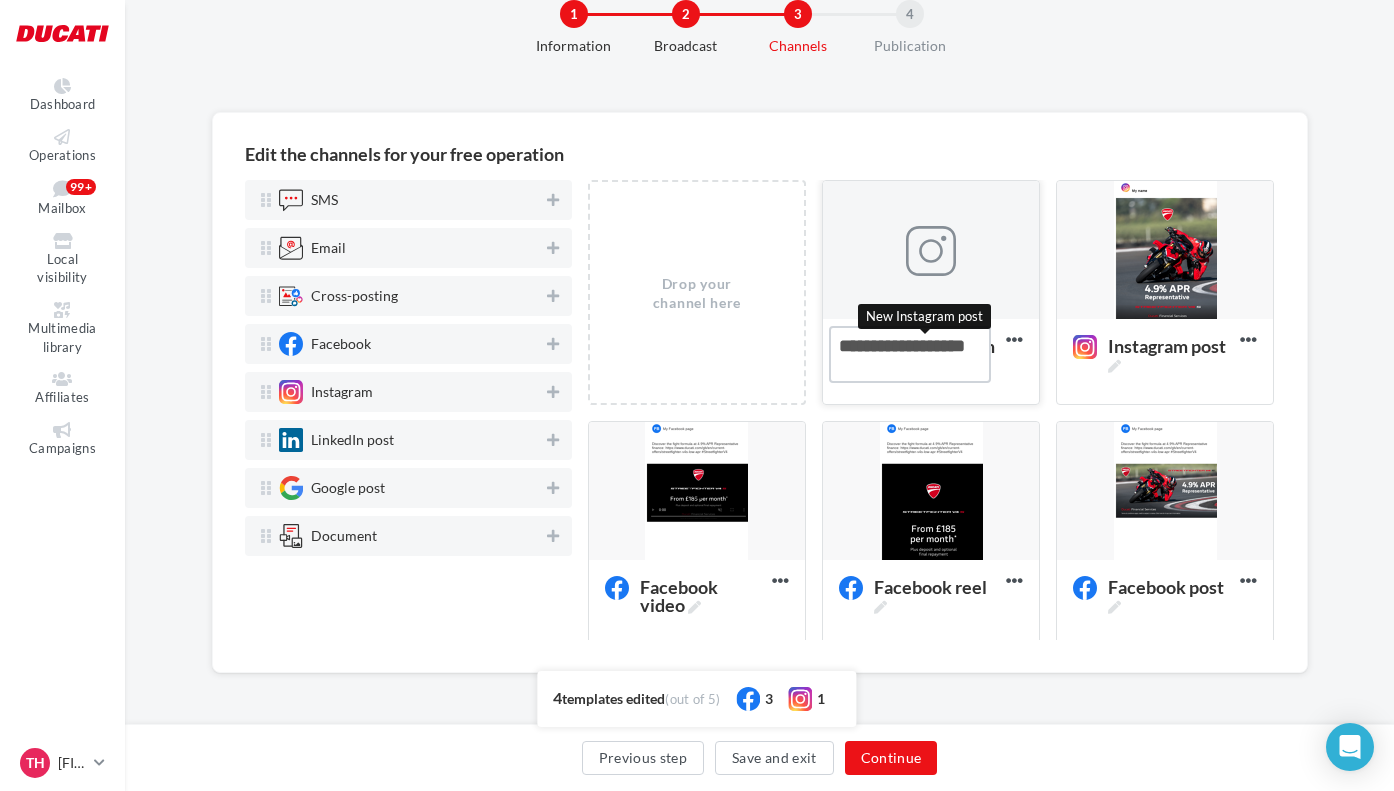 click on "New Instagram post
New Instagram post" at bounding box center (910, 354) 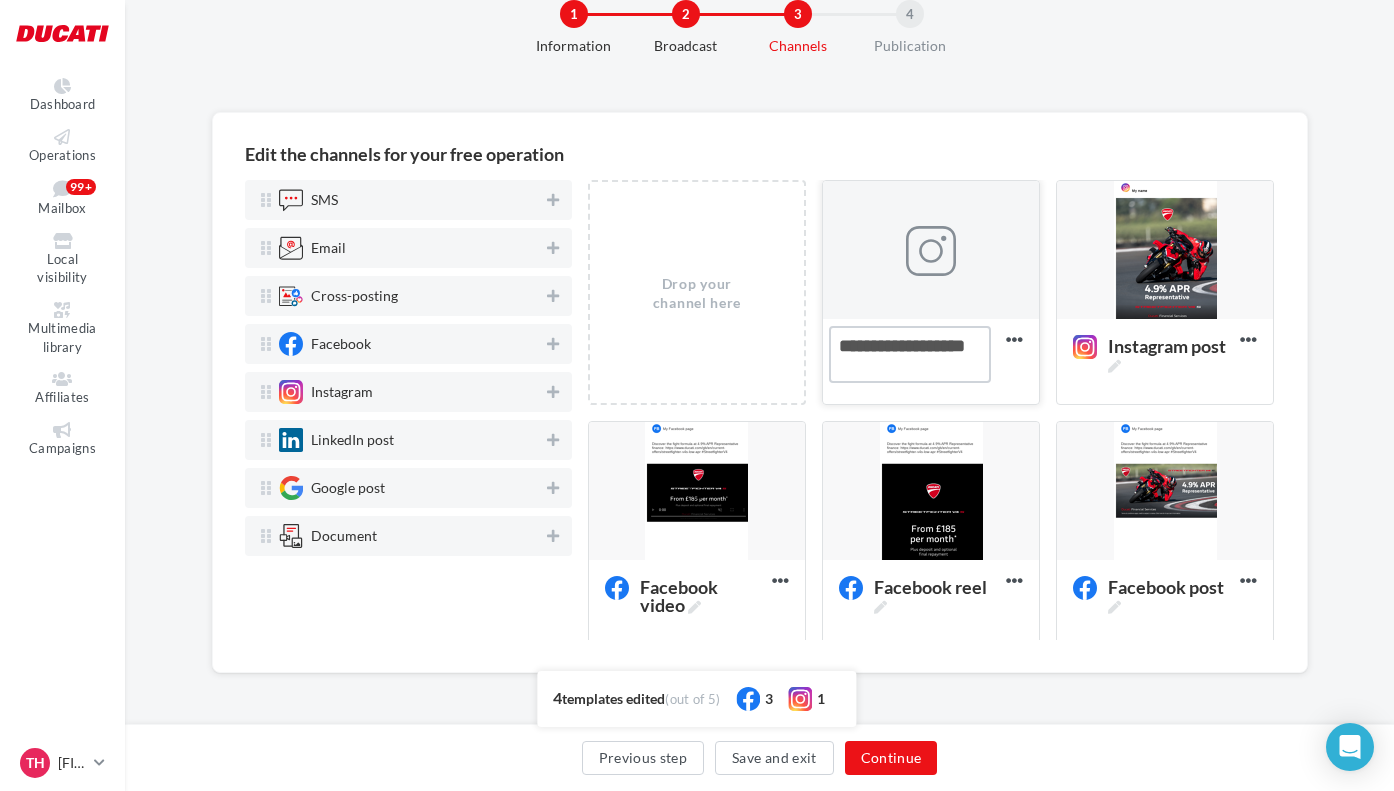 drag, startPoint x: 884, startPoint y: 339, endPoint x: 752, endPoint y: 331, distance: 132.2422 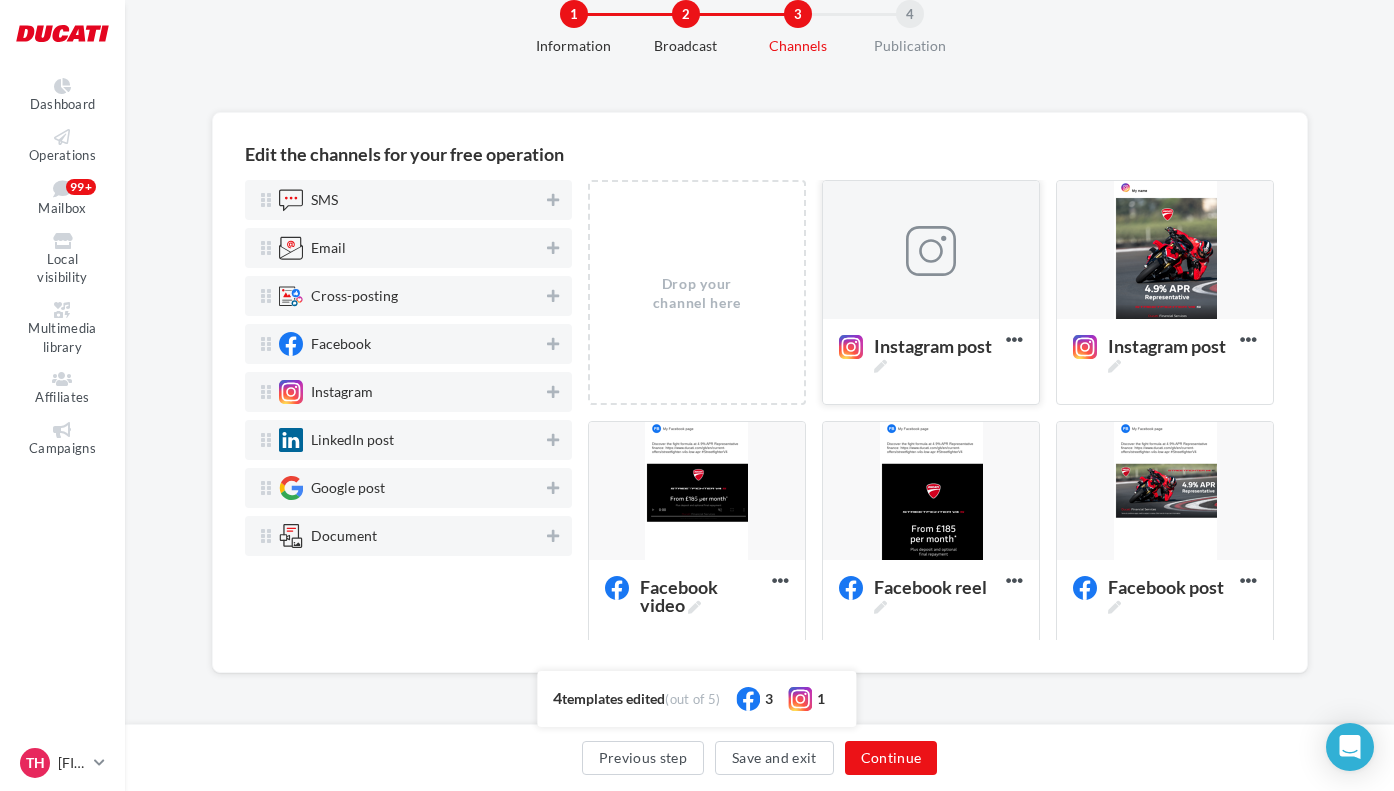 click at bounding box center [931, 251] 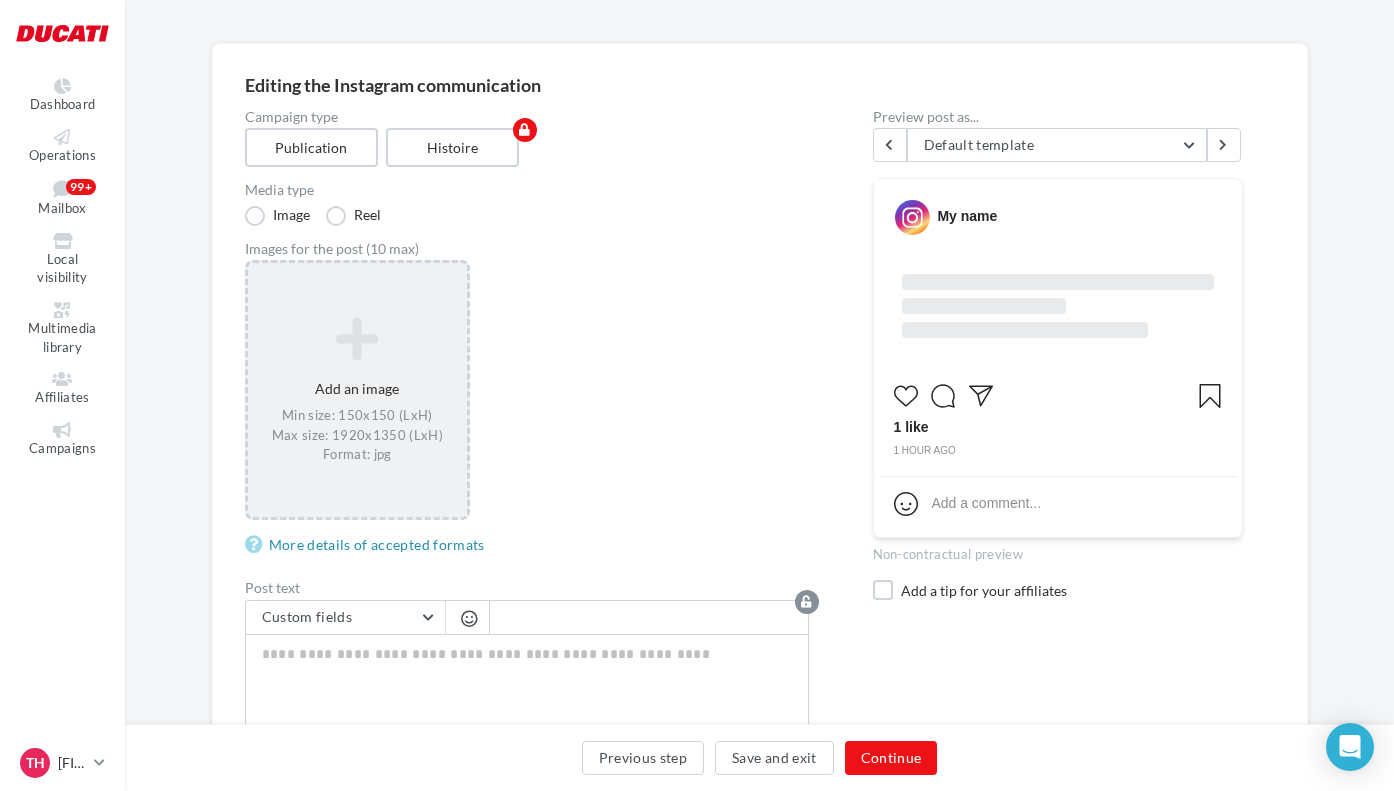 scroll, scrollTop: 135, scrollLeft: 0, axis: vertical 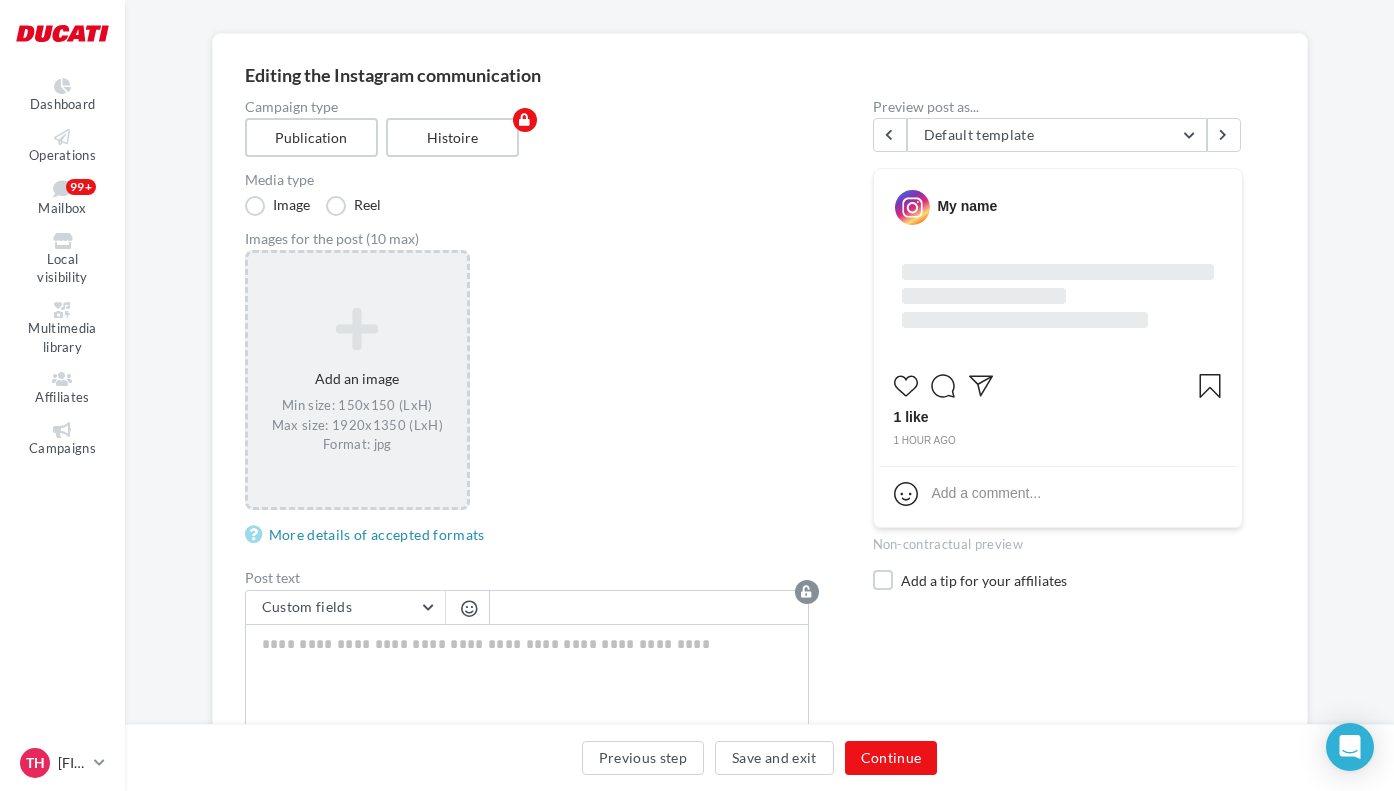 click on "Add an image     Min size: 150x150 (LxH)   Max size: 1920x1350 (LxH)   Format: jpg" at bounding box center (358, 380) 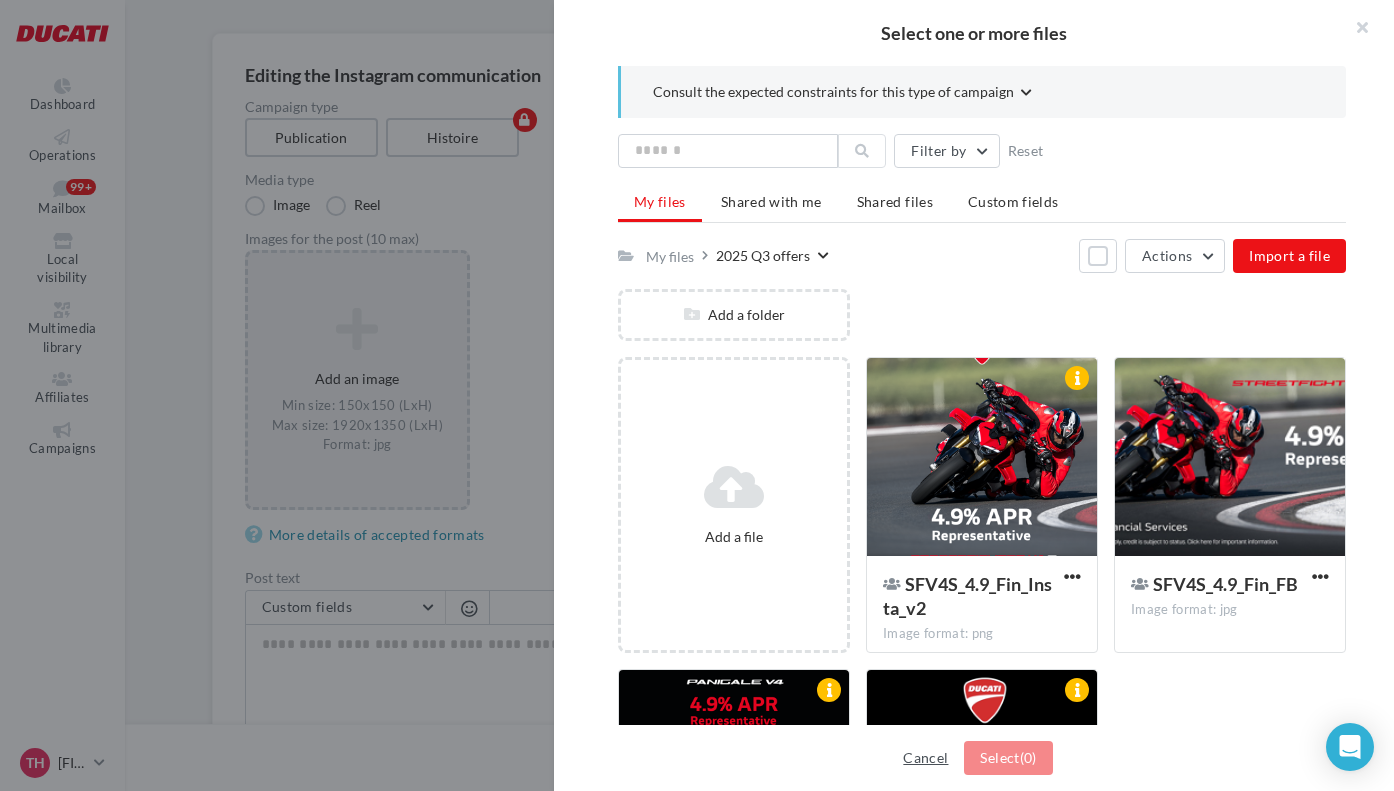 click on "Cancel" at bounding box center (925, 758) 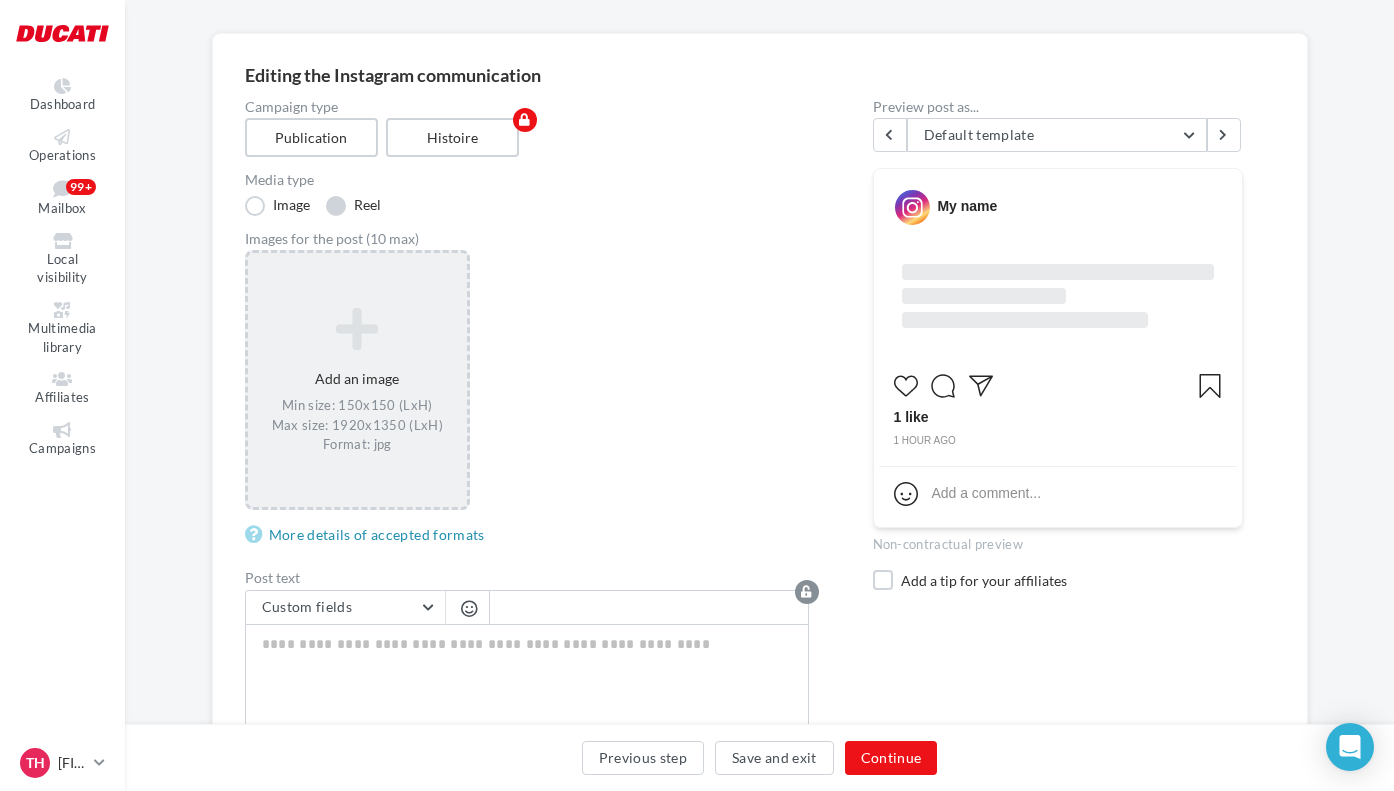 click on "Reel" at bounding box center [353, 206] 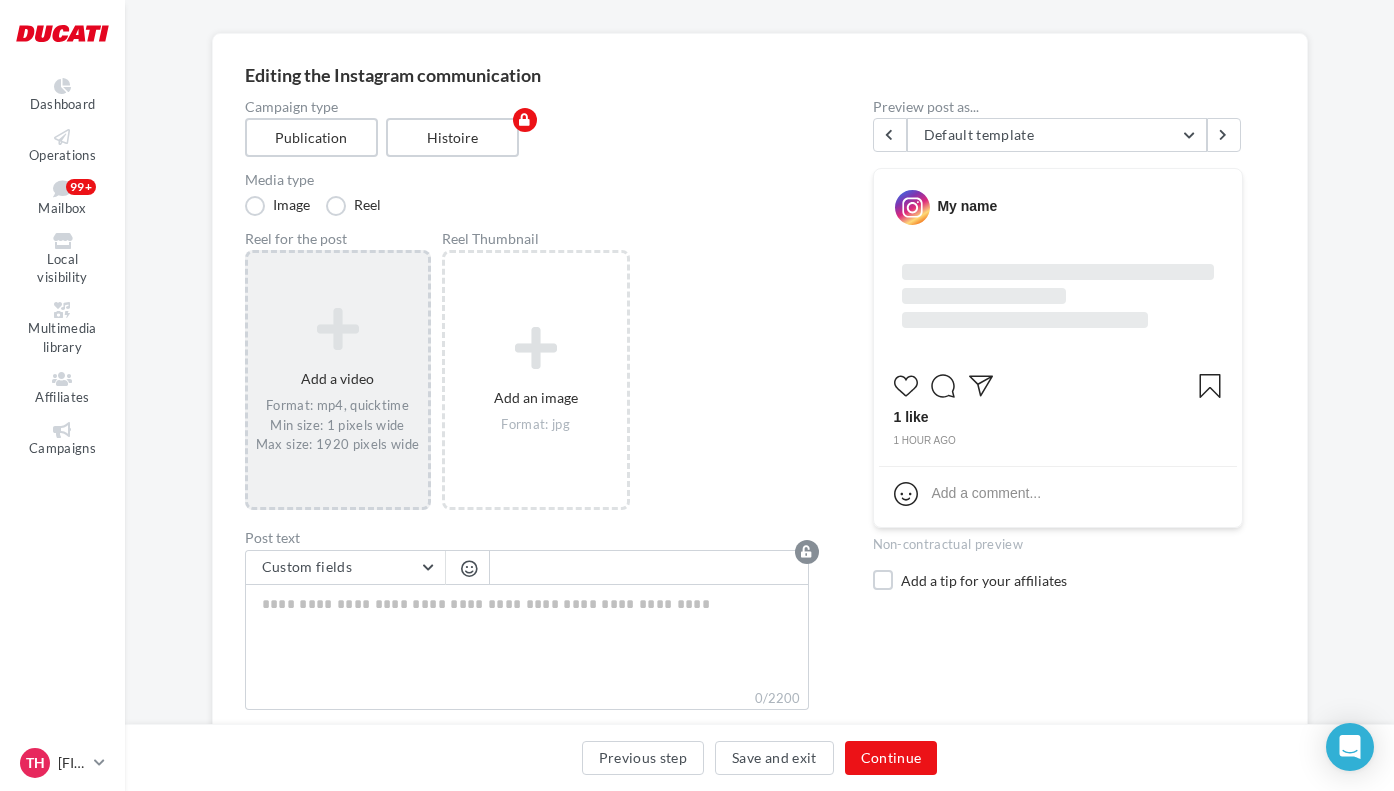 click at bounding box center (338, 329) 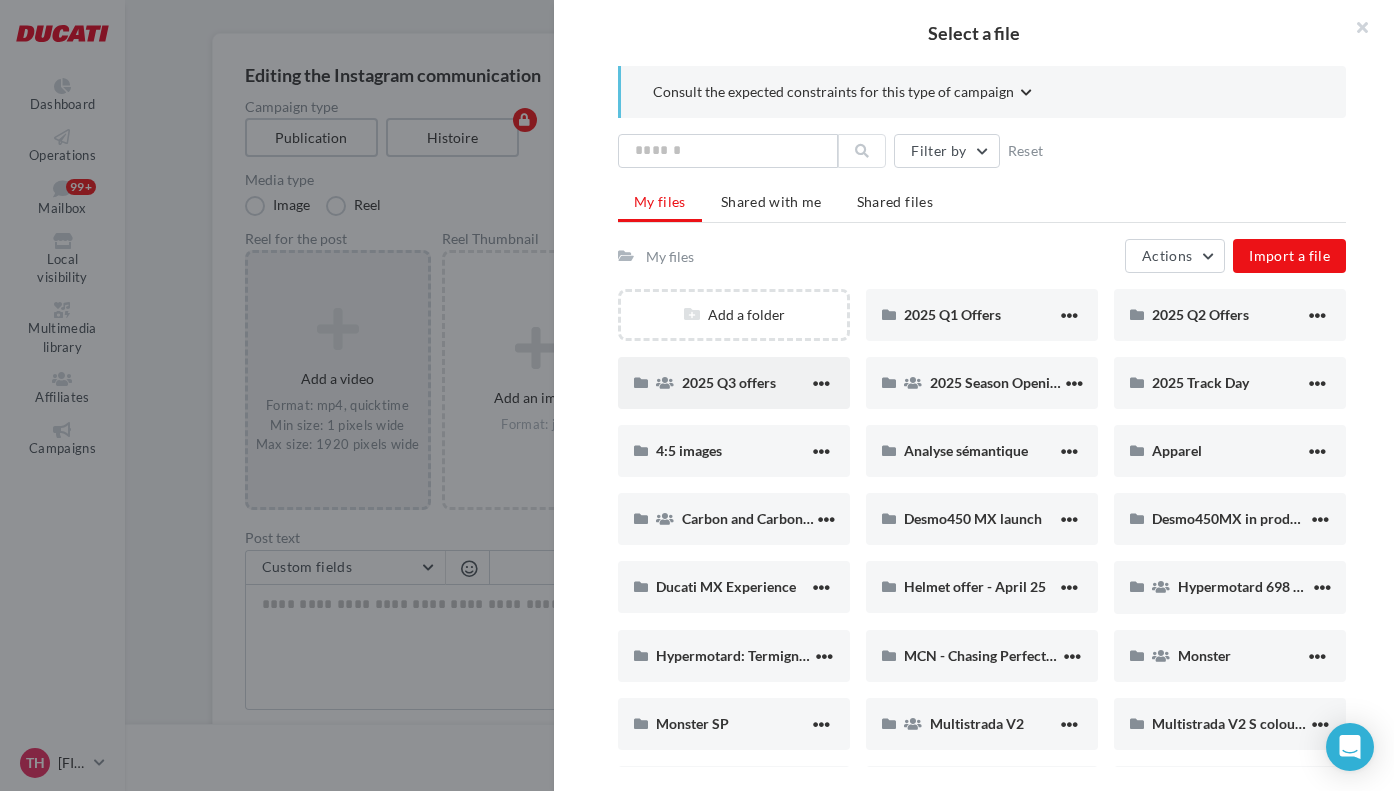 click on "2025 Q3 offers" at bounding box center [729, 382] 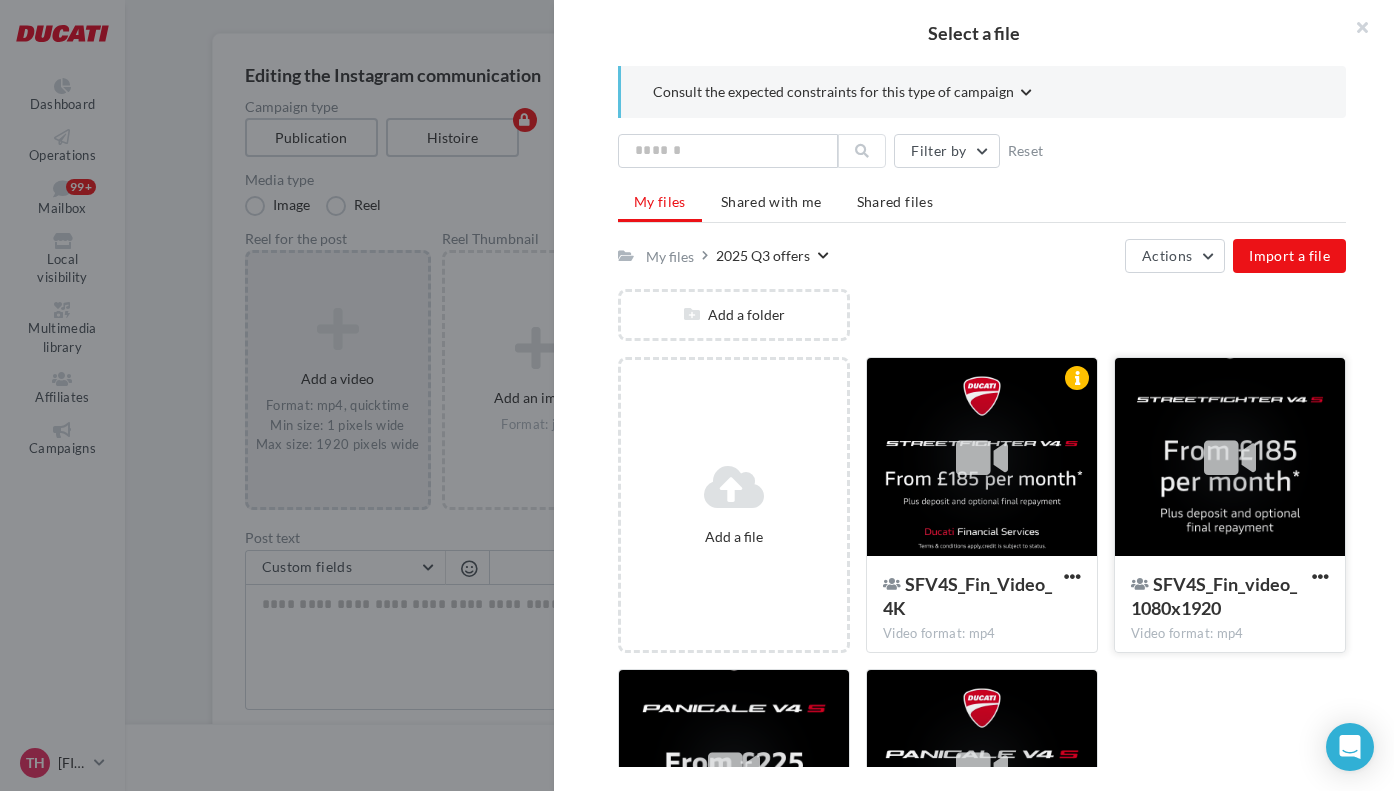 click at bounding box center [1230, 458] 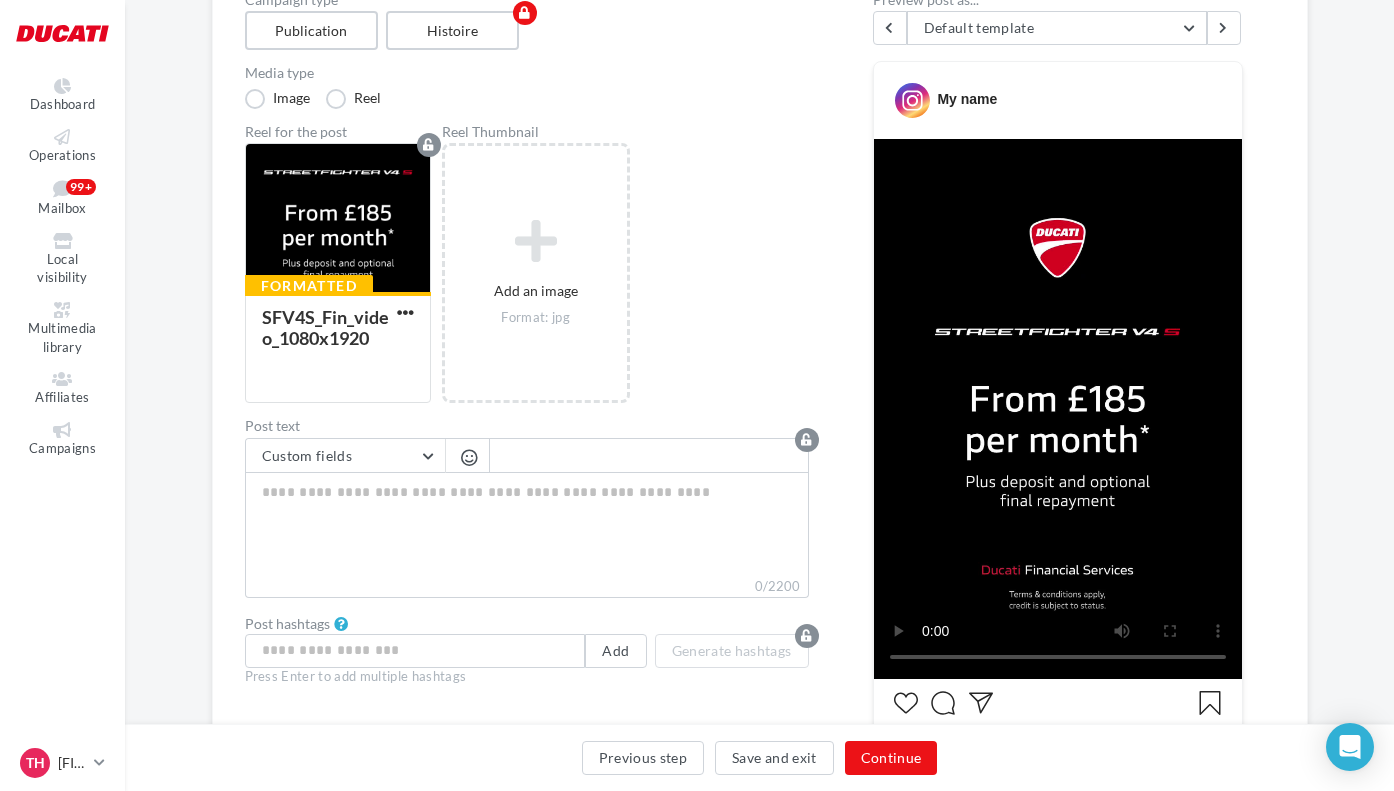 scroll, scrollTop: 281, scrollLeft: 0, axis: vertical 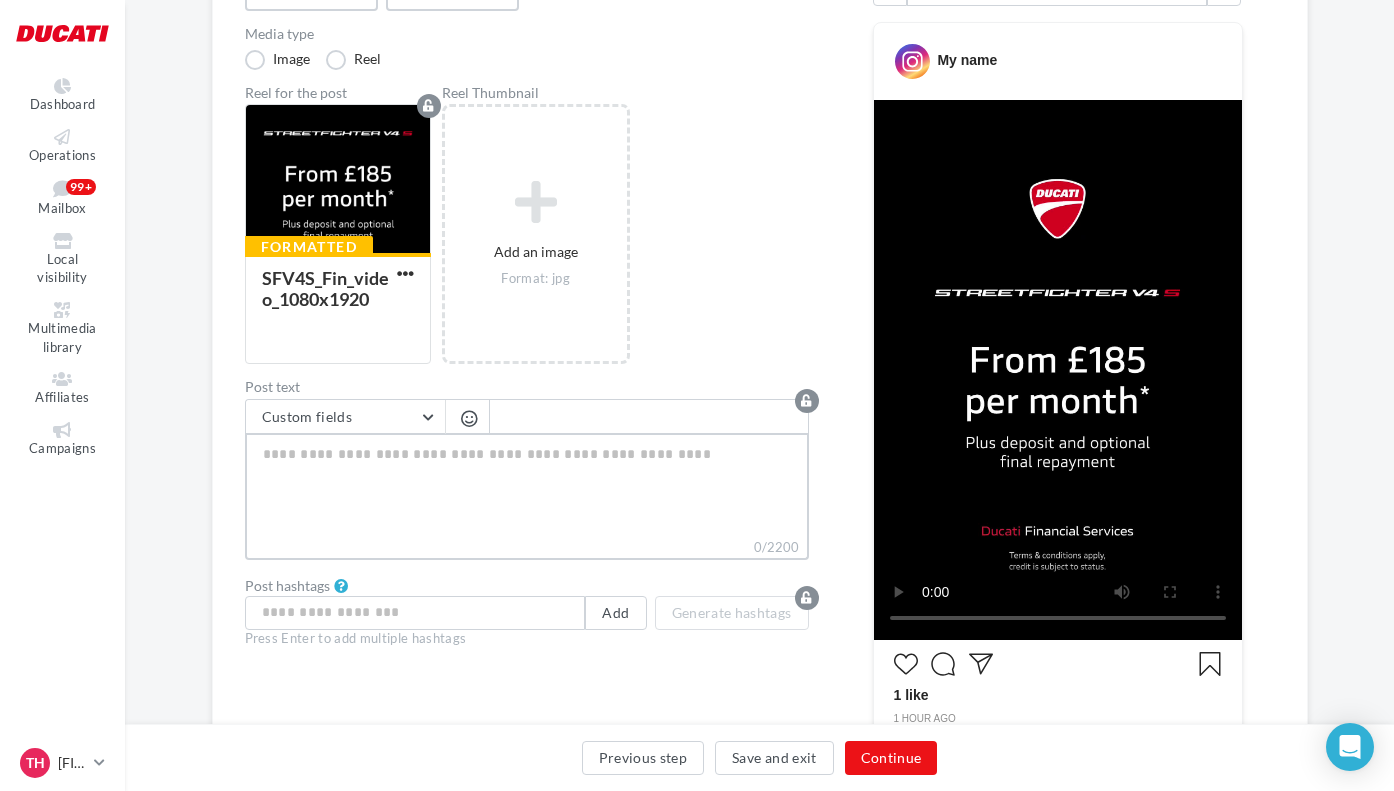 click on "0/2200" at bounding box center [527, 485] 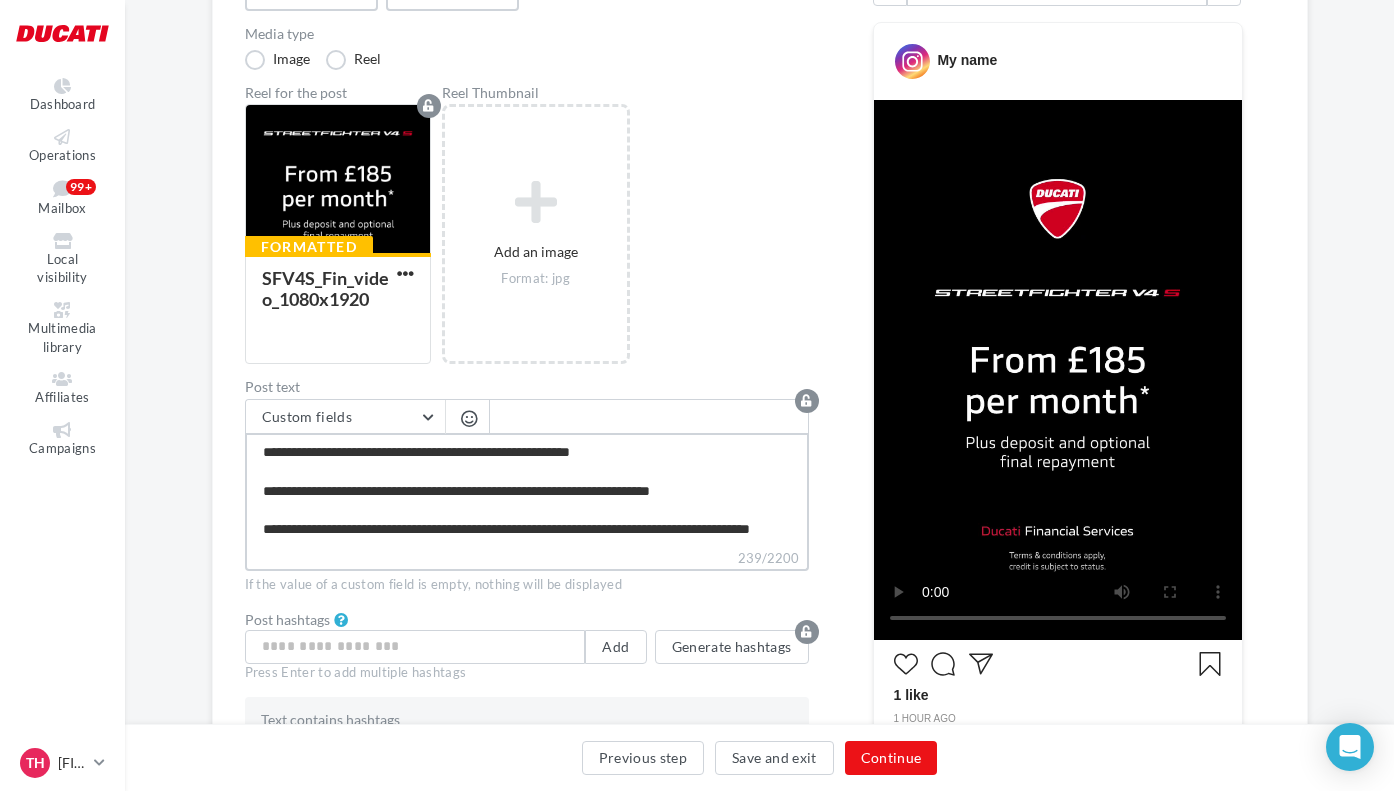 scroll, scrollTop: 10, scrollLeft: 0, axis: vertical 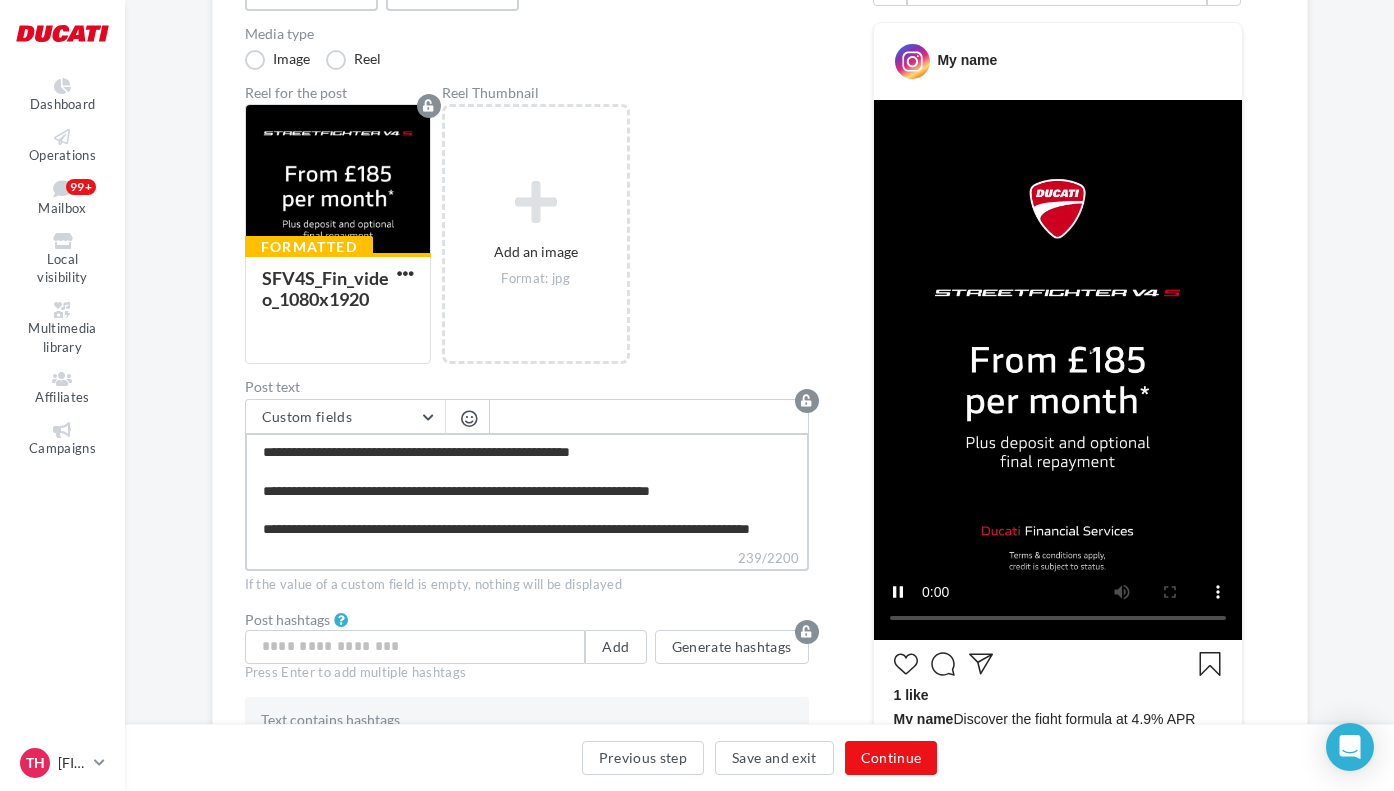 click on "**********" at bounding box center [527, 490] 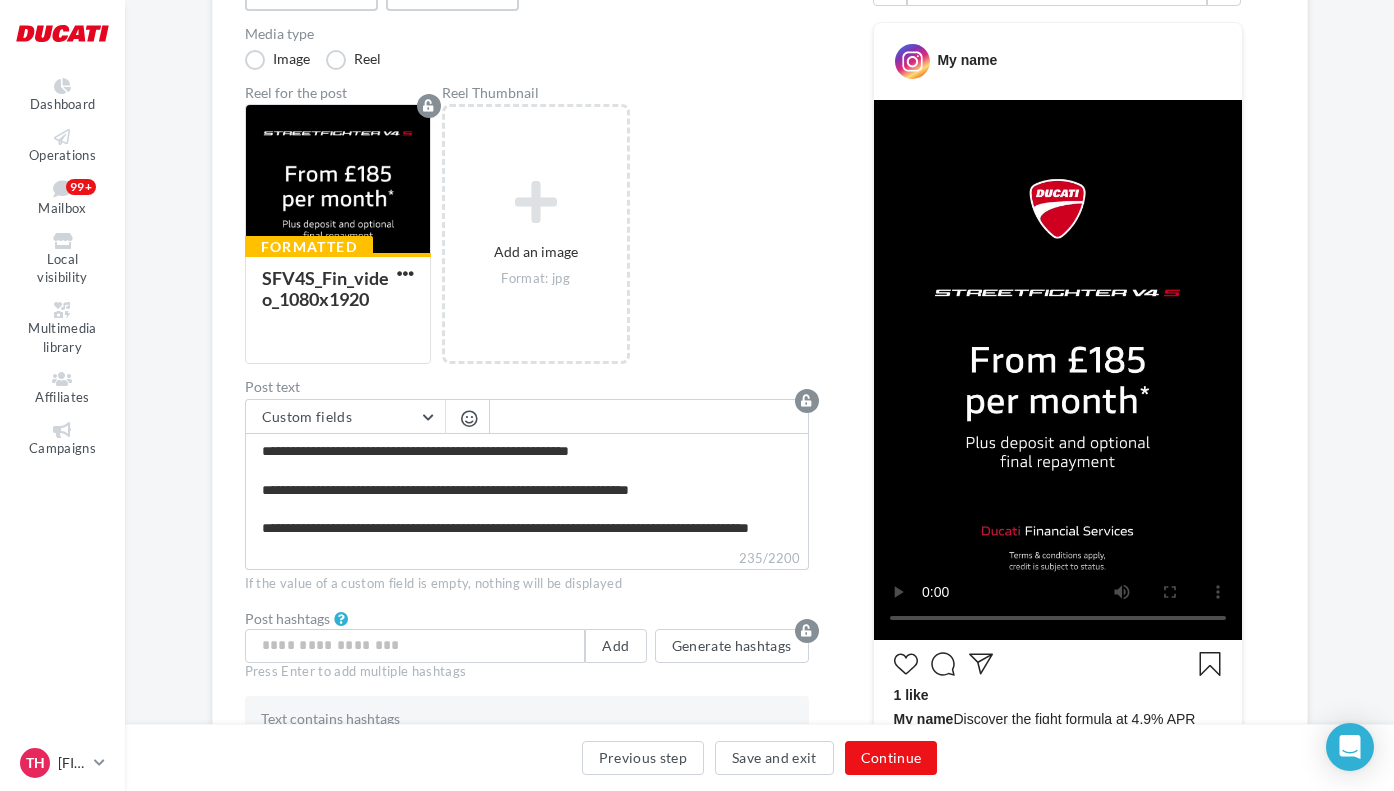click on "Campaign type
Publication
Histoire
Media type
Image   Reel       Reel for the post                    Formatted
SFV4S_Fin_video_1080x1080
Reel Thumbnail
Add an image     Format: jpg
Post text
Custom fields         Dealership Address     Address     Additionnal address     City     Email     First Name     Lien de sollicitation d'avis Google     Last Name     Dealership name     Dealership phone     Signature de l'entreprise     Site internet de l'entreprise     Zipcode" at bounding box center (760, 487) 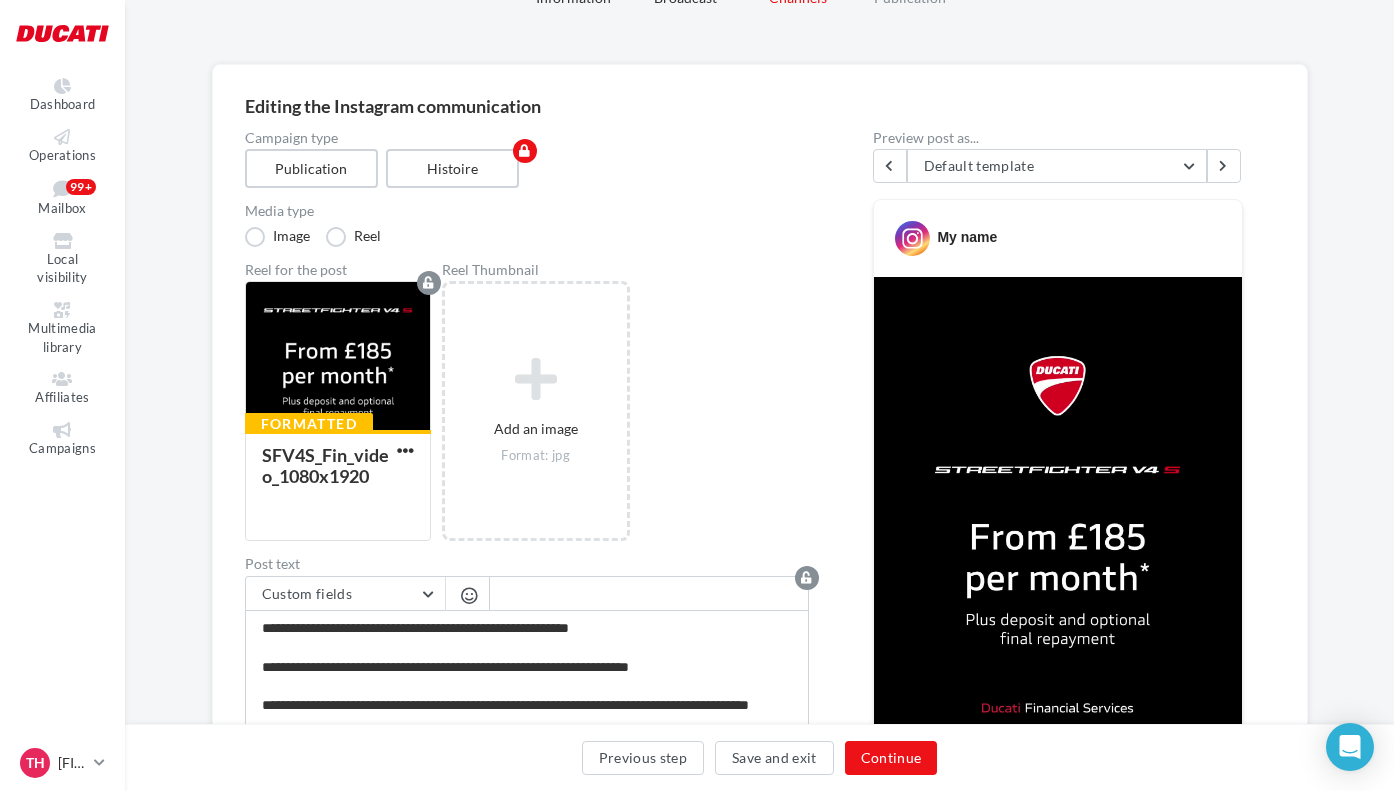 scroll, scrollTop: 20, scrollLeft: 0, axis: vertical 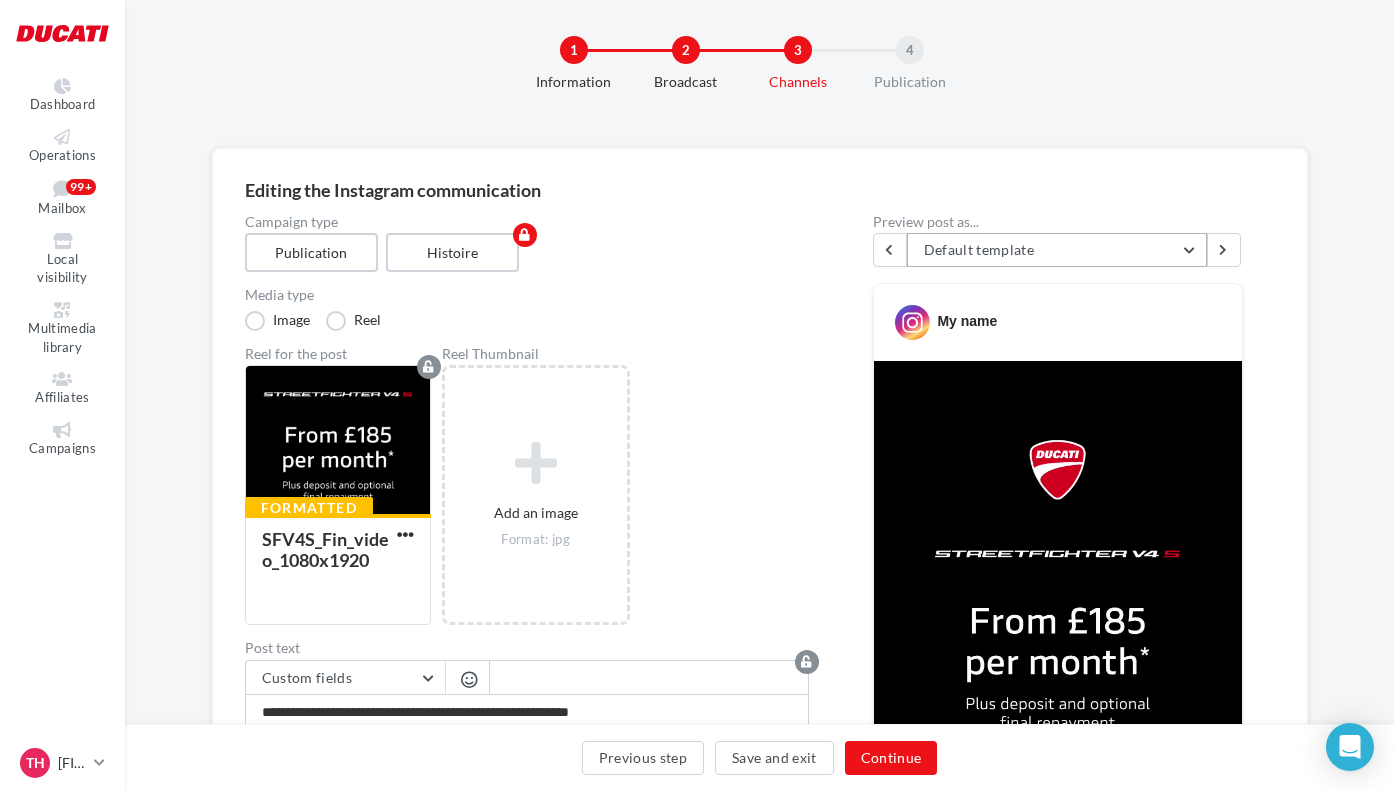 click on "Default template" at bounding box center [1057, 250] 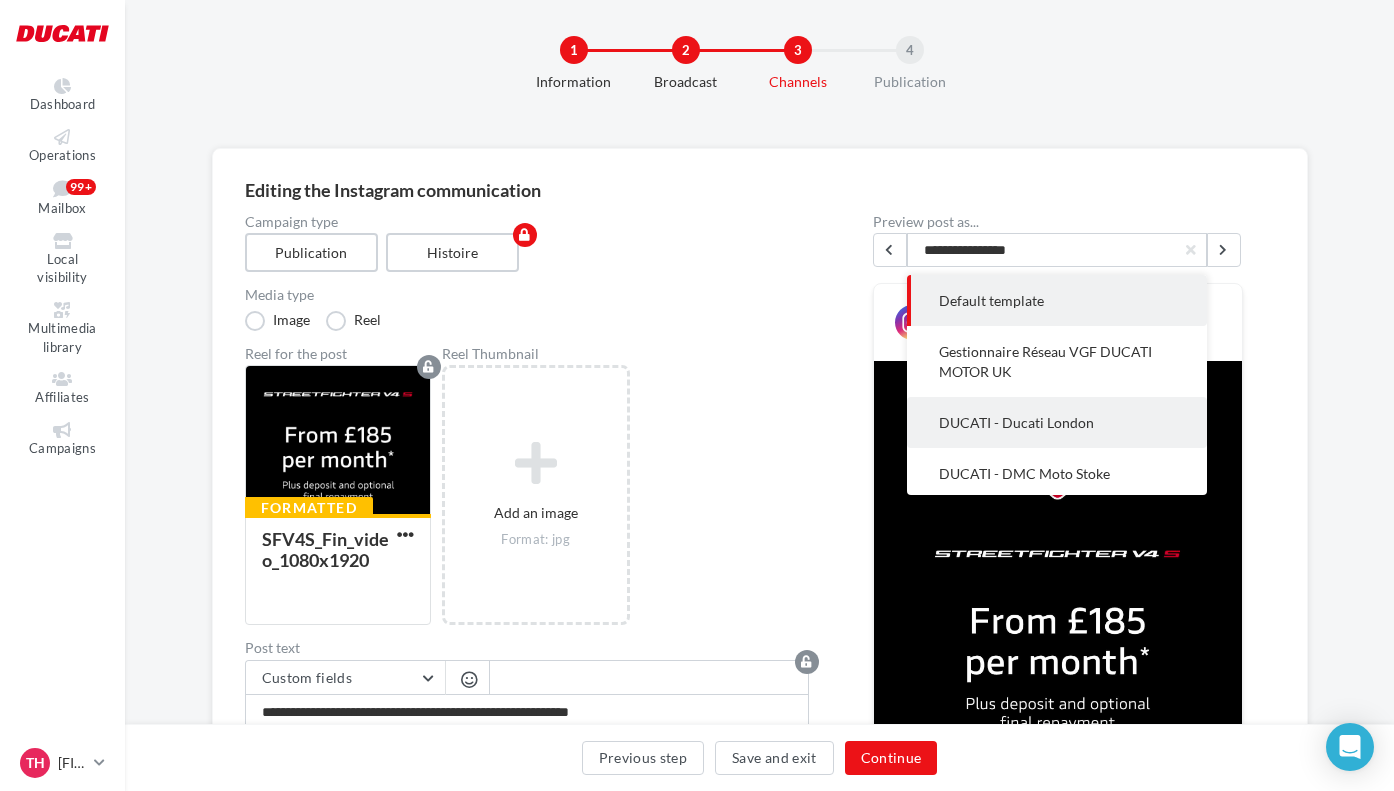 click on "DUCATI - Ducati London" at bounding box center (1057, 422) 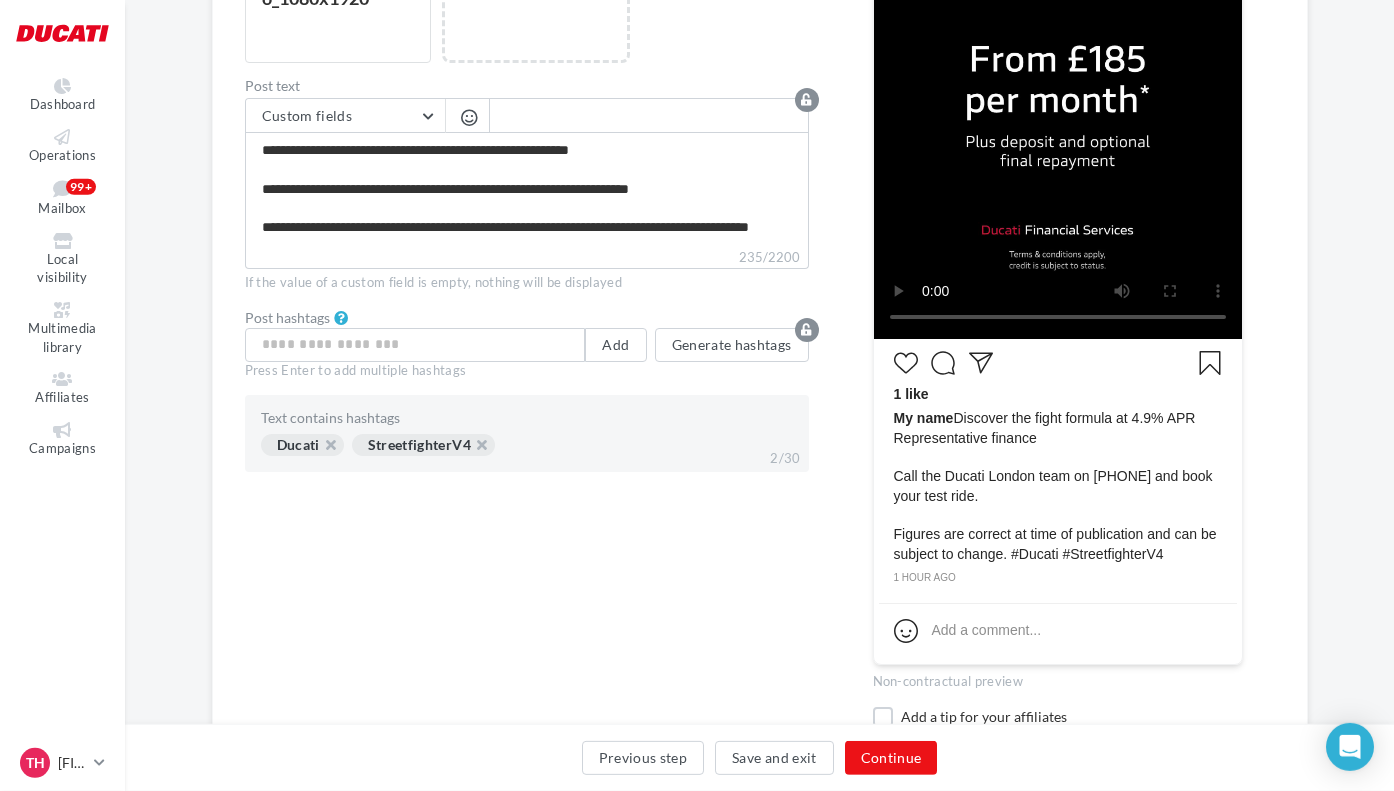 scroll, scrollTop: 682, scrollLeft: 0, axis: vertical 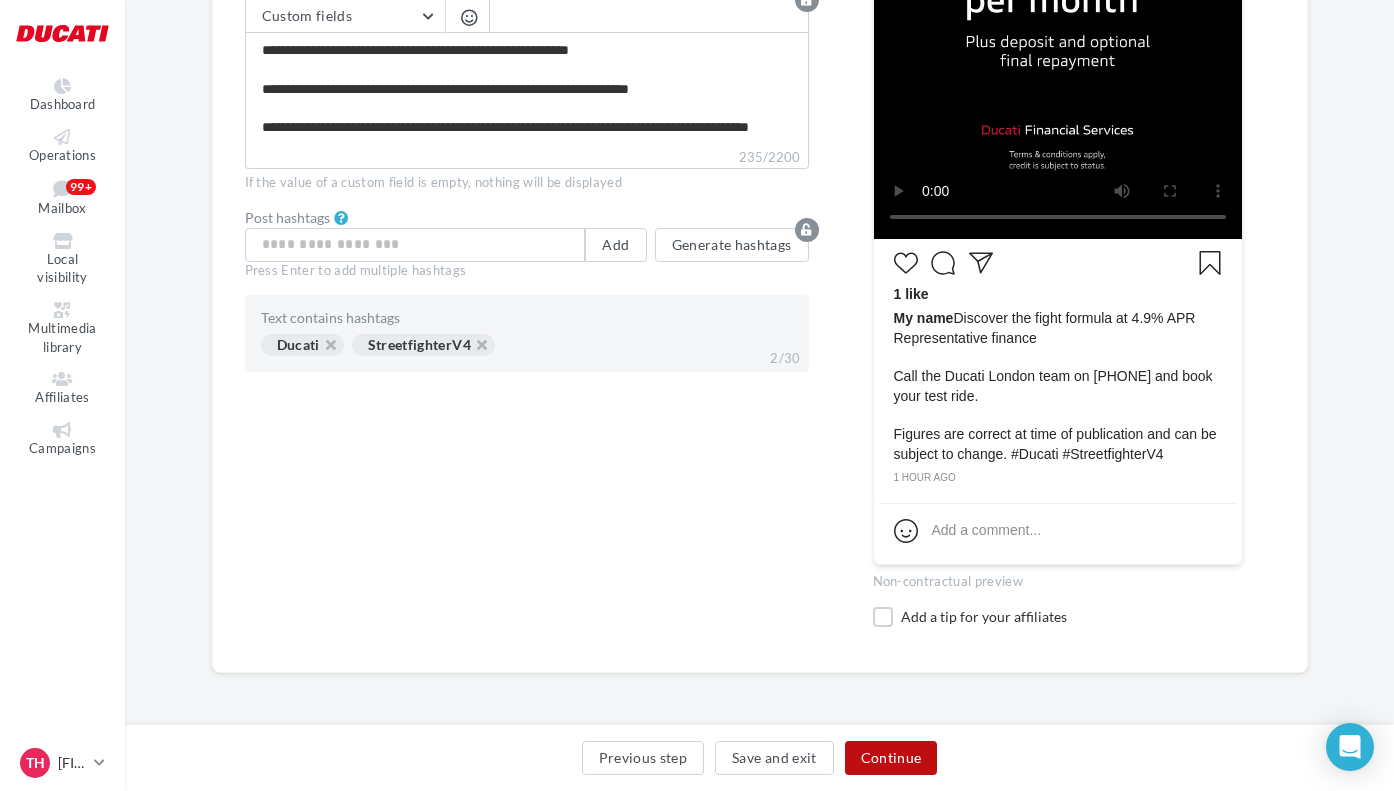 click on "Continue" at bounding box center [891, 758] 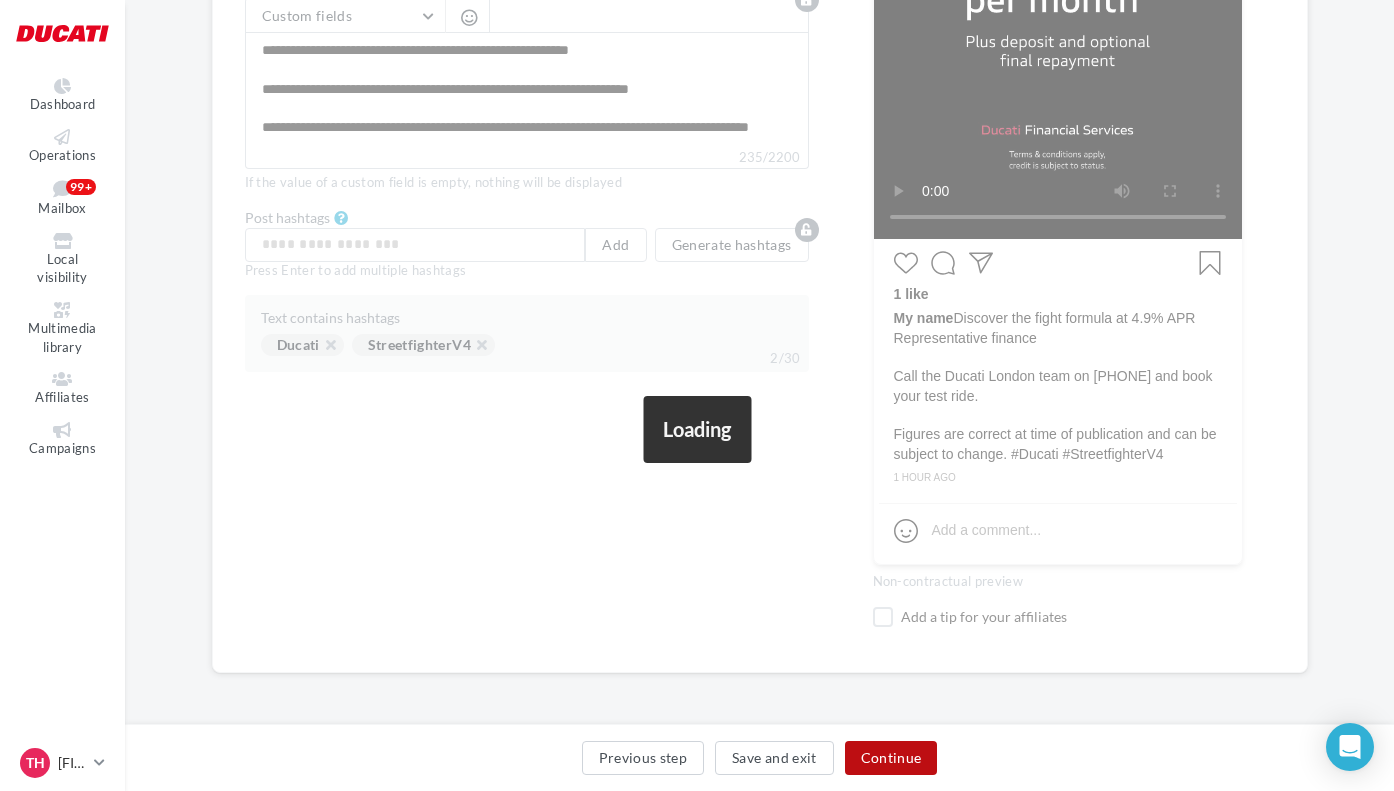 scroll, scrollTop: 57, scrollLeft: 0, axis: vertical 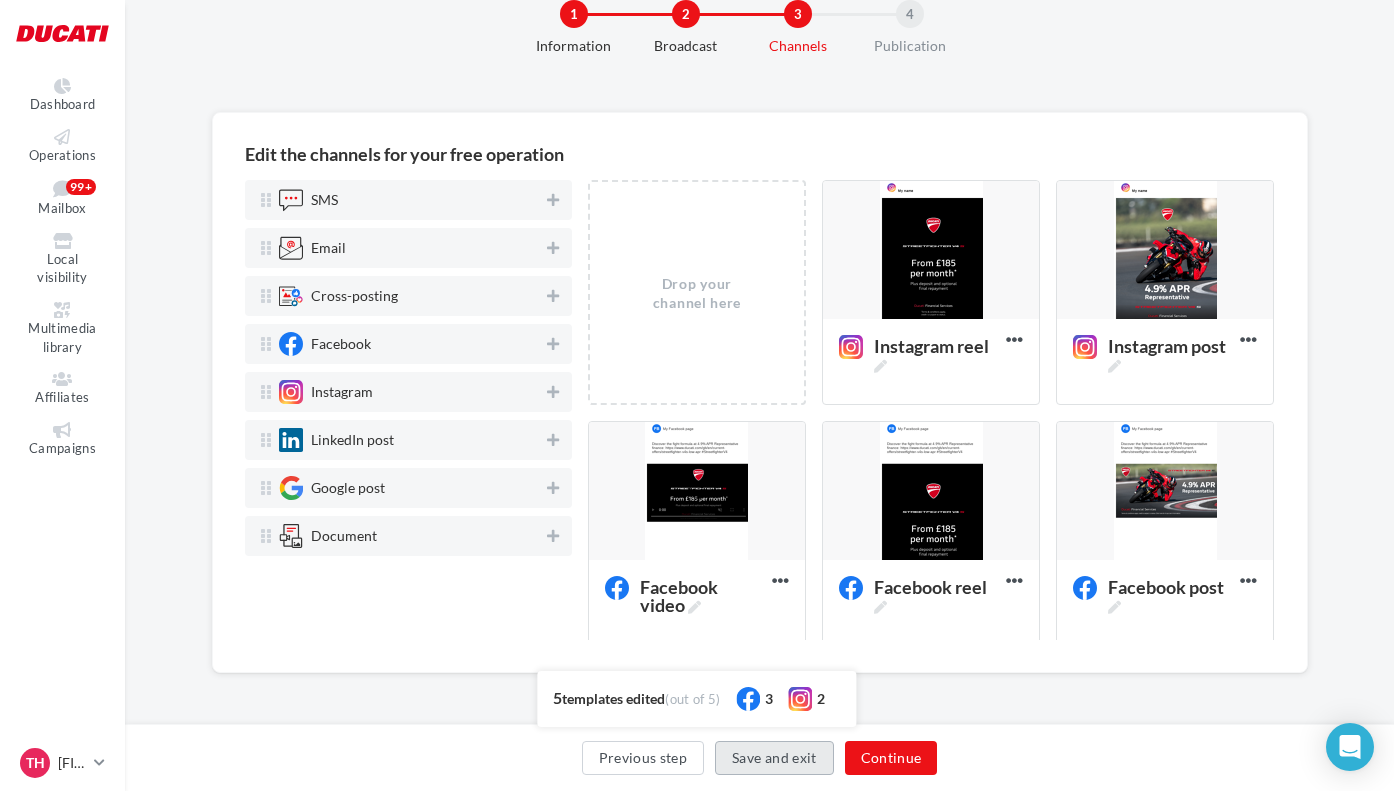 click on "Save and exit" at bounding box center [774, 758] 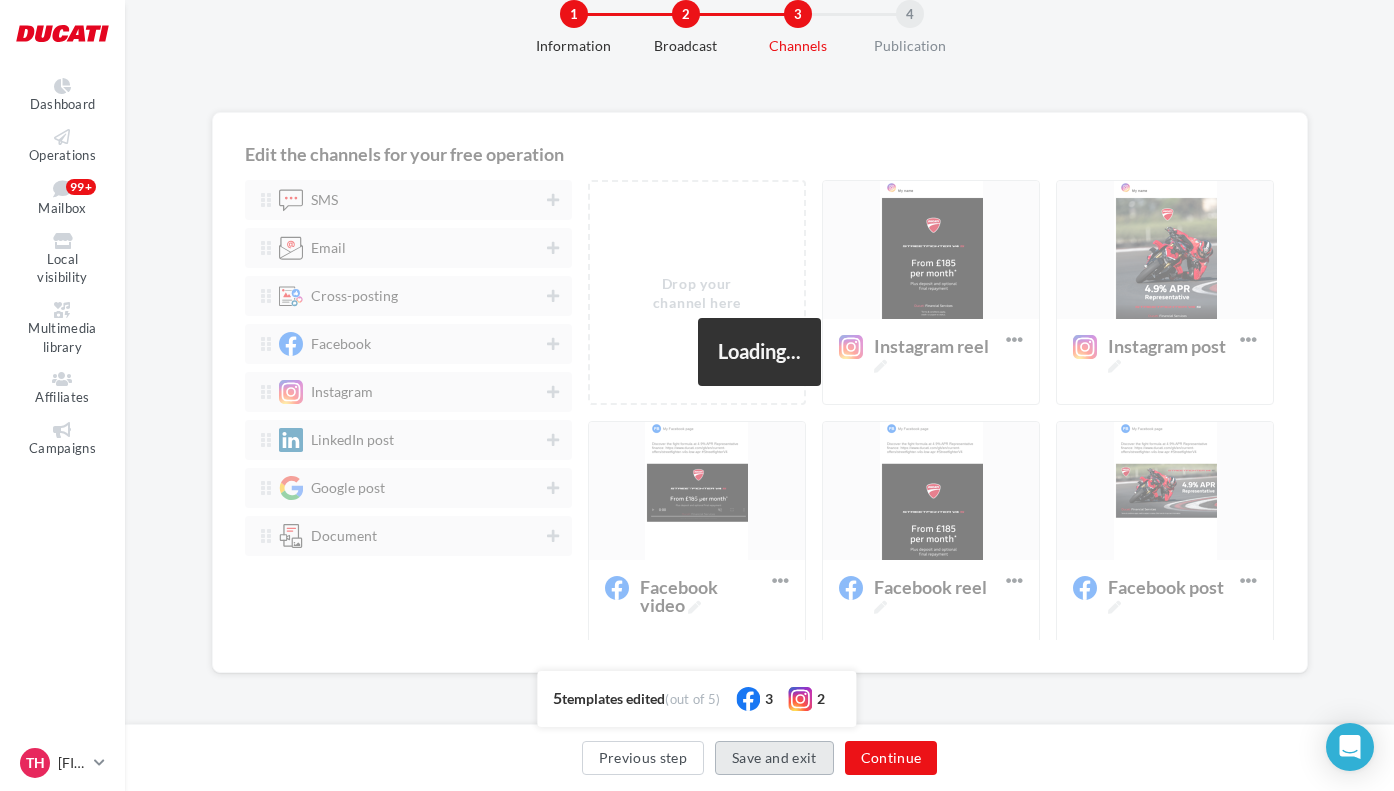 scroll, scrollTop: 32, scrollLeft: 0, axis: vertical 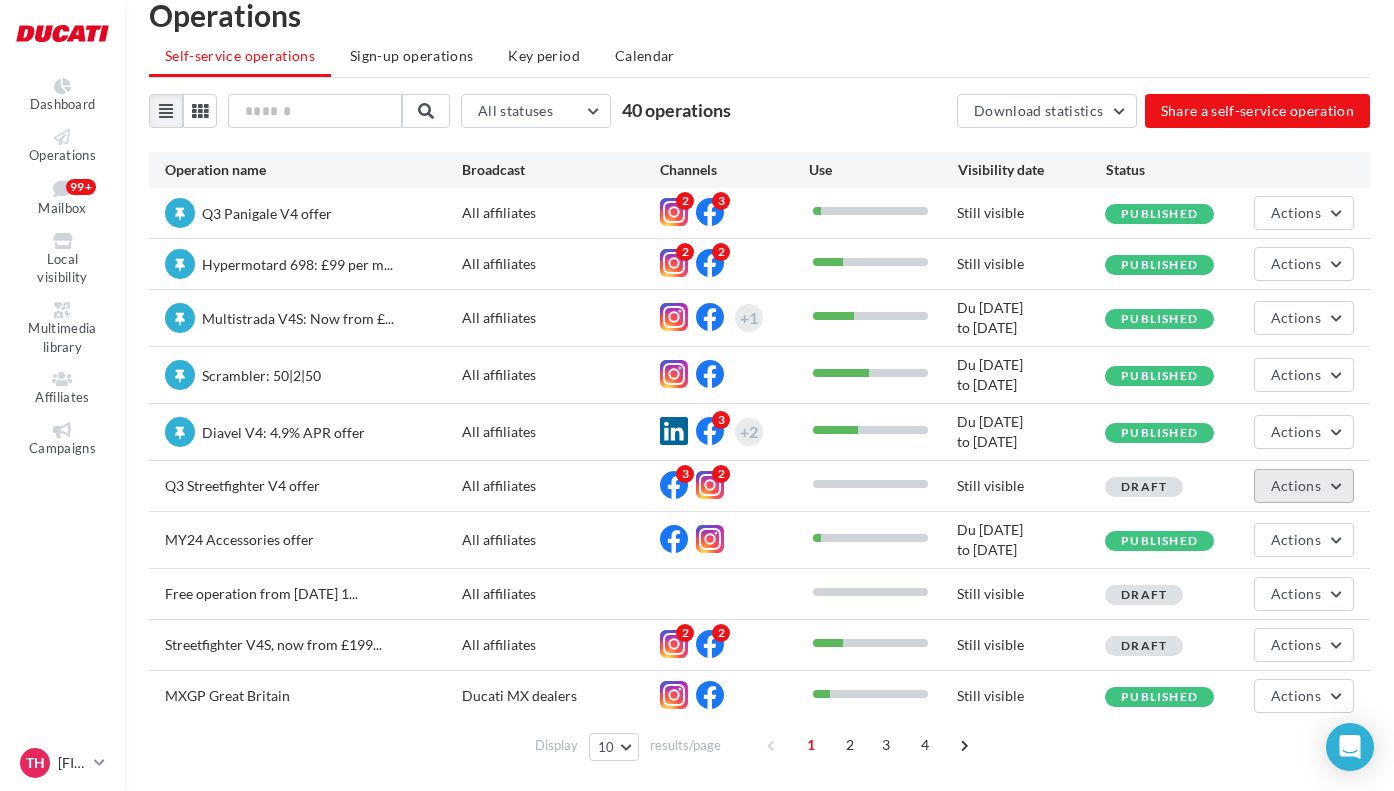 click on "Actions" at bounding box center (1304, 486) 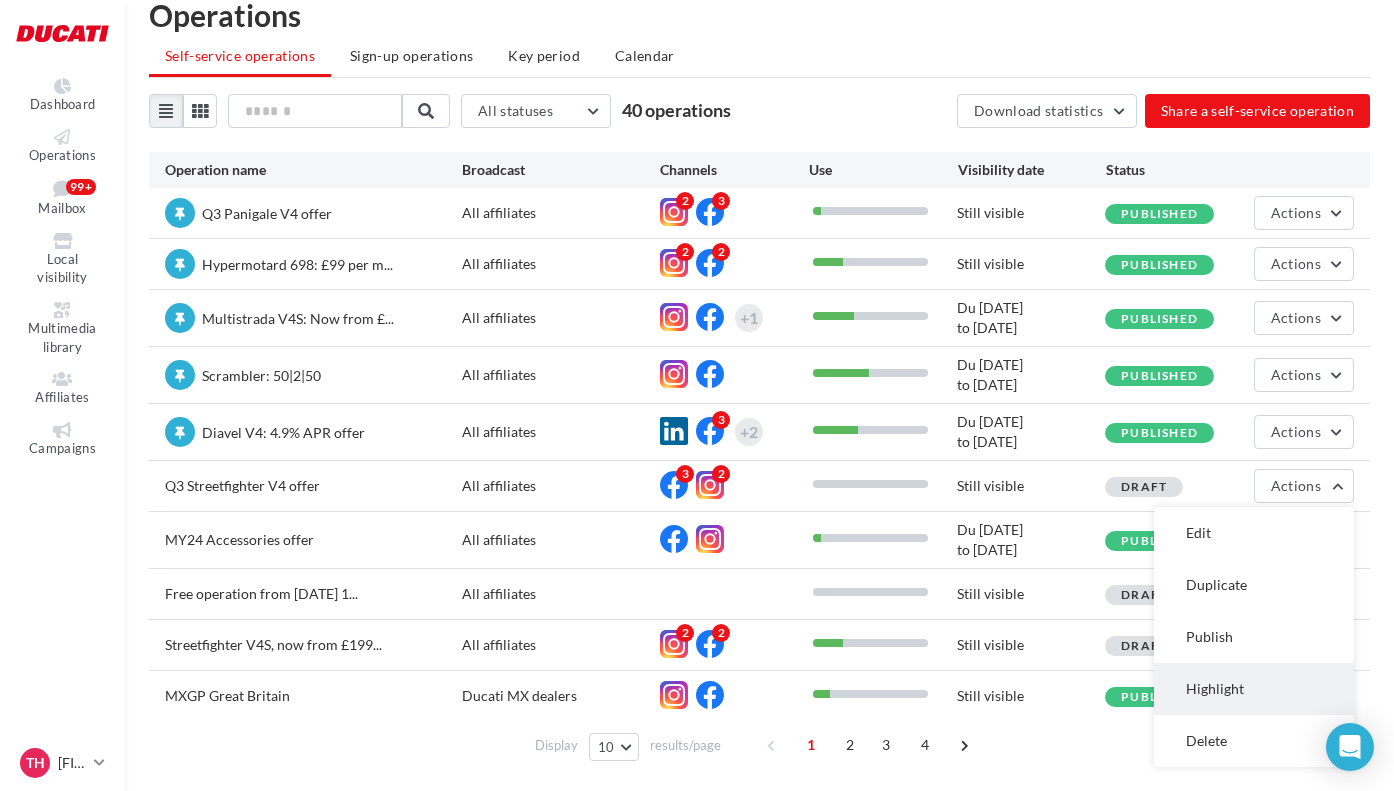 click on "Highlight" at bounding box center (1254, 689) 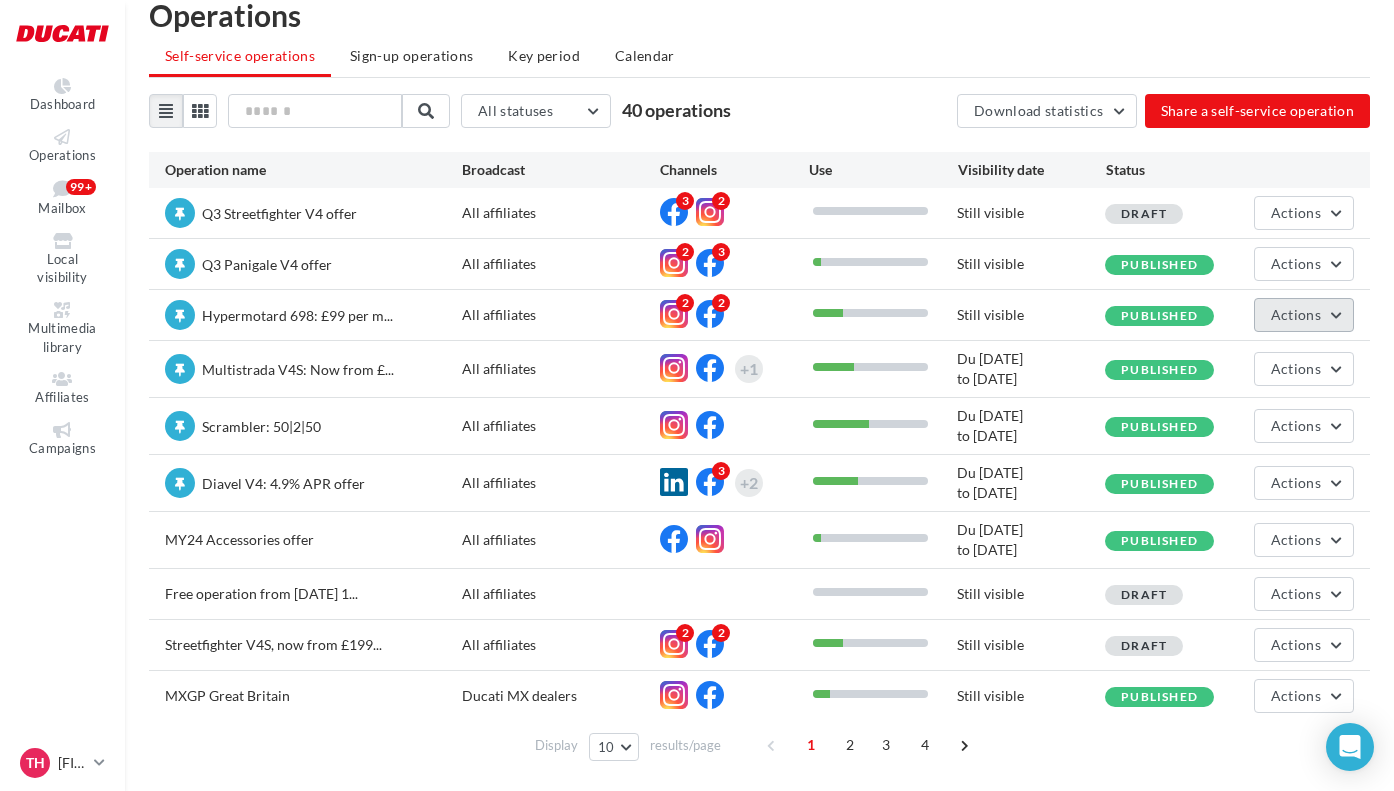 click on "Actions" at bounding box center (1296, 314) 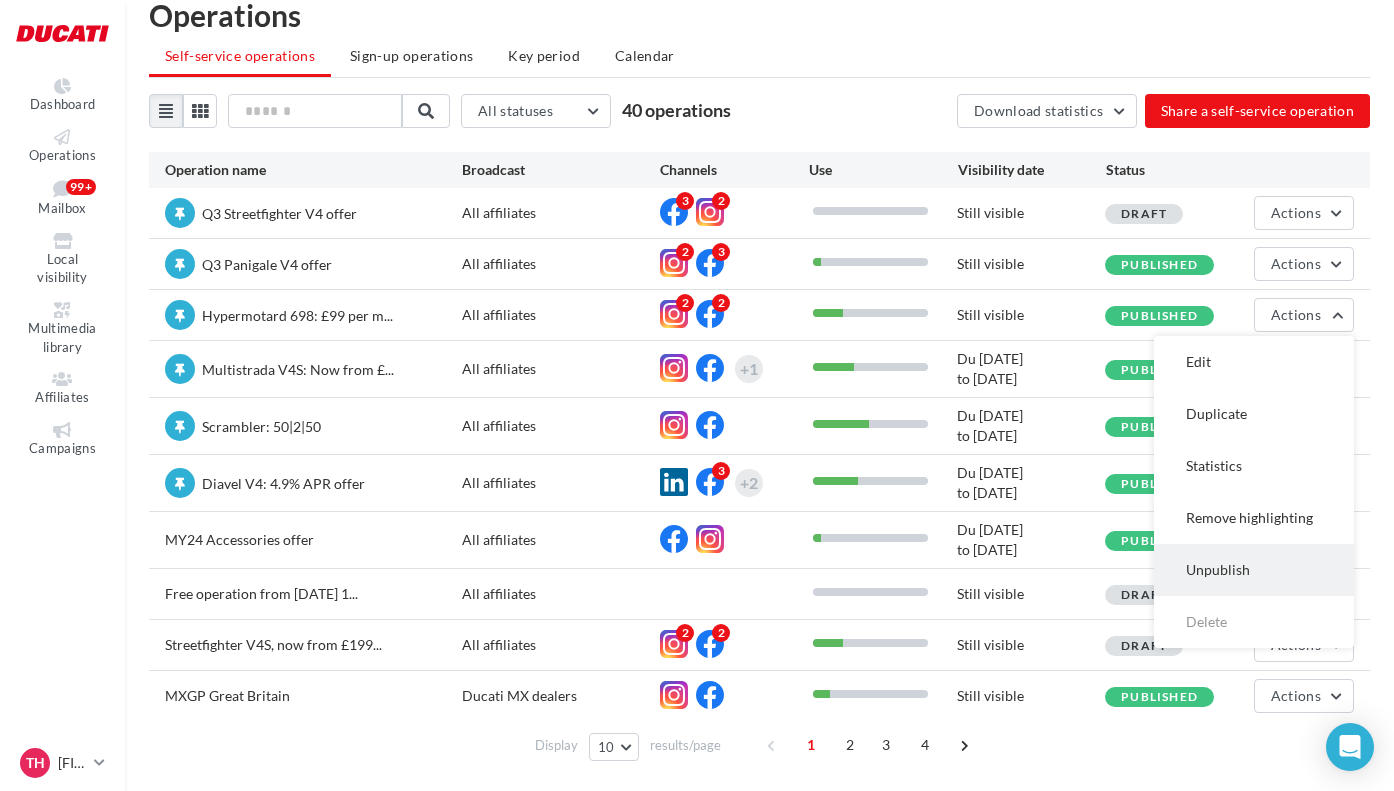 click on "Unpublish" at bounding box center (1254, 570) 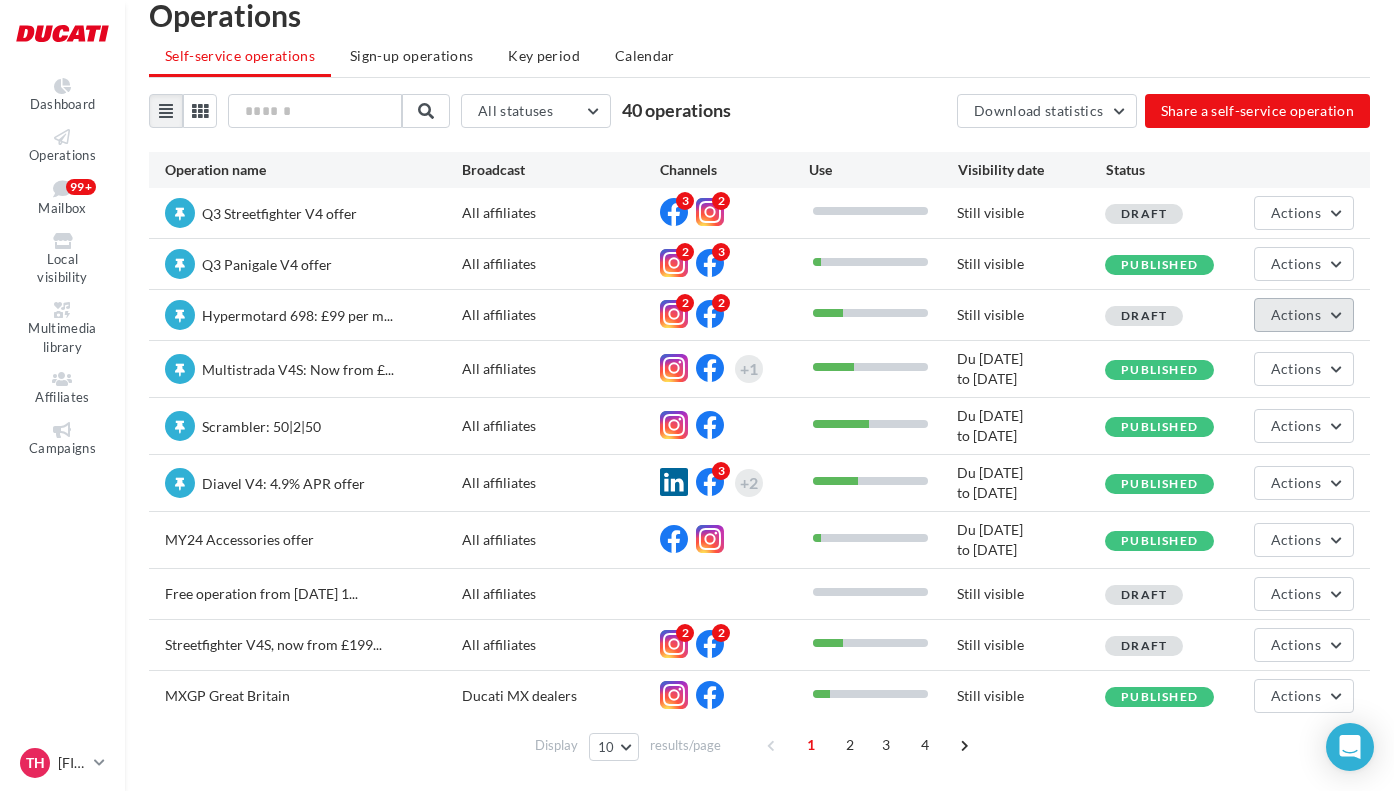 click on "Actions" at bounding box center (1304, 315) 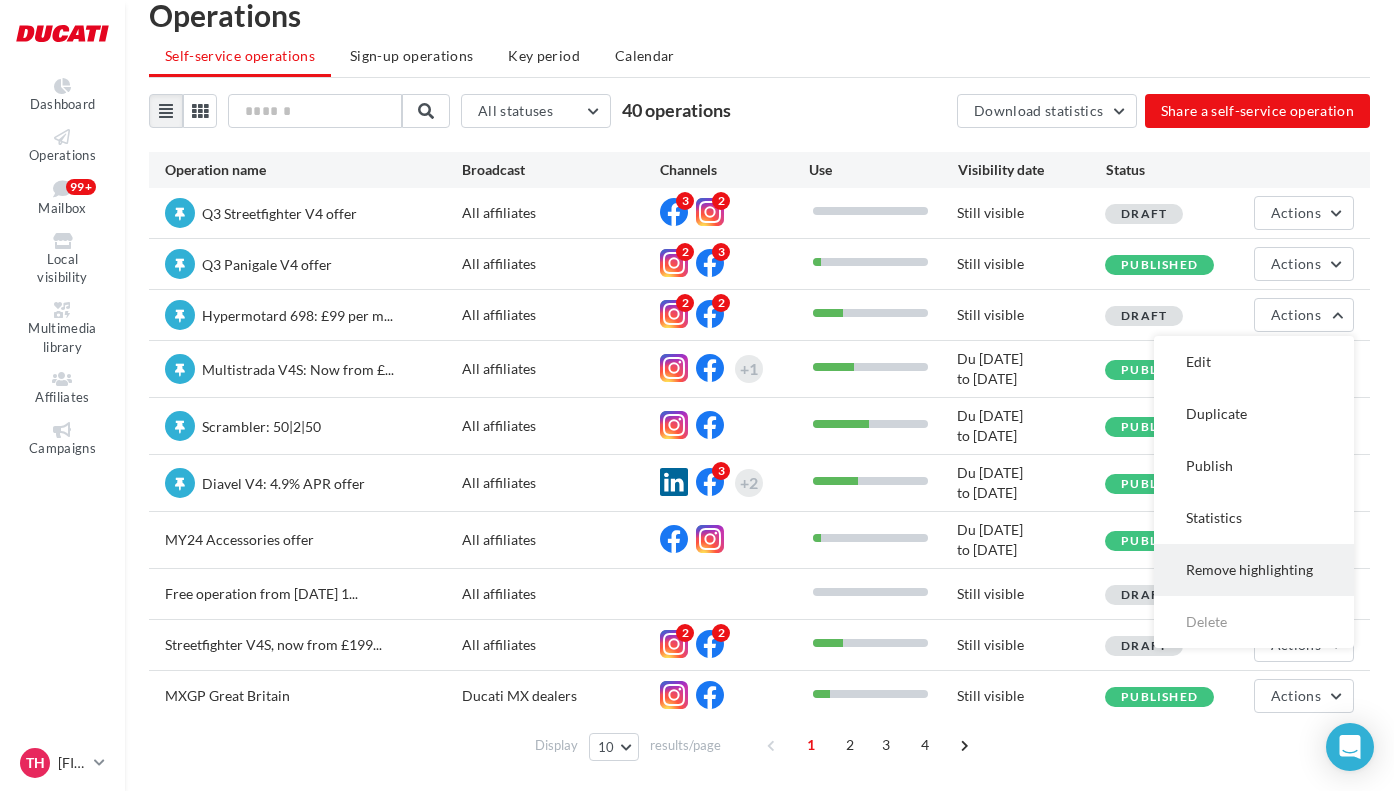 click on "Remove highlighting" at bounding box center (1254, 570) 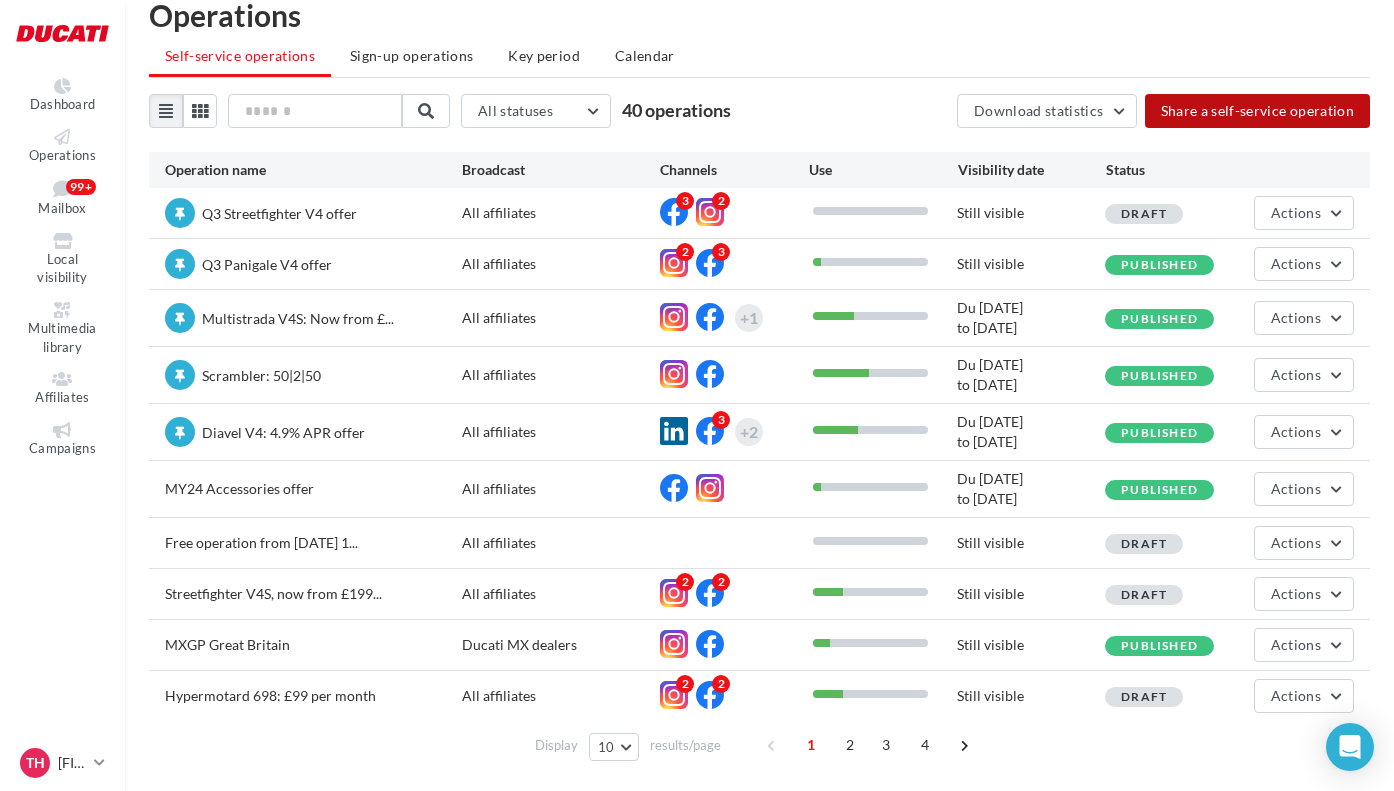 click on "Share a self-service operation" at bounding box center (1258, 111) 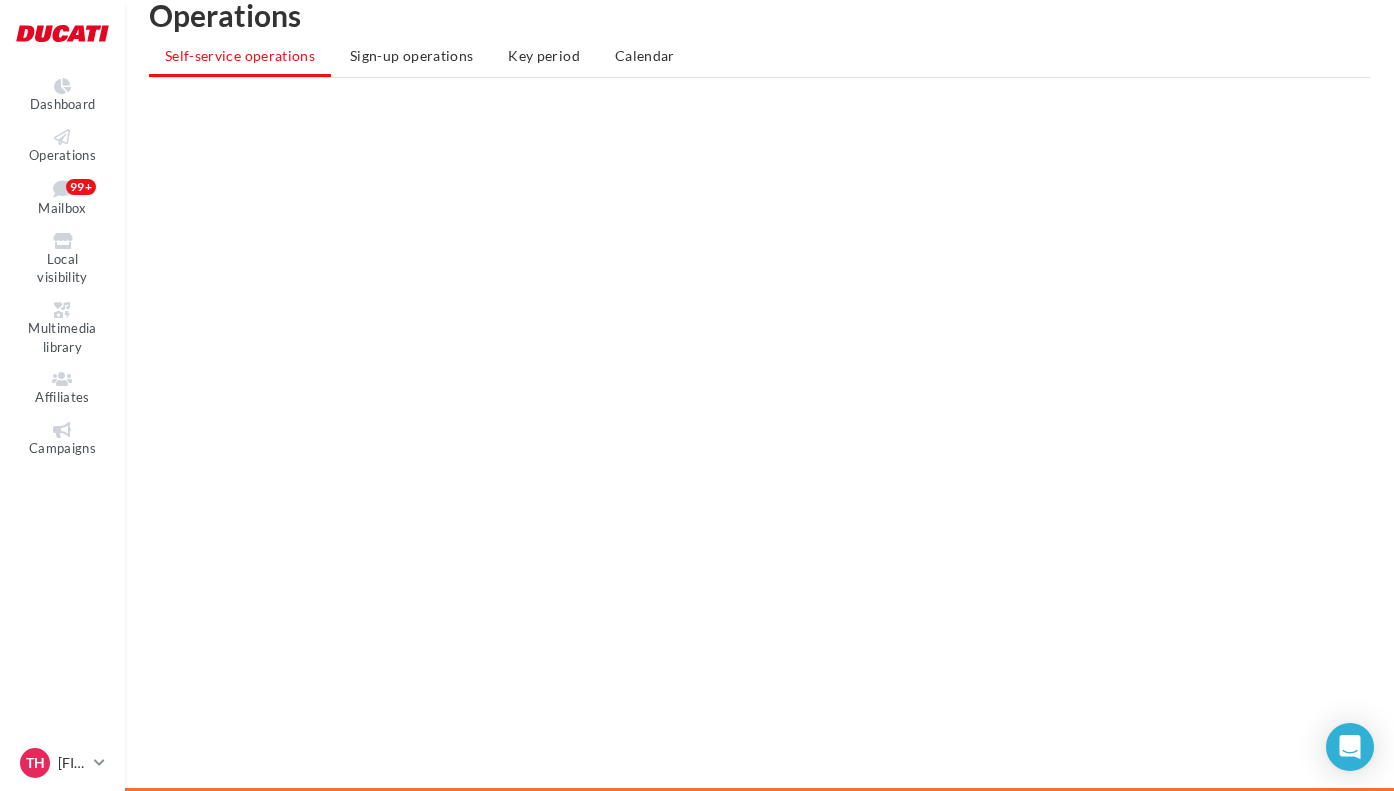 scroll, scrollTop: 0, scrollLeft: 0, axis: both 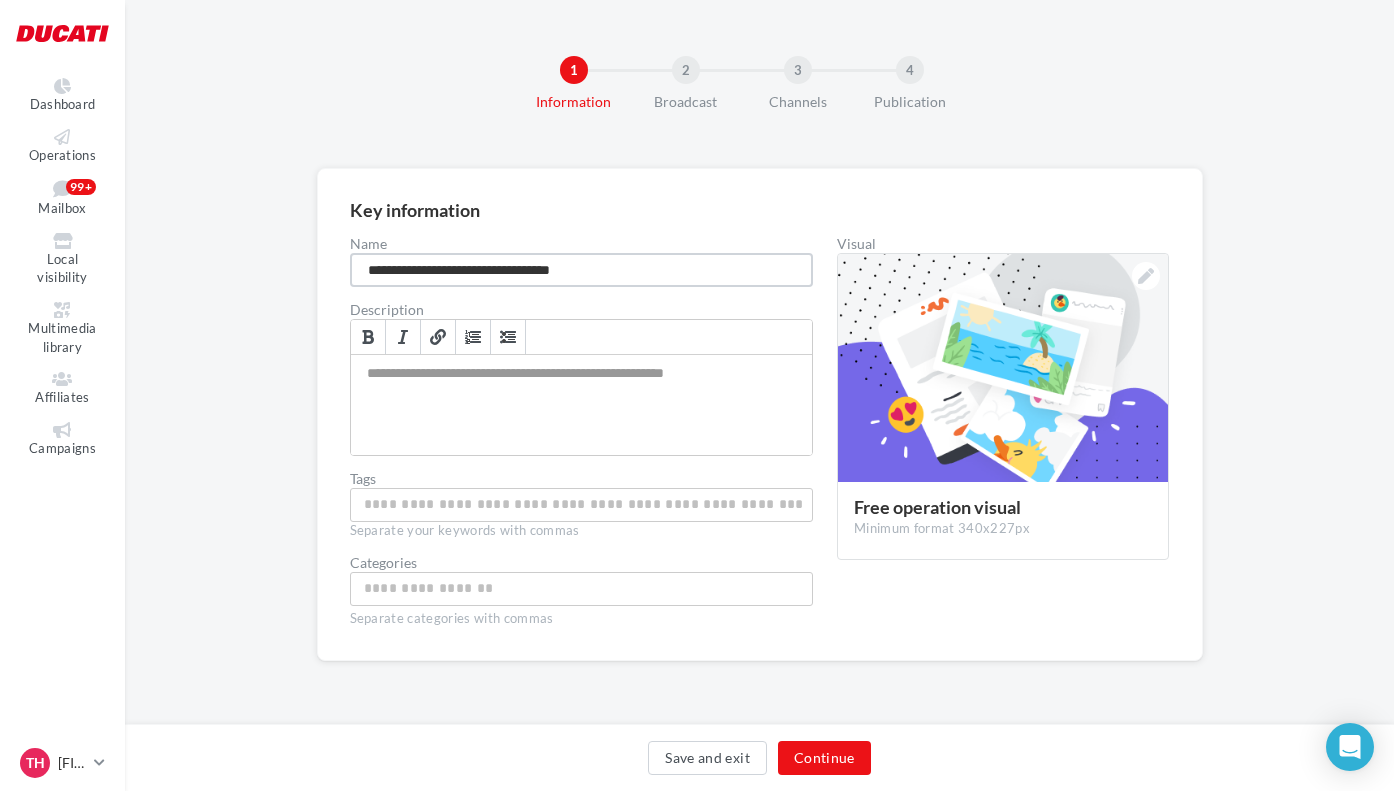 click on "**********" at bounding box center [582, 270] 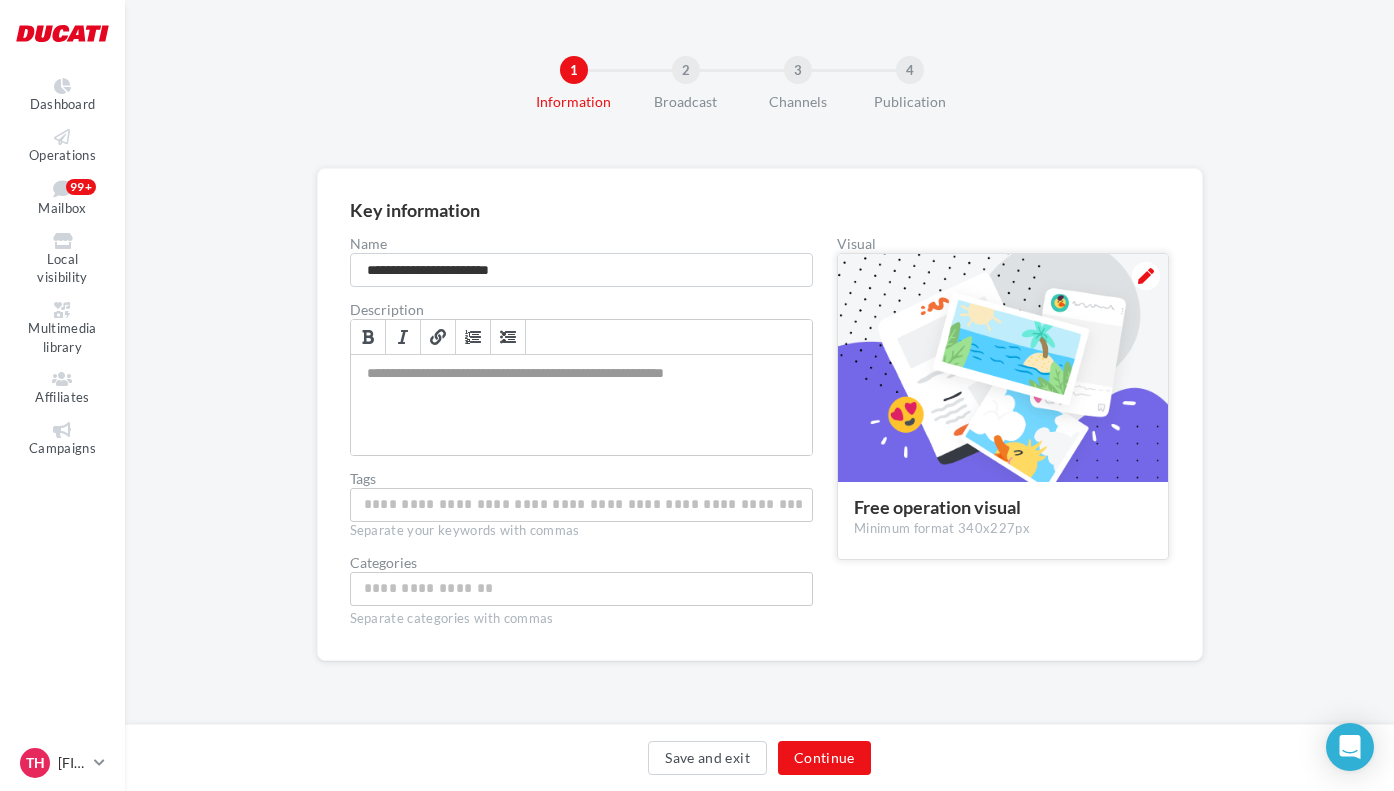 click at bounding box center (1146, 276) 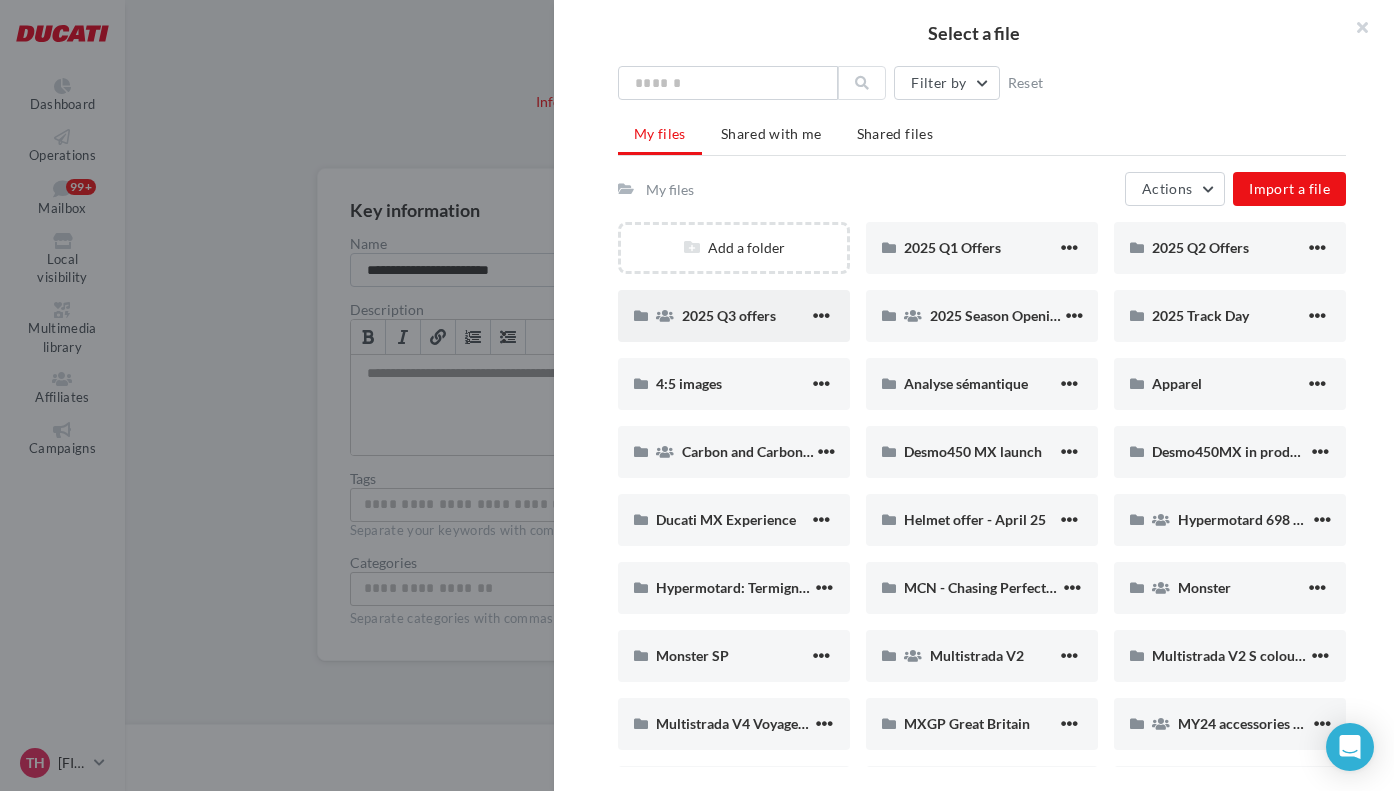 click on "2025 Q3 offers" at bounding box center (745, 316) 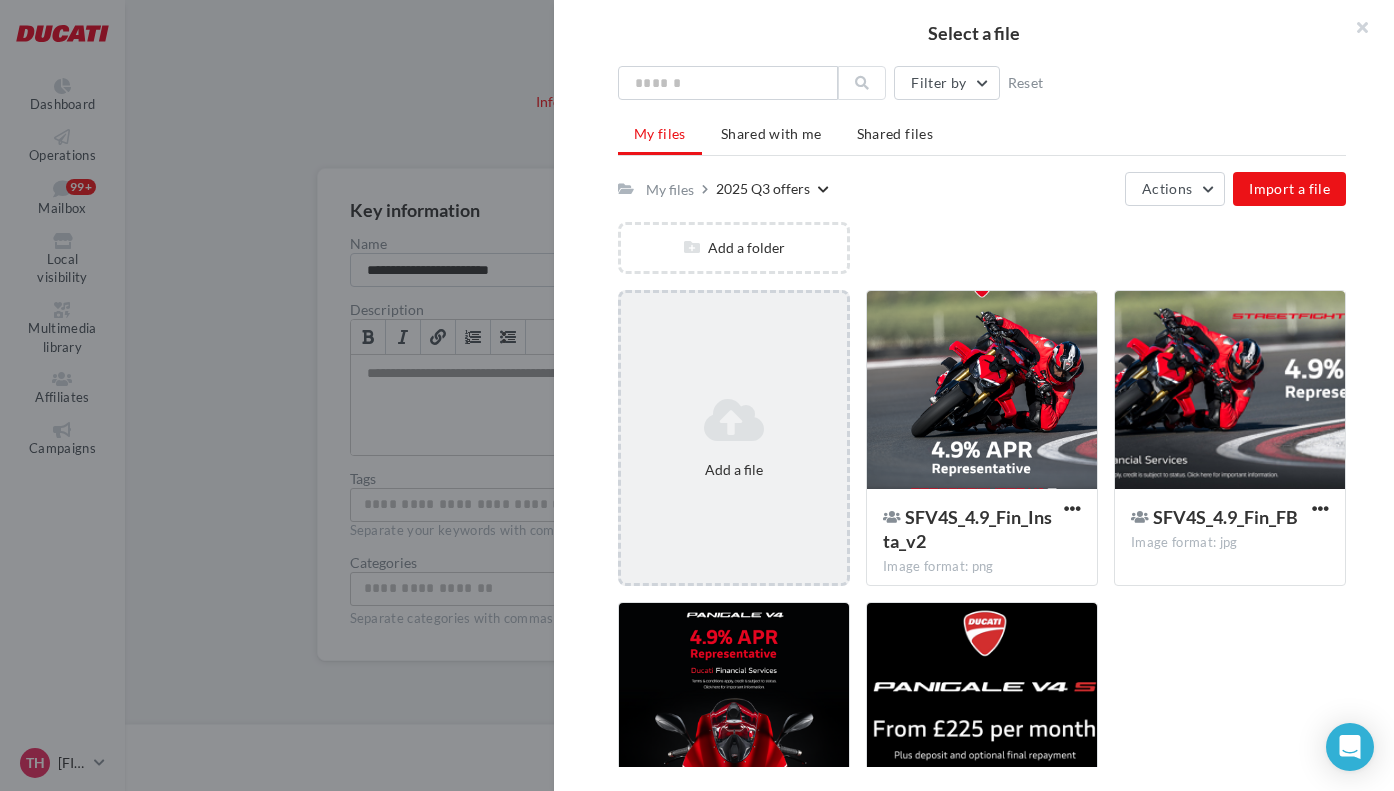 click on "Add a file" at bounding box center [734, 438] 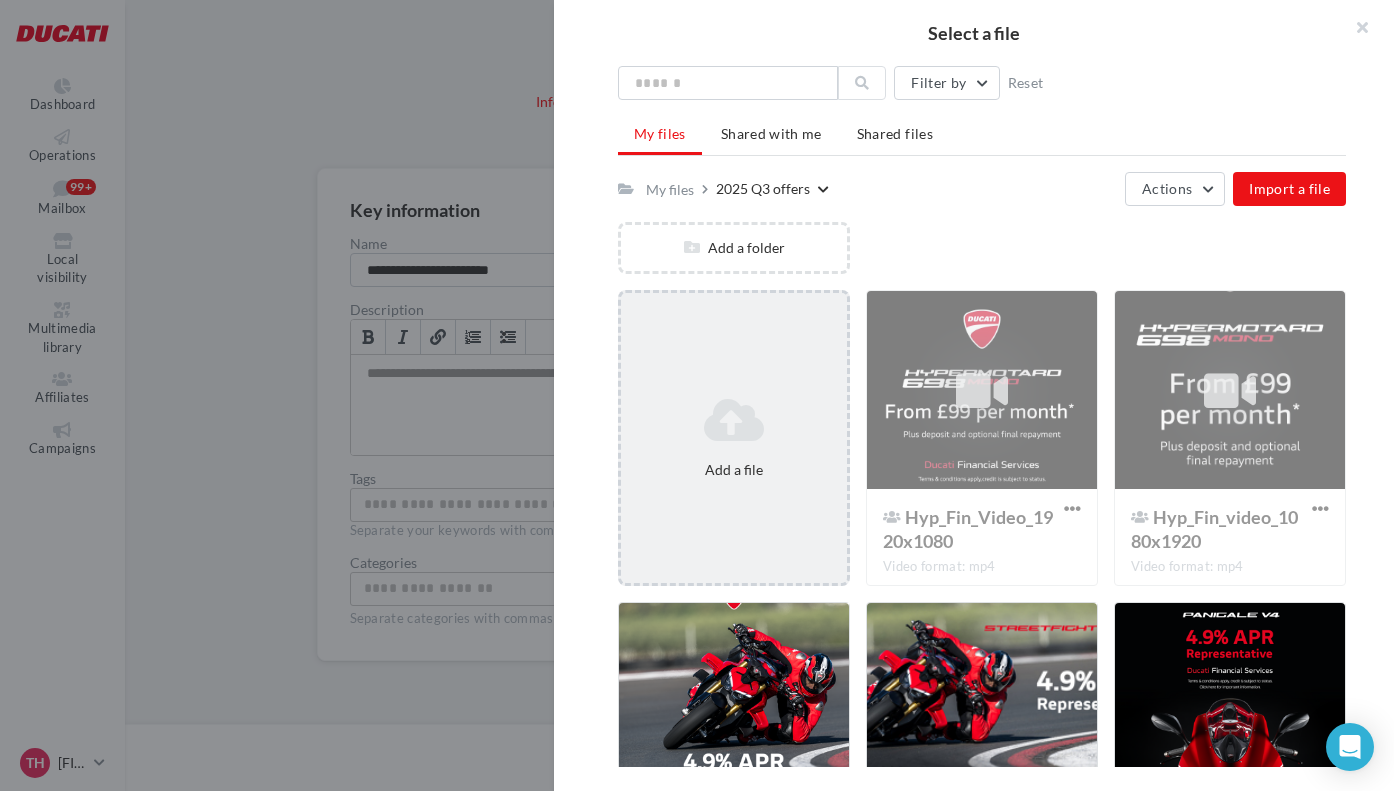 click on "Add a file" at bounding box center [734, 438] 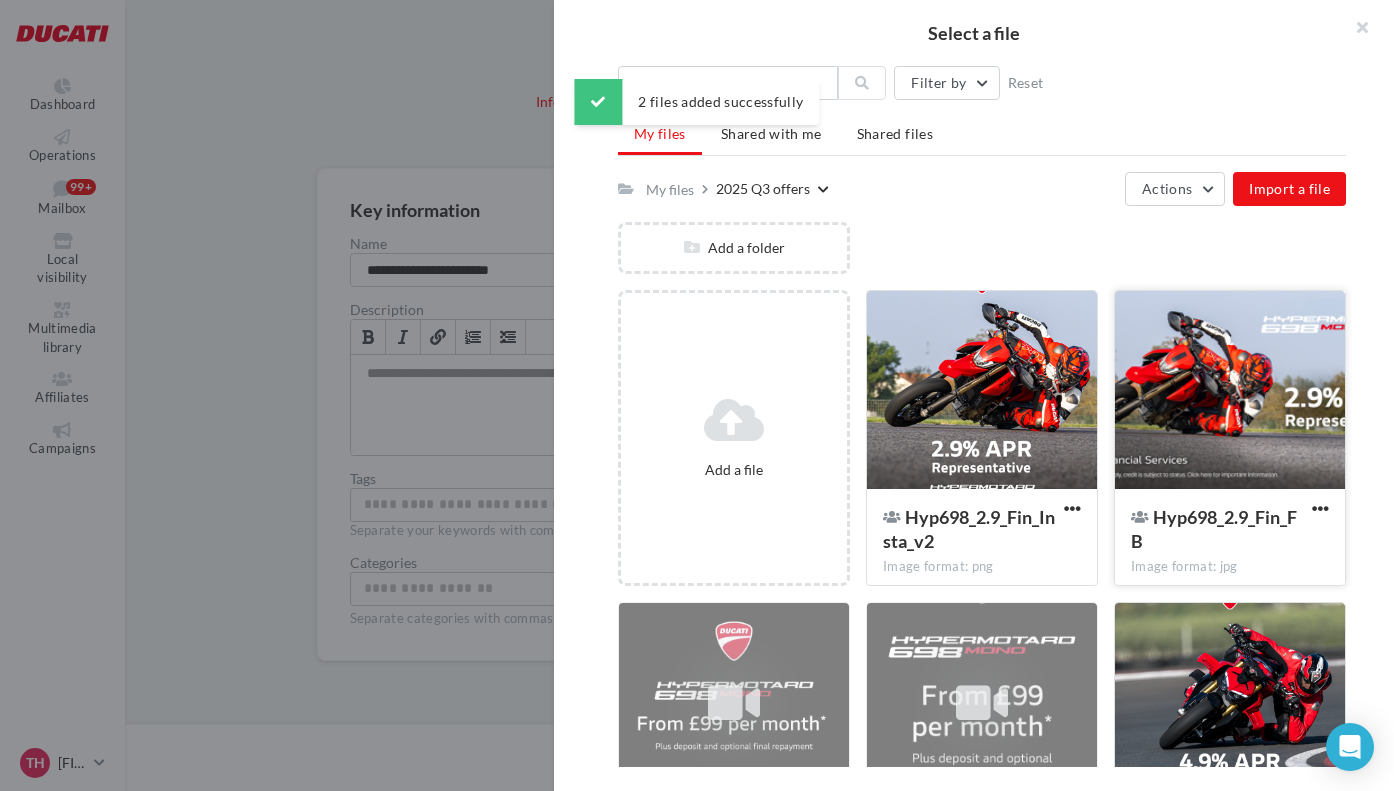 click at bounding box center (1230, 391) 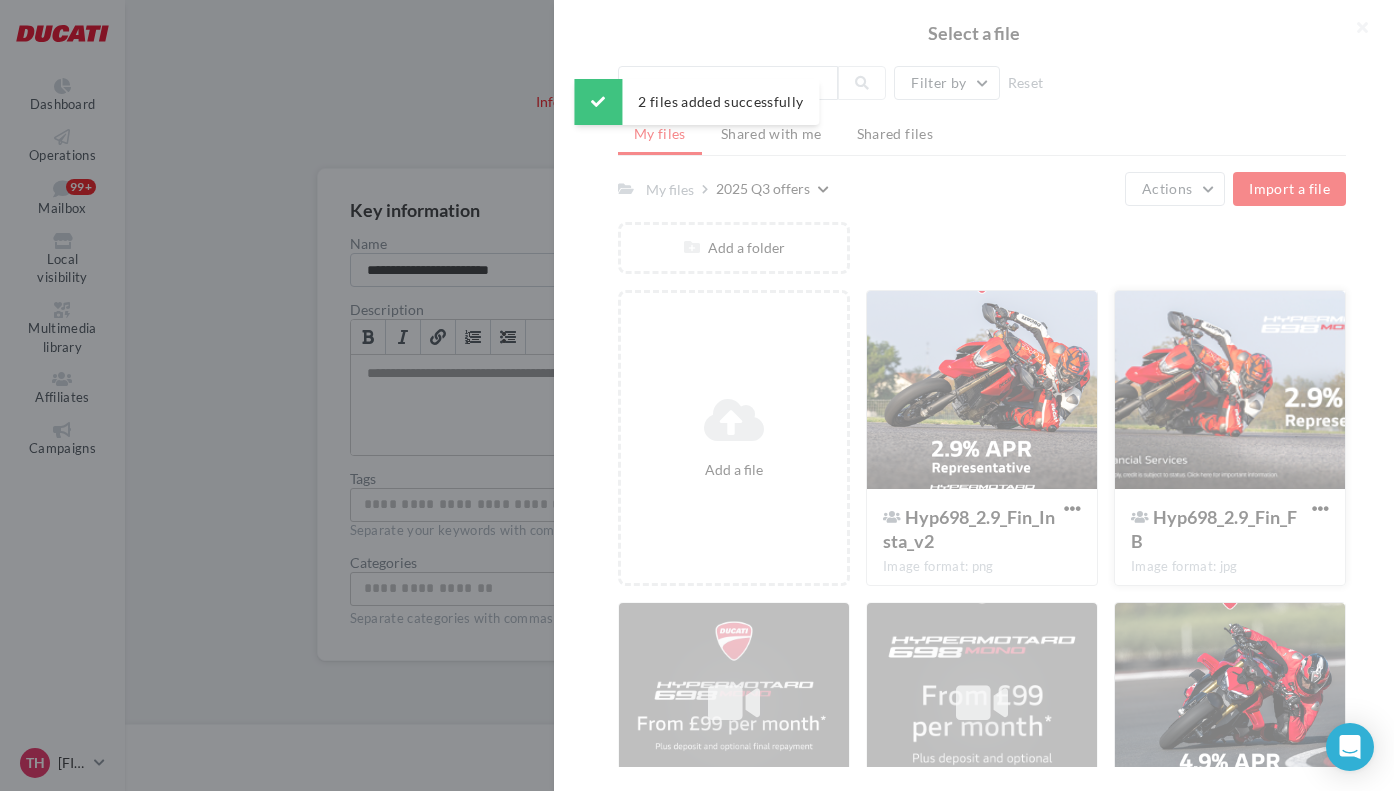 scroll, scrollTop: 0, scrollLeft: 0, axis: both 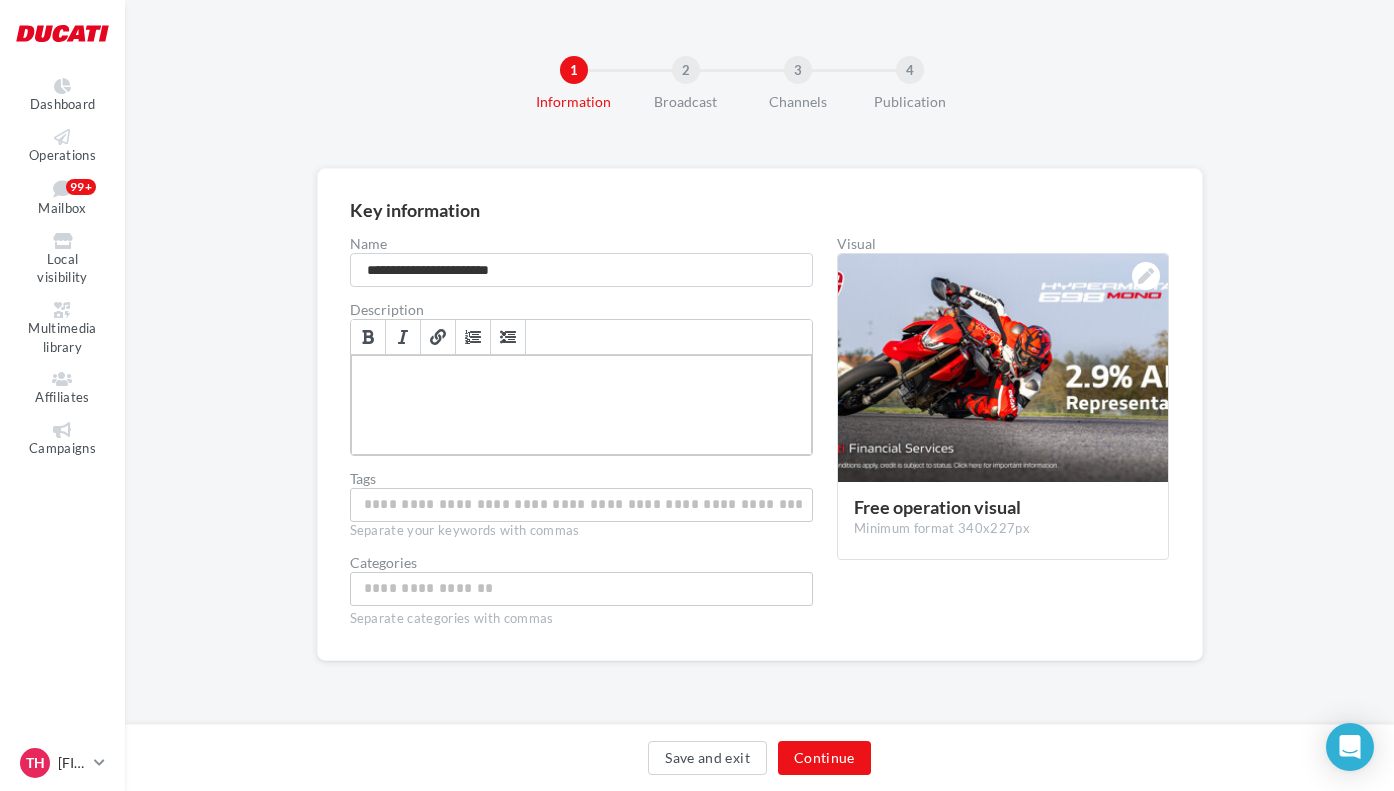 click at bounding box center [582, 405] 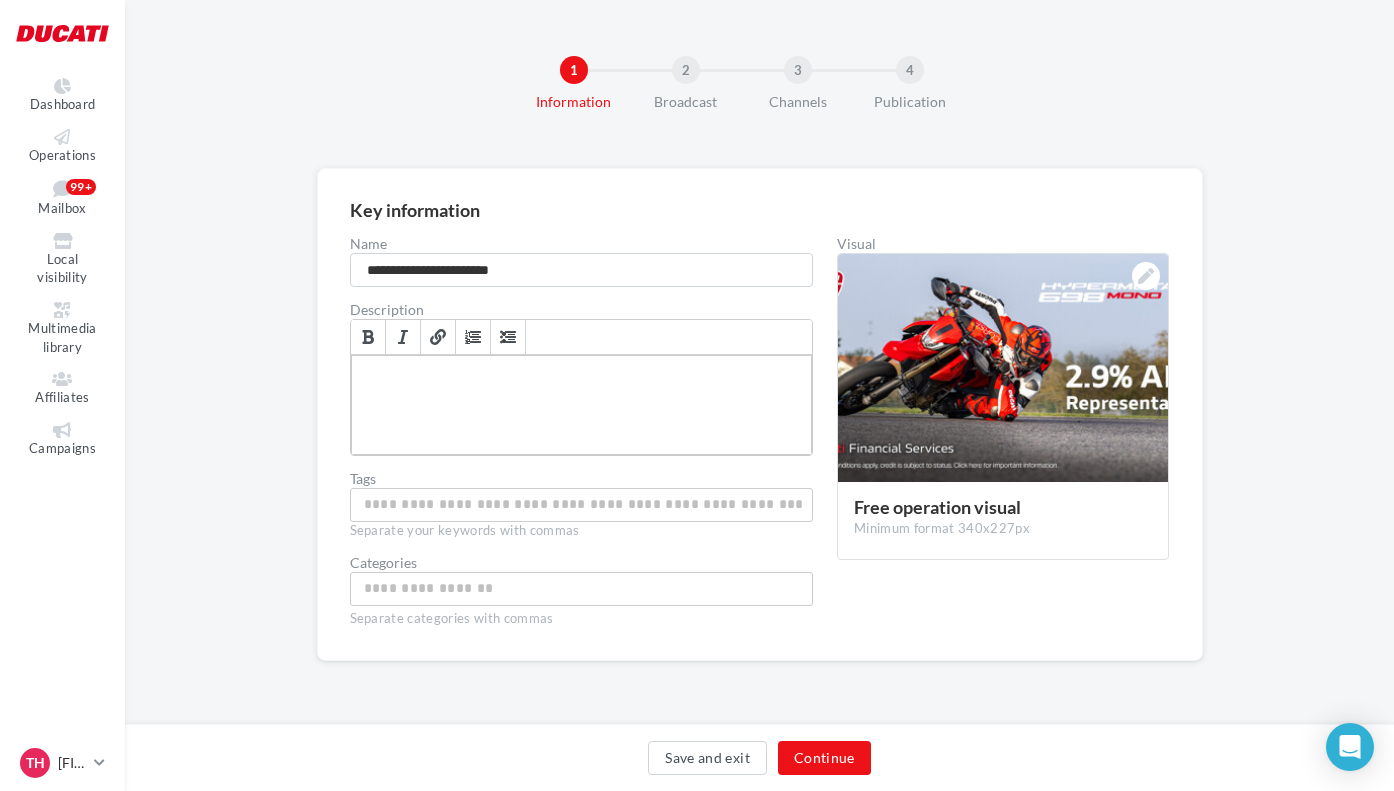 scroll, scrollTop: 149, scrollLeft: 0, axis: vertical 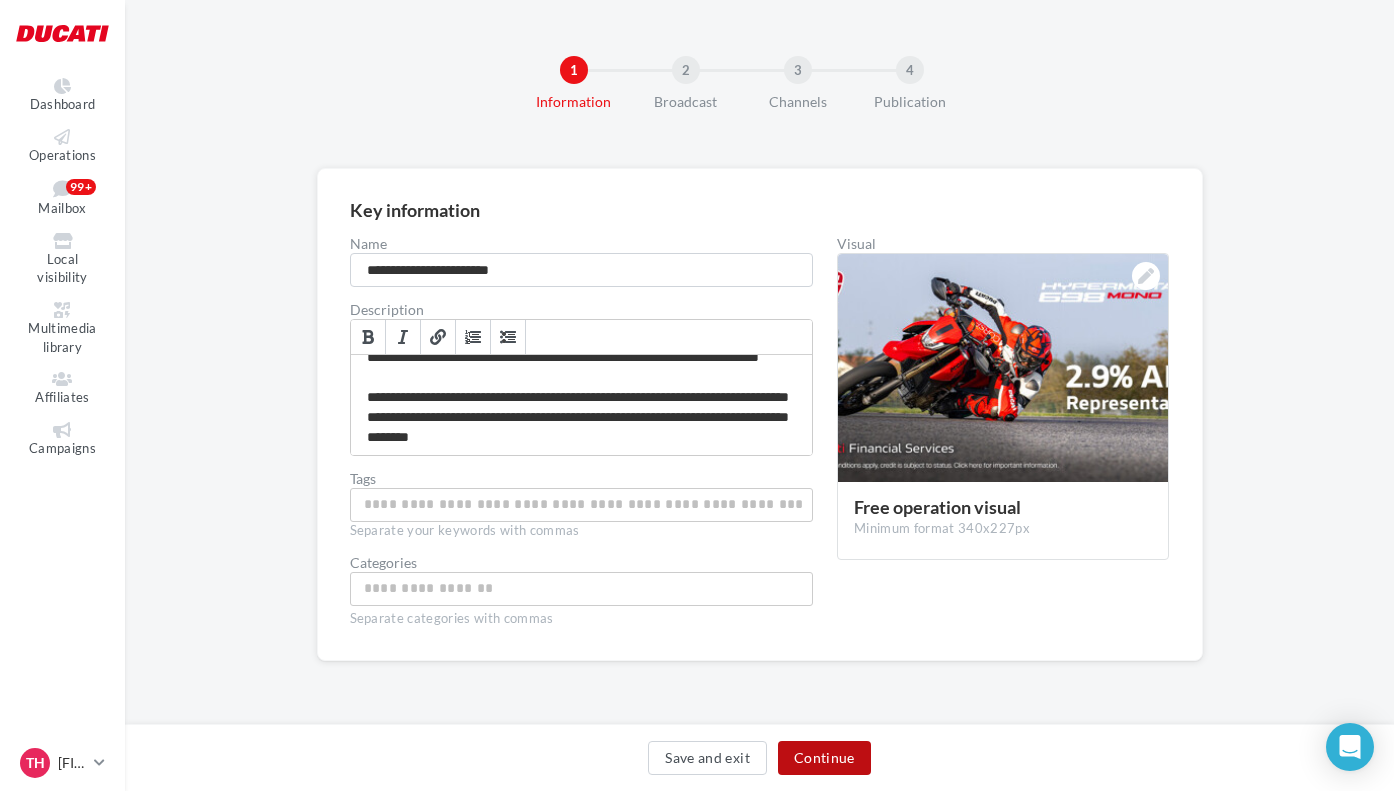 click on "Continue" at bounding box center [824, 758] 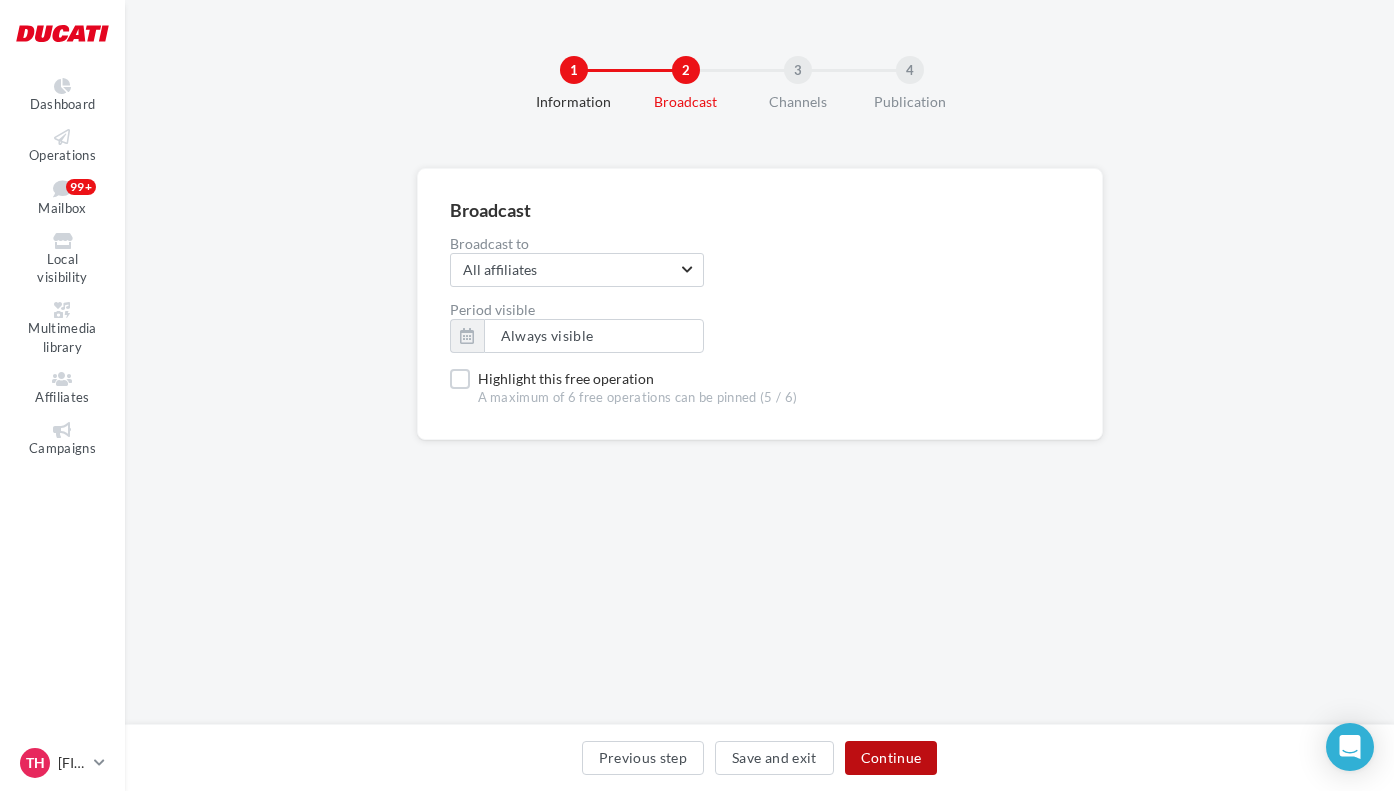 click on "Continue" at bounding box center [891, 758] 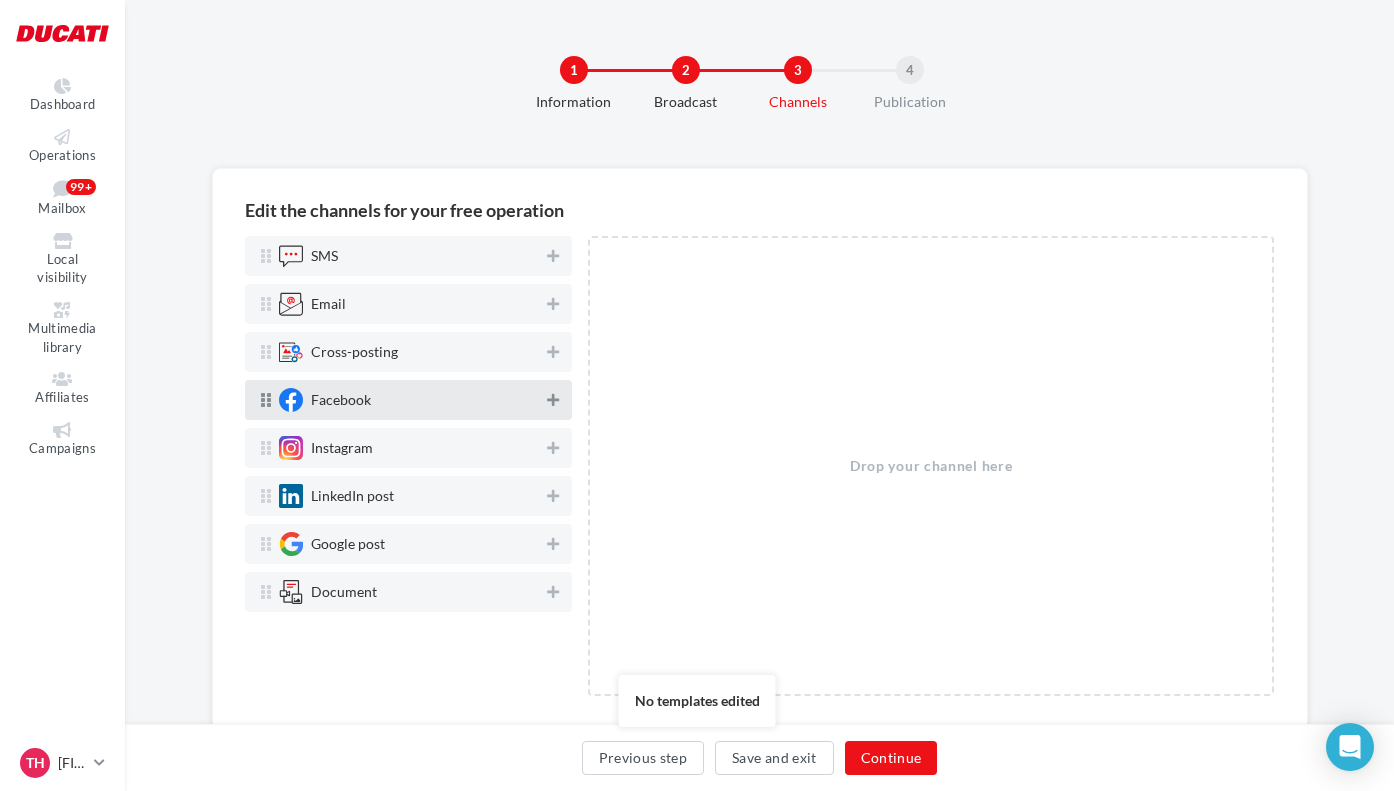 click at bounding box center [553, 400] 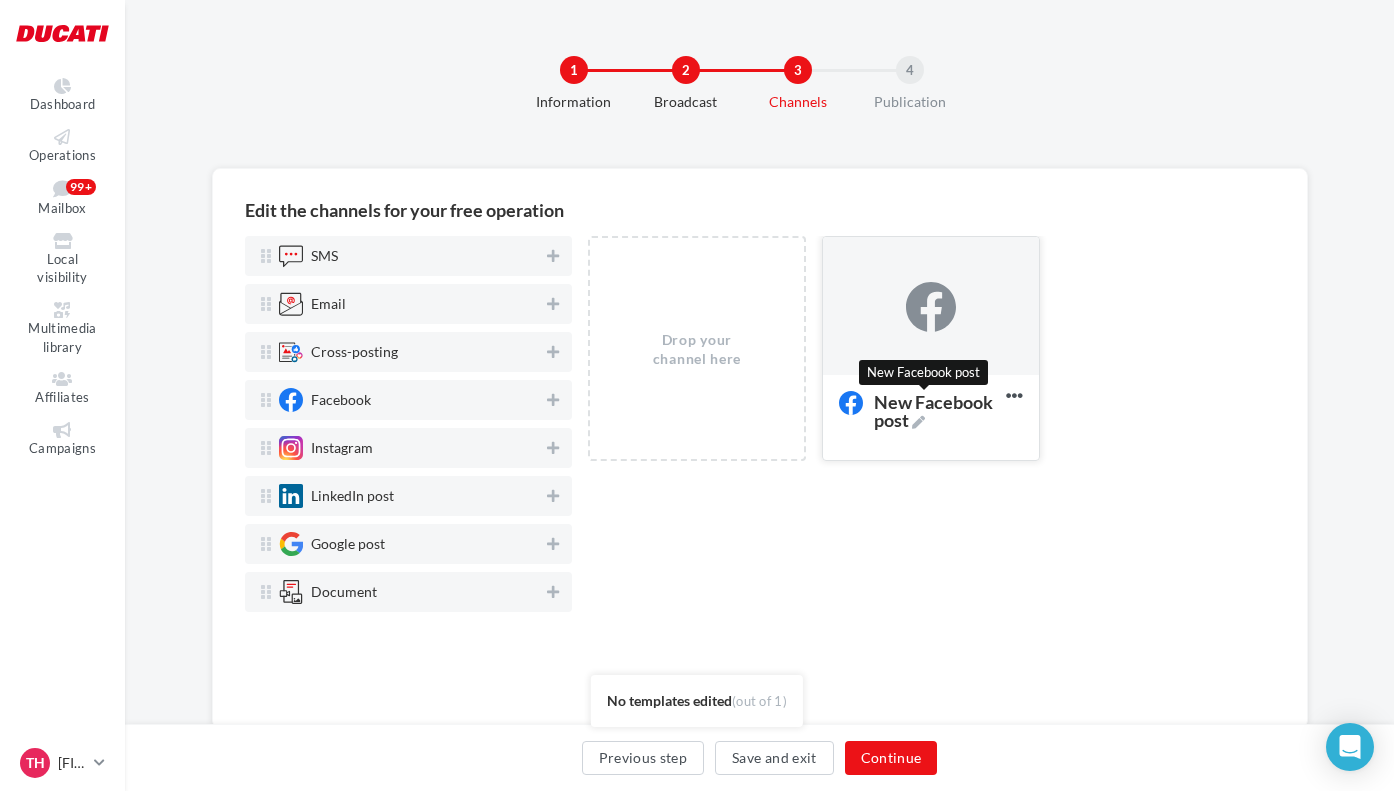 click on "New Facebook post" at bounding box center [936, 411] 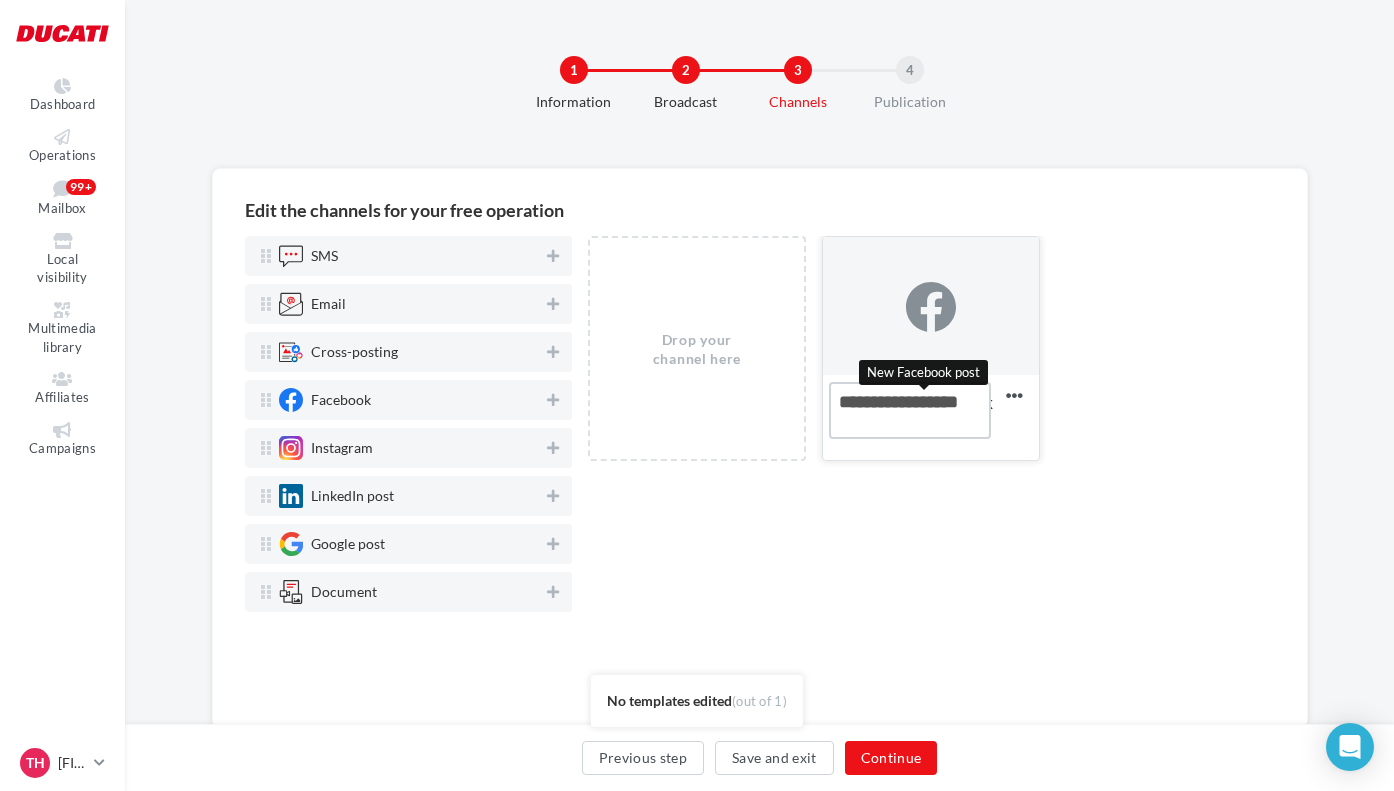 click on "New Facebook post
New Facebook post" at bounding box center [910, 410] 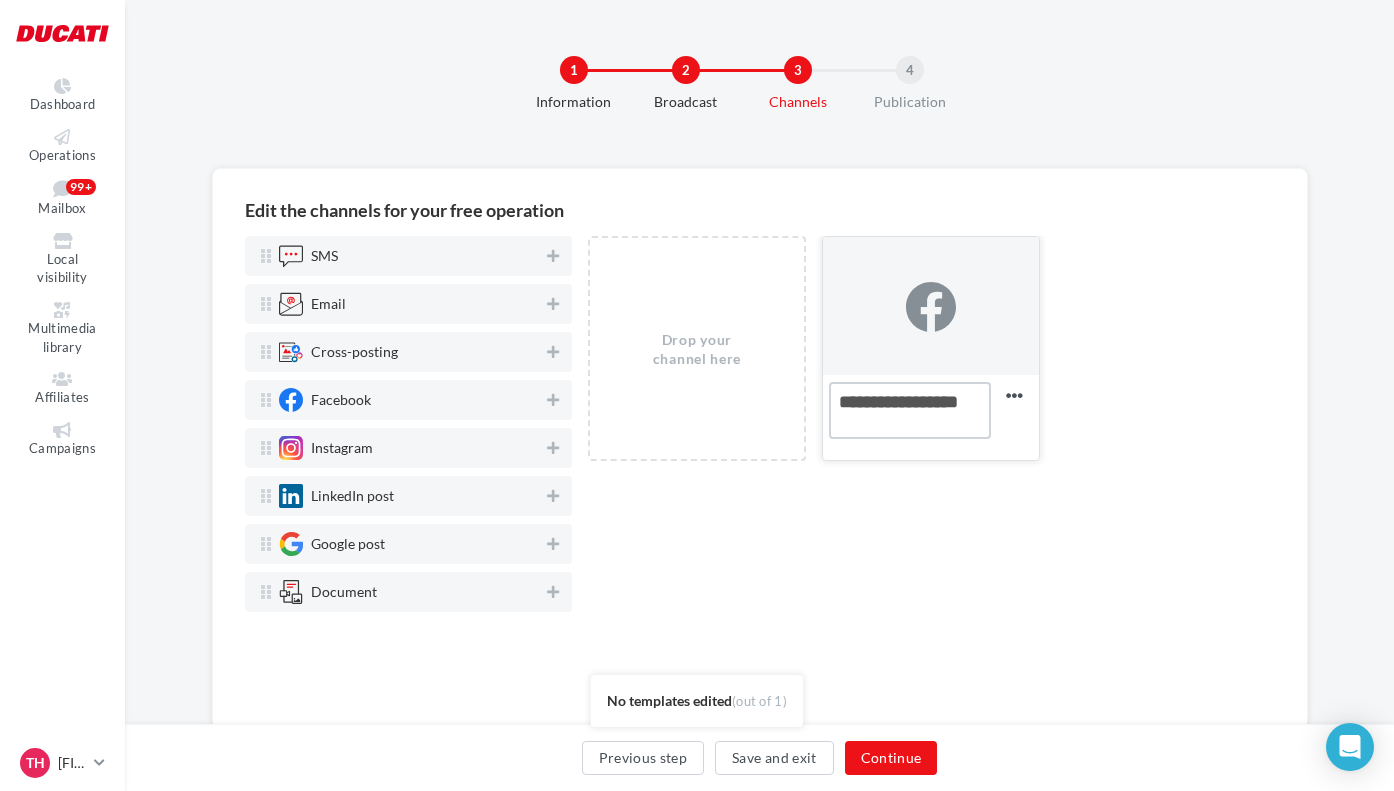 drag, startPoint x: 879, startPoint y: 400, endPoint x: 653, endPoint y: 393, distance: 226.10838 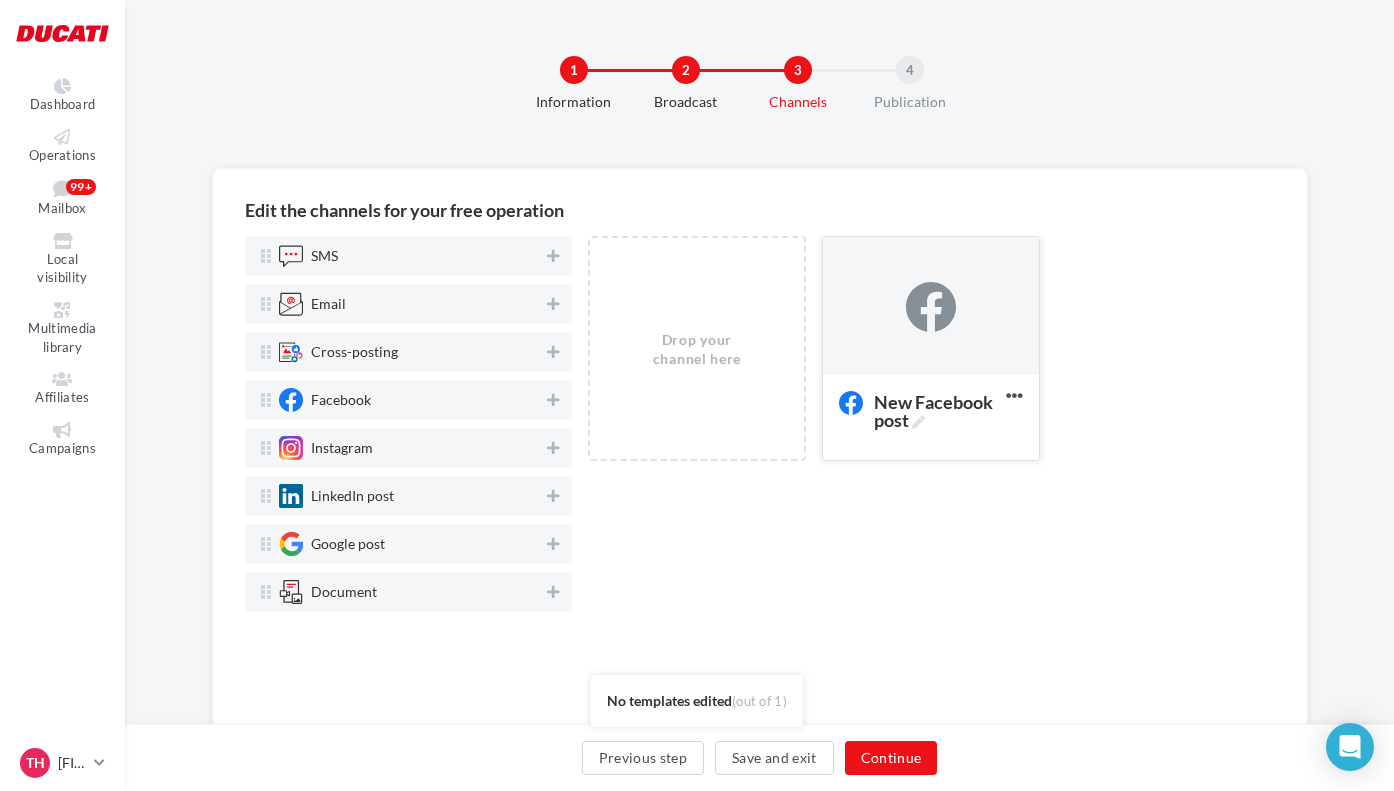 click at bounding box center (931, 307) 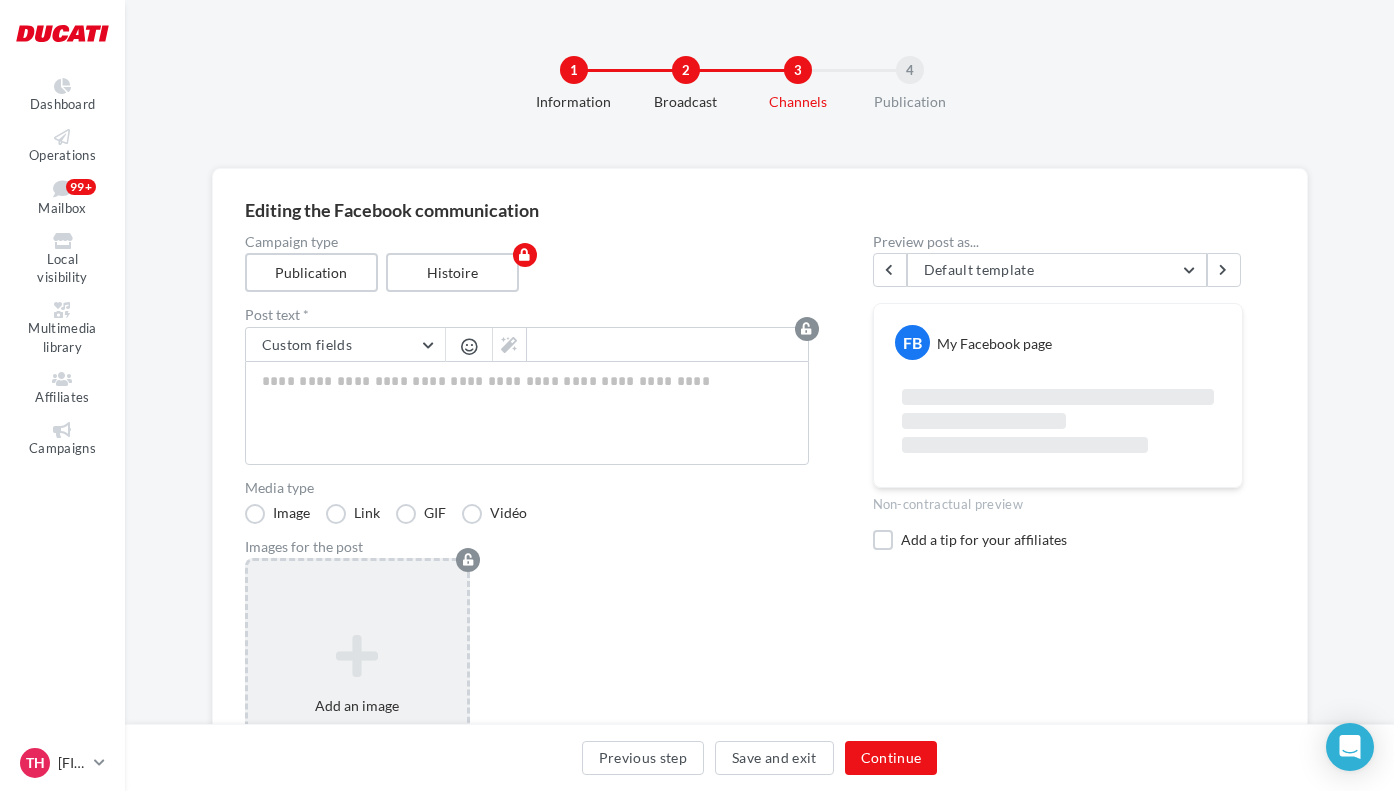 click at bounding box center [358, 657] 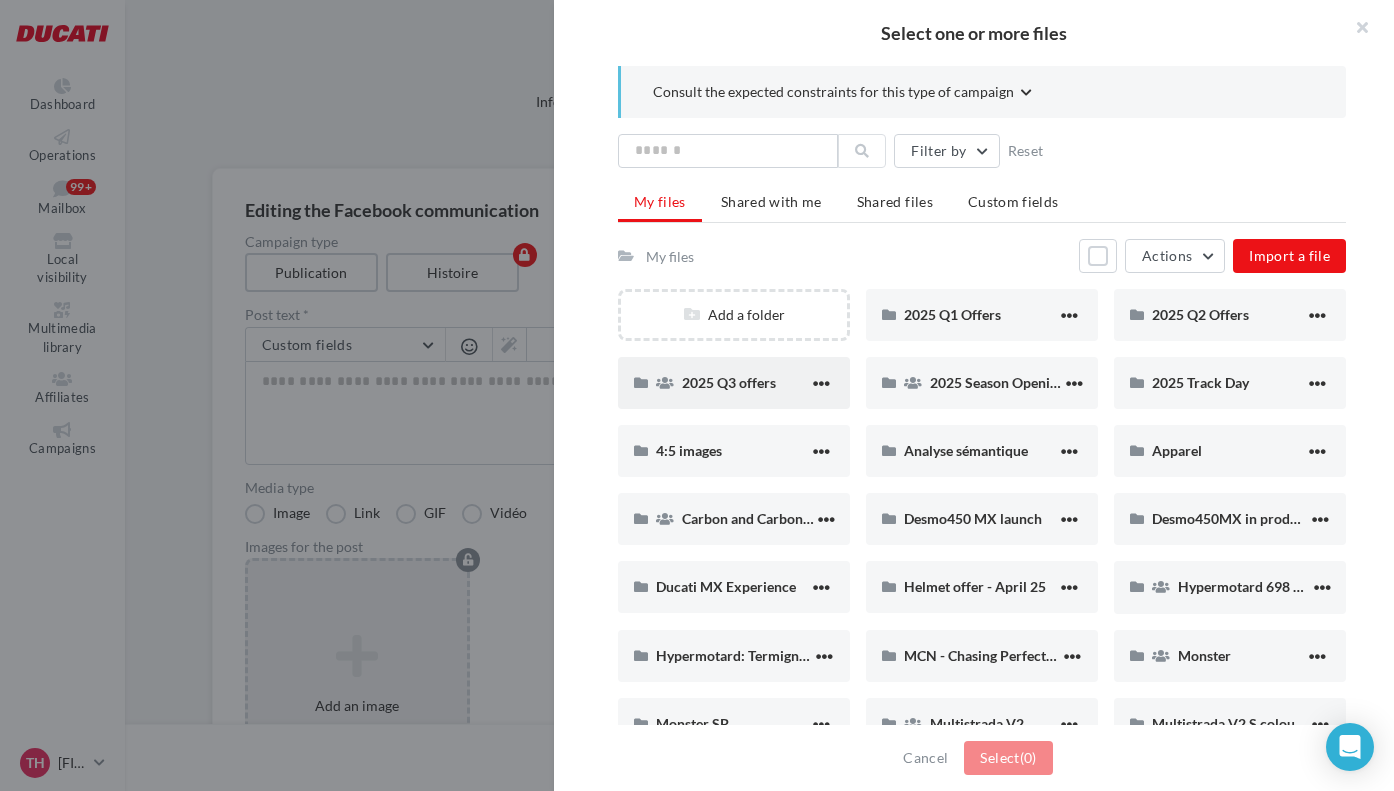 click on "2025 Q3 offers" at bounding box center (734, 383) 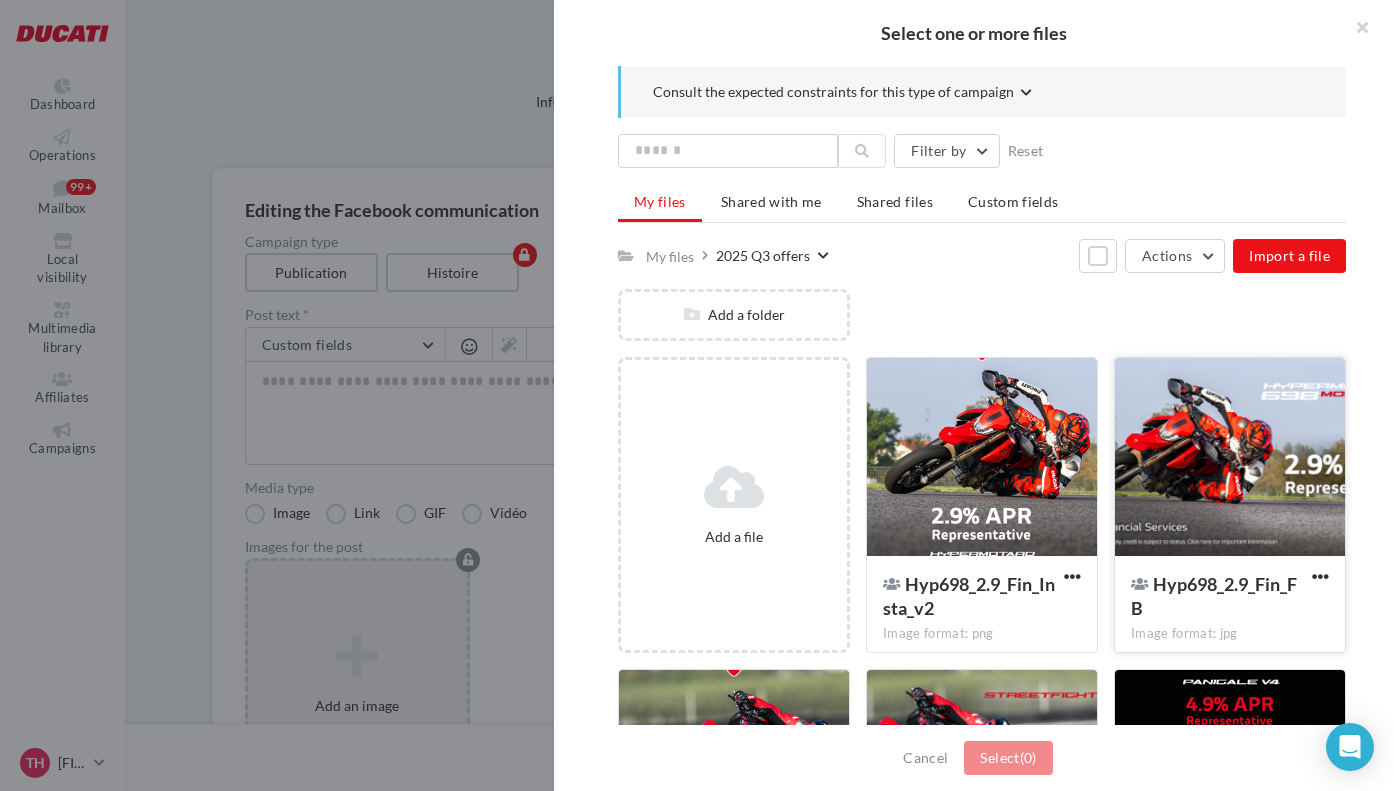 click at bounding box center (1230, 458) 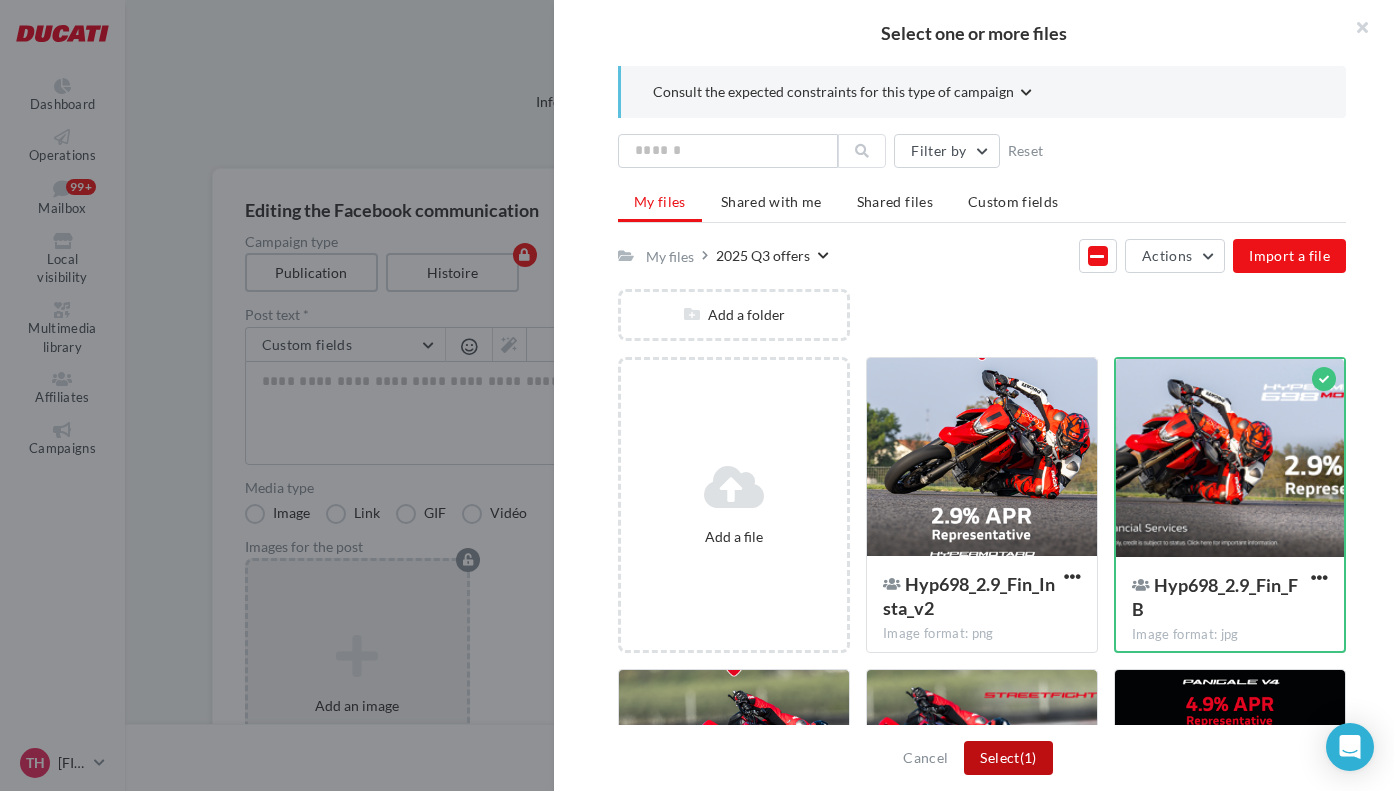 click on "(1)" at bounding box center (1028, 757) 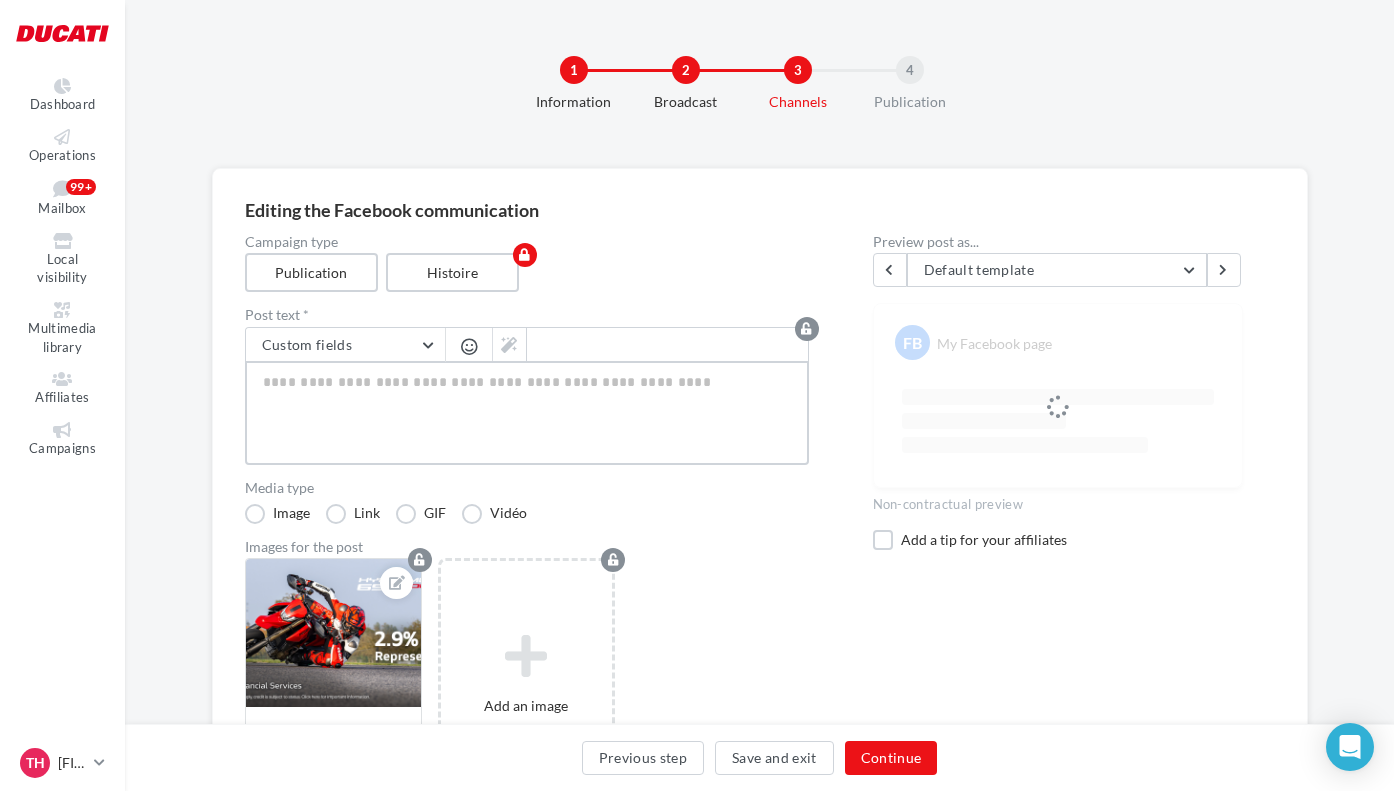 click at bounding box center [527, 413] 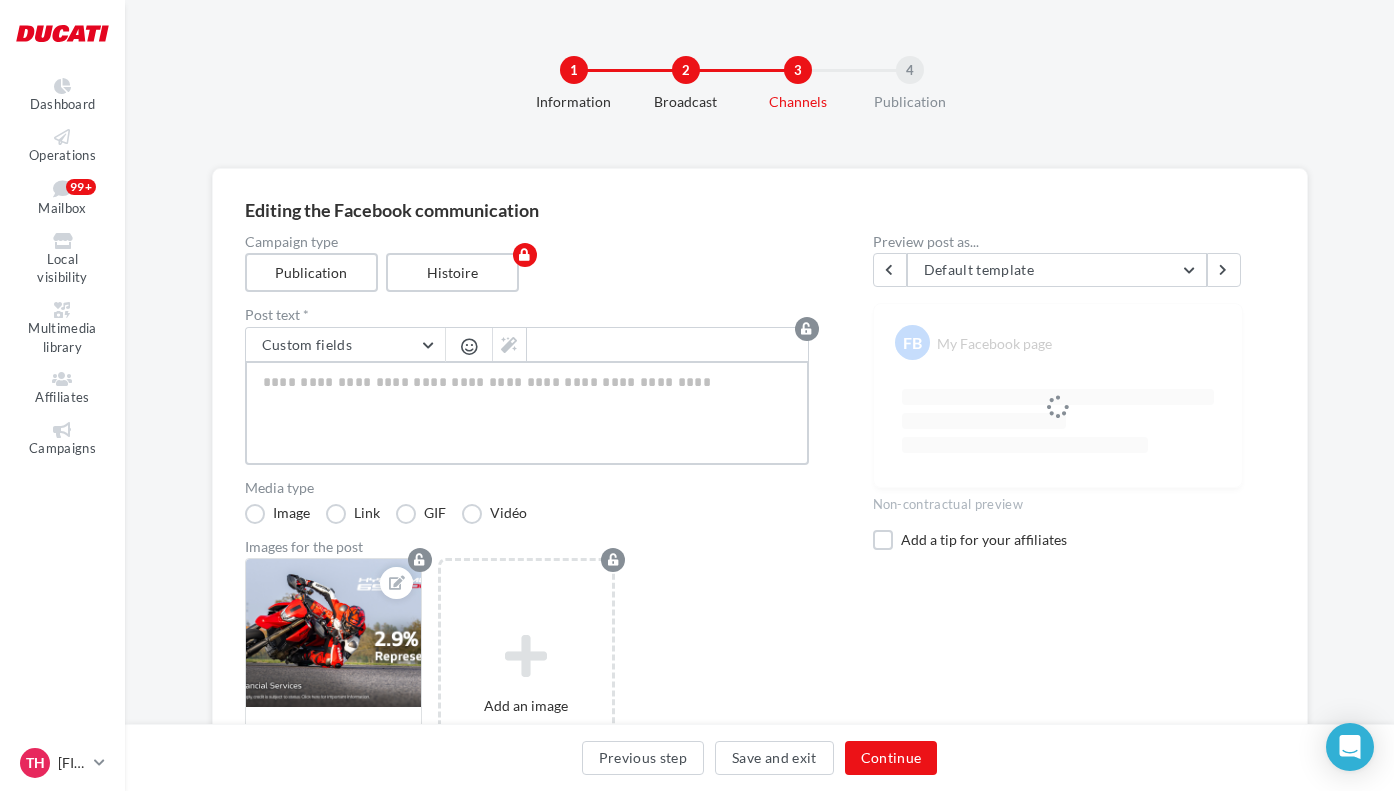 paste on "**********" 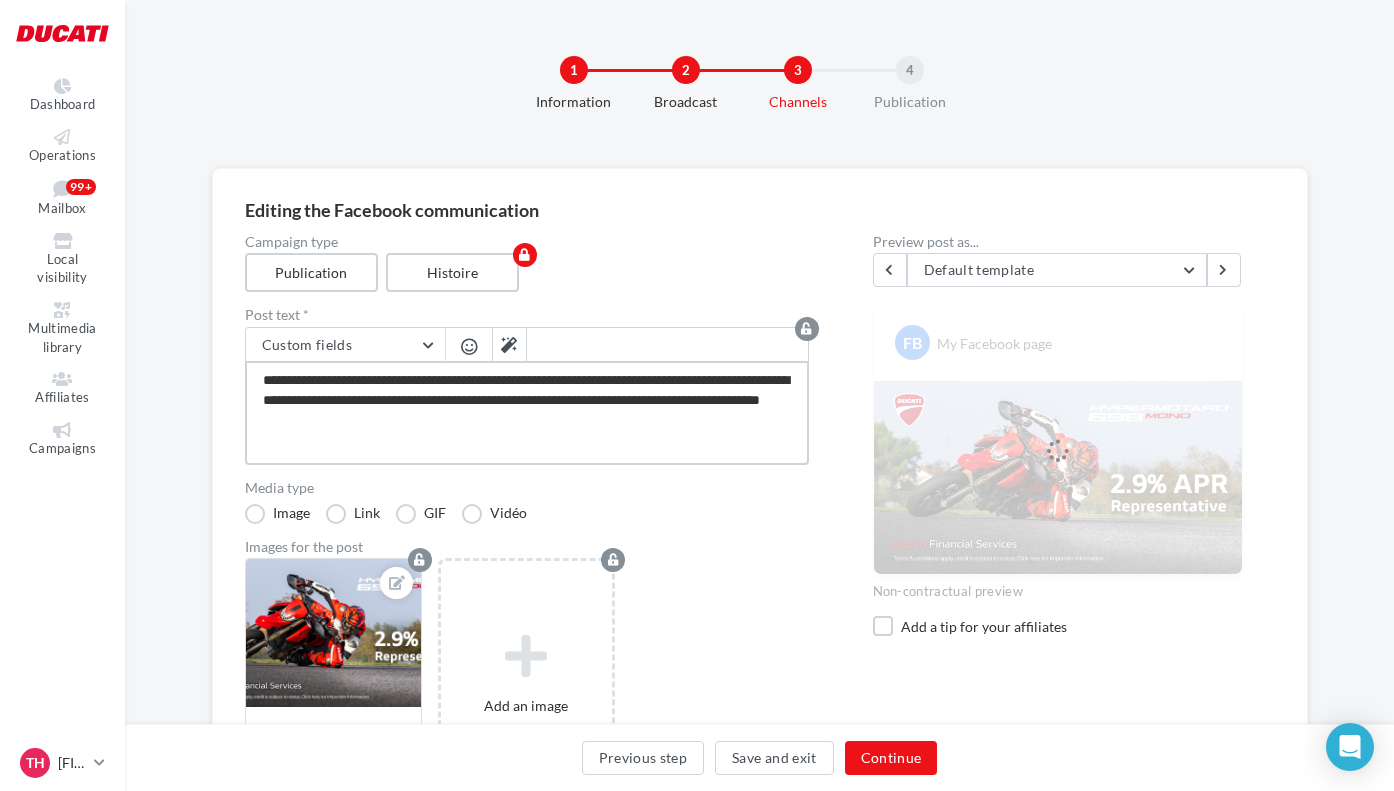 scroll, scrollTop: 54, scrollLeft: 0, axis: vertical 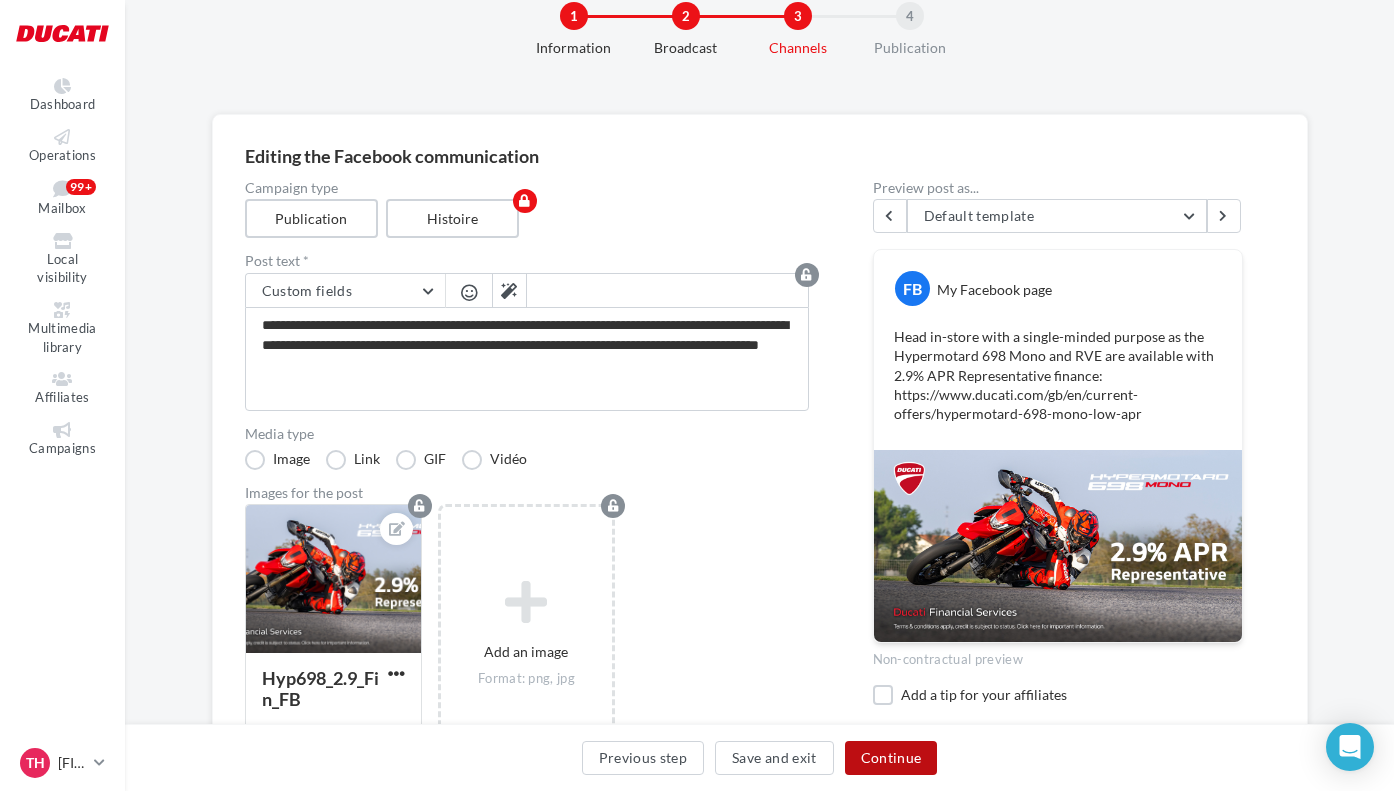 click on "Continue" at bounding box center [891, 758] 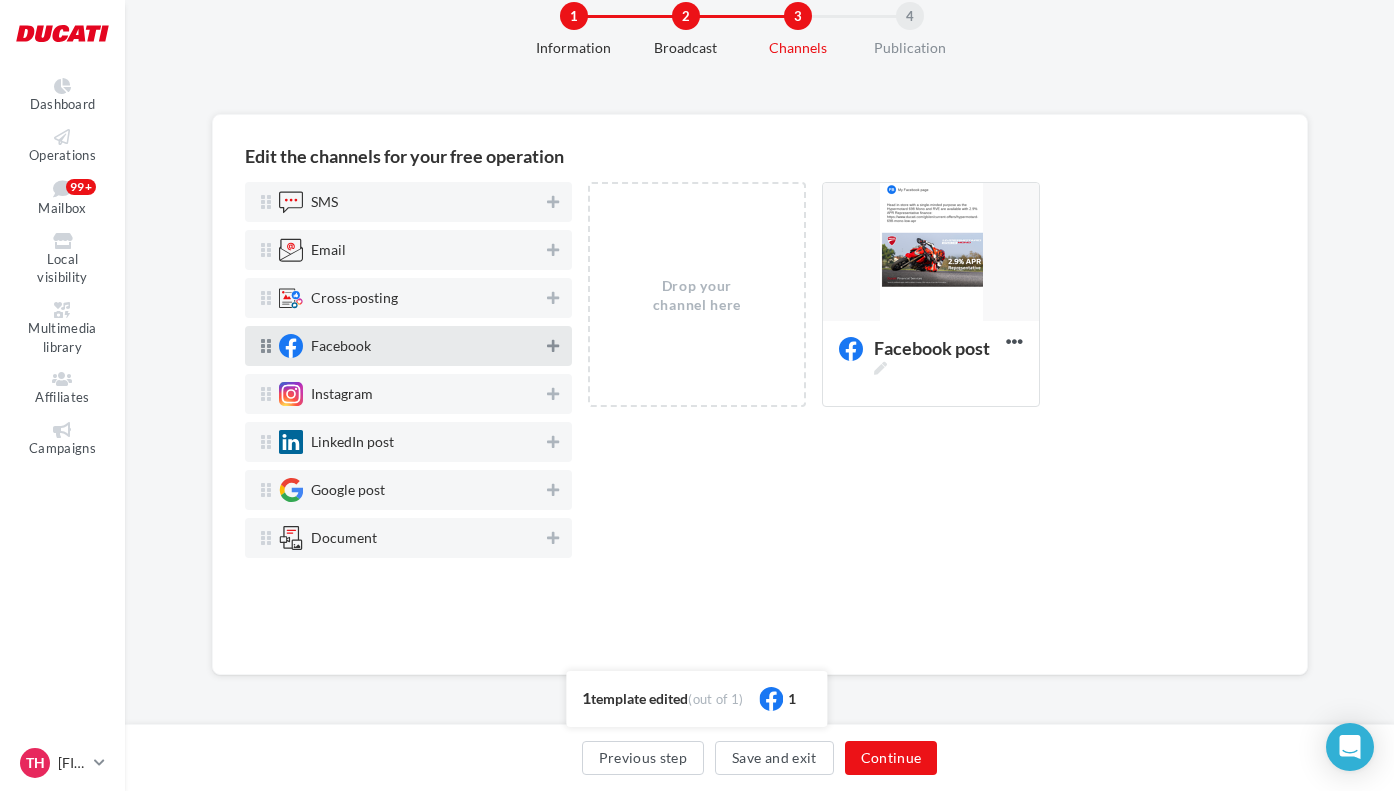 click at bounding box center (553, 346) 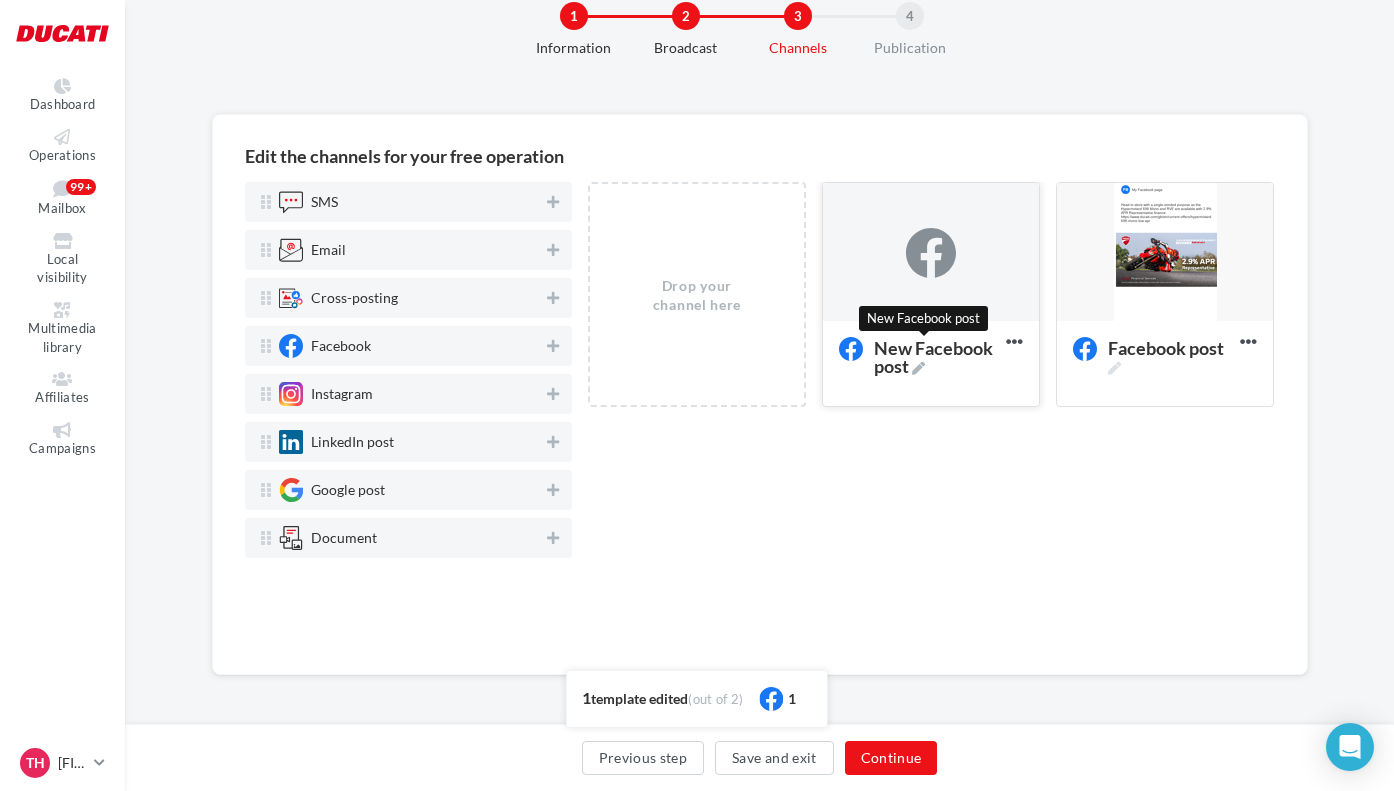 click at bounding box center (918, 368) 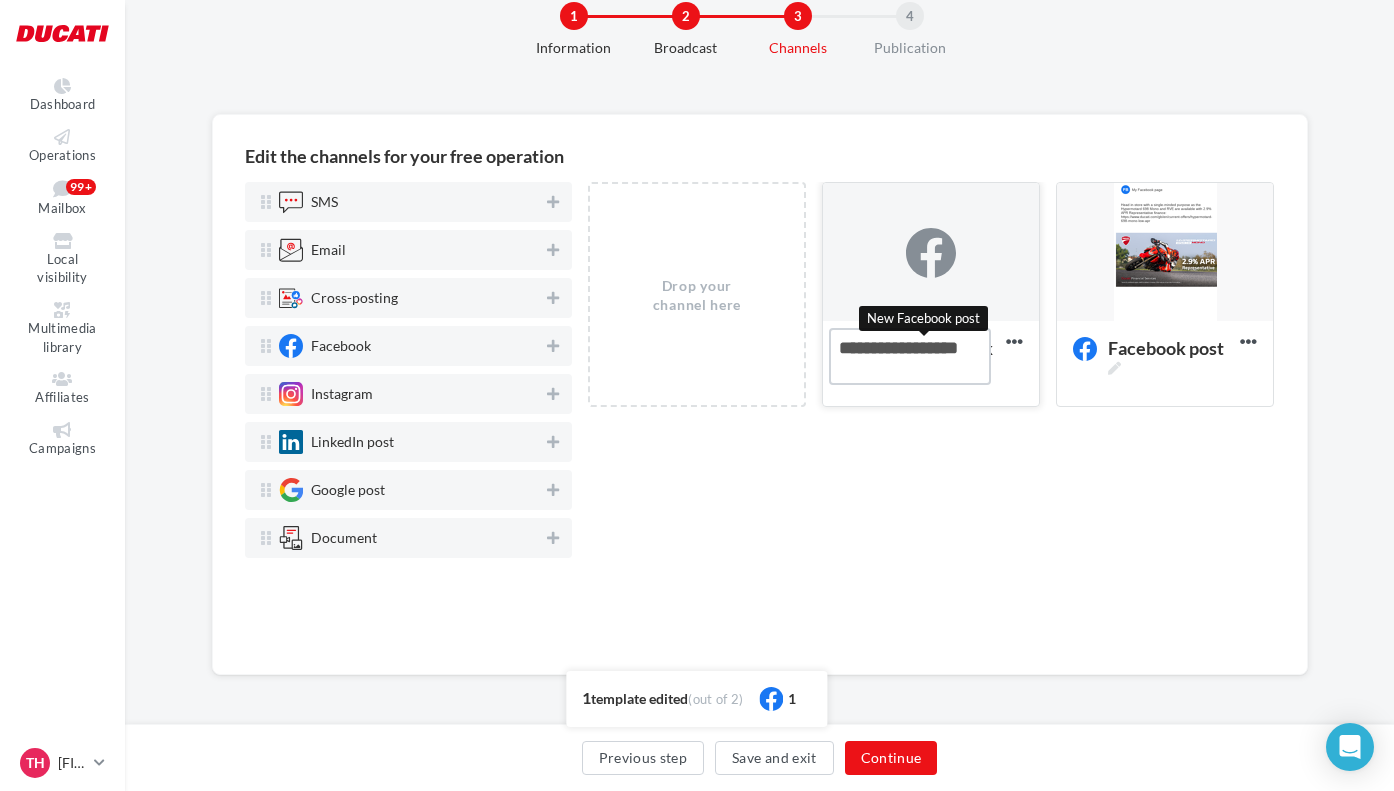 click on "New Facebook post
New Facebook post" at bounding box center (910, 356) 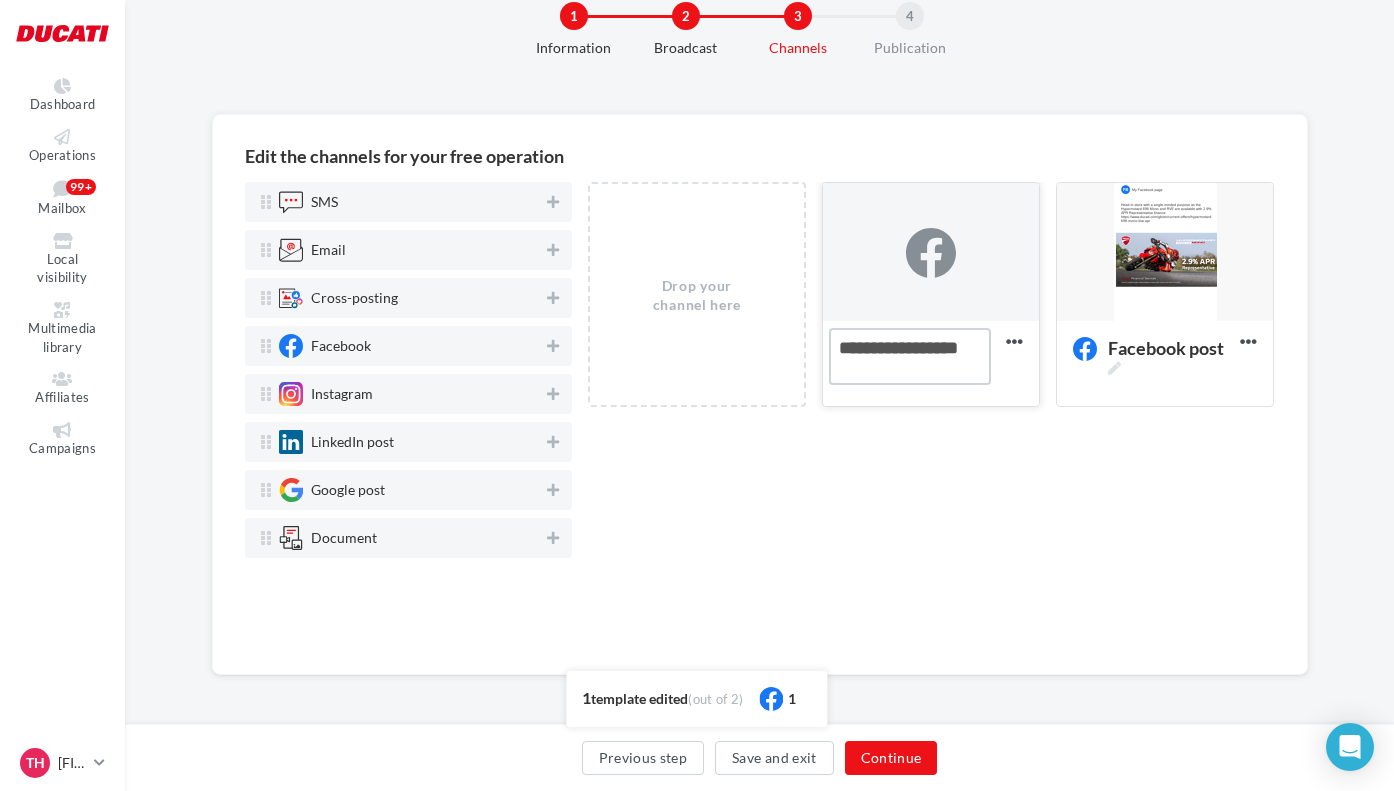 drag, startPoint x: 881, startPoint y: 348, endPoint x: 744, endPoint y: 334, distance: 137.71347 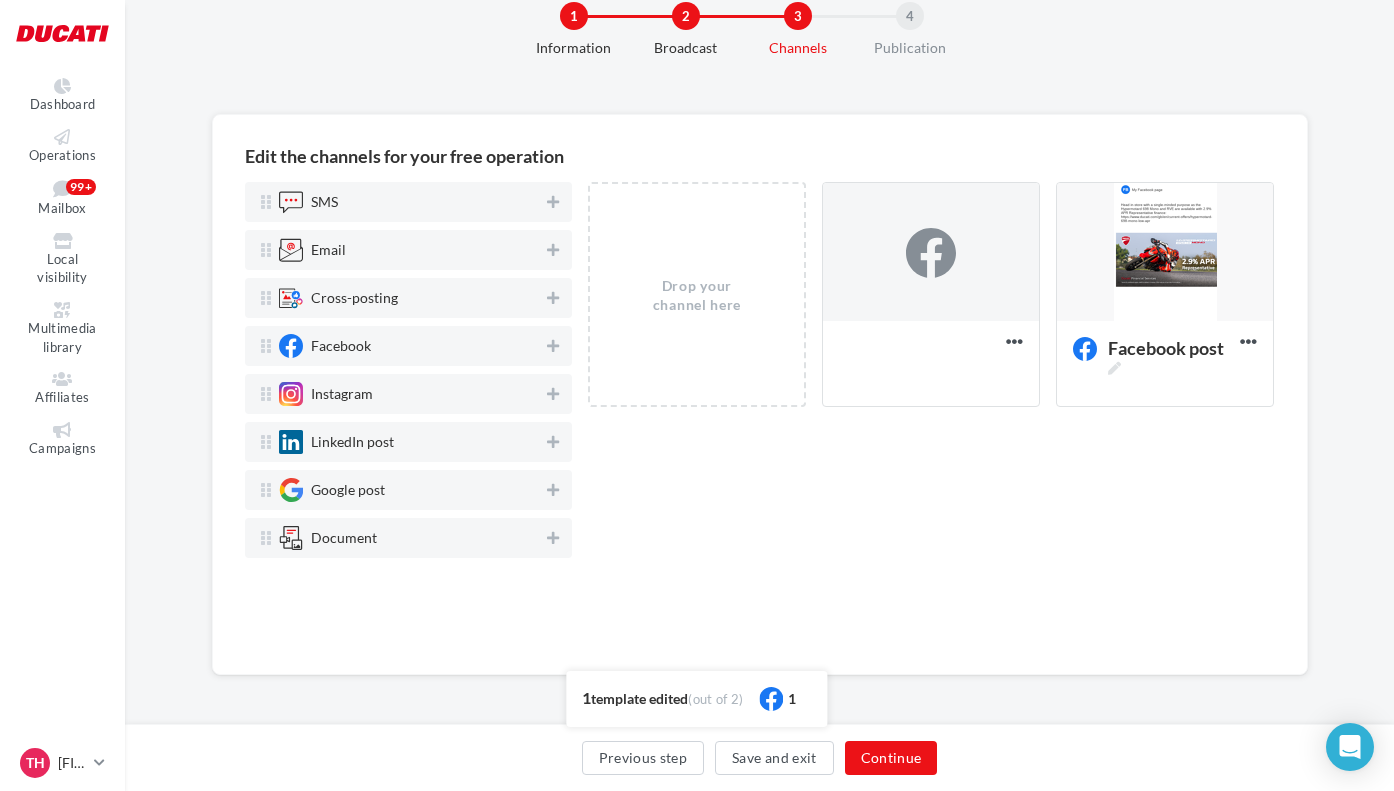 click on "Drop your channel here                                Facebook post   Delete                                Facebook post   Edit Preview Duplicate Delete" at bounding box center (931, 412) 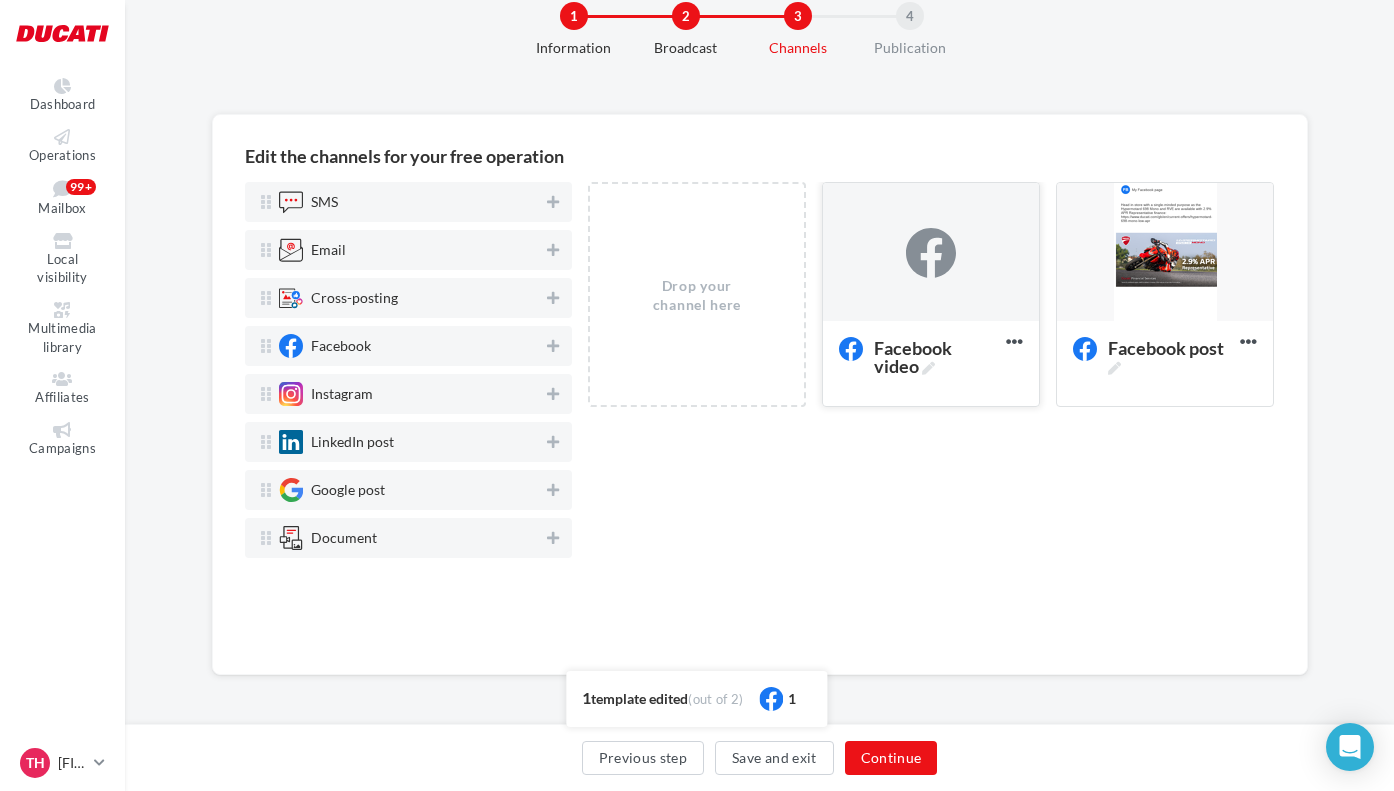 click at bounding box center [931, 253] 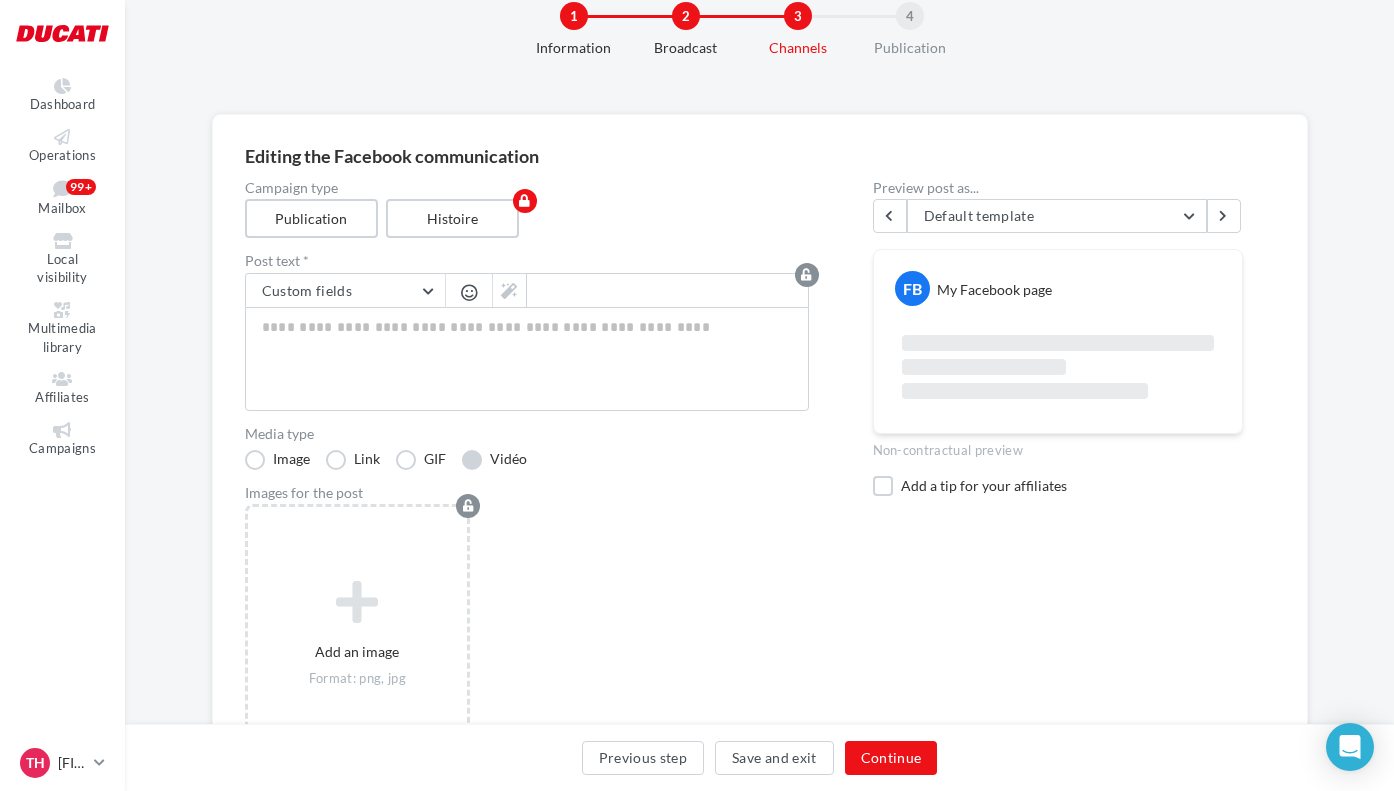 click on "Vidéo" at bounding box center (494, 460) 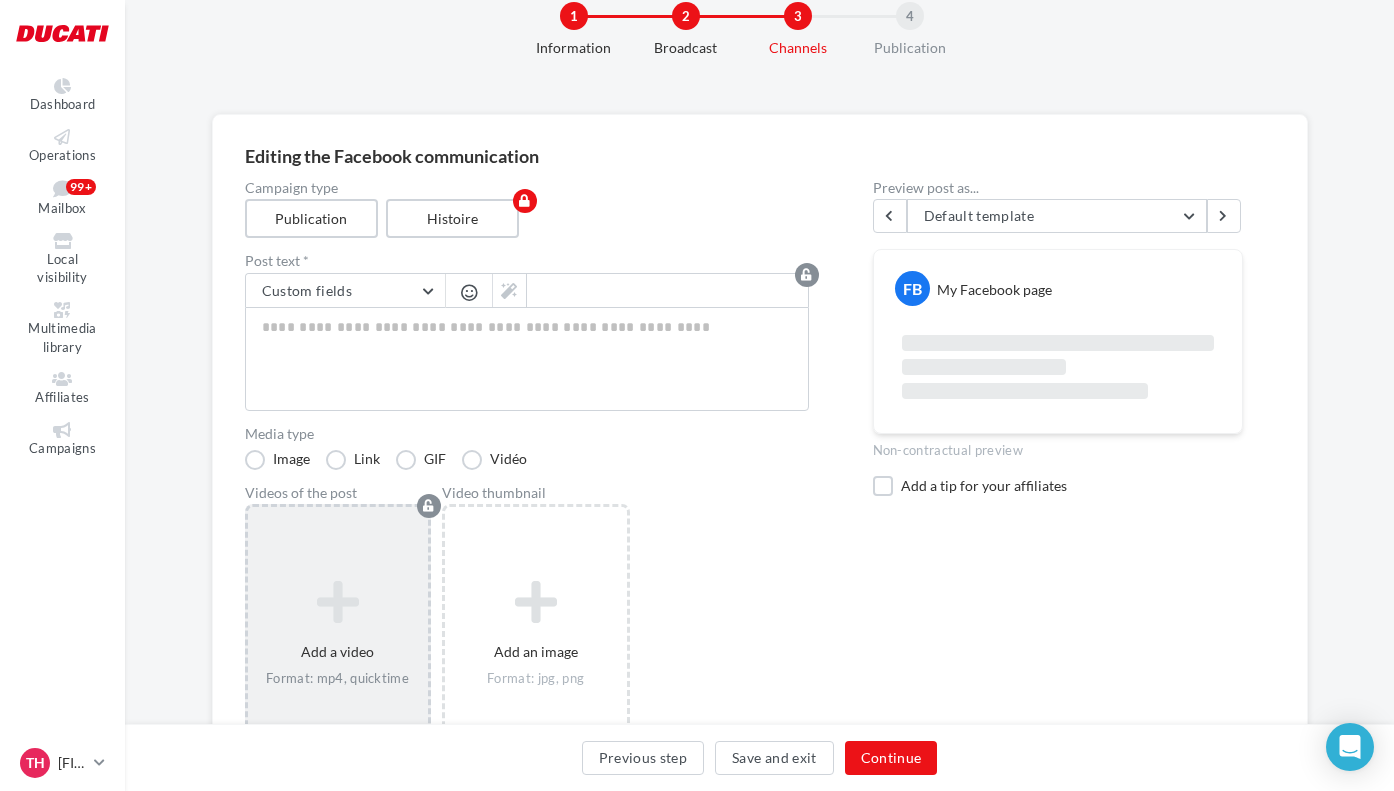 click at bounding box center [338, 603] 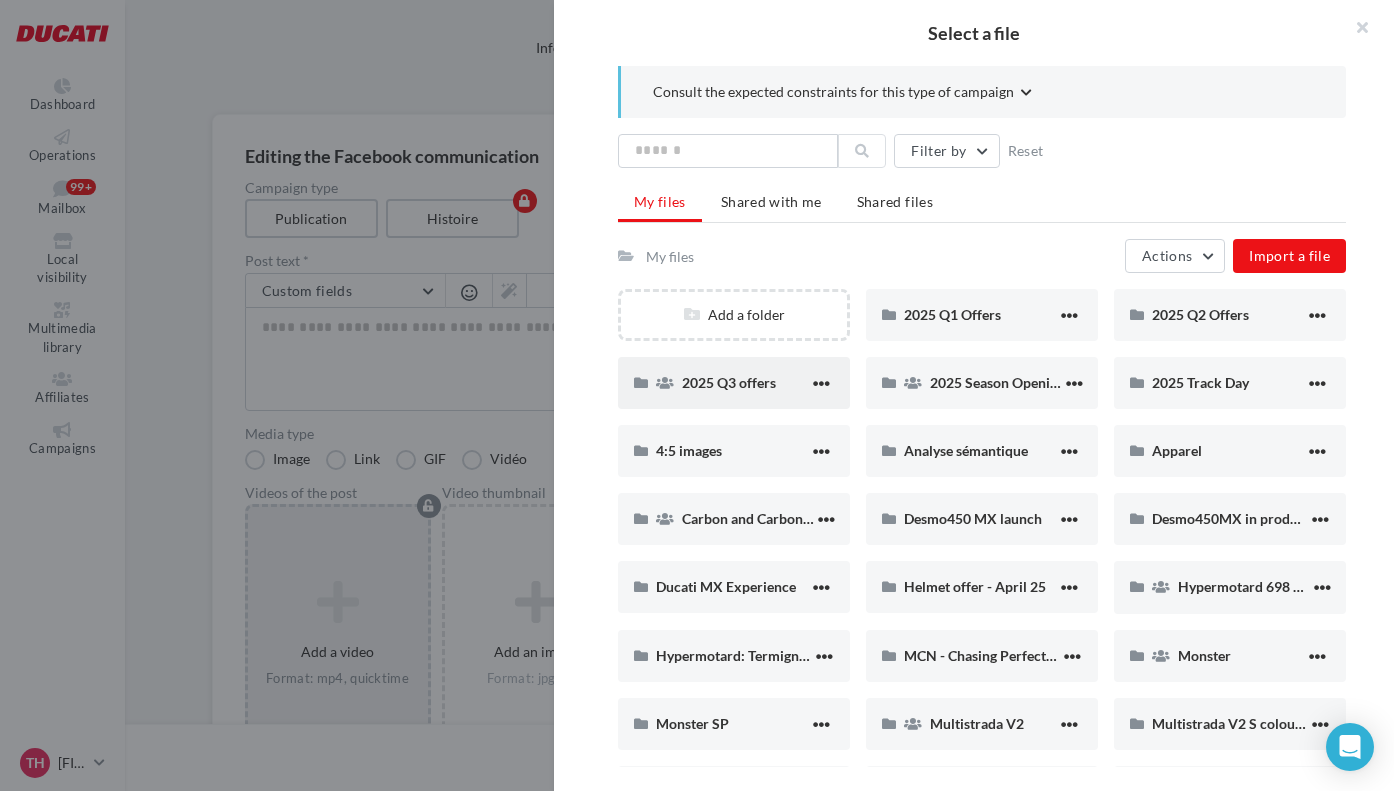 click on "2025 Q3 offers" at bounding box center (745, 382) 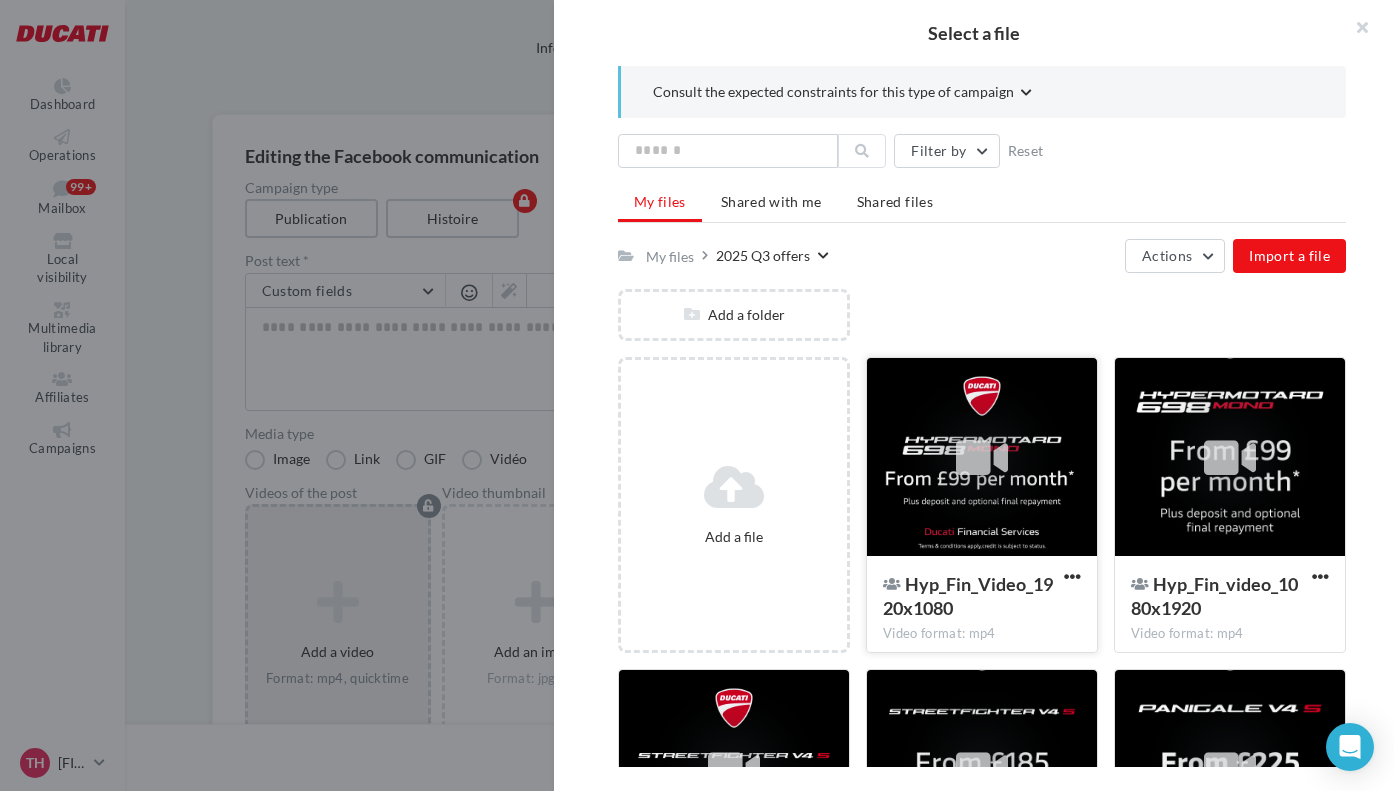 click at bounding box center [982, 458] 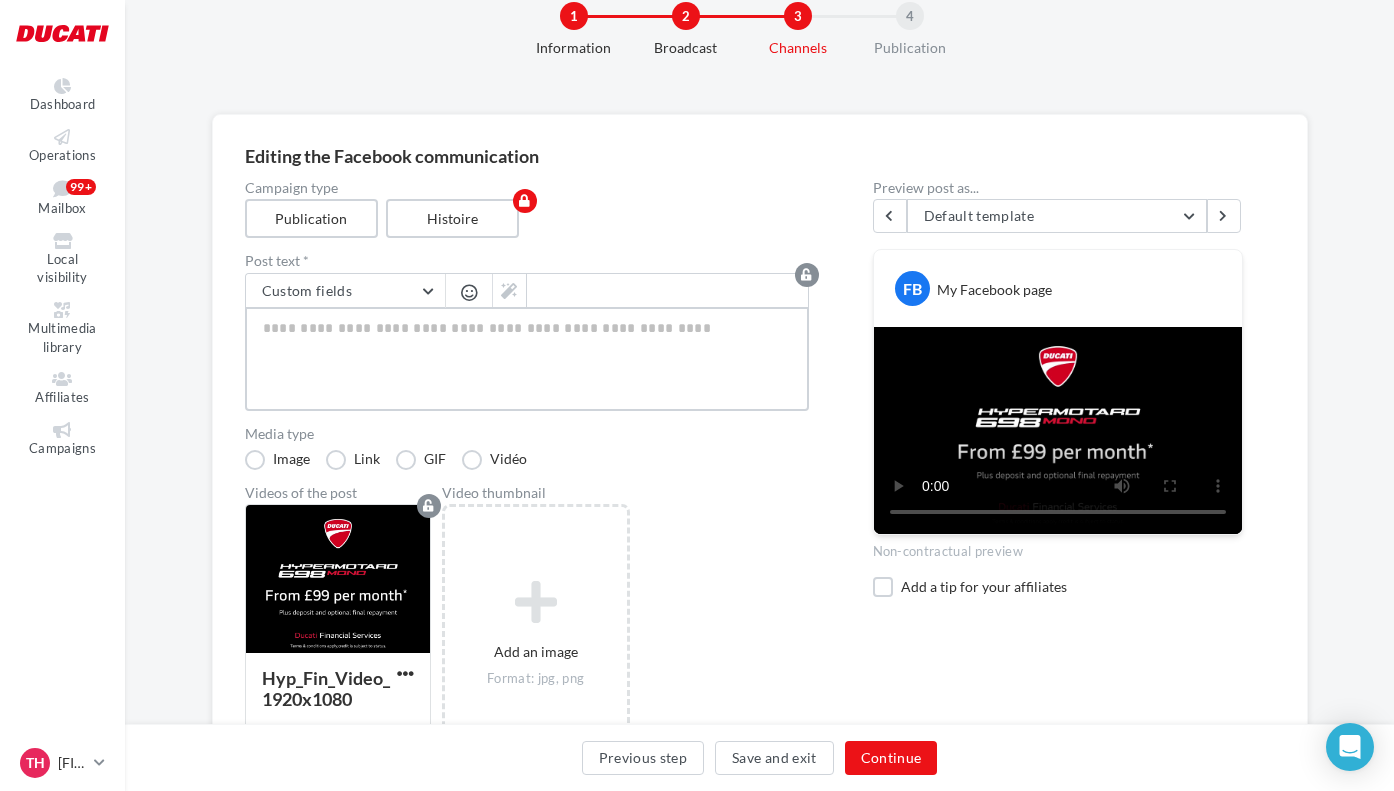 click at bounding box center (527, 359) 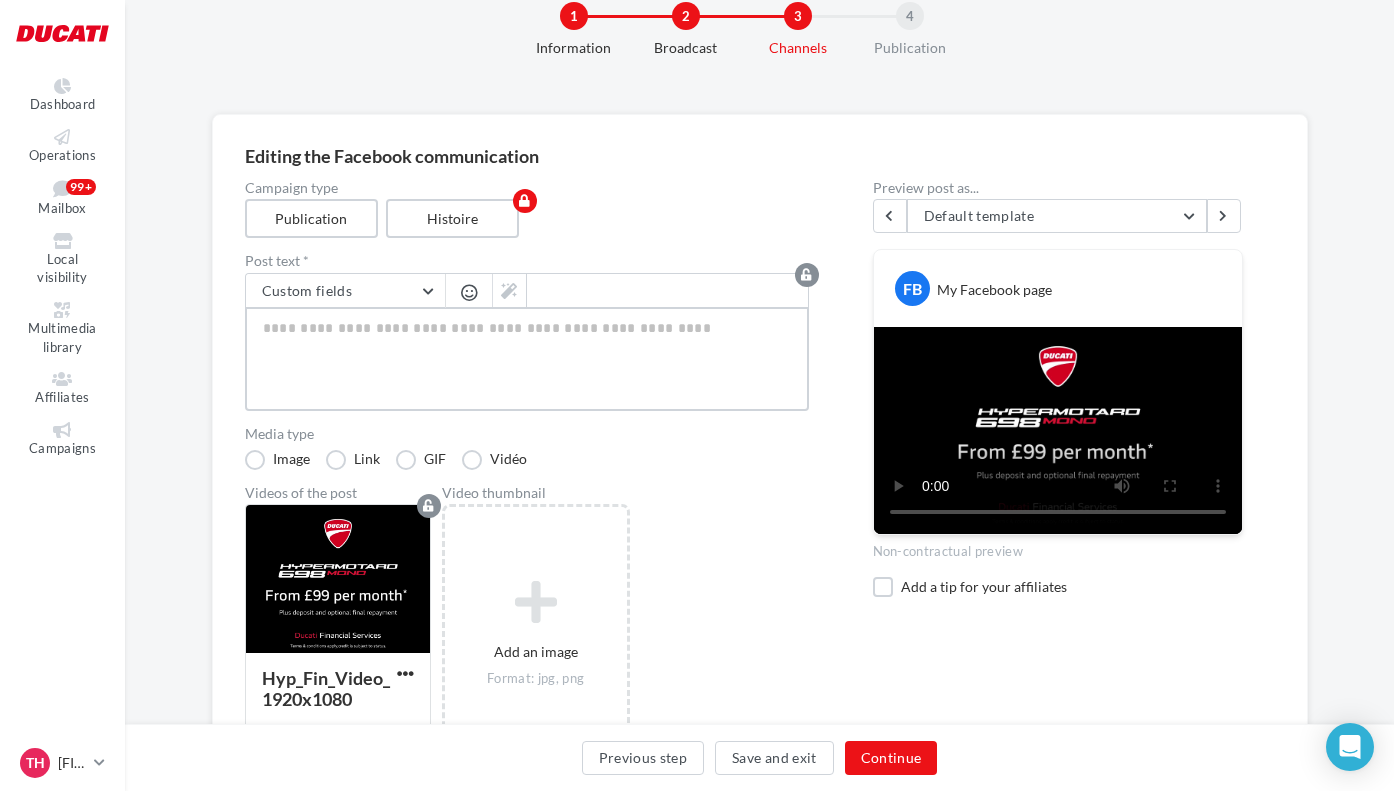 paste on "**********" 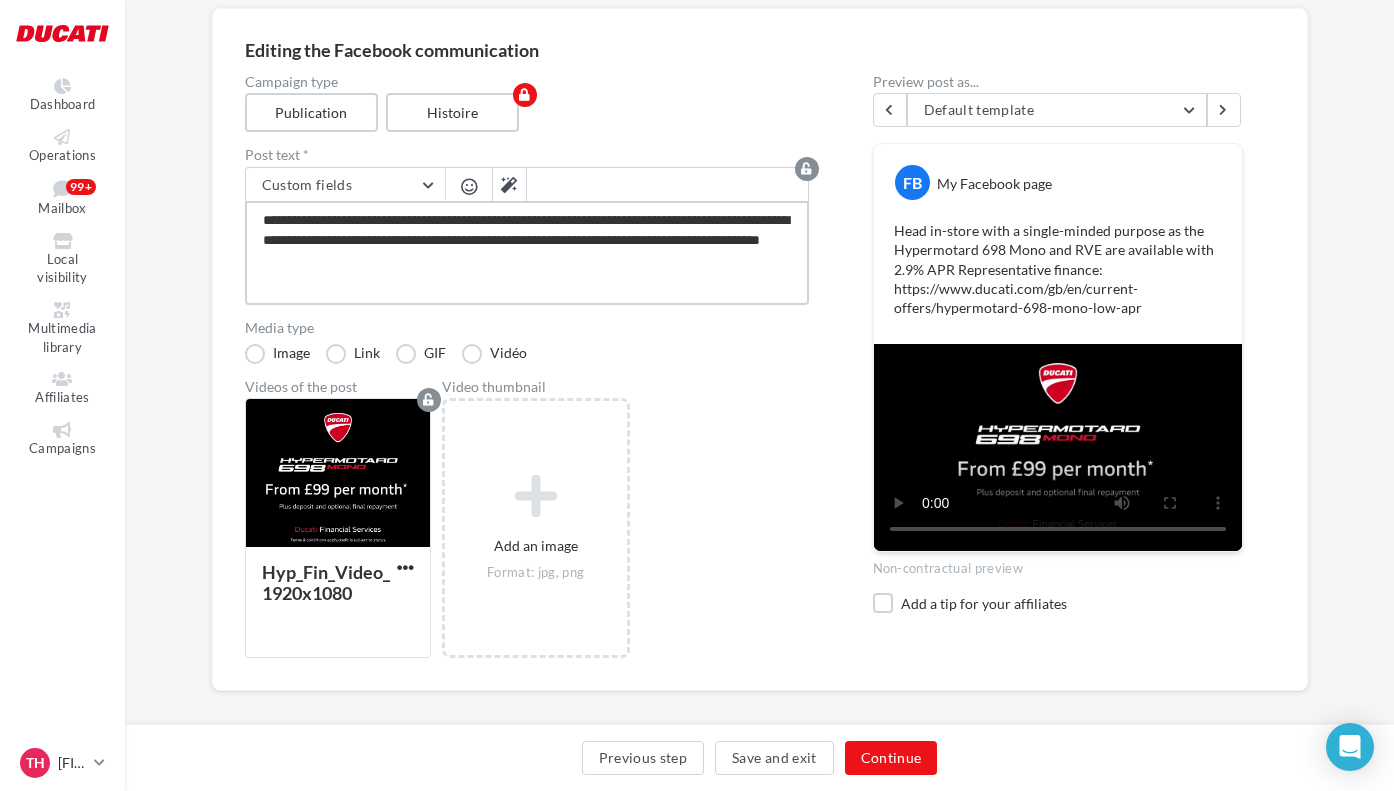 scroll, scrollTop: 178, scrollLeft: 0, axis: vertical 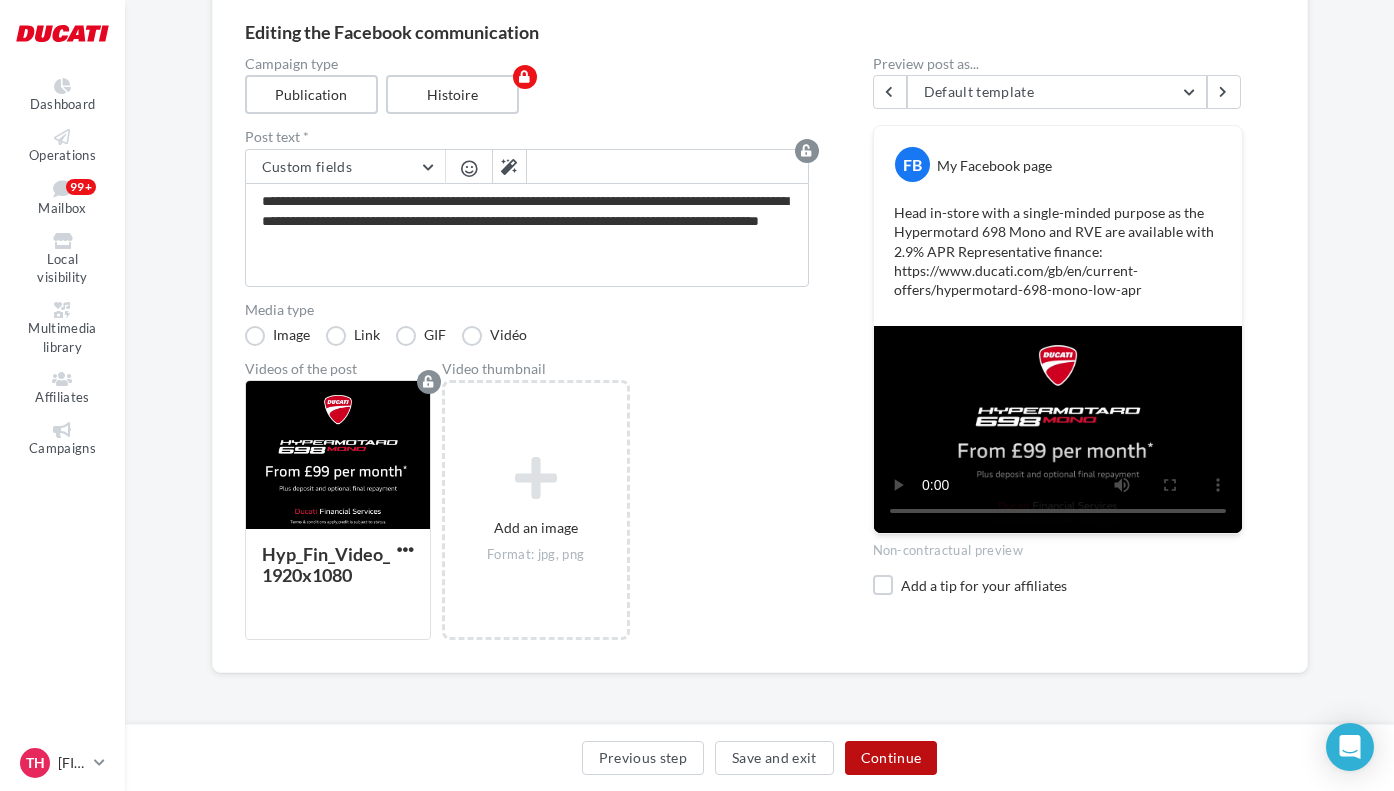 click on "Continue" at bounding box center [891, 758] 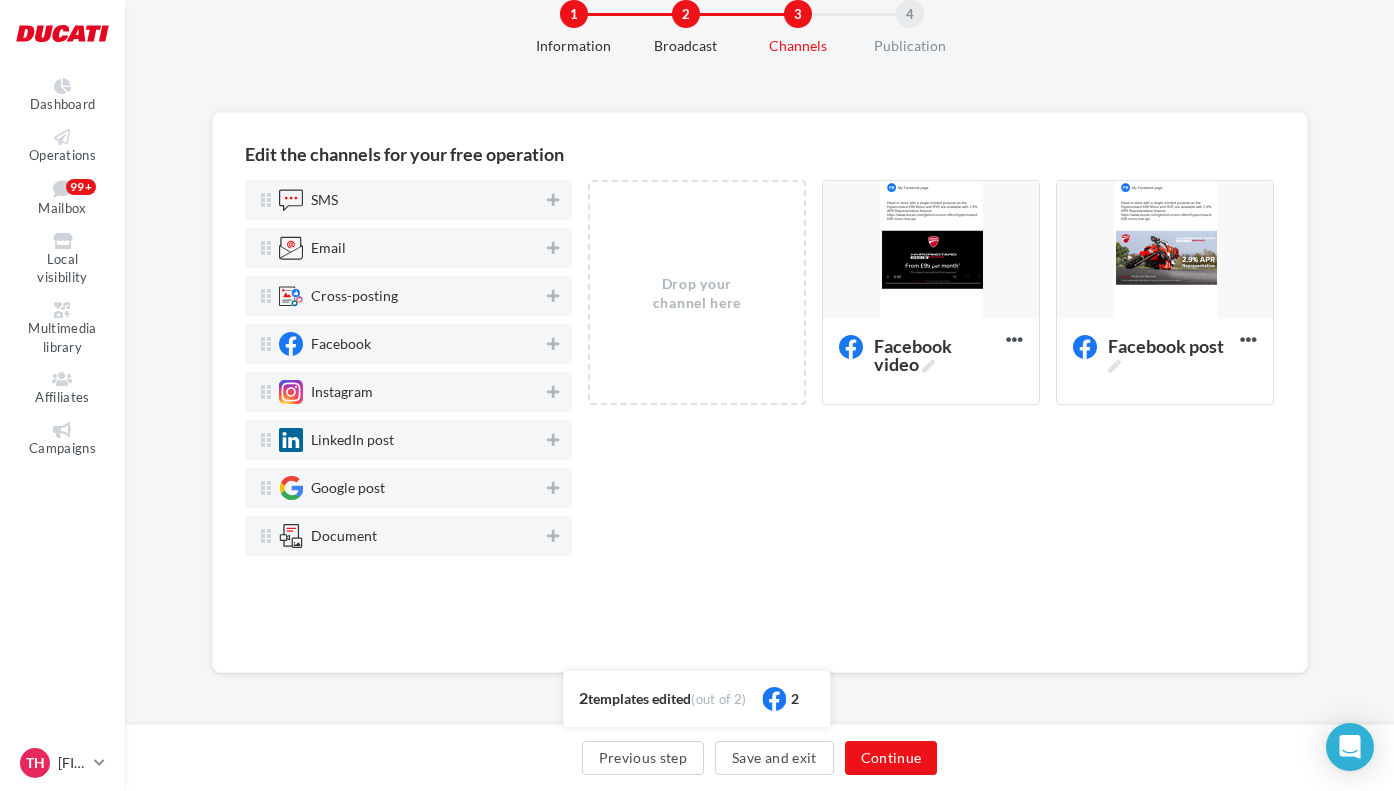 scroll, scrollTop: 57, scrollLeft: 0, axis: vertical 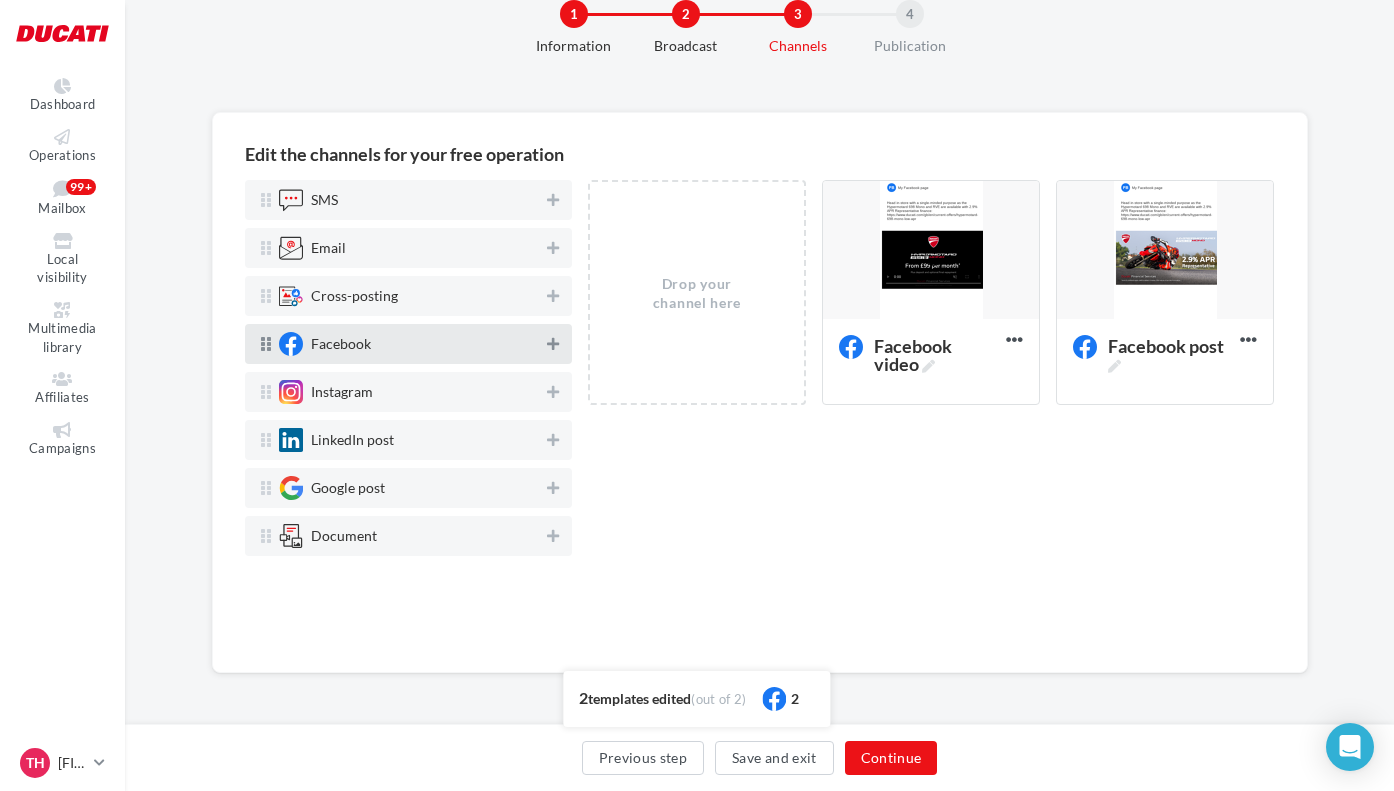 click at bounding box center [553, 344] 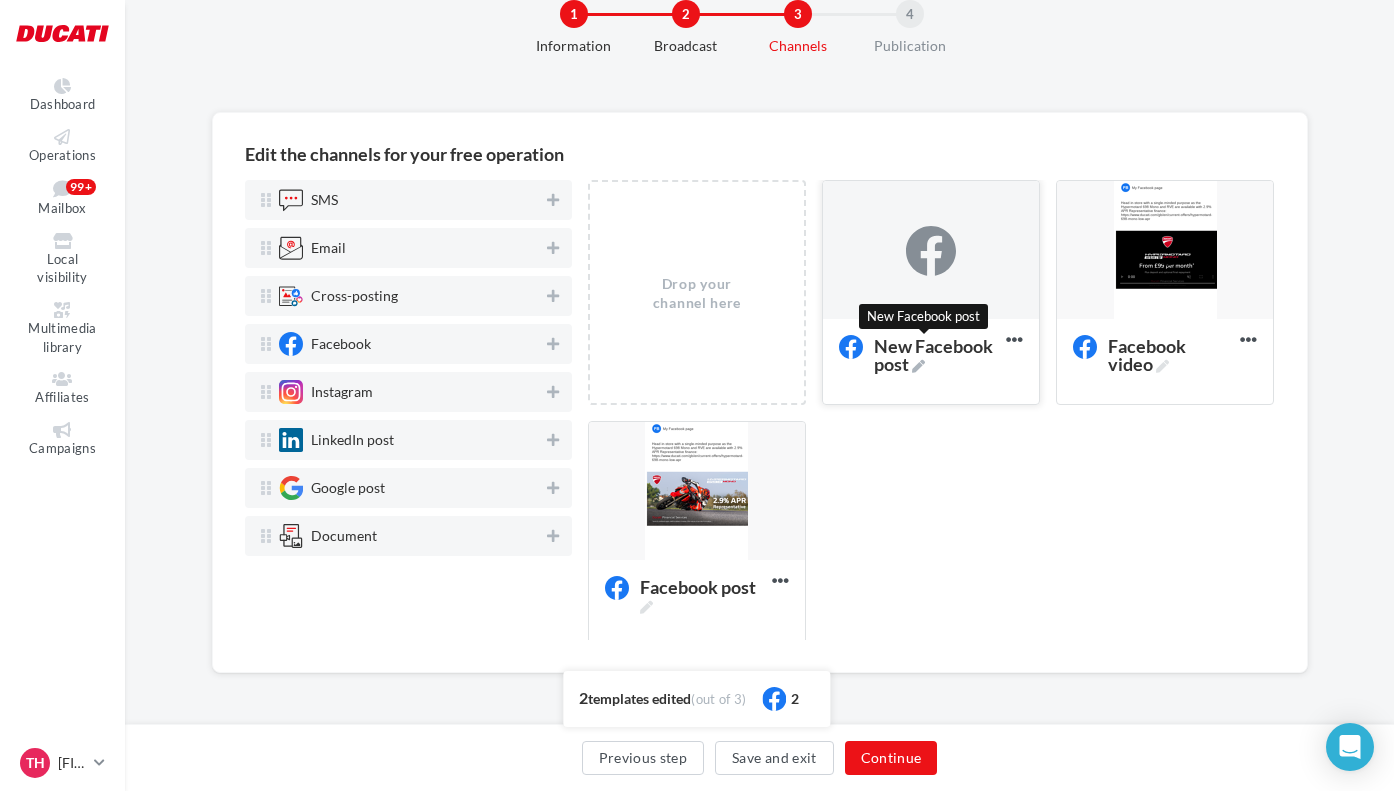 click at bounding box center [918, 366] 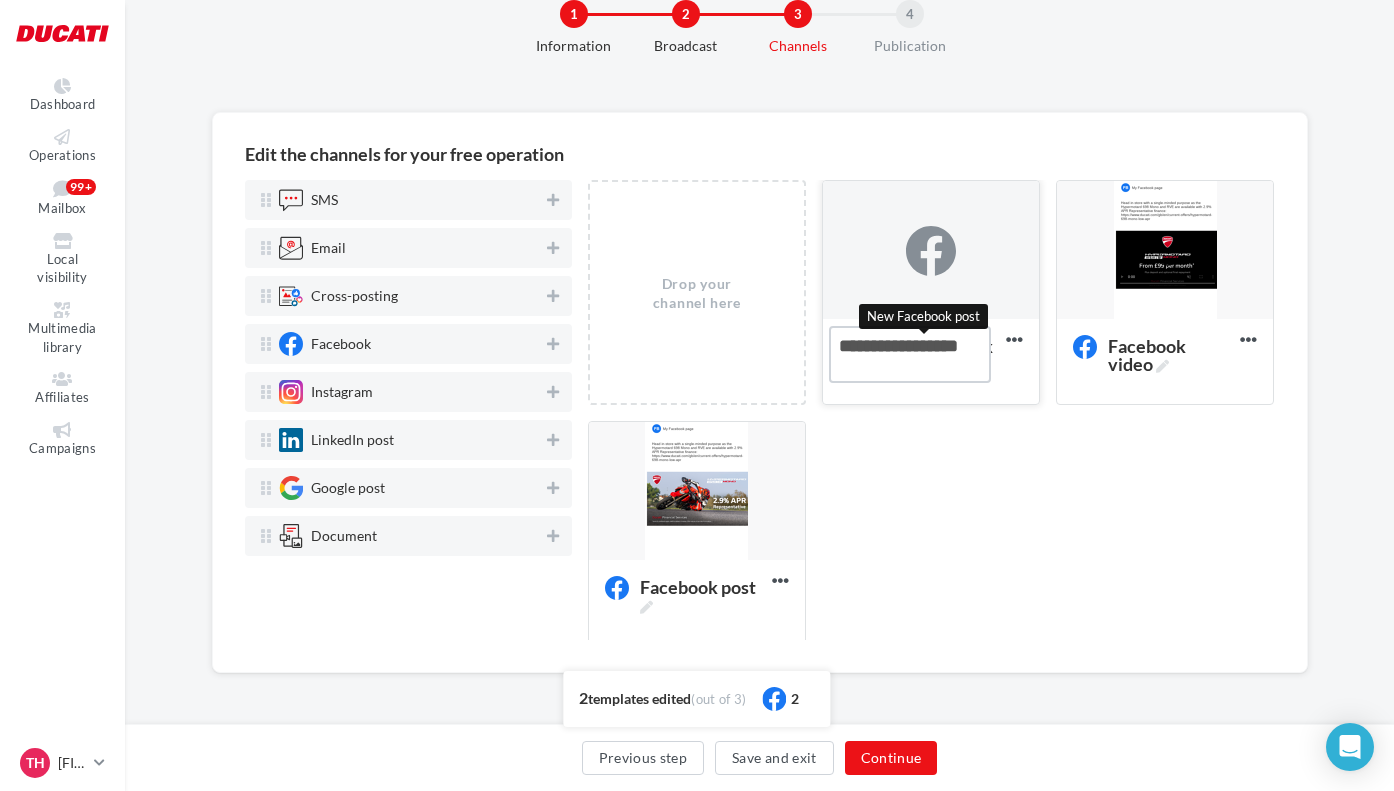 click on "New Facebook post
New Facebook post" at bounding box center [910, 354] 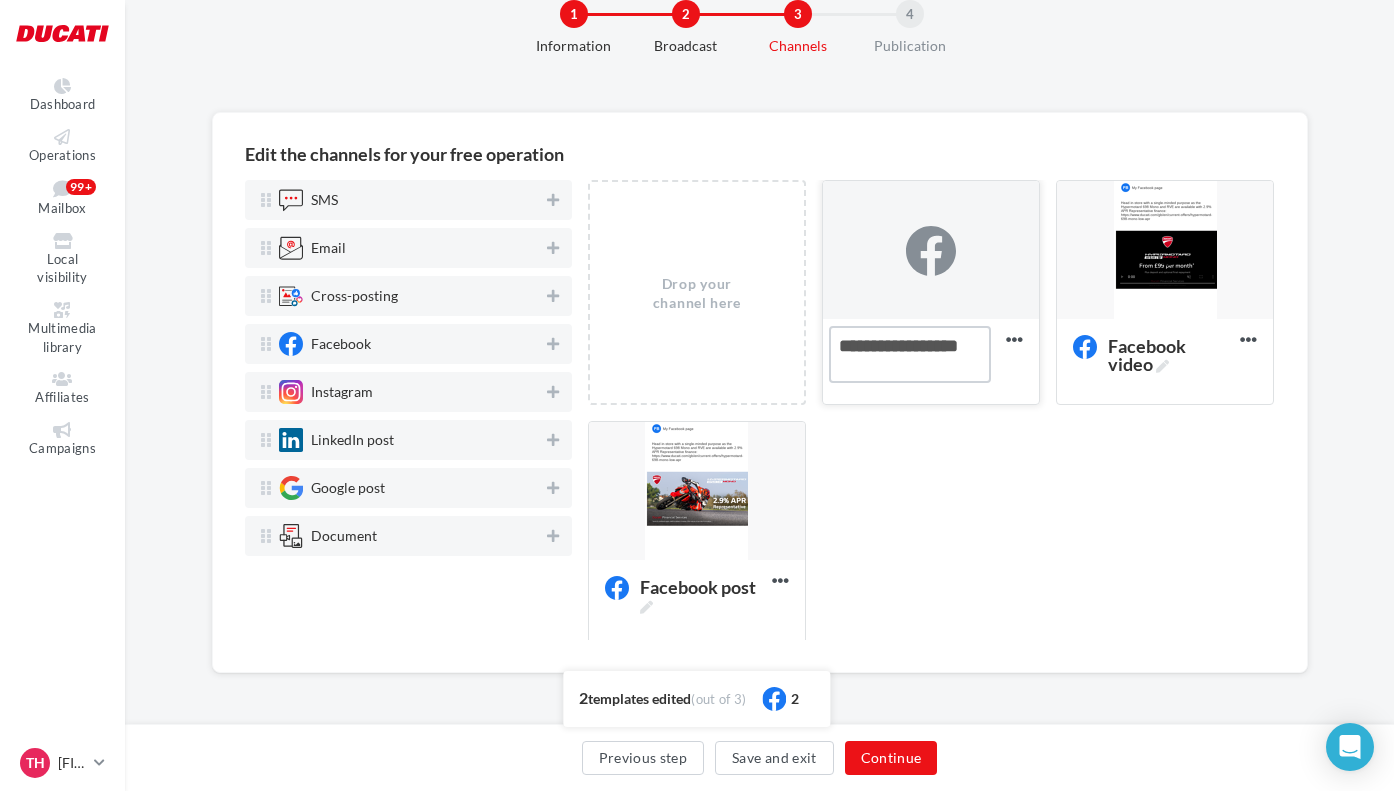 drag, startPoint x: 880, startPoint y: 343, endPoint x: 812, endPoint y: 341, distance: 68.0294 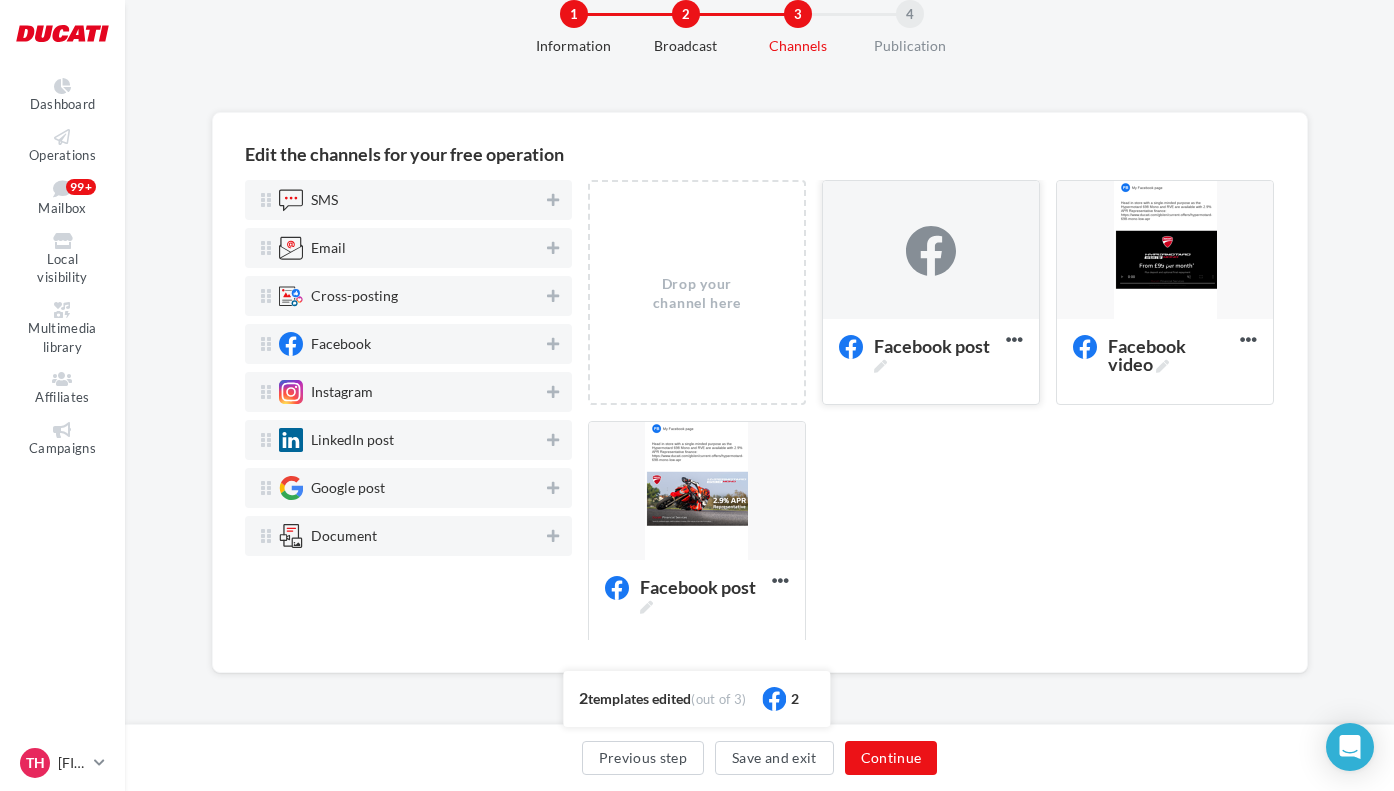 click at bounding box center [931, 251] 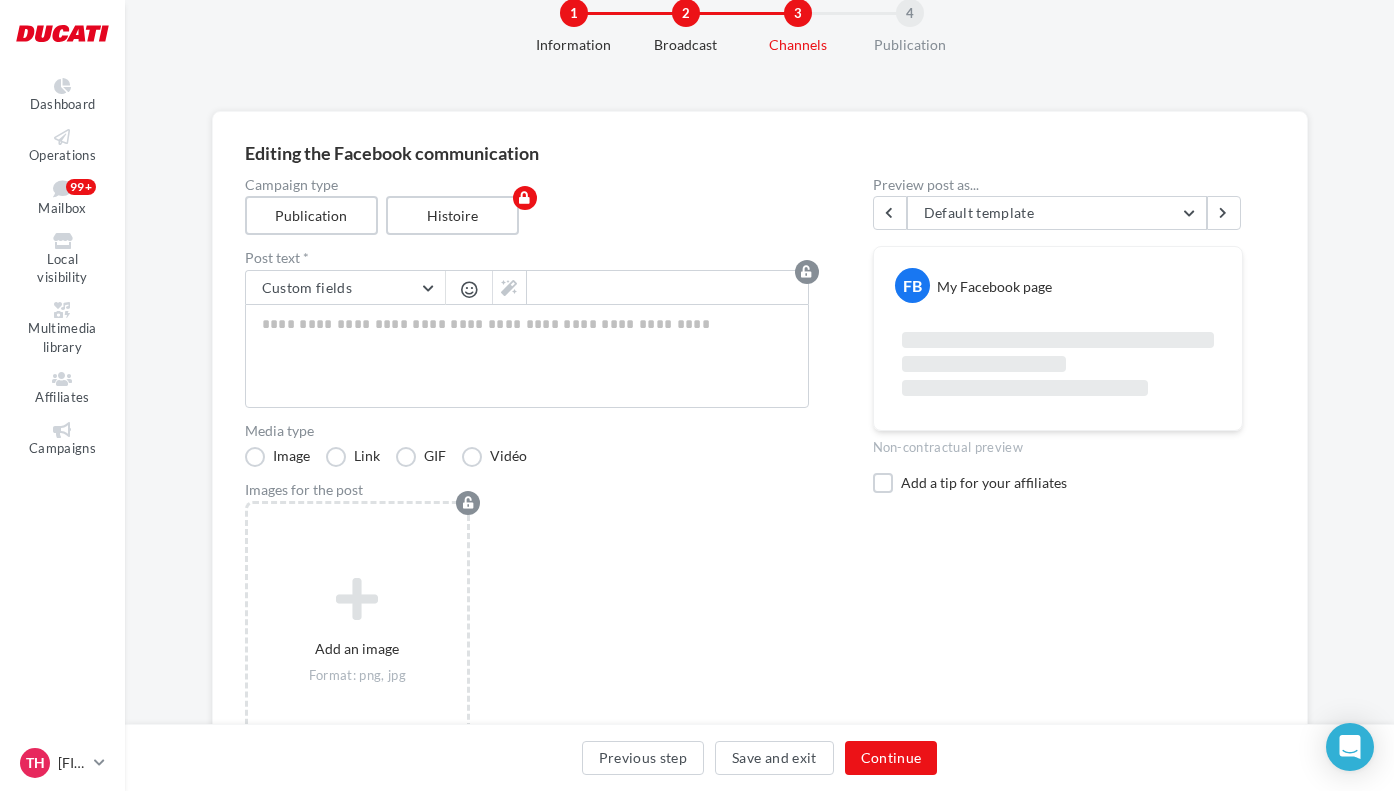 click on "Media type
Image   Link   GIF   Vidéo" at bounding box center [527, 445] 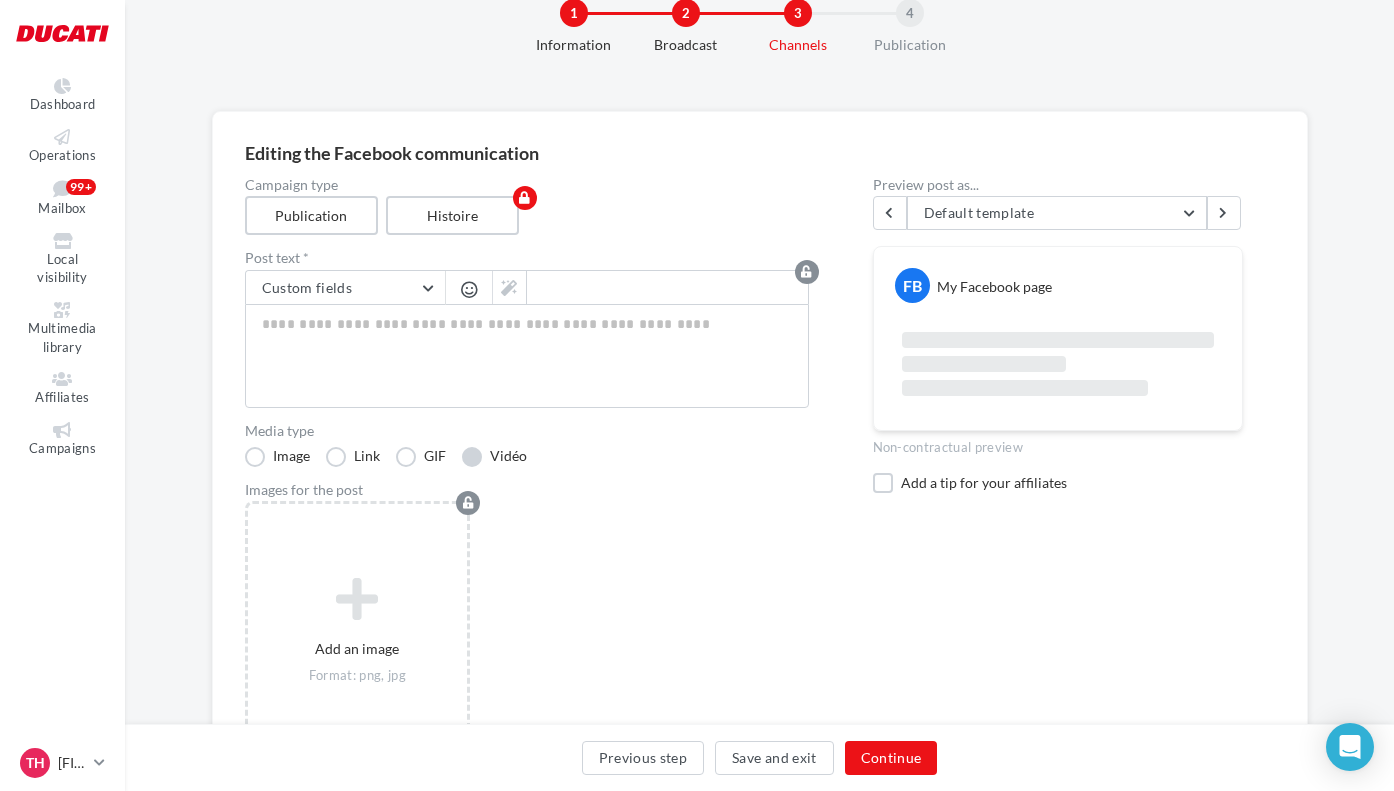 click on "Vidéo" at bounding box center (494, 457) 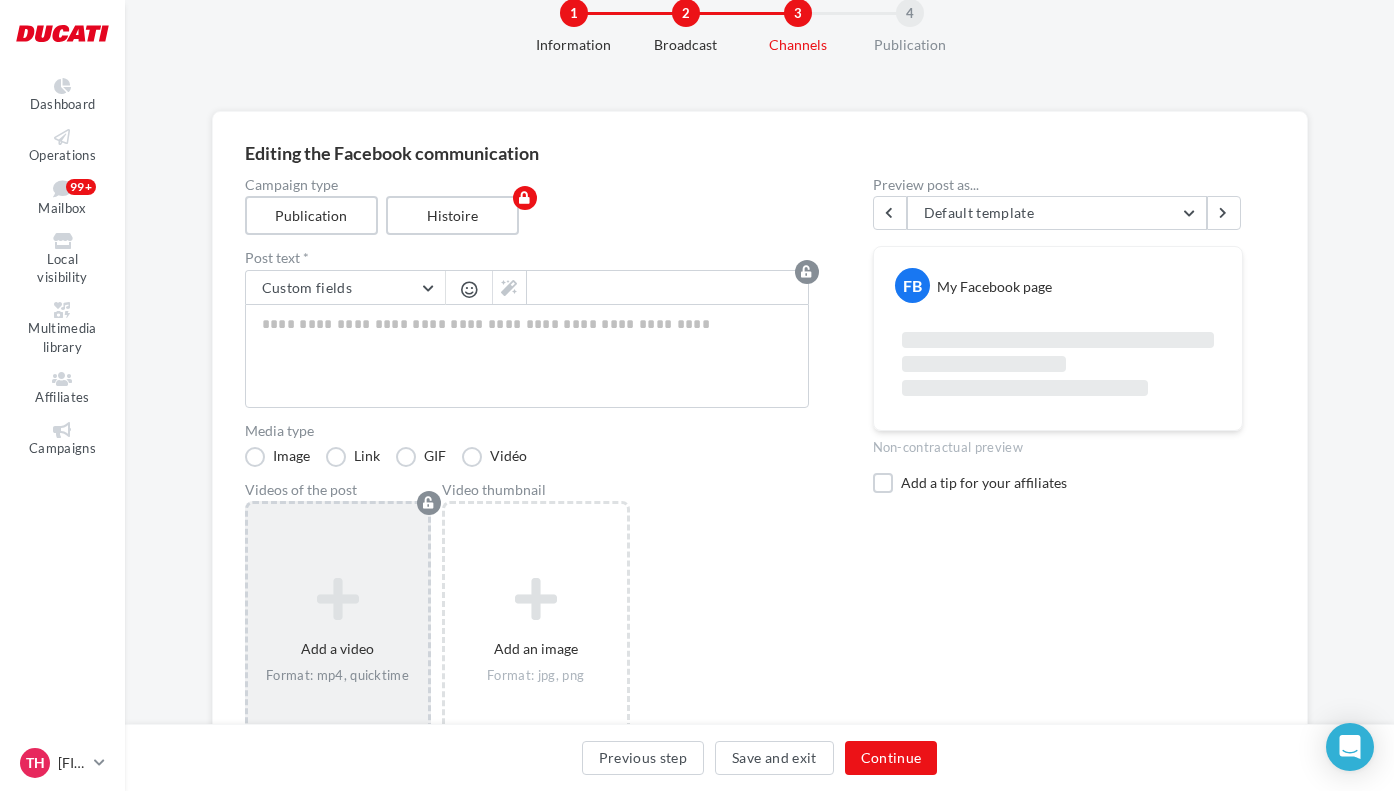 click at bounding box center [338, 600] 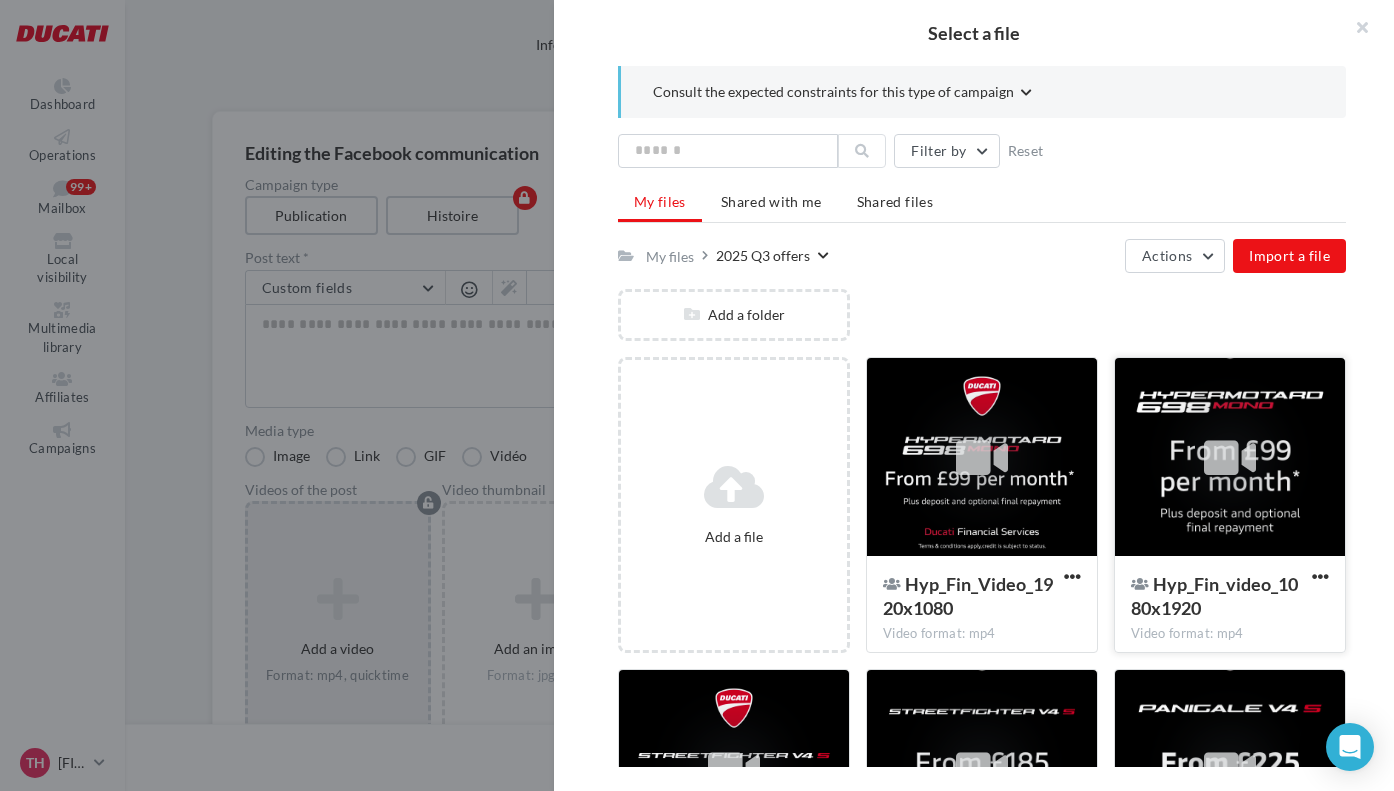 click at bounding box center [1230, 458] 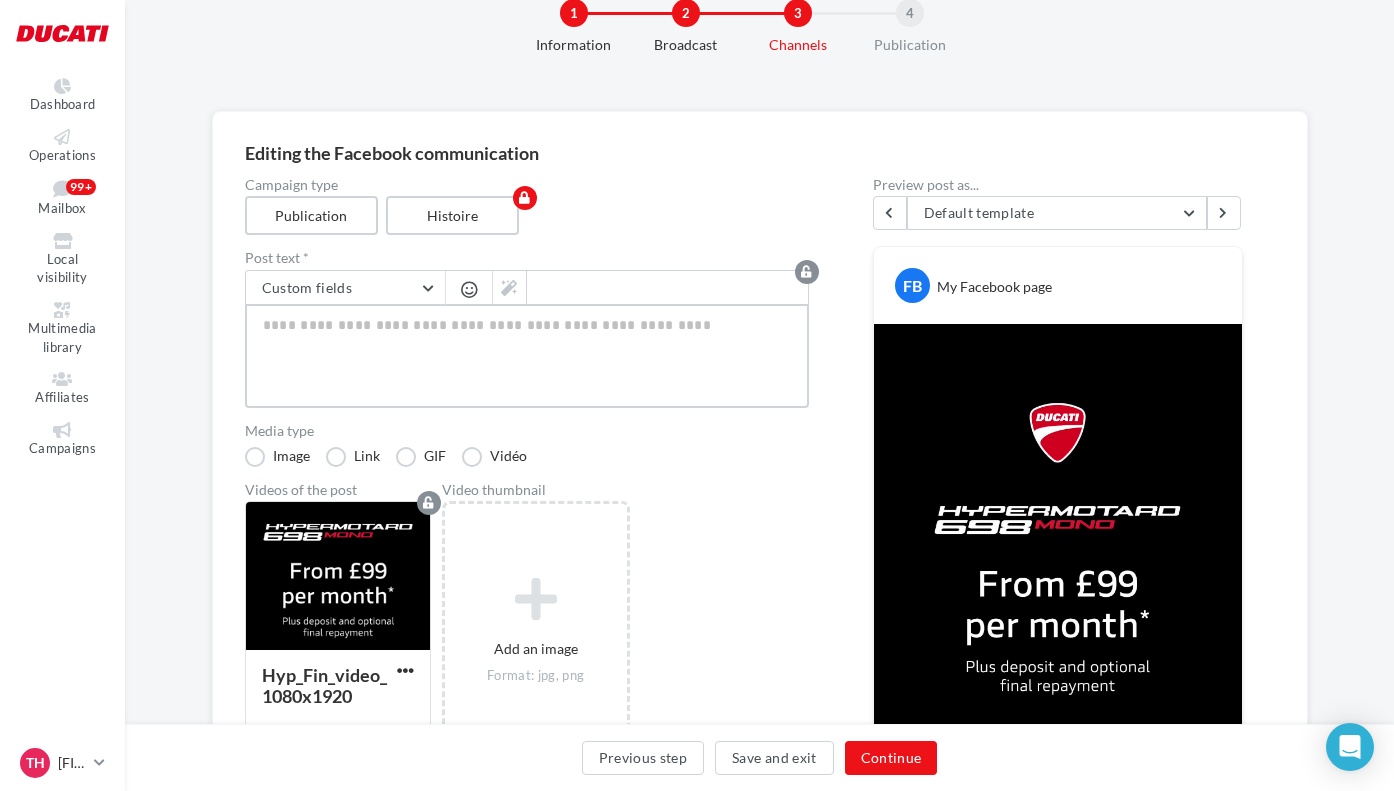 click at bounding box center (527, 356) 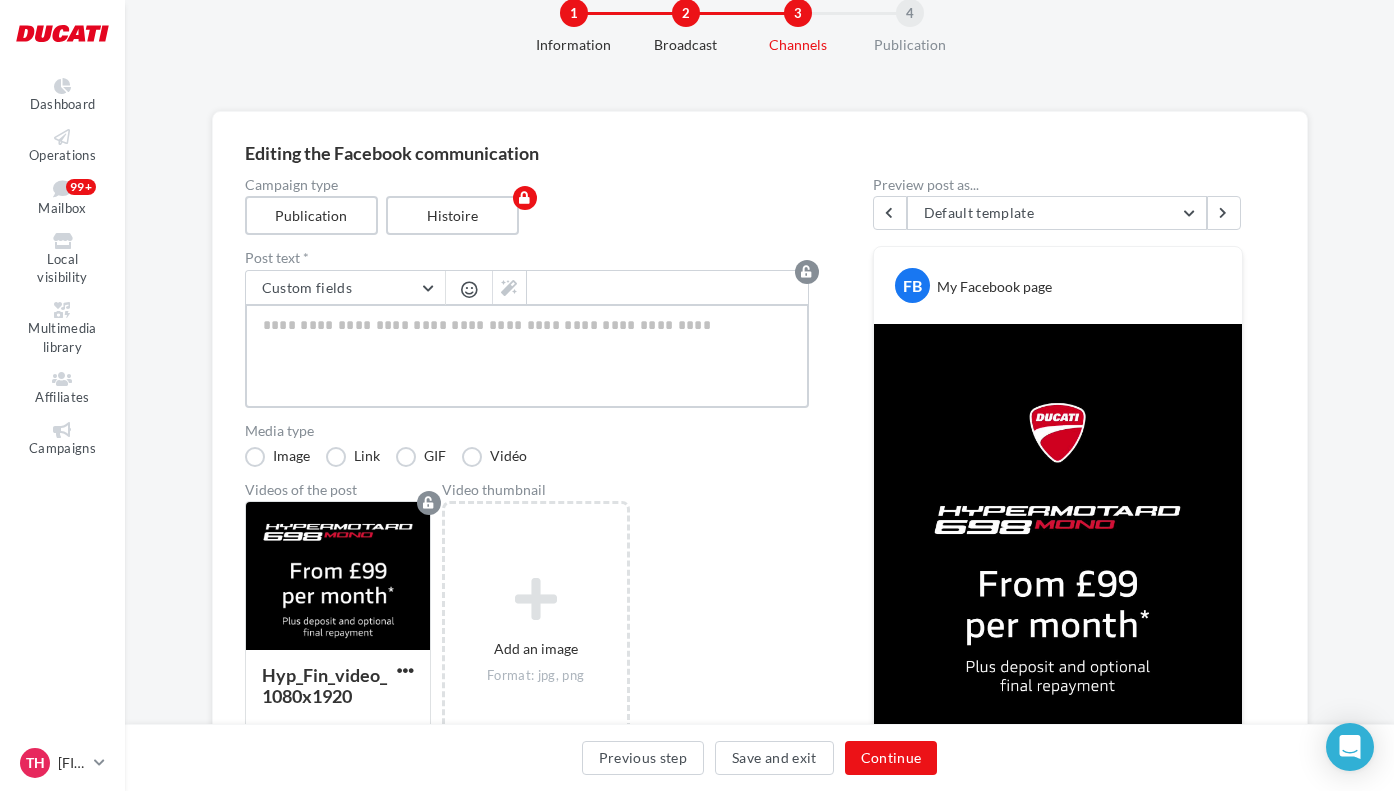 paste on "**********" 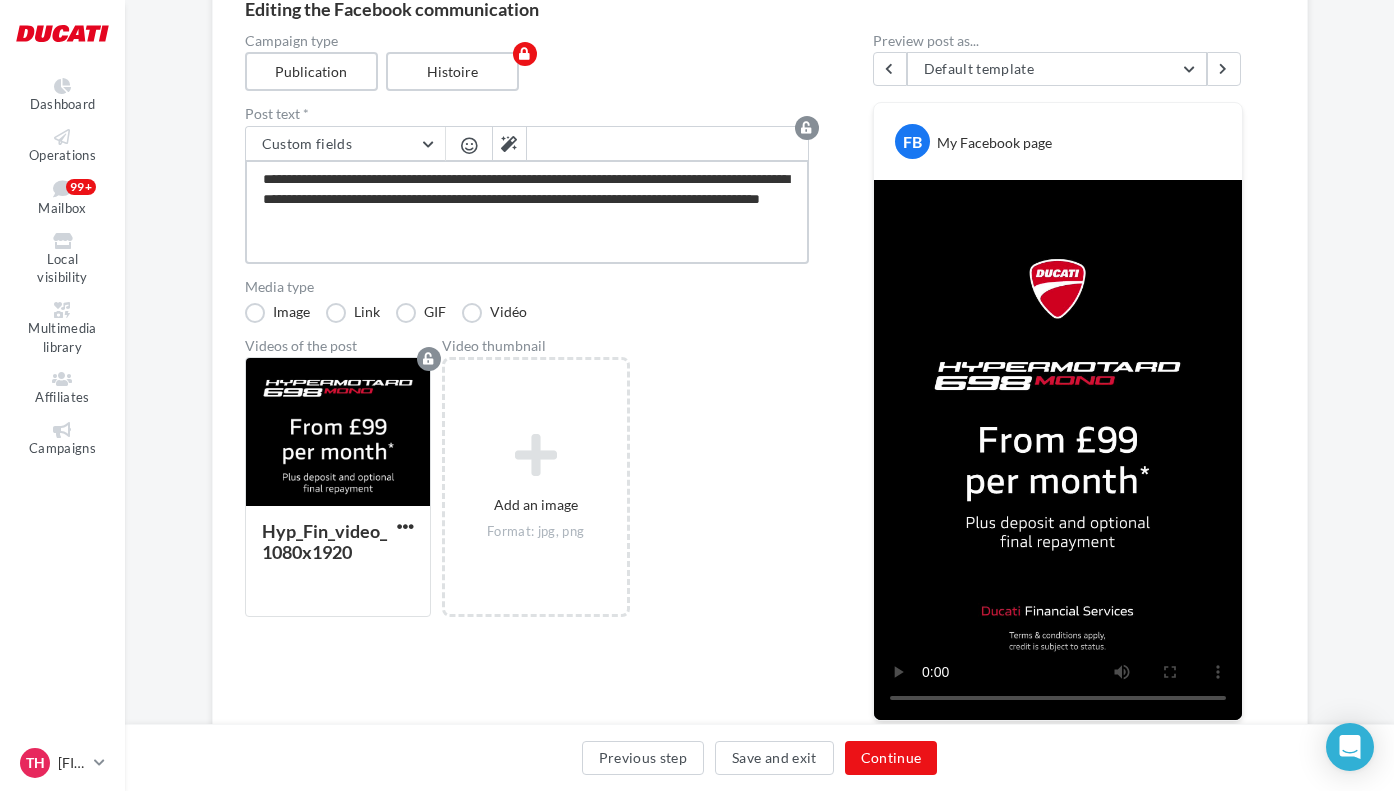 scroll, scrollTop: 190, scrollLeft: 1, axis: both 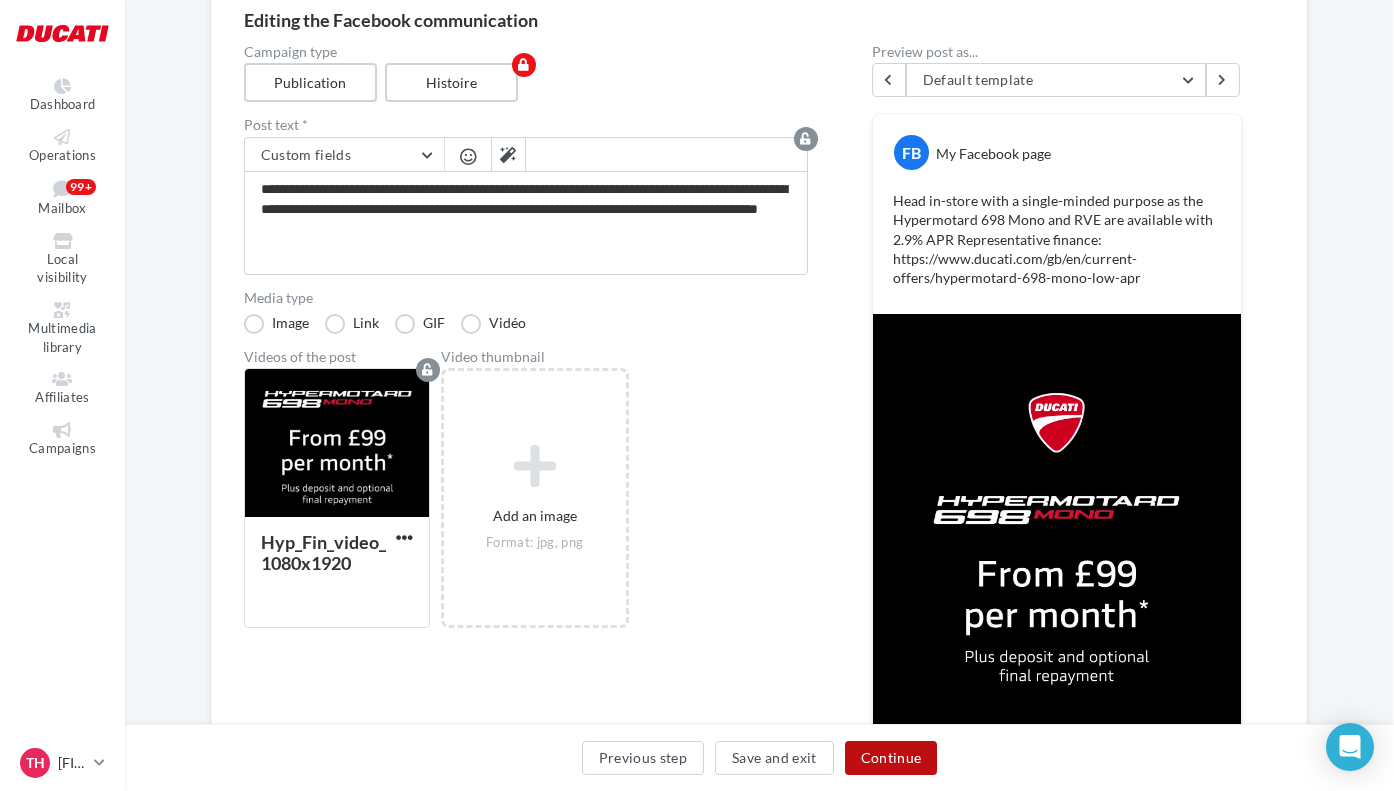 click on "Continue" at bounding box center (891, 758) 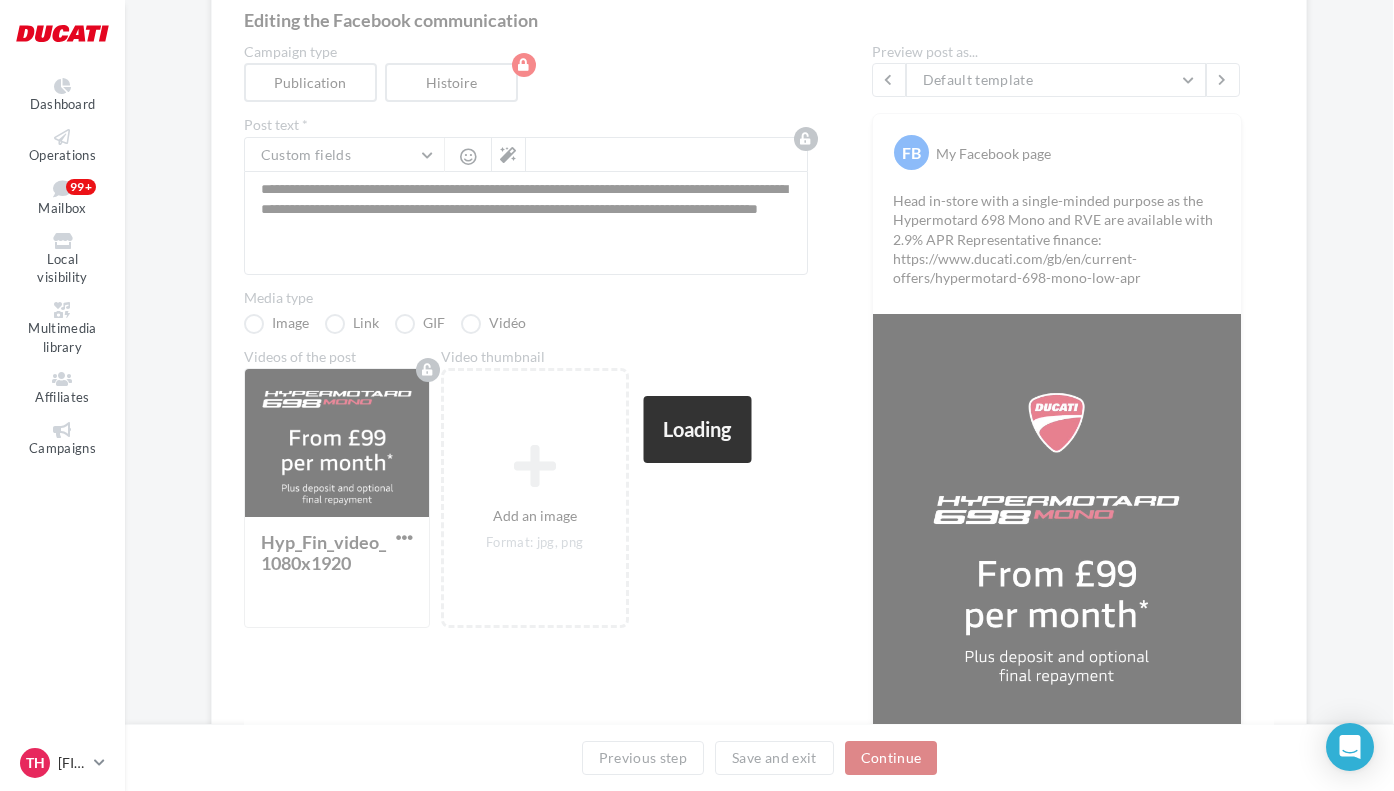 scroll, scrollTop: 57, scrollLeft: 1, axis: both 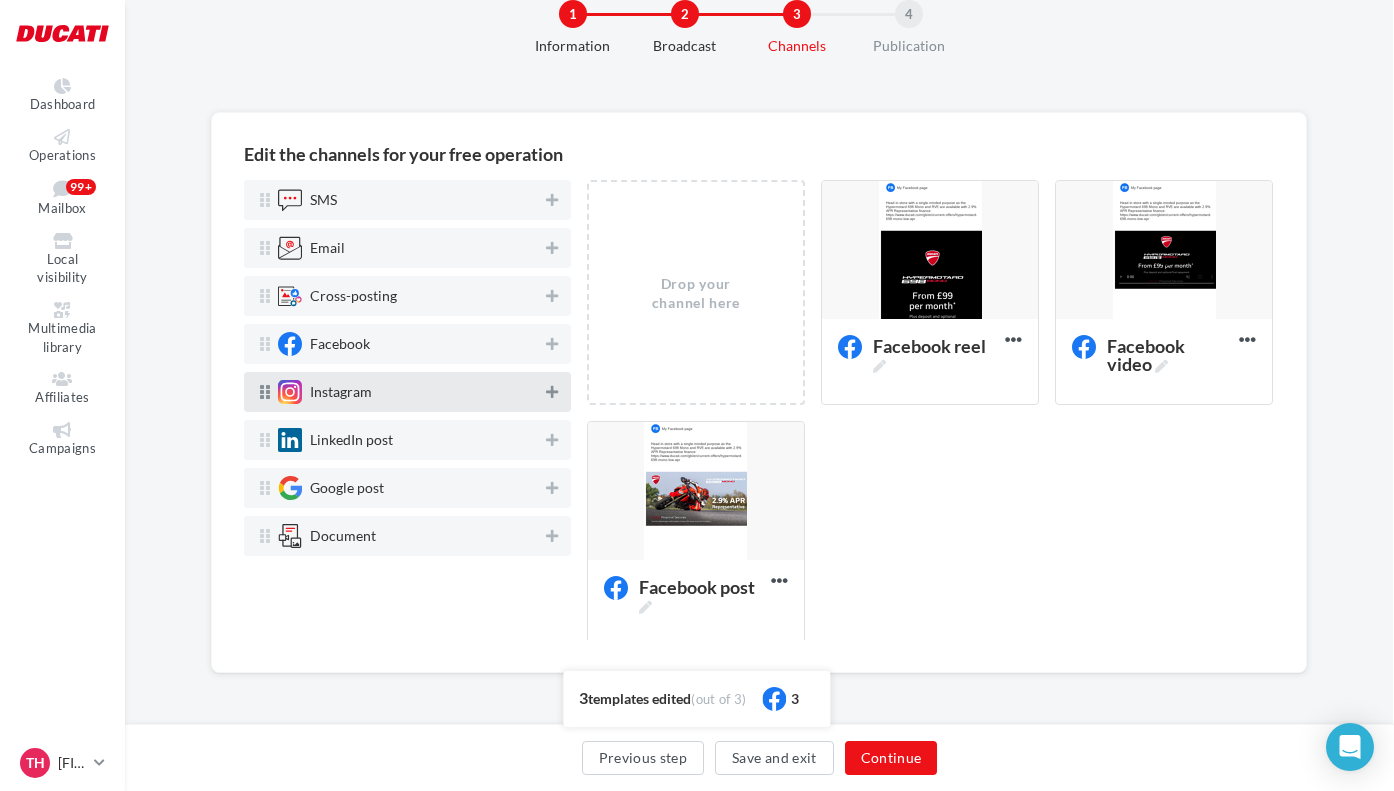 click at bounding box center [552, 392] 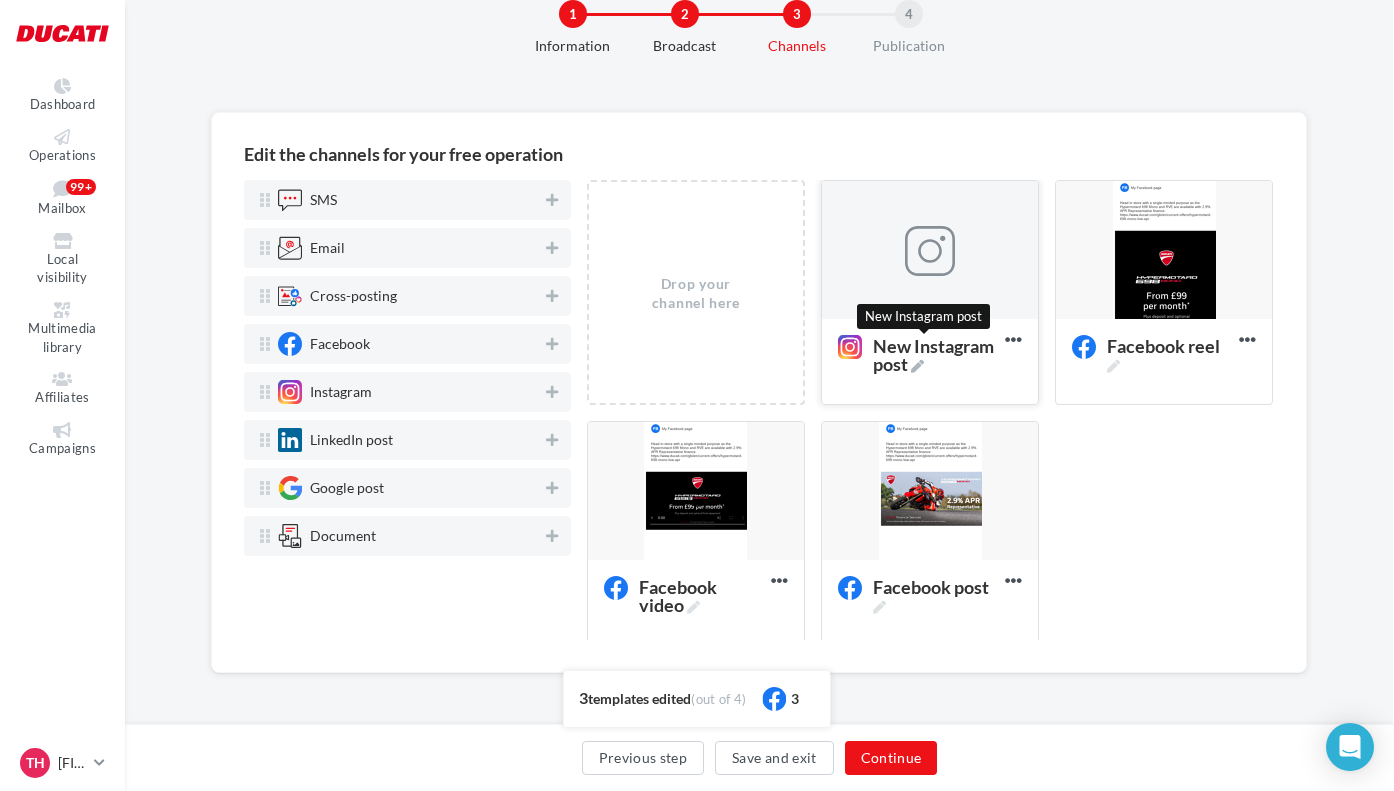 click at bounding box center (917, 366) 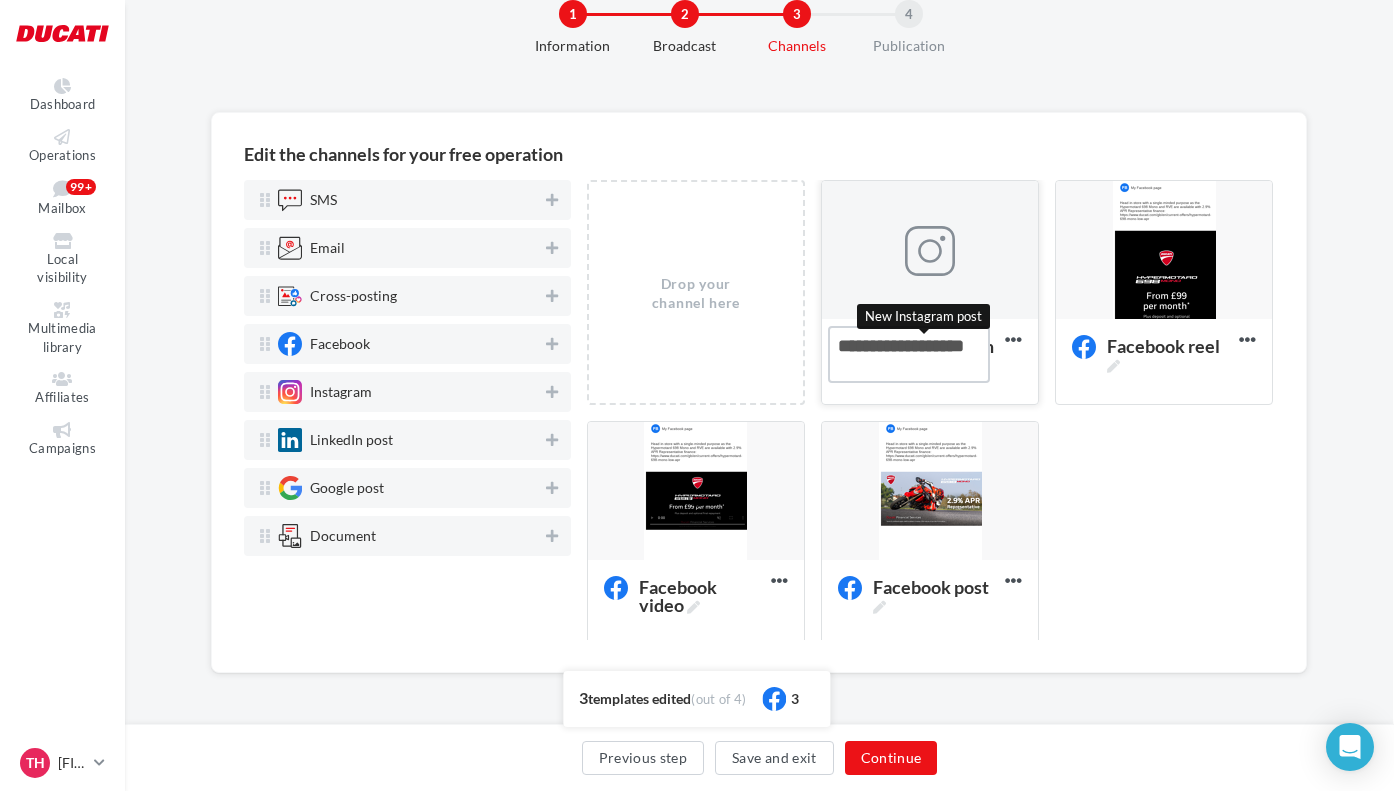 click on "New Instagram post
New Instagram post" at bounding box center (909, 354) 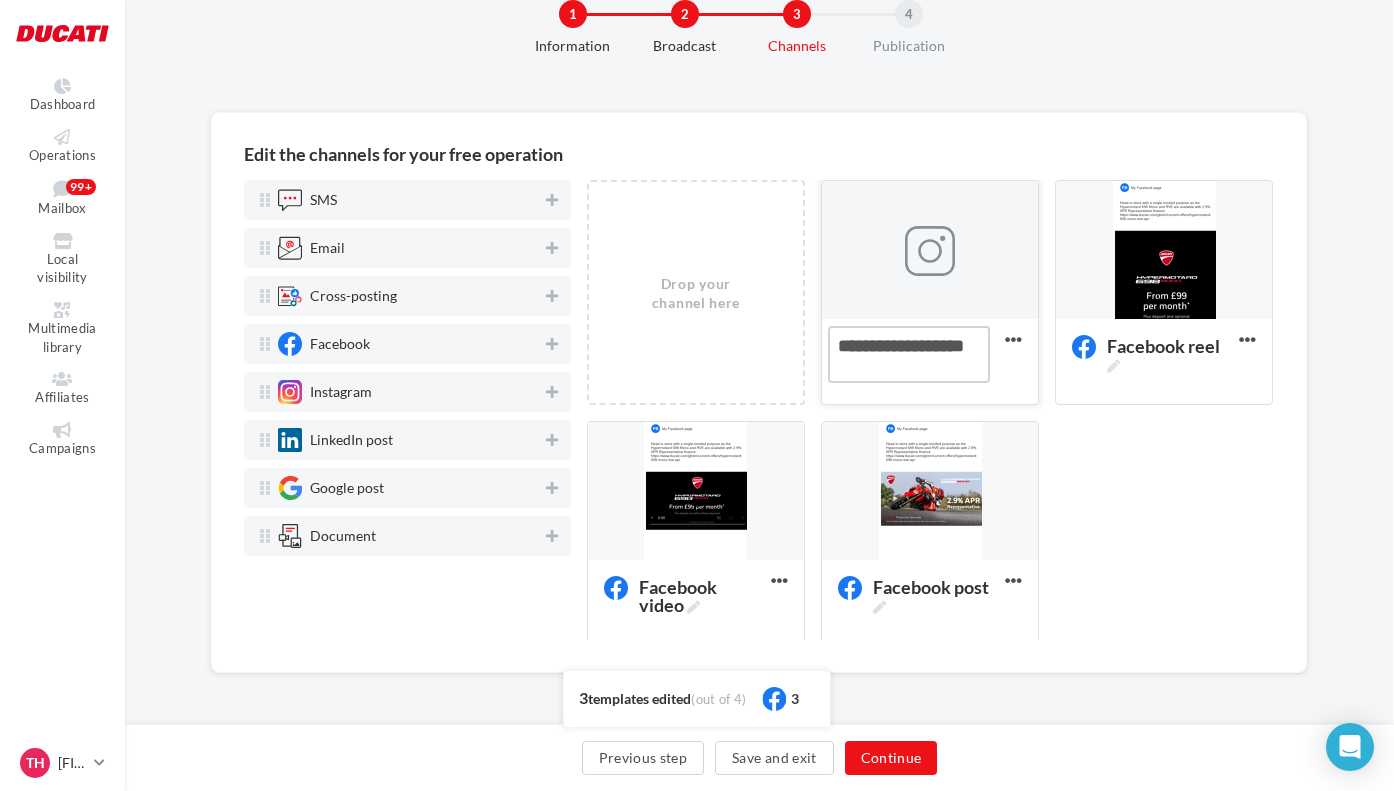 drag, startPoint x: 878, startPoint y: 347, endPoint x: 742, endPoint y: 344, distance: 136.03308 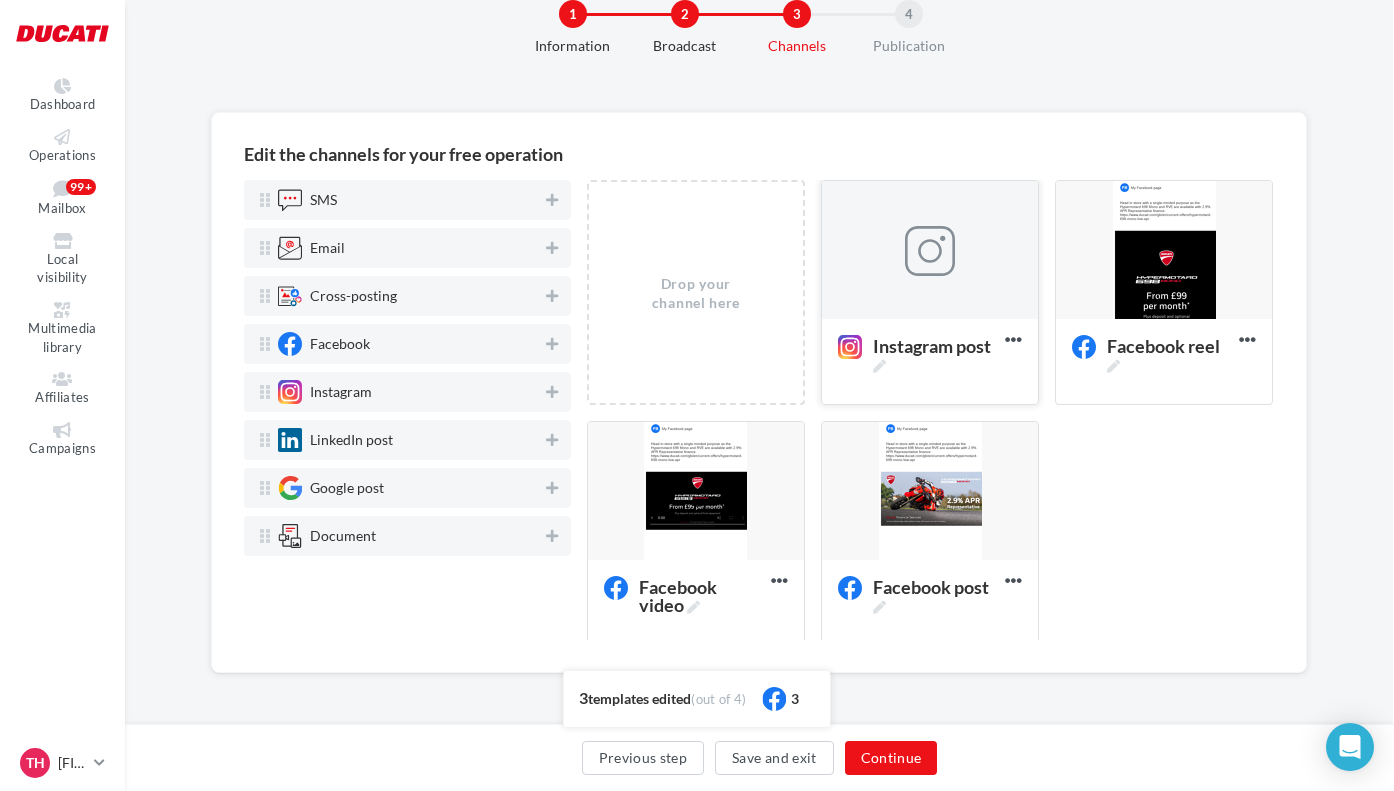 click at bounding box center [930, 251] 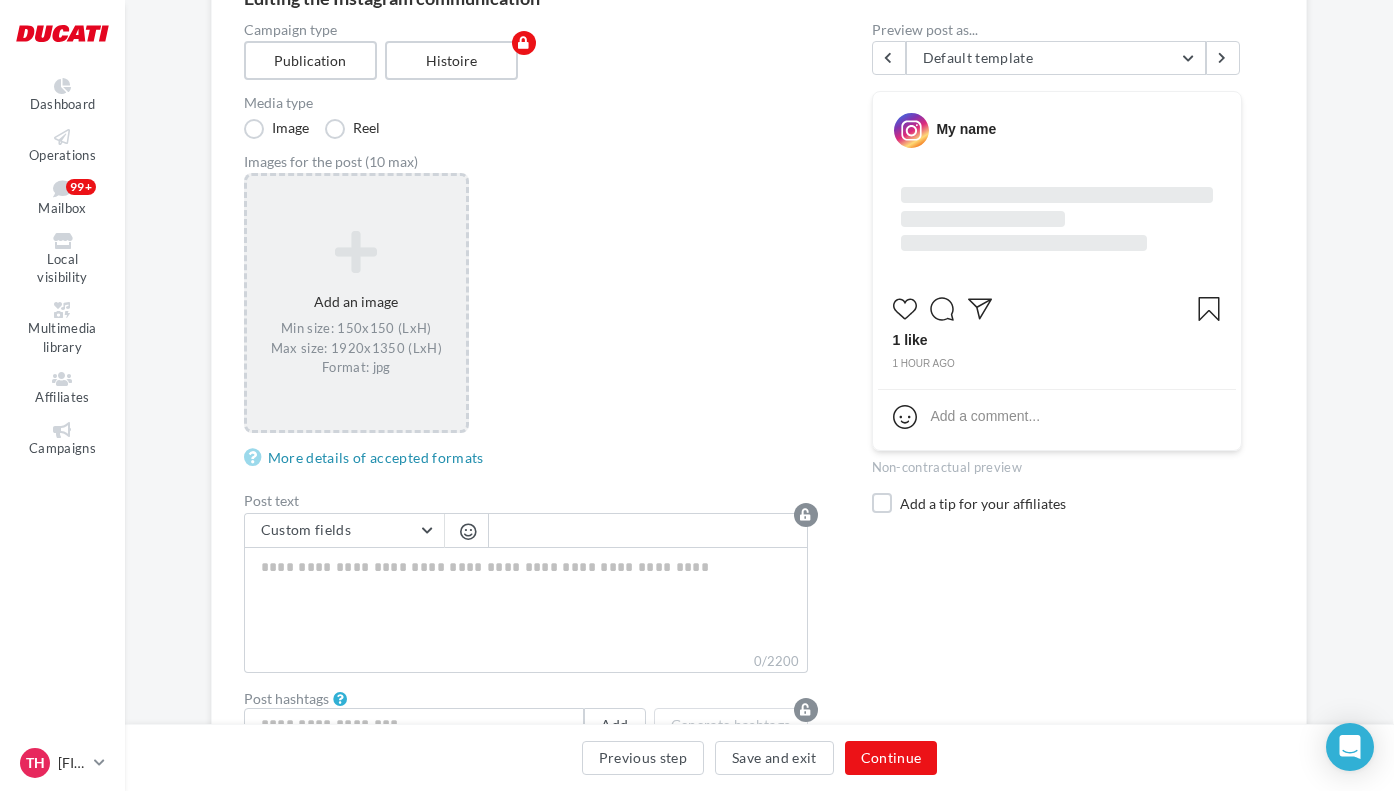 scroll, scrollTop: 245, scrollLeft: 1, axis: both 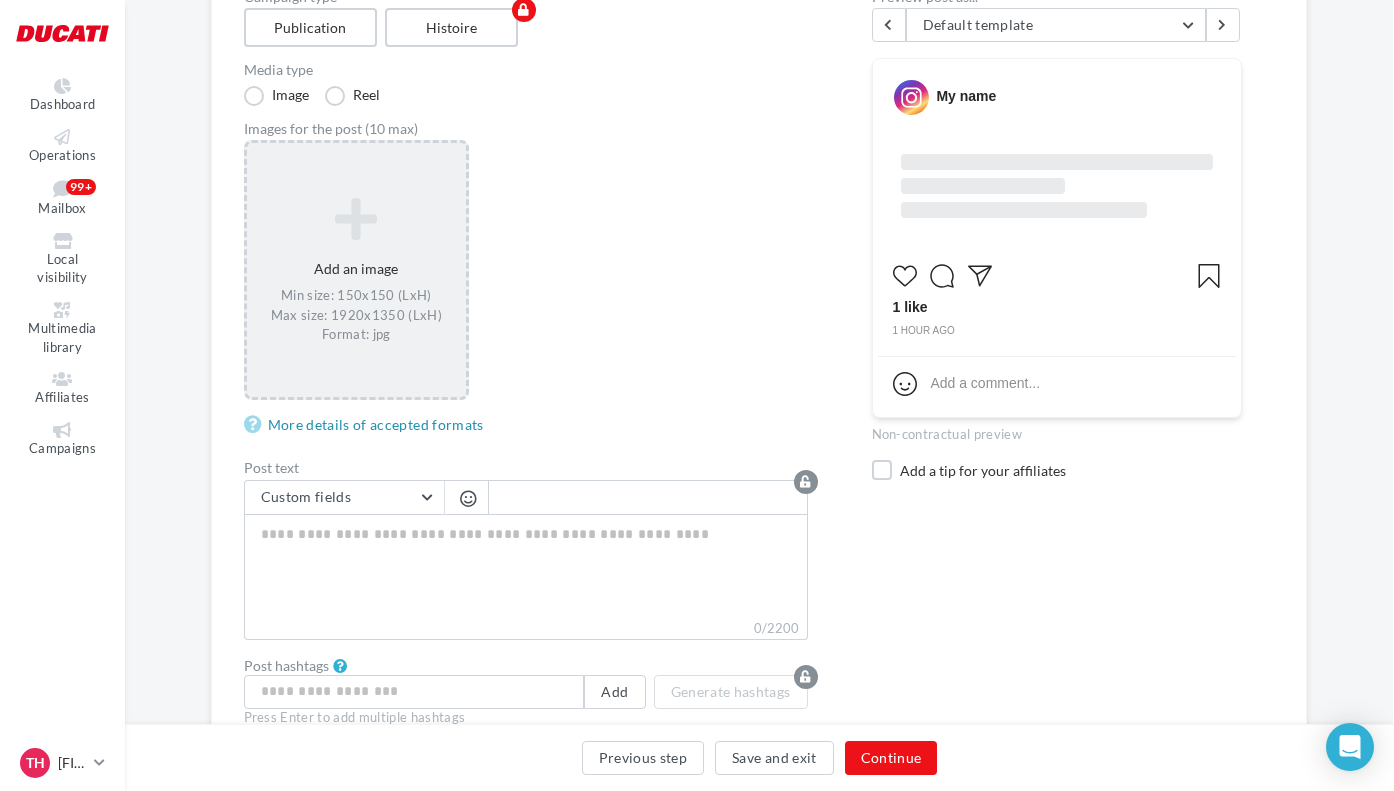 click on "Add an image     Min size: 150x150 (LxH)   Max size: 1920x1350 (LxH)   Format: jpg" at bounding box center [357, 270] 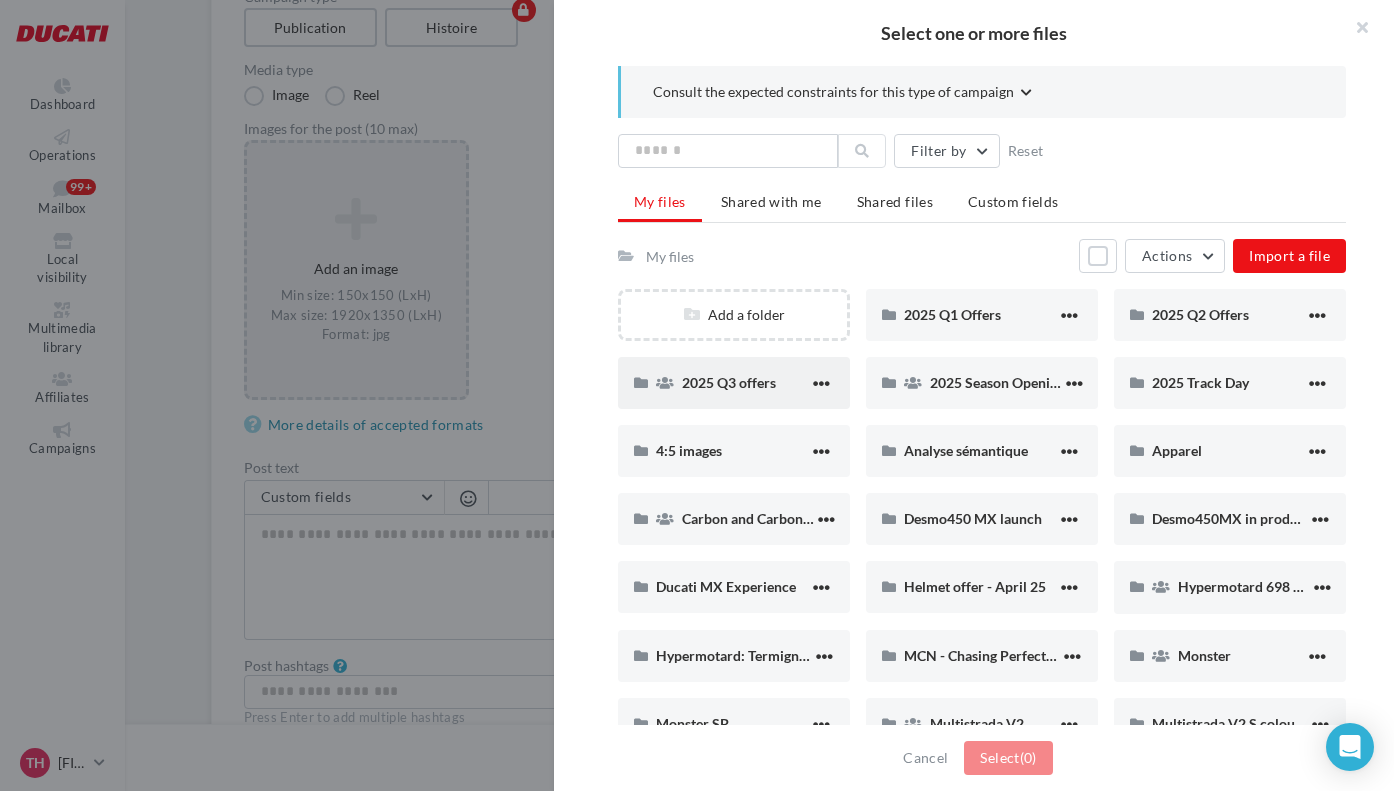 click on "2025 Q3 offers" at bounding box center (745, 382) 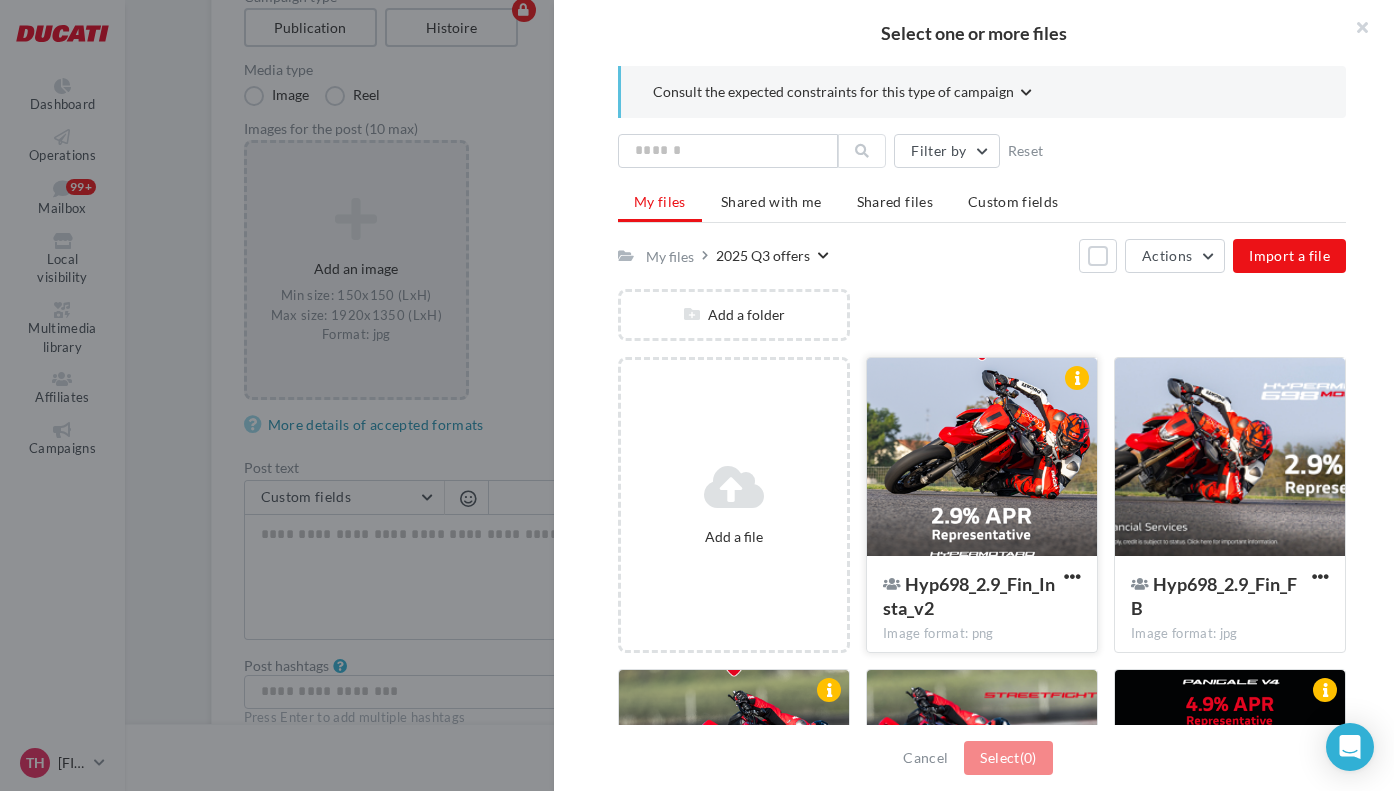 click at bounding box center [982, 458] 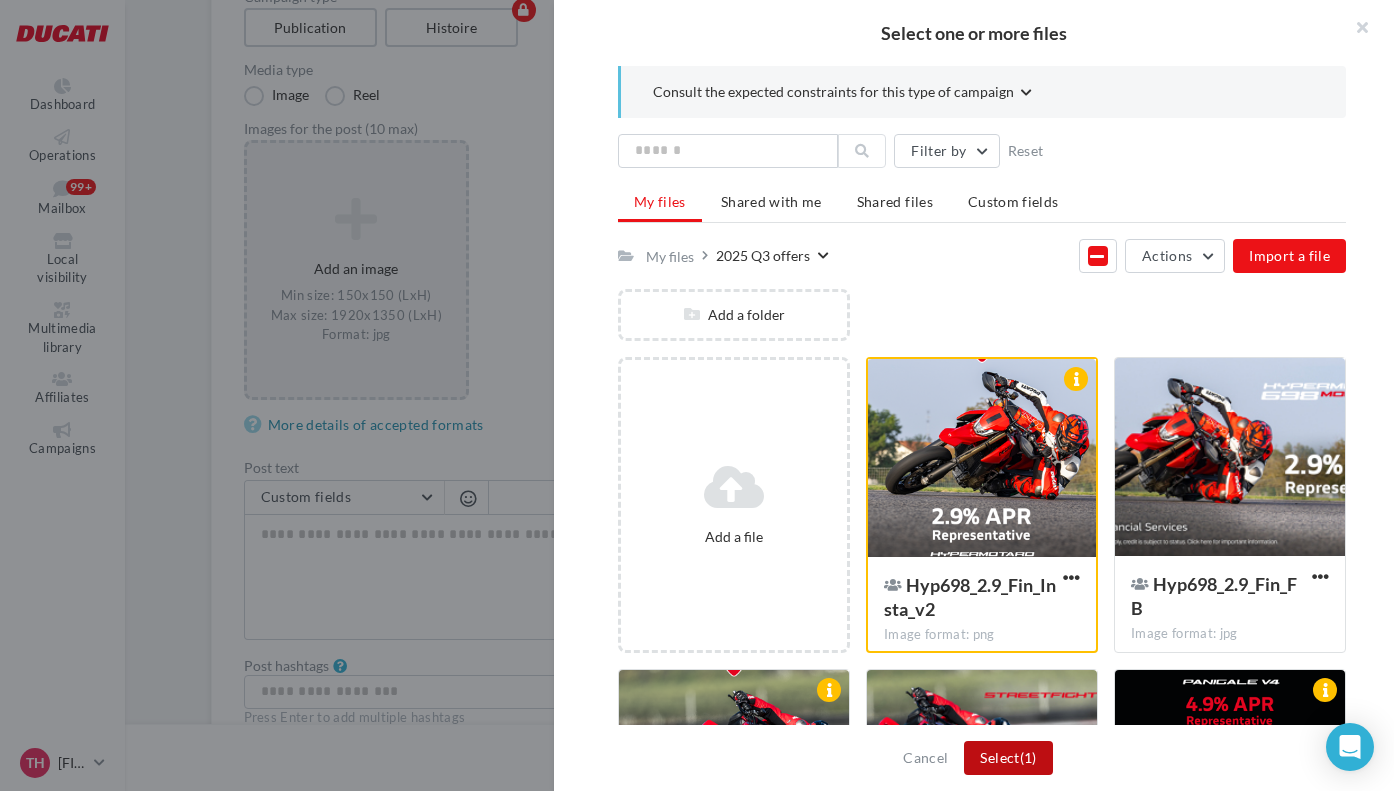 click on "Select   (1)" at bounding box center [1008, 758] 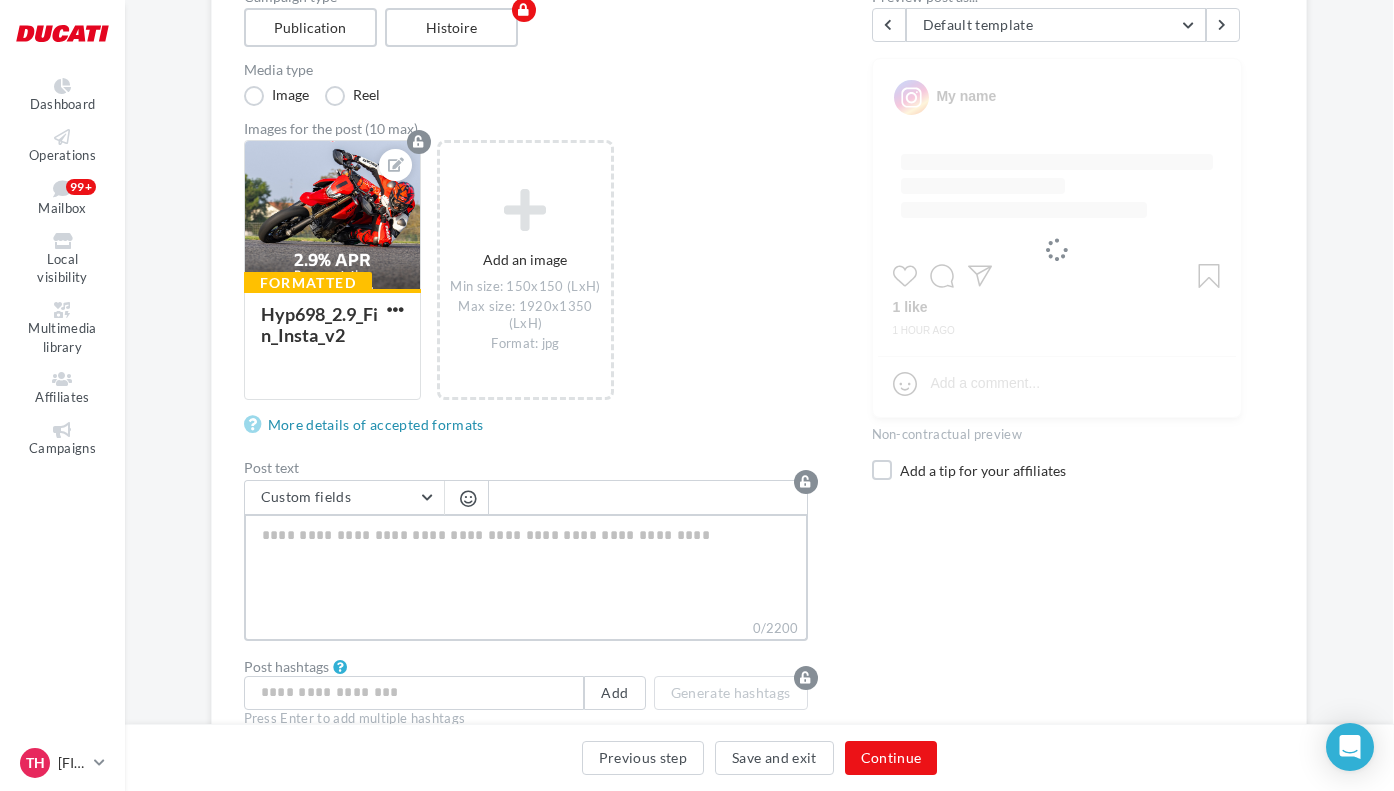 click on "0/2200" at bounding box center (526, 566) 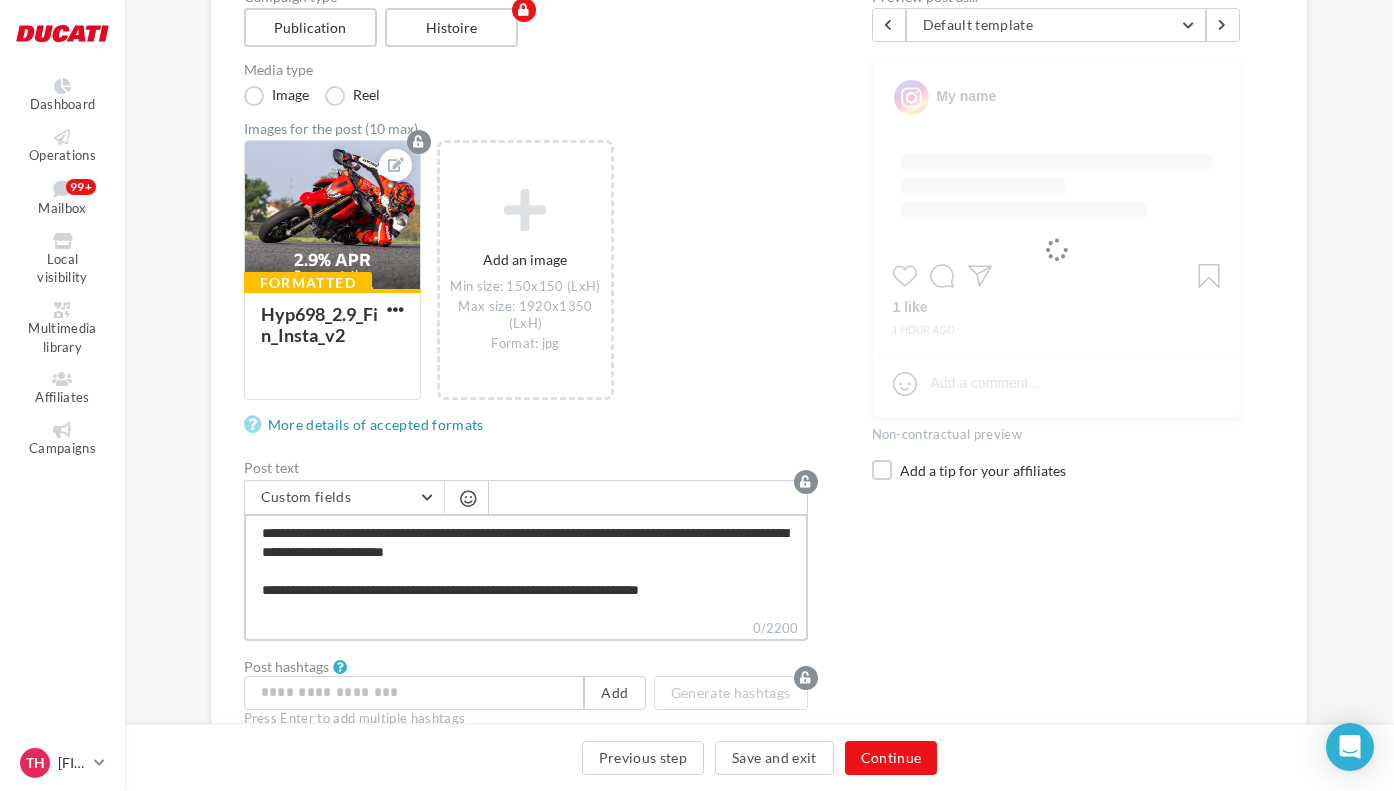 scroll, scrollTop: 29, scrollLeft: 0, axis: vertical 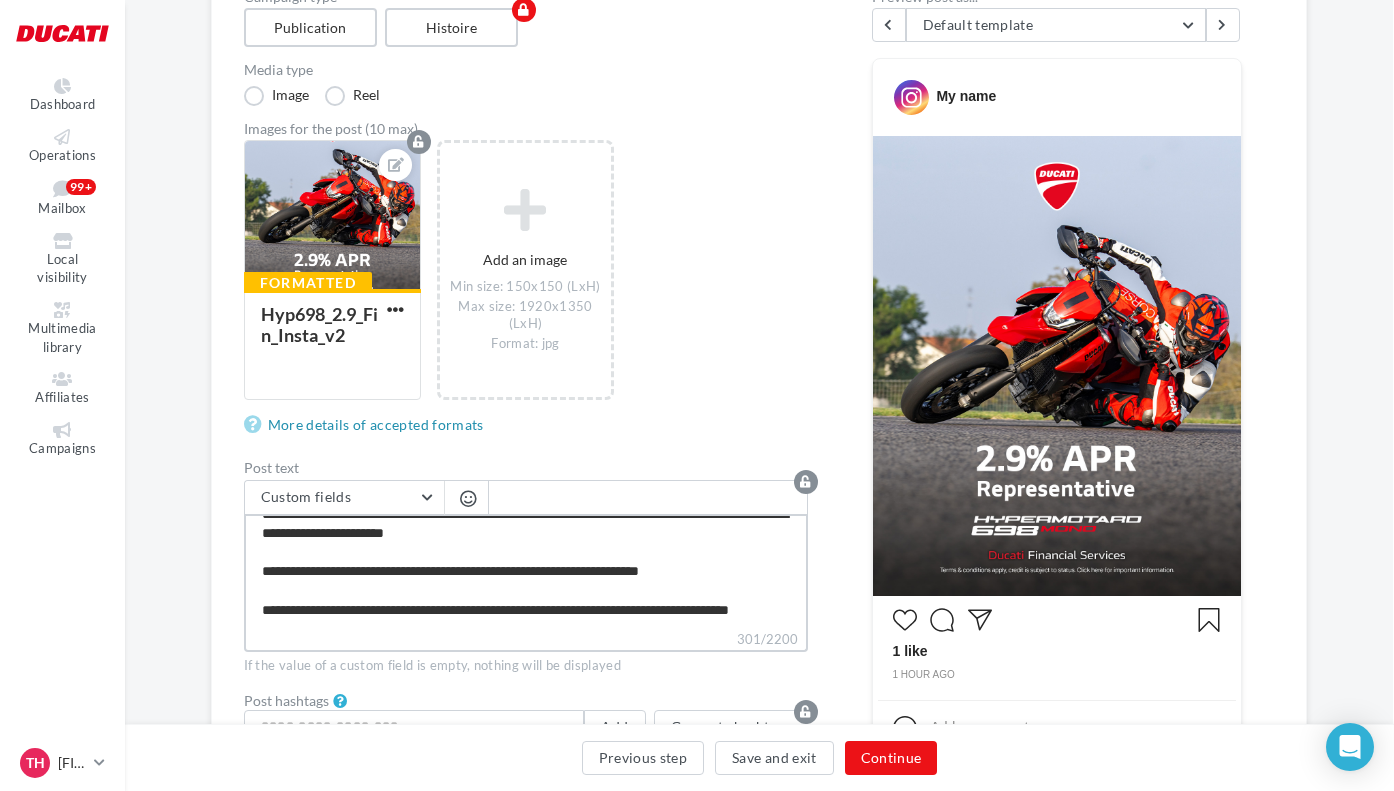 click on "**********" at bounding box center (526, 571) 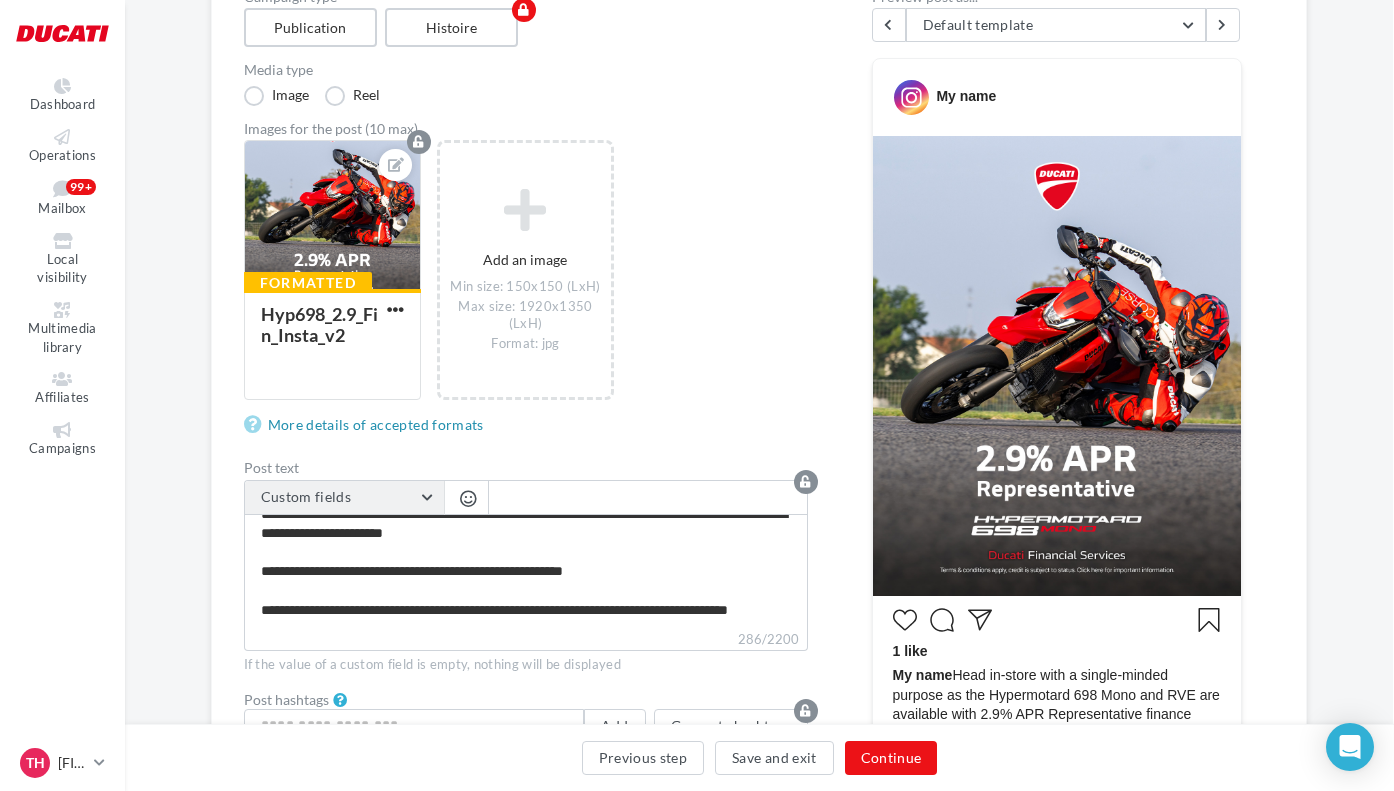 click on "Custom fields" at bounding box center (344, 498) 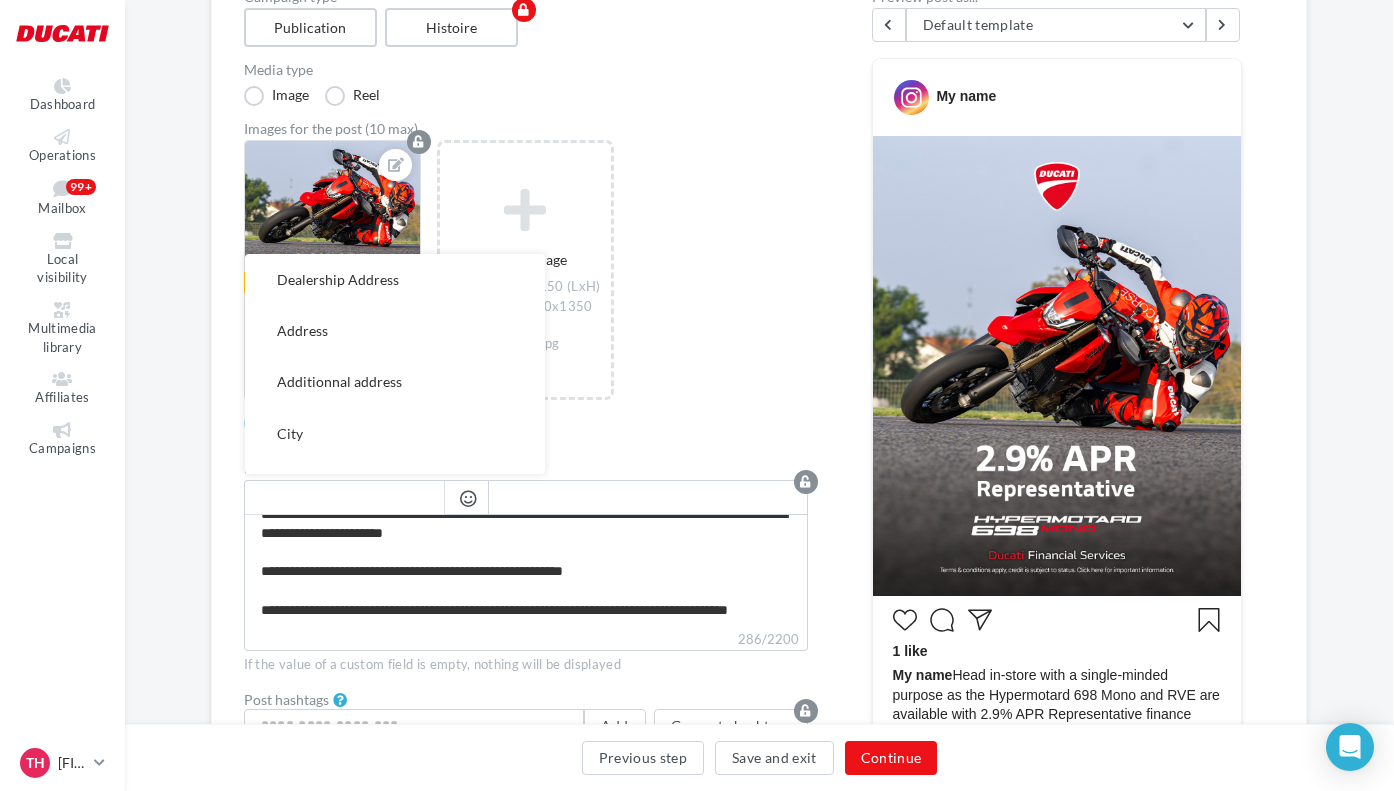 scroll, scrollTop: 386, scrollLeft: 0, axis: vertical 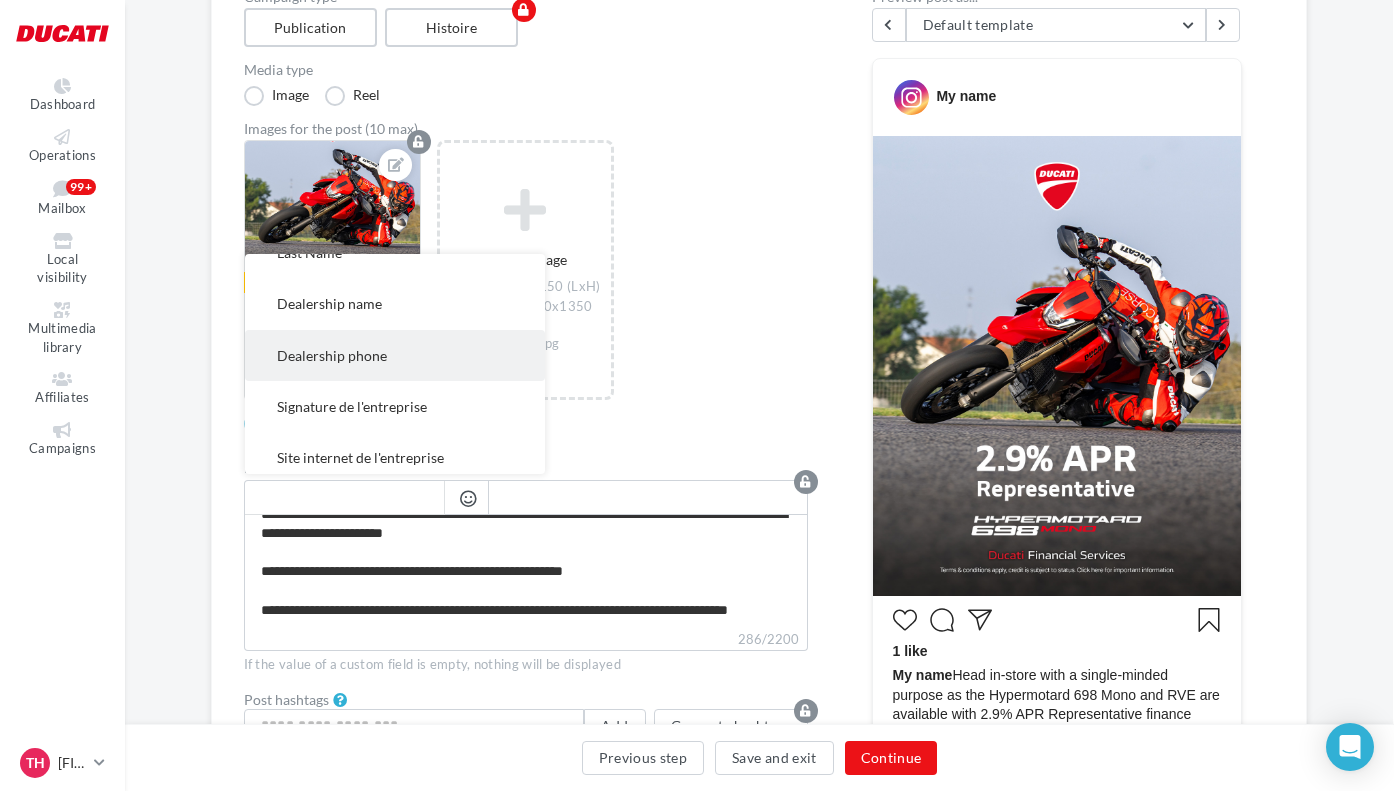 click on "Dealership phone" at bounding box center (332, 355) 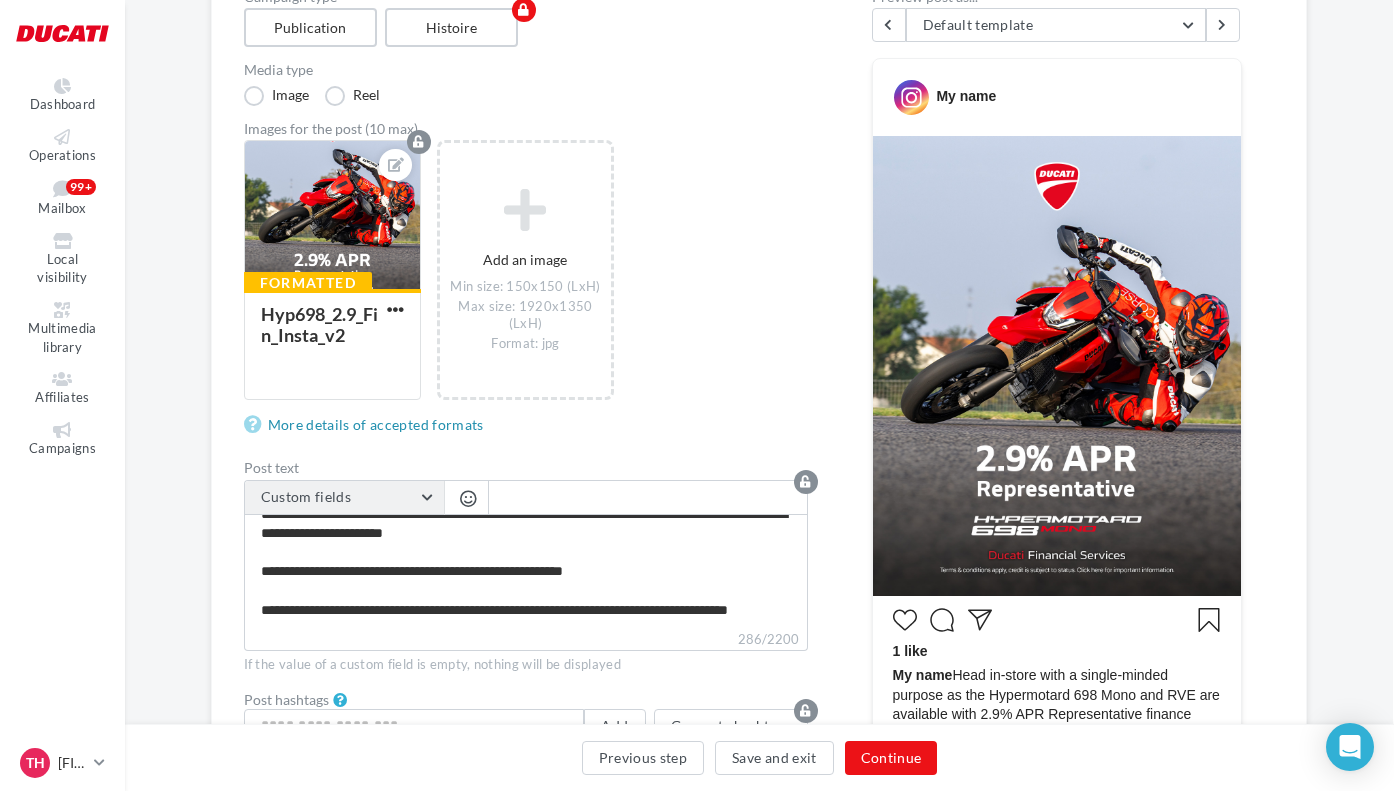 click on "Custom fields" at bounding box center [344, 498] 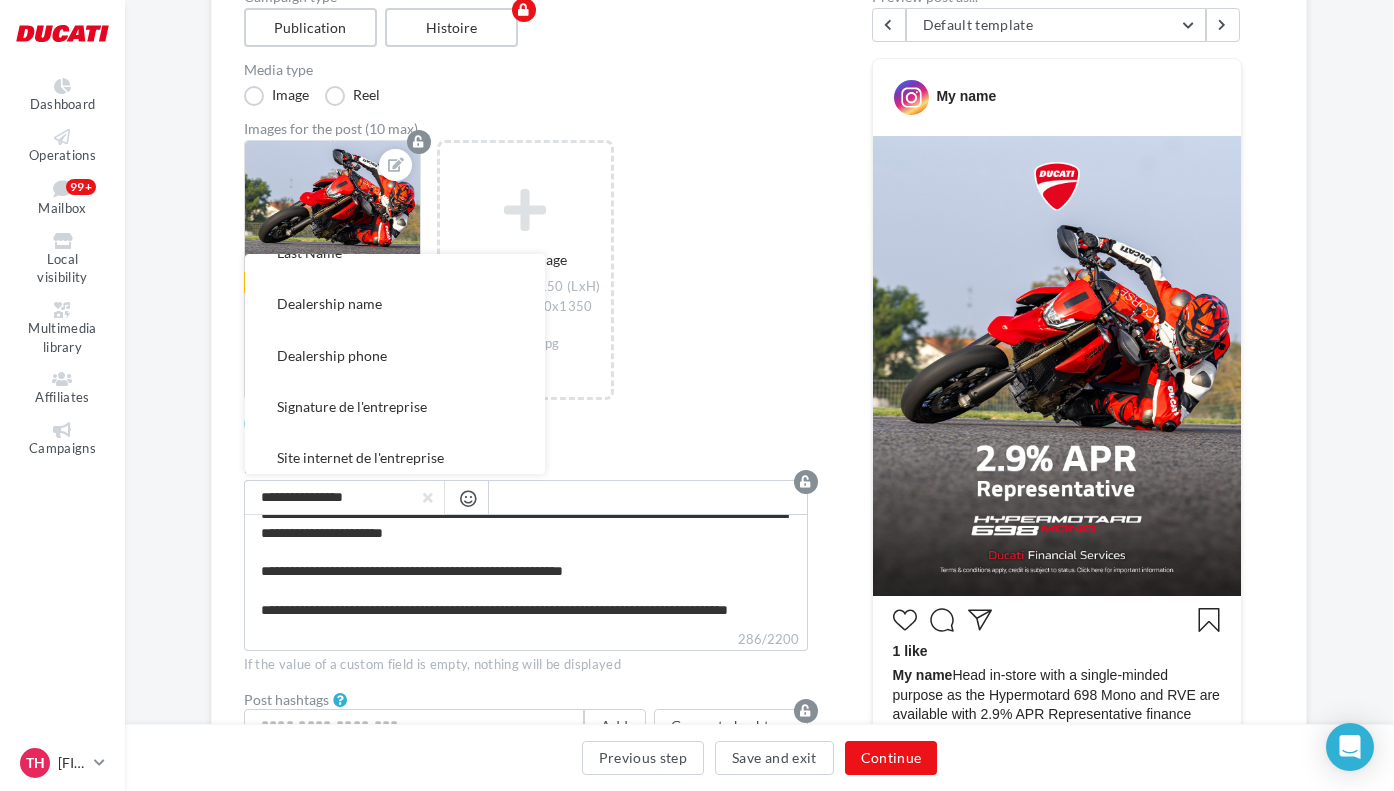 scroll, scrollTop: 386, scrollLeft: 0, axis: vertical 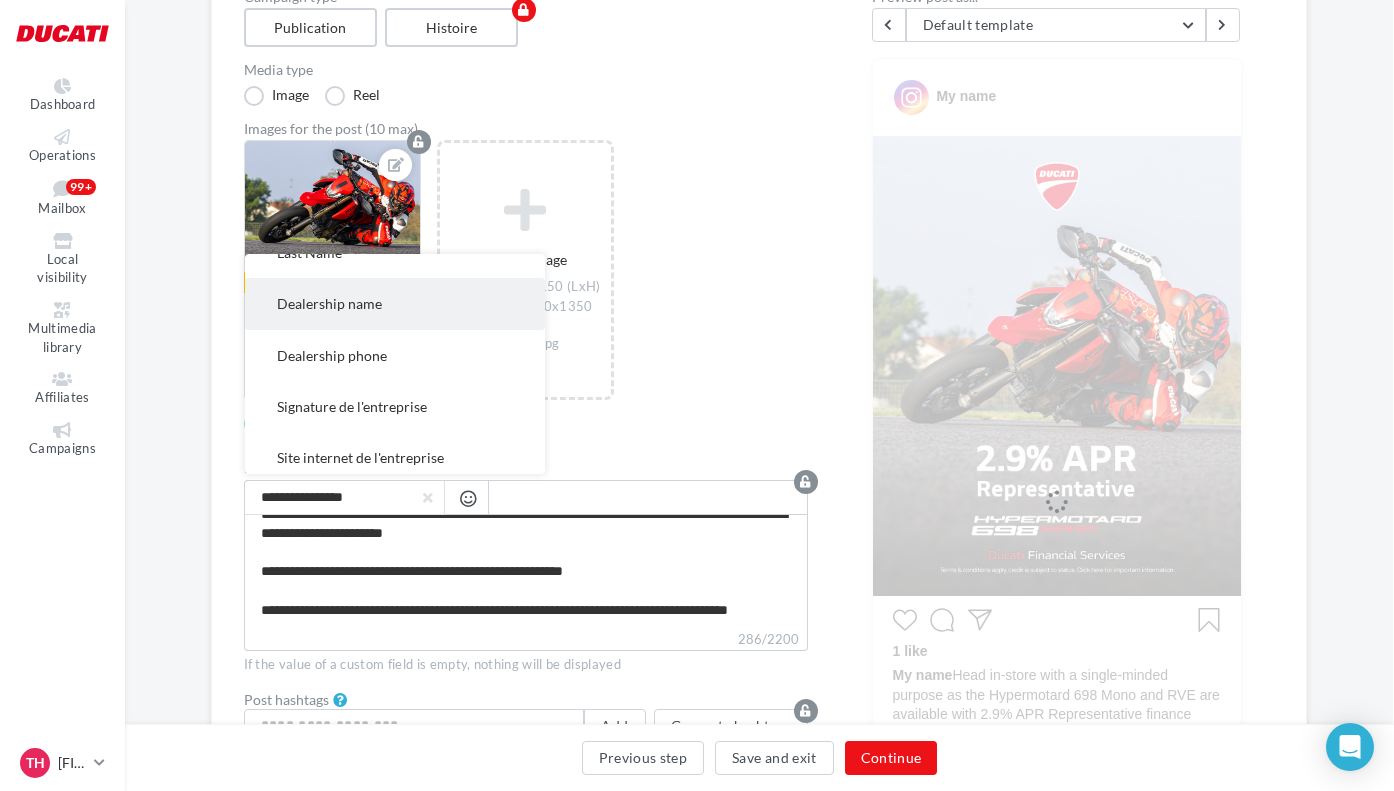 click on "Dealership name" at bounding box center (395, 303) 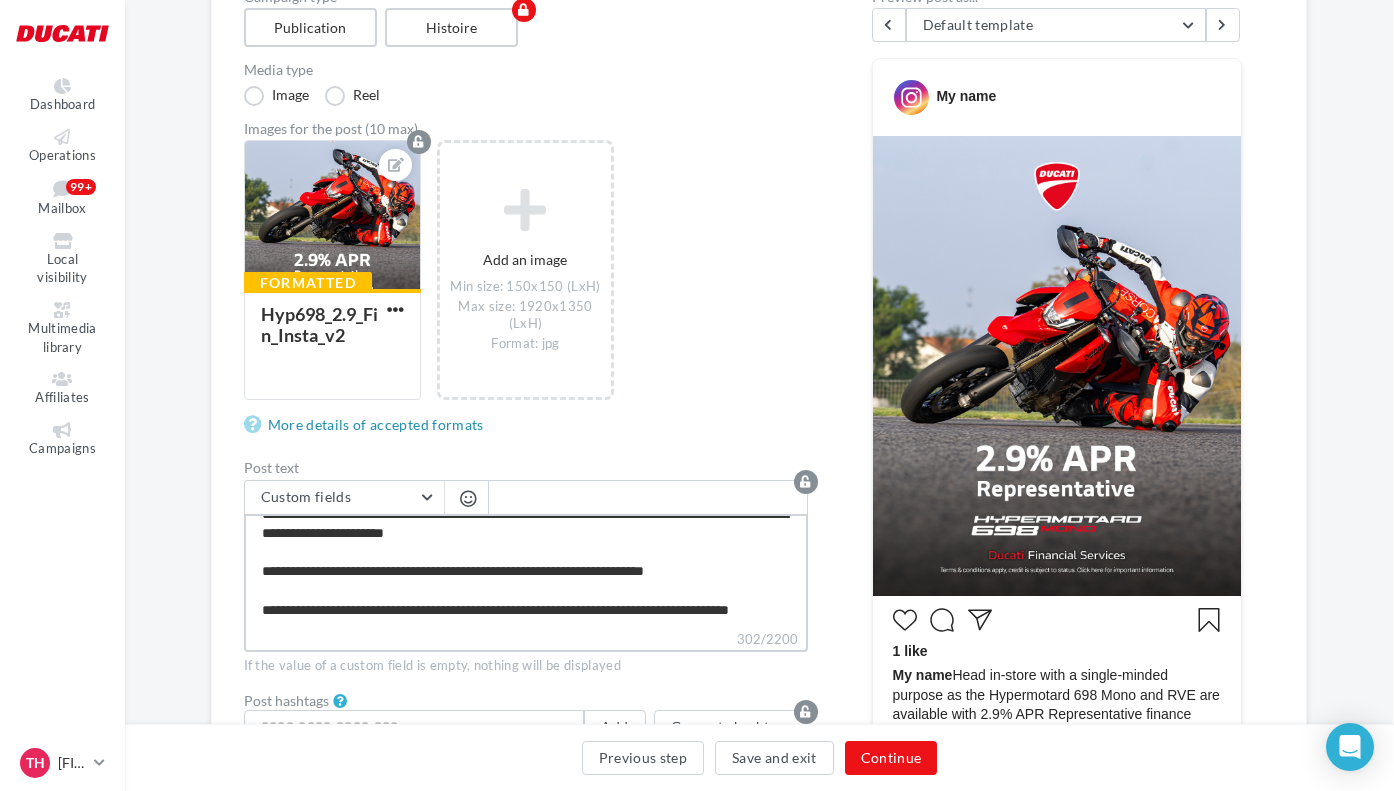 click on "**********" at bounding box center (526, 571) 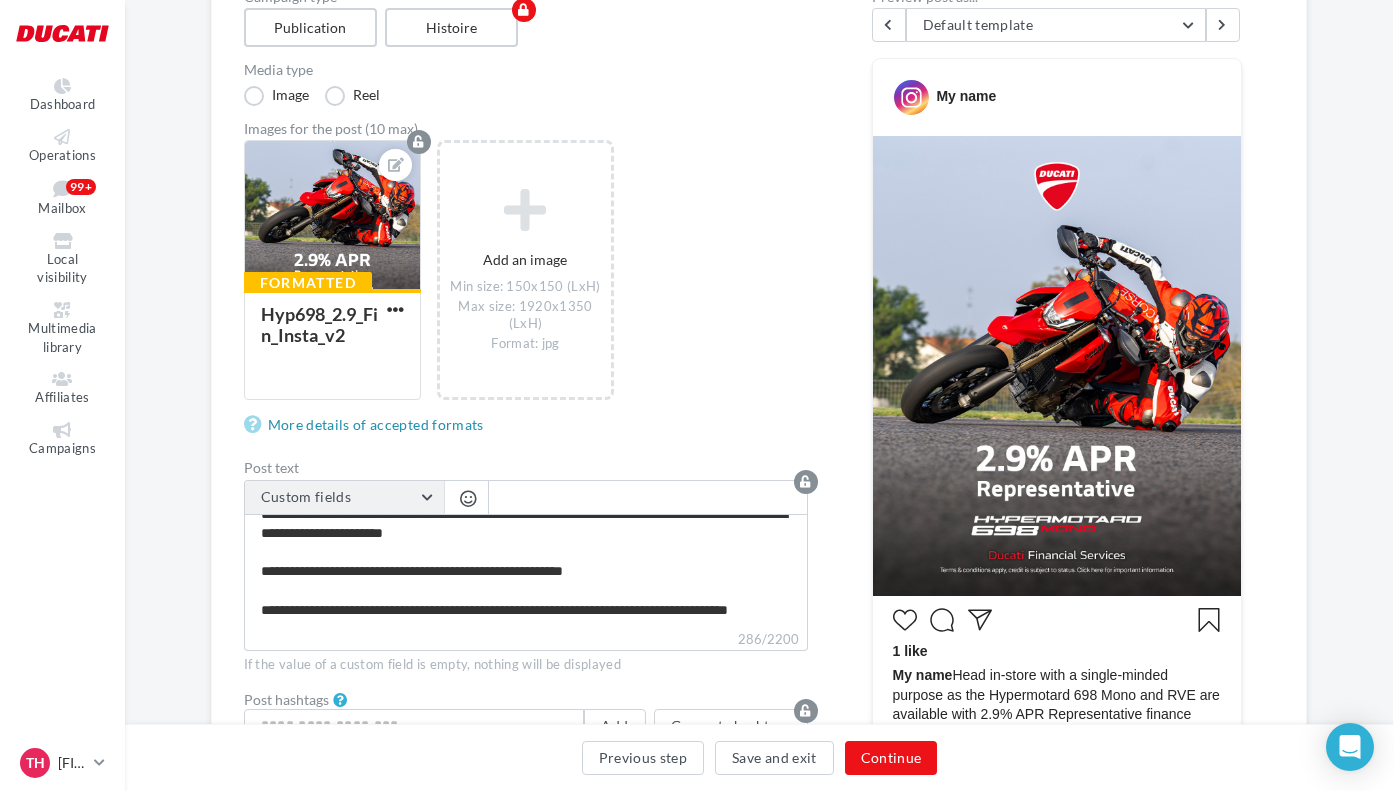 click on "Custom fields" at bounding box center [344, 498] 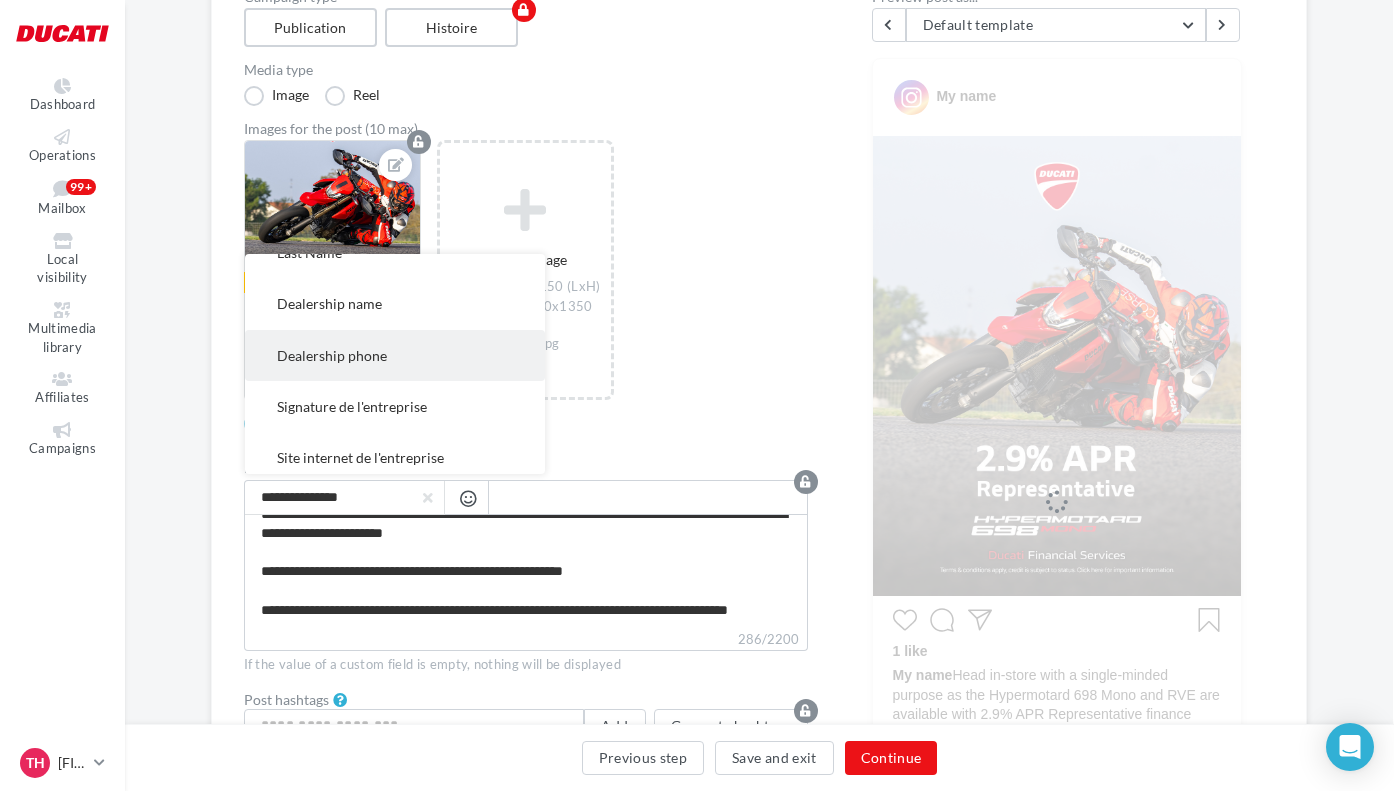 click on "Dealership phone" at bounding box center [395, 355] 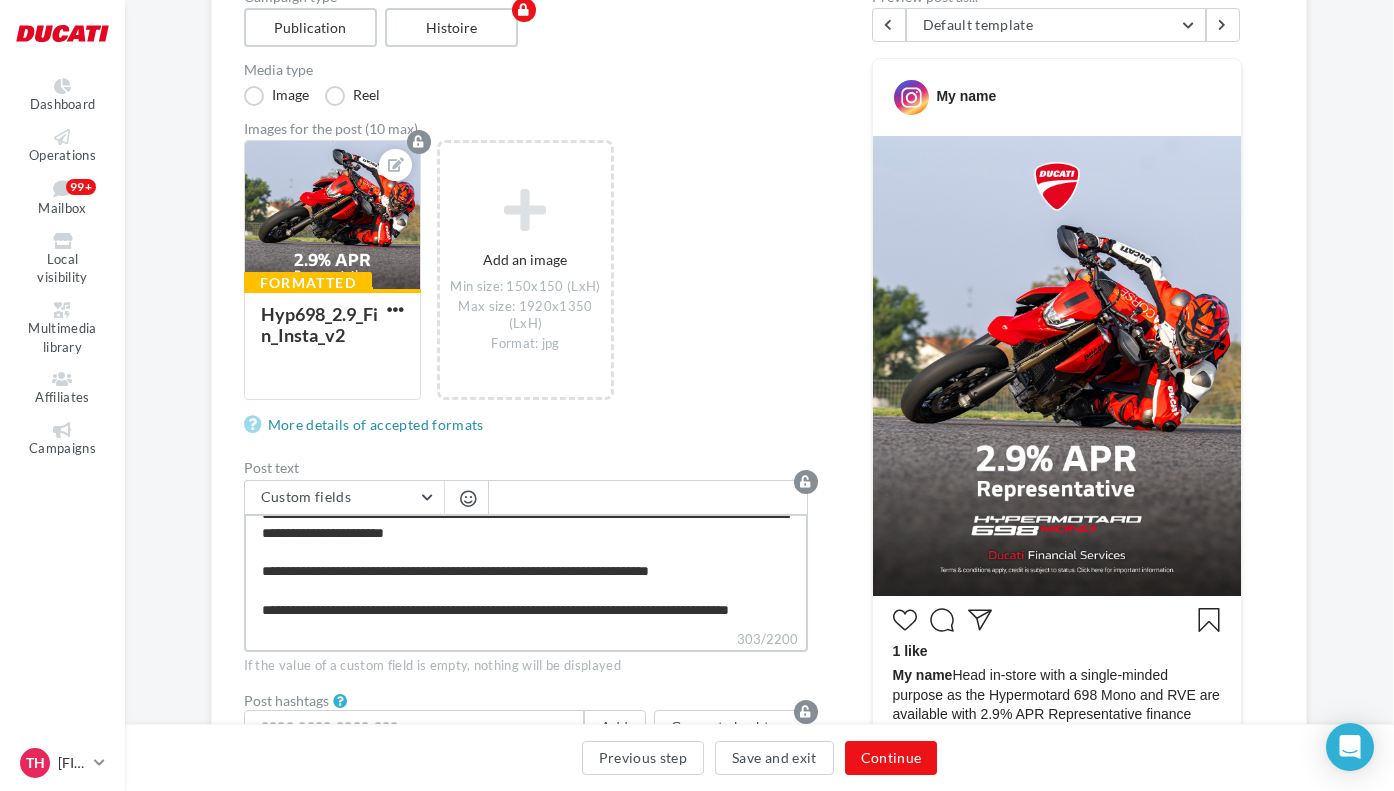 click on "**********" at bounding box center (526, 571) 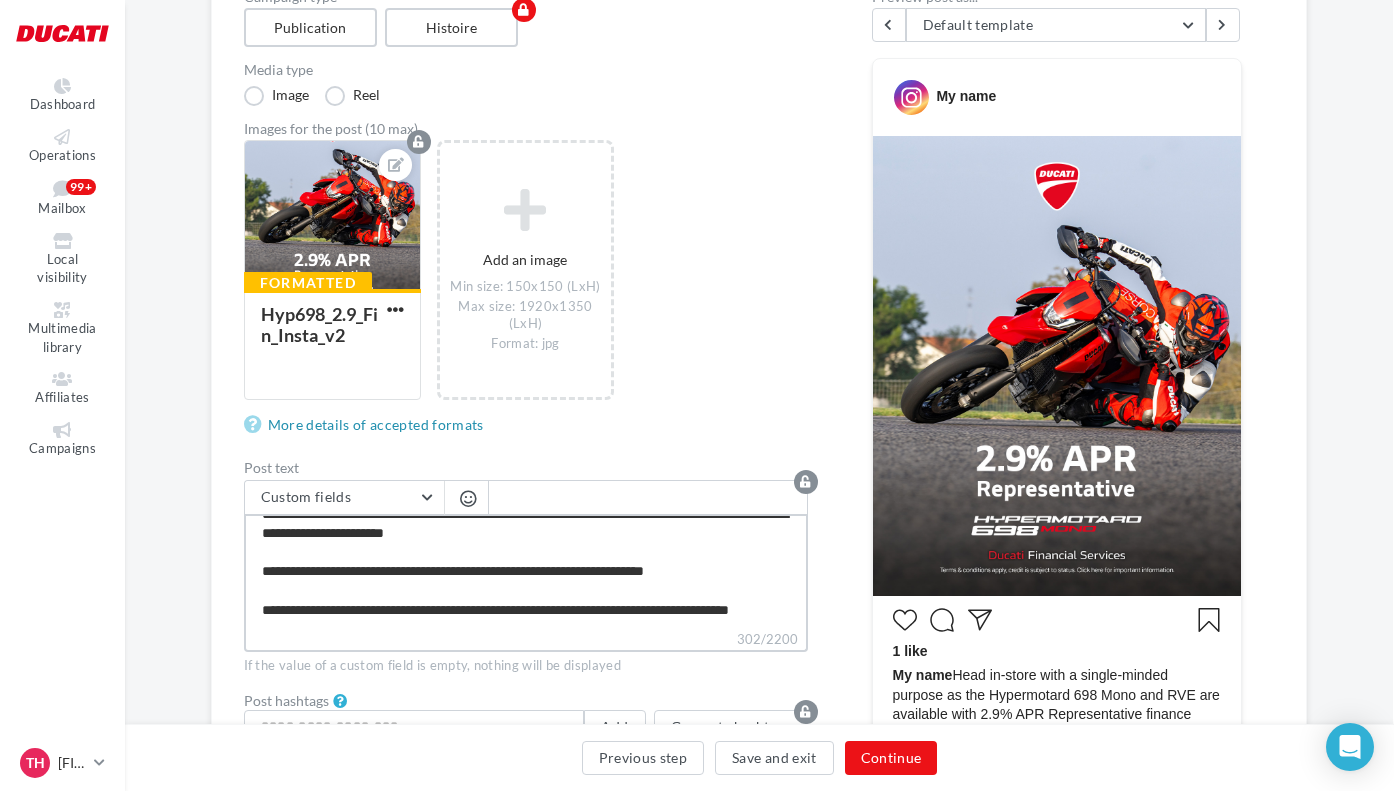click on "**********" at bounding box center [526, 571] 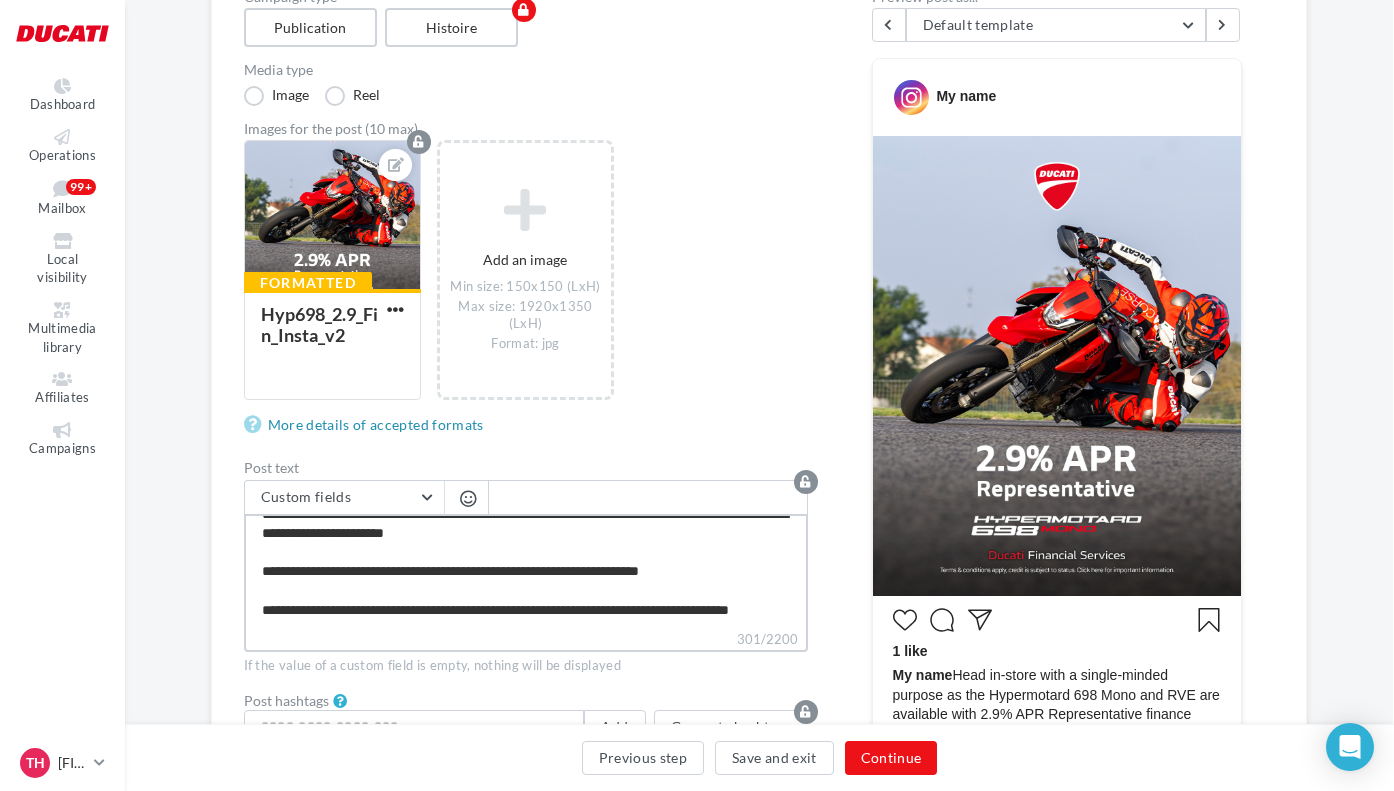 click on "**********" at bounding box center [526, 571] 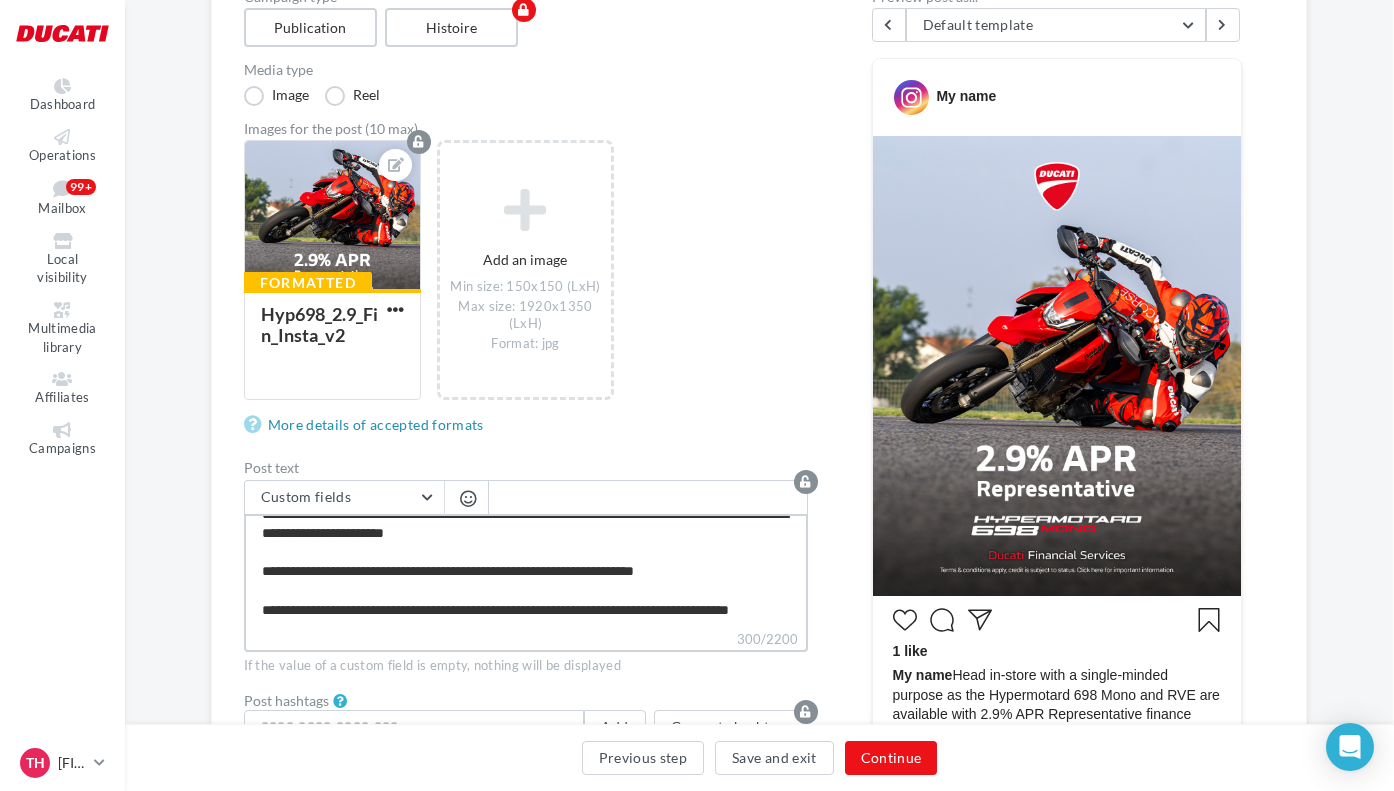 click on "**********" at bounding box center (526, 571) 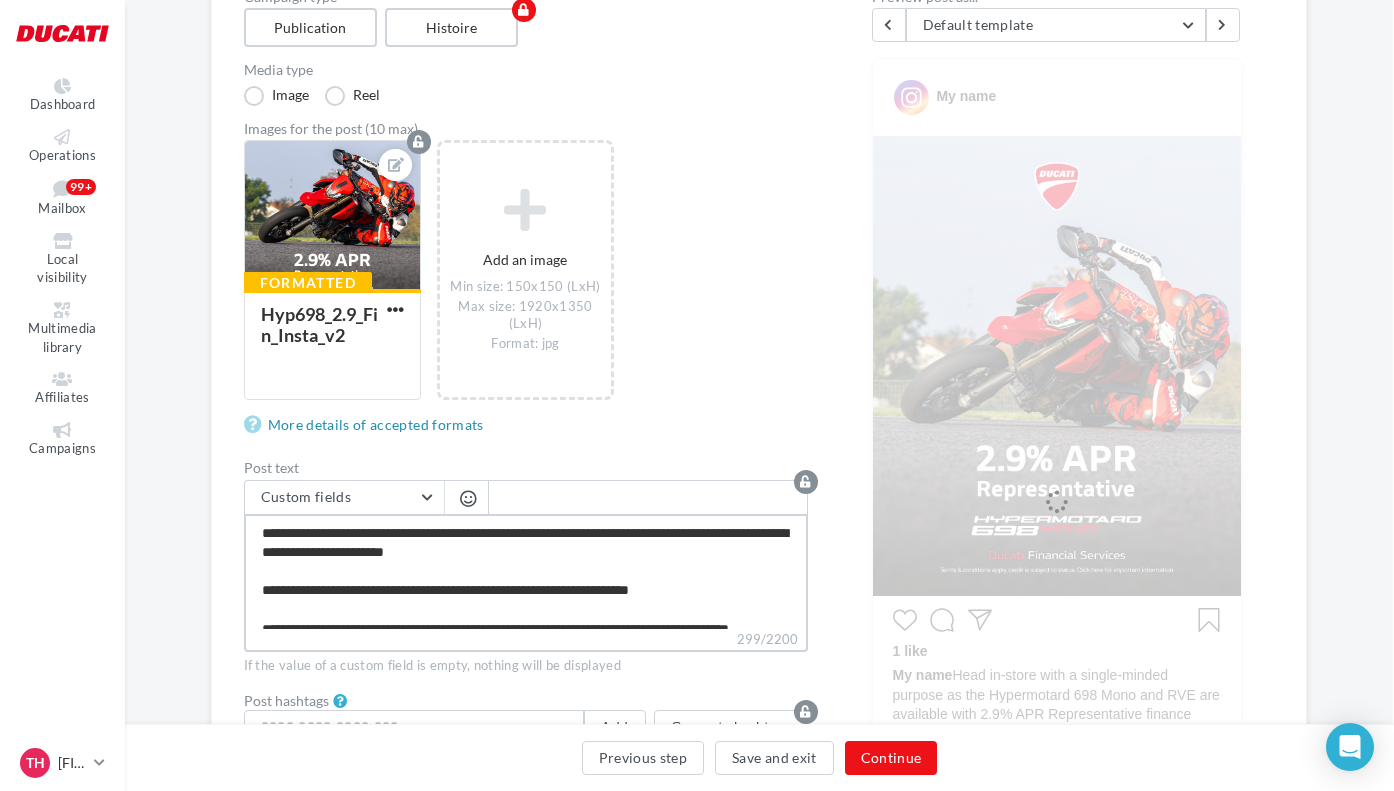 scroll, scrollTop: 38, scrollLeft: 0, axis: vertical 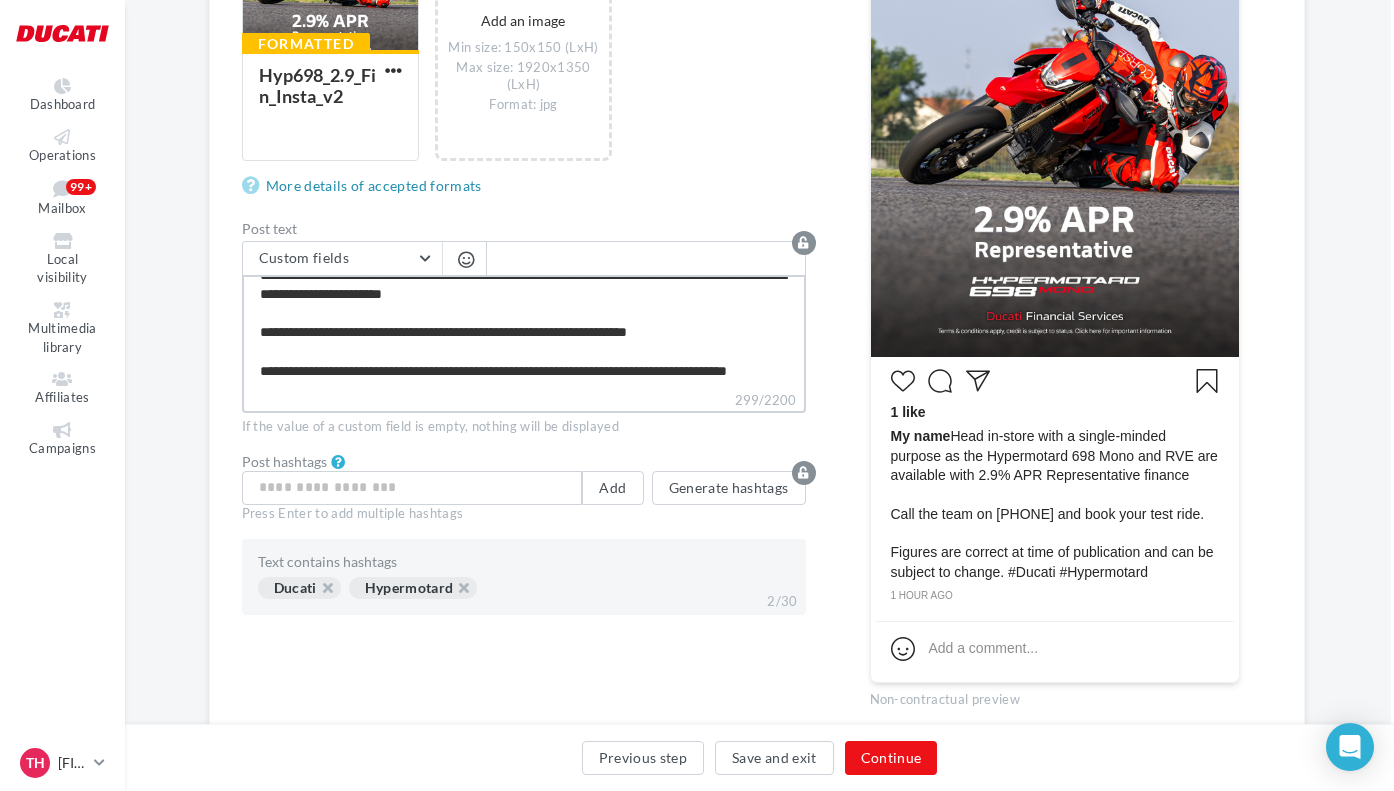 click on "**********" at bounding box center [524, 332] 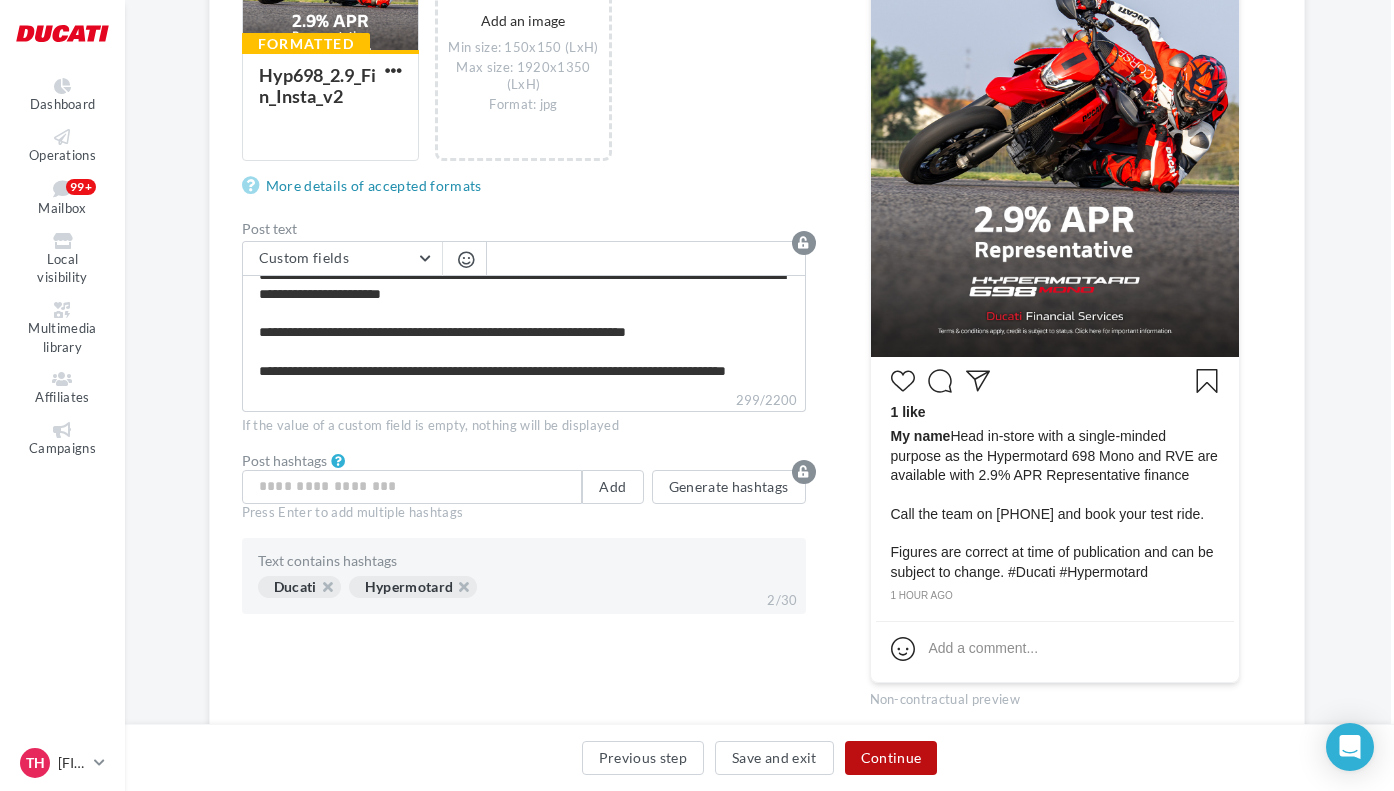 scroll, scrollTop: 37, scrollLeft: 0, axis: vertical 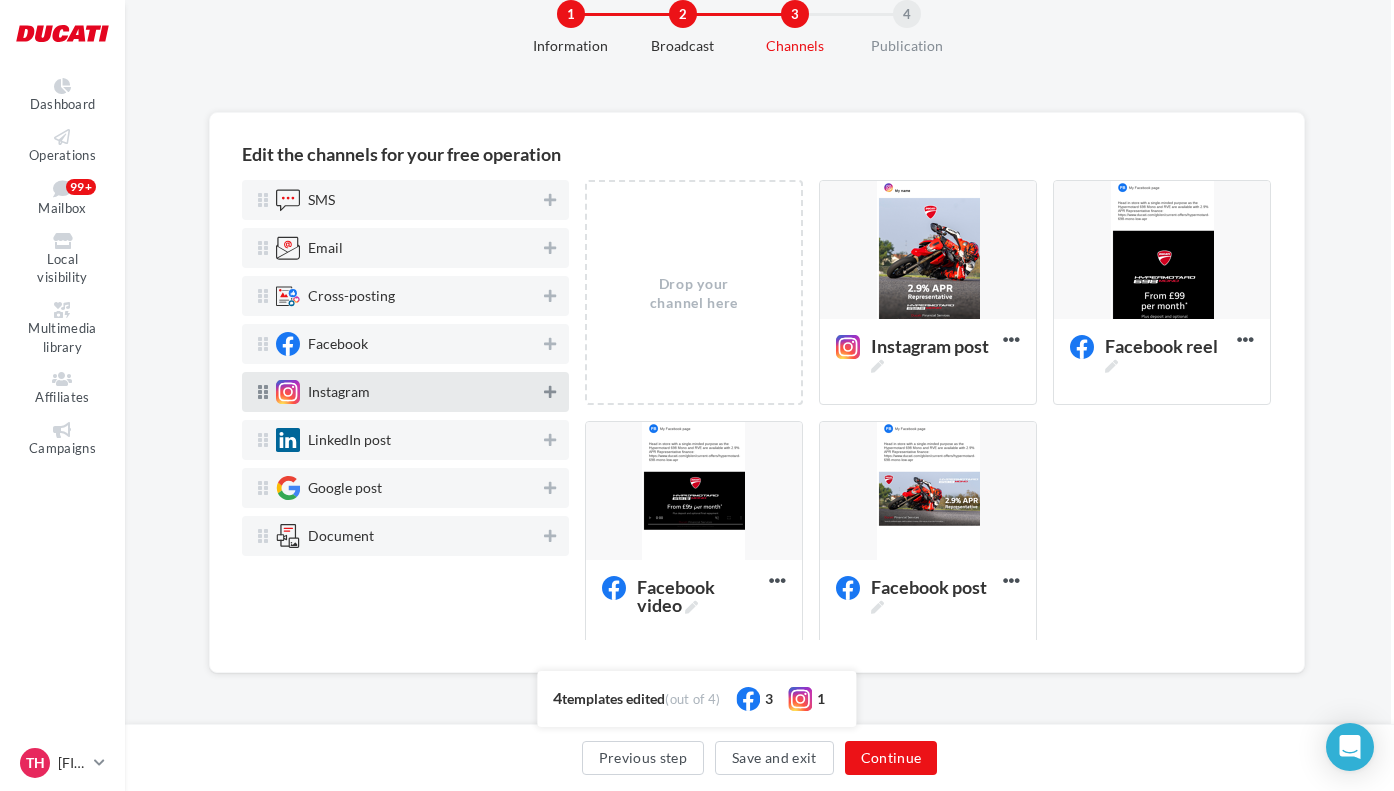 click at bounding box center [550, 392] 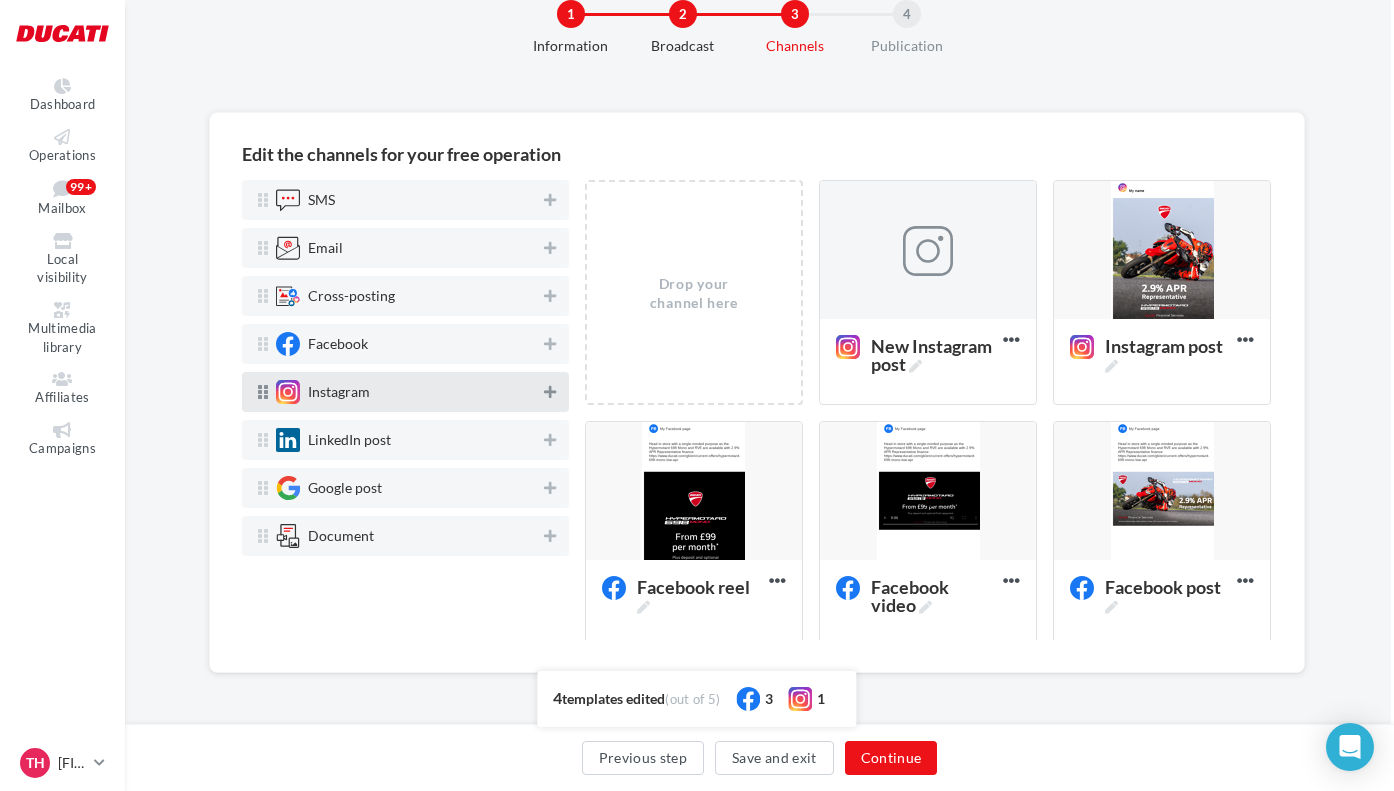 click at bounding box center (550, 392) 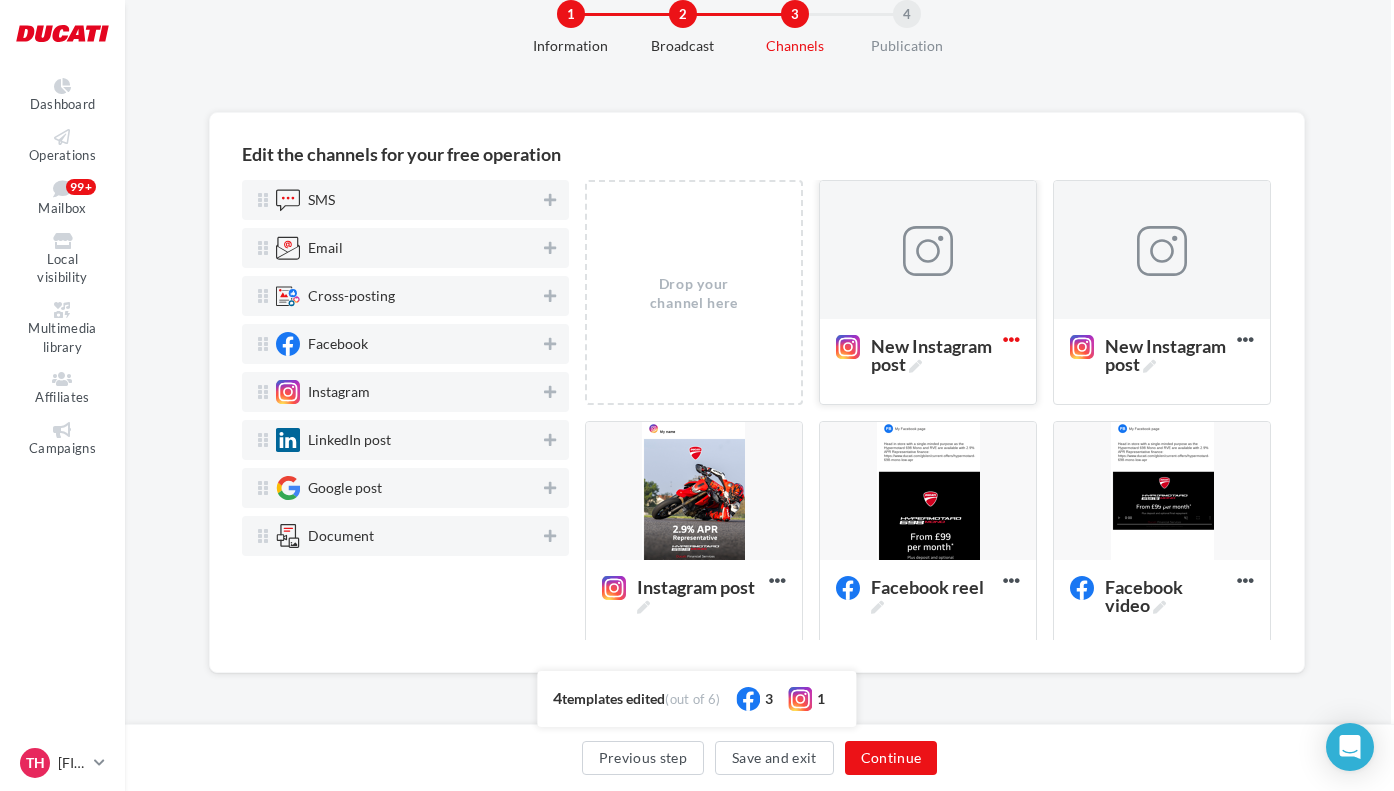 click at bounding box center (1011, 339) 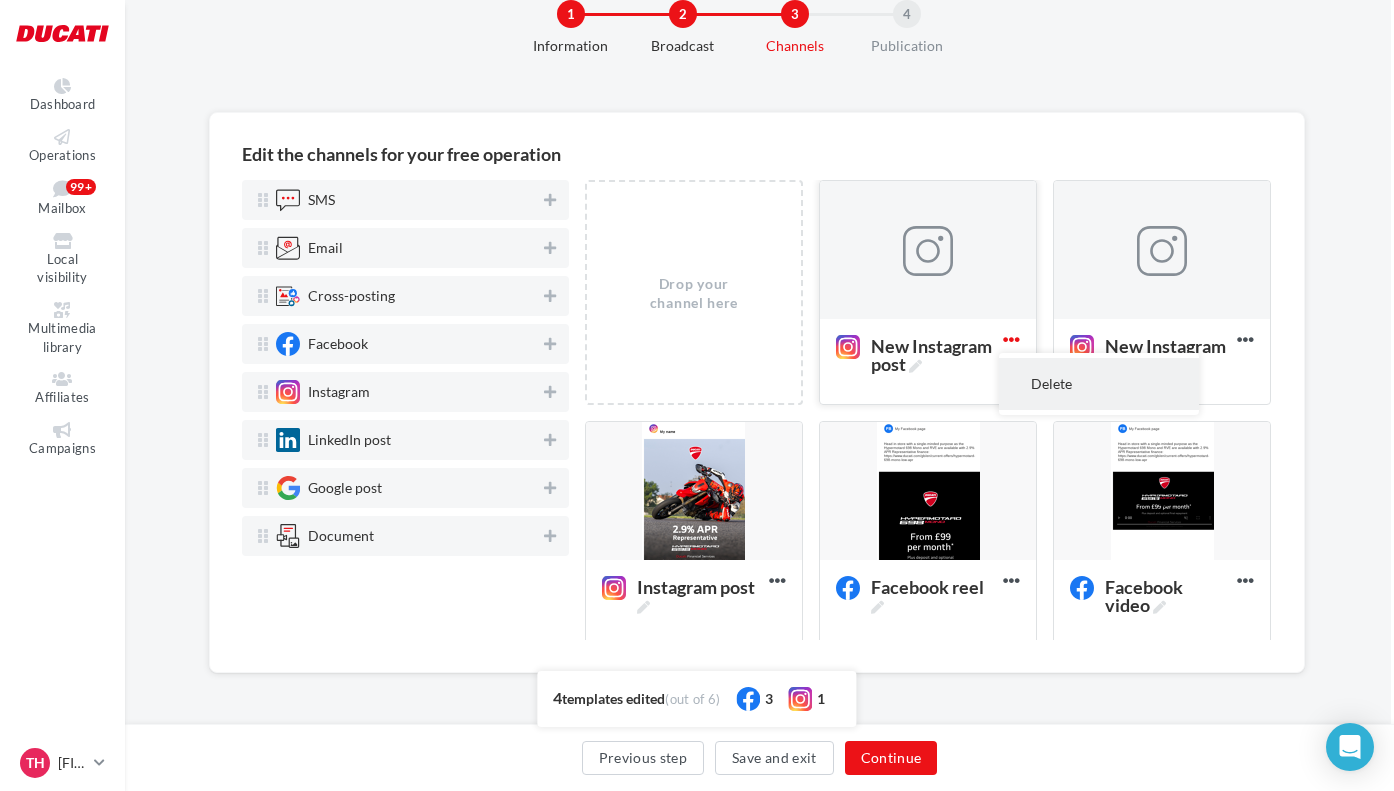 click on "Delete" at bounding box center [1099, 383] 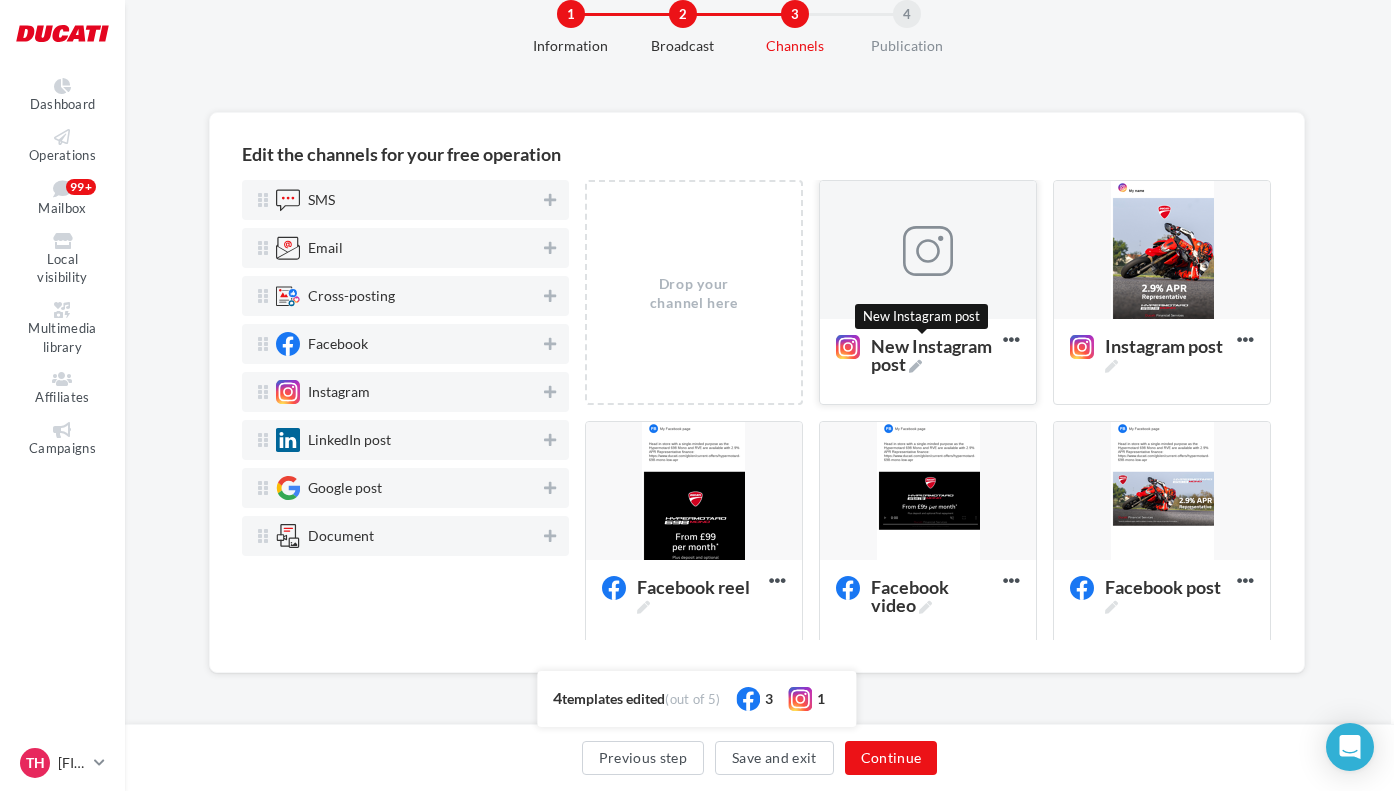click at bounding box center (915, 366) 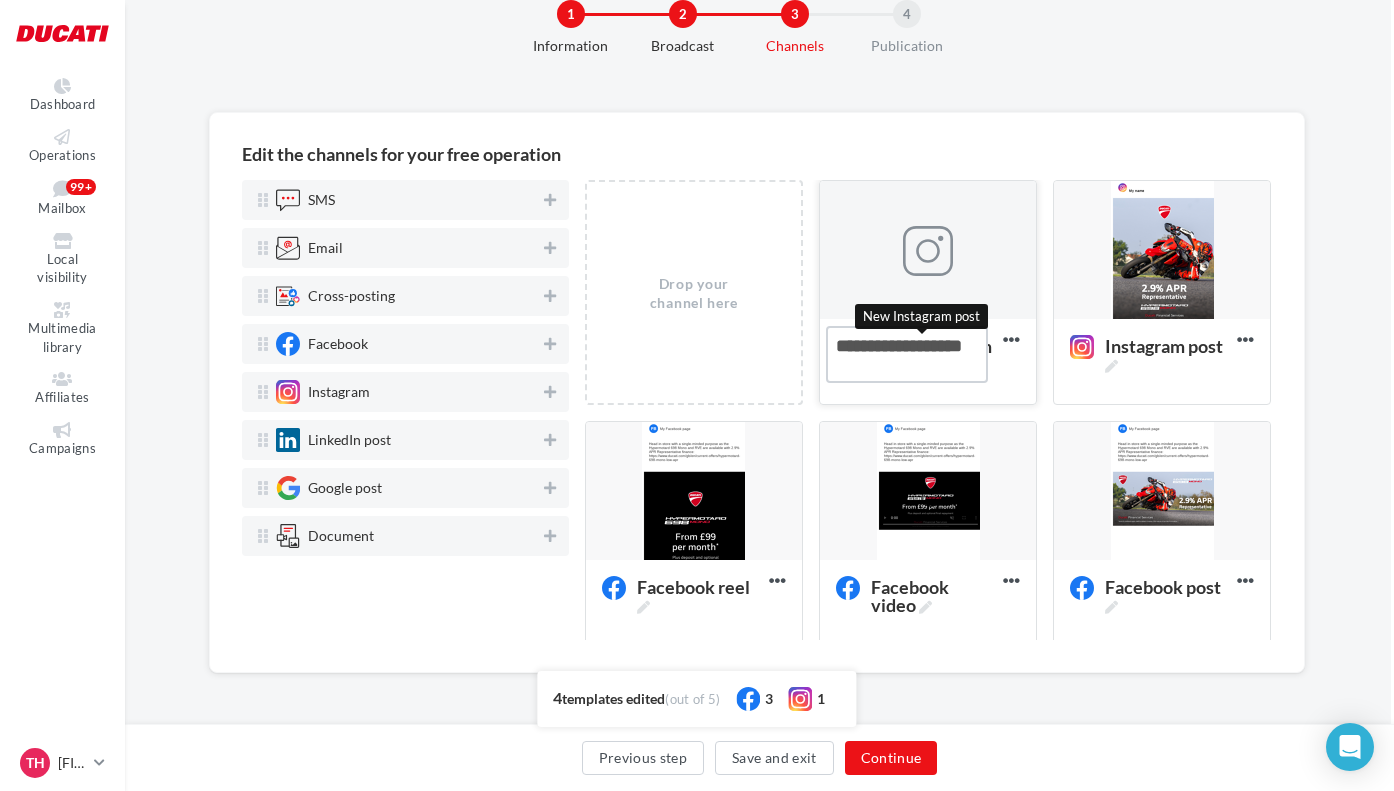 click on "New Instagram post
New Instagram post" at bounding box center [907, 354] 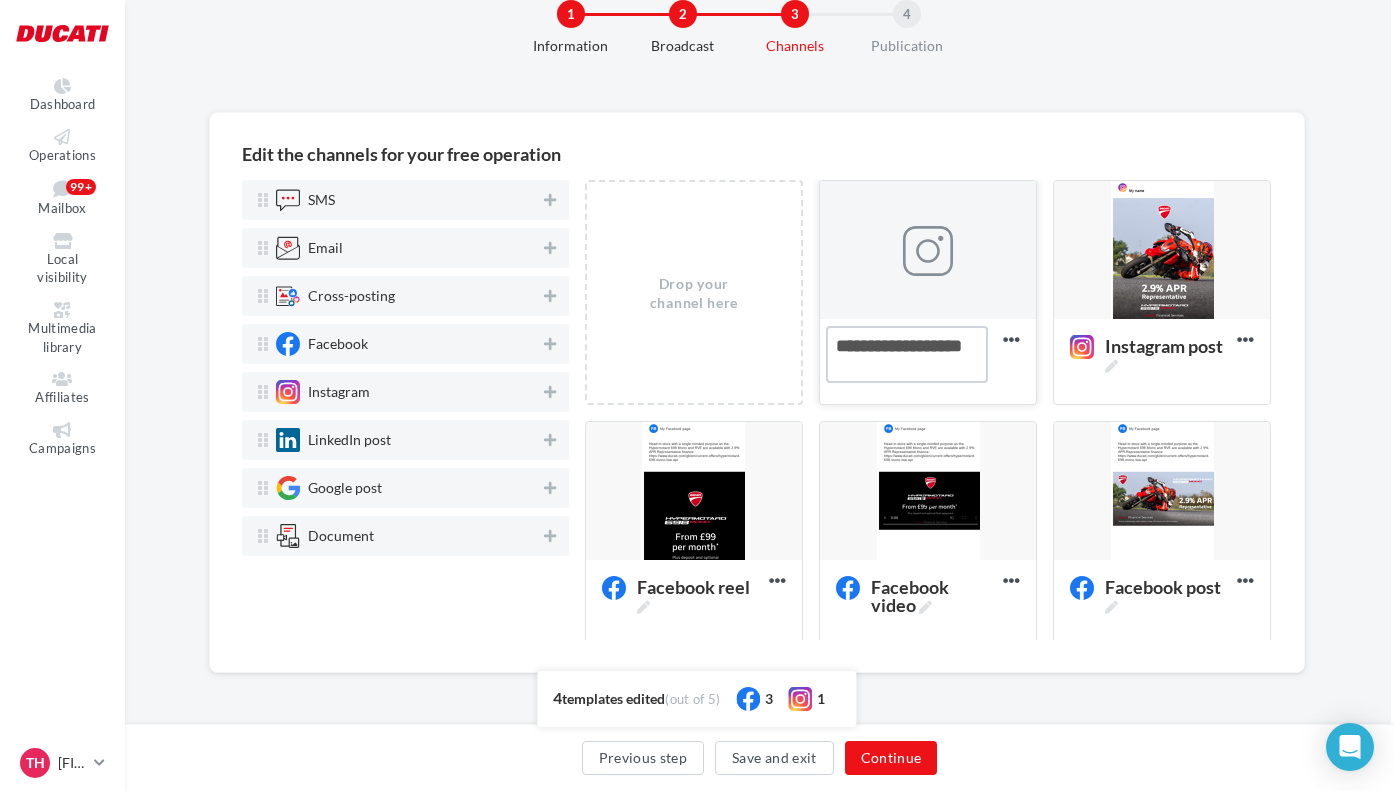 drag, startPoint x: 876, startPoint y: 348, endPoint x: 775, endPoint y: 326, distance: 103.36827 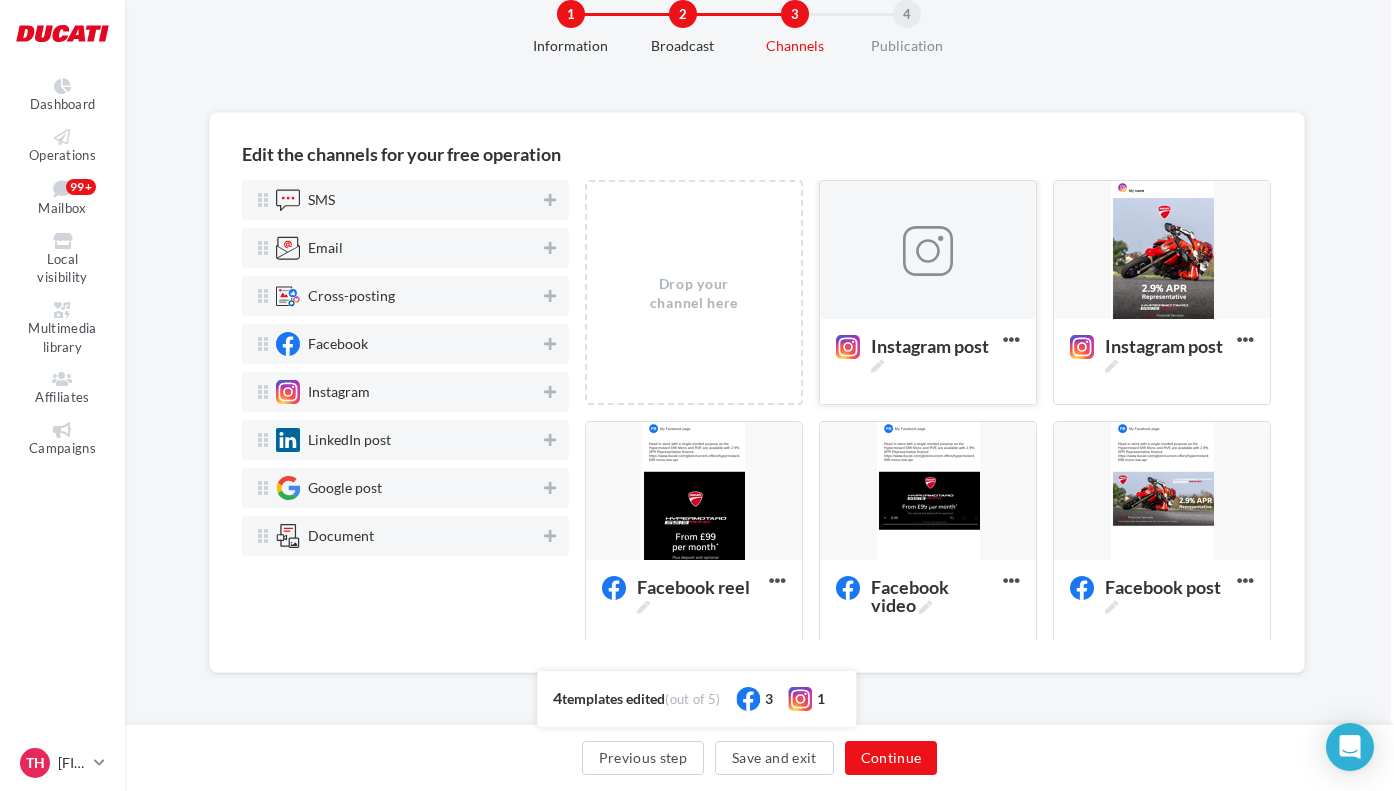 click at bounding box center [928, 251] 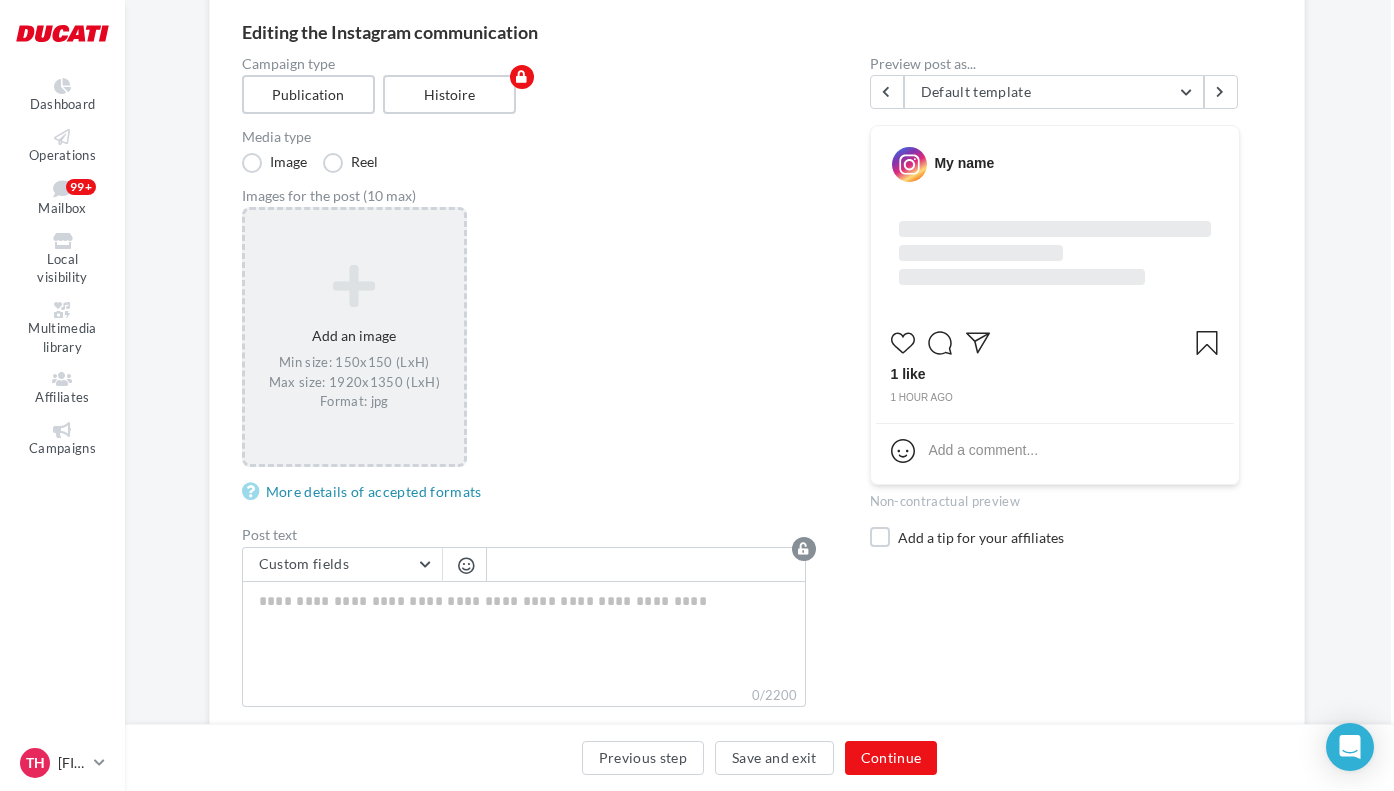 scroll, scrollTop: 206, scrollLeft: 3, axis: both 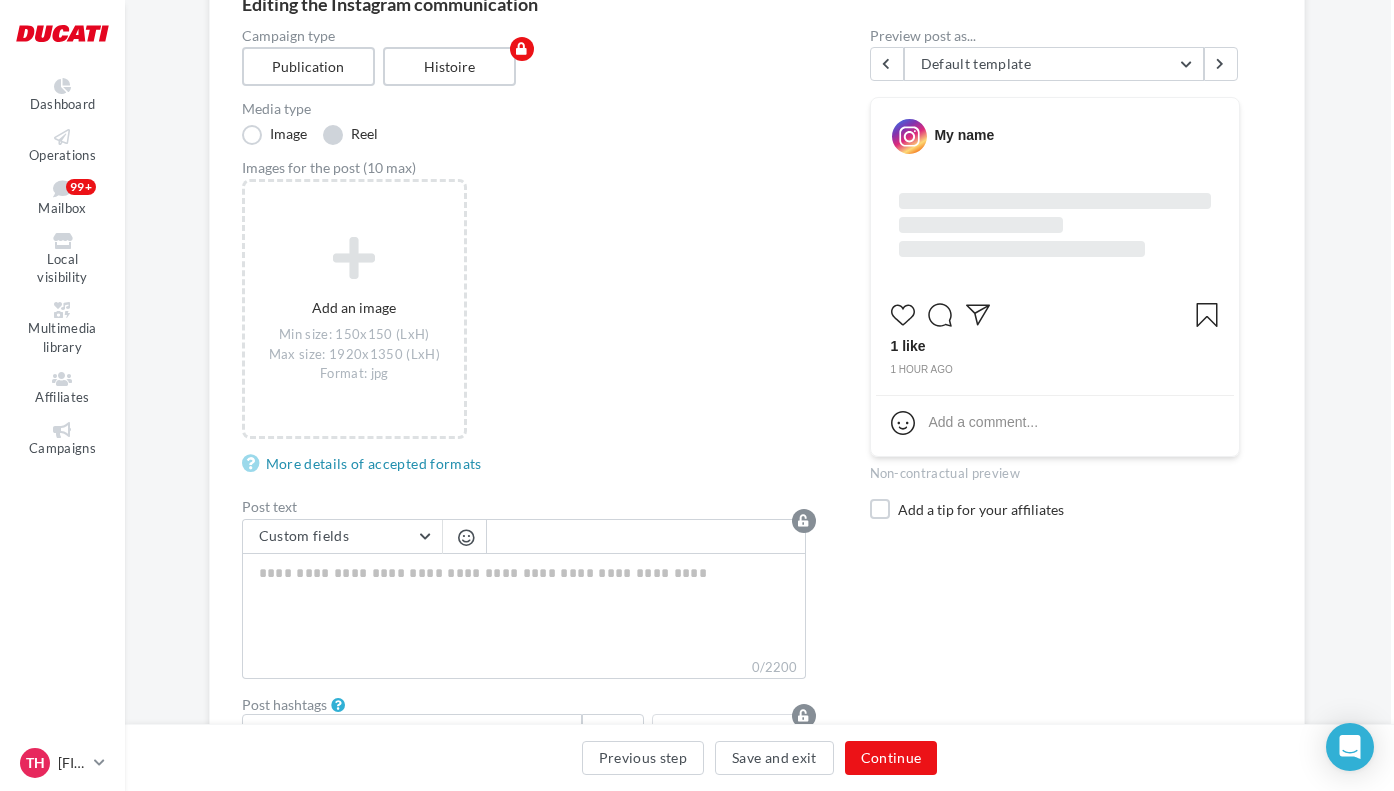 click on "Reel" at bounding box center [350, 135] 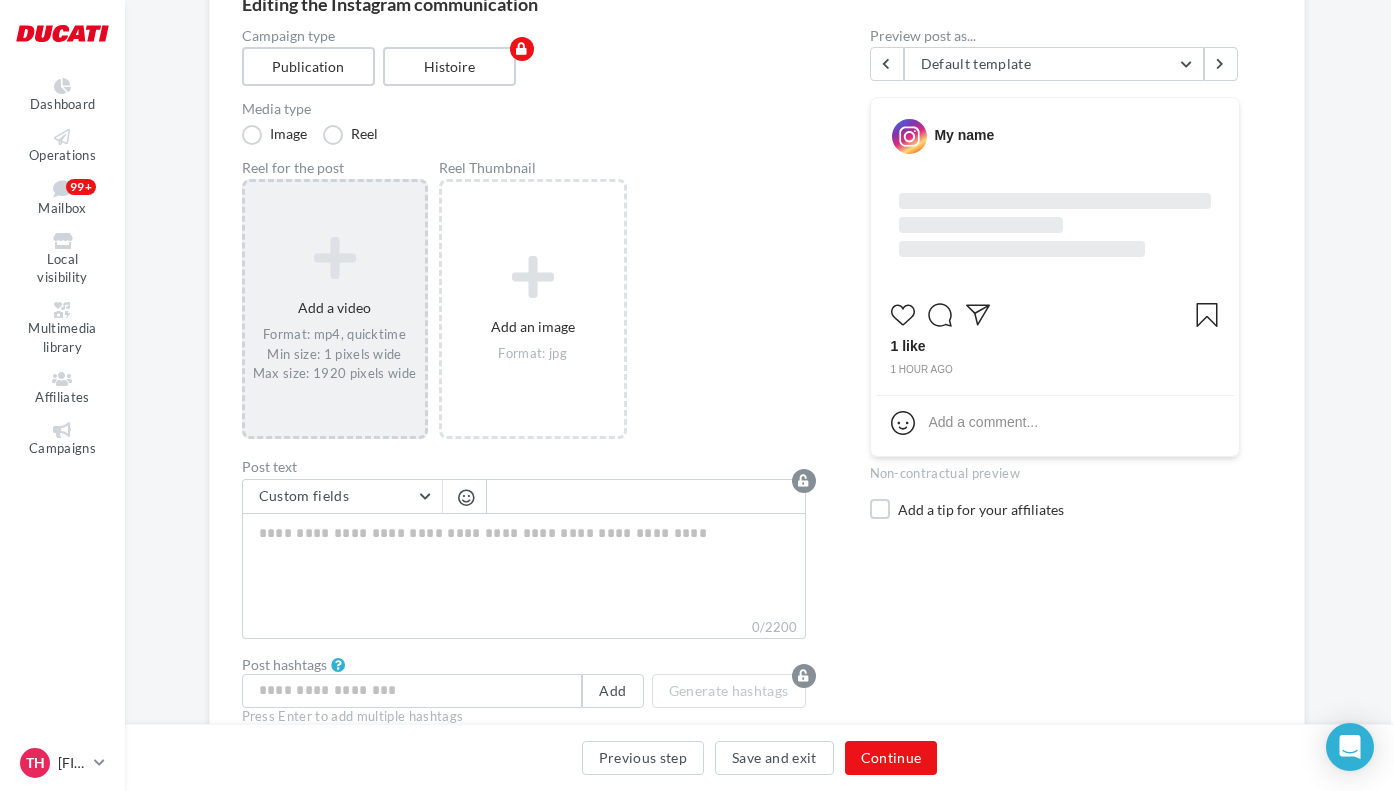 click at bounding box center (335, 258) 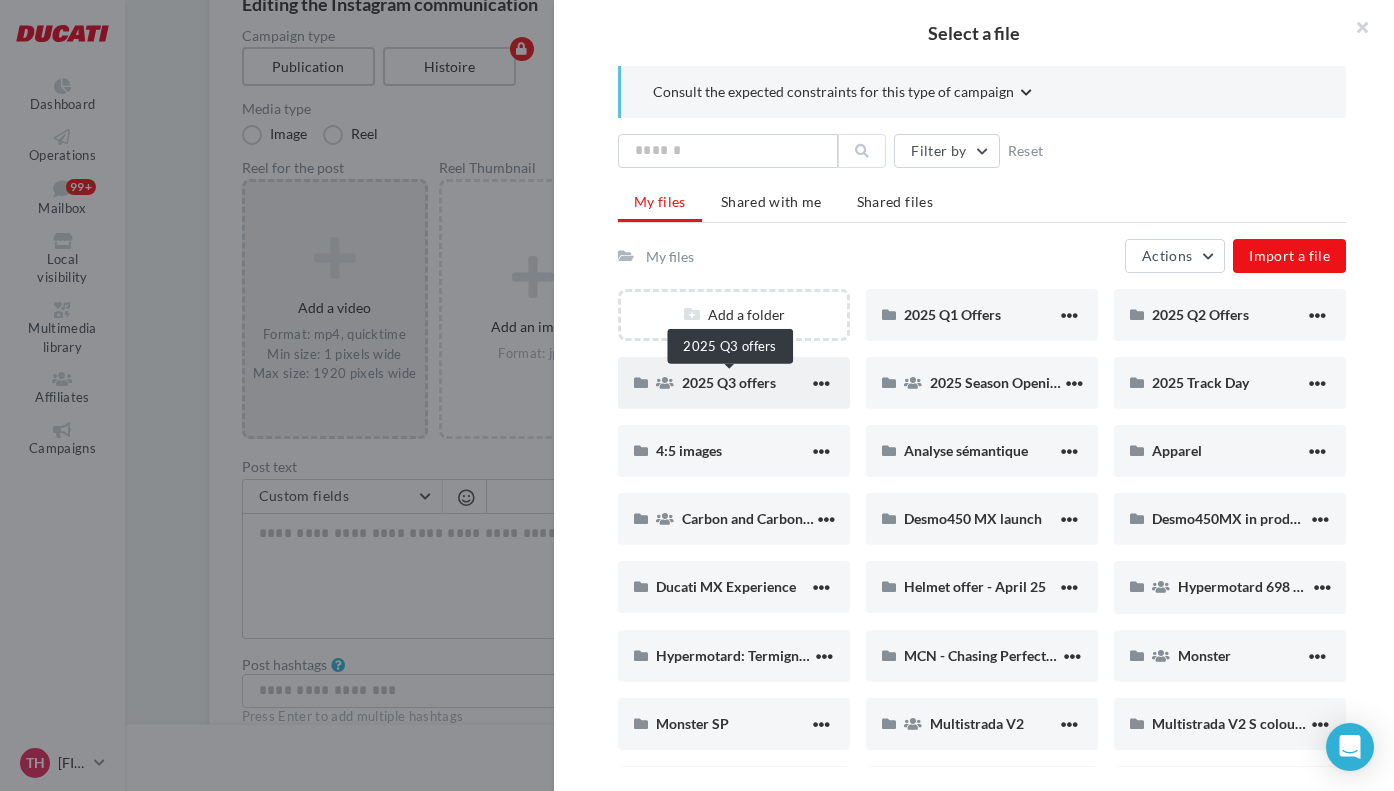 click on "2025 Q3 offers" at bounding box center (729, 382) 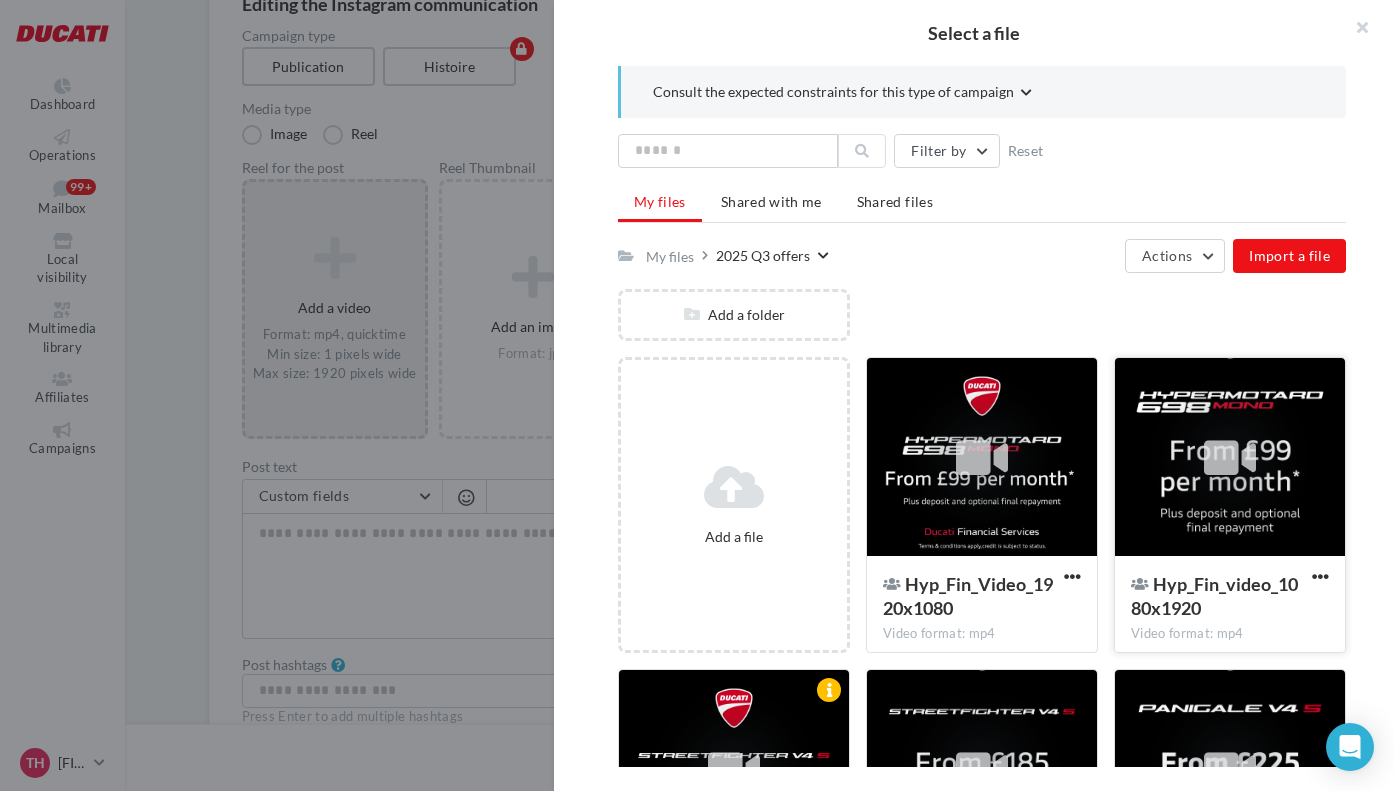 click at bounding box center (1230, 458) 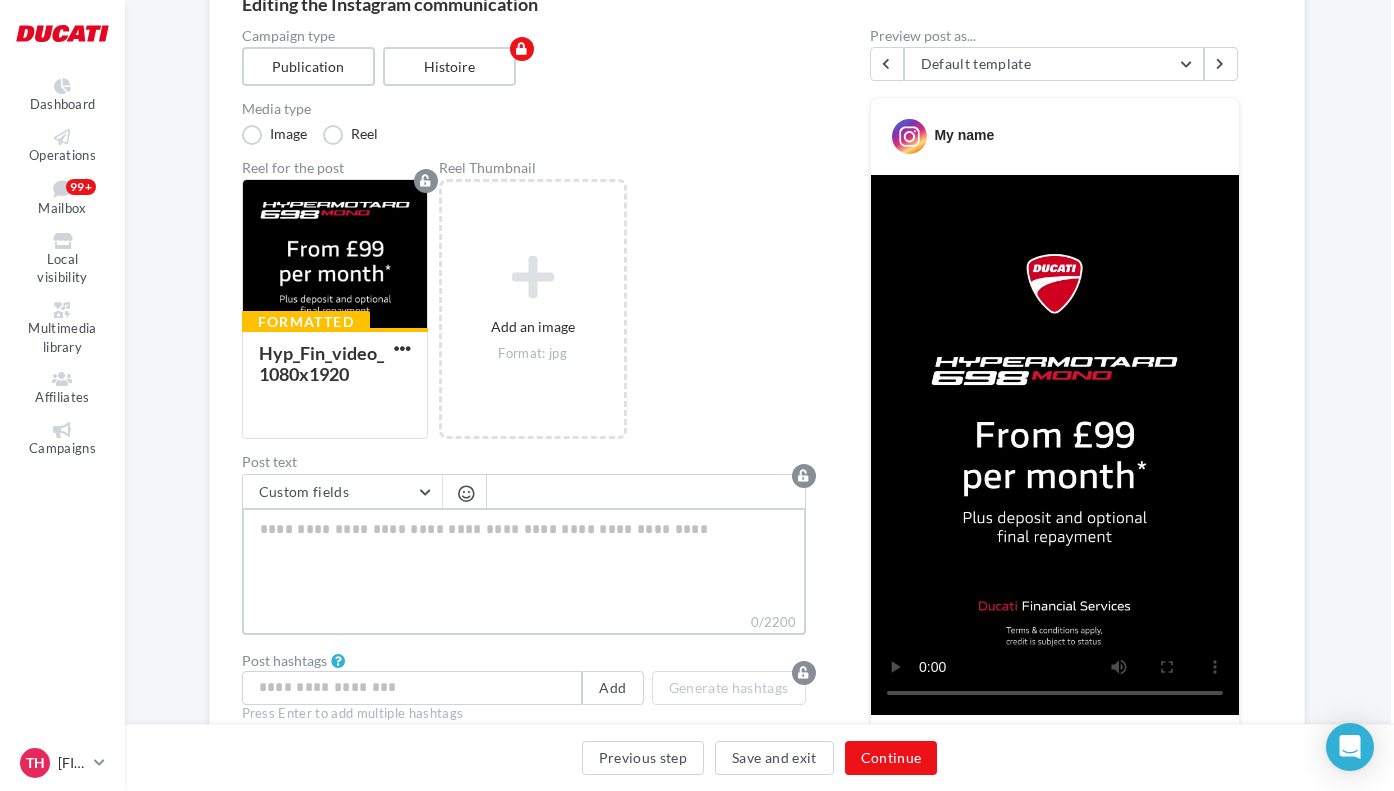 click on "0/2200" at bounding box center (524, 560) 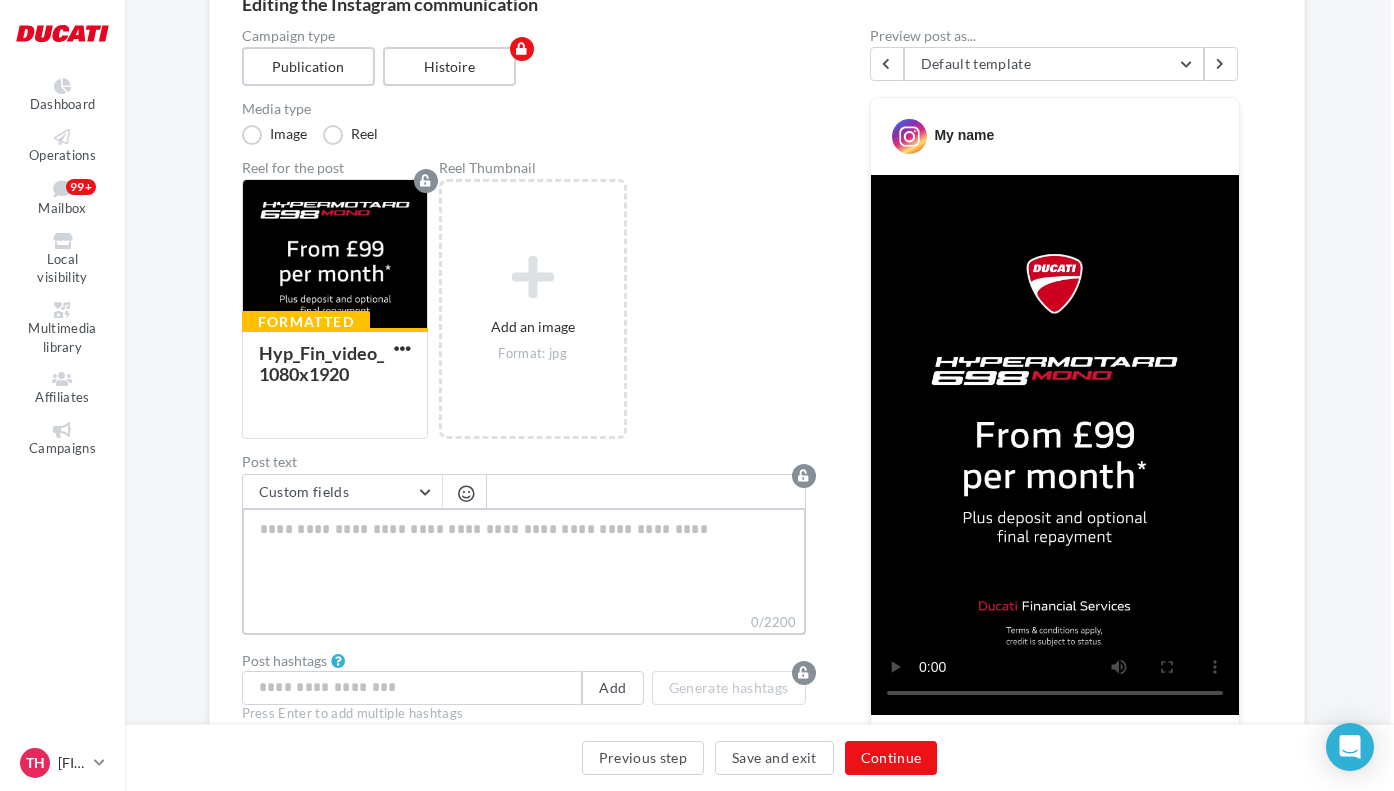 paste on "**********" 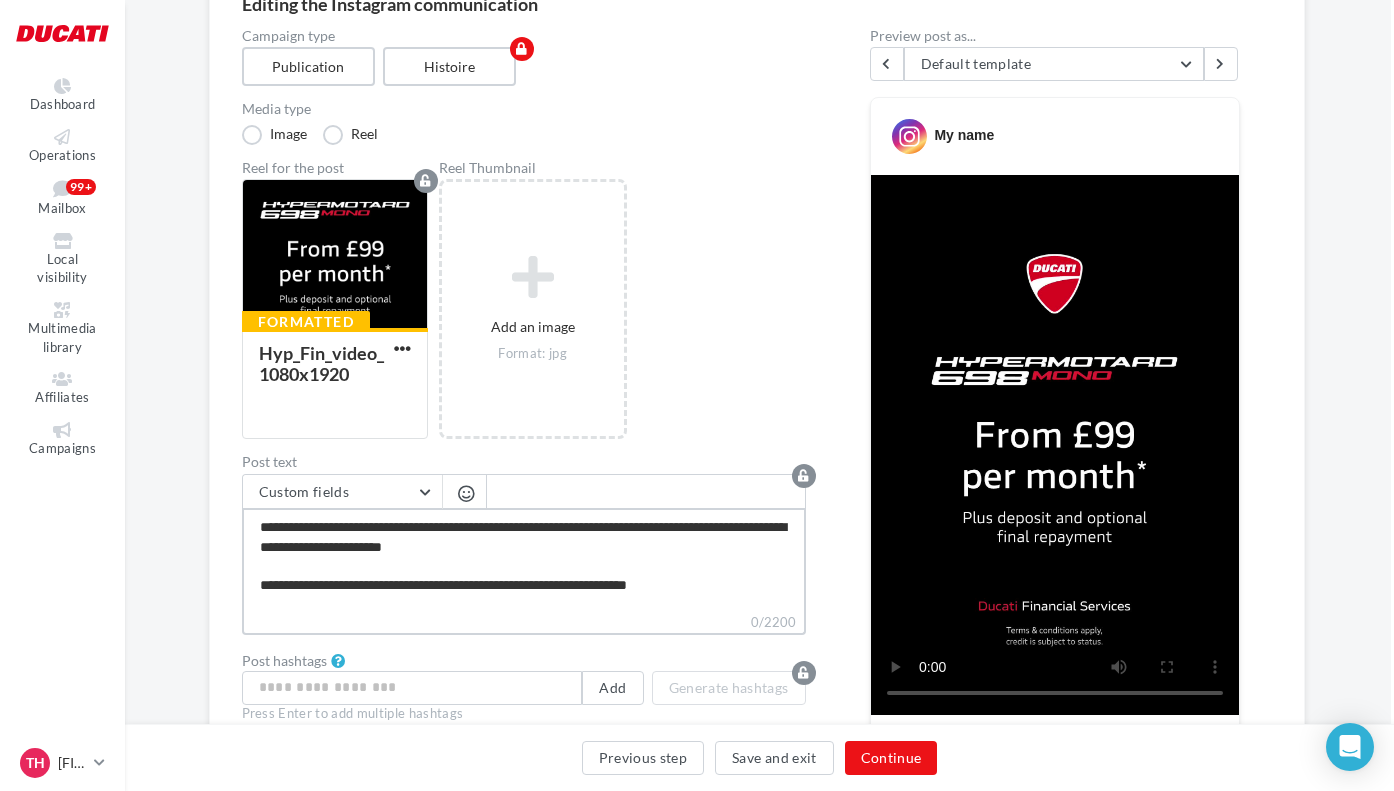 scroll, scrollTop: 29, scrollLeft: 0, axis: vertical 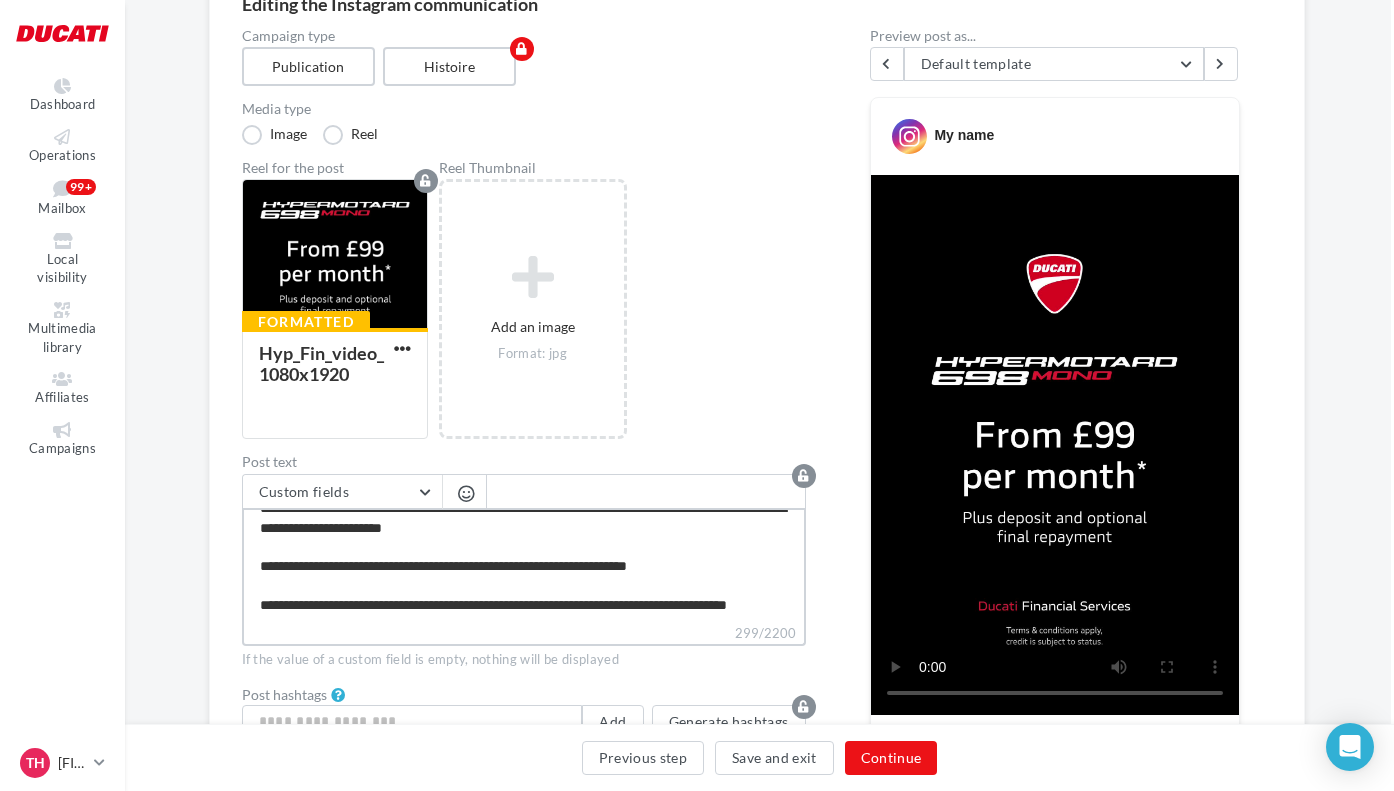 click on "**********" at bounding box center (524, 565) 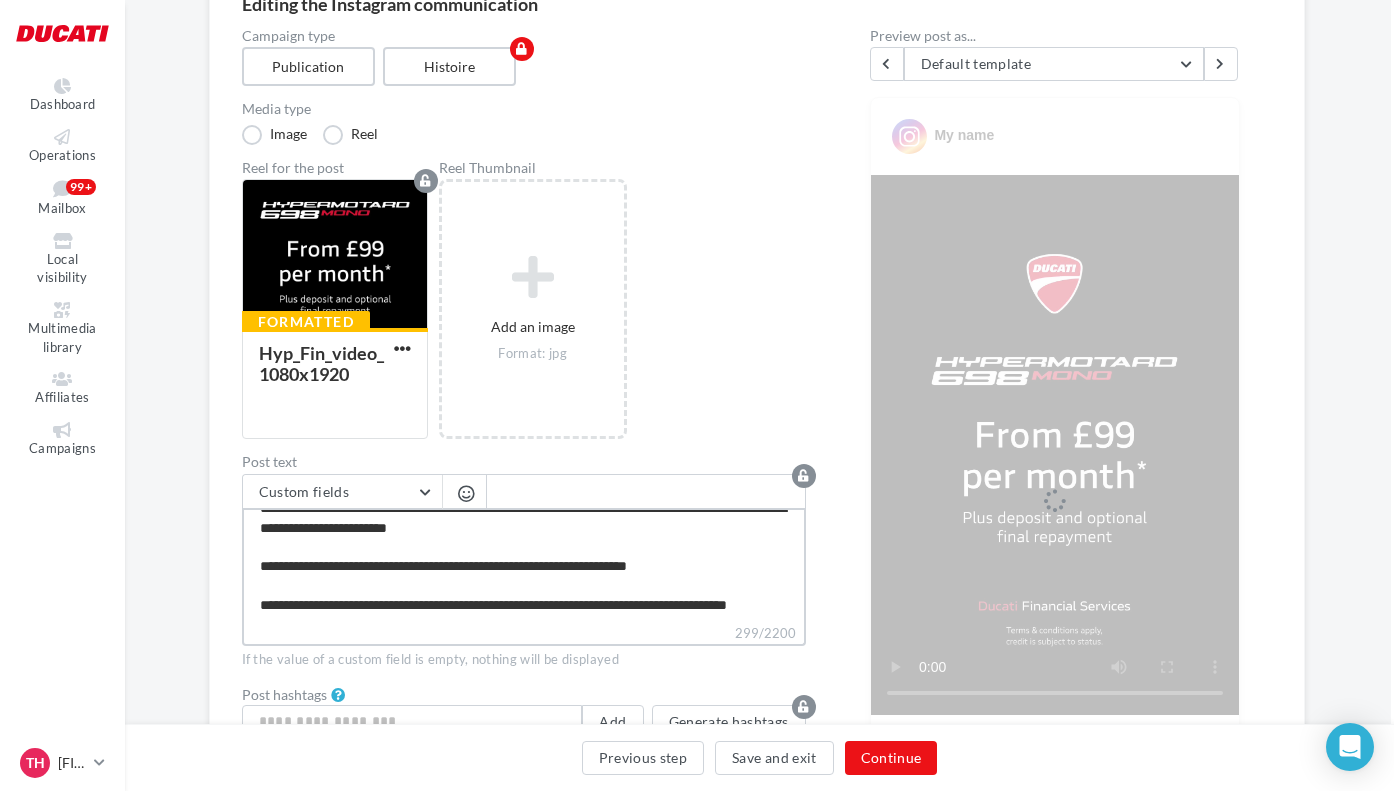 scroll, scrollTop: 28, scrollLeft: 0, axis: vertical 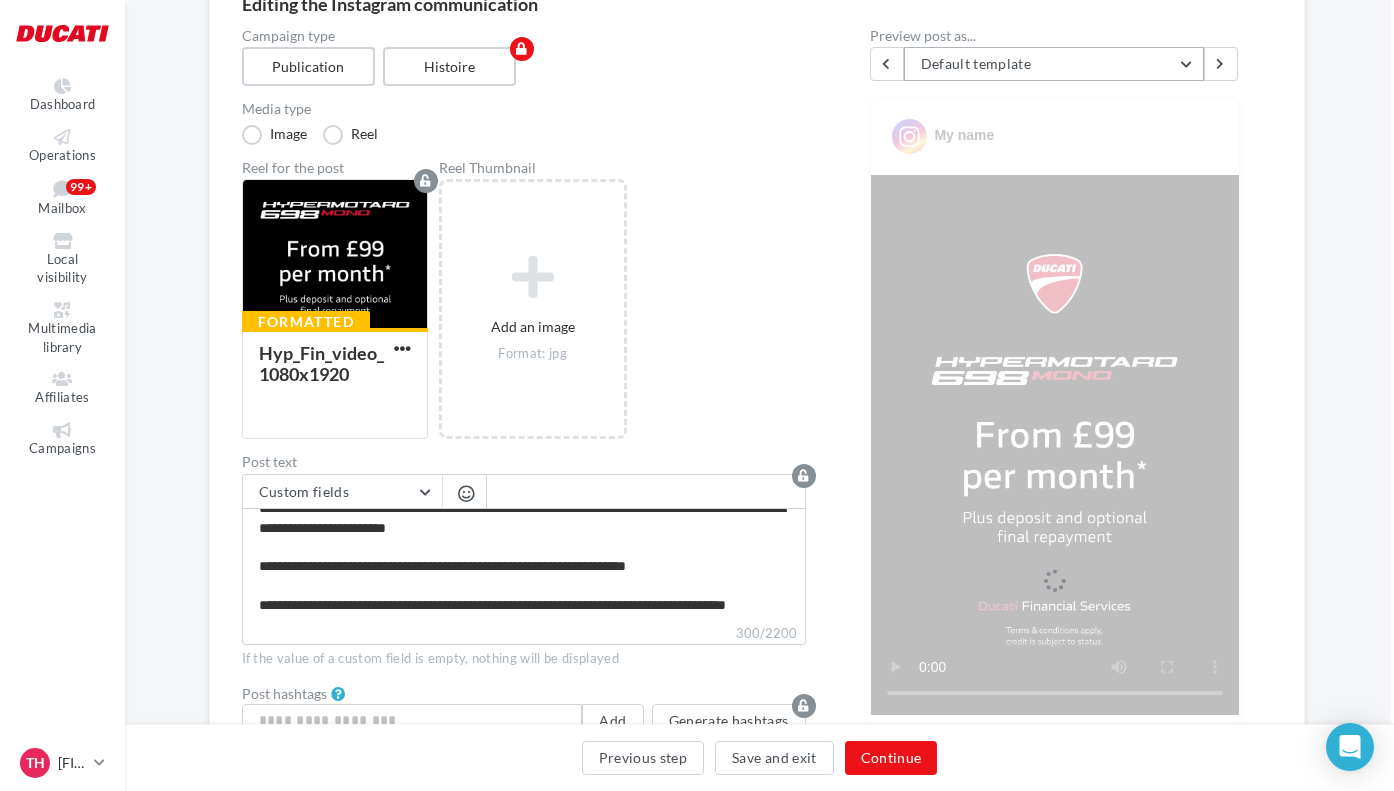 click on "Default template" at bounding box center [1054, 64] 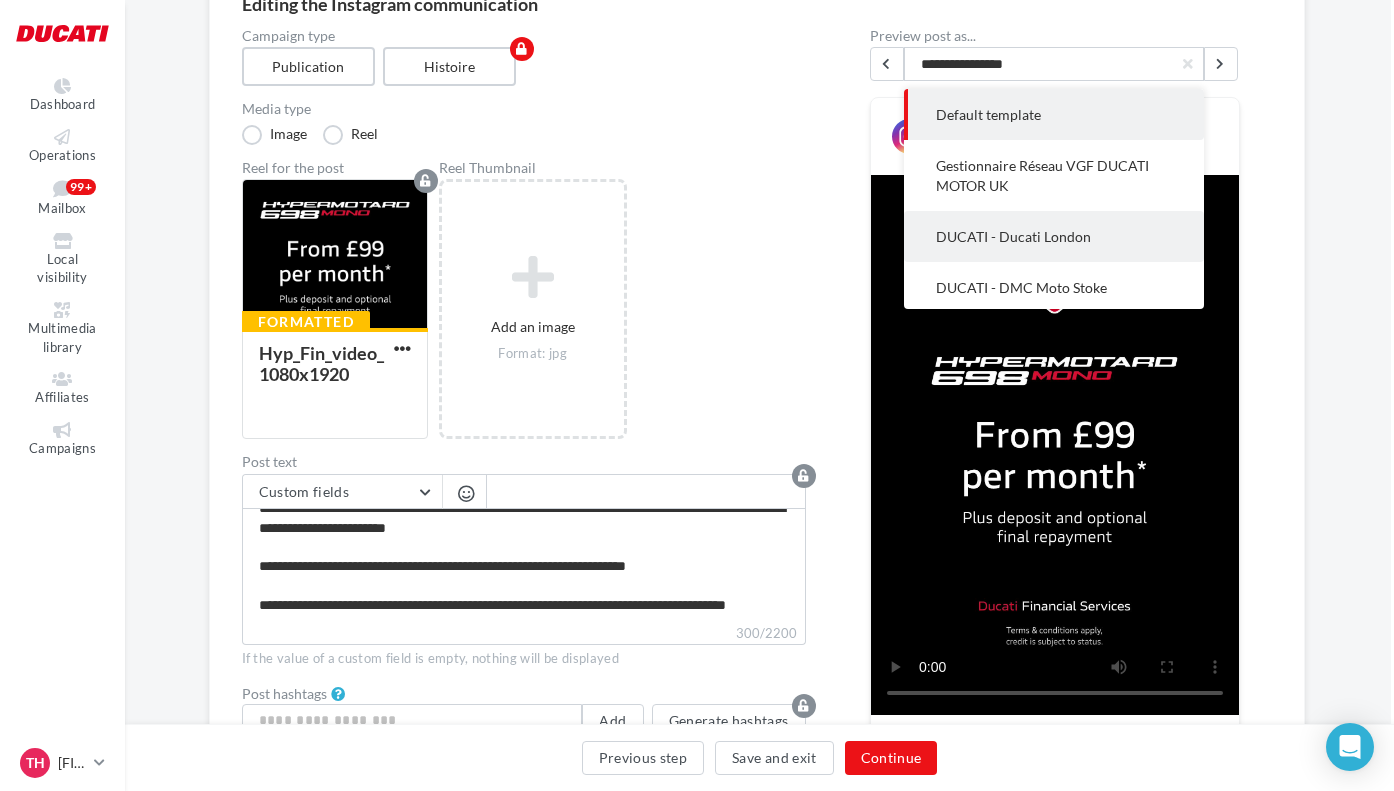 click on "DUCATI - Ducati London" at bounding box center (1054, 236) 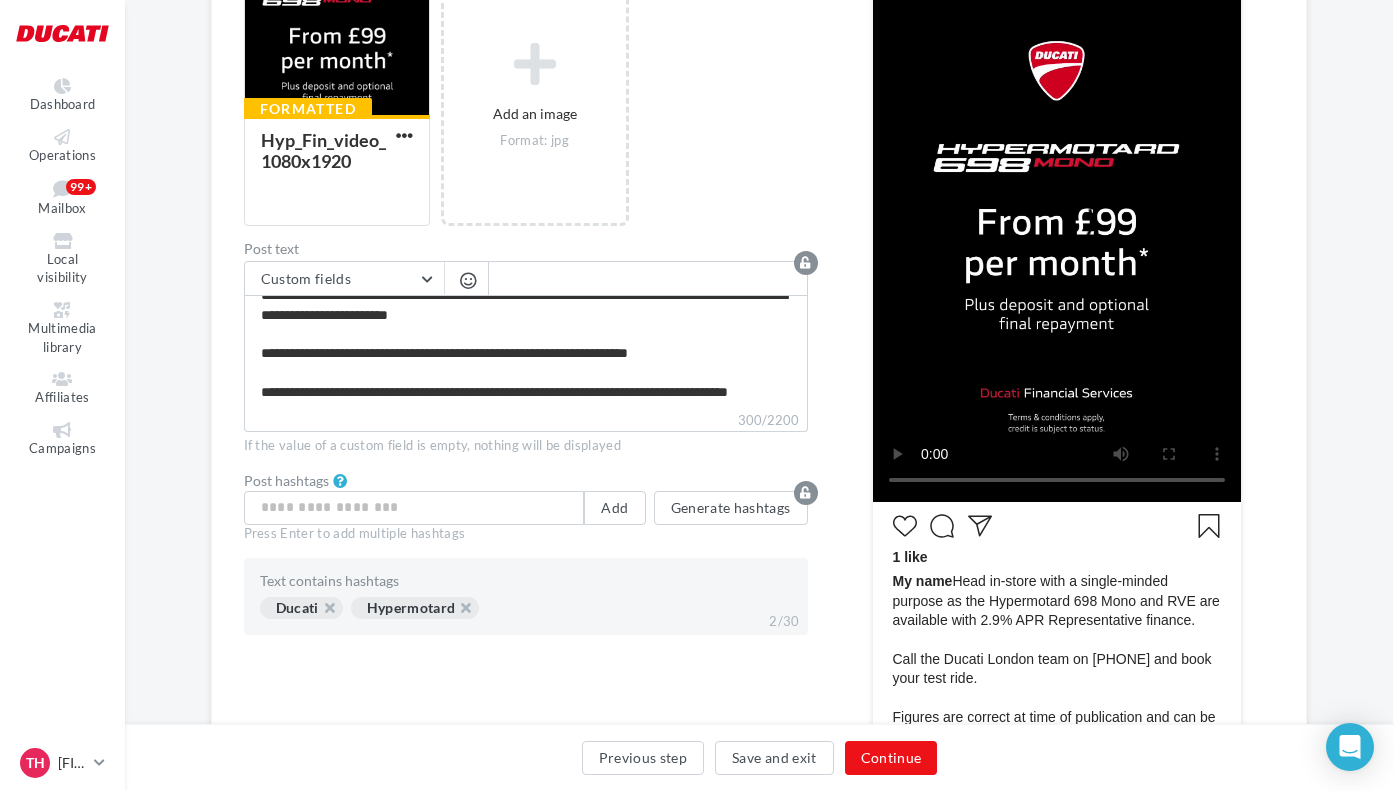 scroll, scrollTop: 412, scrollLeft: 0, axis: vertical 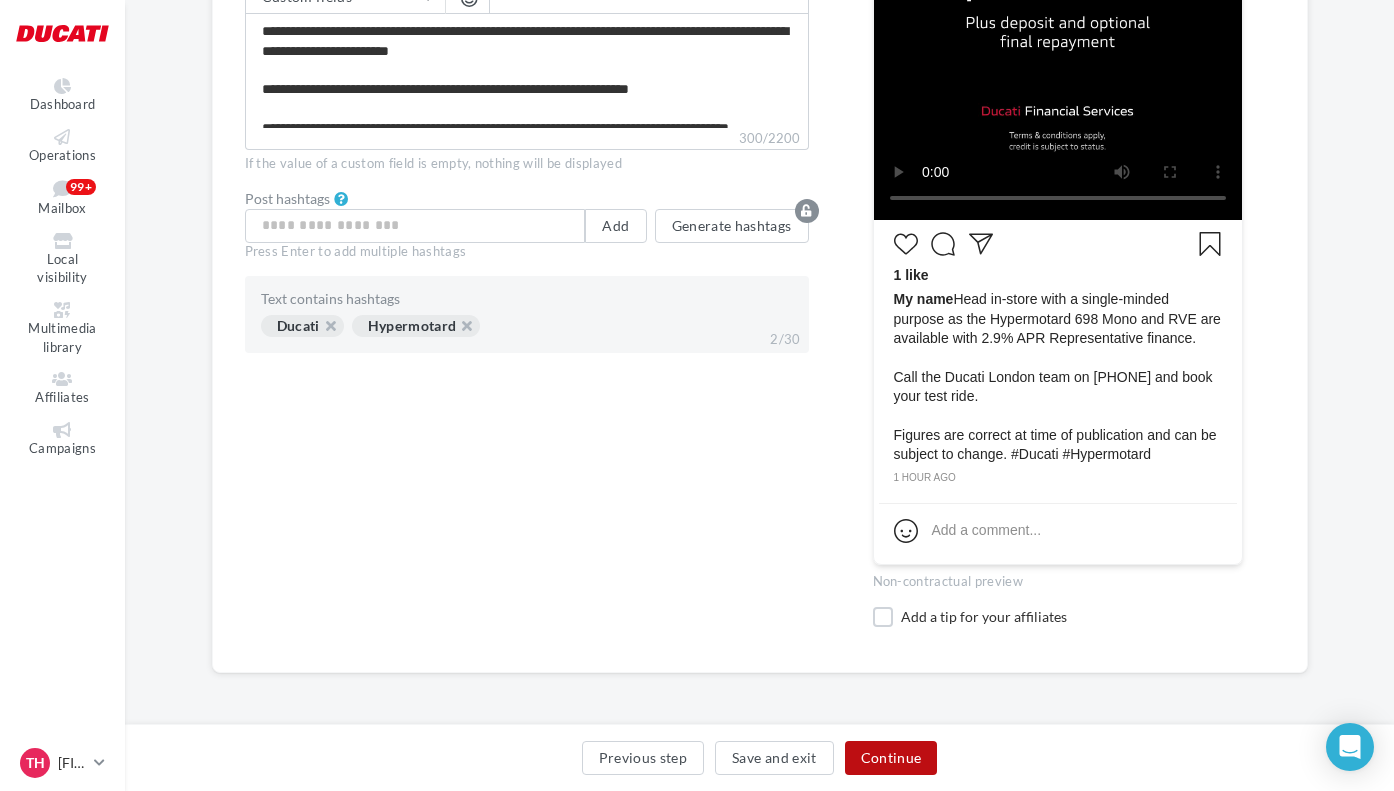 click on "Continue" at bounding box center [891, 758] 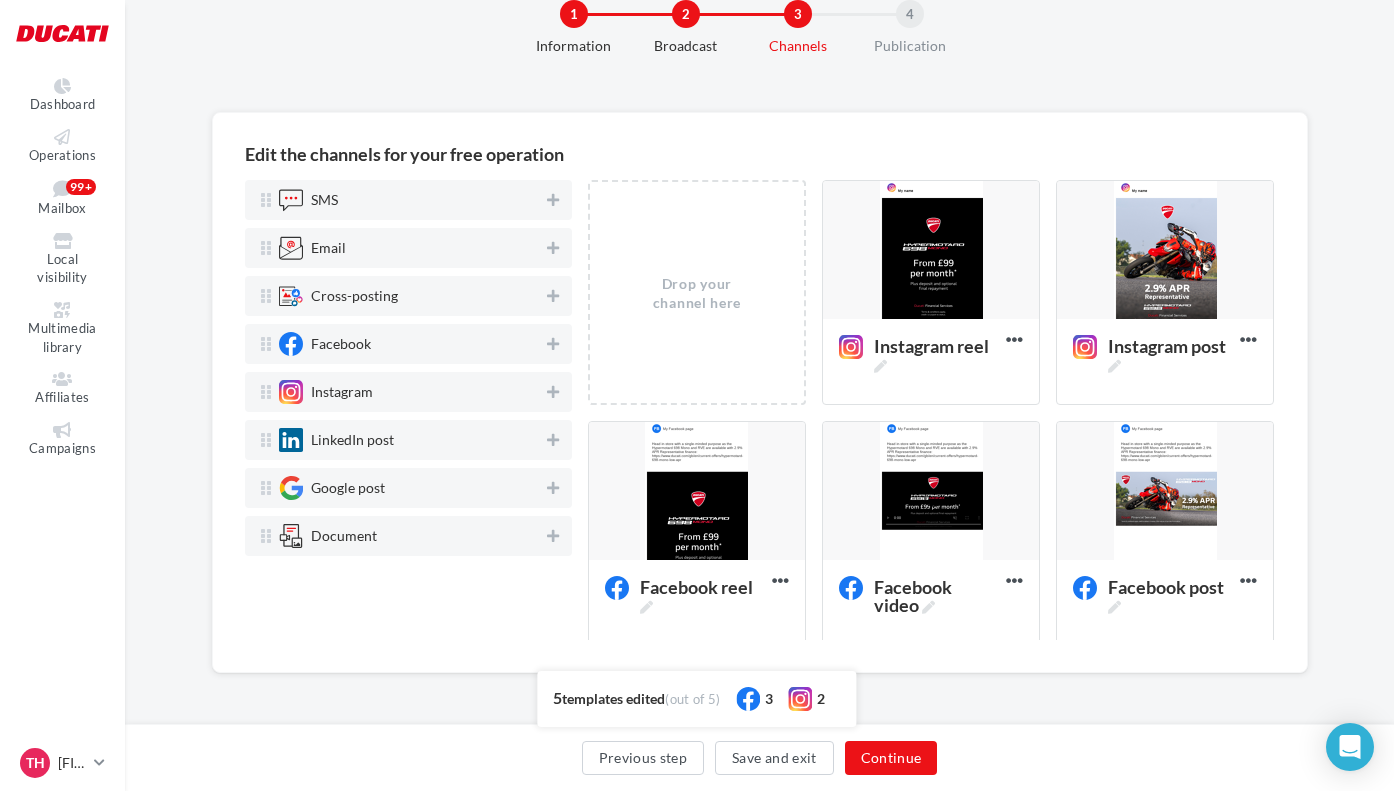 scroll, scrollTop: 57, scrollLeft: 0, axis: vertical 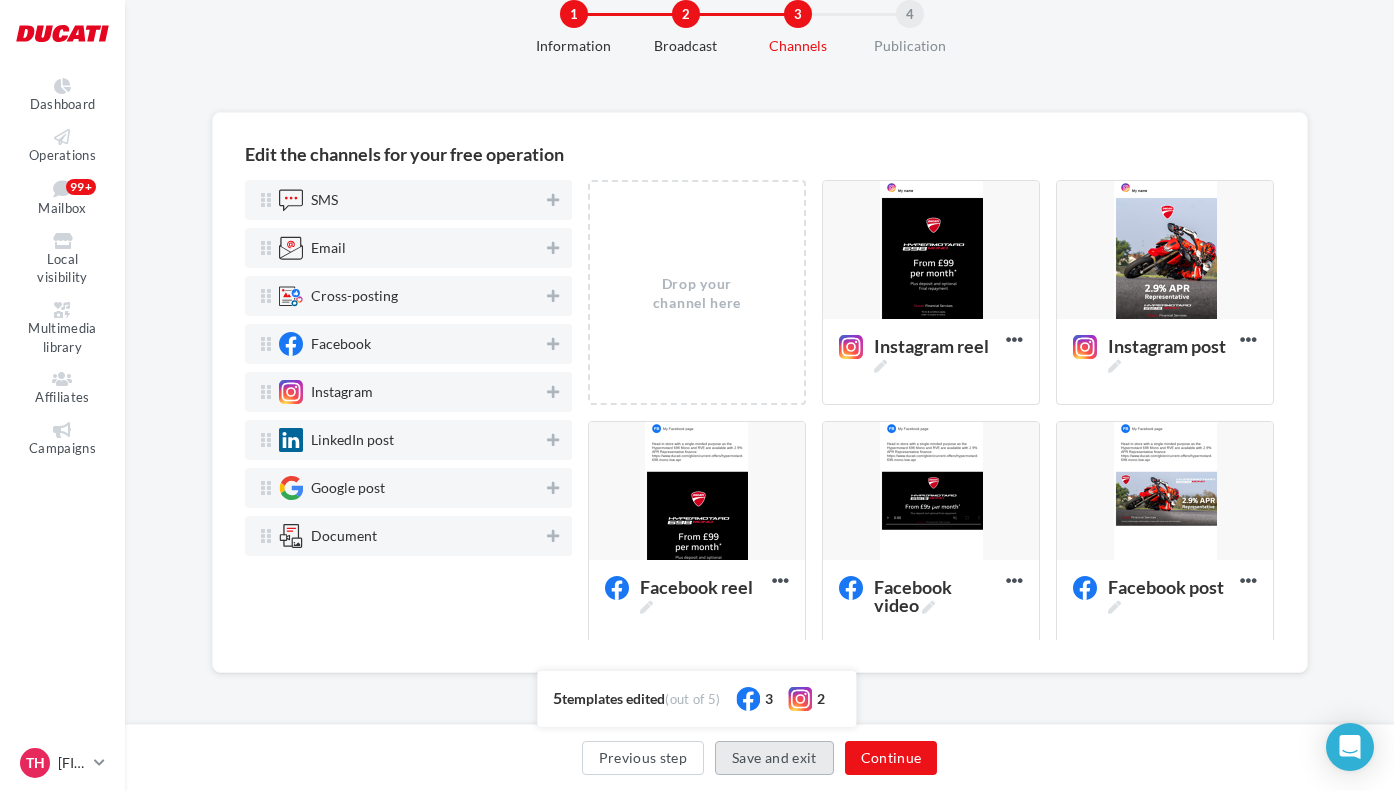 click on "Save and exit" at bounding box center [774, 758] 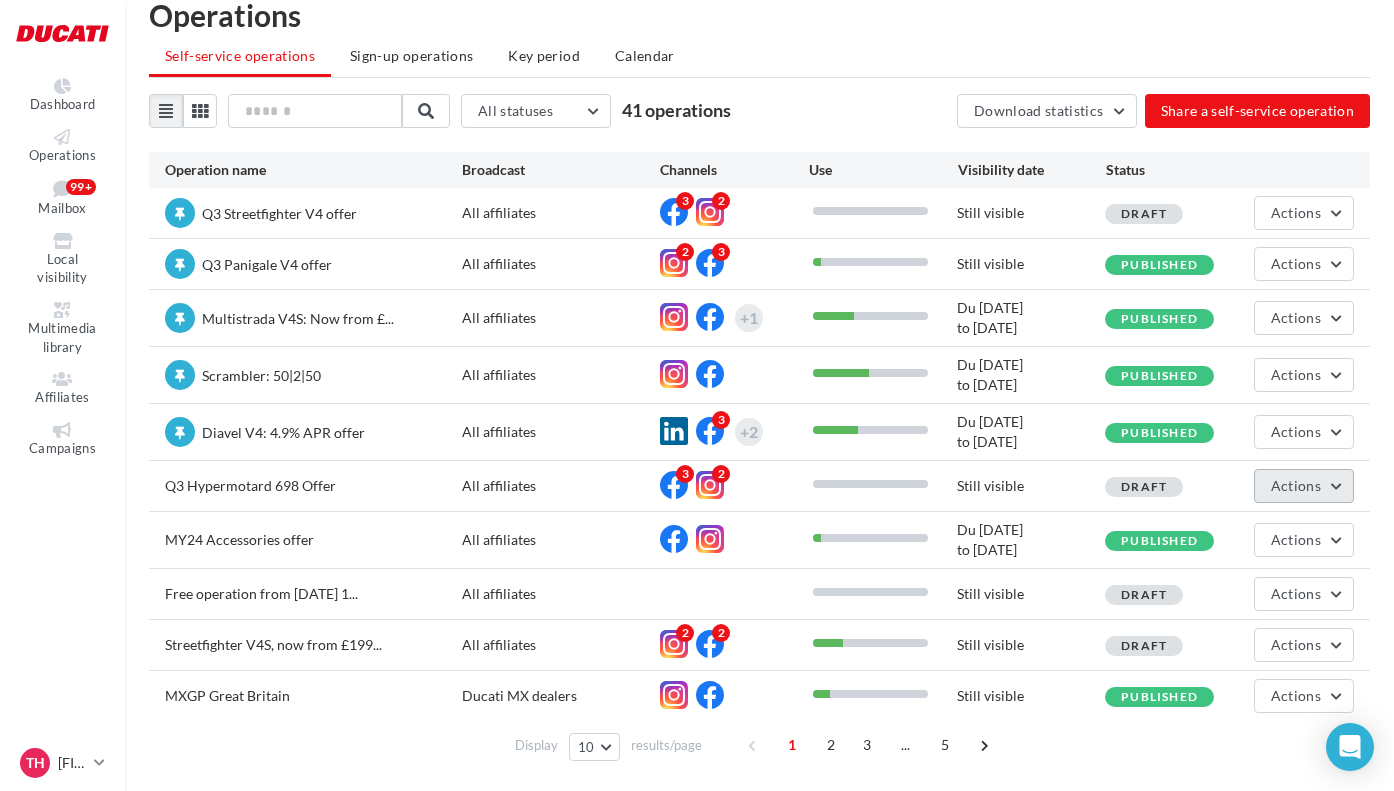 click on "Actions" at bounding box center (1304, 486) 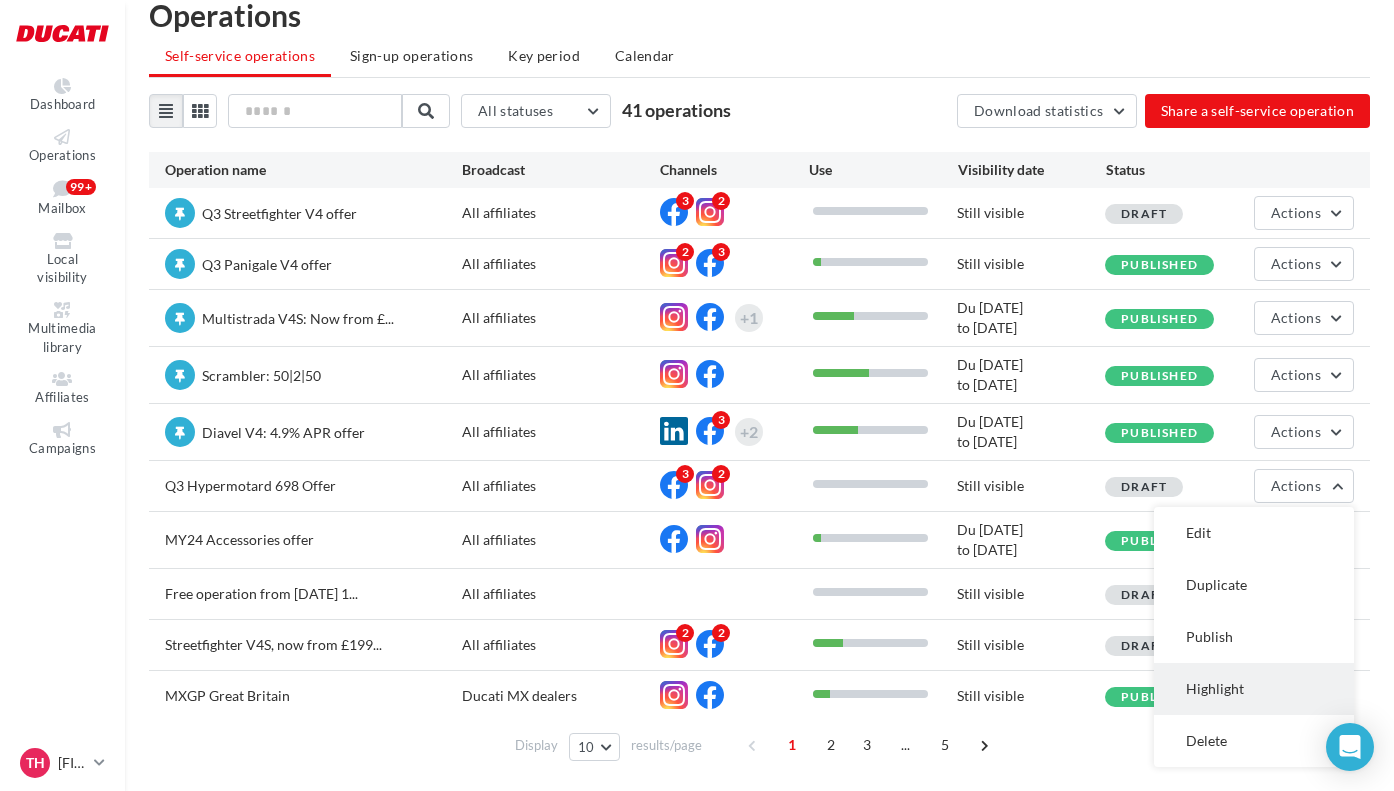 click on "Highlight" at bounding box center [1254, 689] 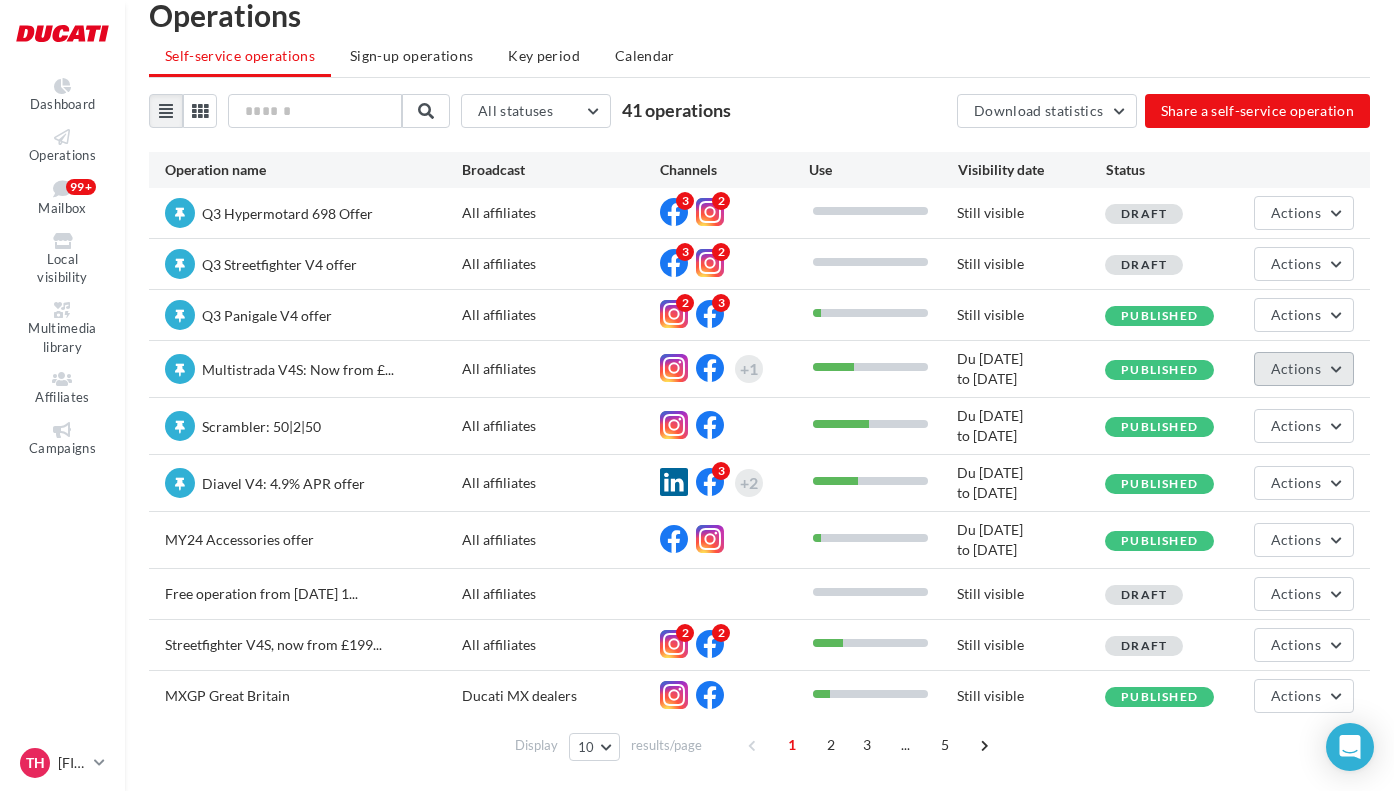 click on "Actions" at bounding box center (1304, 369) 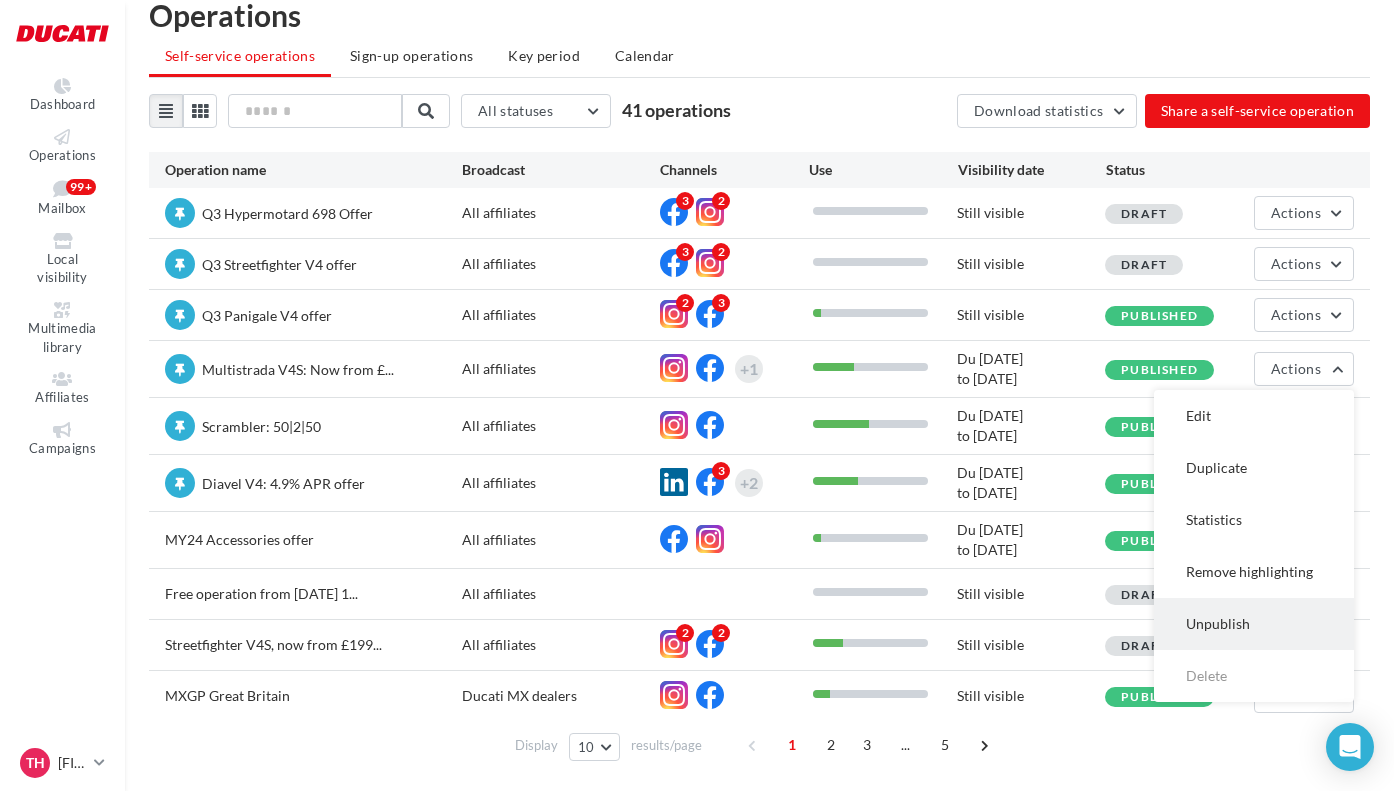 click on "Unpublish" at bounding box center (1254, 624) 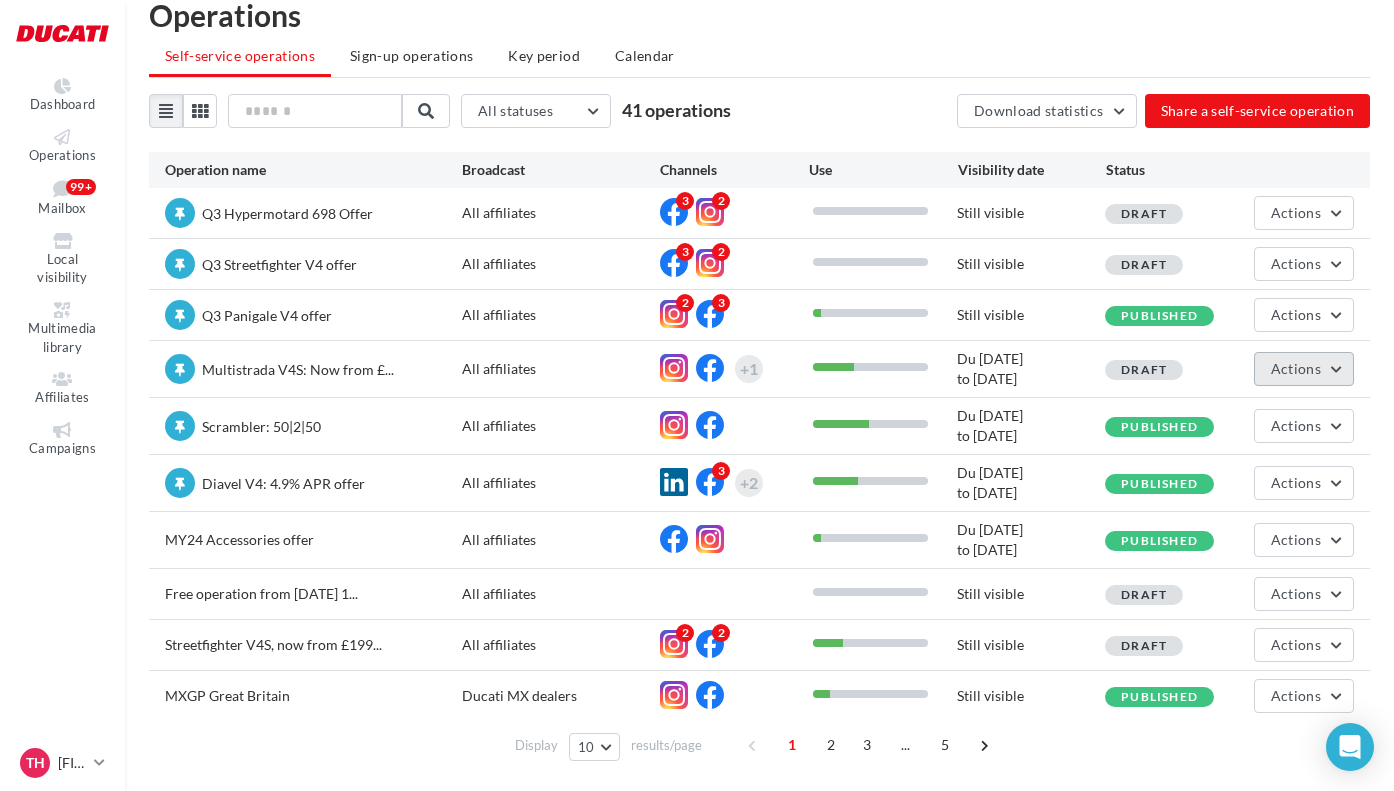 click on "Actions" at bounding box center (1304, 369) 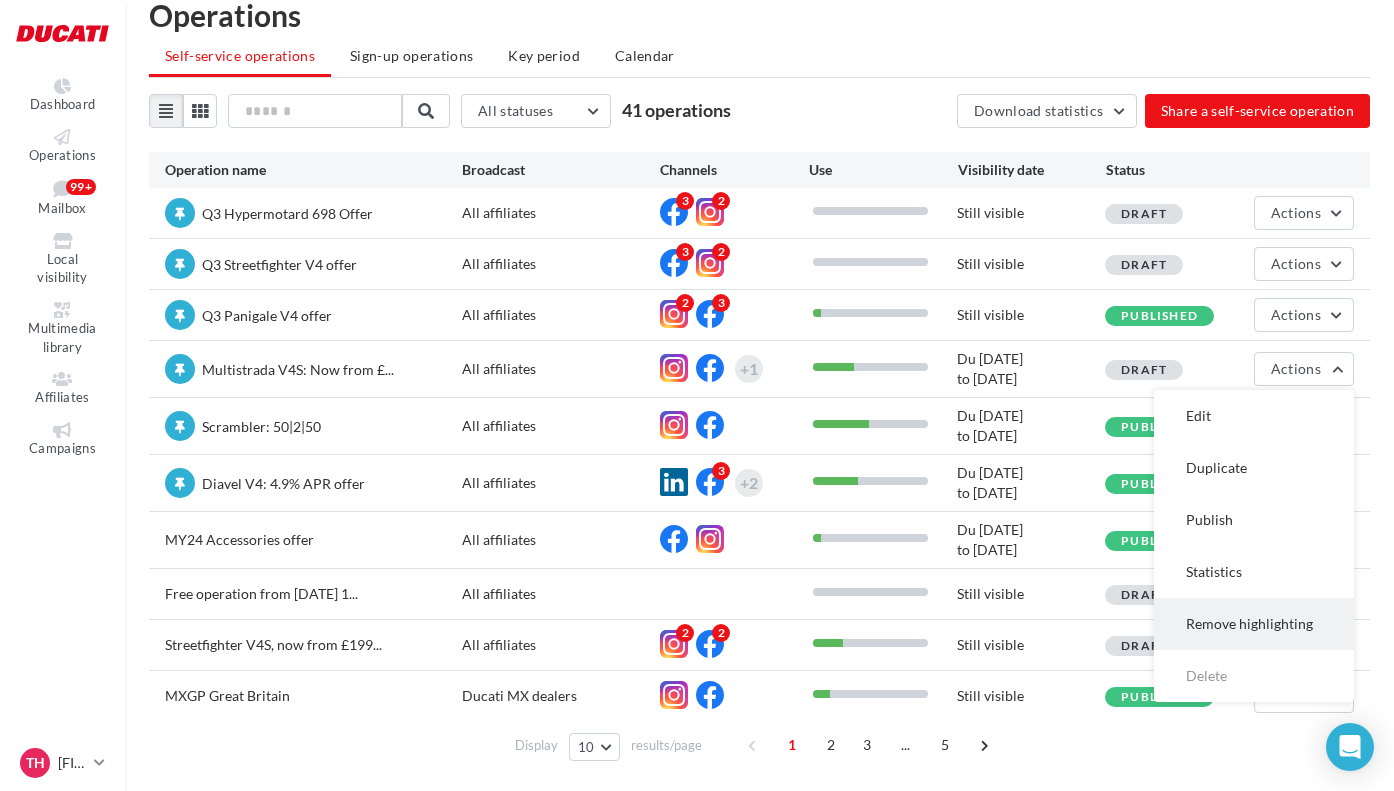 click on "Remove highlighting" at bounding box center (1254, 624) 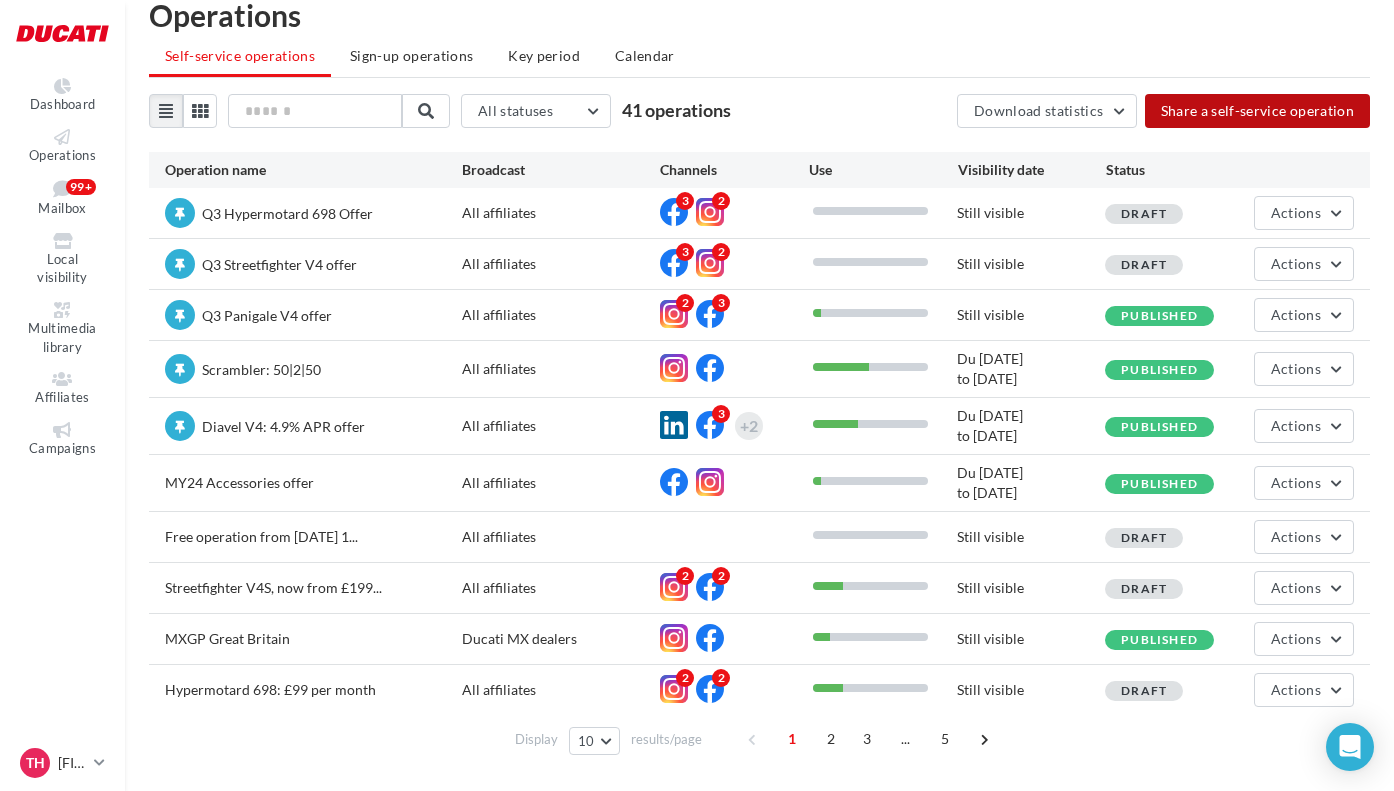 click on "Share a self-service operation" at bounding box center (1258, 111) 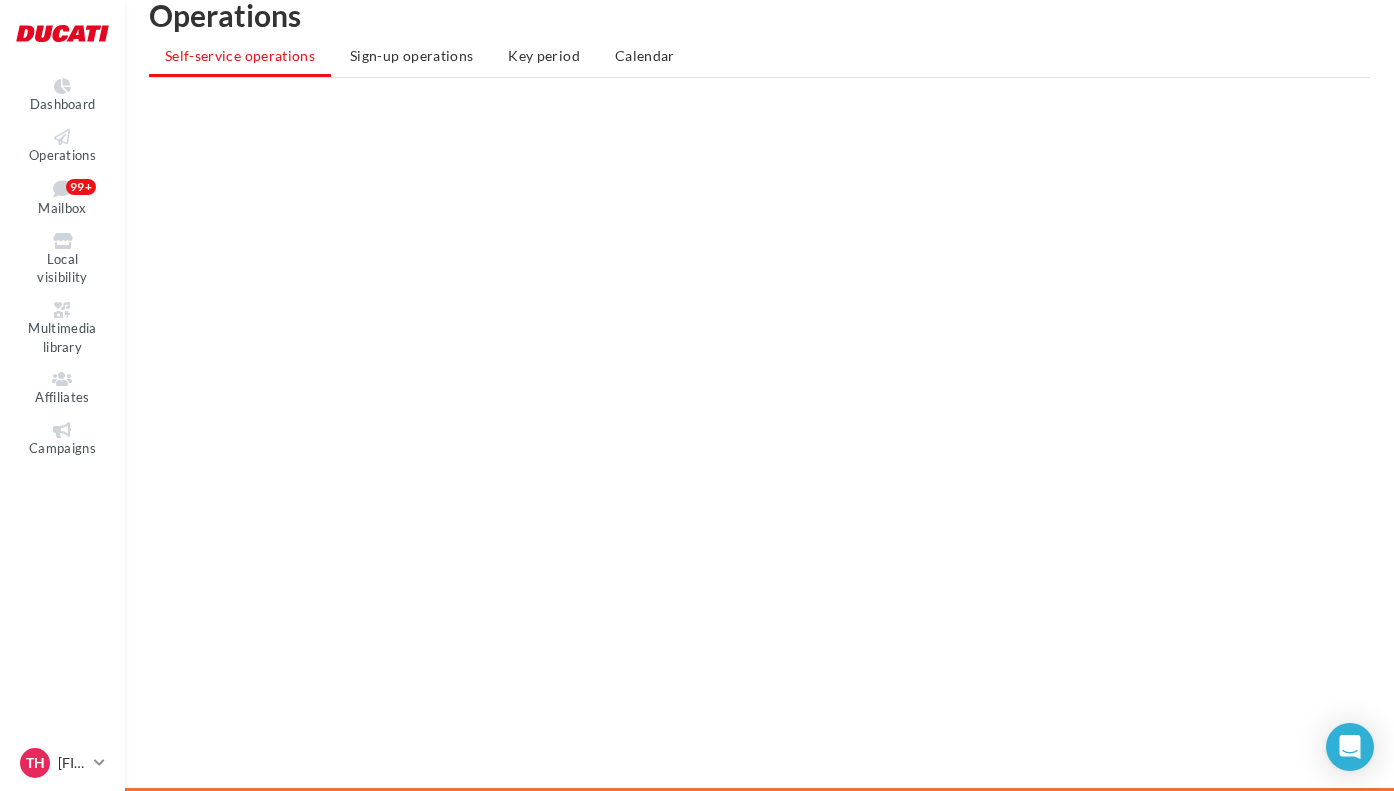 scroll, scrollTop: 0, scrollLeft: 0, axis: both 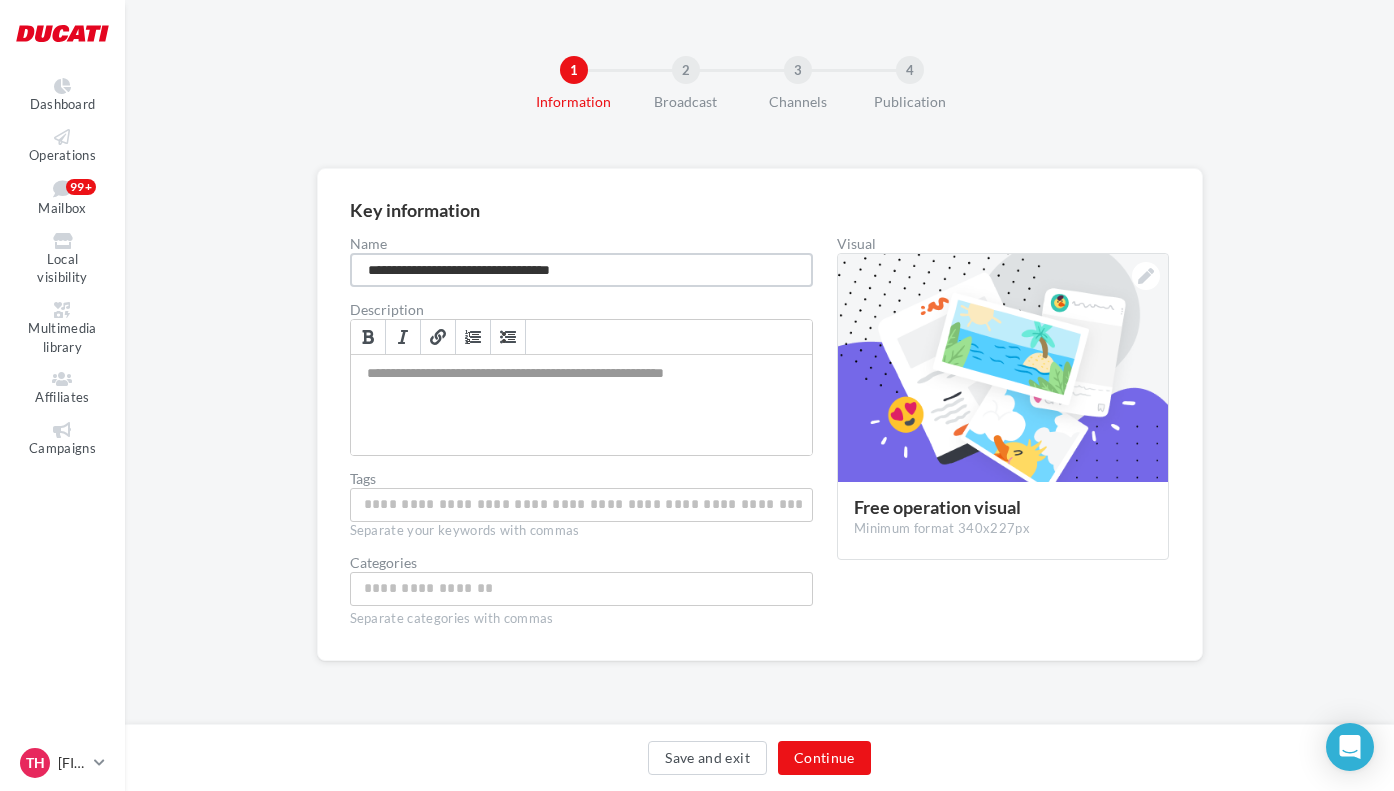 click on "**********" at bounding box center (582, 270) 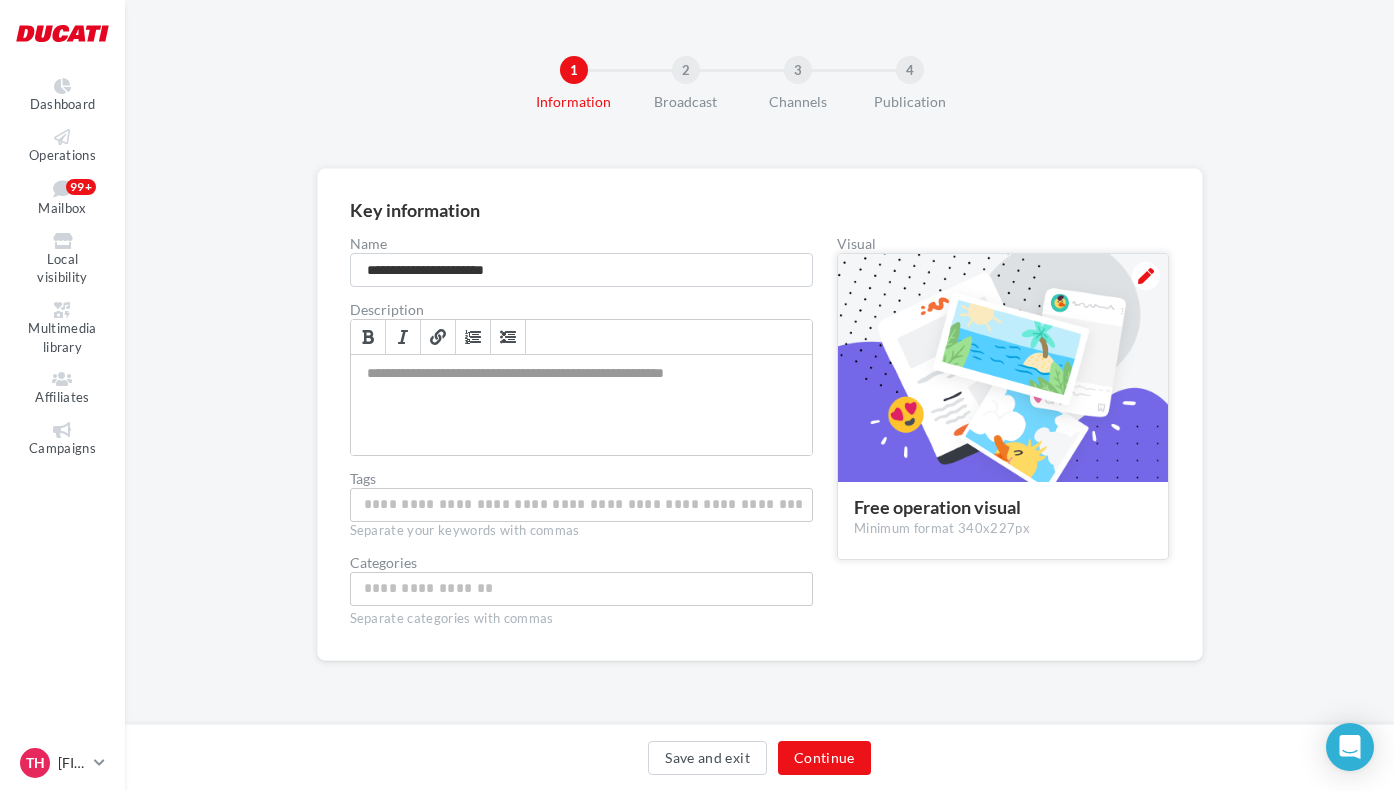 click at bounding box center [1146, 276] 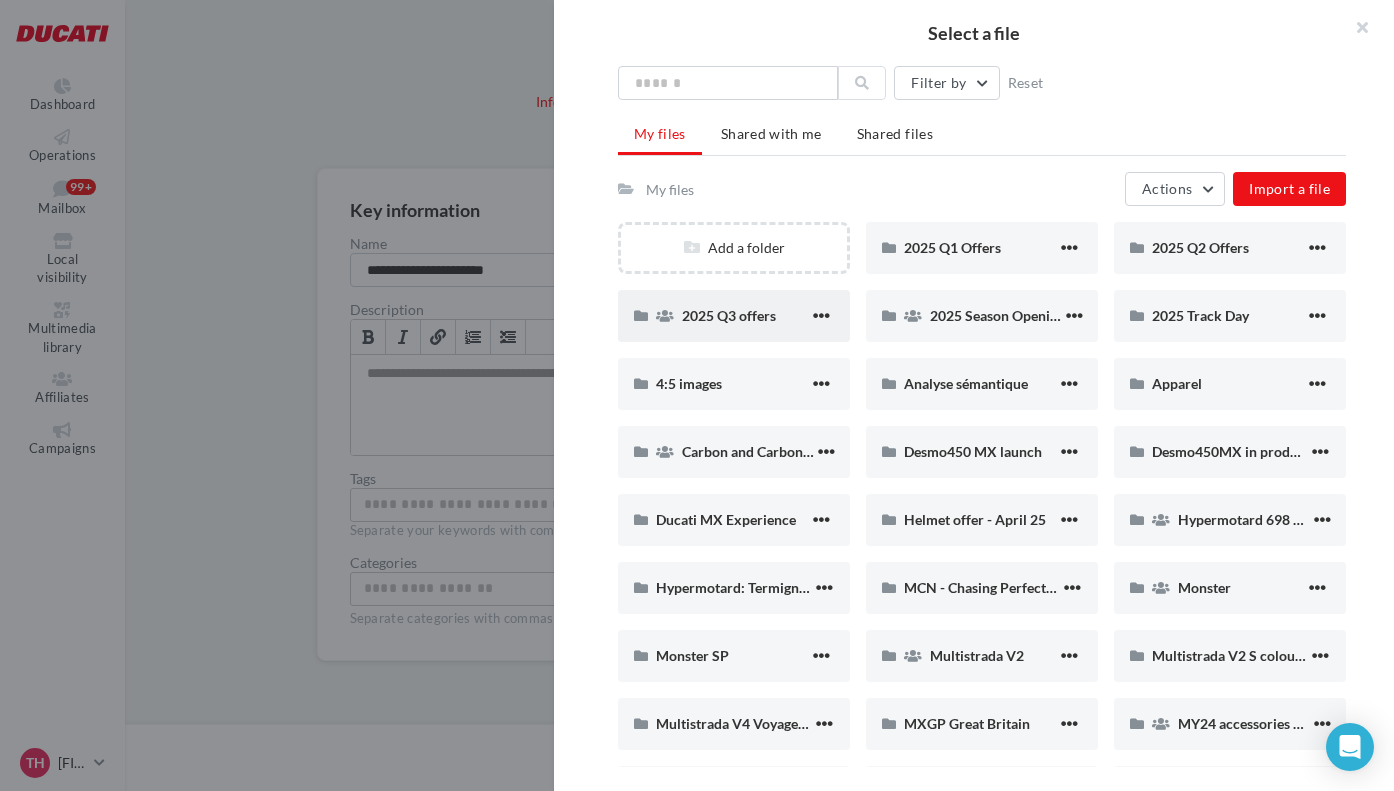 click on "2025 Q3 offers" at bounding box center (745, 316) 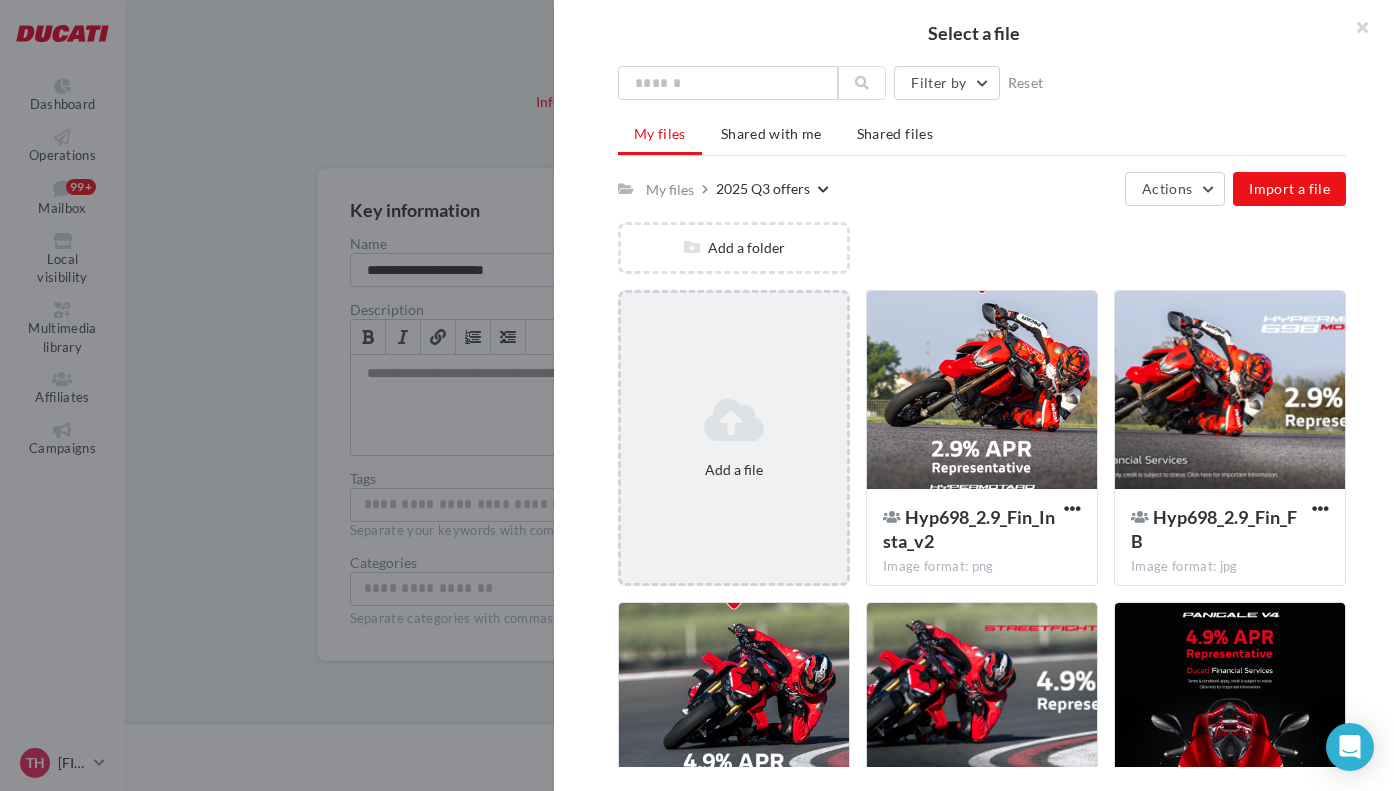 click at bounding box center [734, 420] 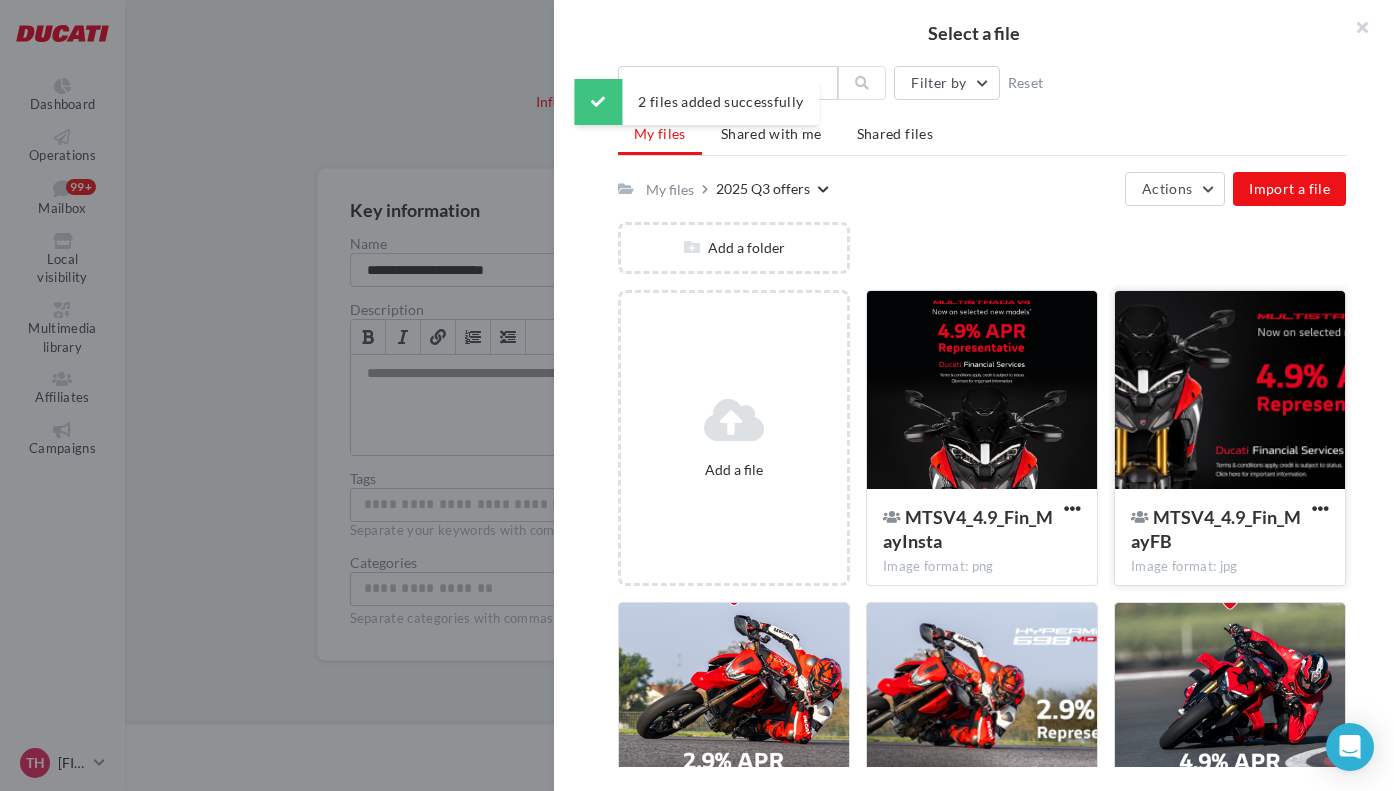 click at bounding box center (1230, 391) 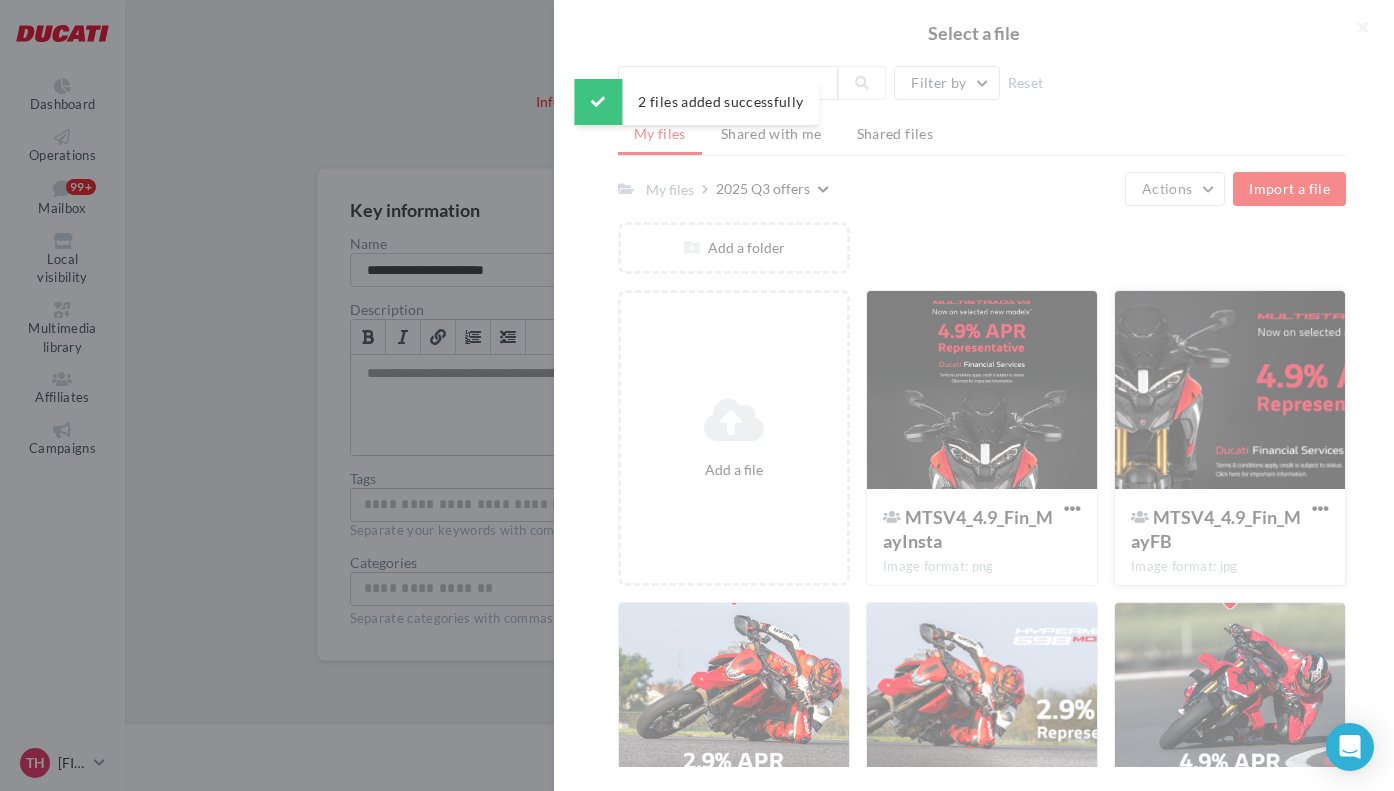scroll, scrollTop: 0, scrollLeft: 0, axis: both 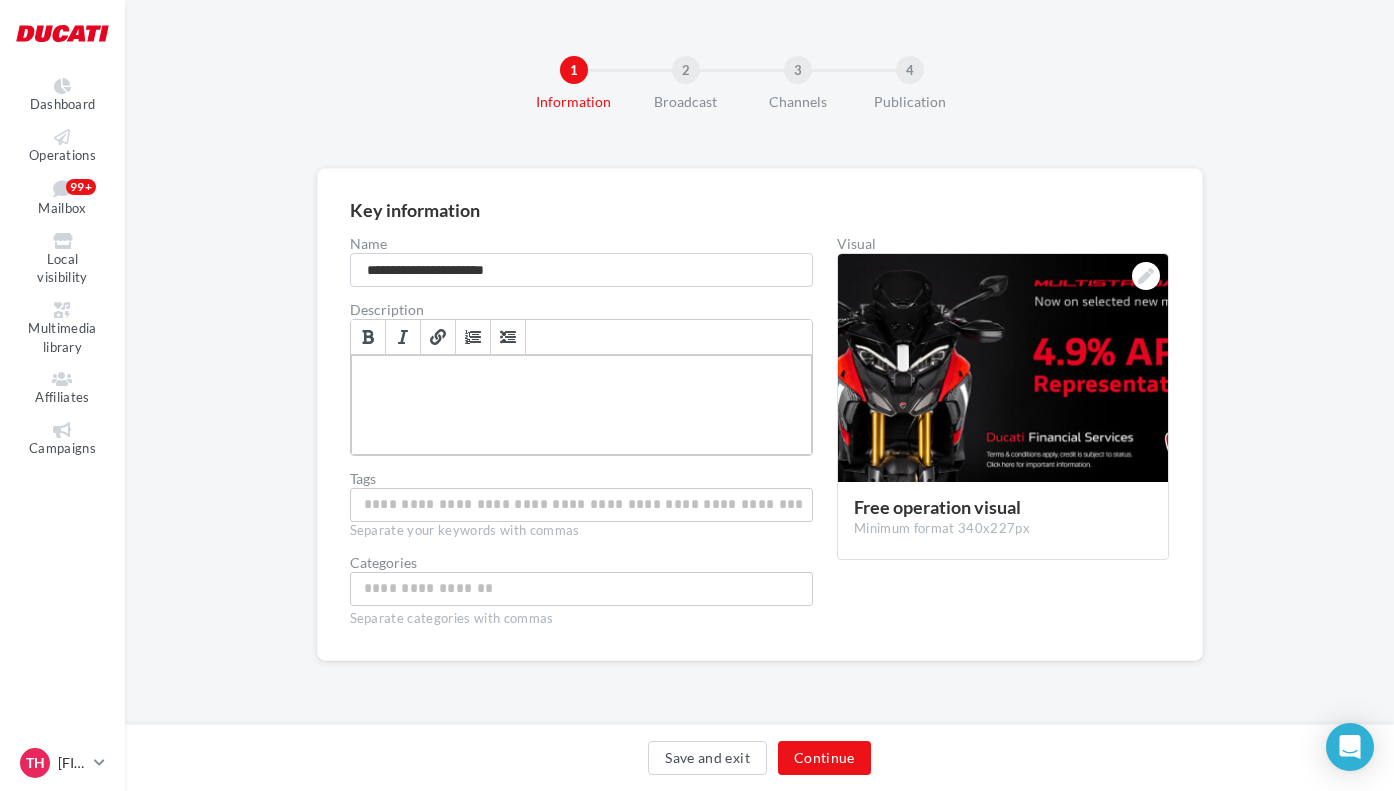 click at bounding box center [582, 405] 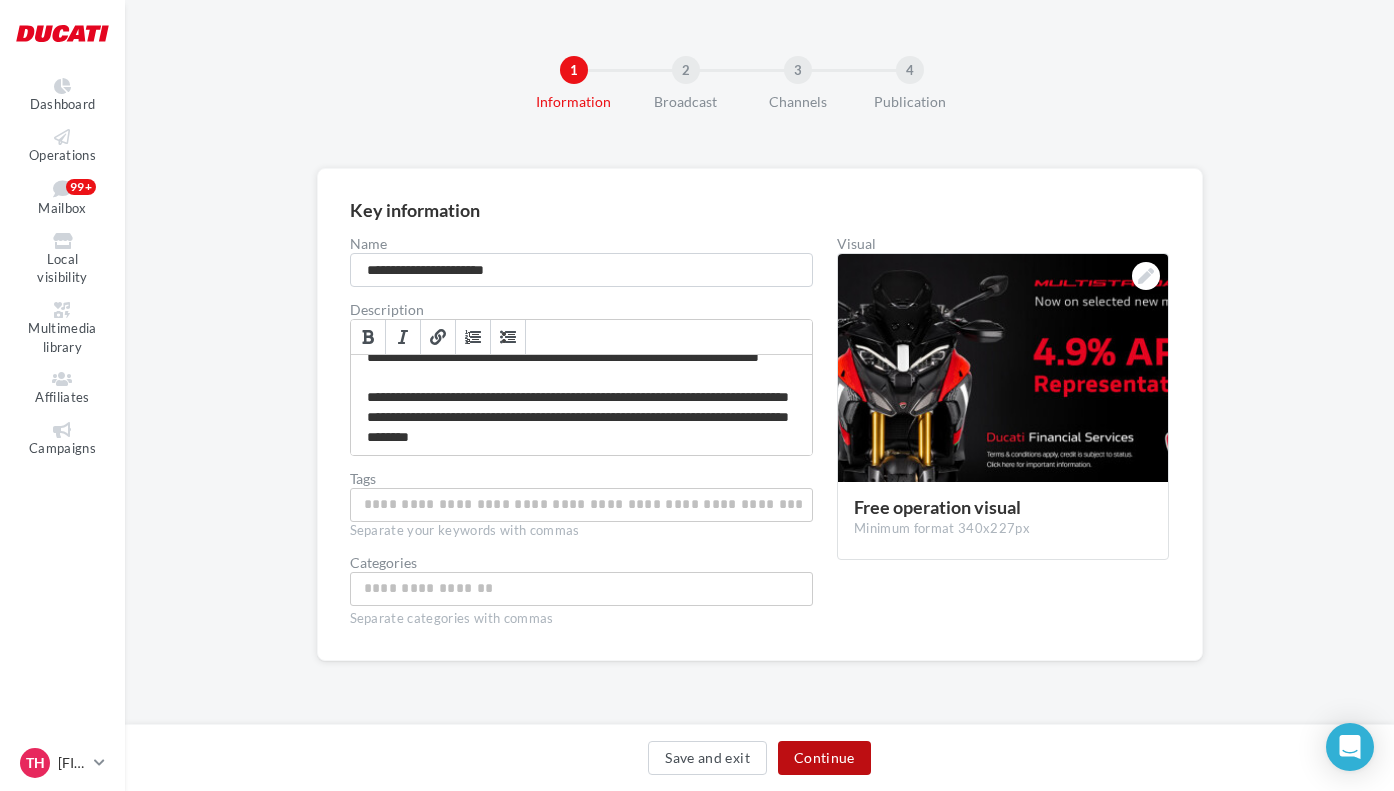 scroll, scrollTop: 148, scrollLeft: 0, axis: vertical 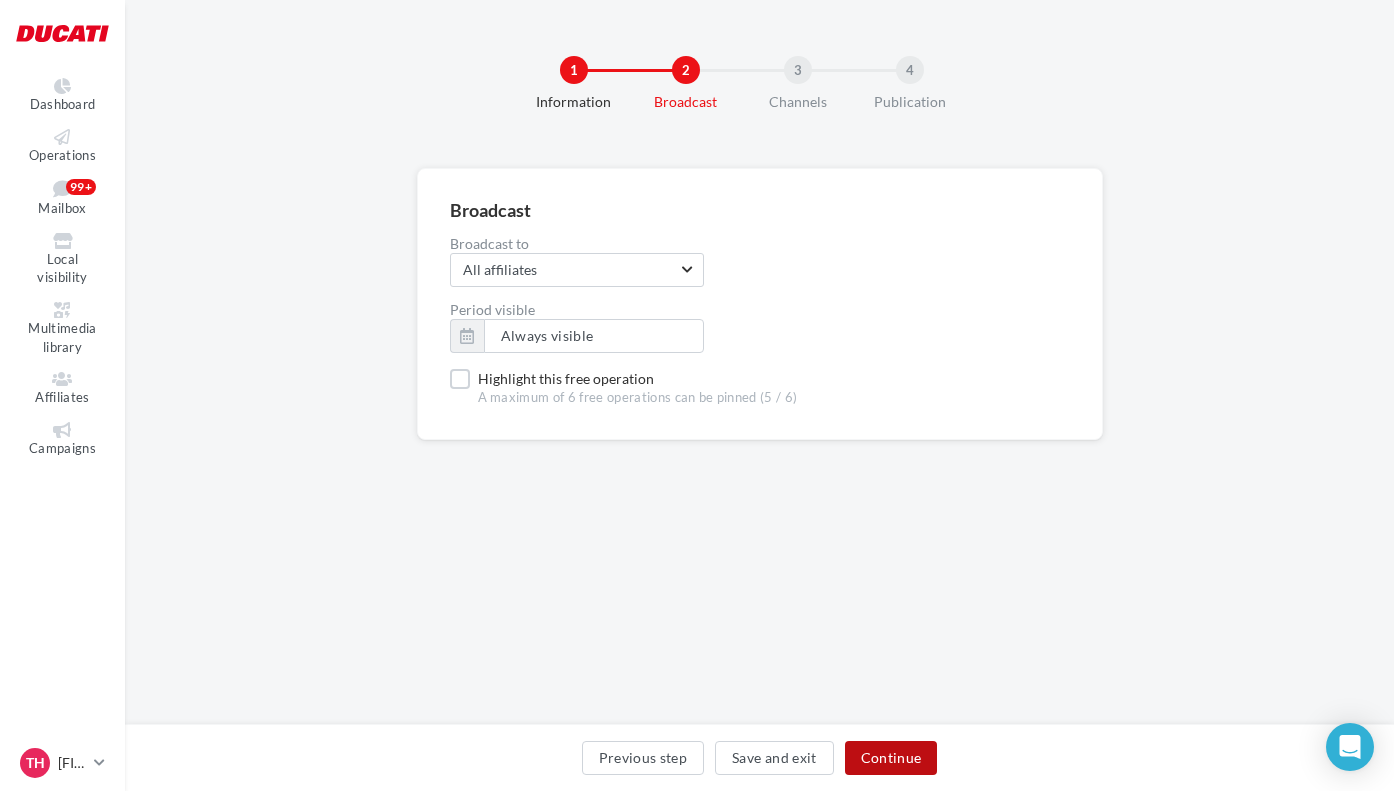 click on "Continue" at bounding box center (891, 758) 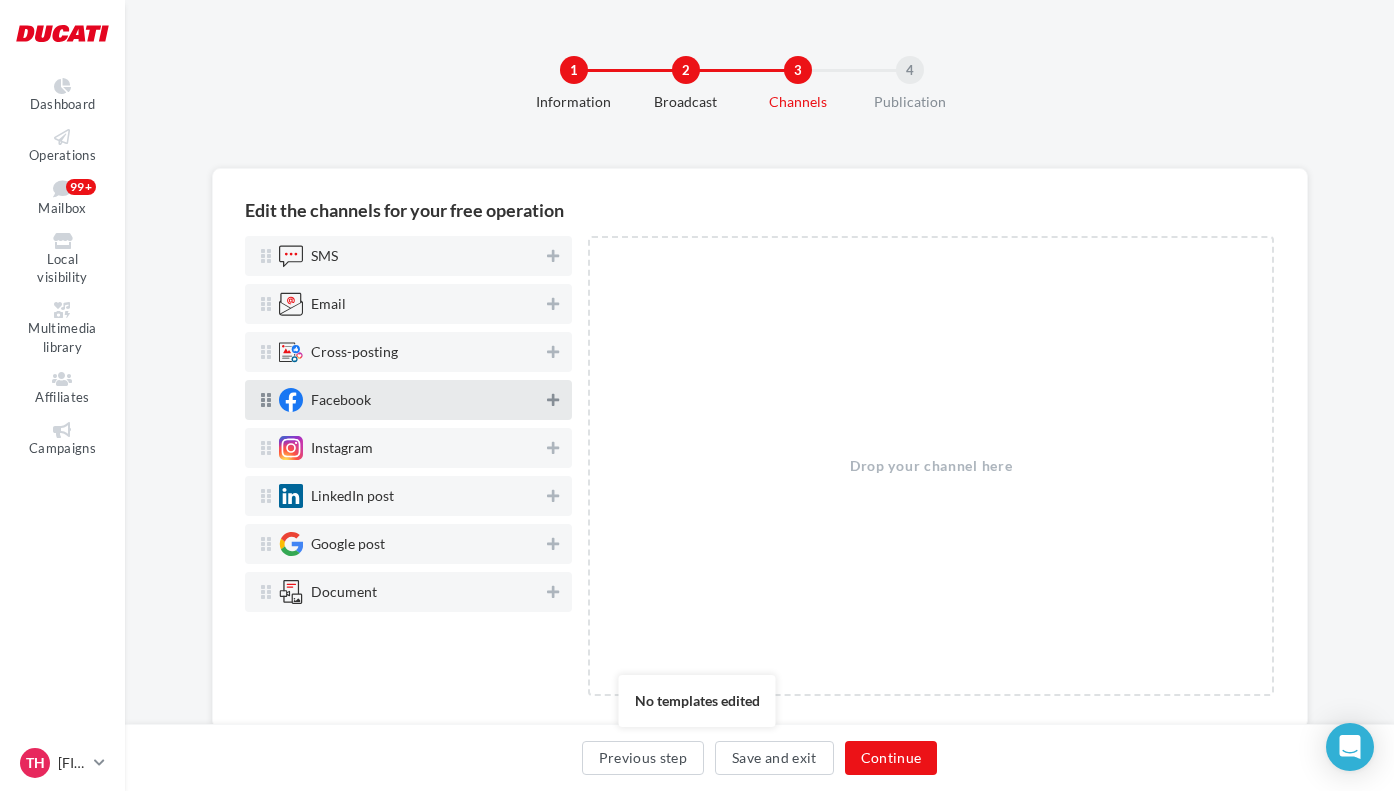 click at bounding box center (553, 400) 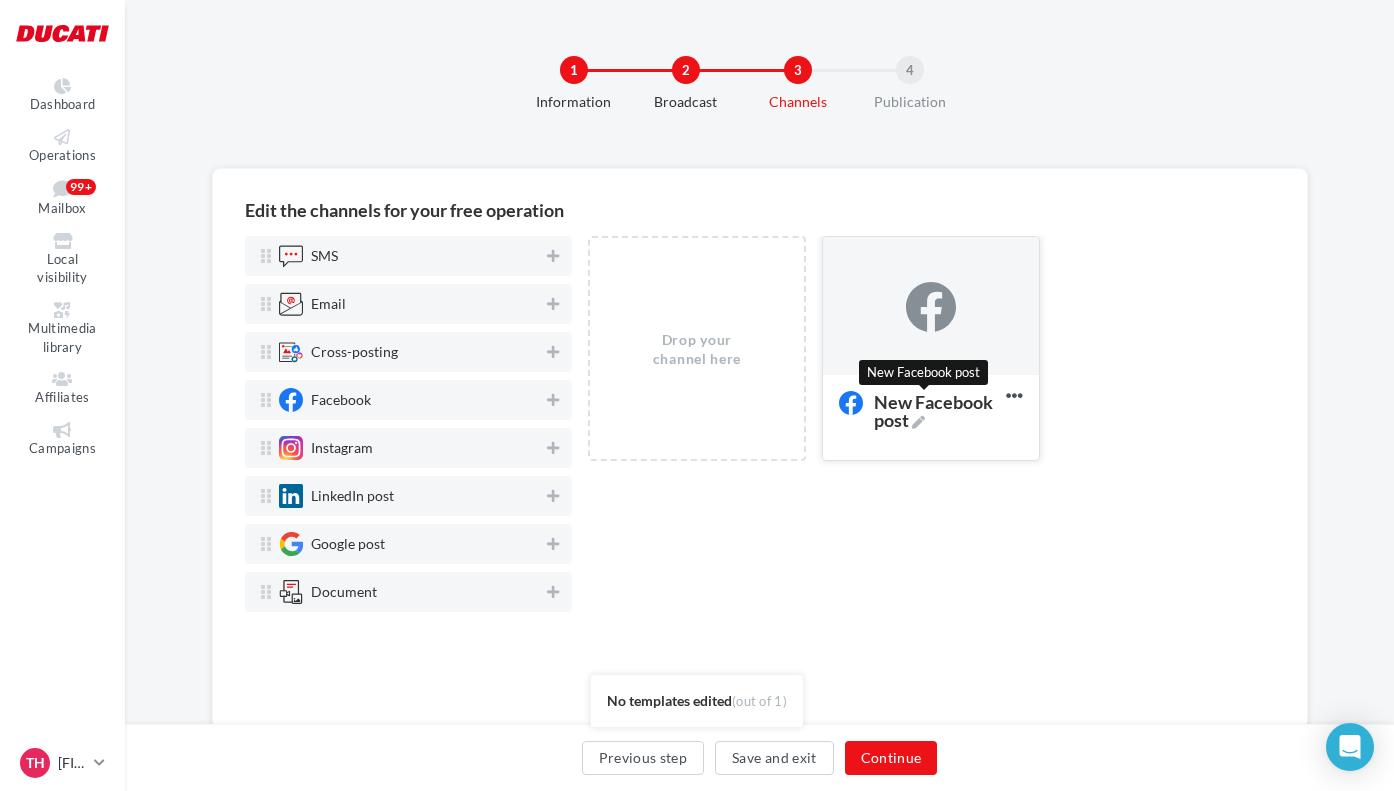 click at bounding box center [918, 422] 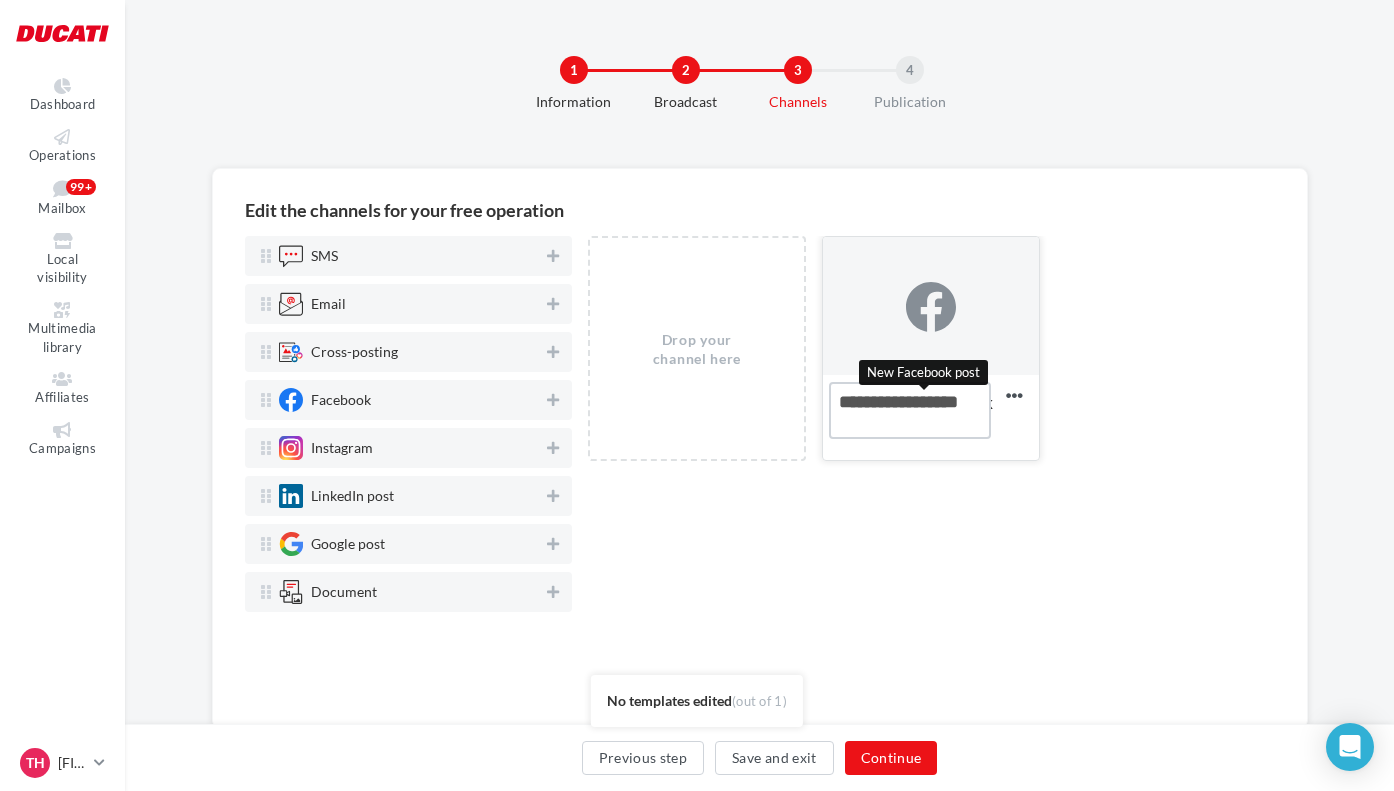 click on "New Facebook post
New Facebook post" at bounding box center [910, 410] 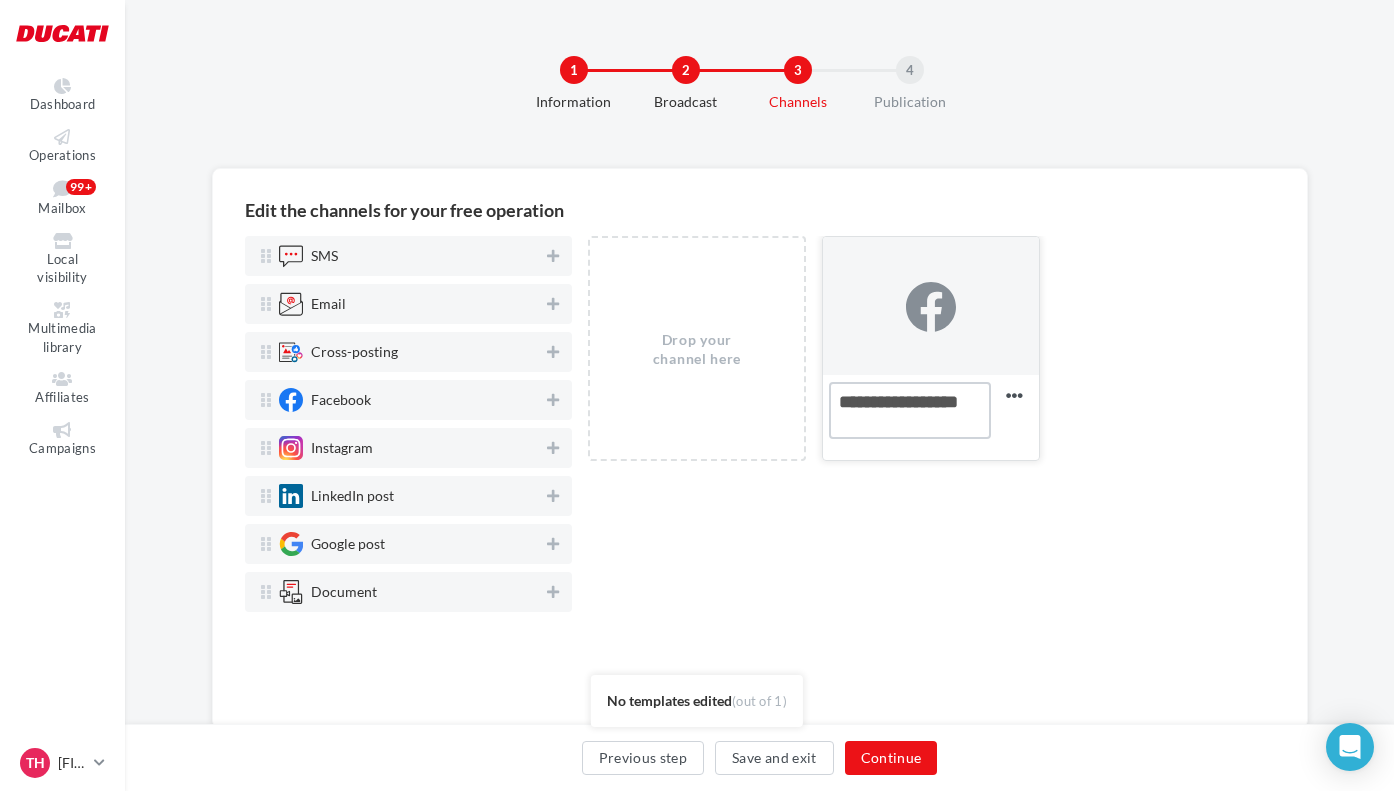 drag, startPoint x: 882, startPoint y: 397, endPoint x: 788, endPoint y: 394, distance: 94.04786 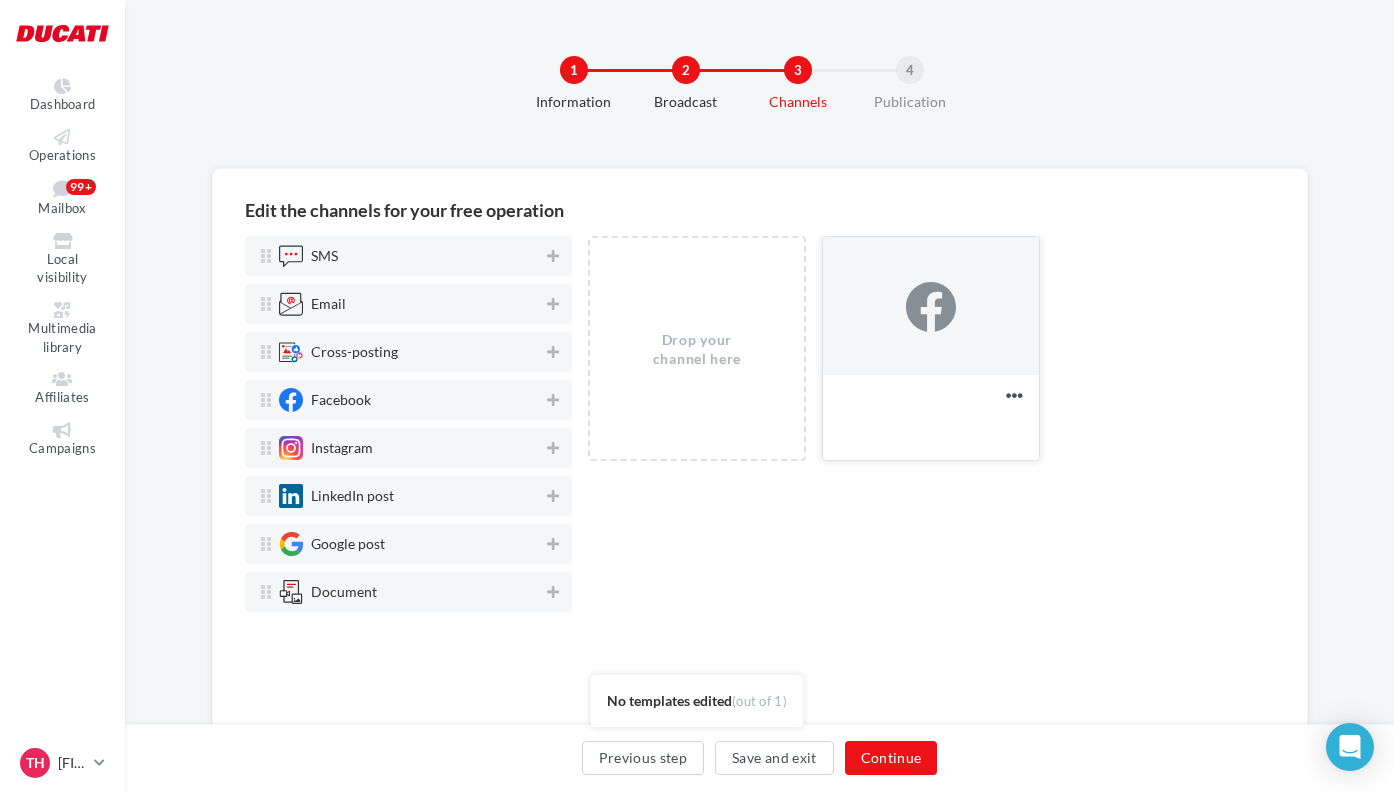 click at bounding box center (931, 307) 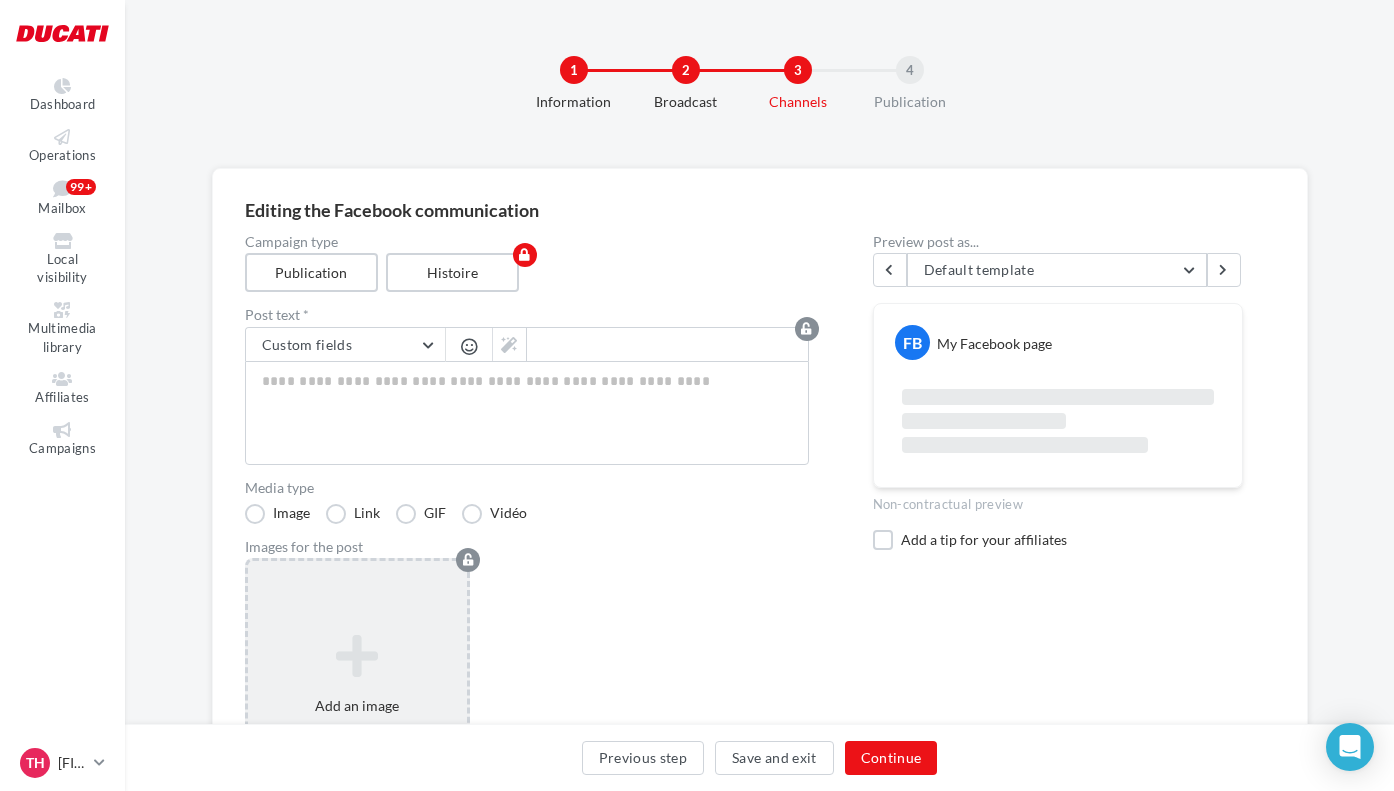 click on "Add an image     Format: png, jpg" at bounding box center [358, 688] 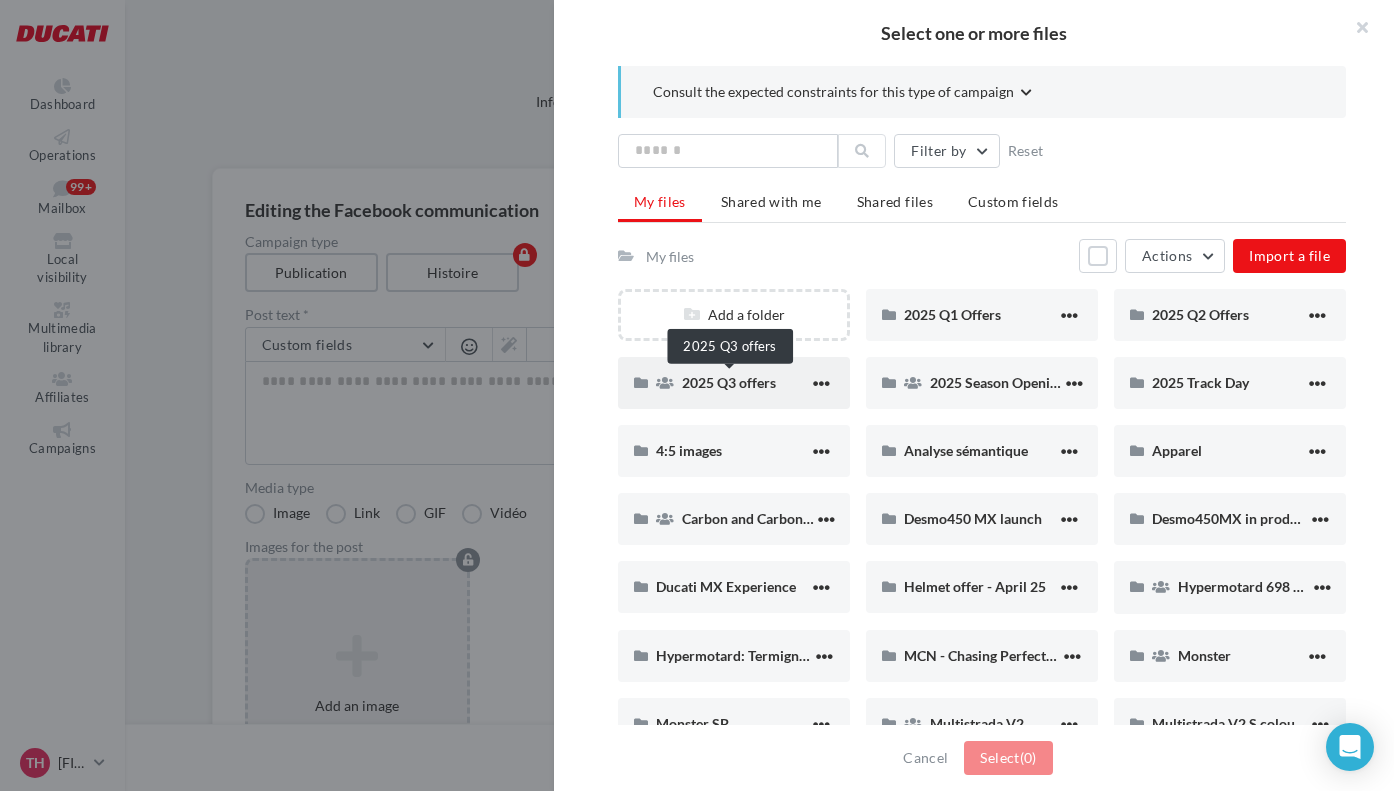 click on "2025 Q3 offers" at bounding box center [729, 382] 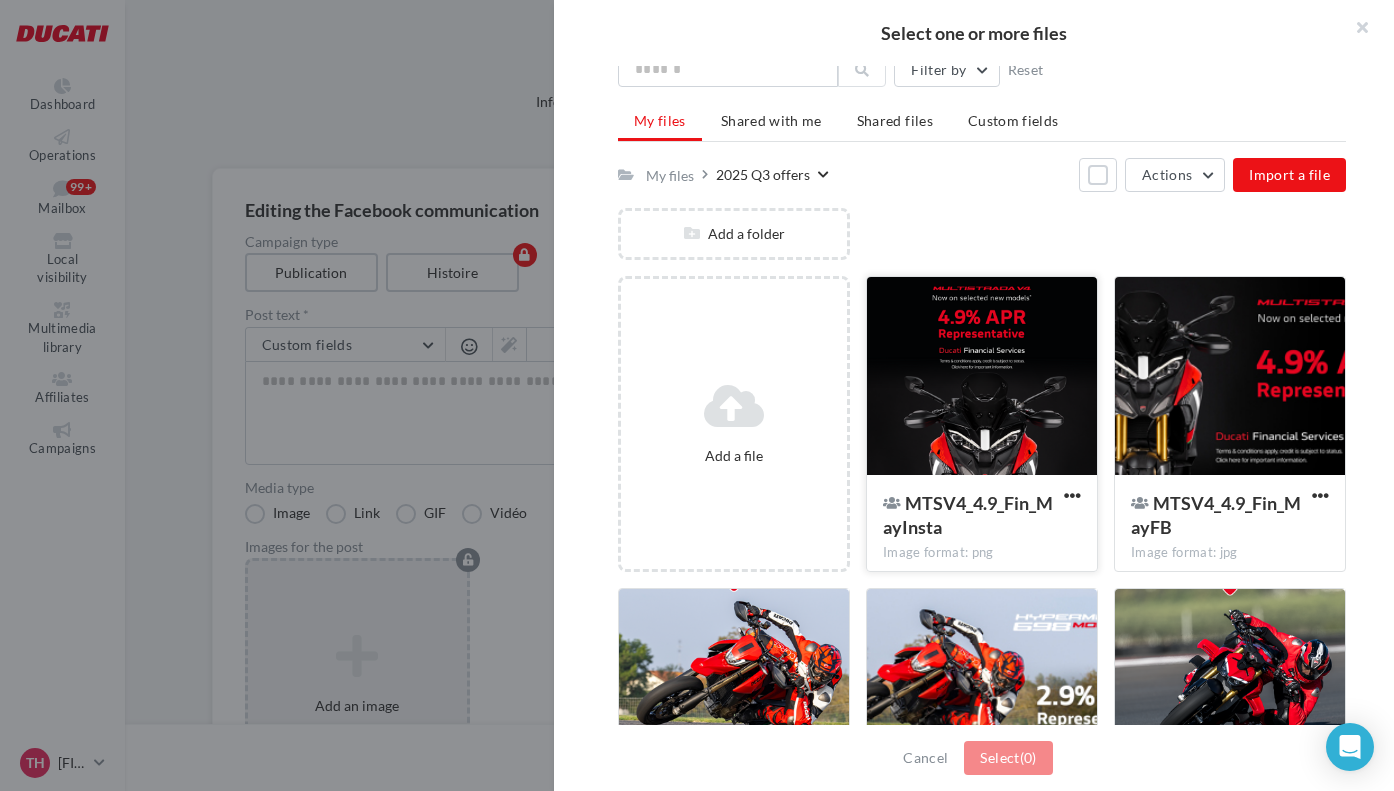 scroll, scrollTop: 84, scrollLeft: 0, axis: vertical 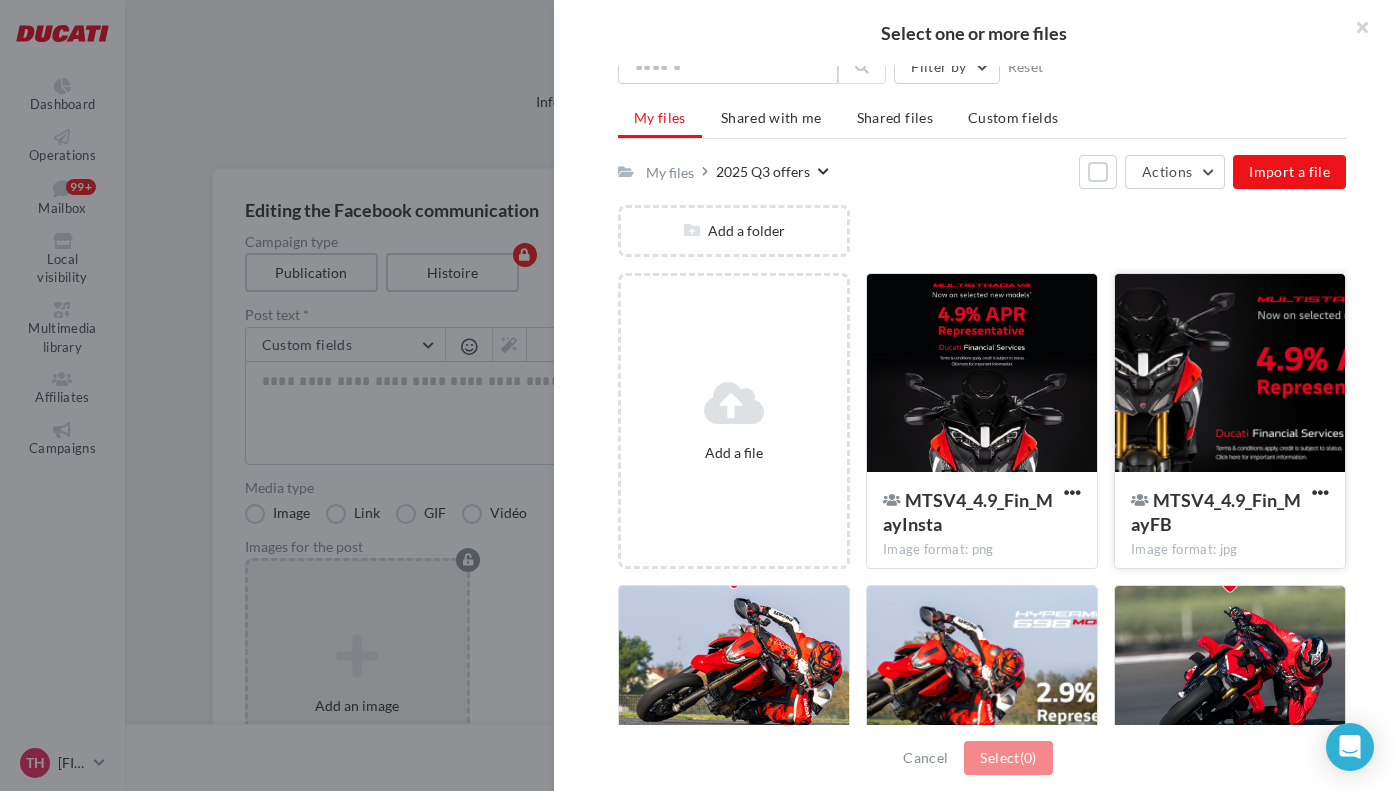 click at bounding box center [1230, 374] 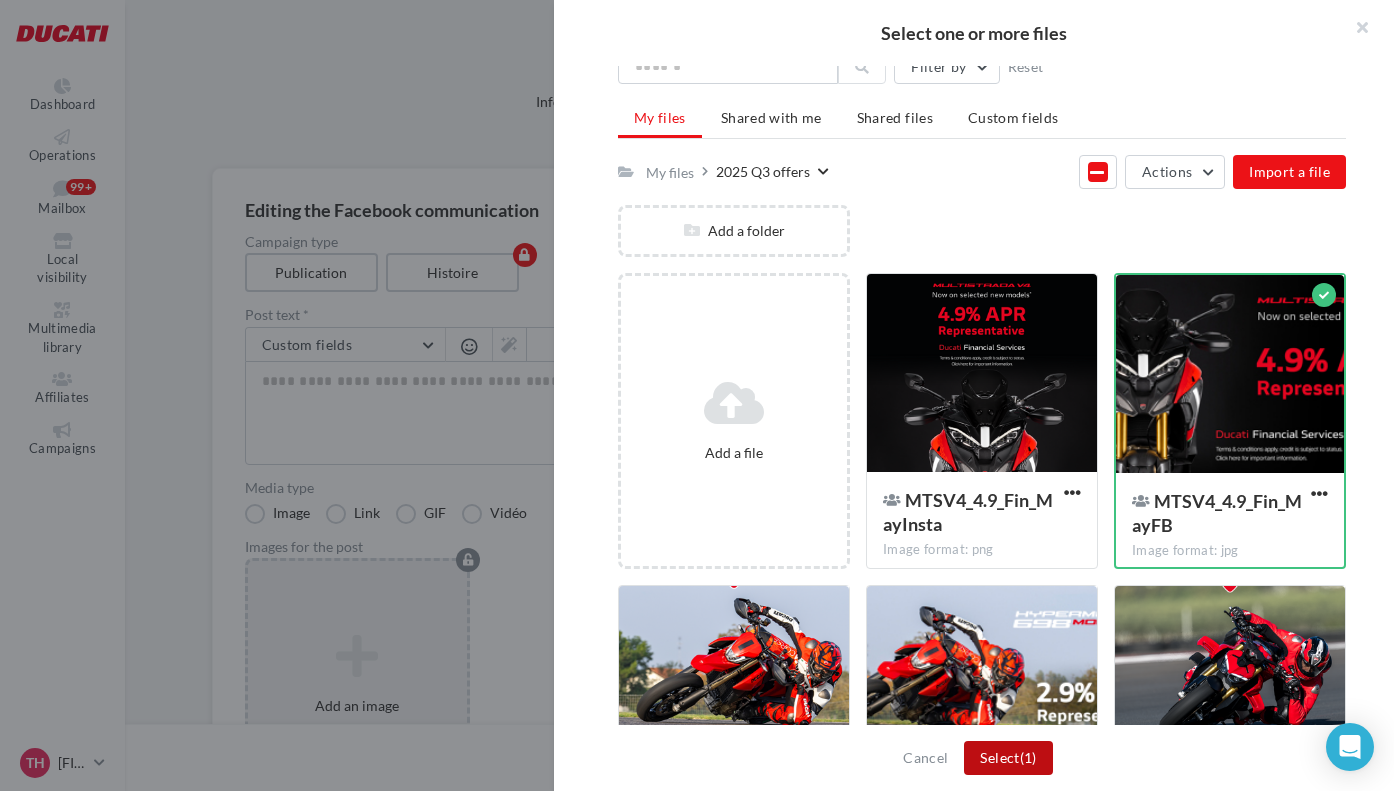 click on "Select   (1)" at bounding box center (1008, 758) 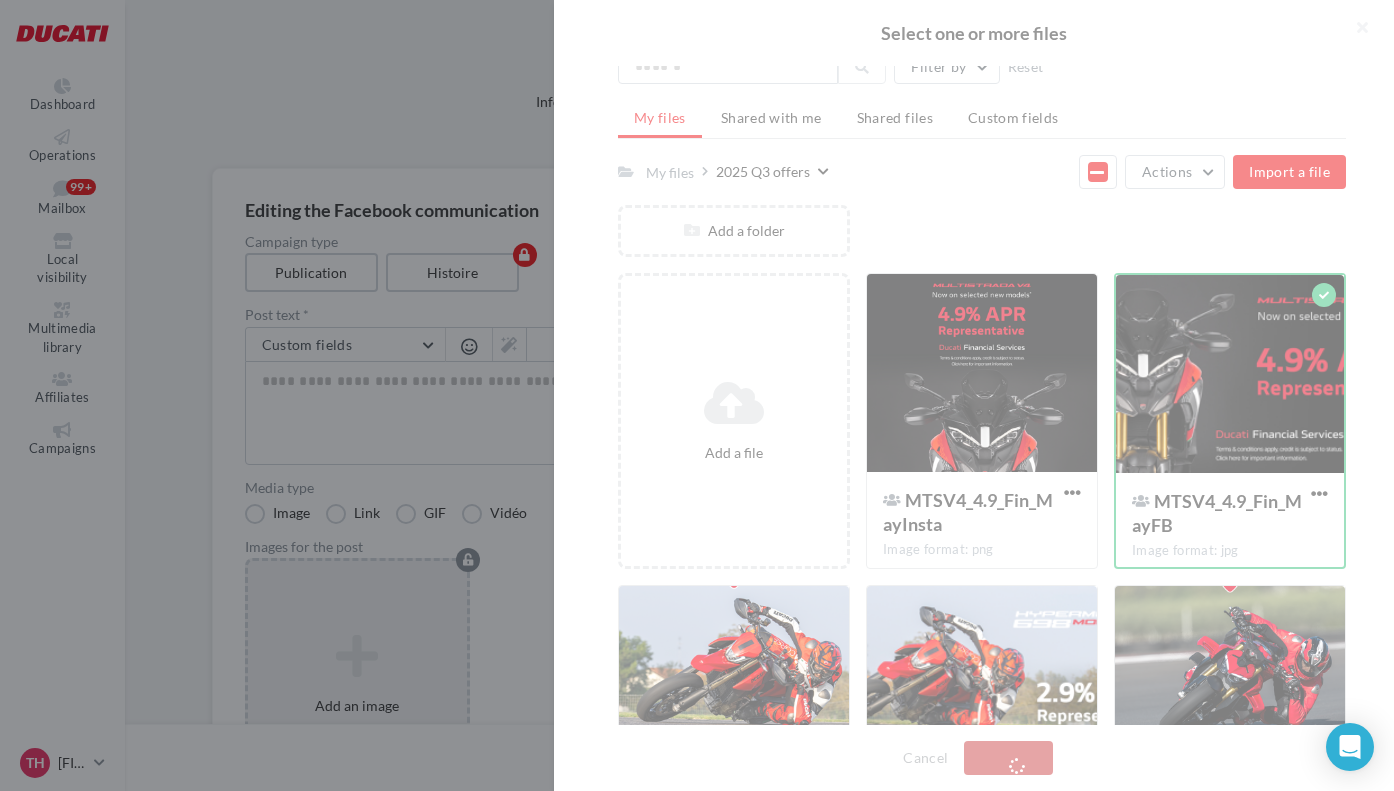 scroll, scrollTop: 84, scrollLeft: 0, axis: vertical 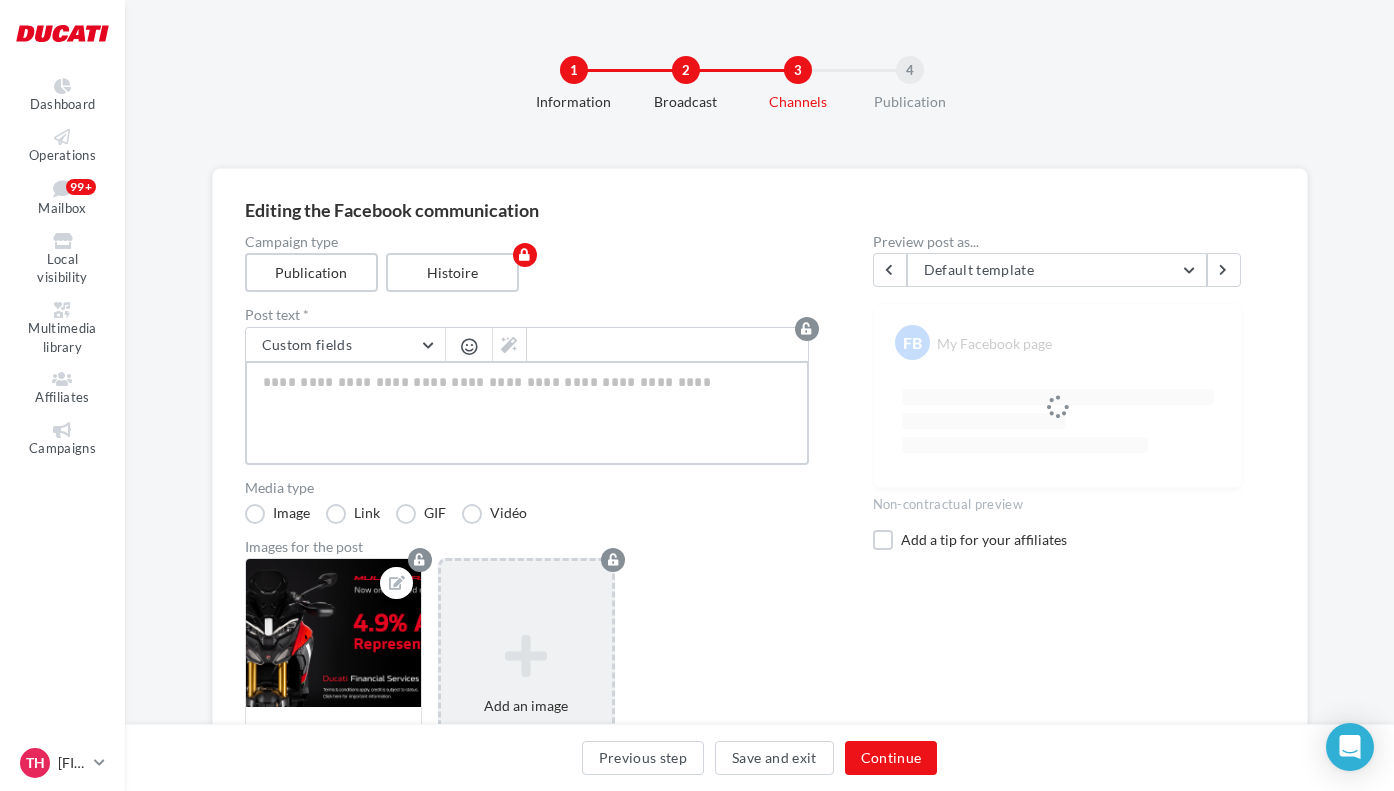 click at bounding box center (527, 413) 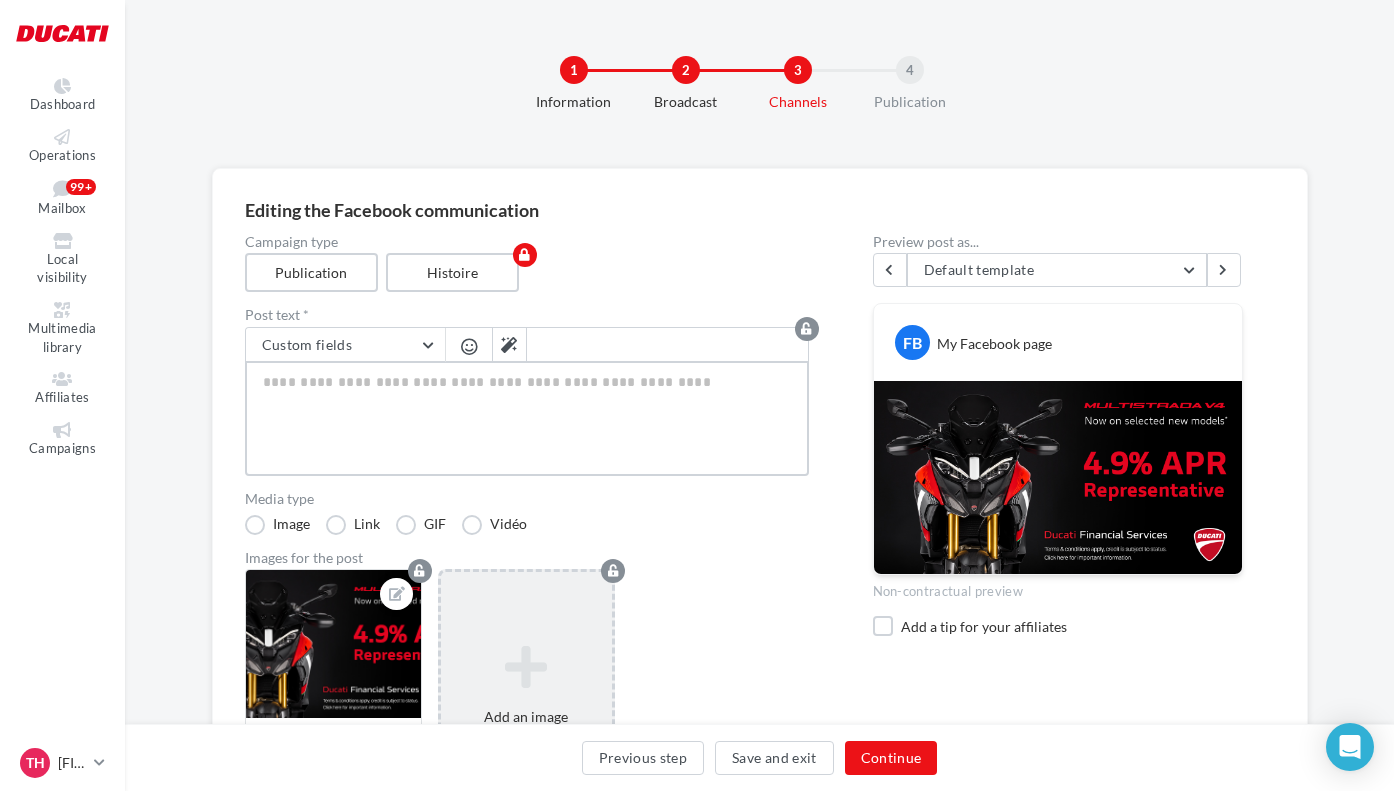 scroll, scrollTop: 0, scrollLeft: 0, axis: both 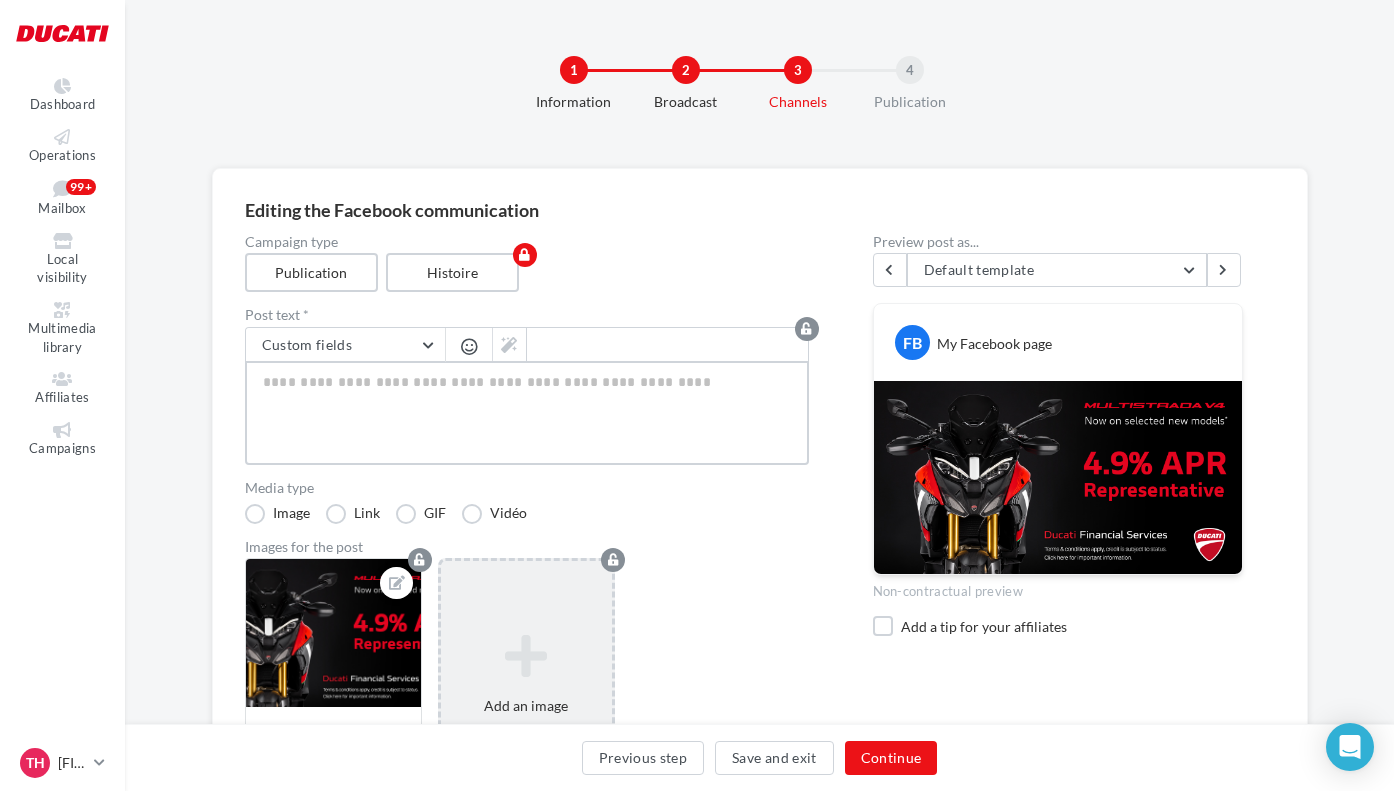 click at bounding box center [527, 413] 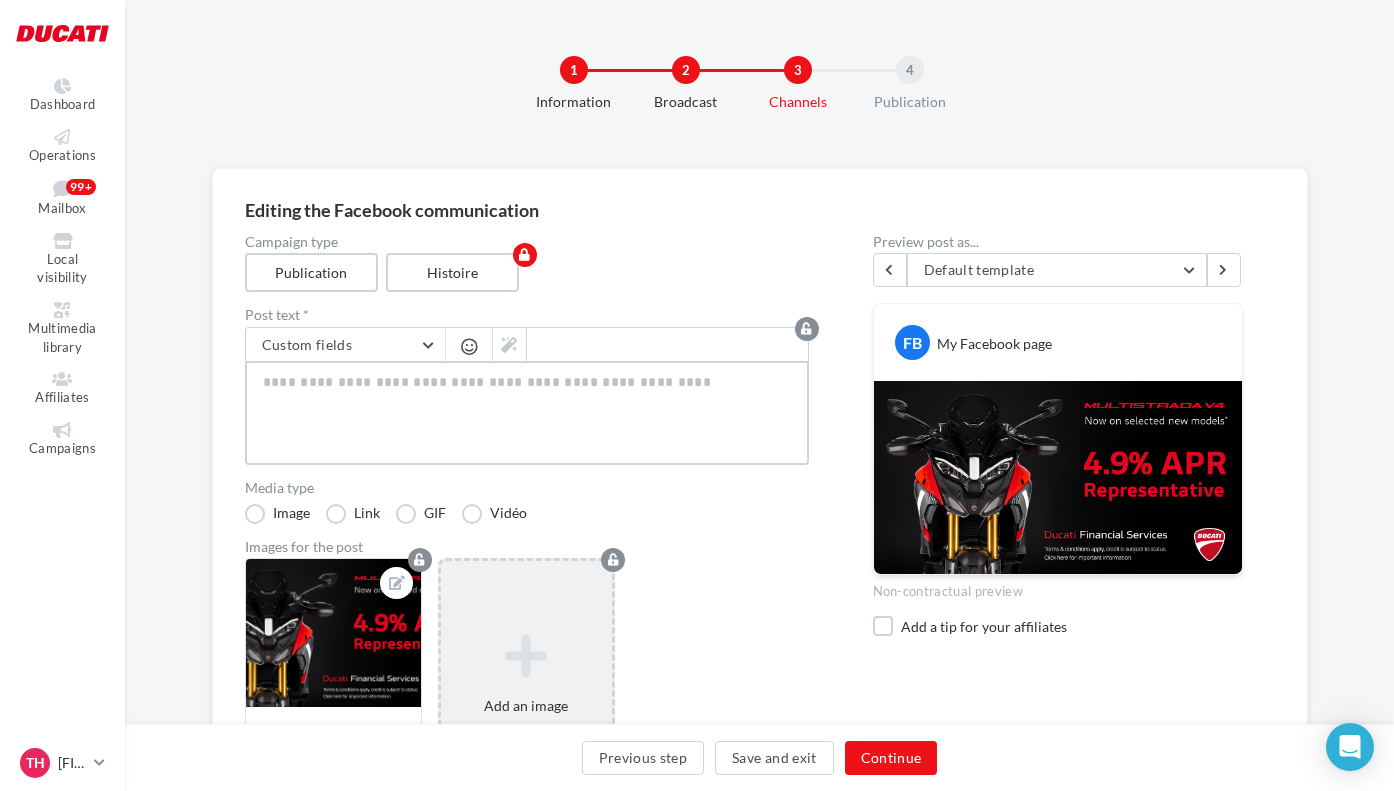 paste on "**********" 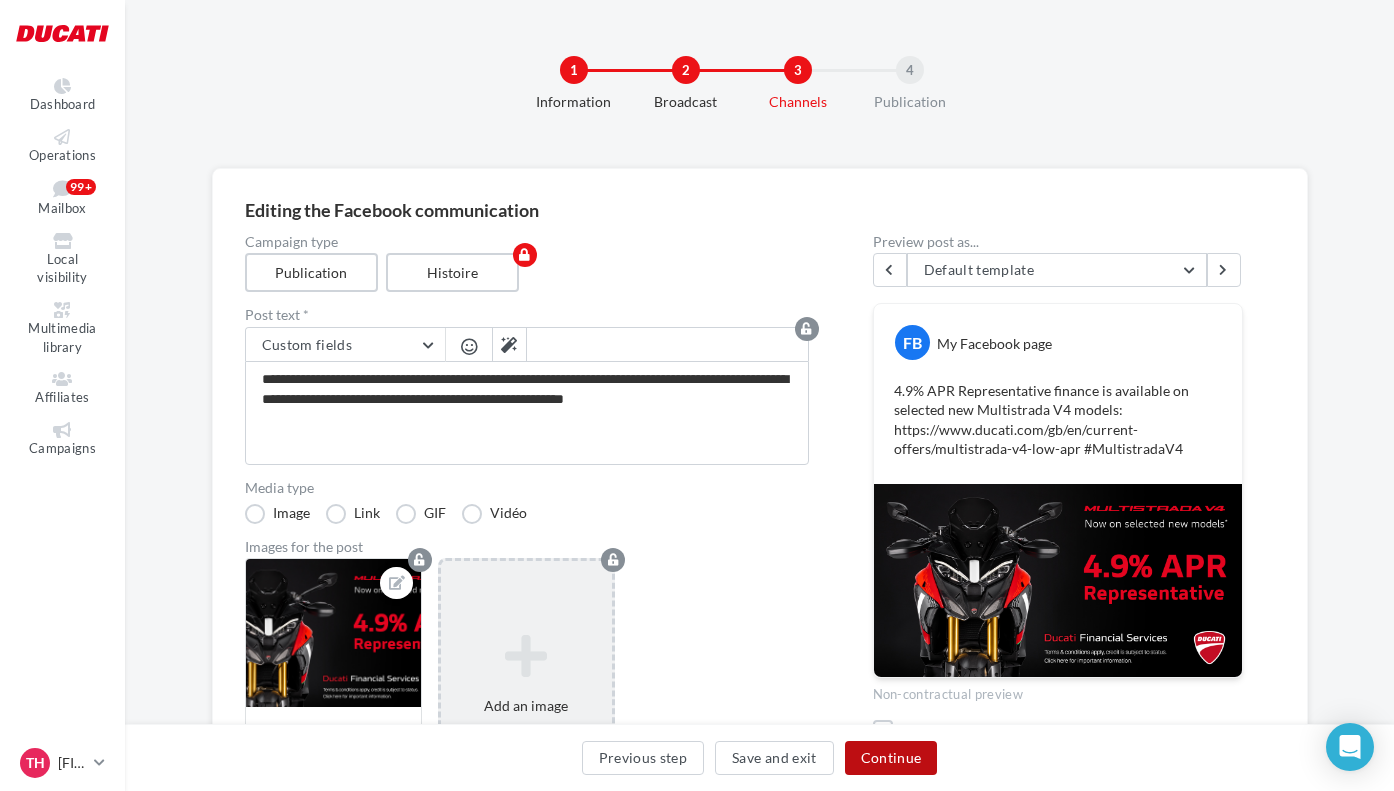 click on "Continue" at bounding box center [891, 758] 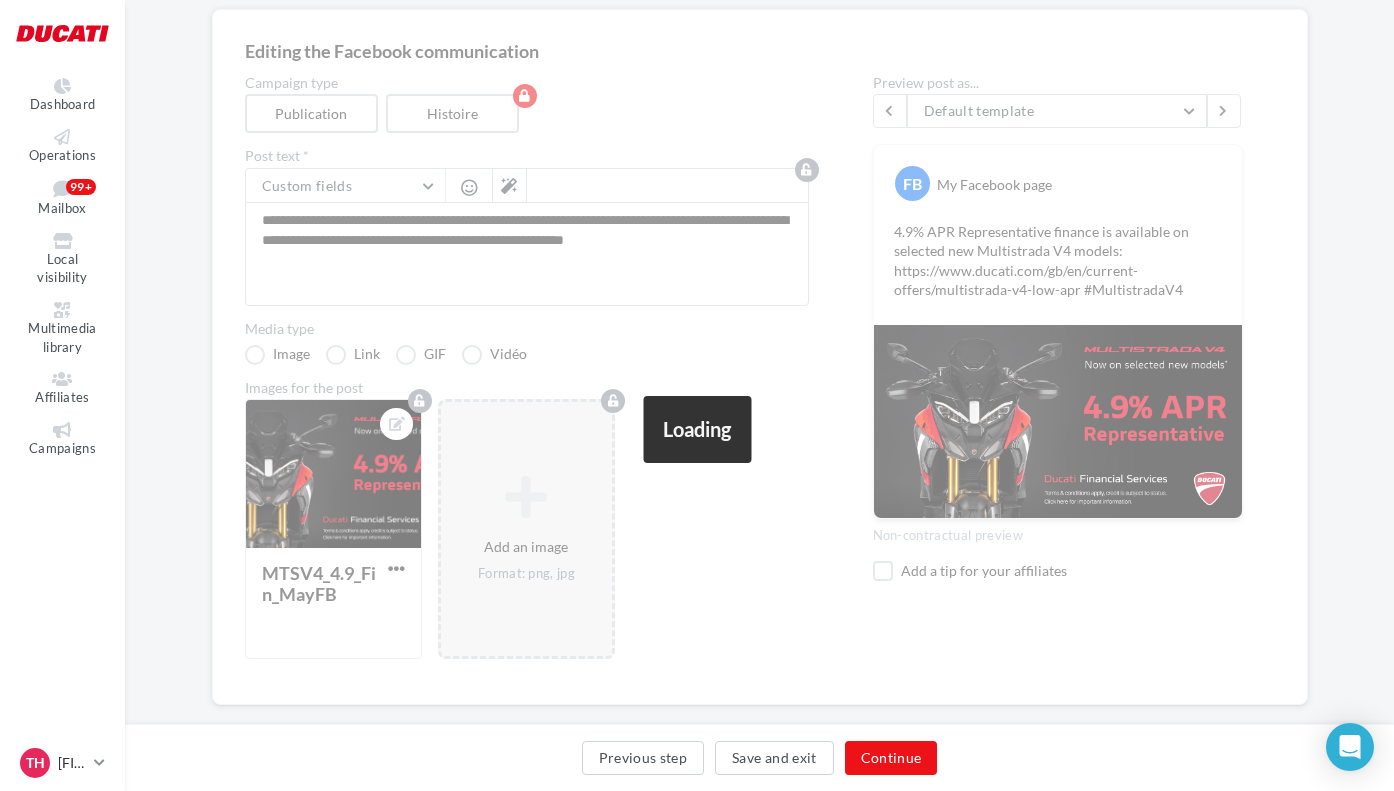 scroll, scrollTop: 191, scrollLeft: 0, axis: vertical 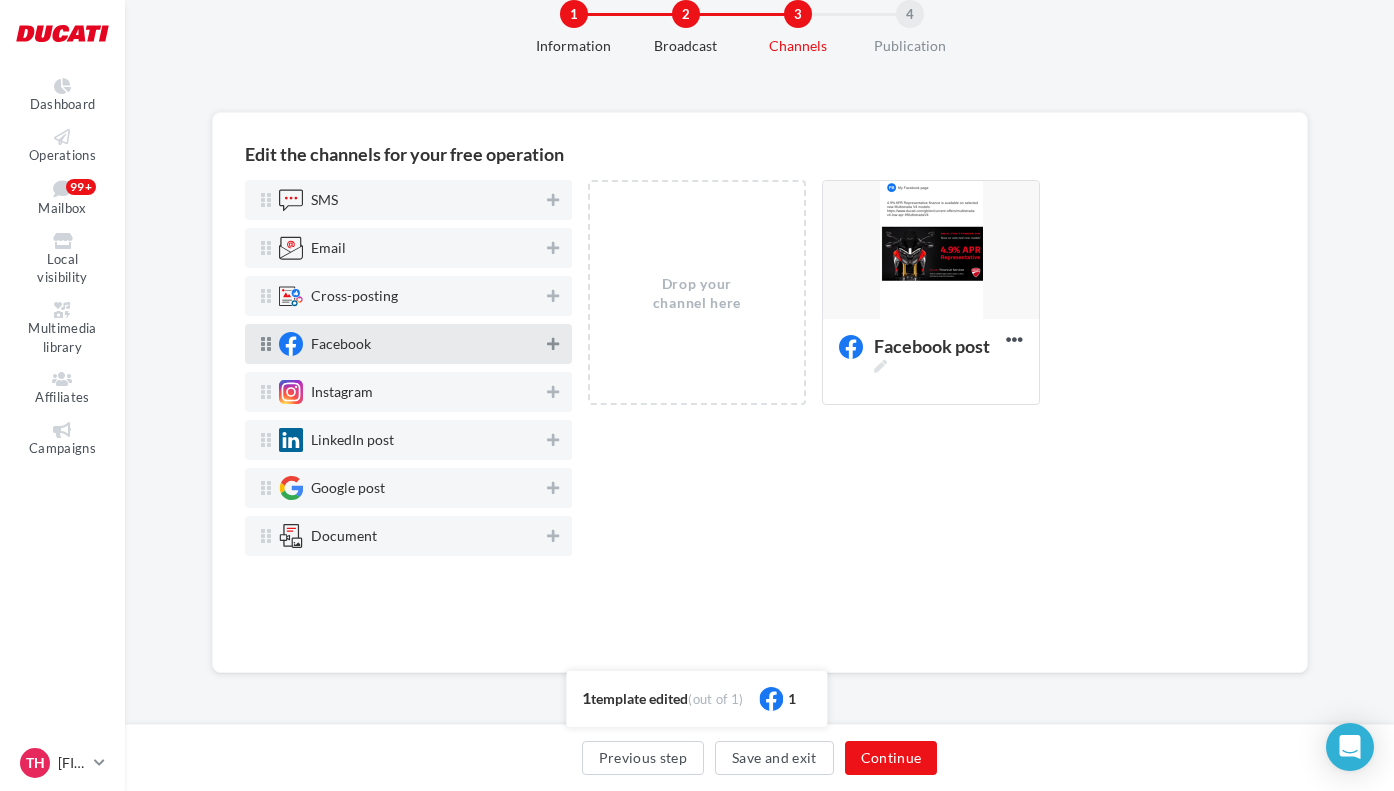 click at bounding box center (553, 344) 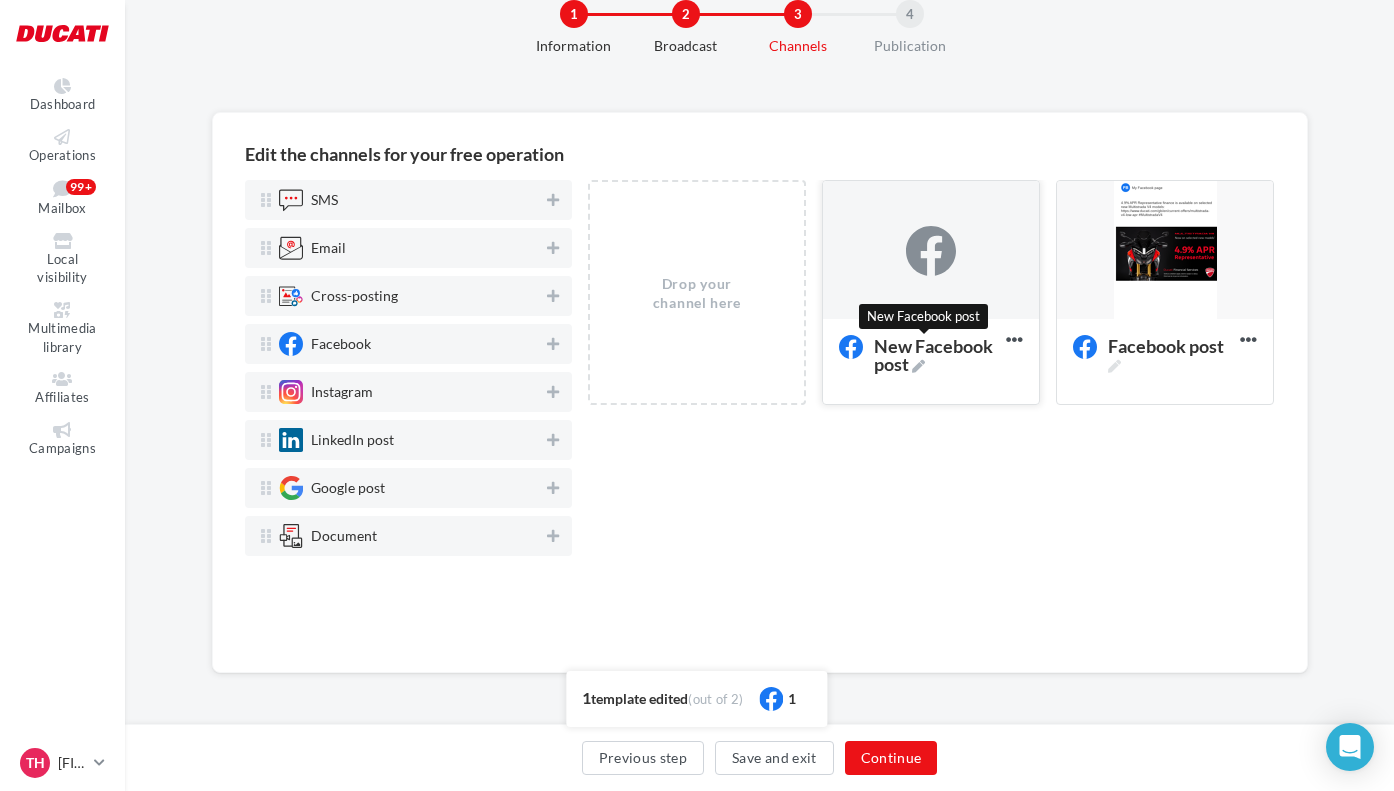 click at bounding box center [918, 366] 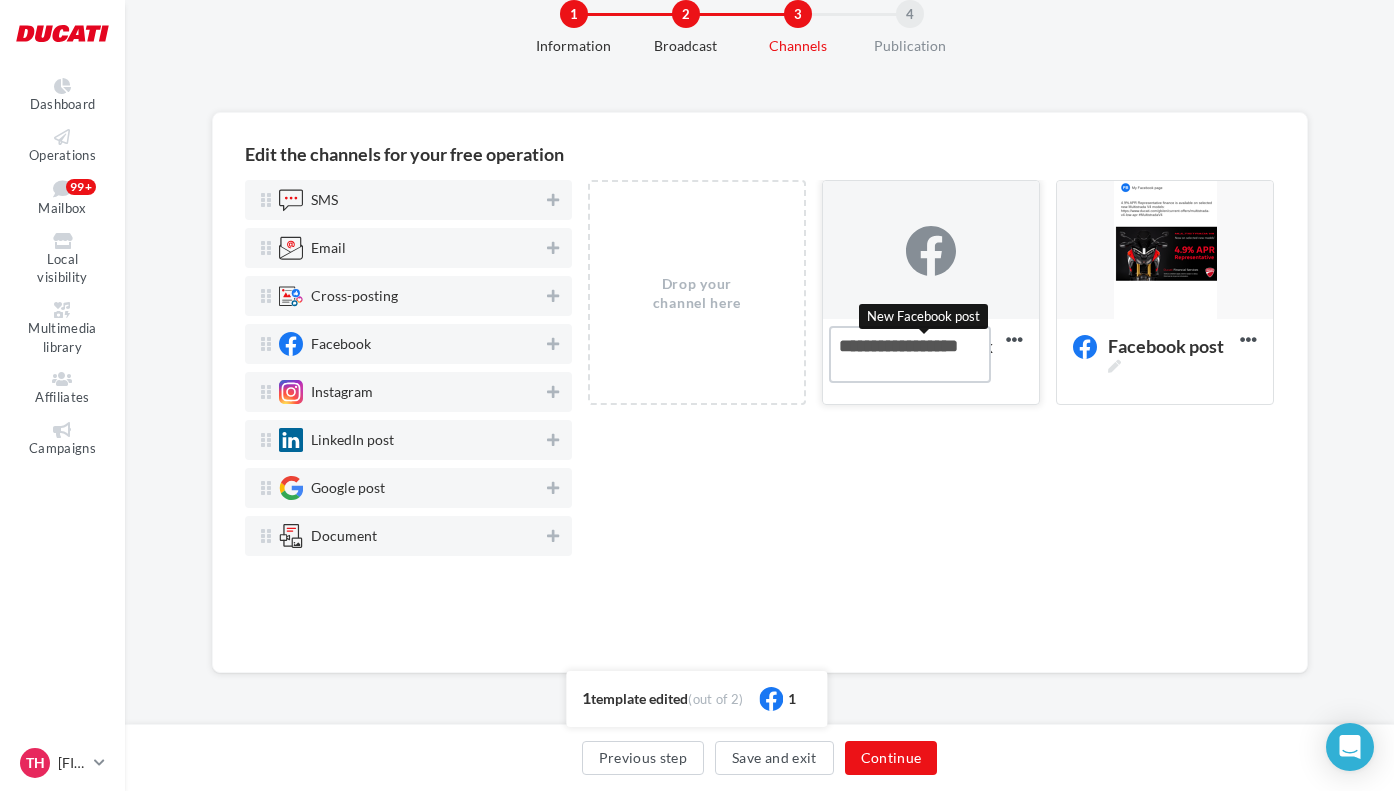 click on "New Facebook post
New Facebook post" at bounding box center (910, 354) 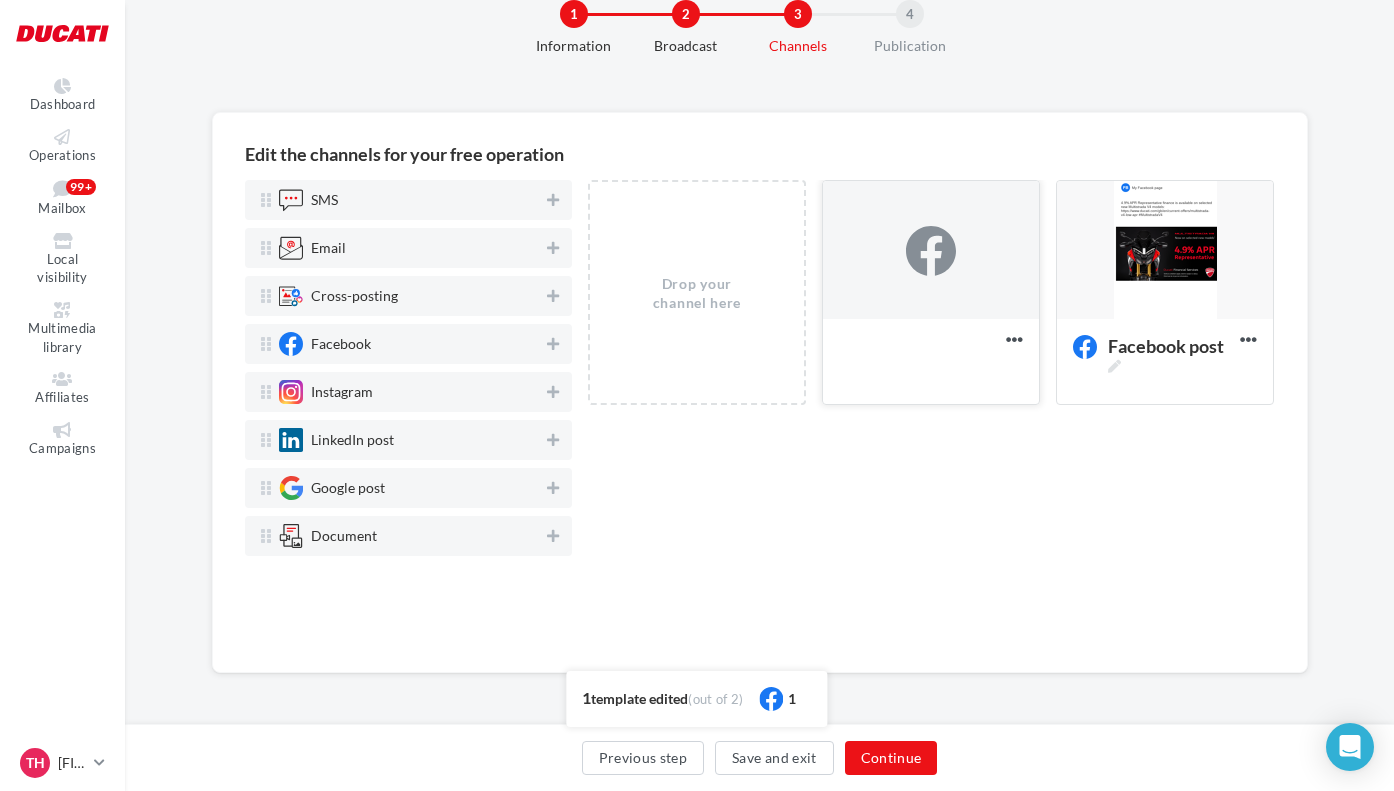 click at bounding box center [931, 251] 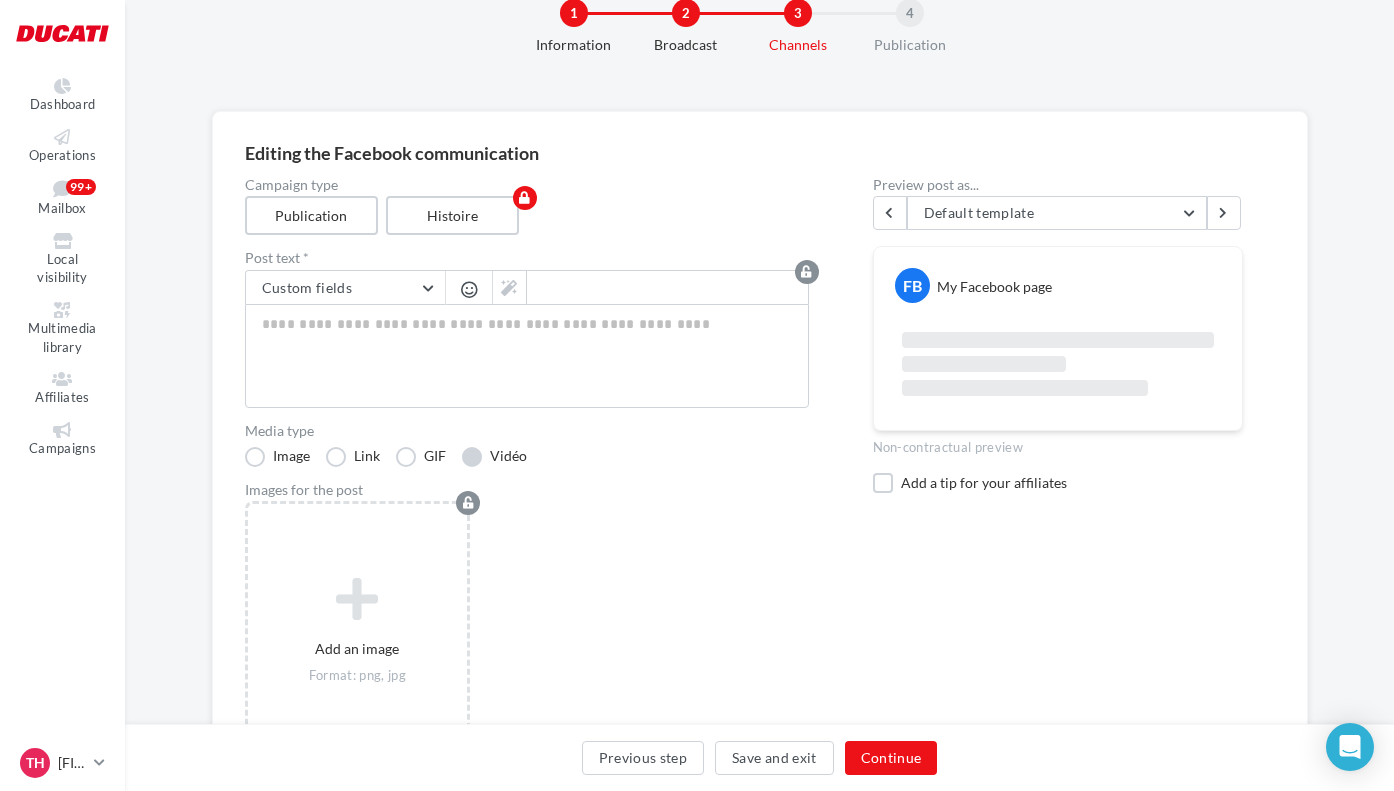 click on "Vidéo" at bounding box center [494, 457] 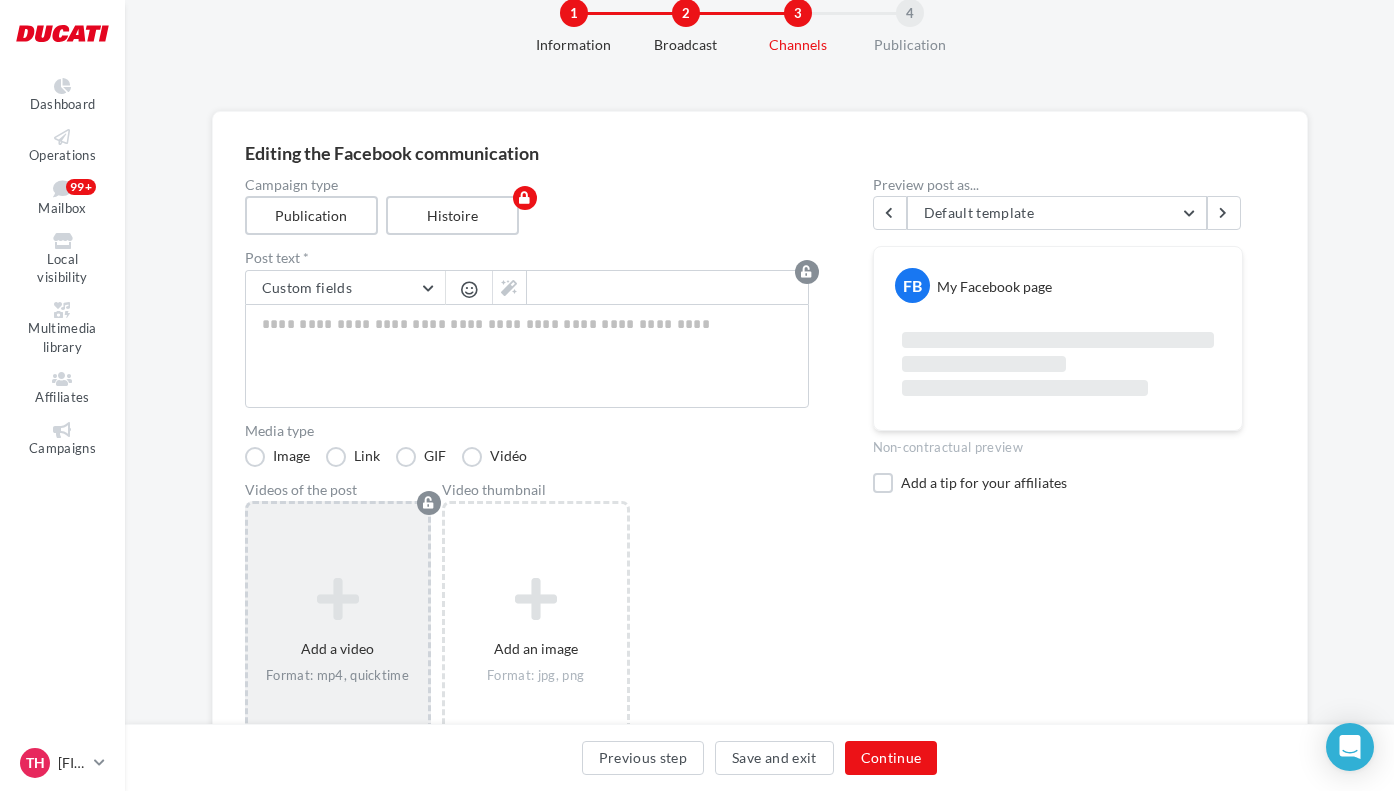click at bounding box center (338, 600) 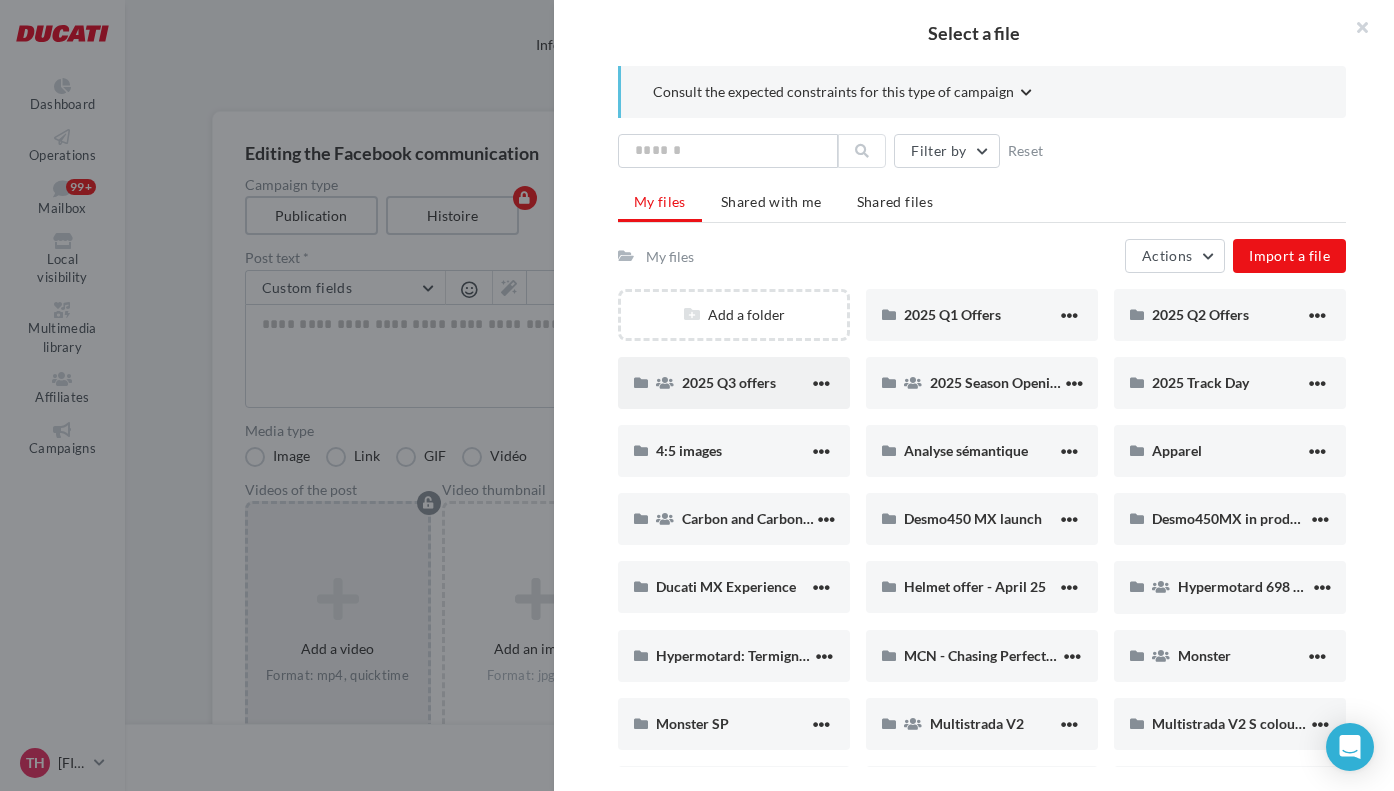 click on "2025 Q3 offers" at bounding box center [745, 382] 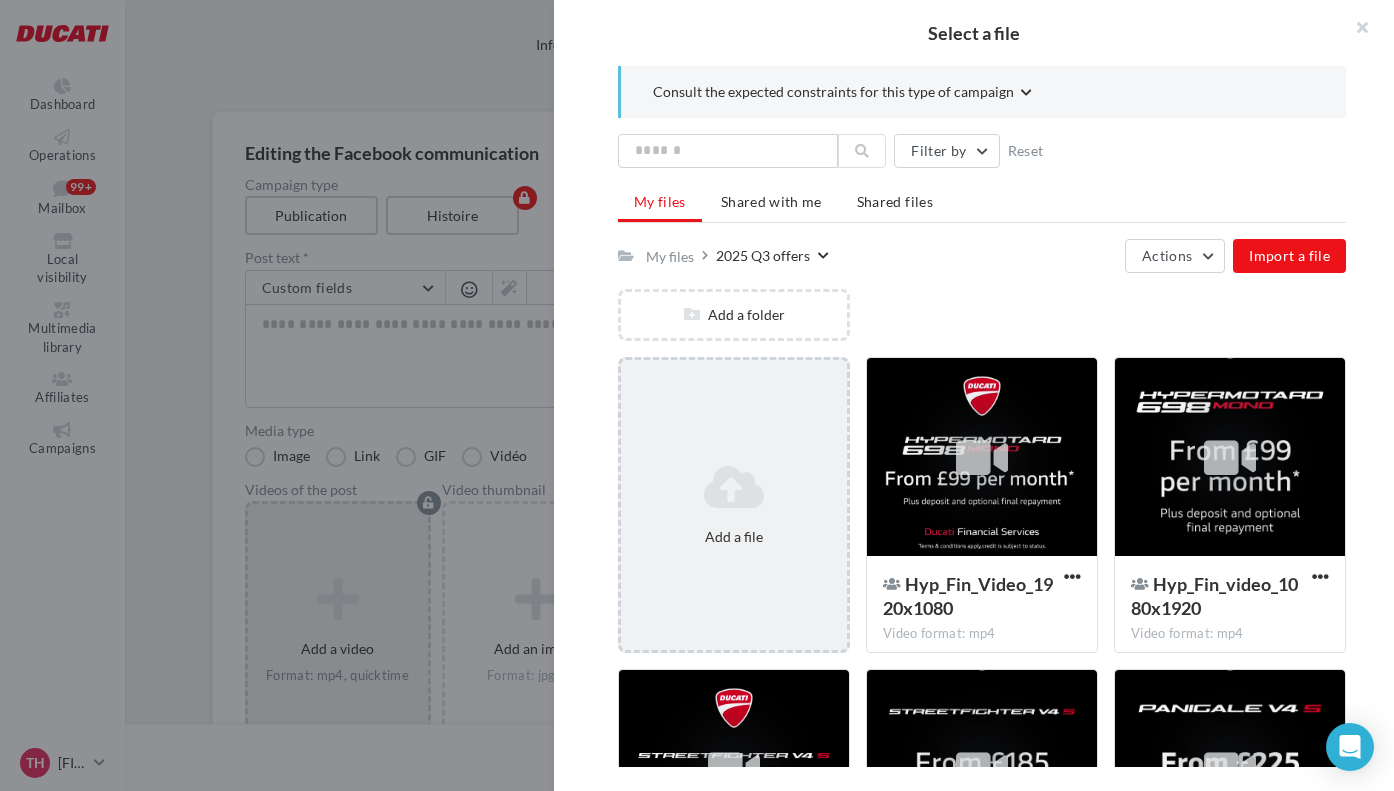 click on "Add a file" at bounding box center (734, 505) 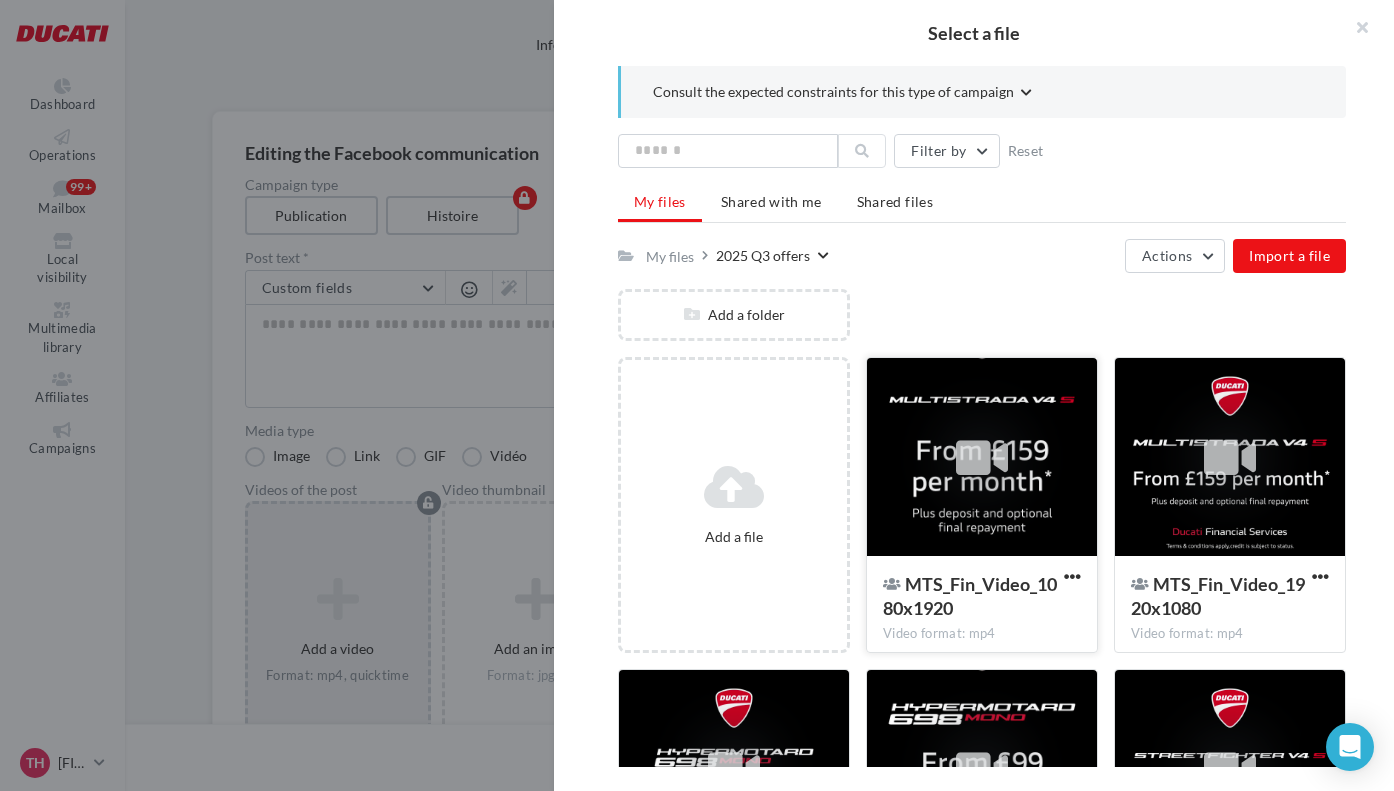 click at bounding box center [982, 458] 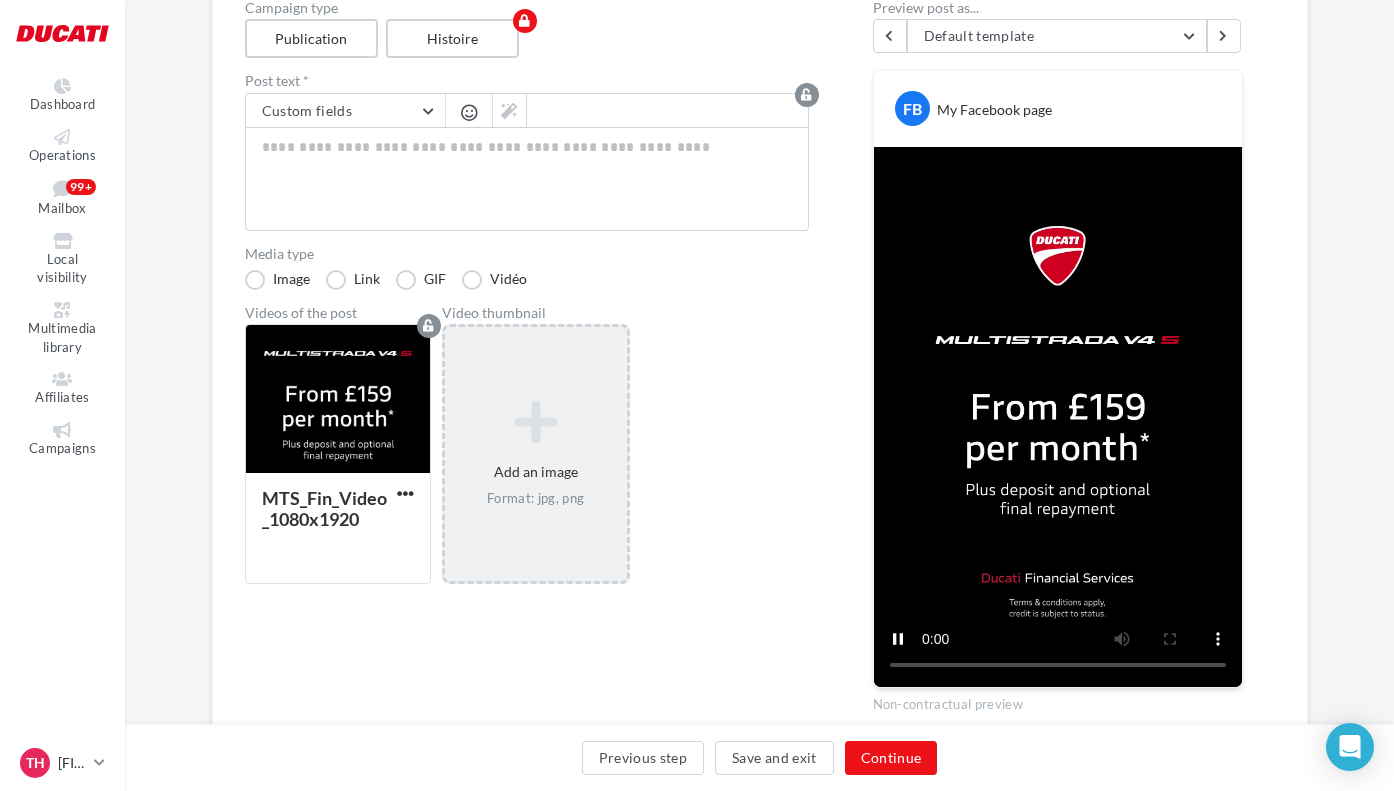 scroll, scrollTop: 203, scrollLeft: 0, axis: vertical 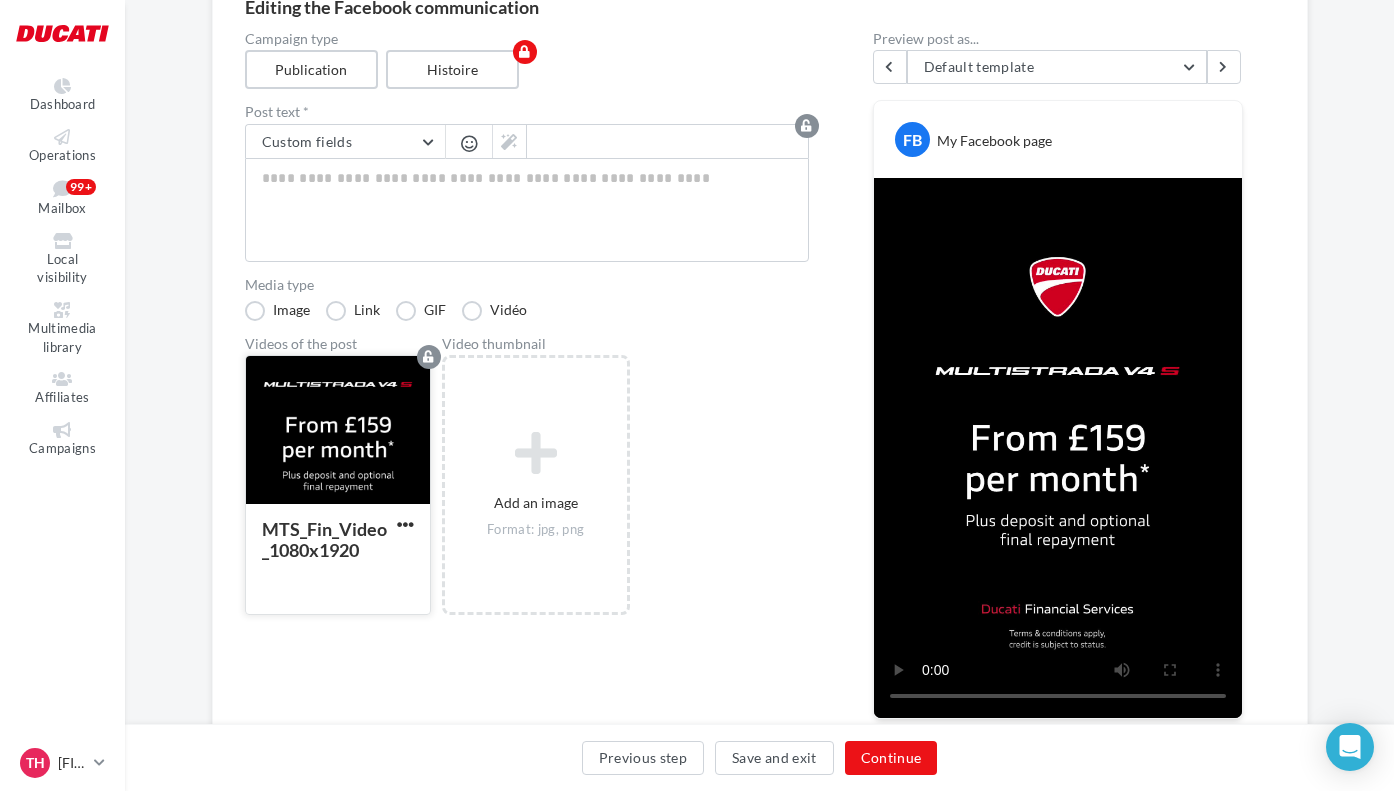 click at bounding box center (338, 431) 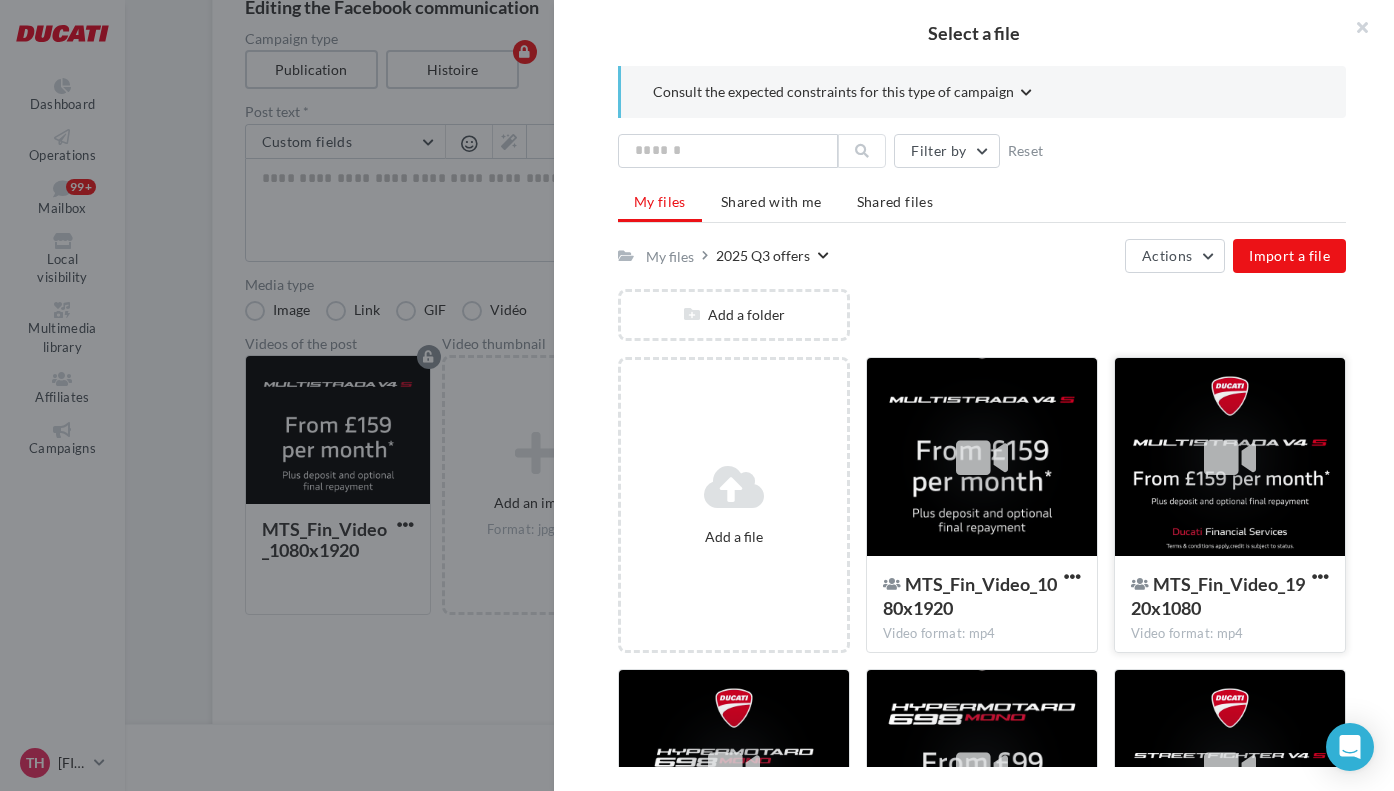 click at bounding box center [1230, 458] 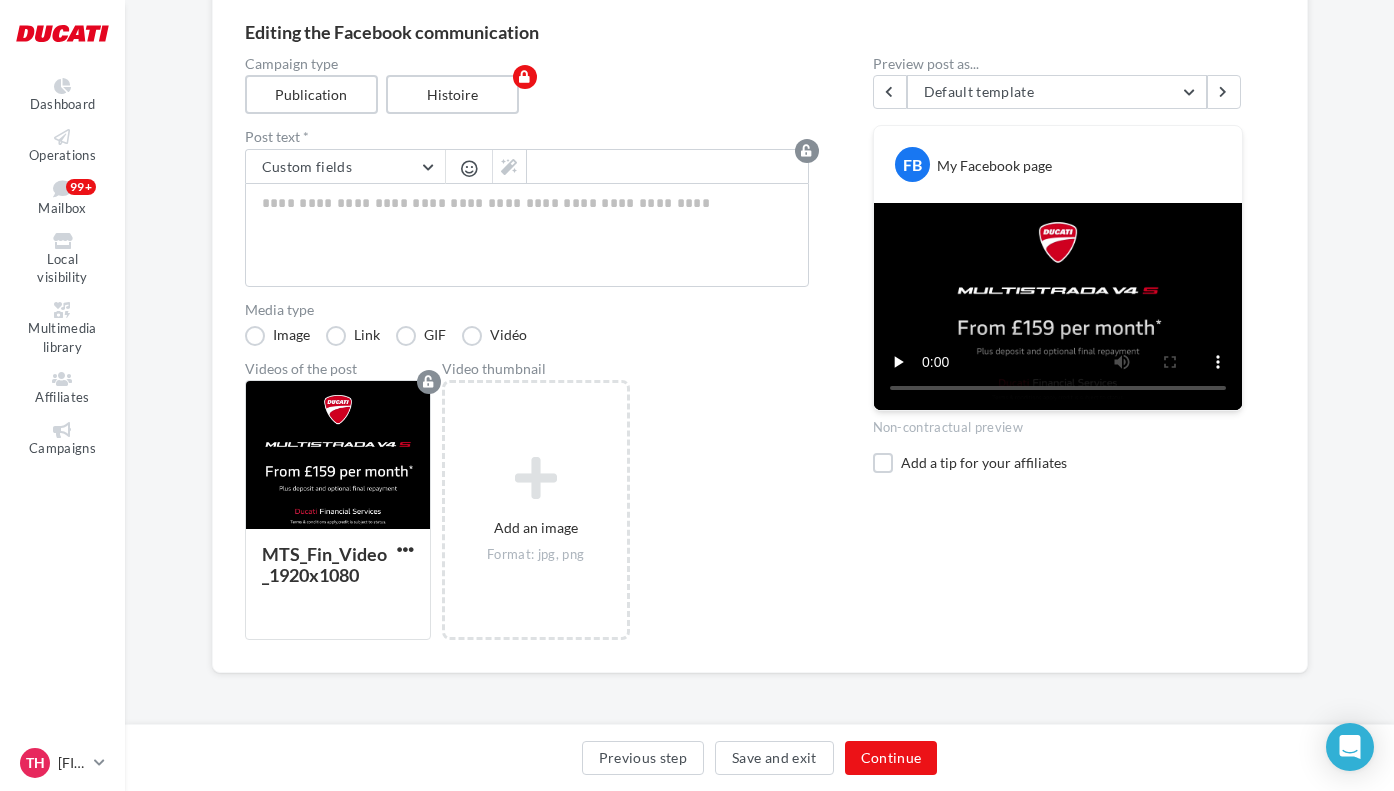 scroll, scrollTop: 178, scrollLeft: 0, axis: vertical 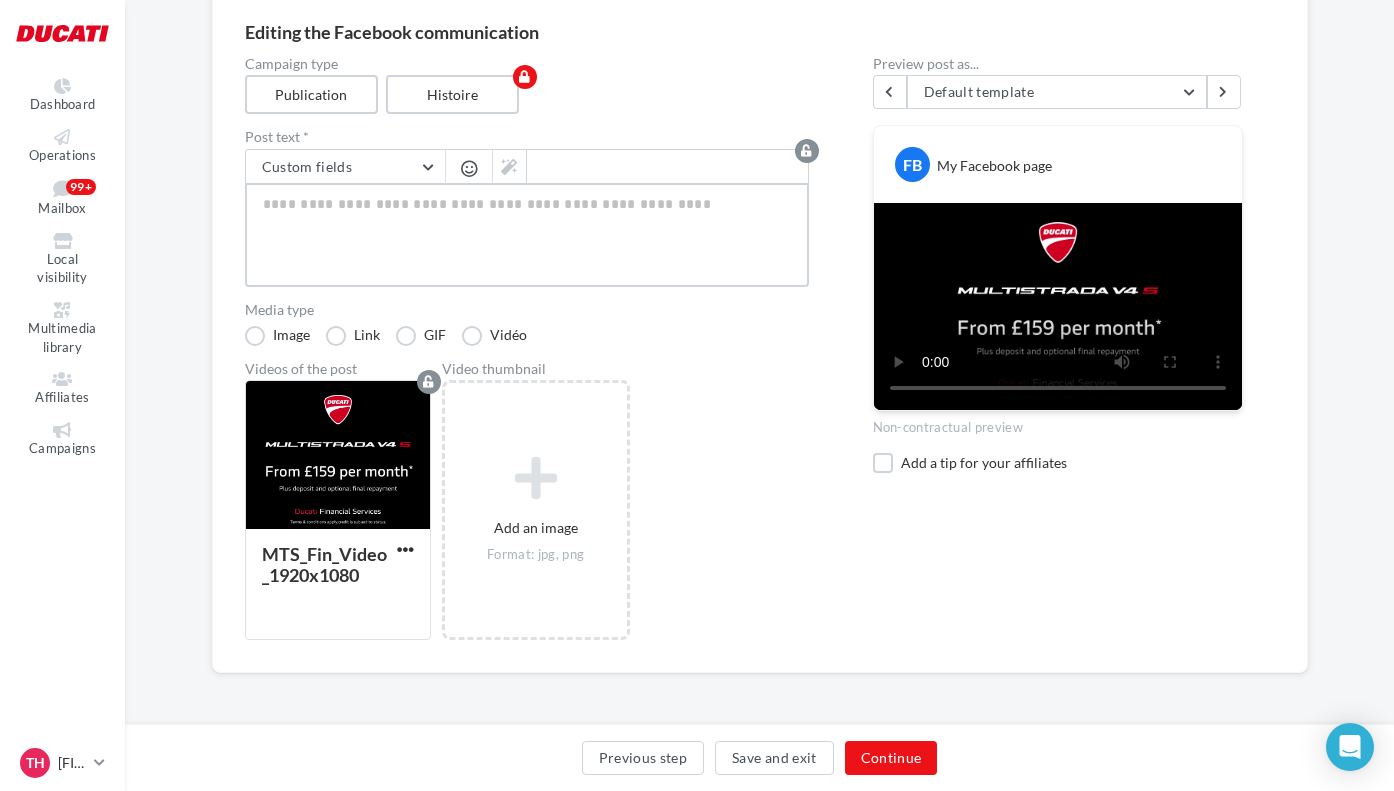 click at bounding box center (527, 235) 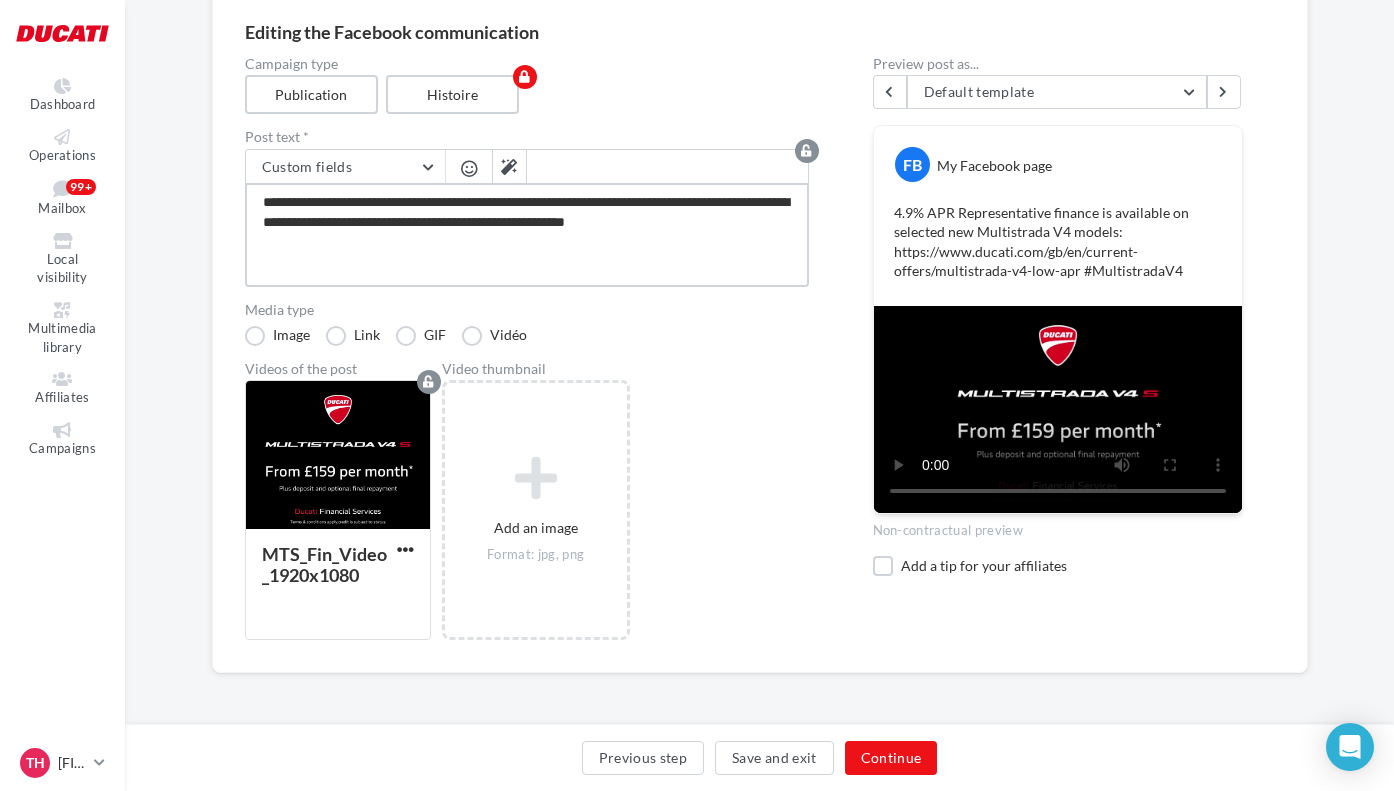 click on "**********" at bounding box center (527, 235) 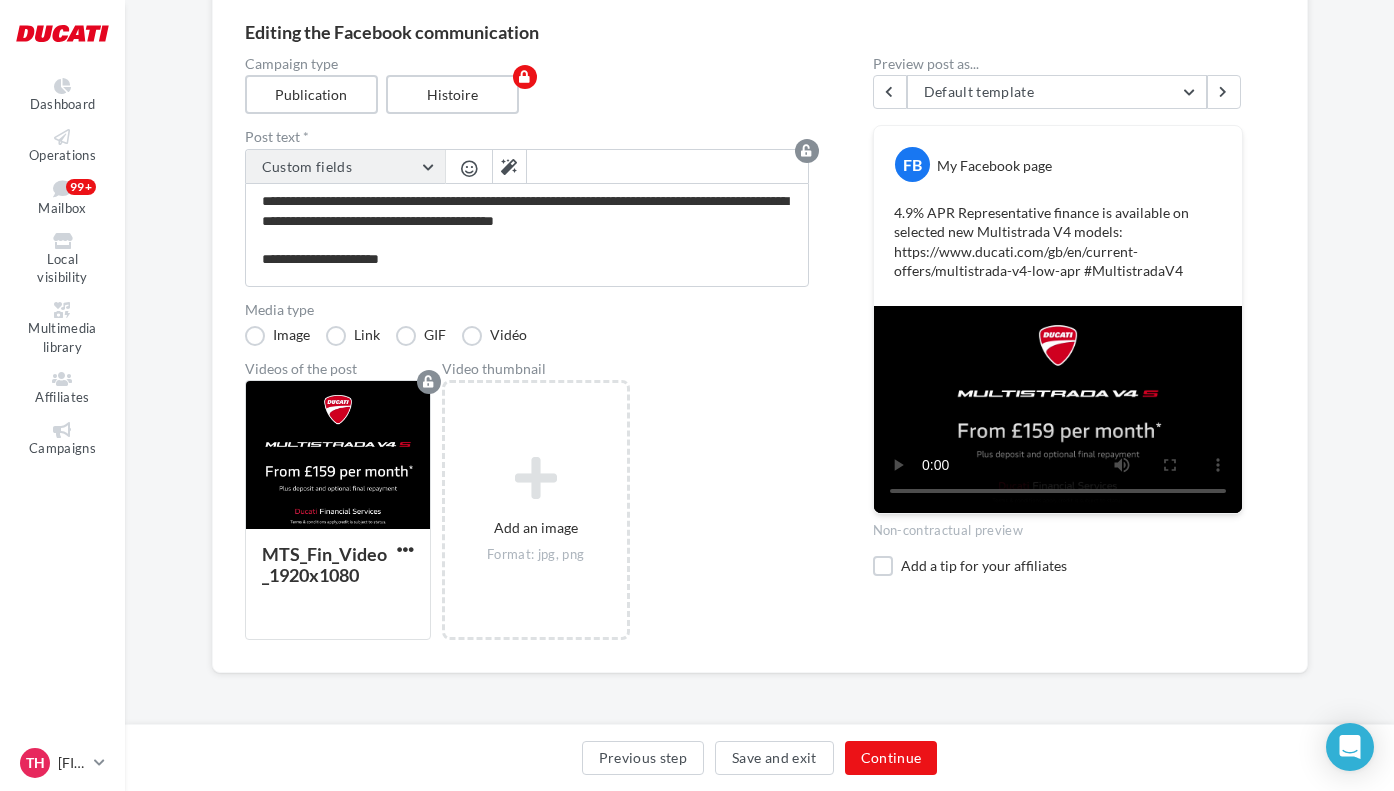 click on "Custom fields" at bounding box center (345, 167) 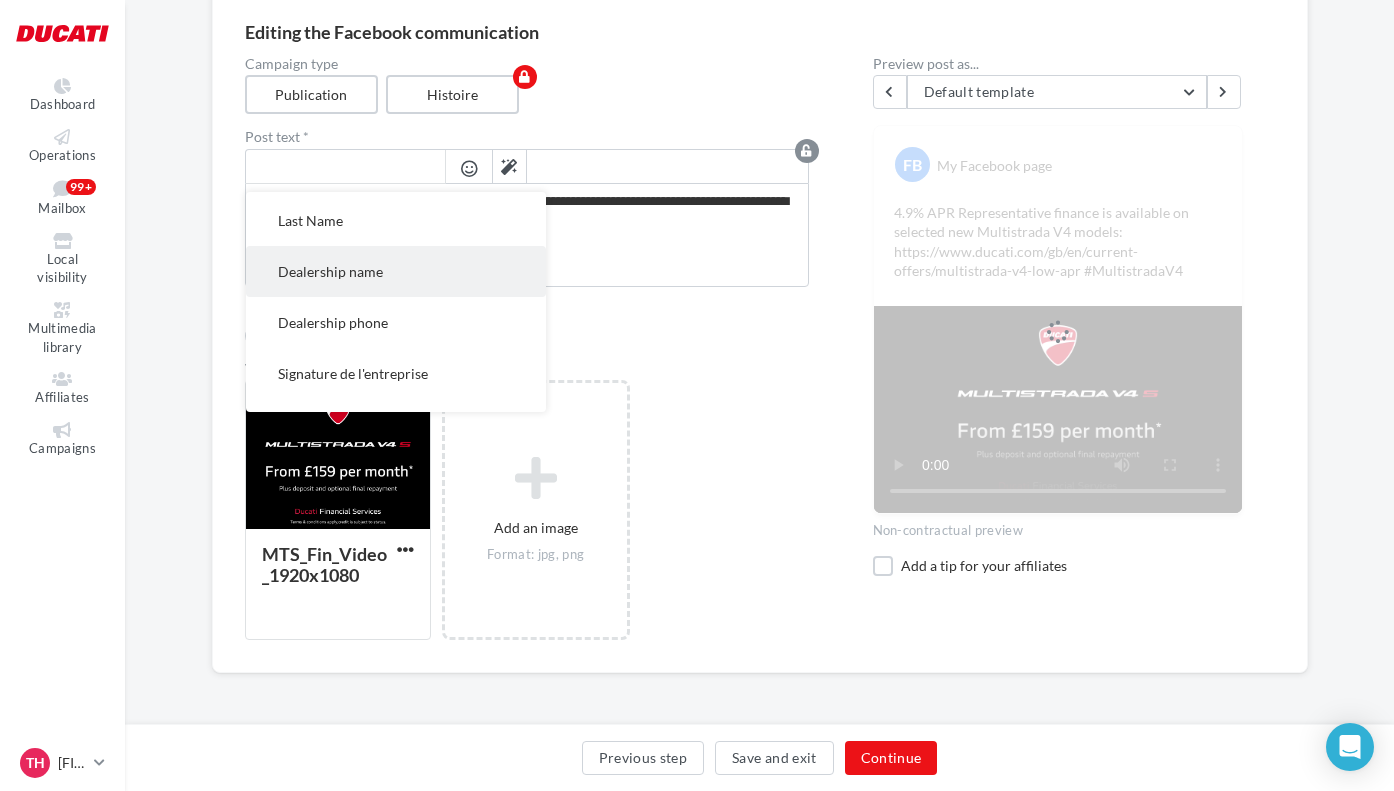 click on "Dealership name" at bounding box center (396, 271) 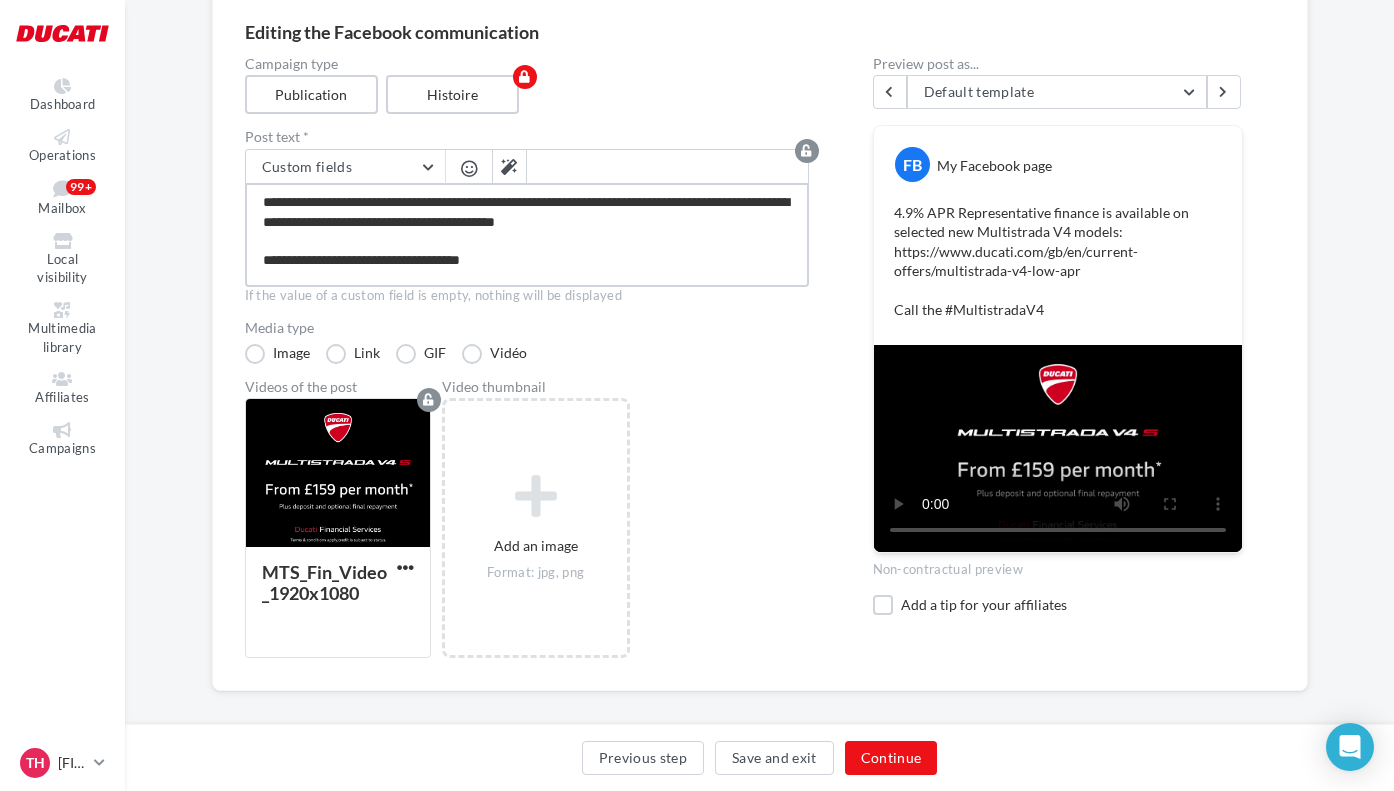 click on "**********" at bounding box center [527, 235] 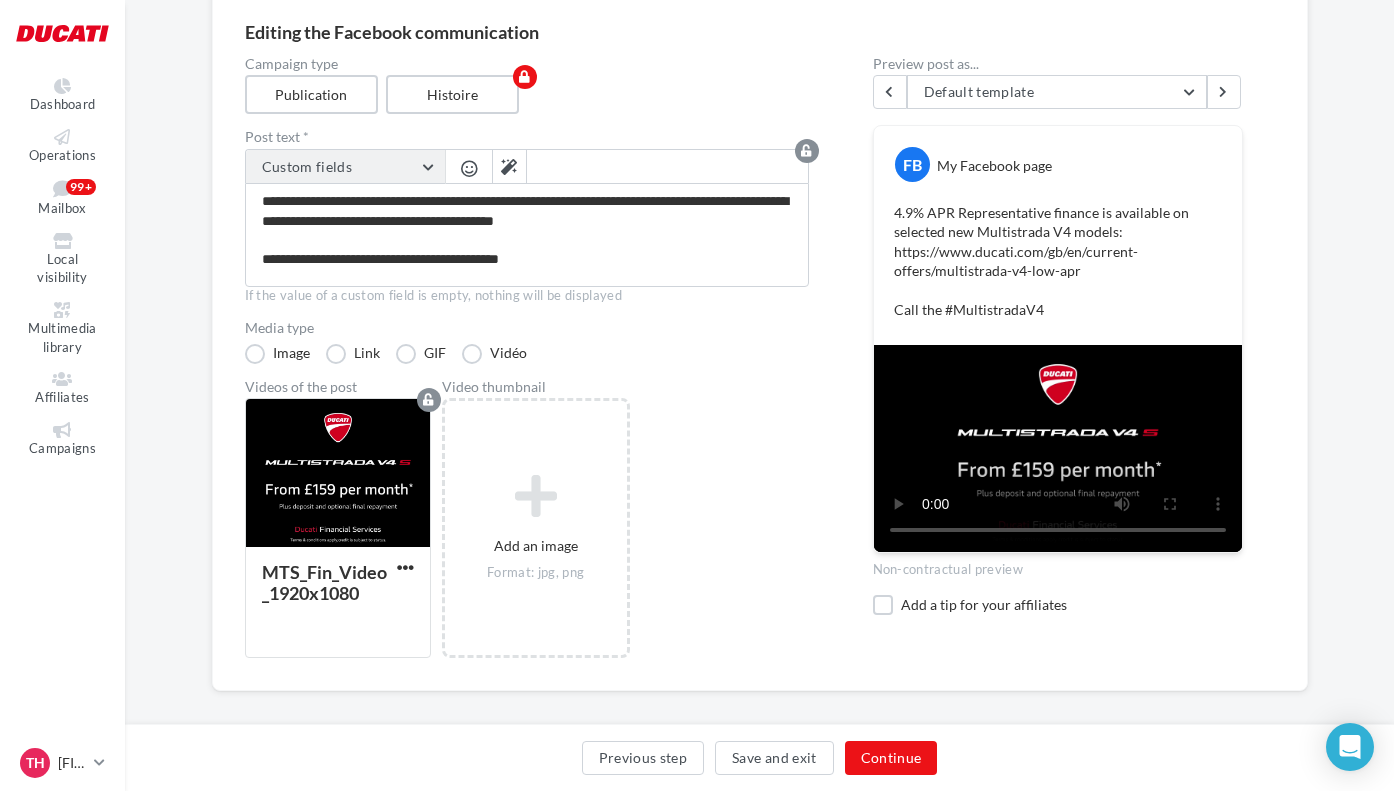 click on "Custom fields" at bounding box center [345, 167] 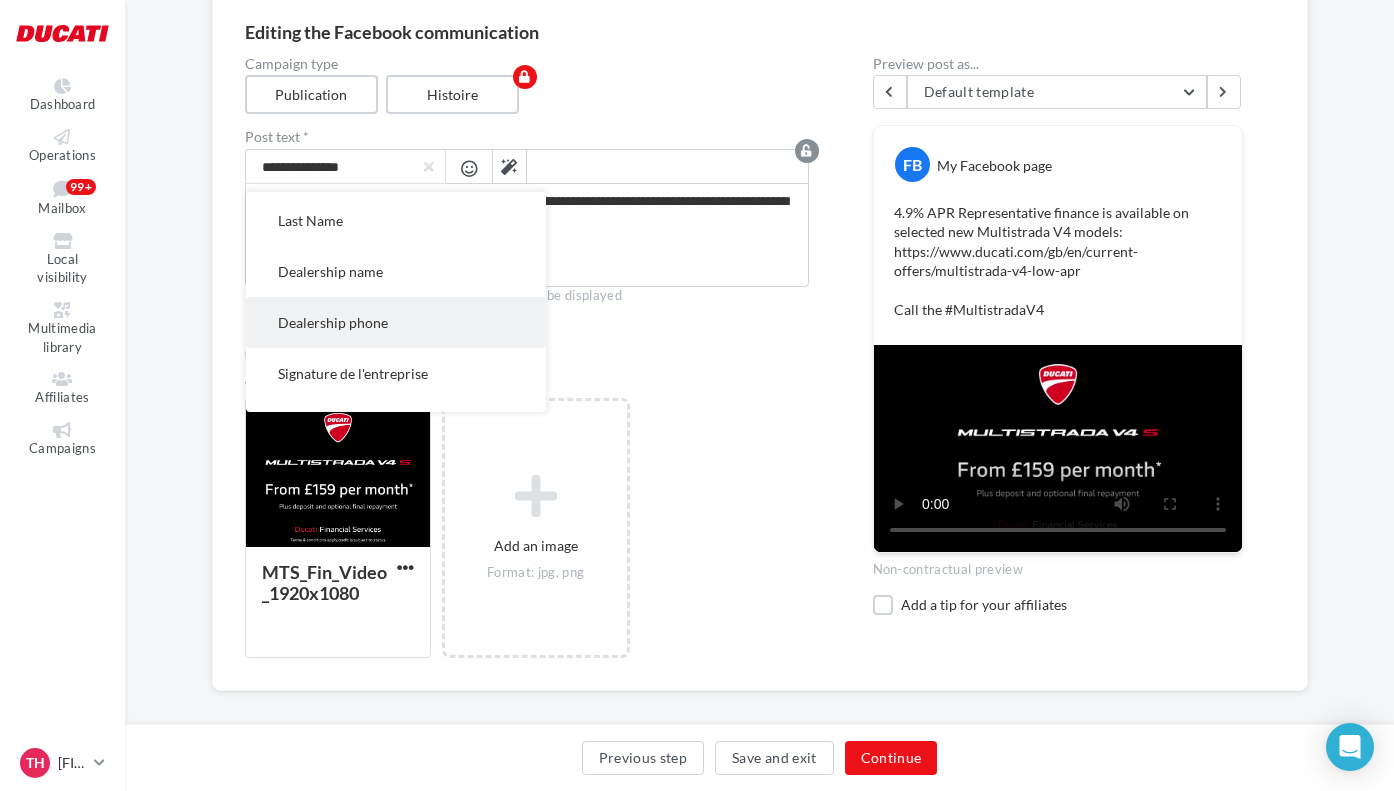click on "Dealership phone" at bounding box center [396, 322] 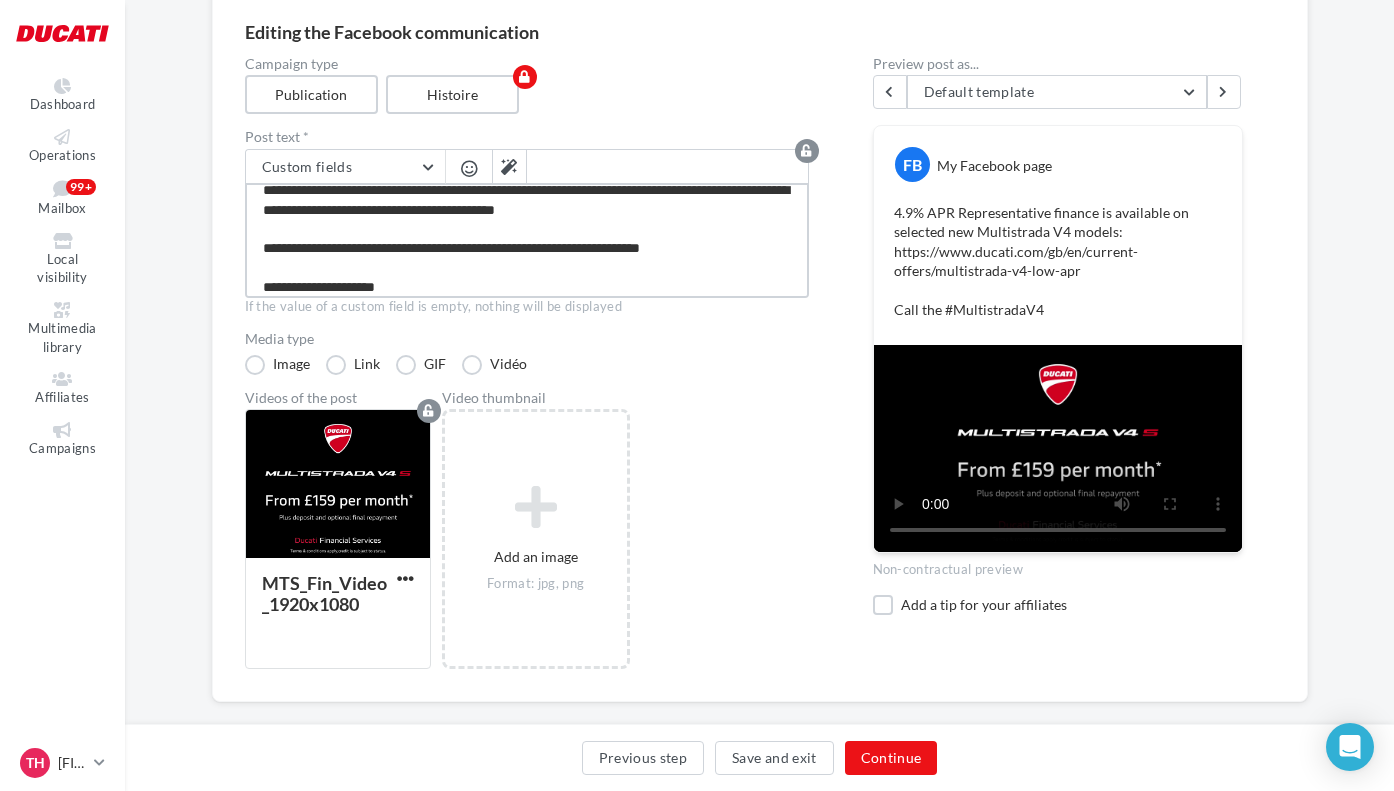 scroll, scrollTop: 0, scrollLeft: 0, axis: both 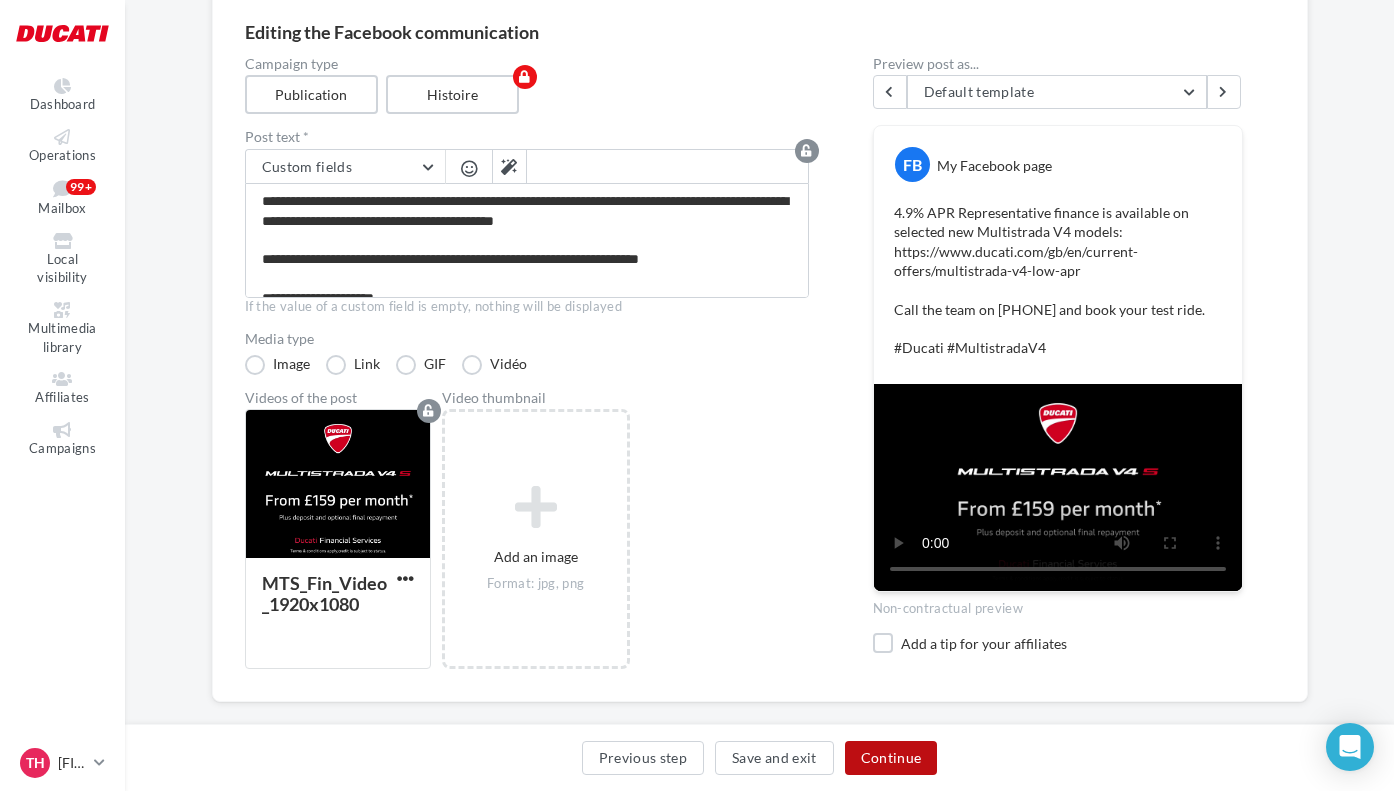 click on "Continue" at bounding box center [891, 758] 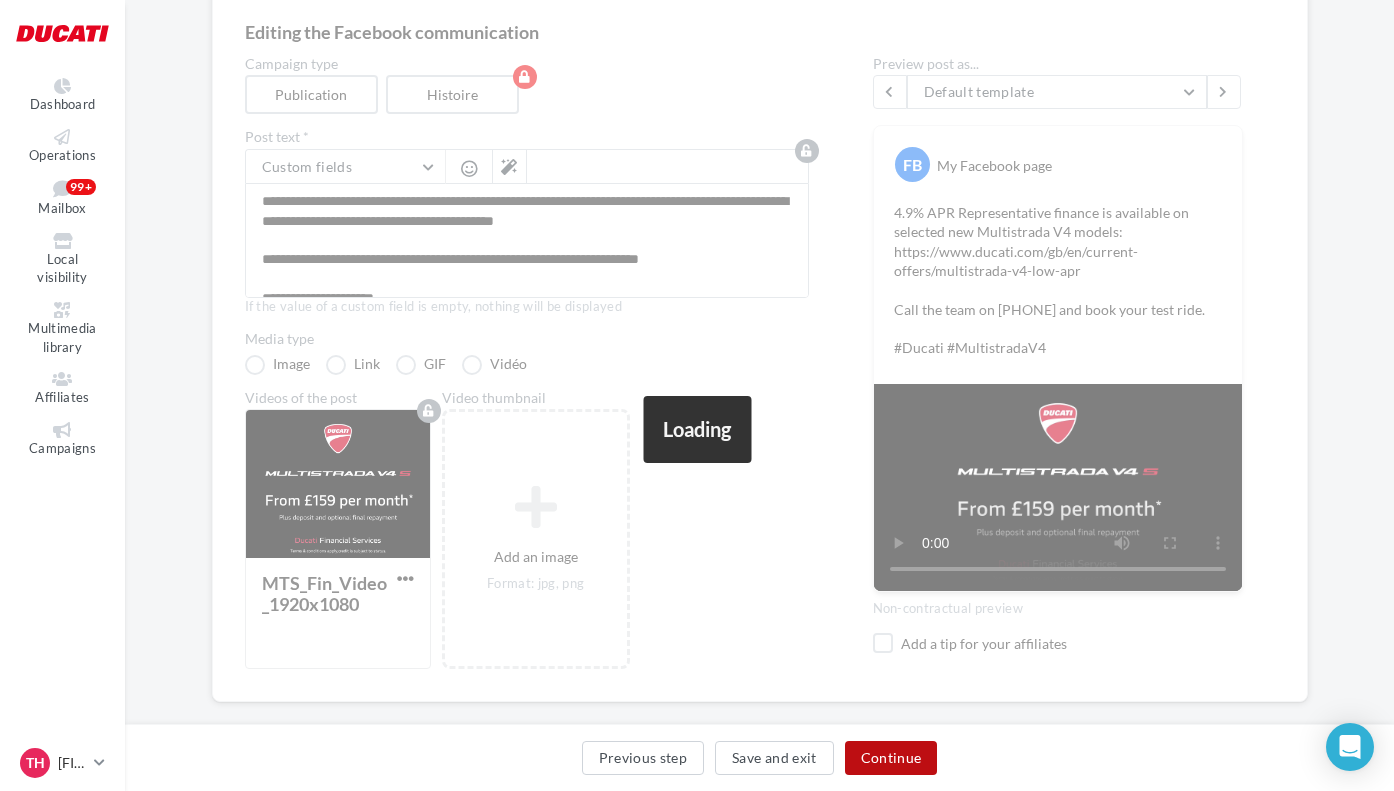 scroll, scrollTop: 57, scrollLeft: 0, axis: vertical 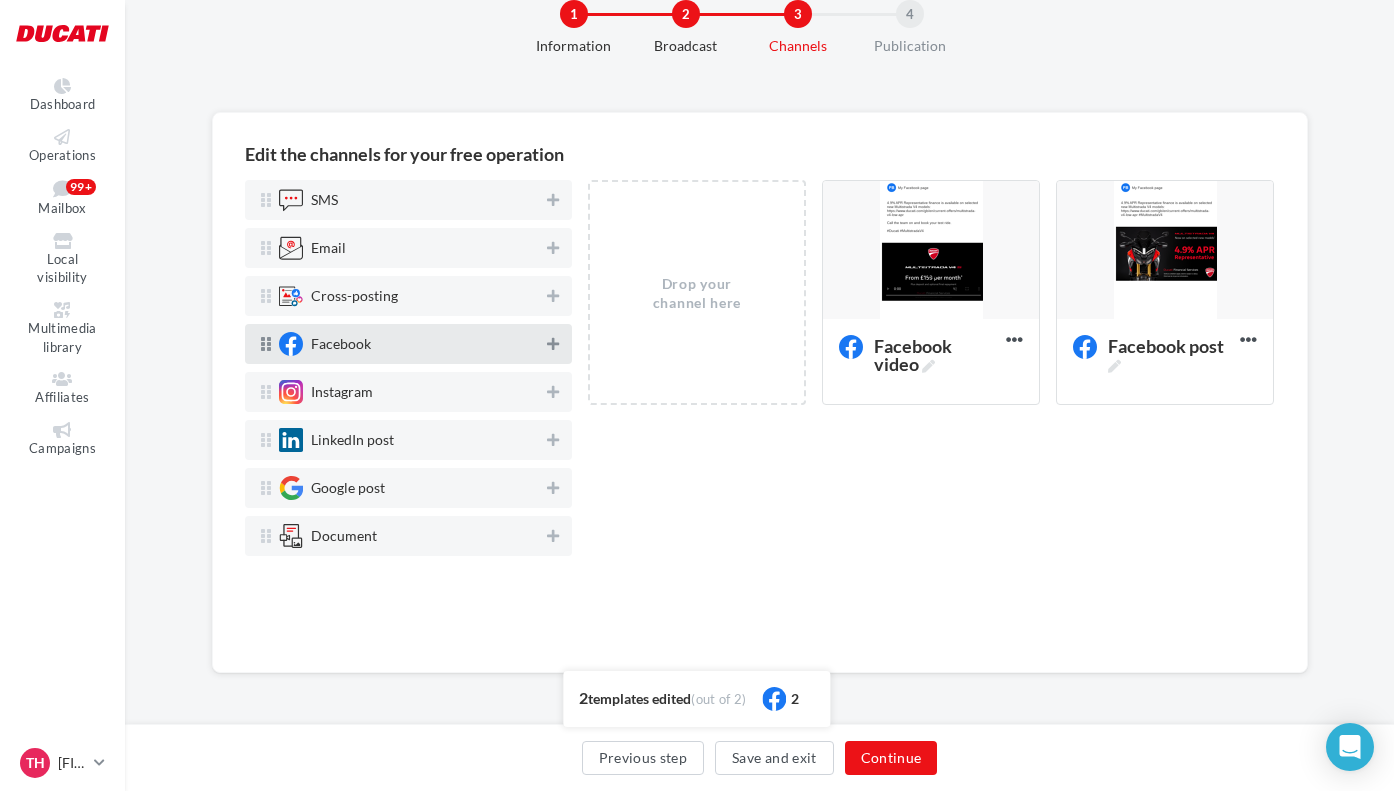 click at bounding box center (553, 344) 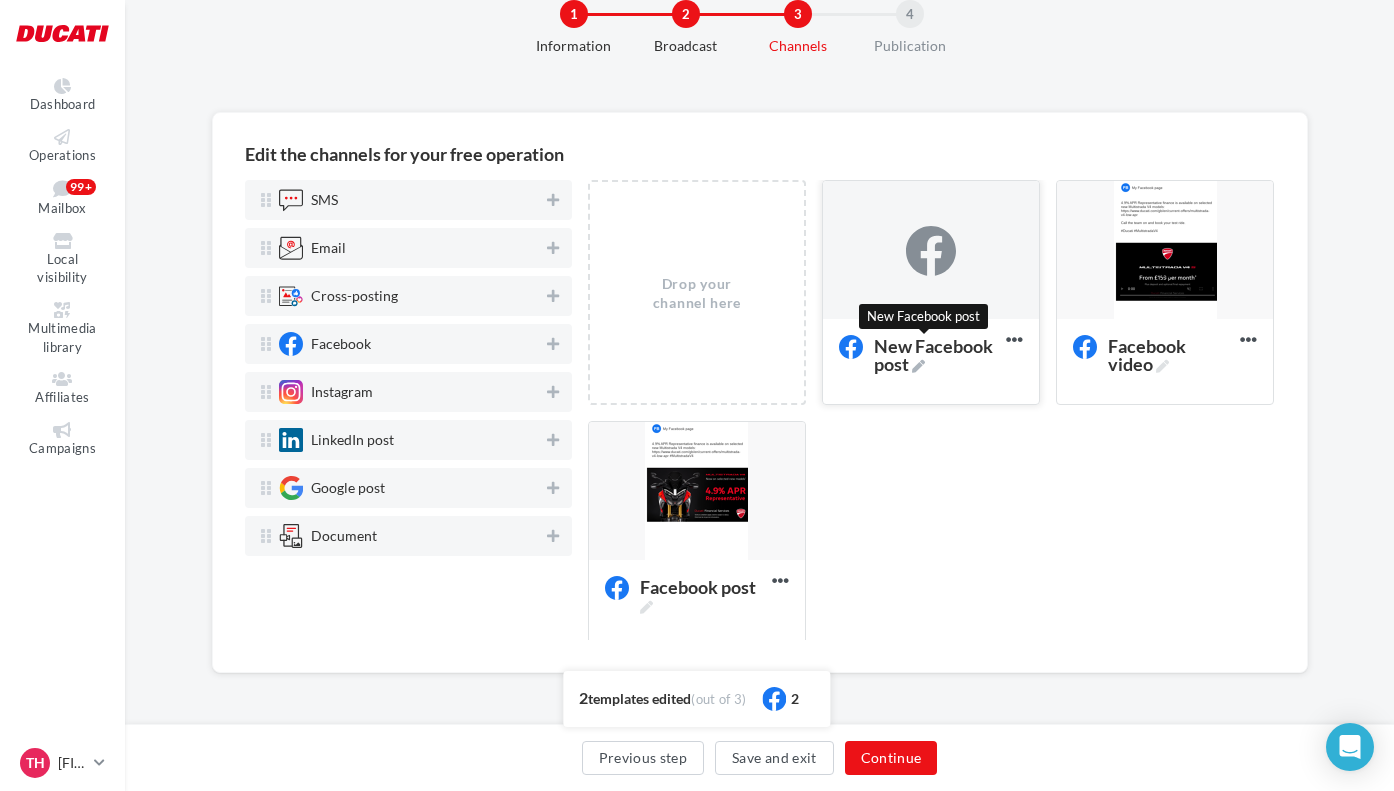 click at bounding box center (918, 366) 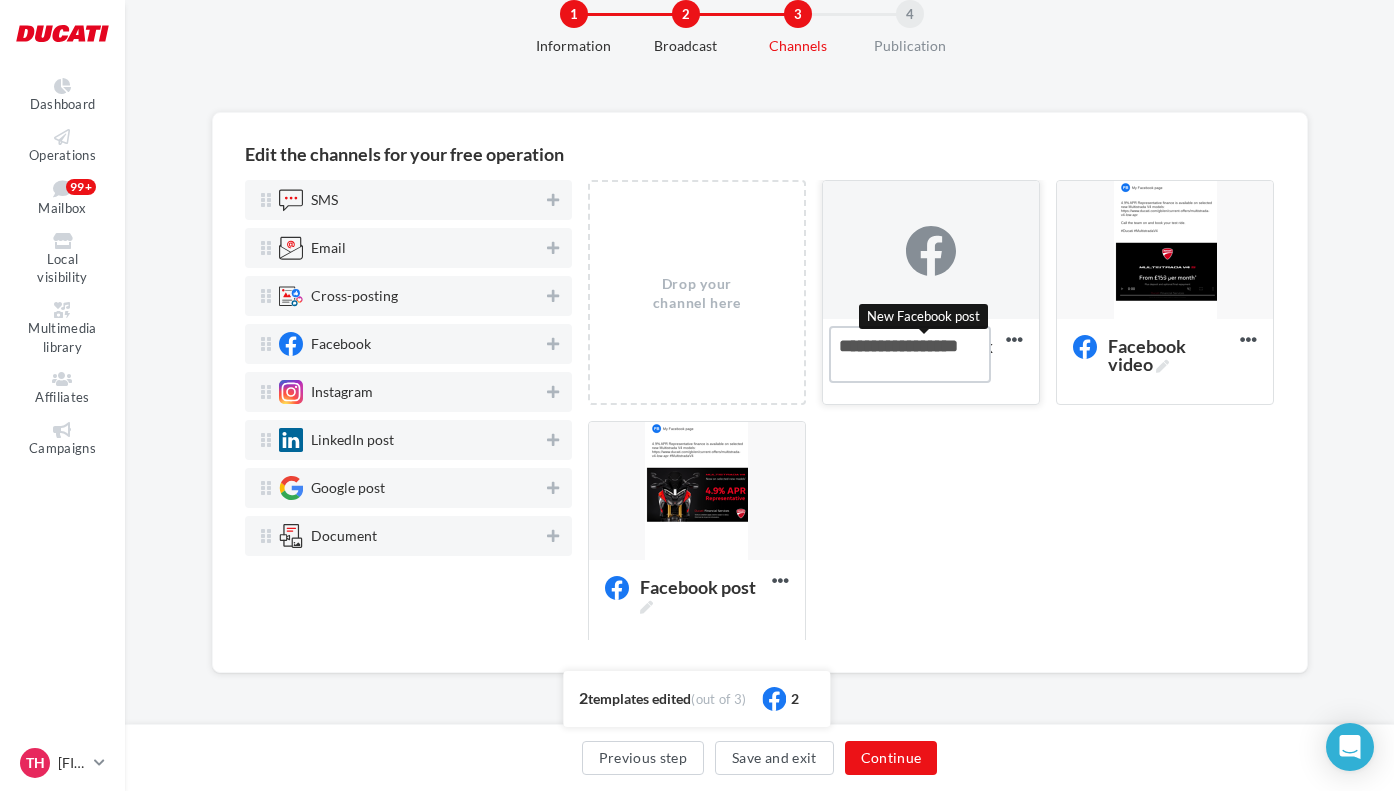 click on "New Facebook post
New Facebook post" at bounding box center (910, 354) 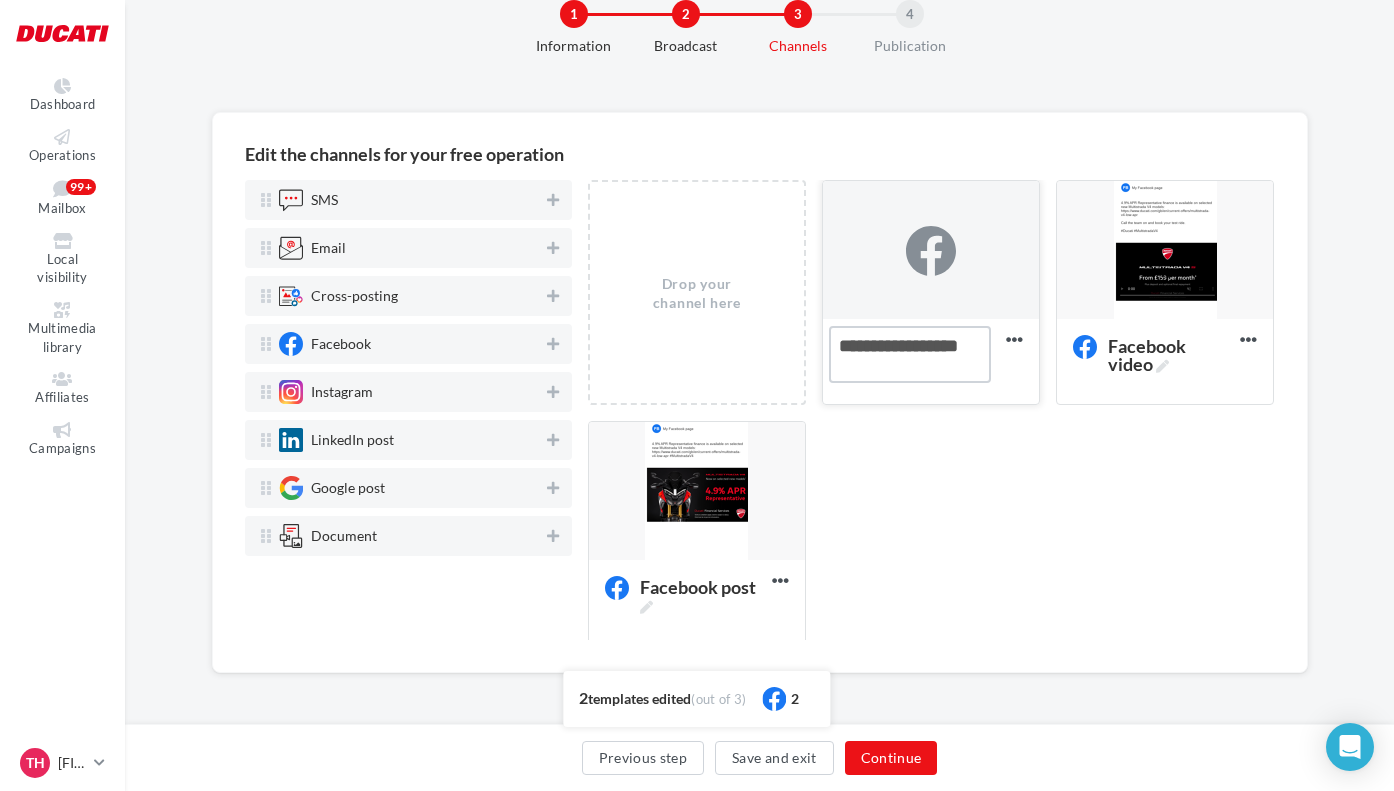 drag, startPoint x: 881, startPoint y: 341, endPoint x: 747, endPoint y: 330, distance: 134.45073 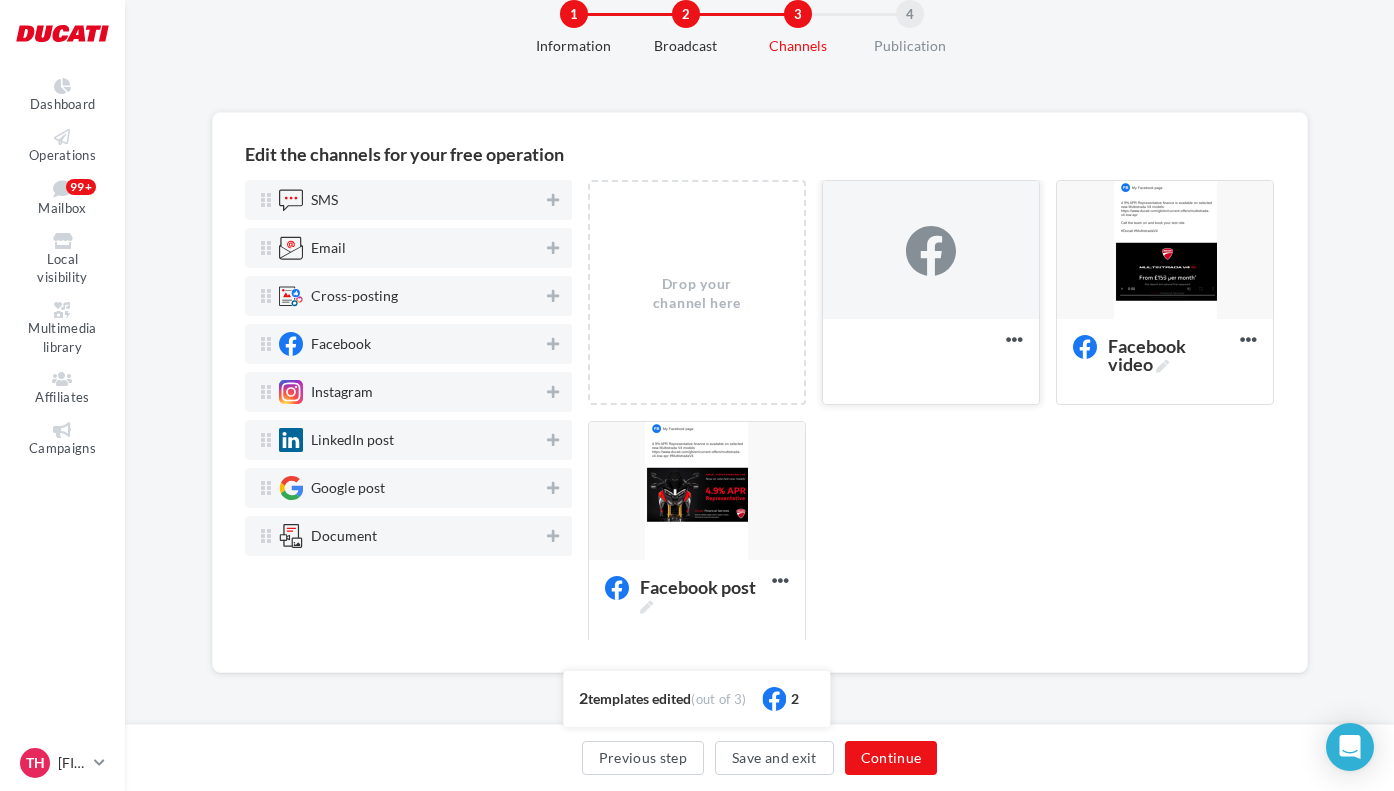 click at bounding box center (931, 251) 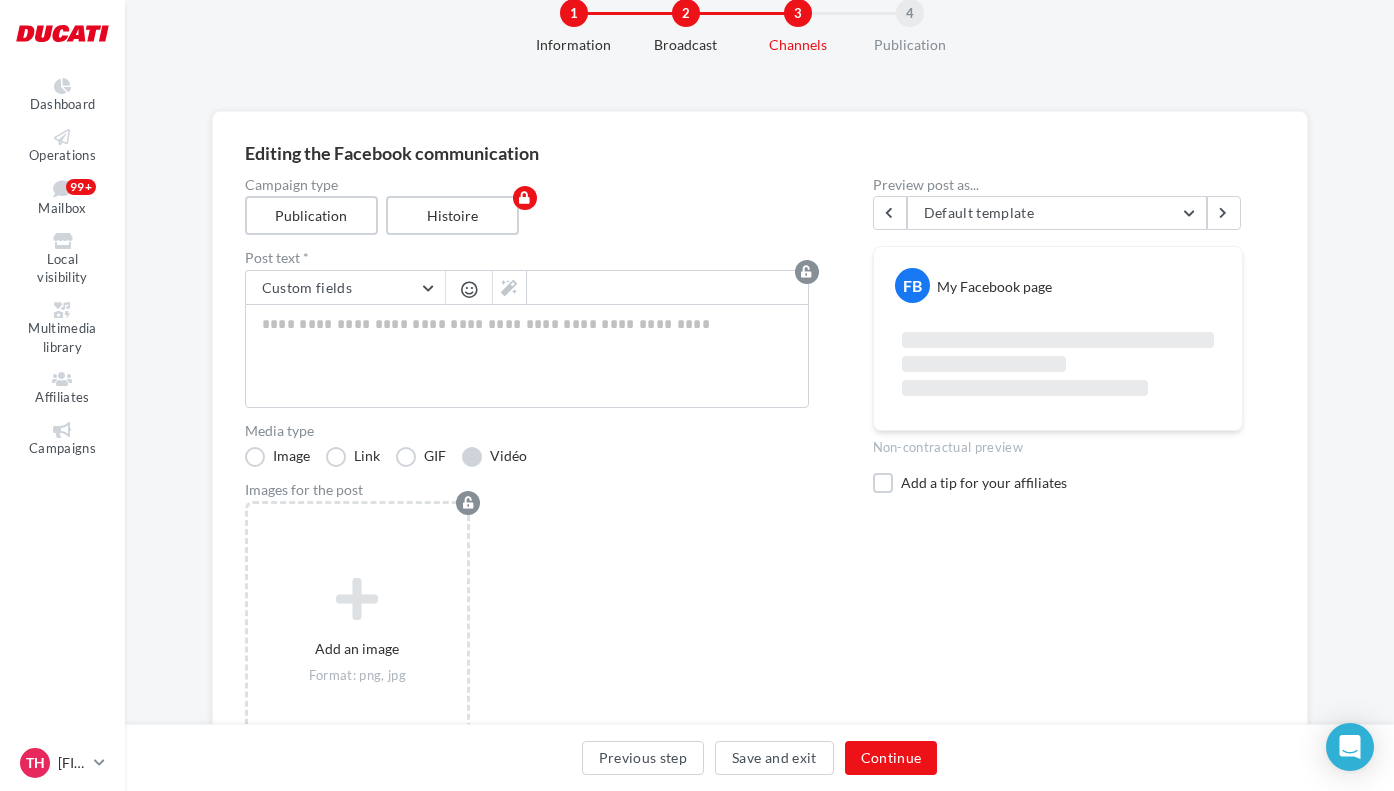 click on "Vidéo" at bounding box center [494, 457] 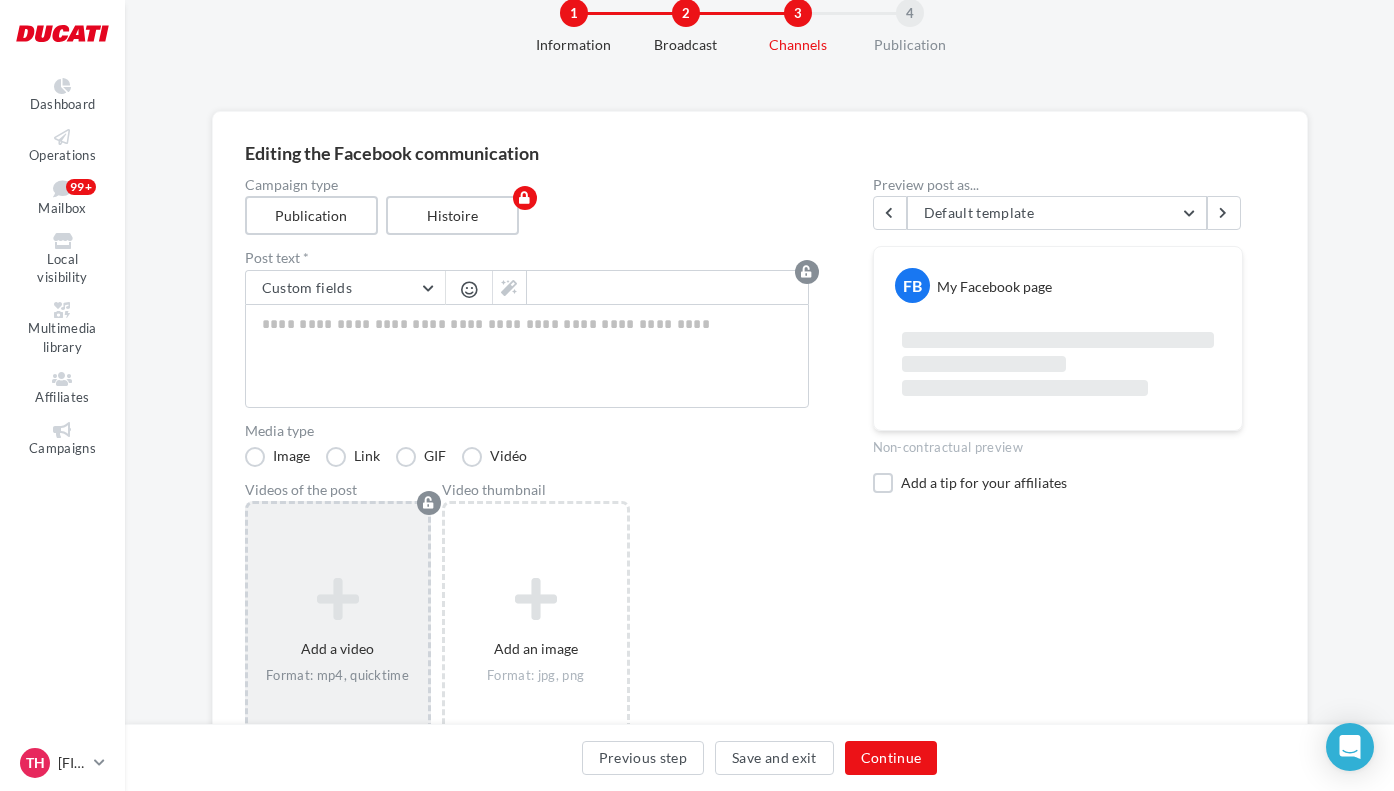 click at bounding box center (338, 600) 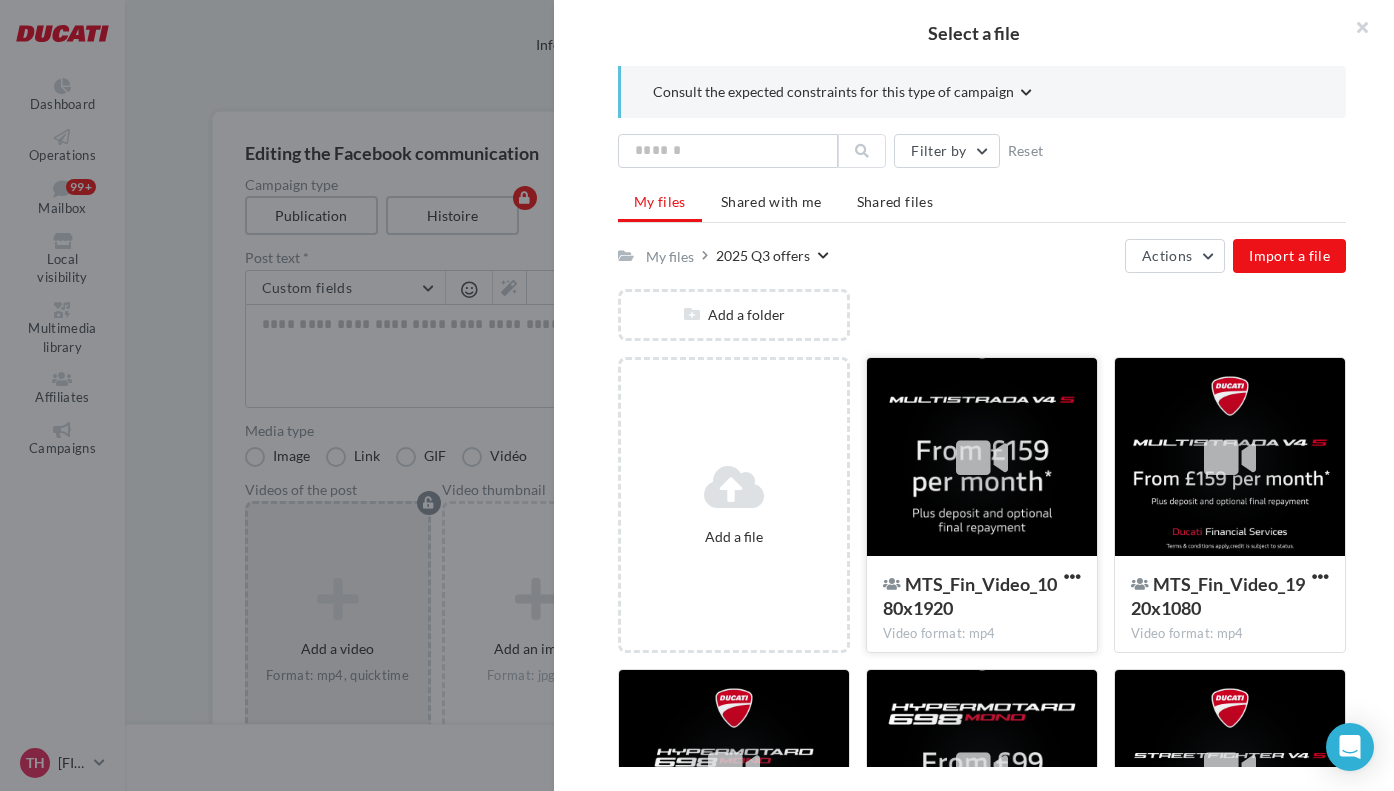 click at bounding box center (982, 458) 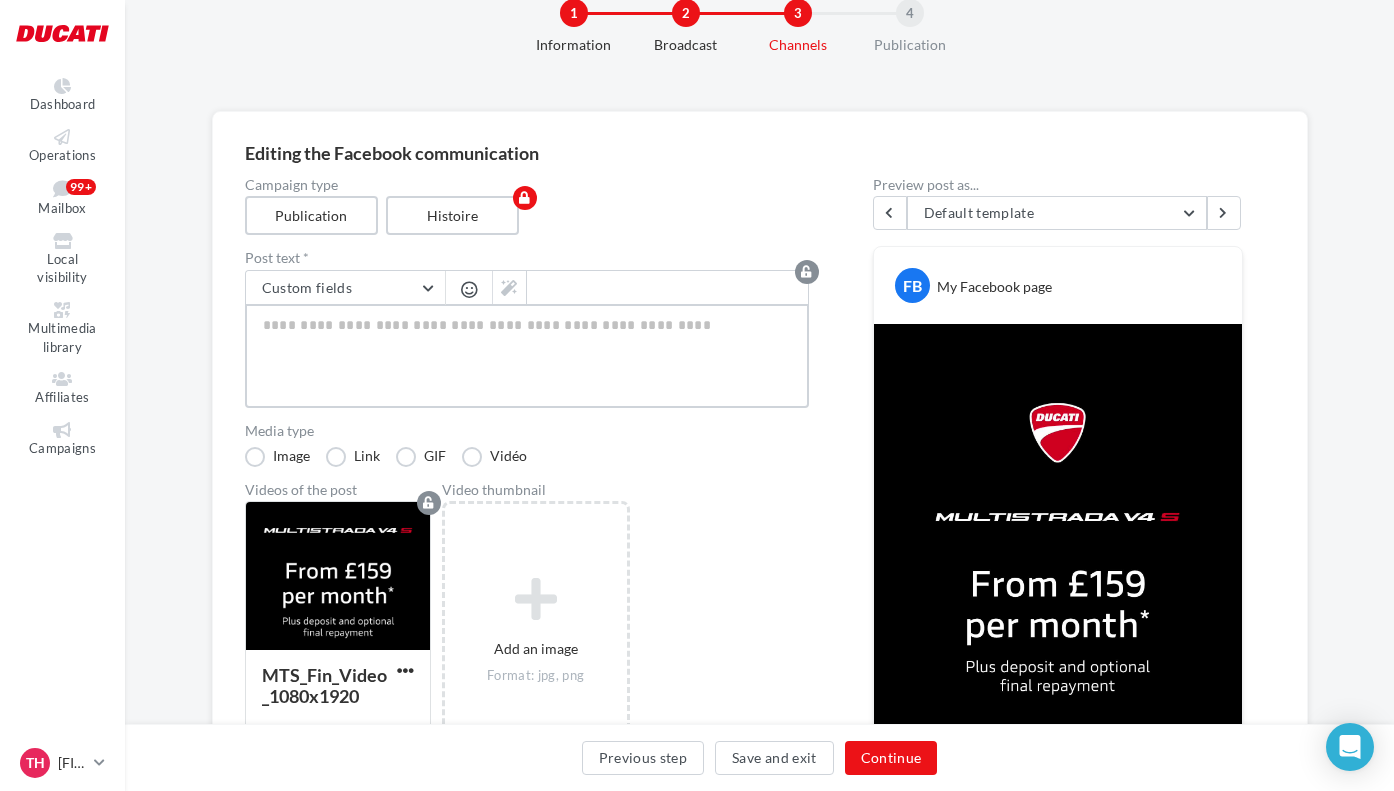 click at bounding box center [527, 356] 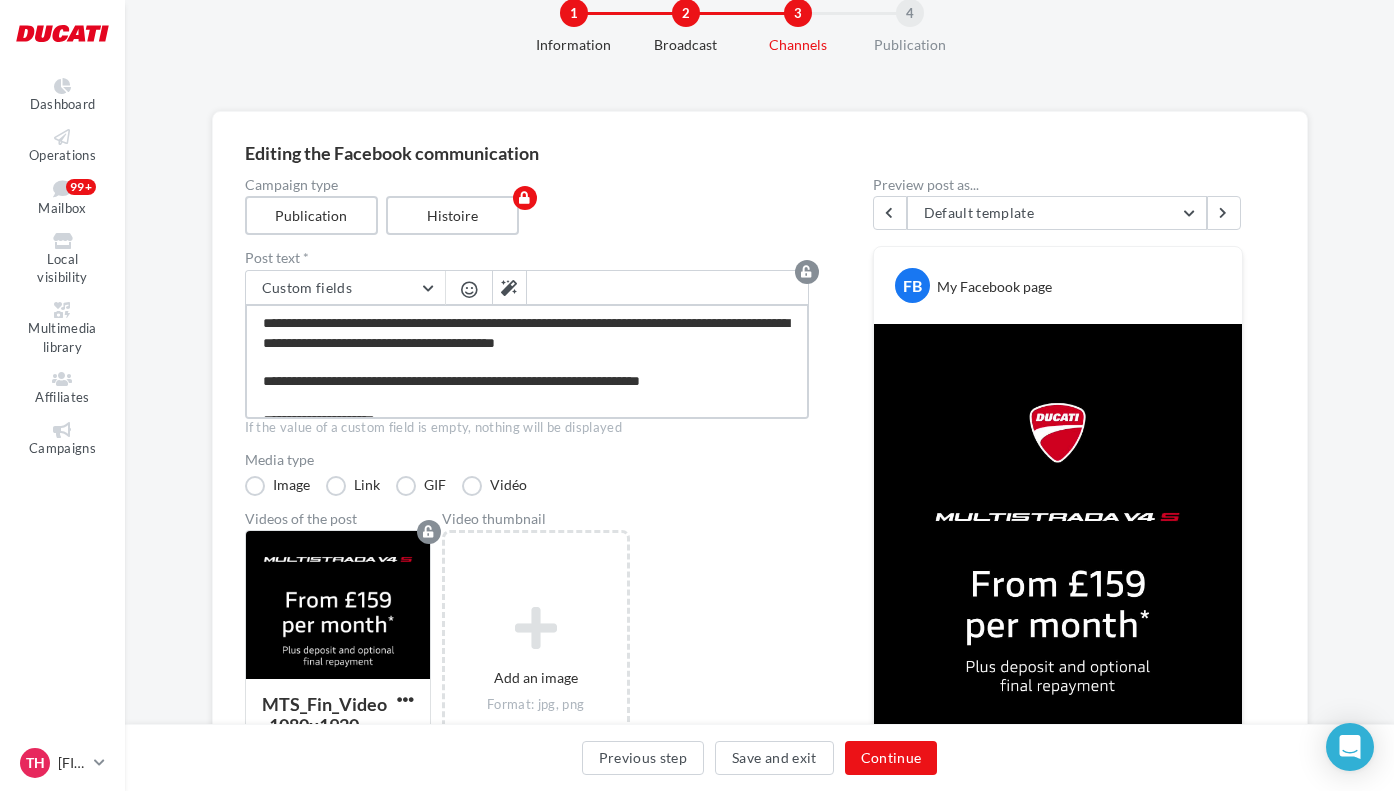 scroll, scrollTop: 12, scrollLeft: 0, axis: vertical 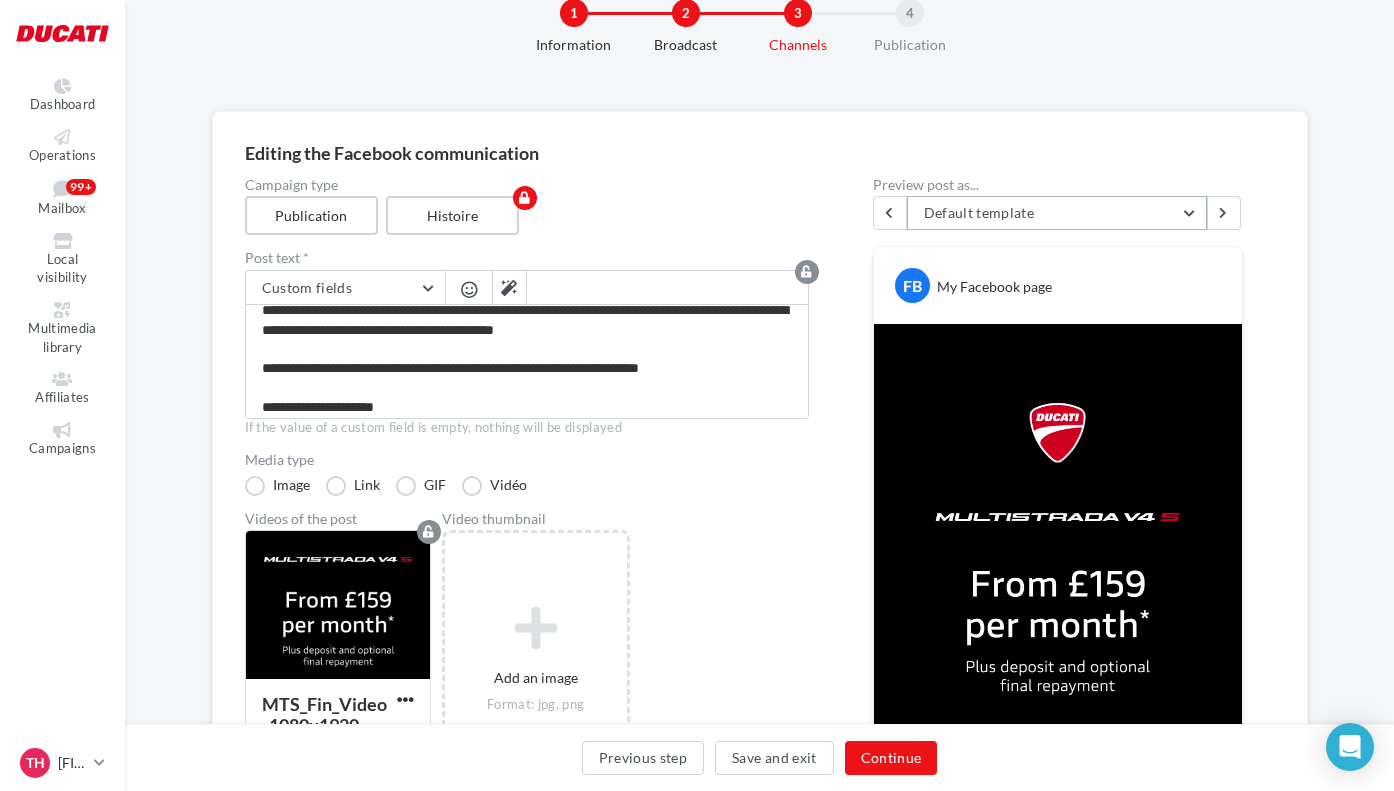 click on "Default template" at bounding box center [1057, 213] 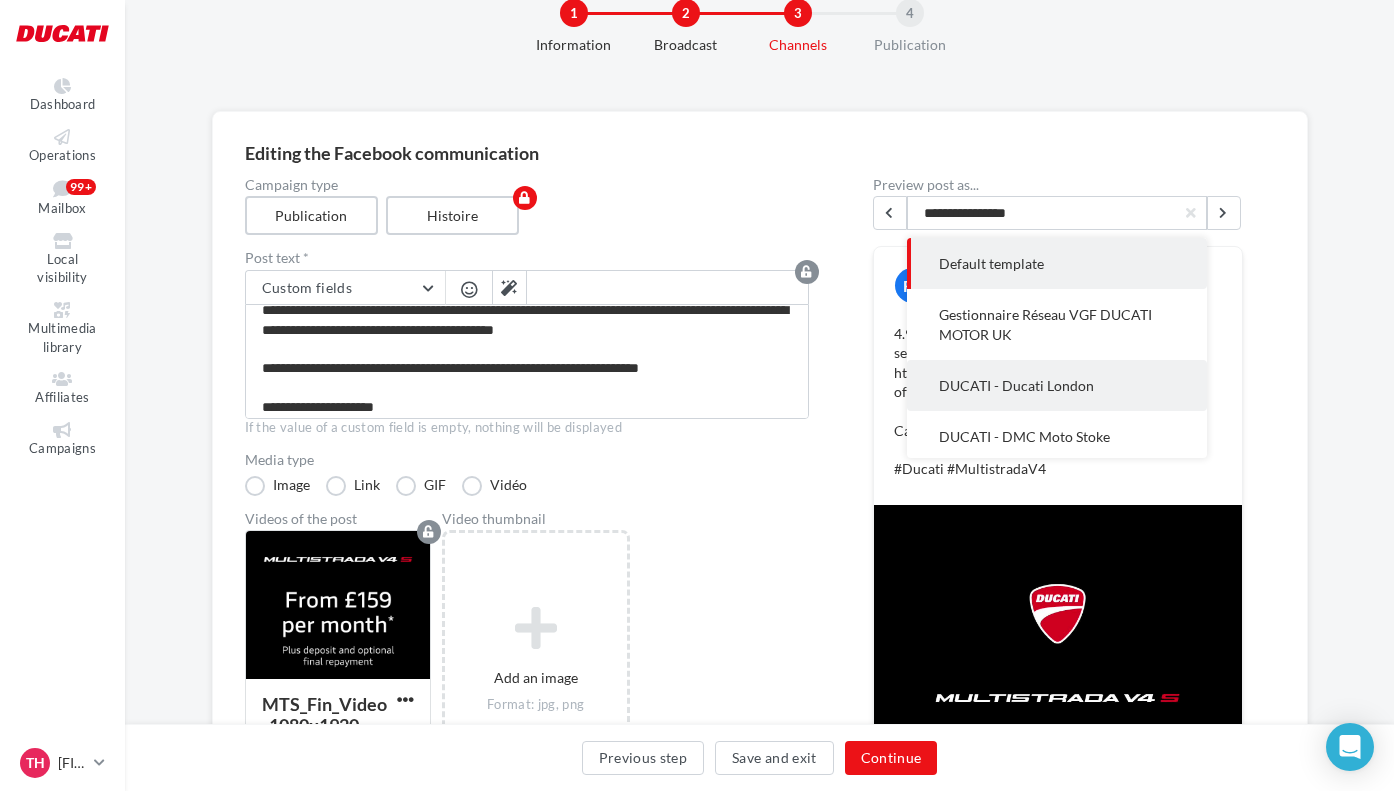 click on "DUCATI - Ducati London" at bounding box center (1016, 385) 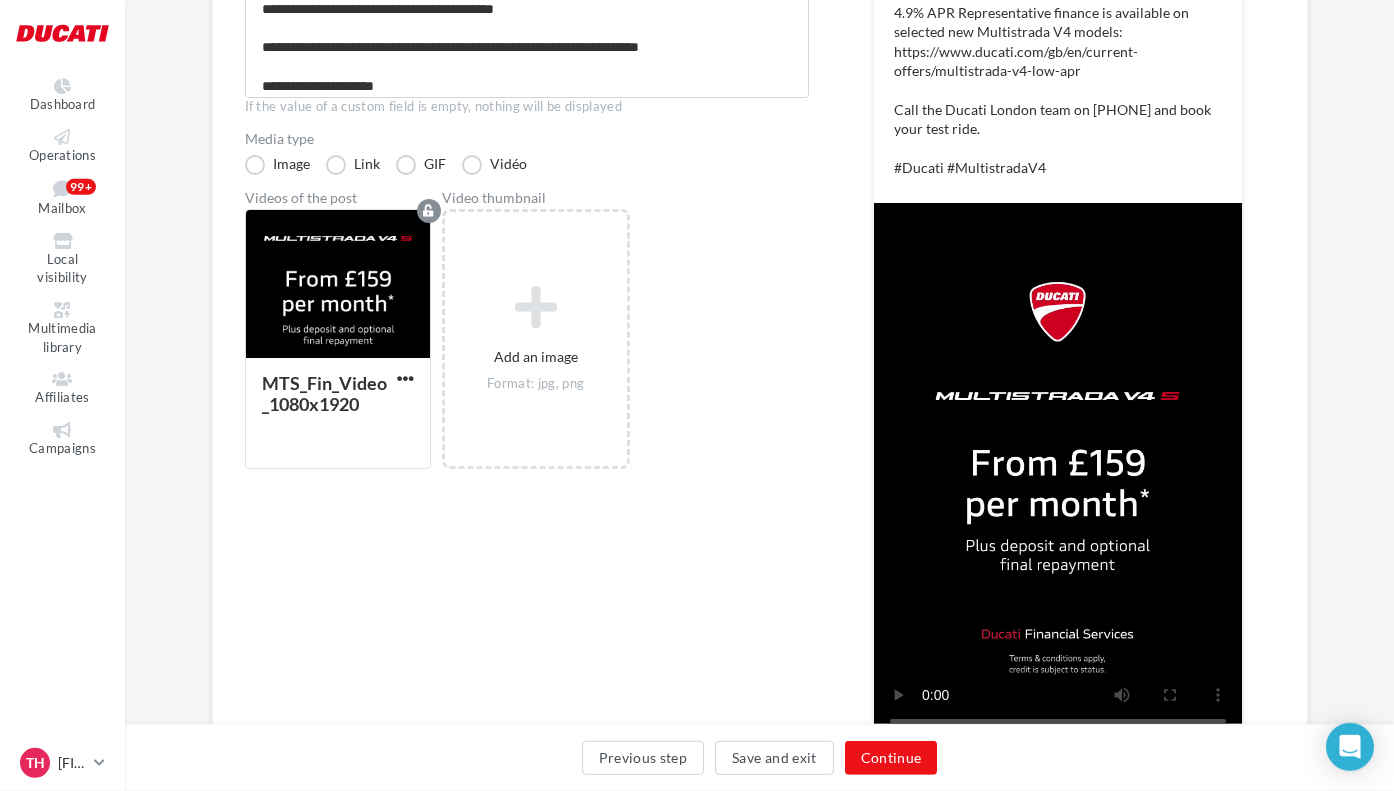 scroll, scrollTop: 557, scrollLeft: 0, axis: vertical 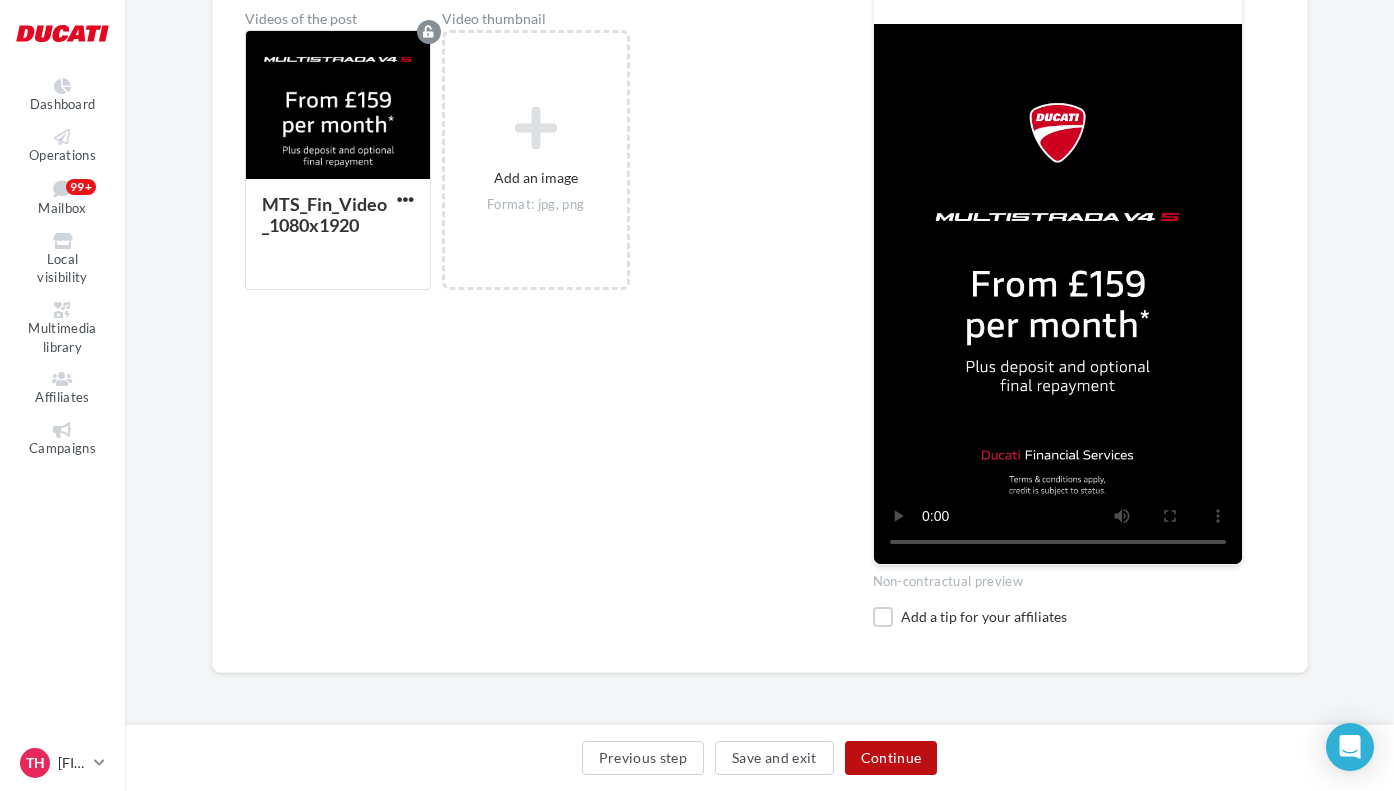 click on "Continue" at bounding box center [891, 758] 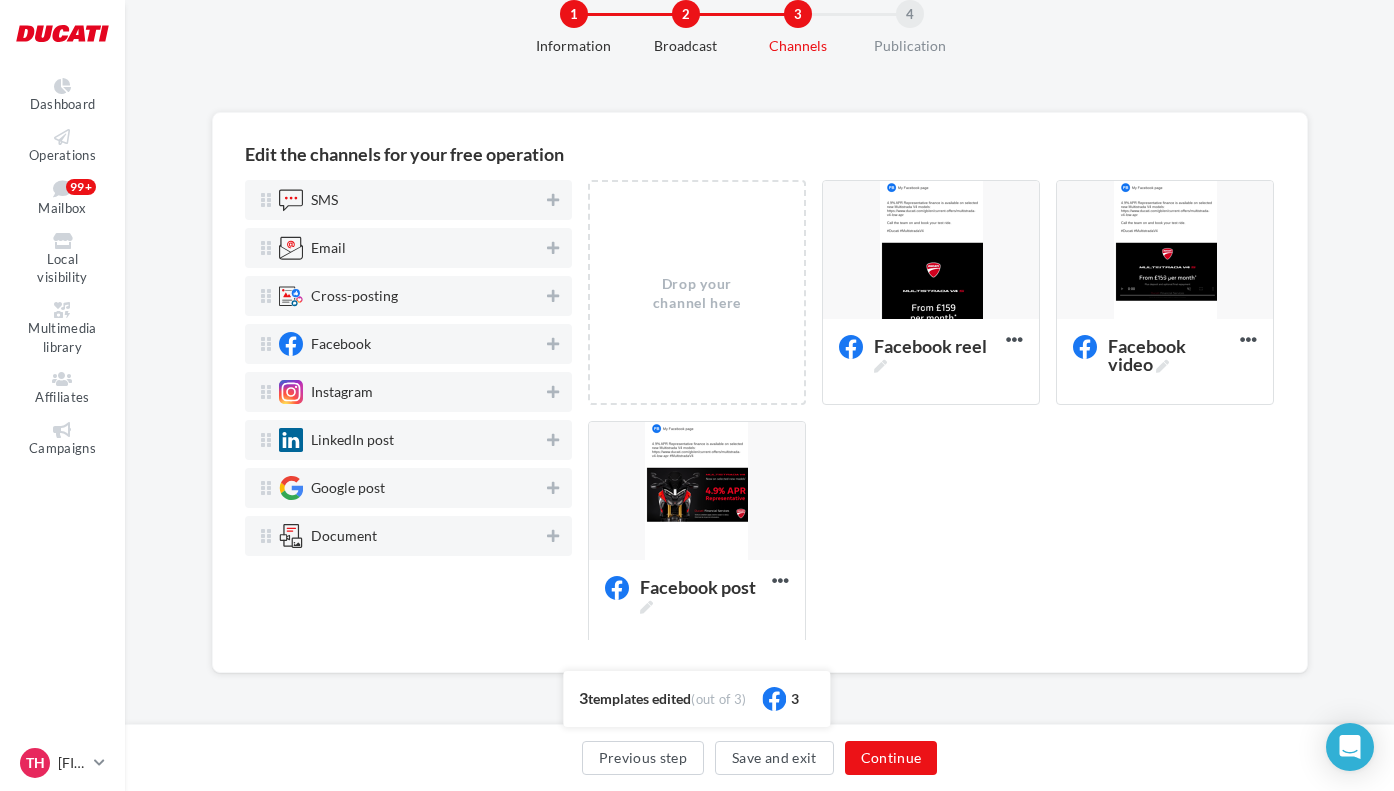 scroll, scrollTop: 57, scrollLeft: 0, axis: vertical 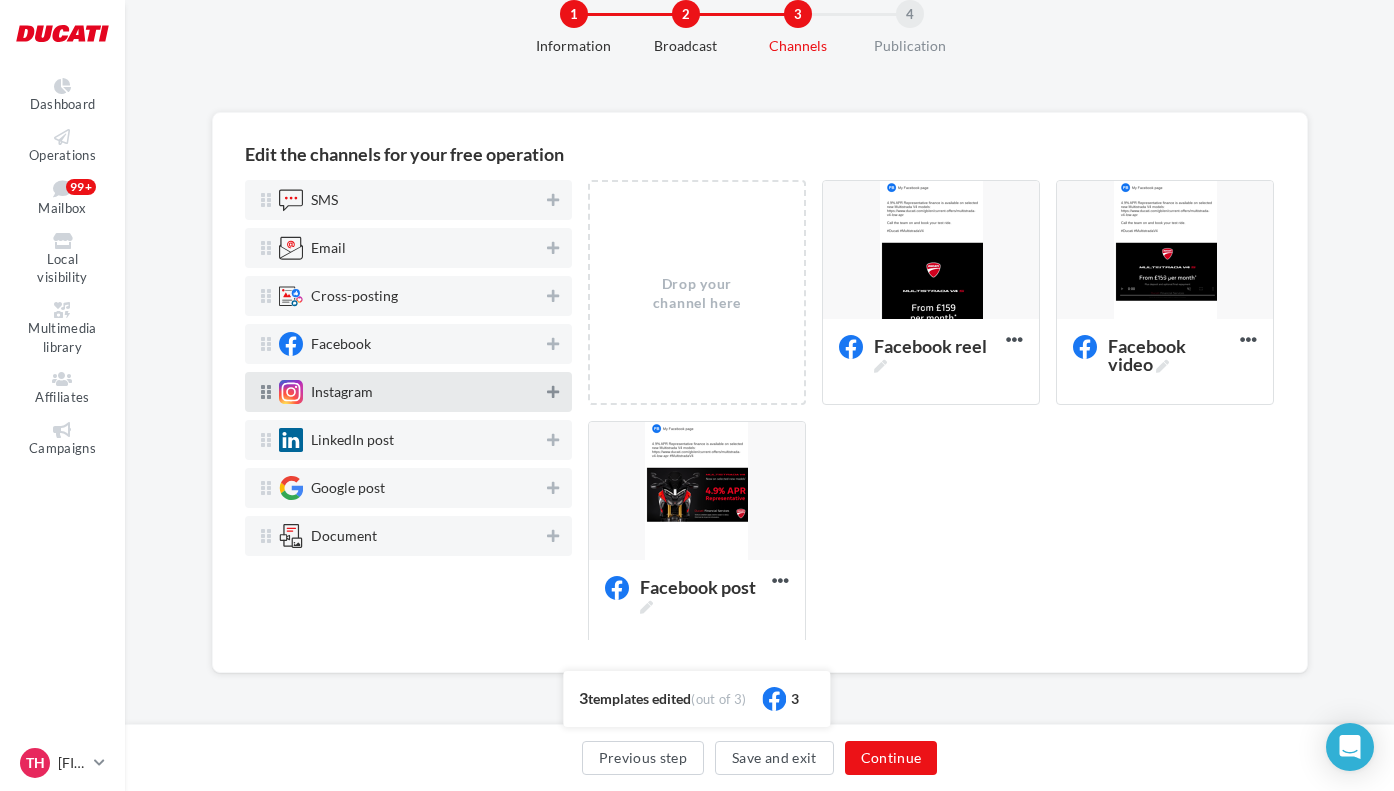 click at bounding box center [553, 392] 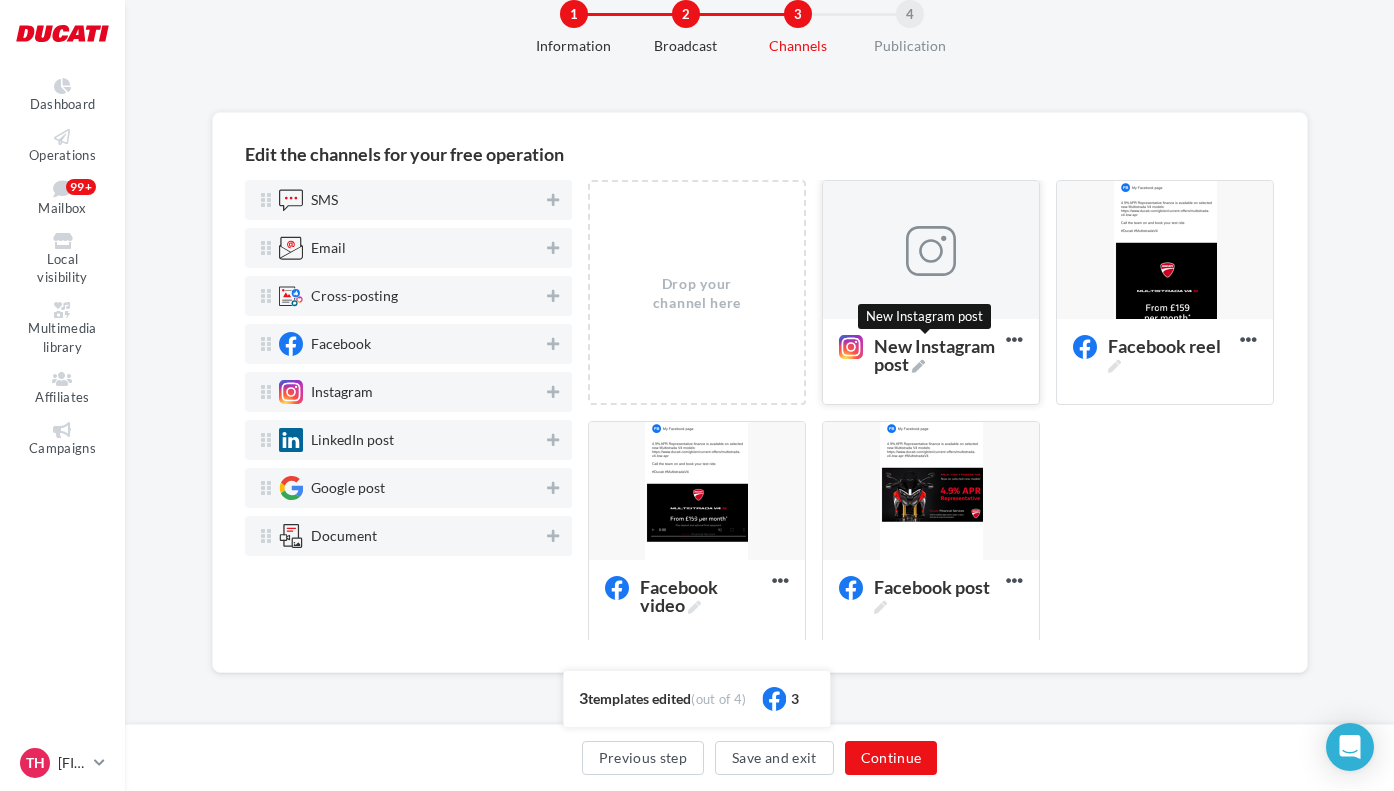 click at bounding box center (918, 366) 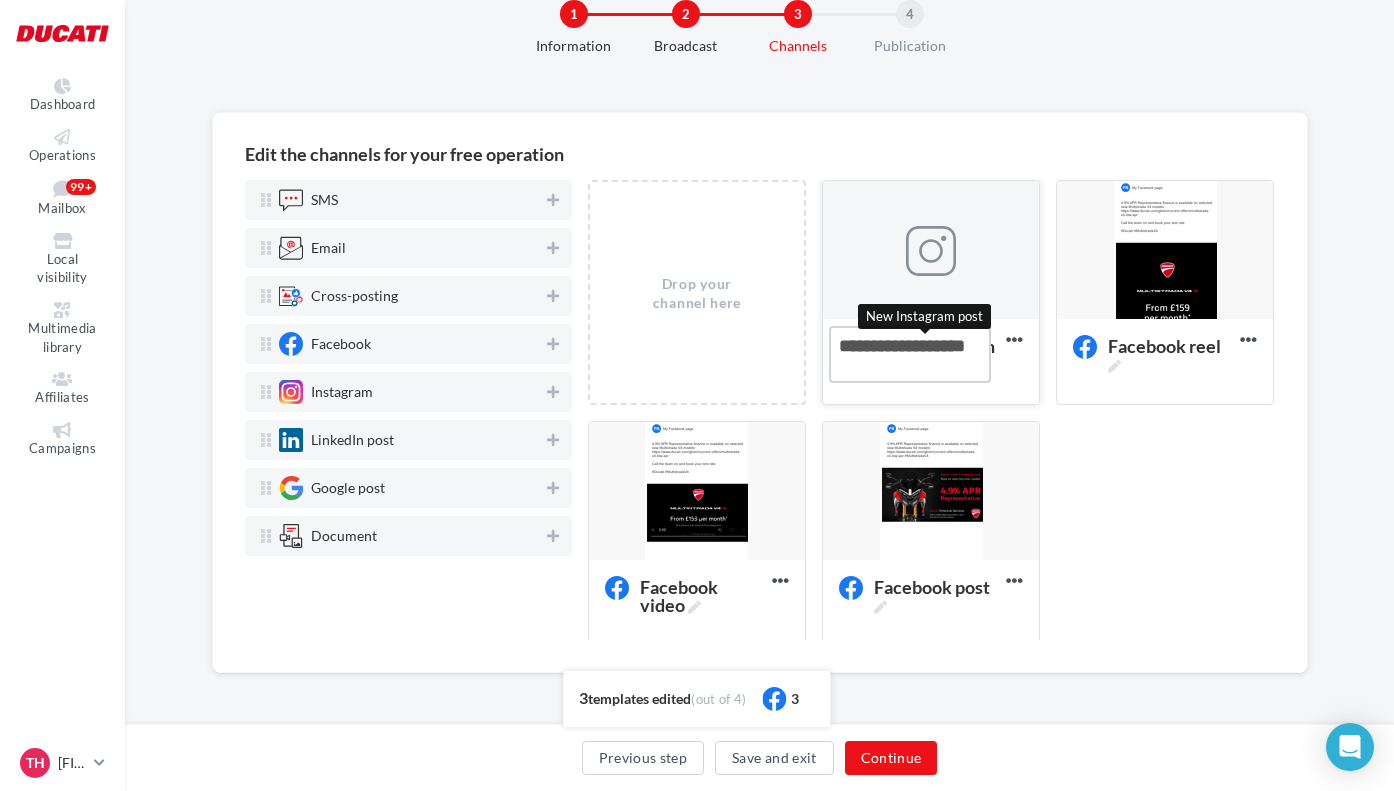 click on "New Instagram post
New Instagram post" at bounding box center [910, 354] 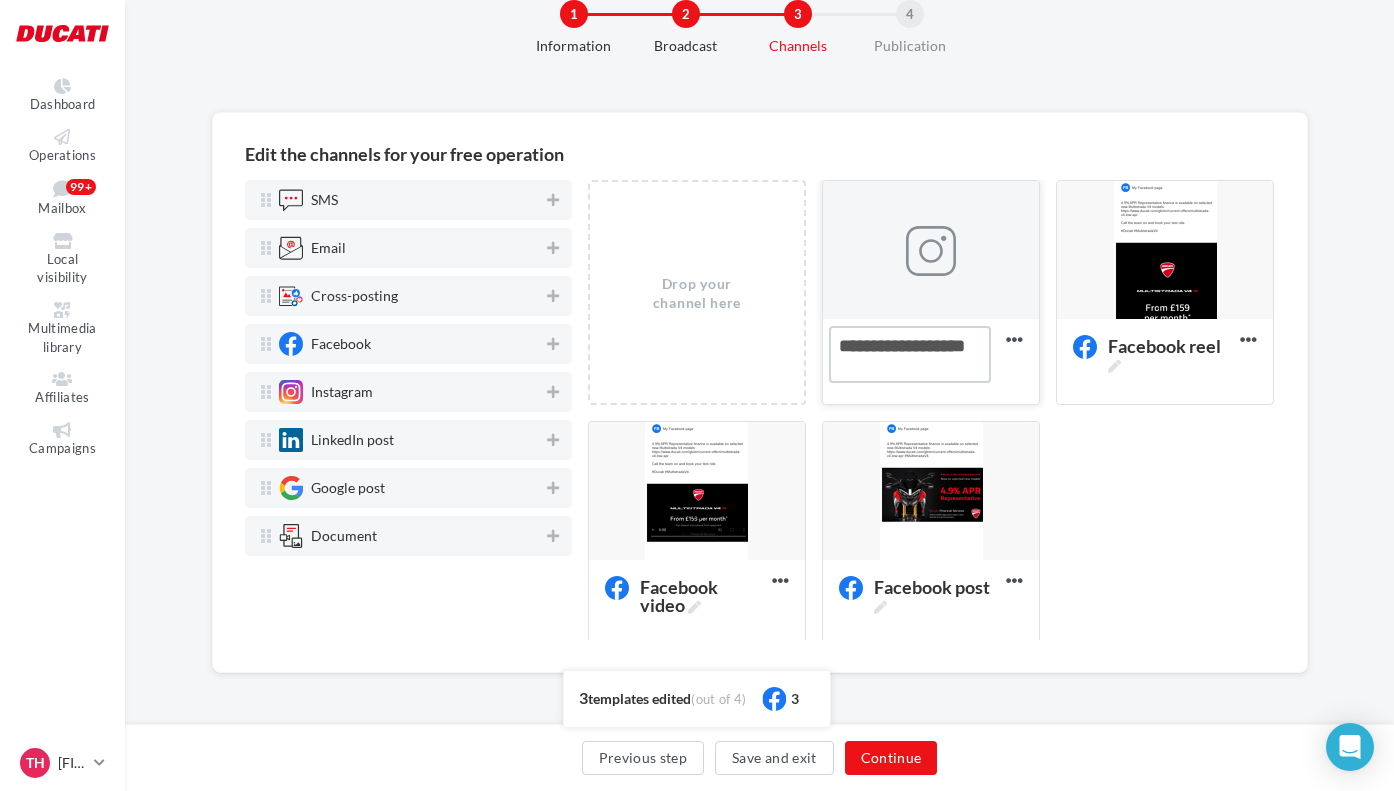 drag, startPoint x: 881, startPoint y: 347, endPoint x: 743, endPoint y: 342, distance: 138.09055 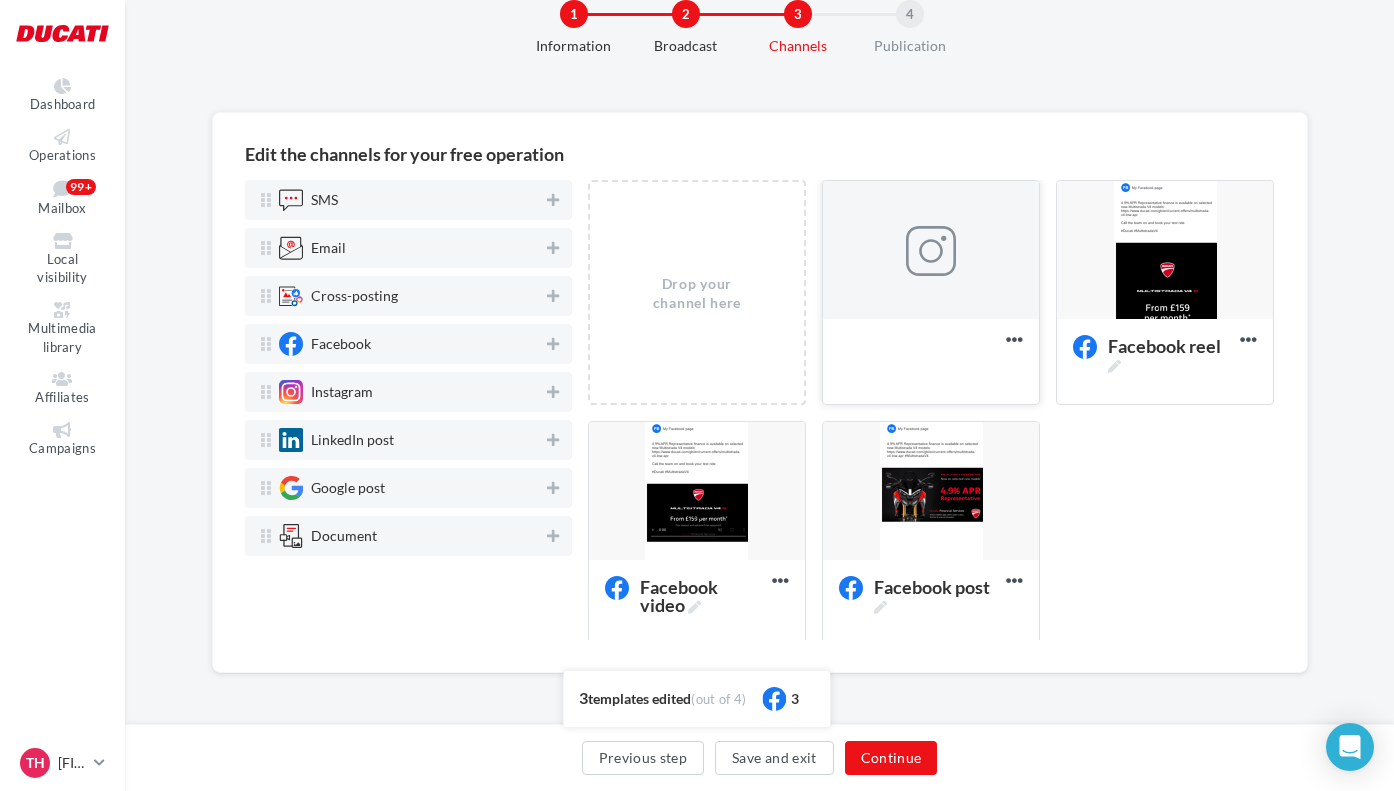 click at bounding box center (931, 251) 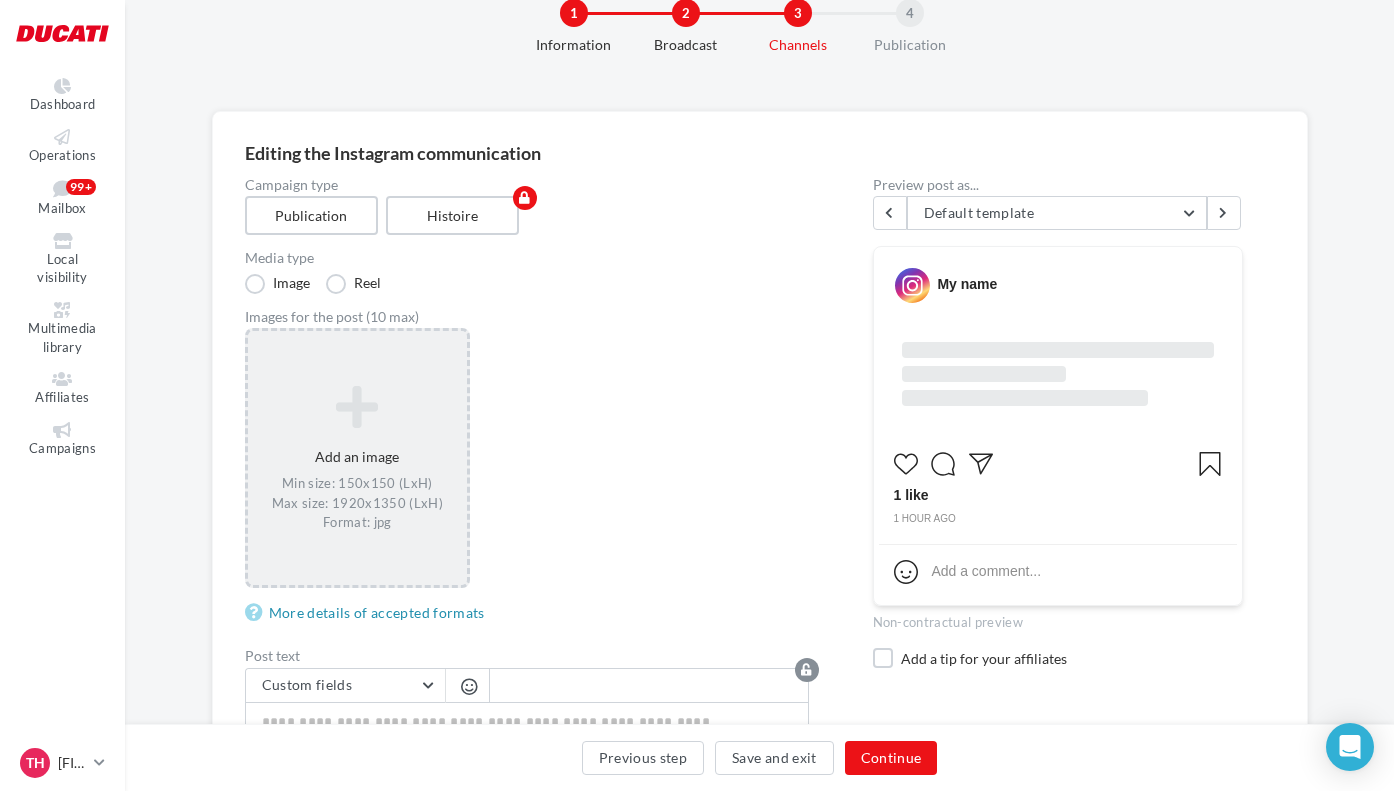 click on "Add an image     Min size: 150x150 (LxH)   Max size: 1920x1350 (LxH)   Format: jpg" at bounding box center [358, 458] 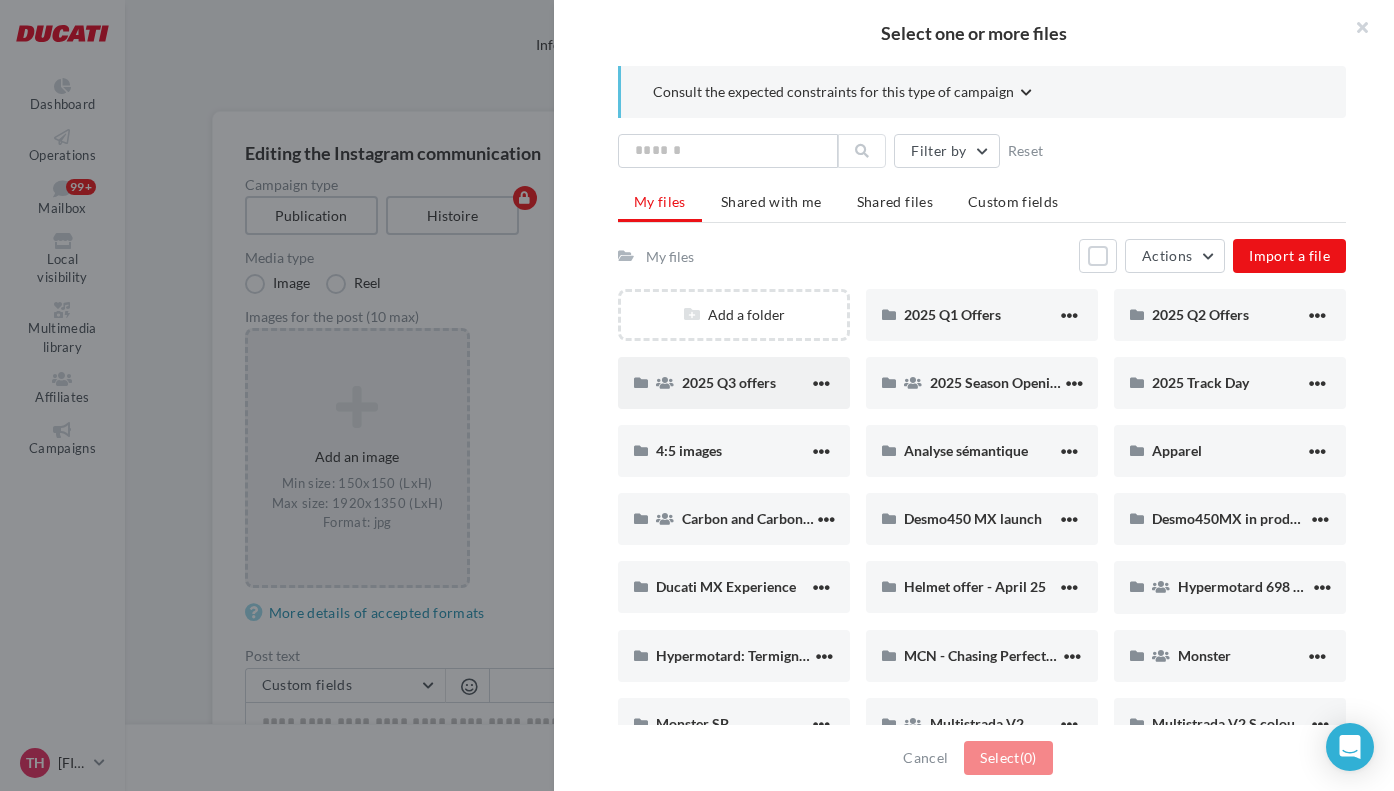 click on "2025 Q3 offers" at bounding box center [745, 382] 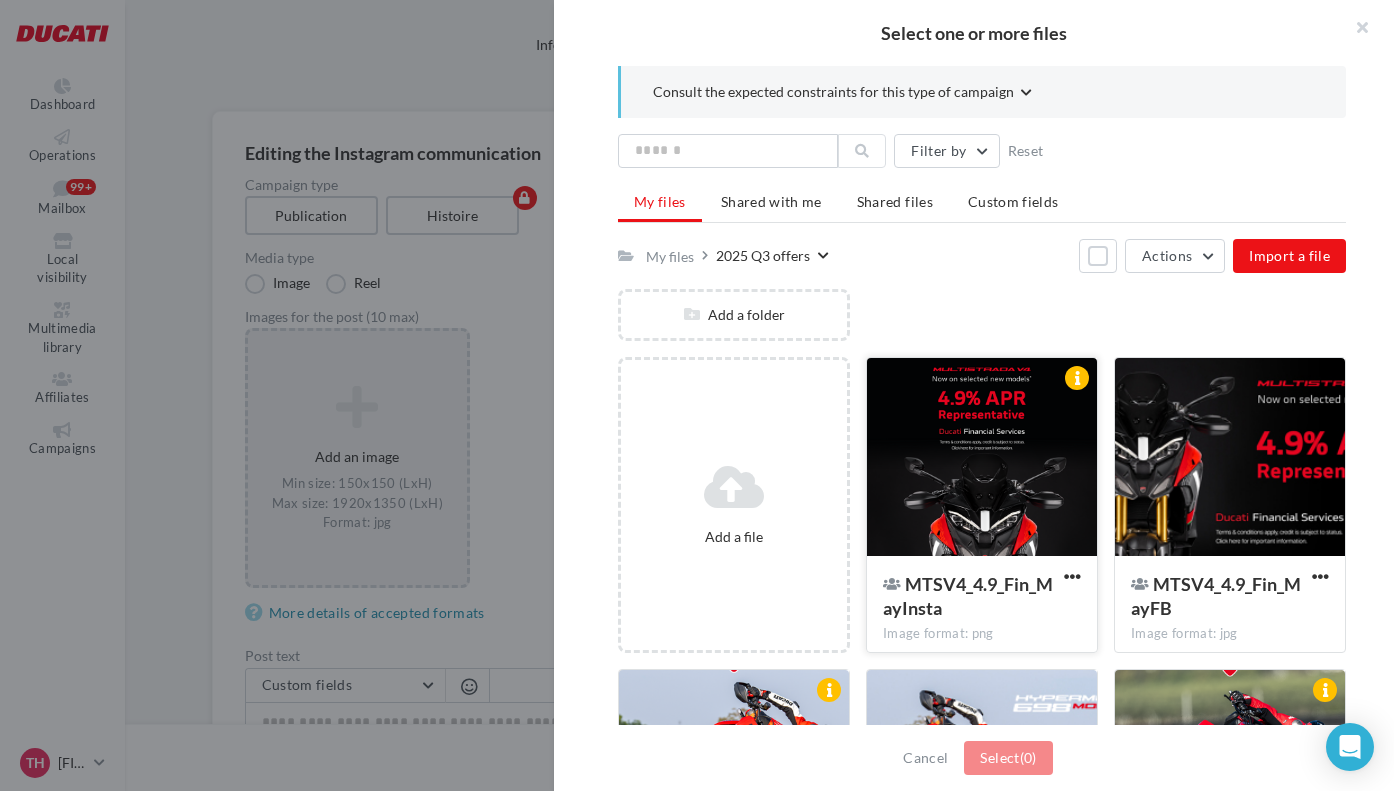 click at bounding box center [982, 458] 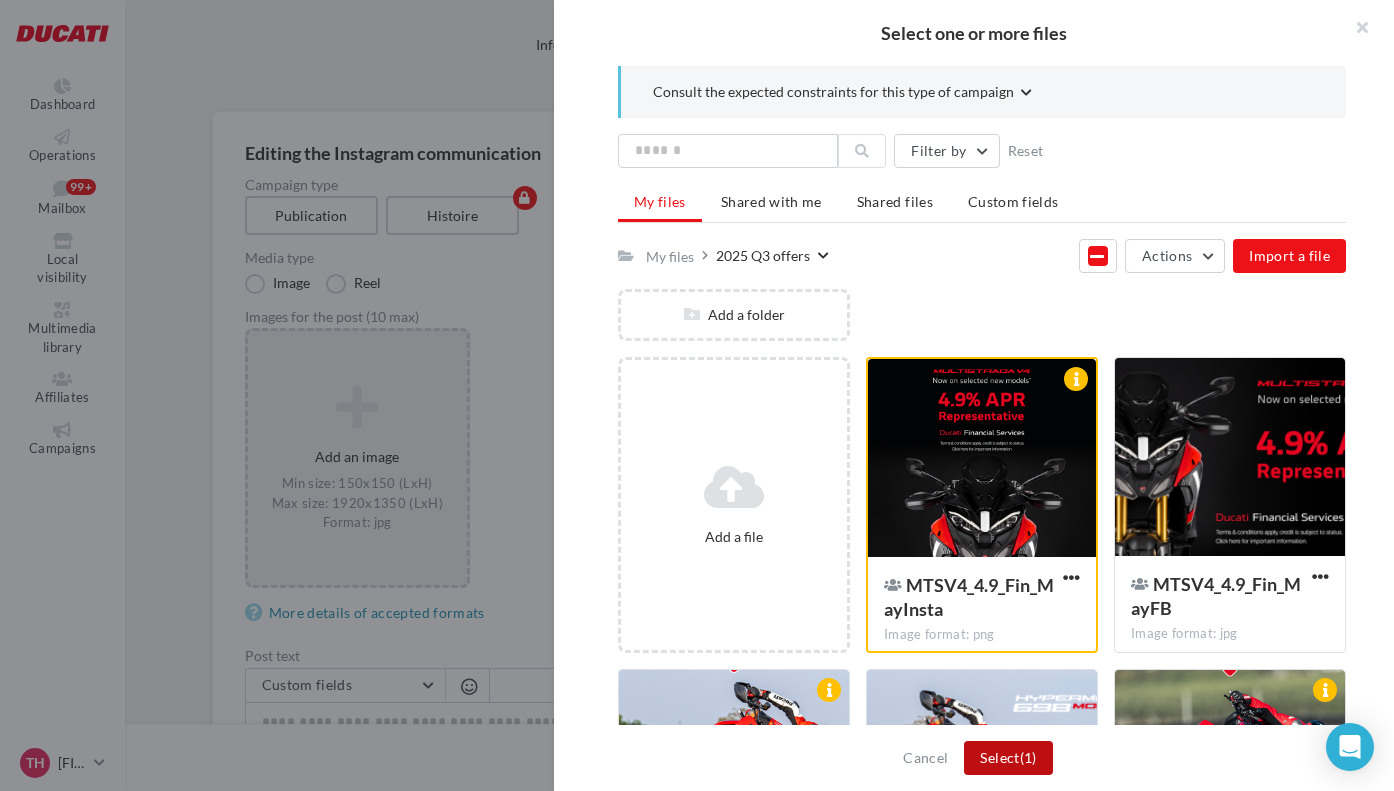 click on "Select   (1)" at bounding box center (1008, 758) 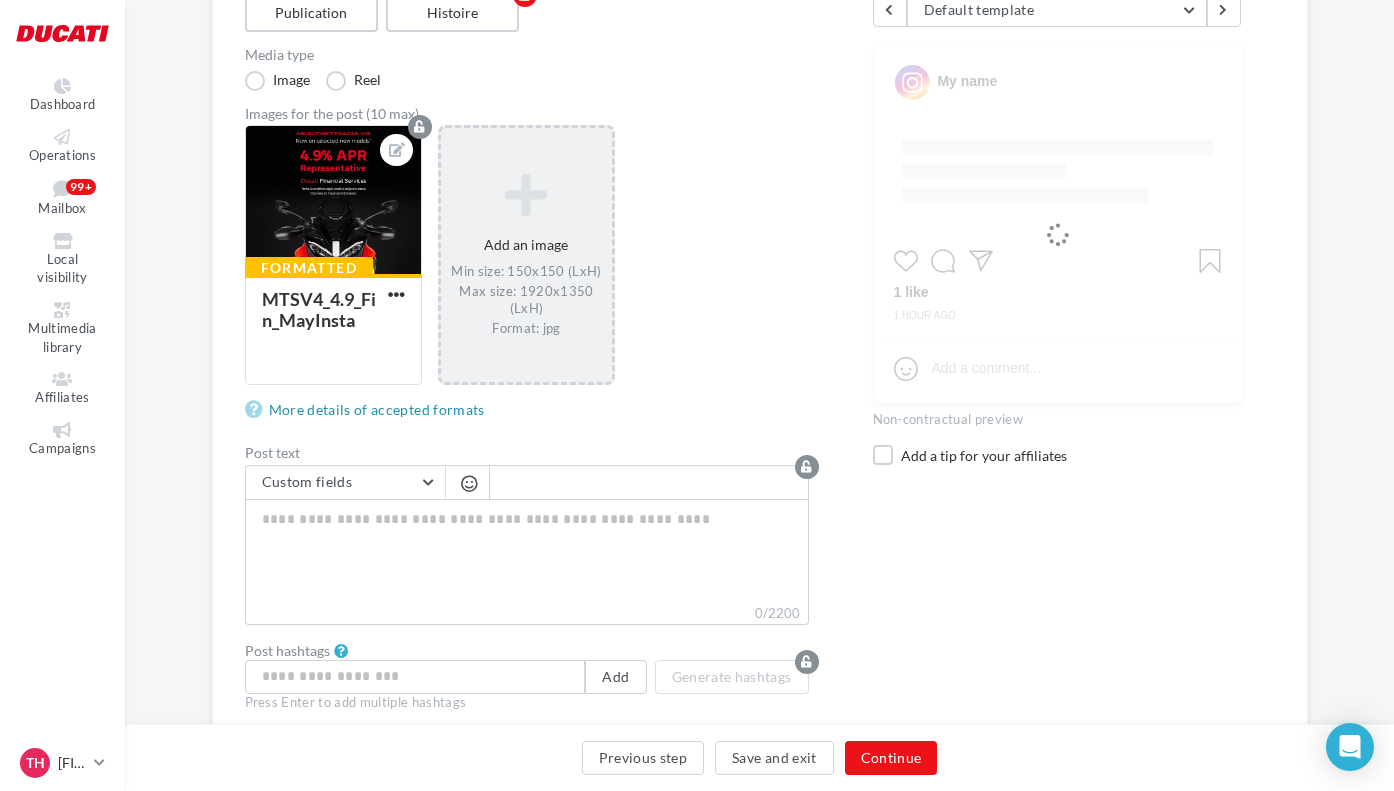 scroll, scrollTop: 287, scrollLeft: 0, axis: vertical 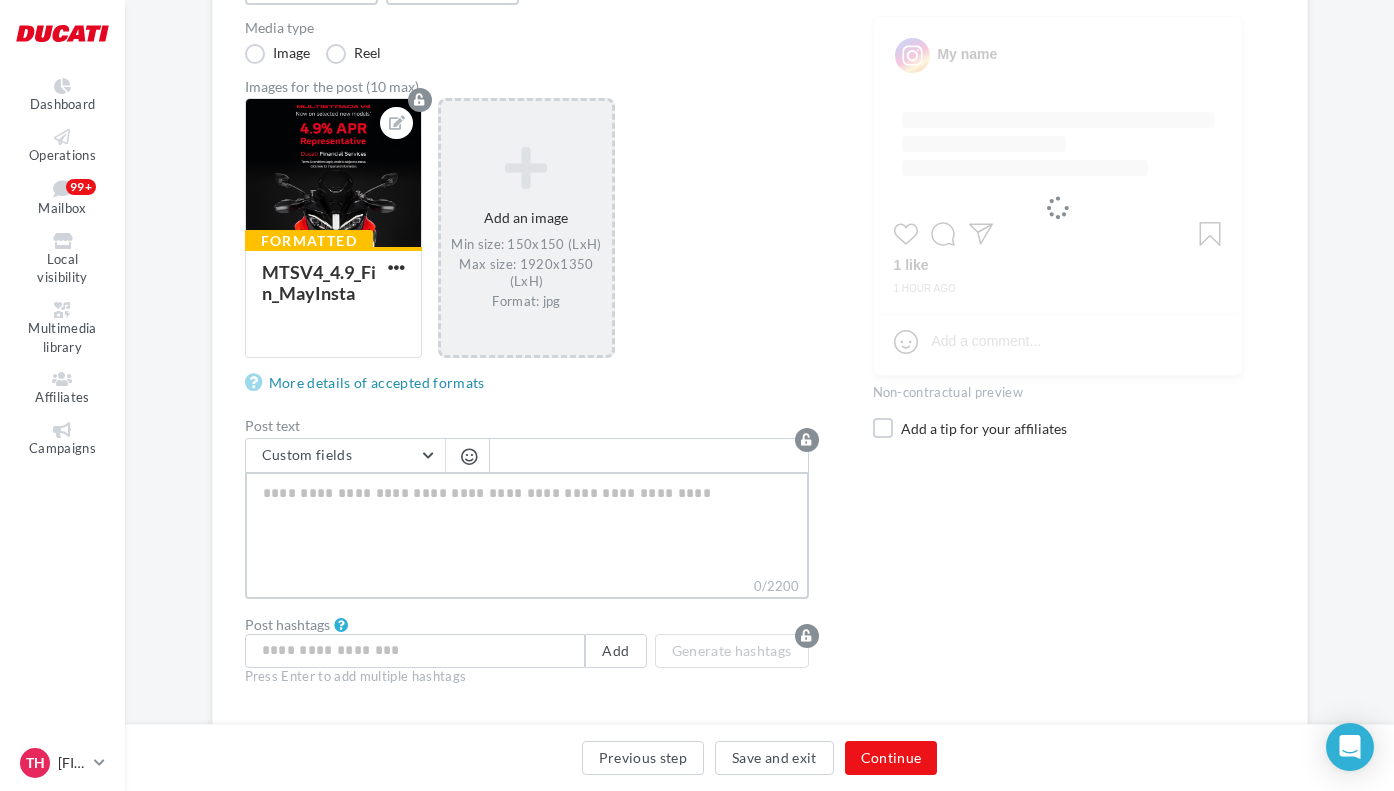 click on "0/2200" at bounding box center [527, 524] 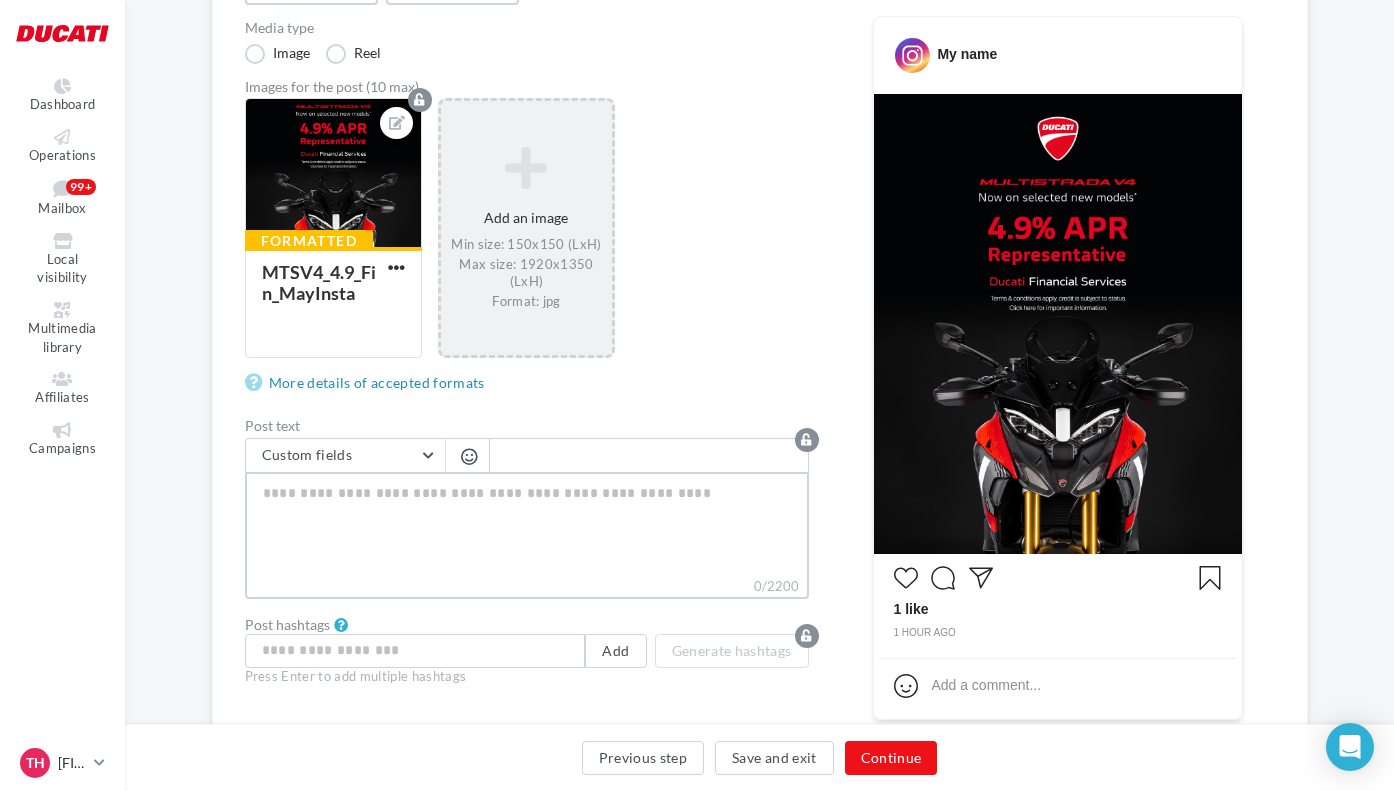 paste on "**********" 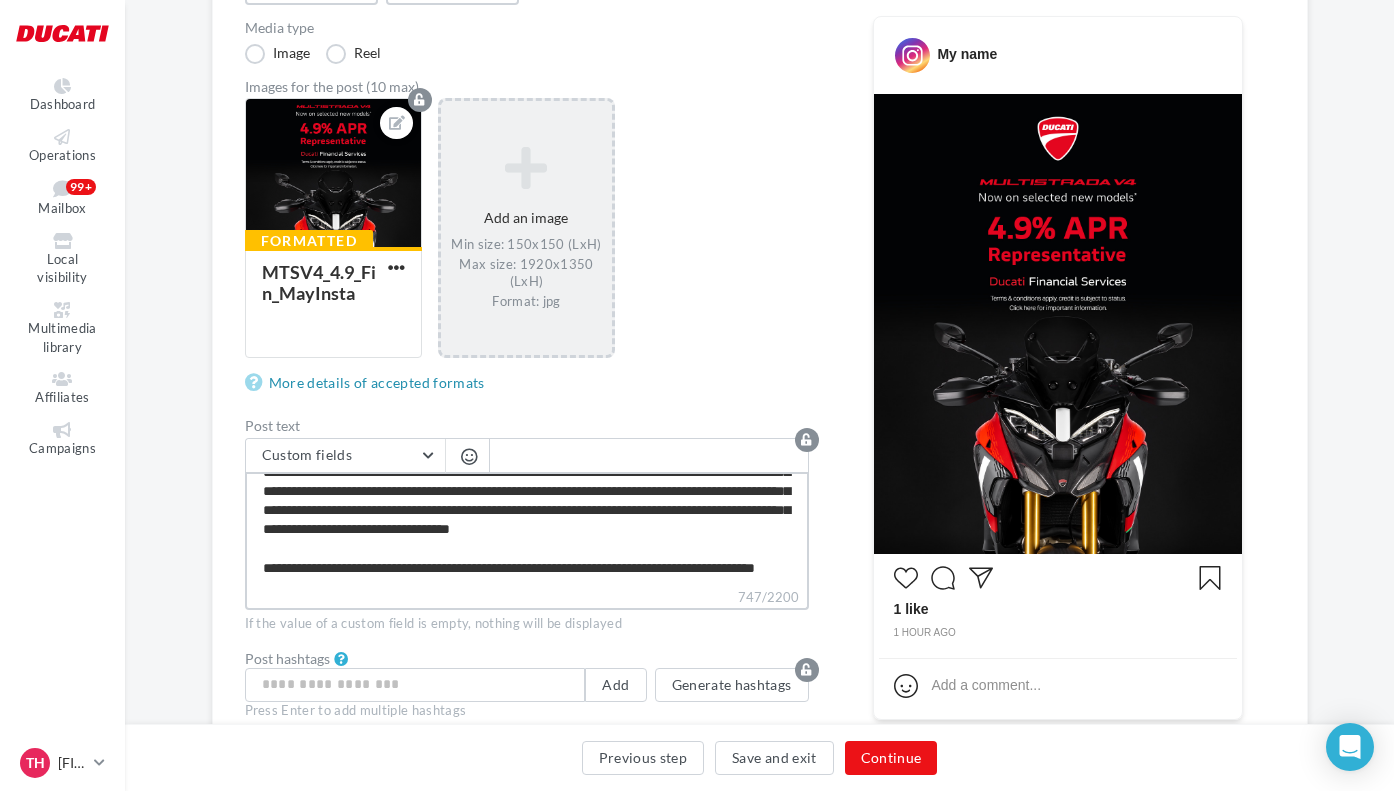 scroll, scrollTop: 134, scrollLeft: 0, axis: vertical 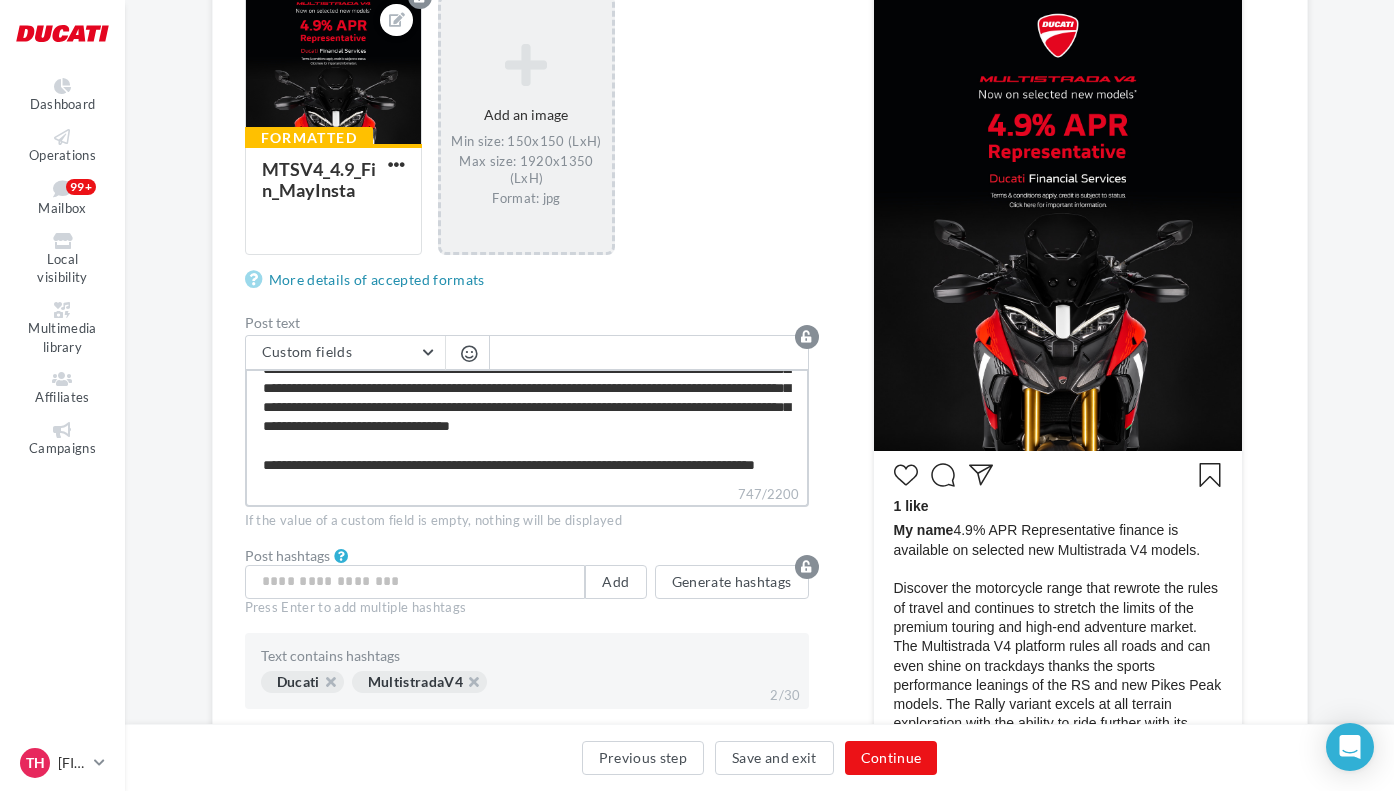 click on "**********" at bounding box center (527, 426) 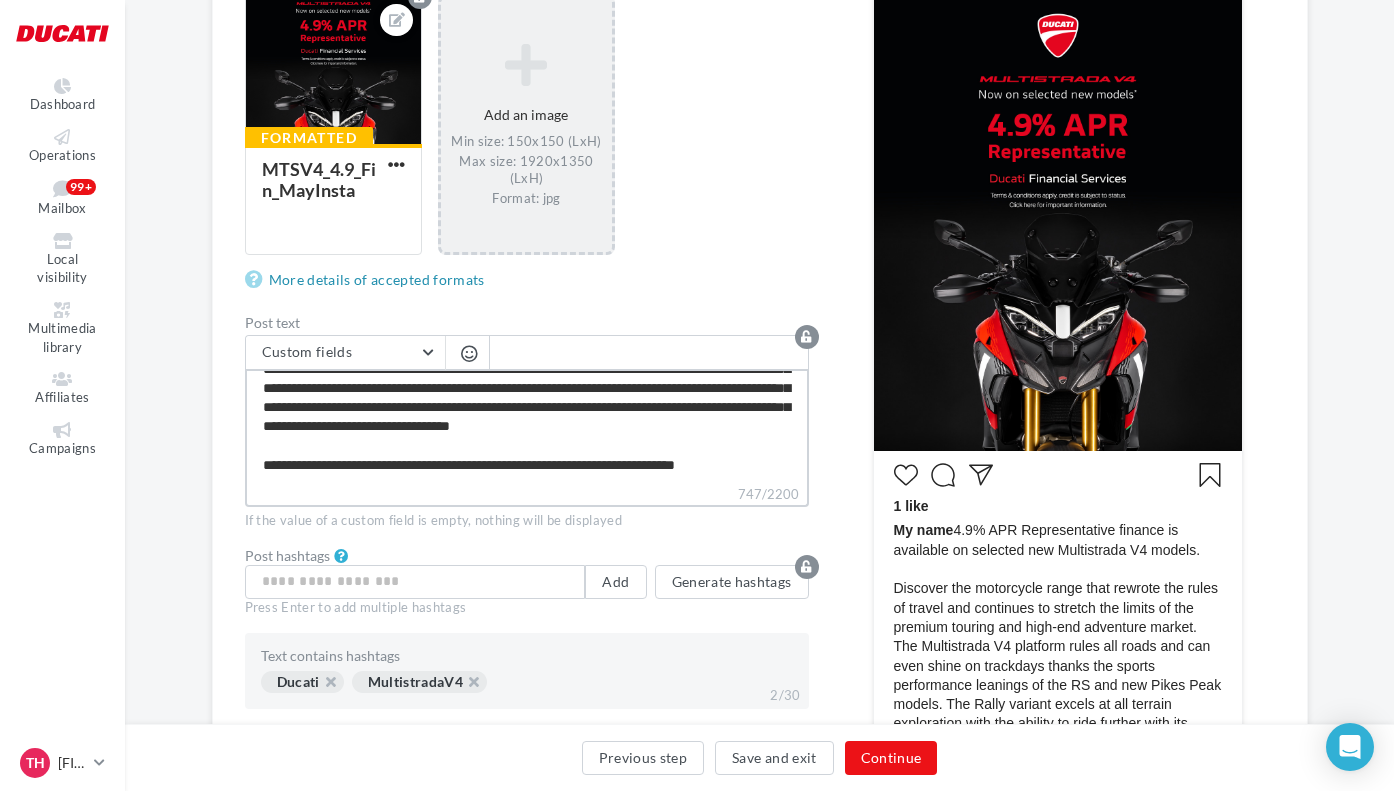 scroll, scrollTop: 115, scrollLeft: 0, axis: vertical 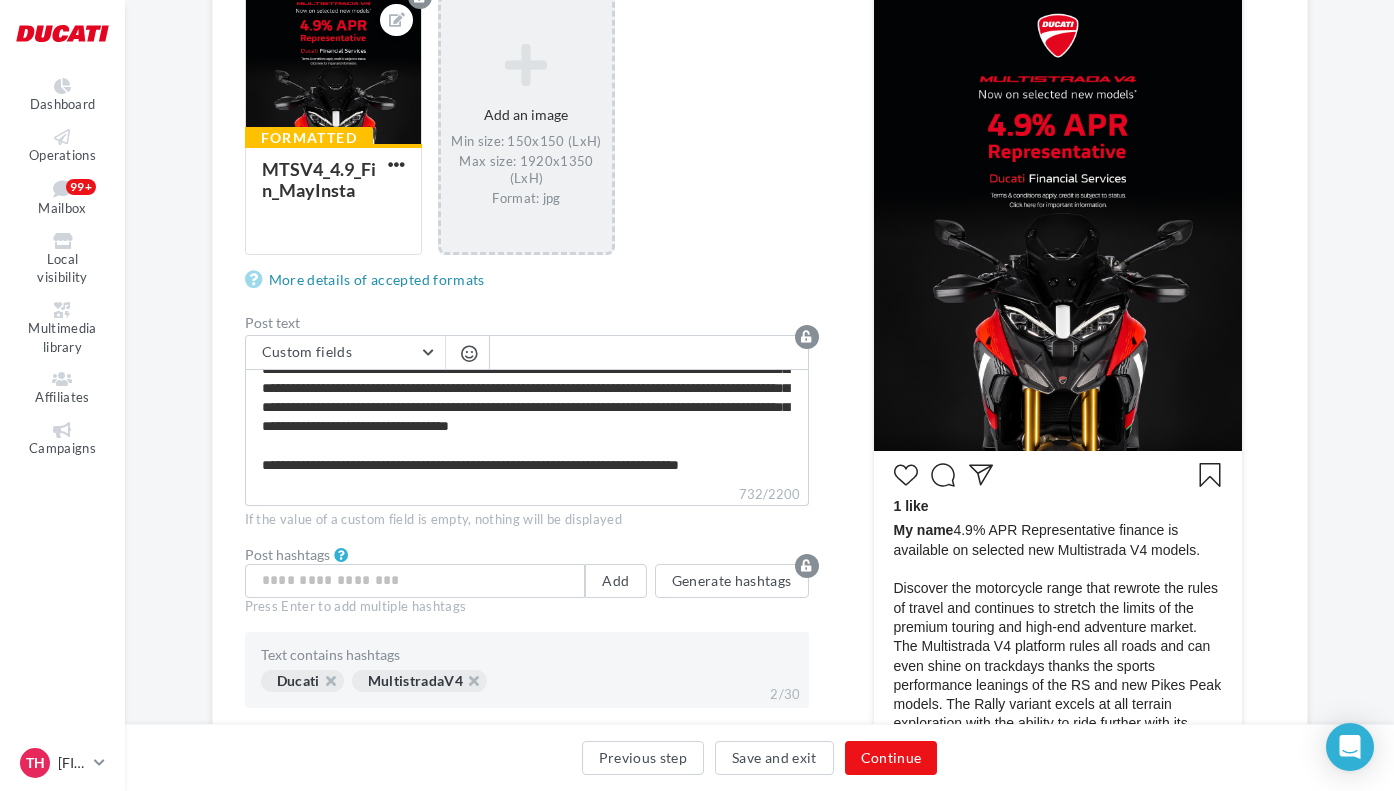click on "Post text
Custom fields         Dealership Address     Address     Additionnal address     City     Email     First Name     Lien de sollicitation d'avis Google     Last Name     Dealership name     Dealership phone     Signature de l'entreprise     Site internet de l'entreprise     Zipcode
732/2200
If the value of a custom field is empty, nothing will be displayed" at bounding box center [527, 422] 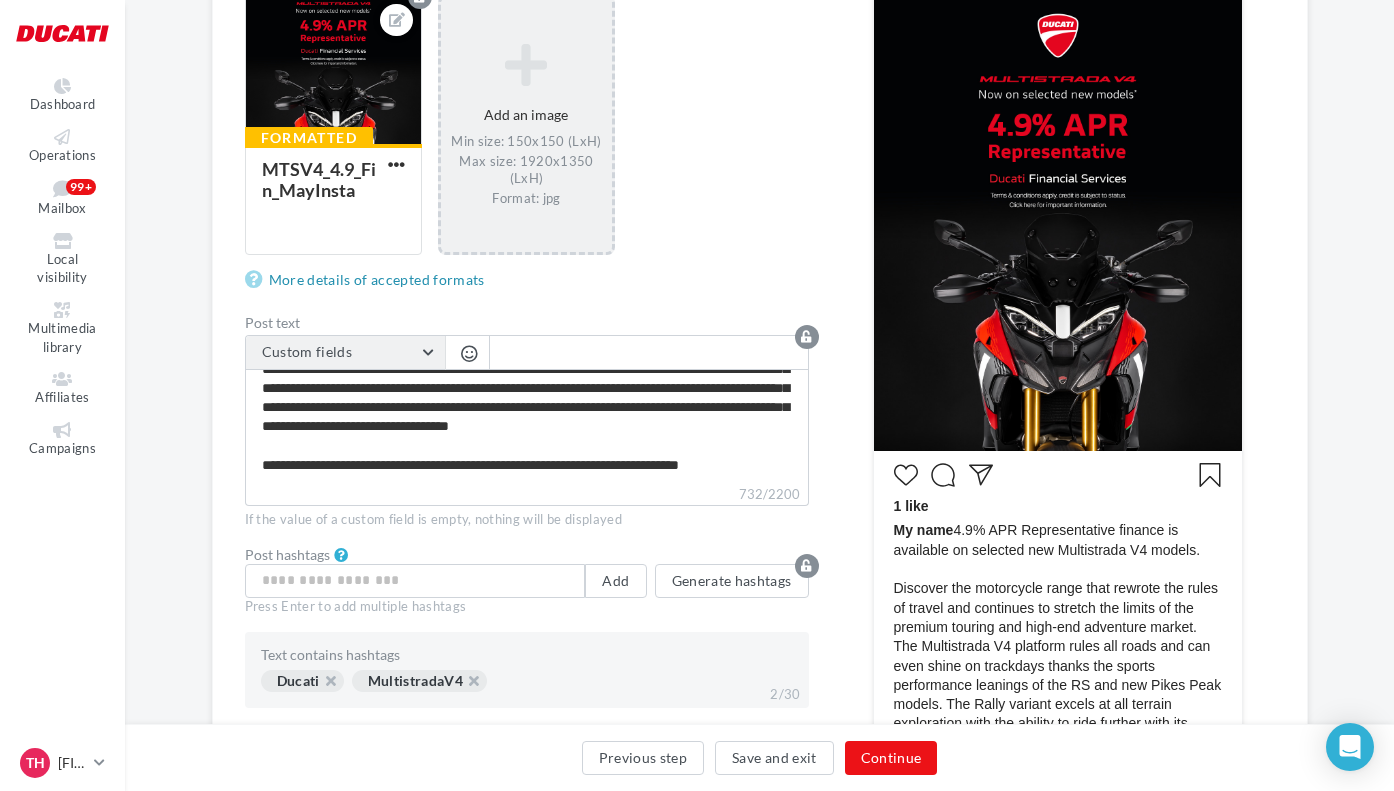 click on "Custom fields" at bounding box center (345, 353) 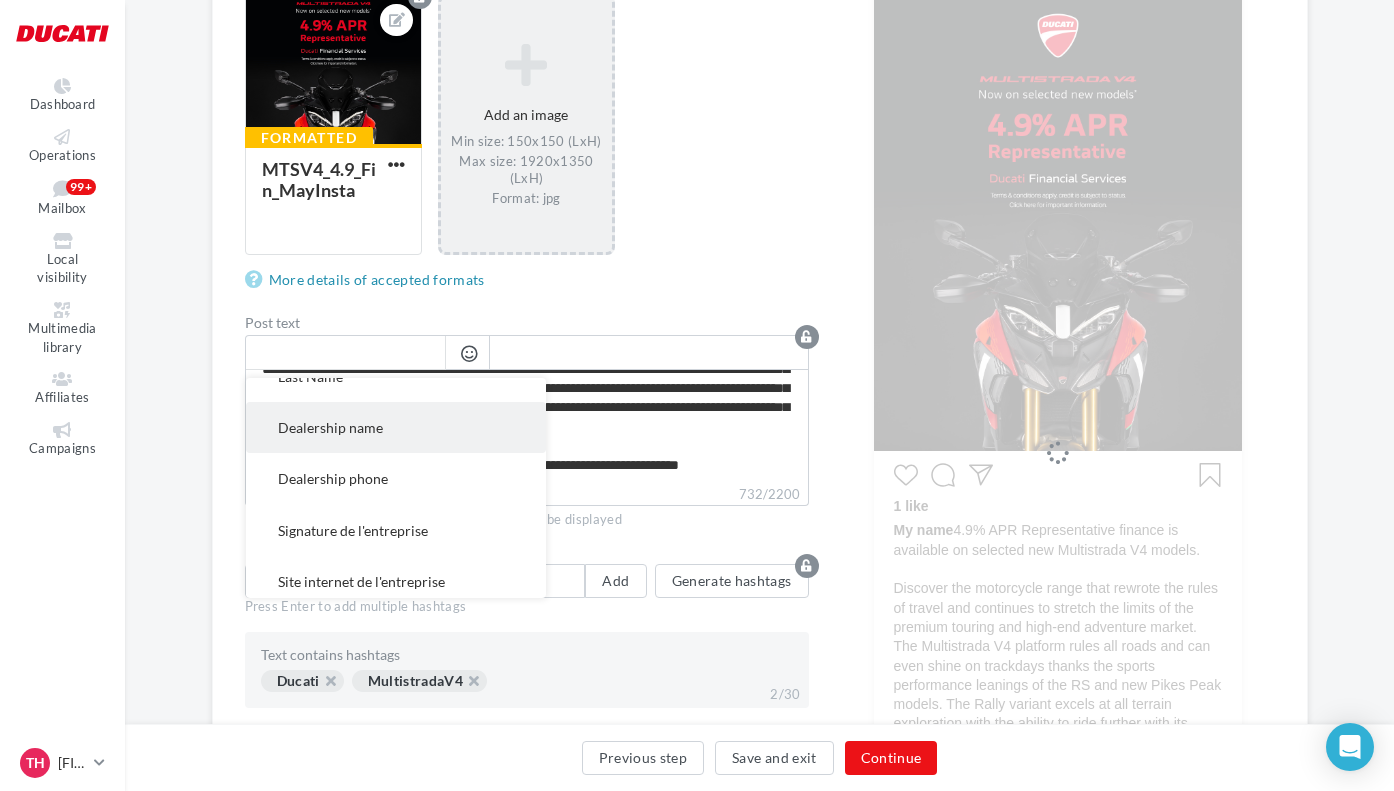 click on "Dealership name" at bounding box center (396, 427) 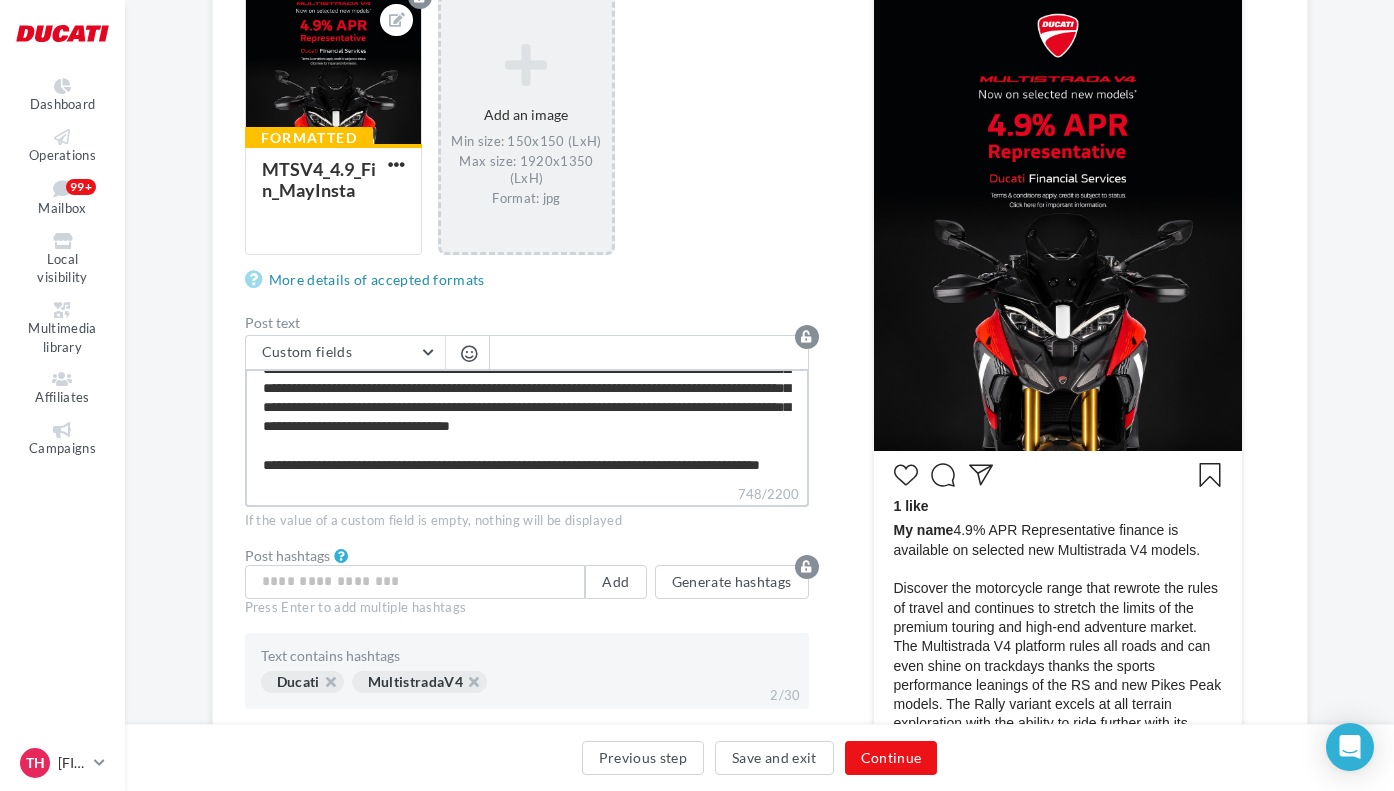 click on "**********" at bounding box center (527, 426) 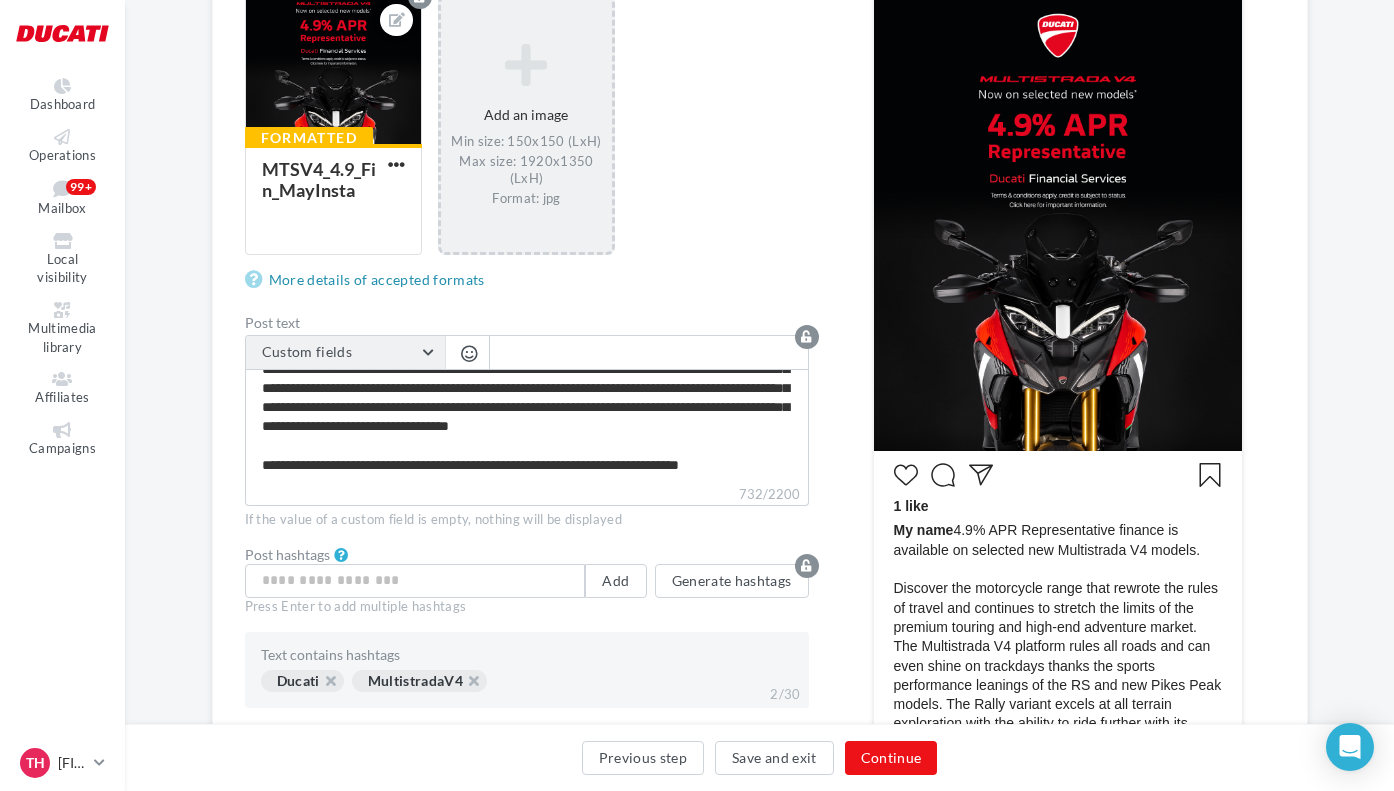 click on "Custom fields" at bounding box center [345, 353] 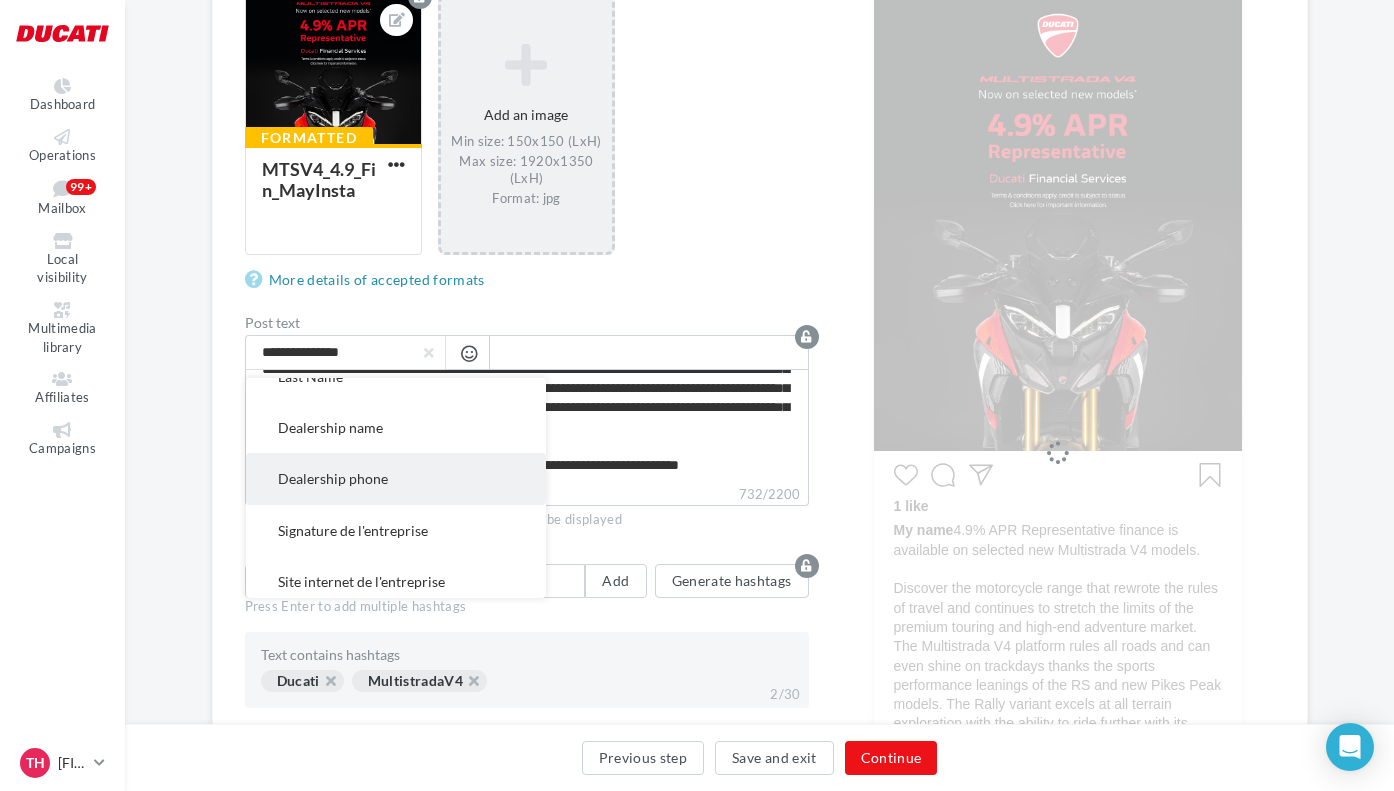 click on "Dealership phone" at bounding box center (396, 478) 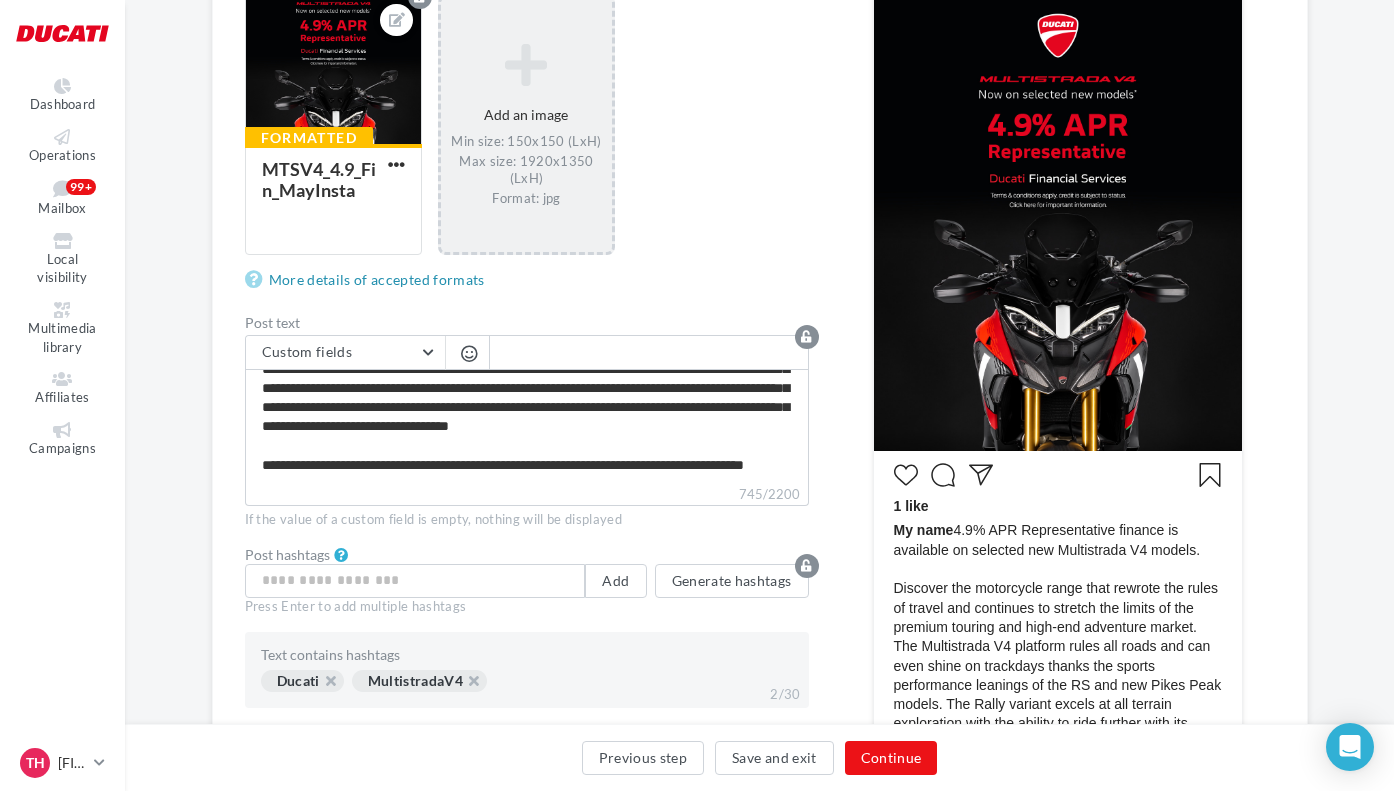 click on "745/2200" at bounding box center [527, 495] 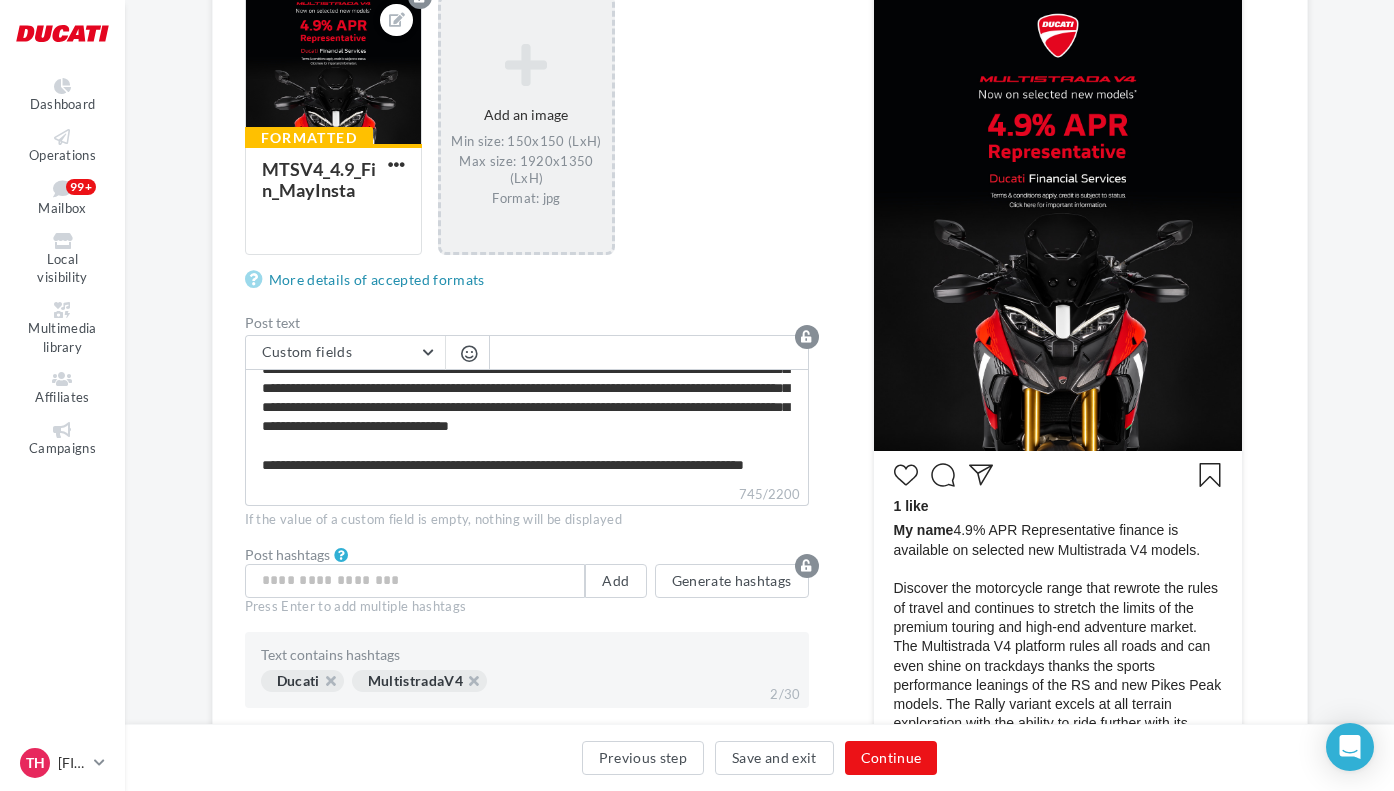 click on "**********" at bounding box center [527, 426] 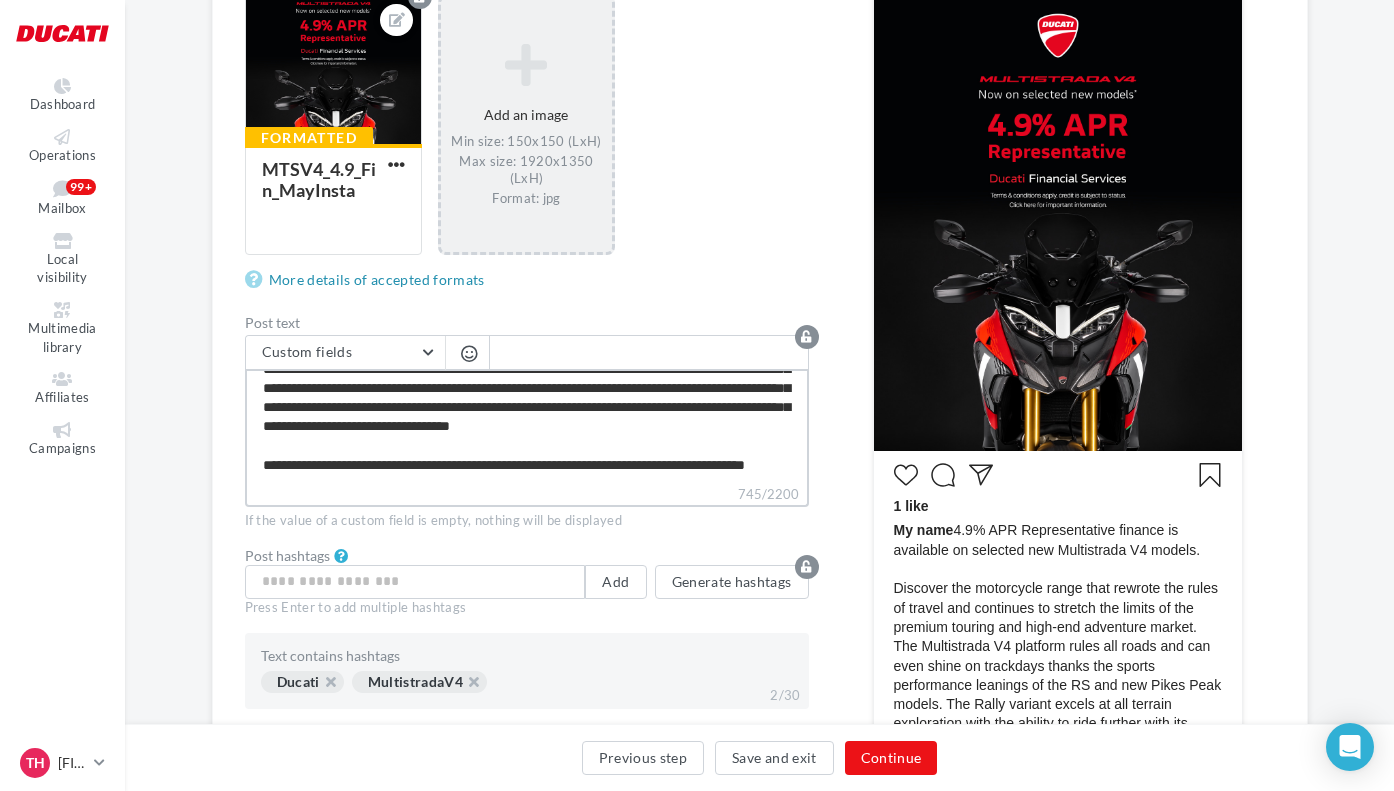 scroll, scrollTop: 134, scrollLeft: 0, axis: vertical 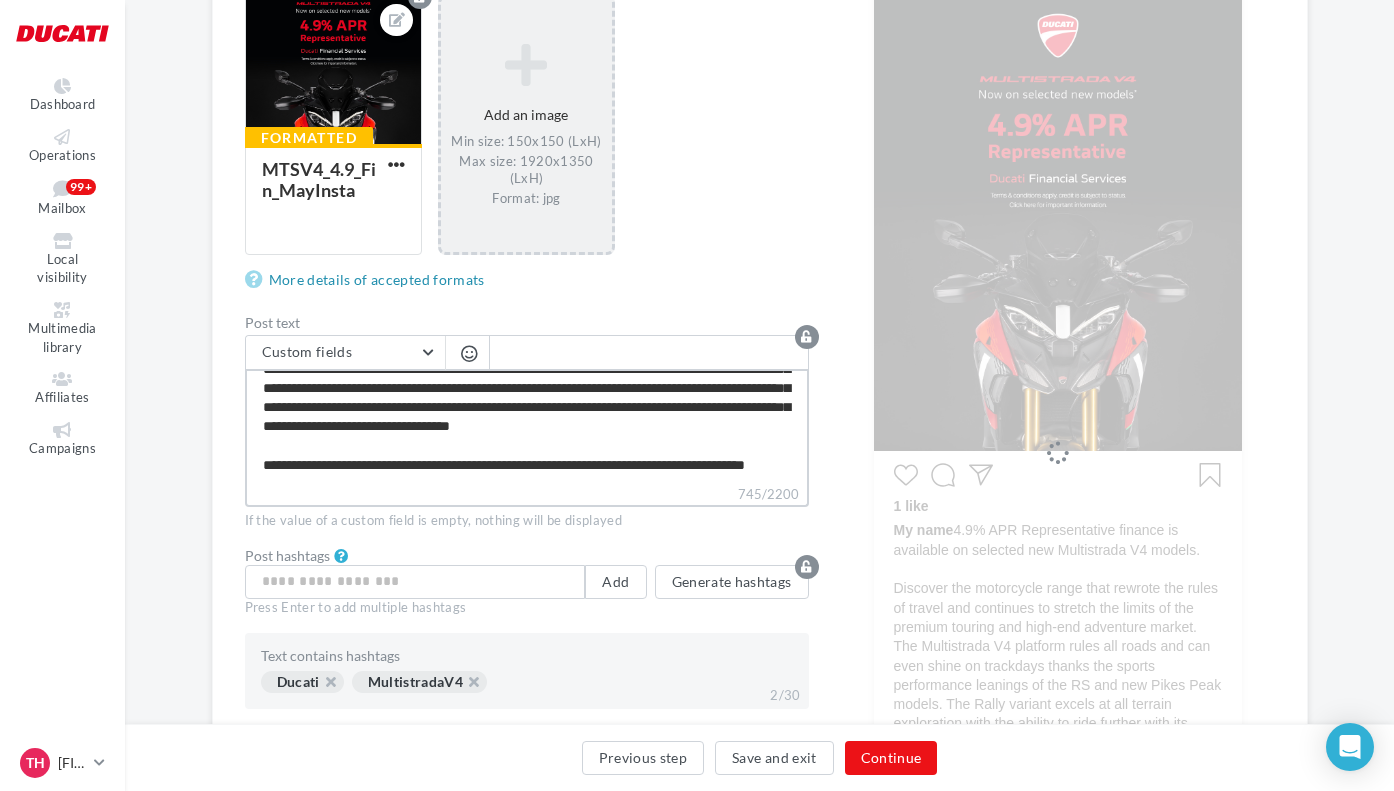 click on "**********" at bounding box center (527, 426) 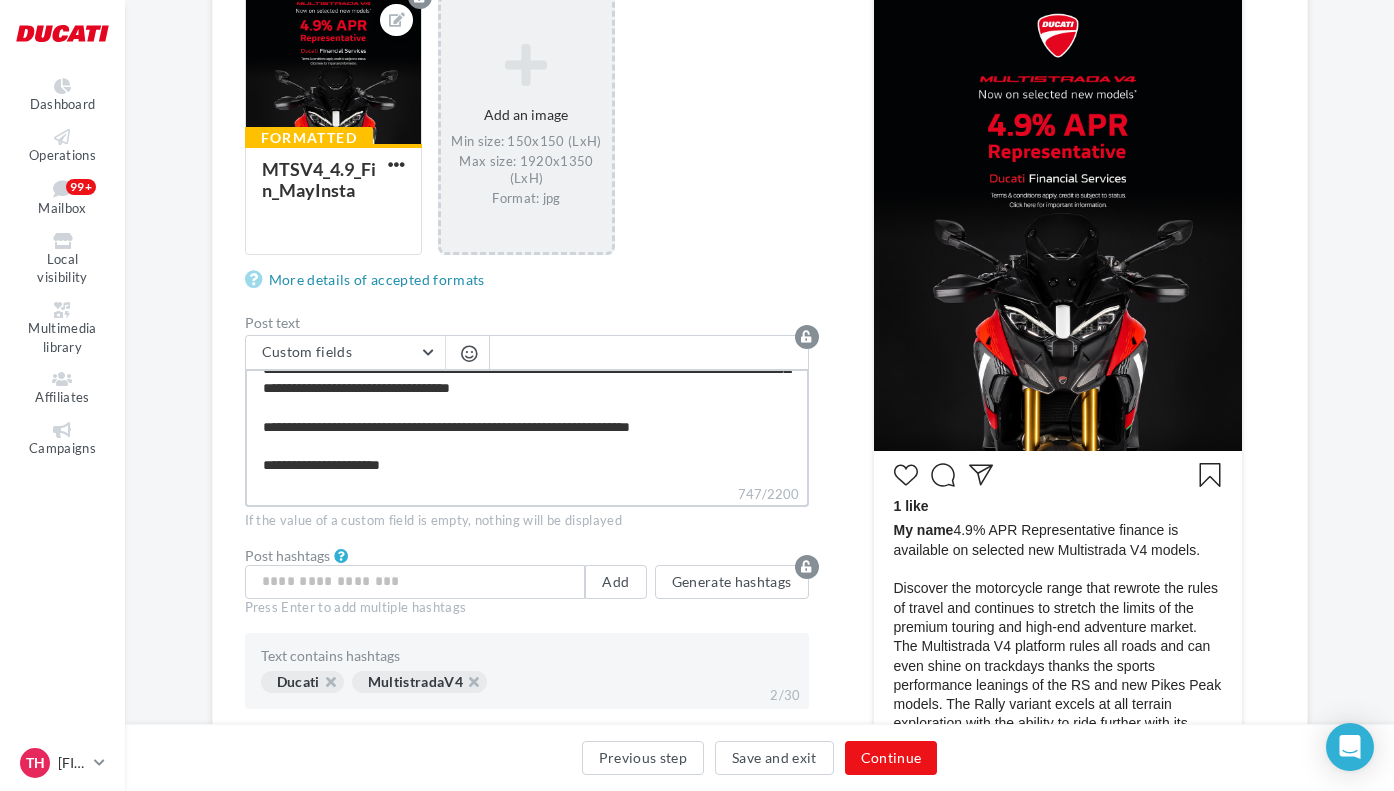 scroll, scrollTop: 0, scrollLeft: 0, axis: both 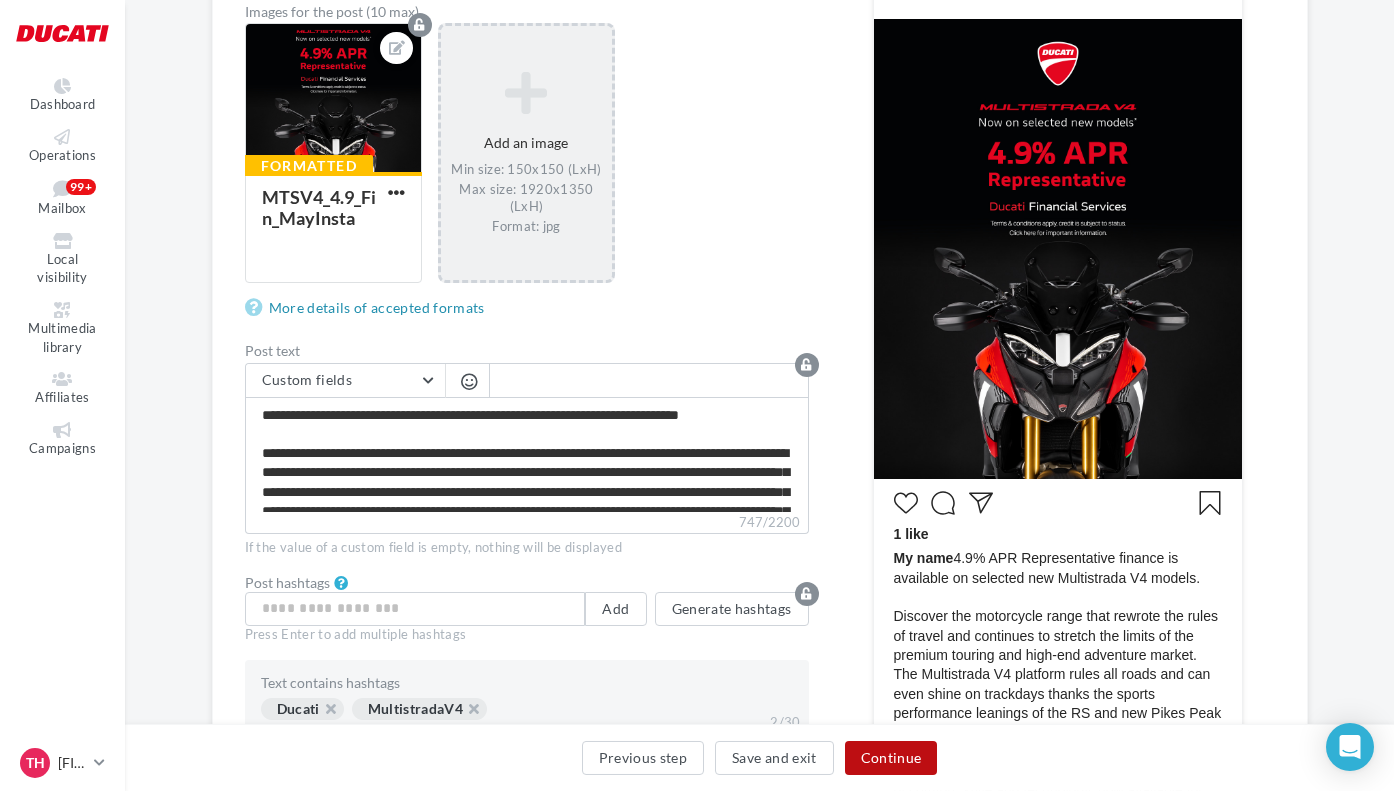 click on "Continue" at bounding box center (891, 758) 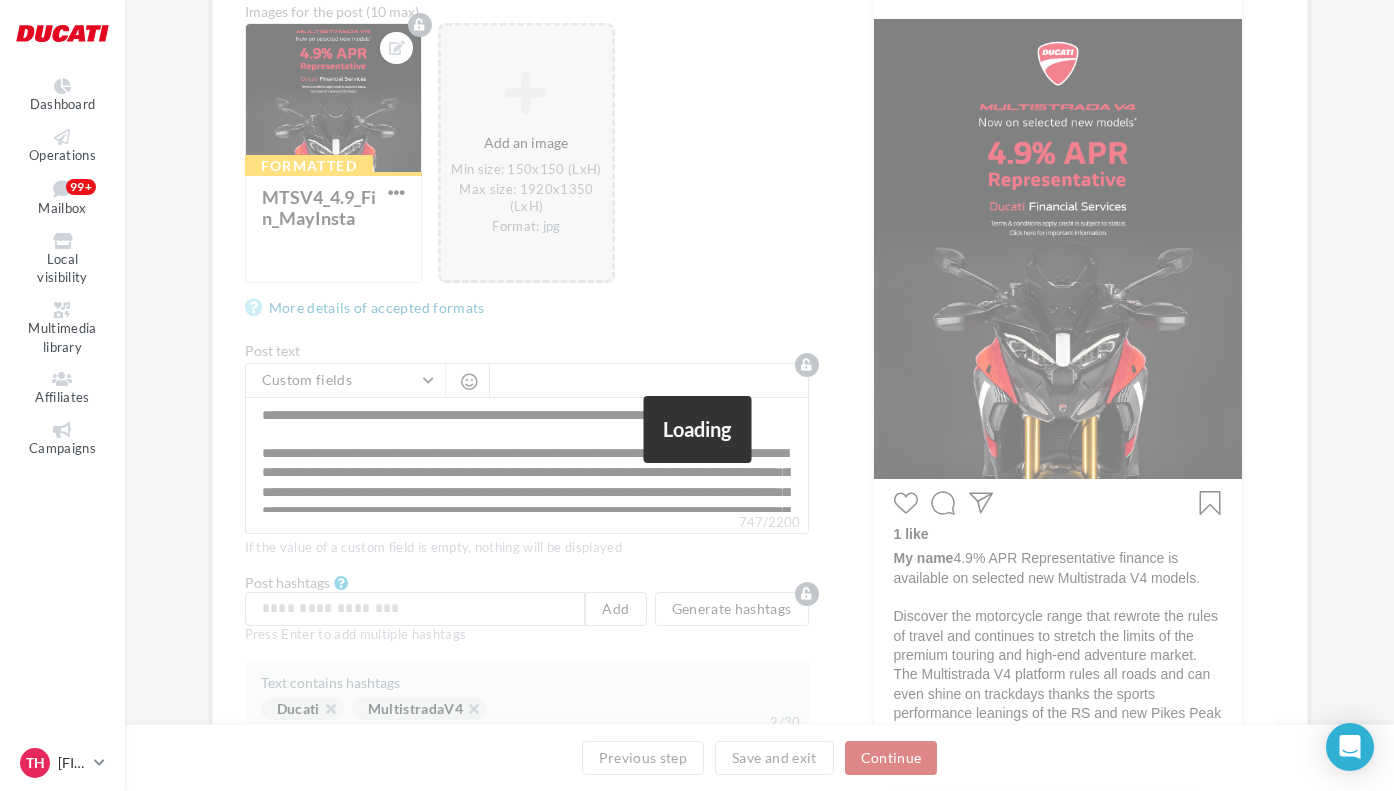 scroll, scrollTop: 57, scrollLeft: 0, axis: vertical 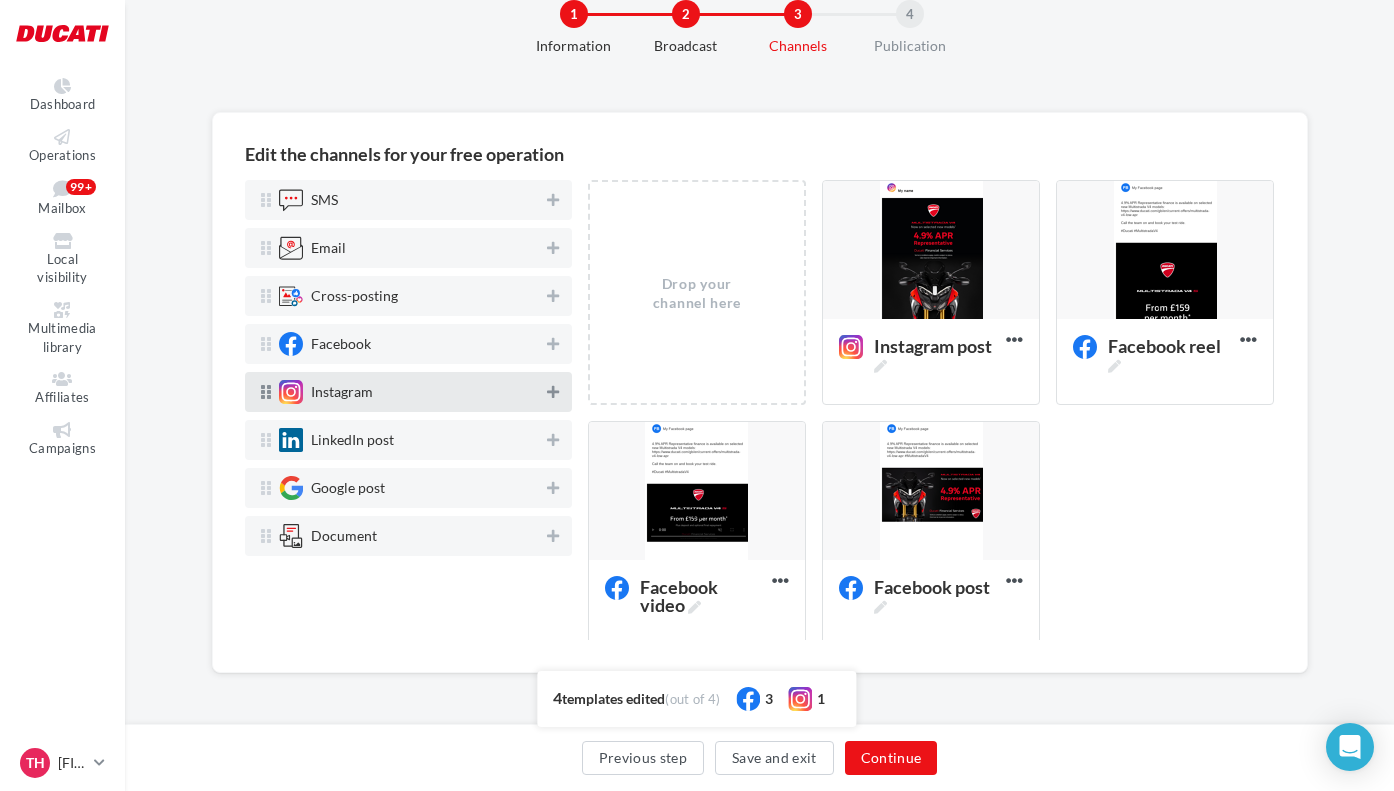 click at bounding box center (553, 392) 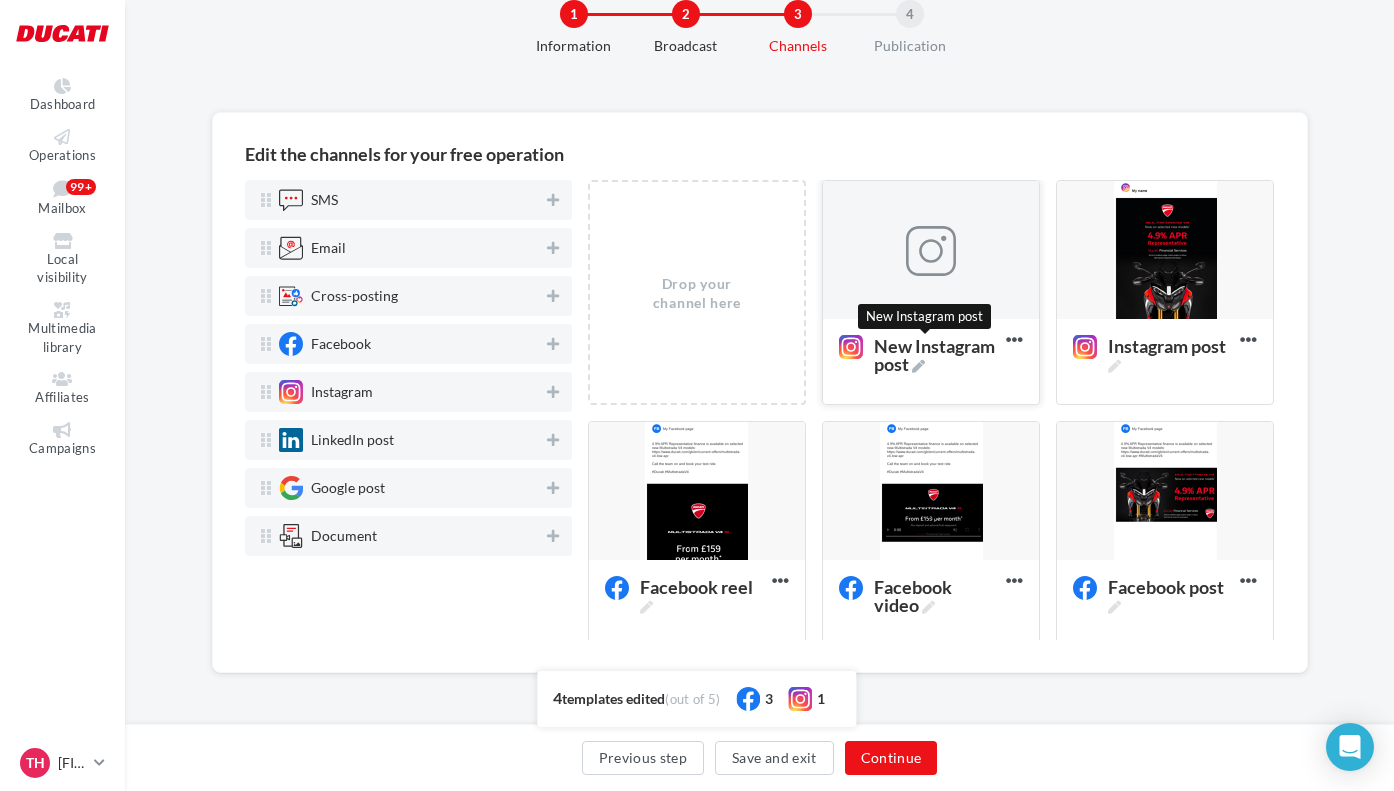 click at bounding box center [918, 366] 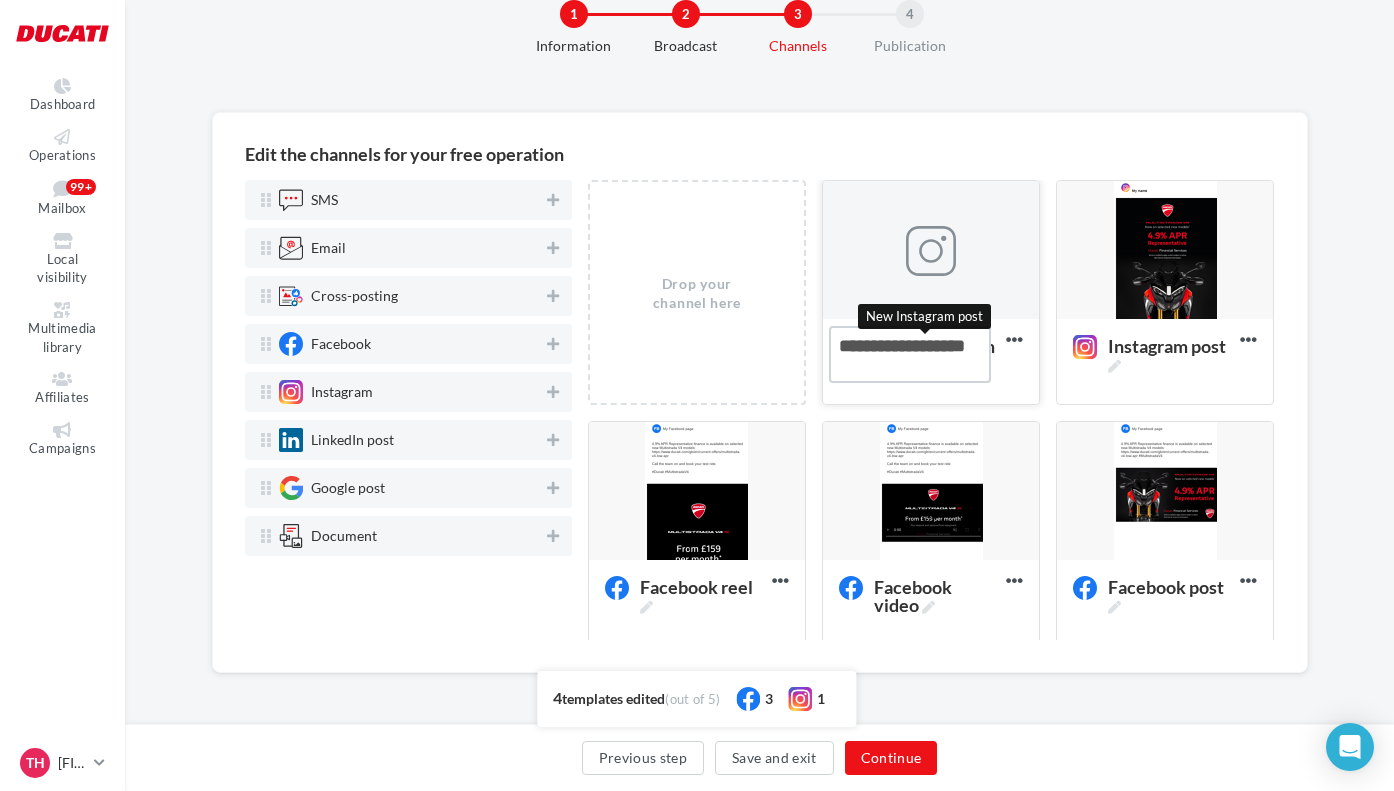 click on "New Instagram post
New Instagram post" at bounding box center (910, 354) 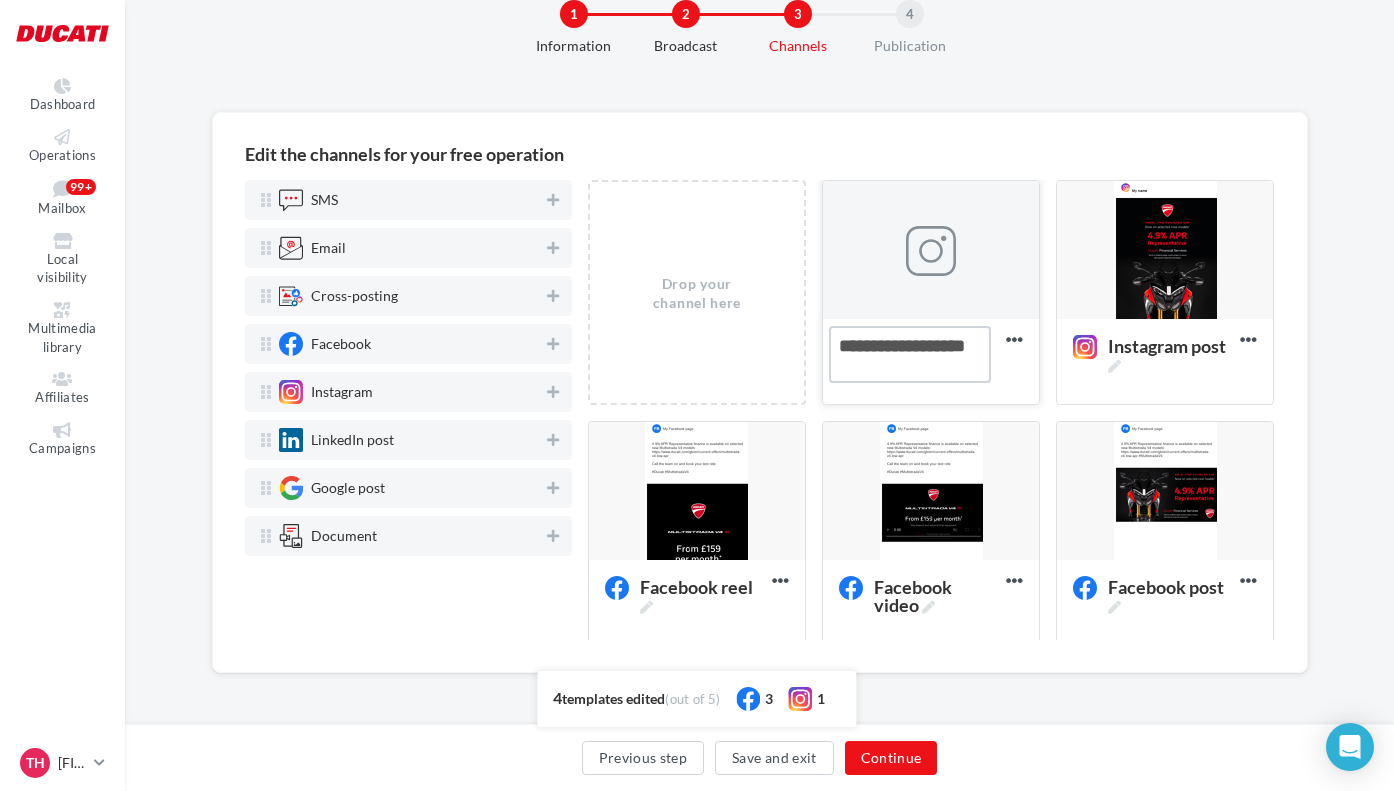 drag, startPoint x: 884, startPoint y: 345, endPoint x: 719, endPoint y: 327, distance: 165.97891 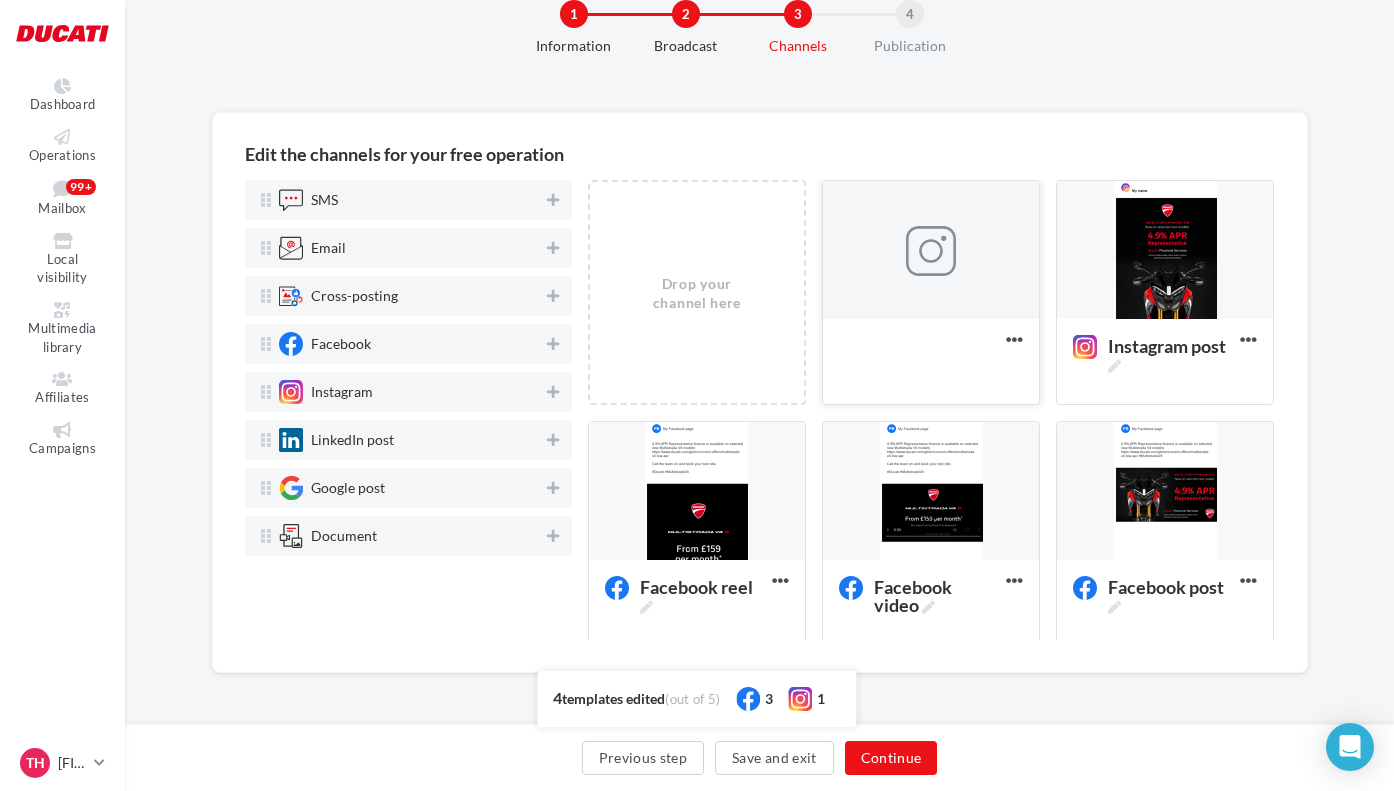 click at bounding box center (931, 251) 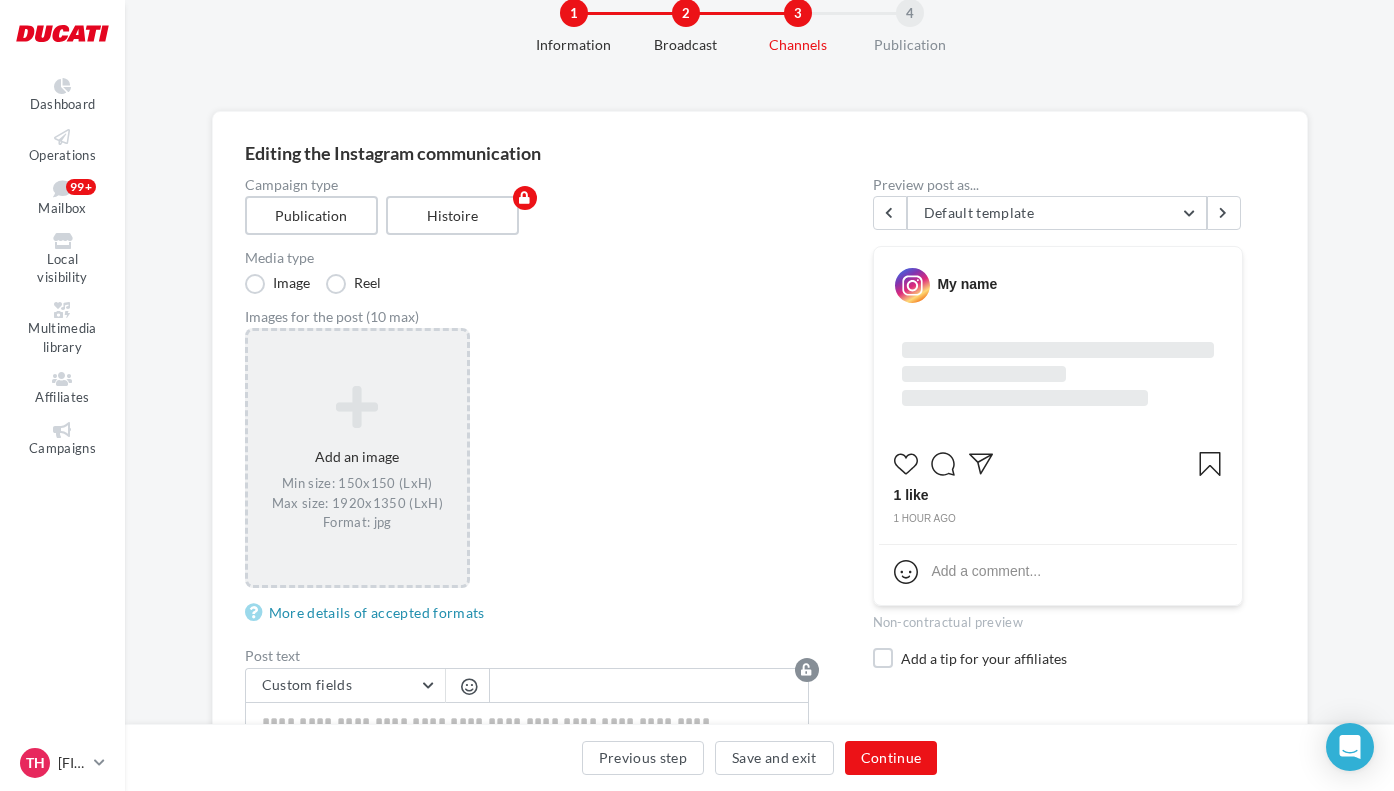 click at bounding box center (358, 407) 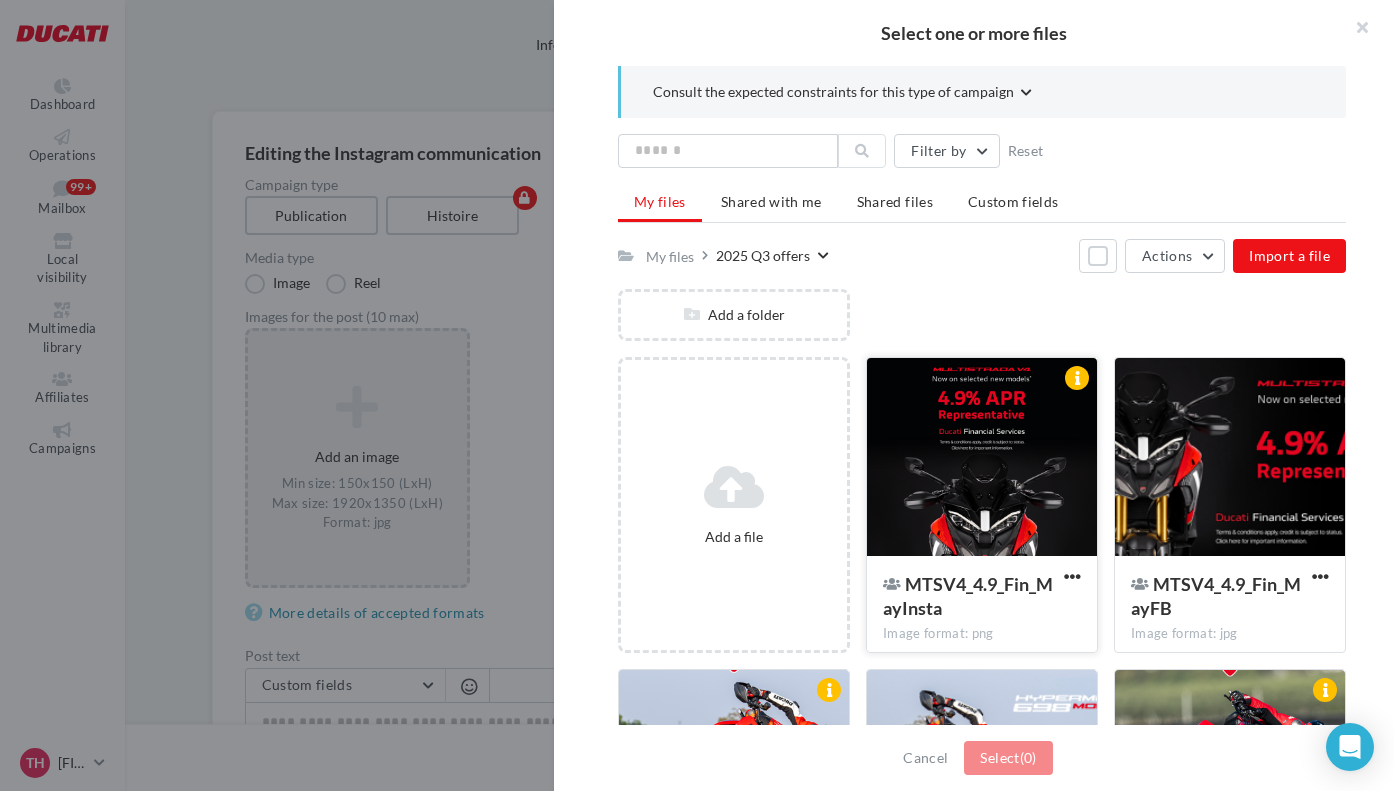 scroll, scrollTop: 171, scrollLeft: 0, axis: vertical 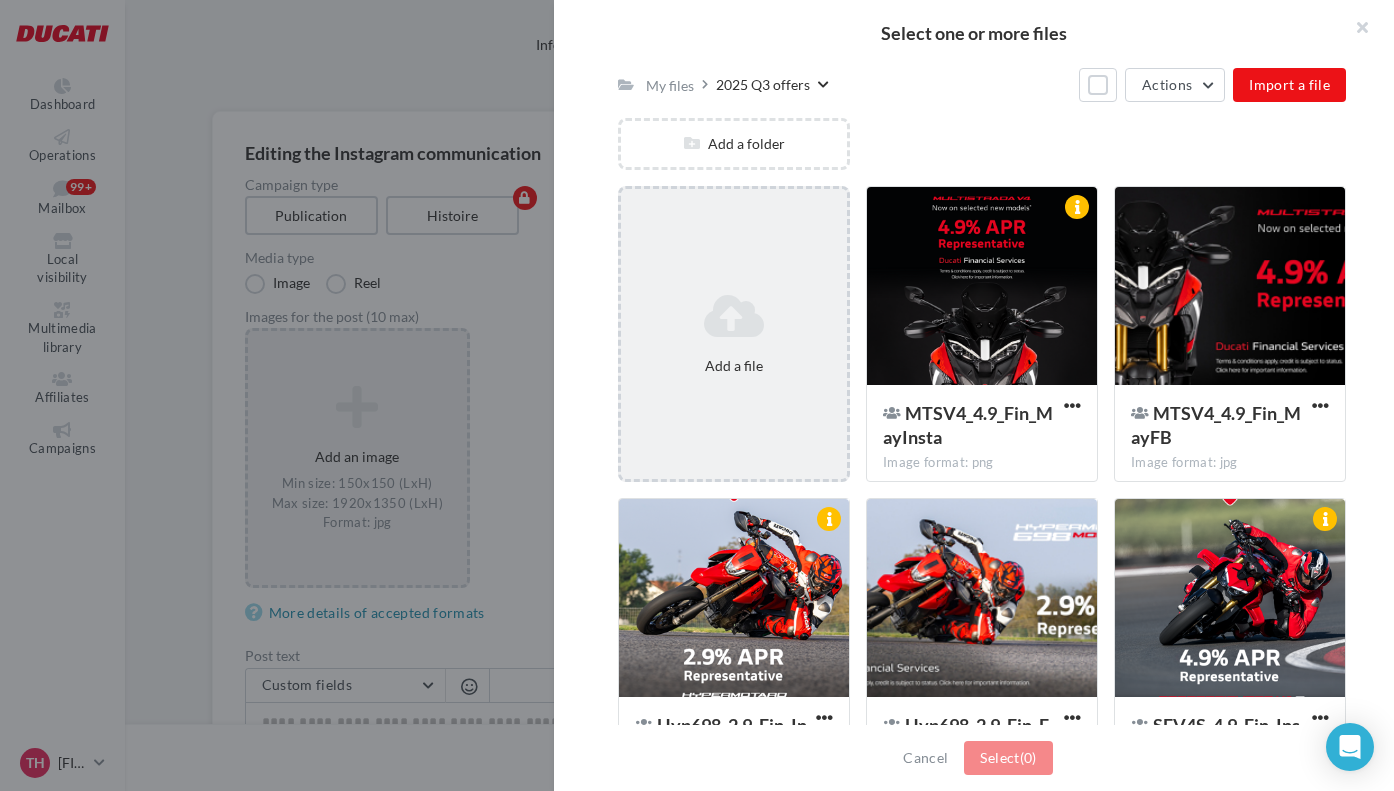 click at bounding box center [734, 316] 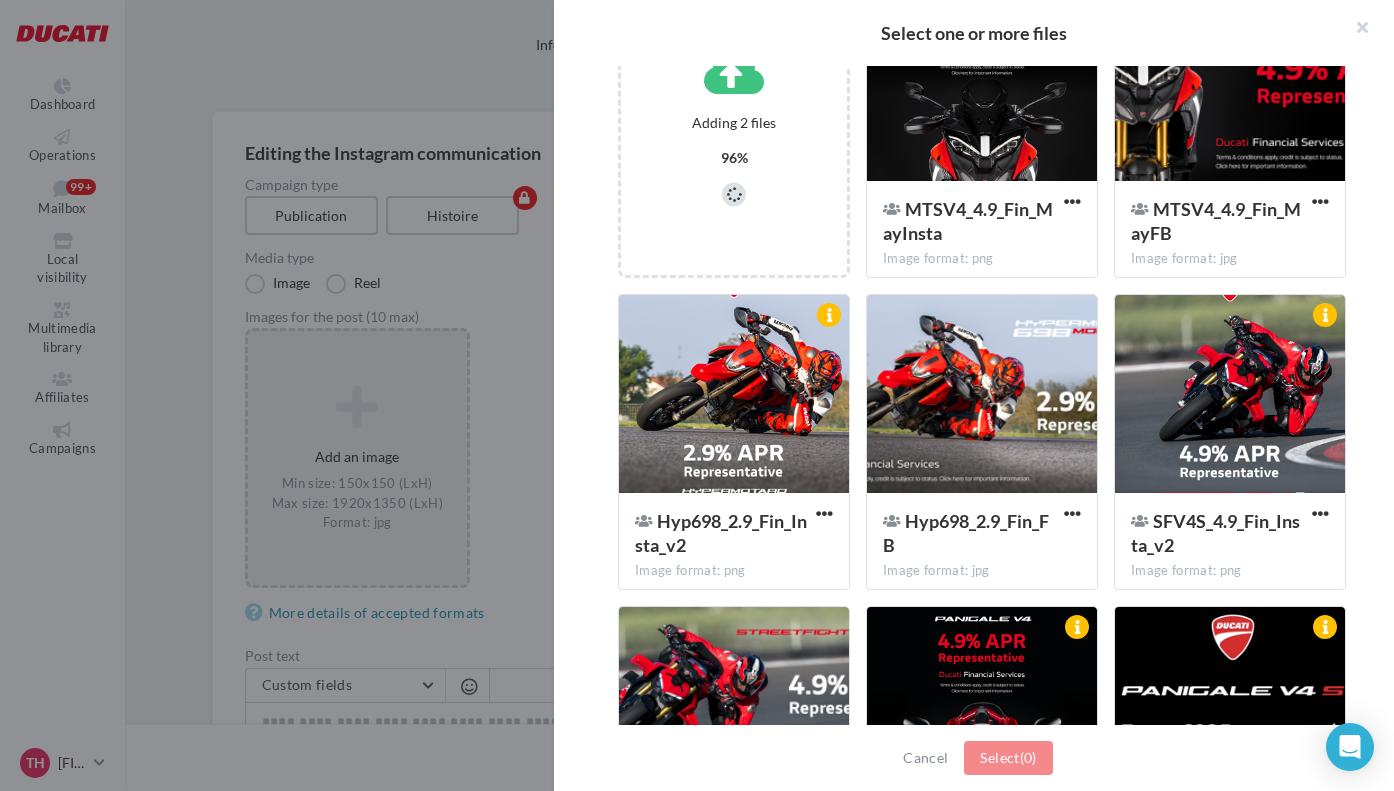 scroll, scrollTop: 0, scrollLeft: 0, axis: both 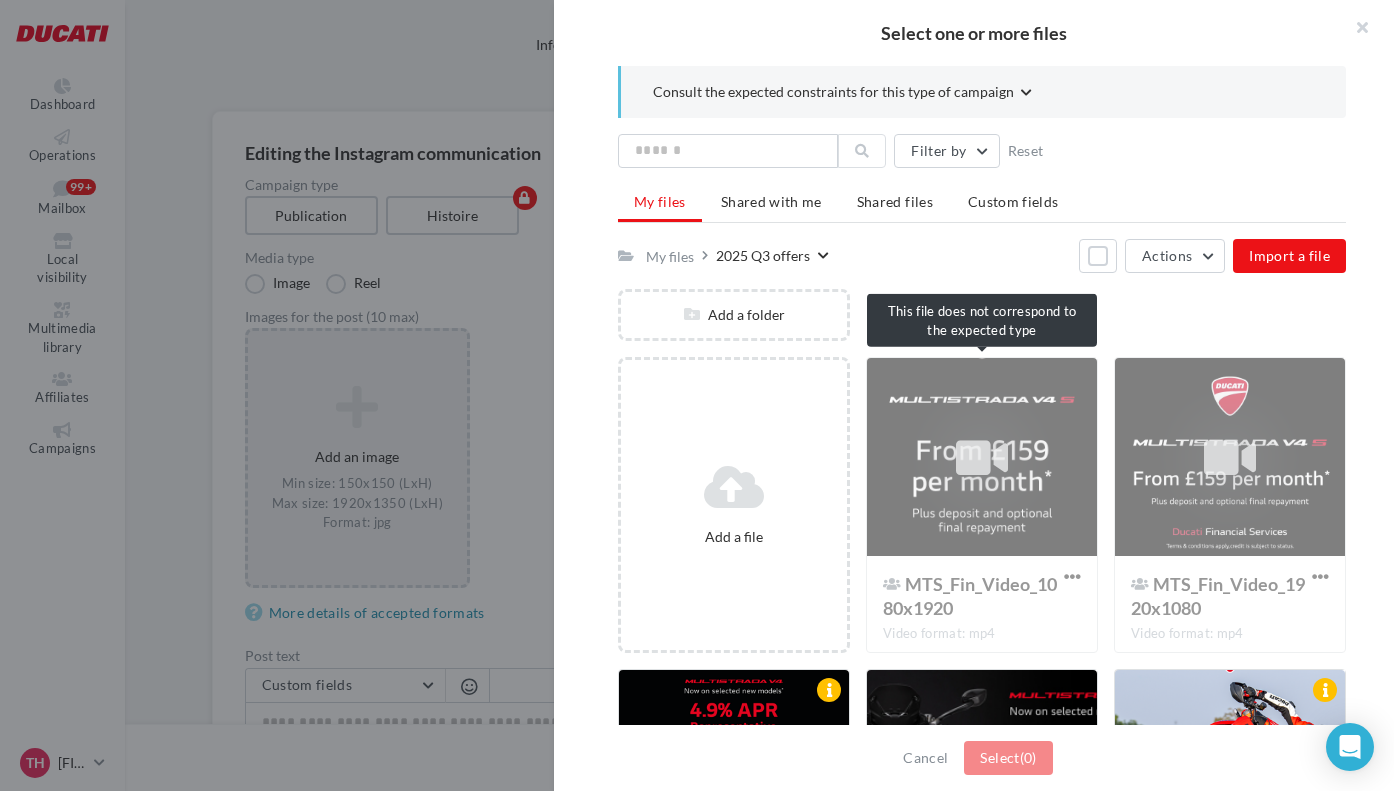 click on "MTS_Fin_Video_1080x1920  Video format: mp4" at bounding box center [982, 505] 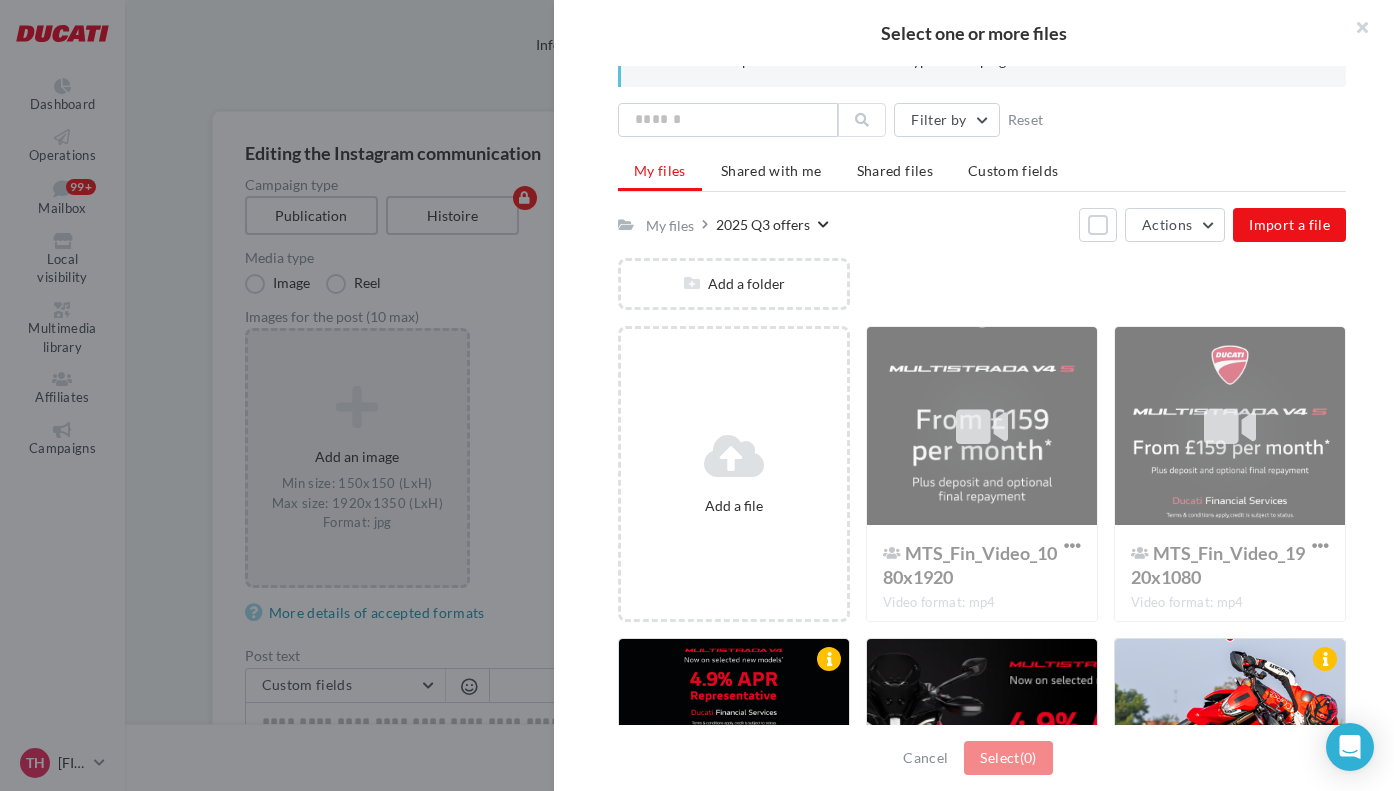 scroll, scrollTop: 44, scrollLeft: 0, axis: vertical 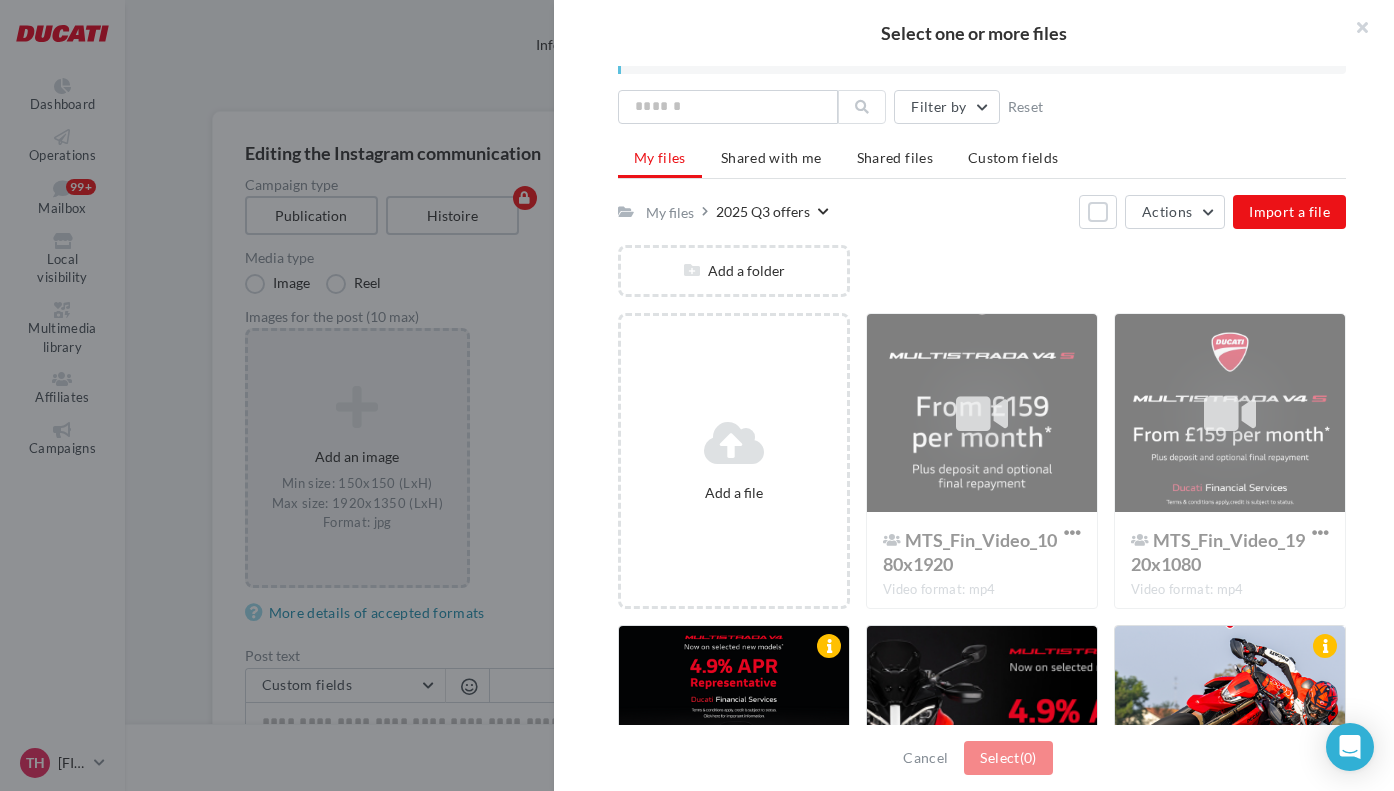 click on "MTS_Fin_Video_1080x1920  Video format: mp4" at bounding box center (982, 461) 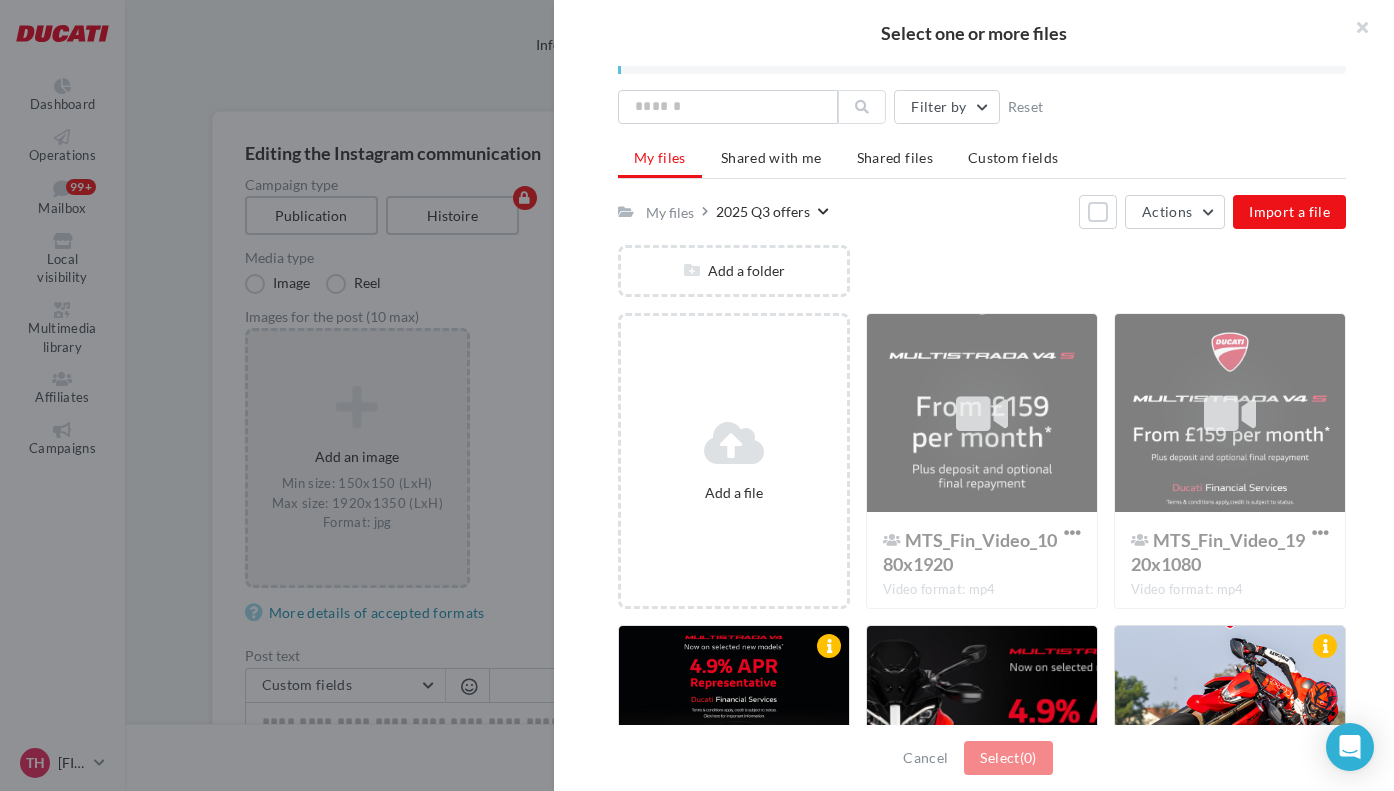 scroll, scrollTop: 44, scrollLeft: 0, axis: vertical 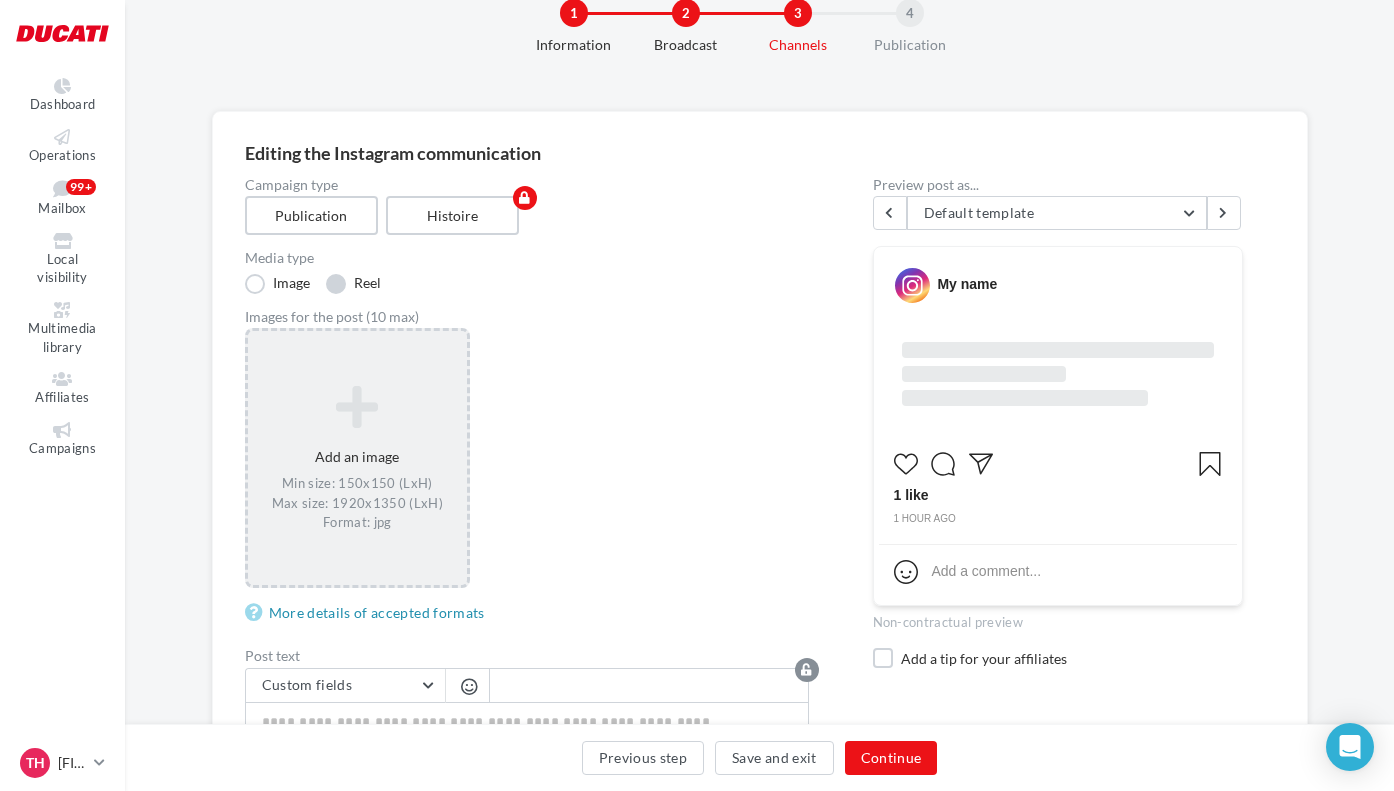 click on "Reel" at bounding box center [353, 284] 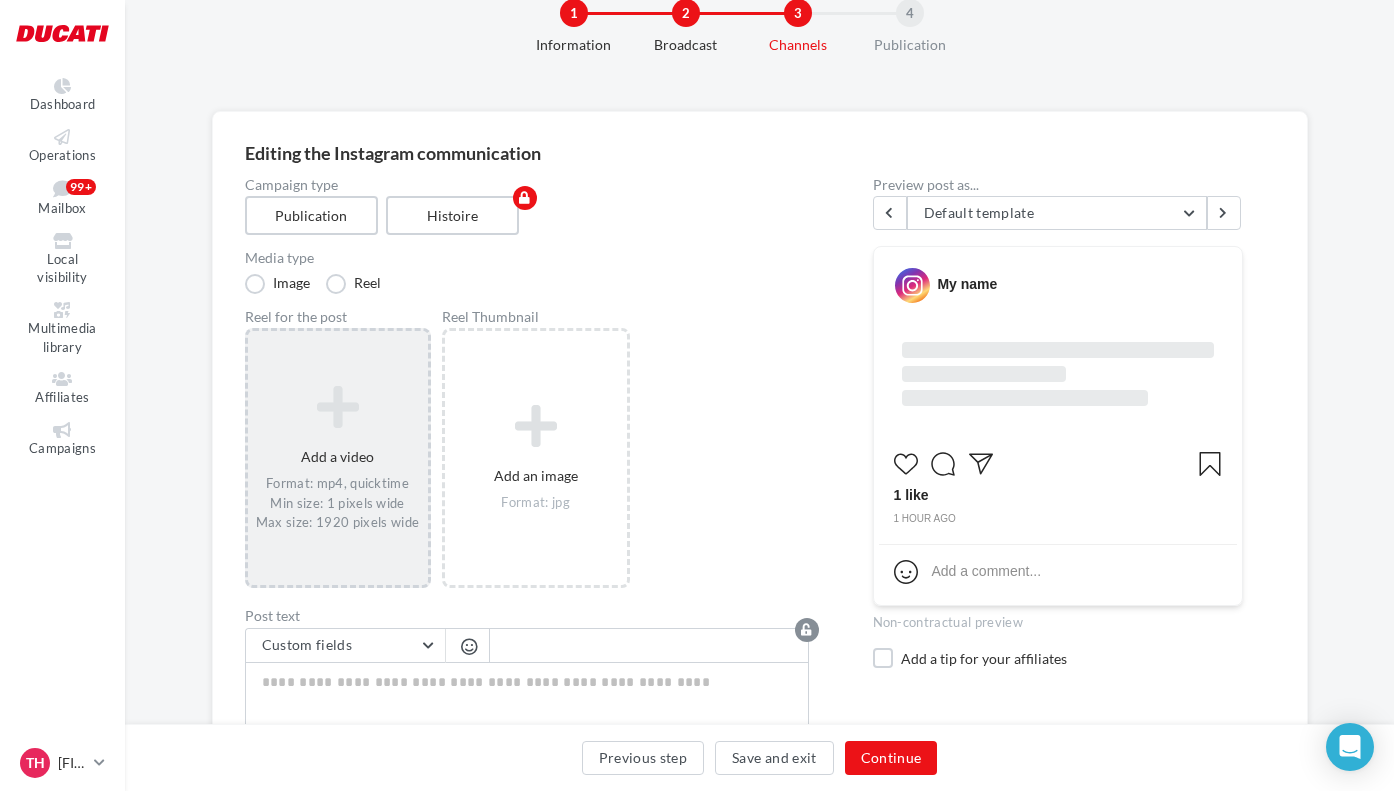 click at bounding box center (338, 407) 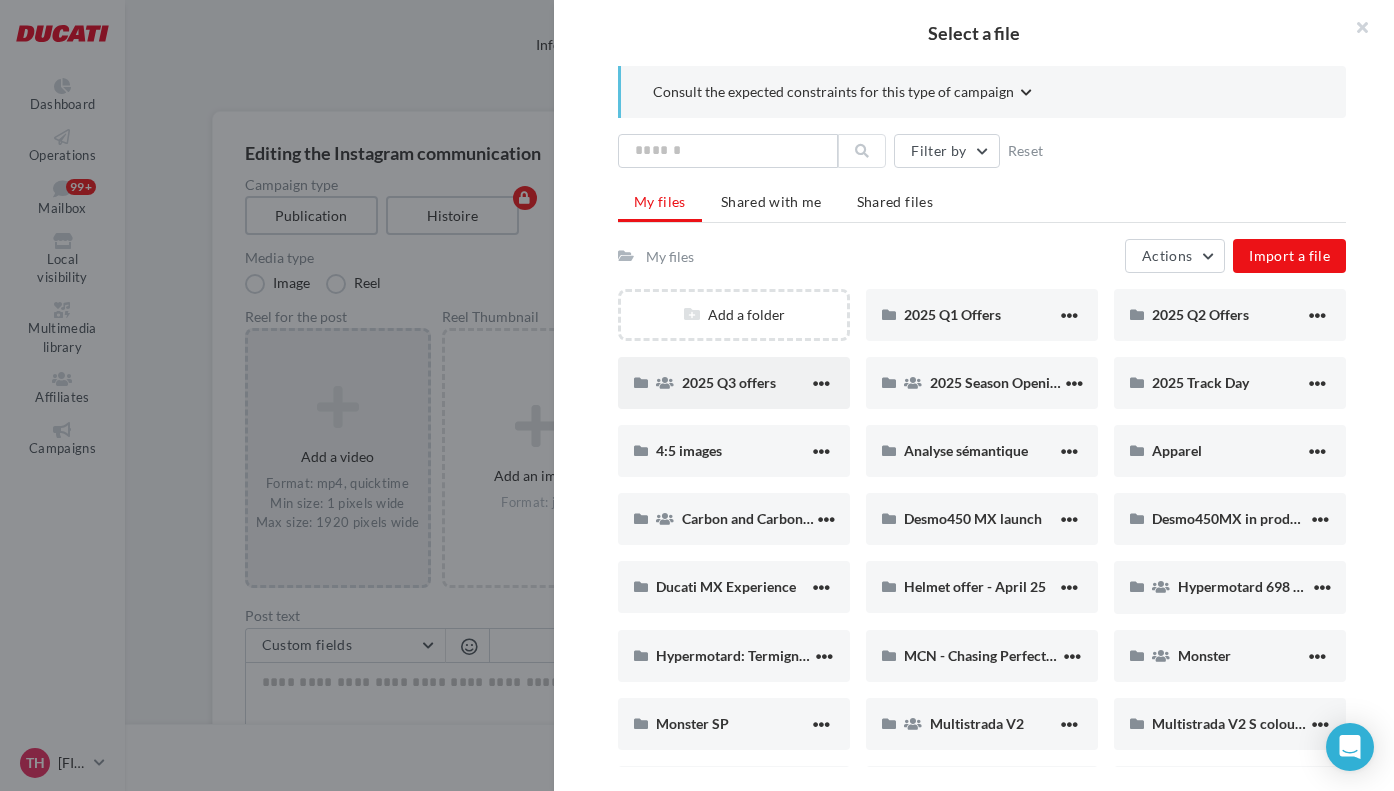 click on "2025 Q3 offers" at bounding box center [745, 382] 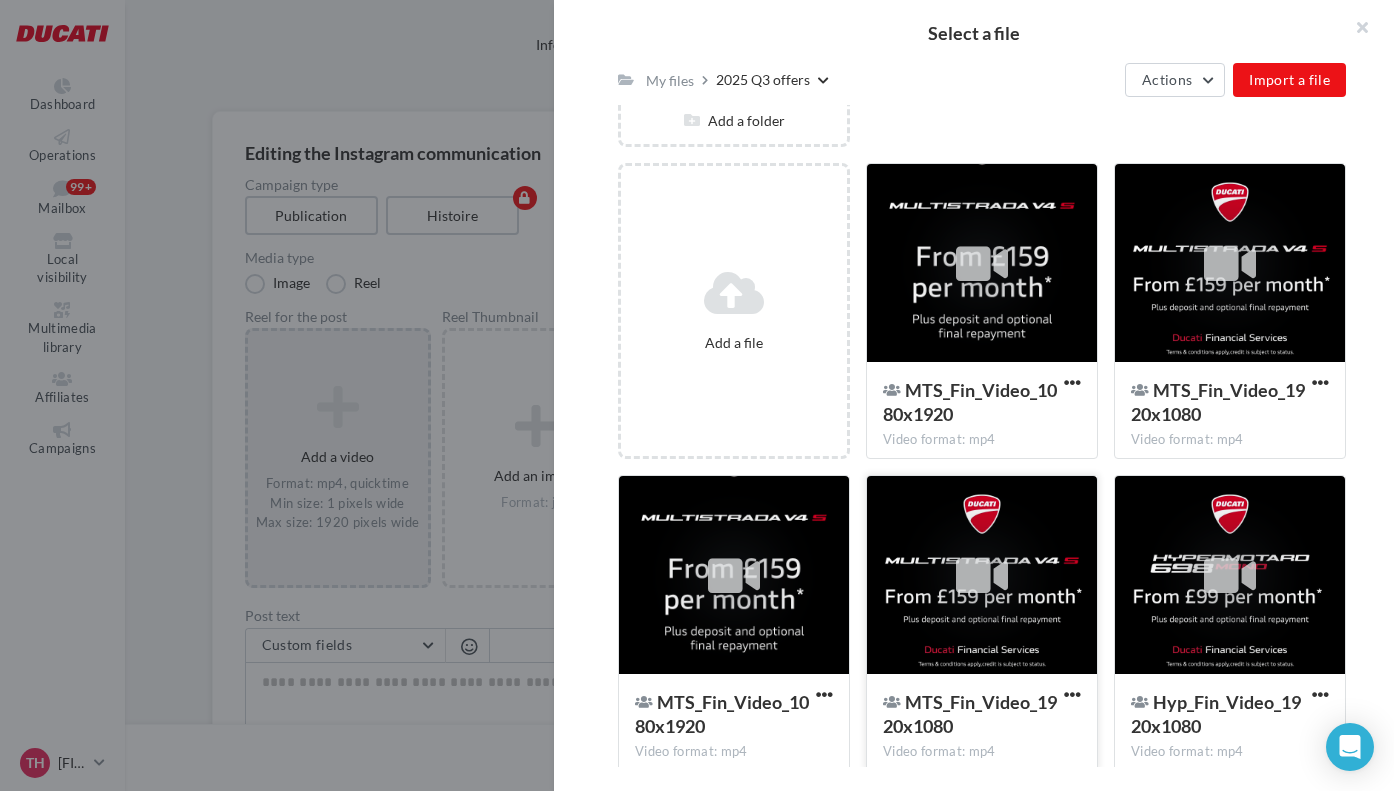scroll, scrollTop: 196, scrollLeft: 0, axis: vertical 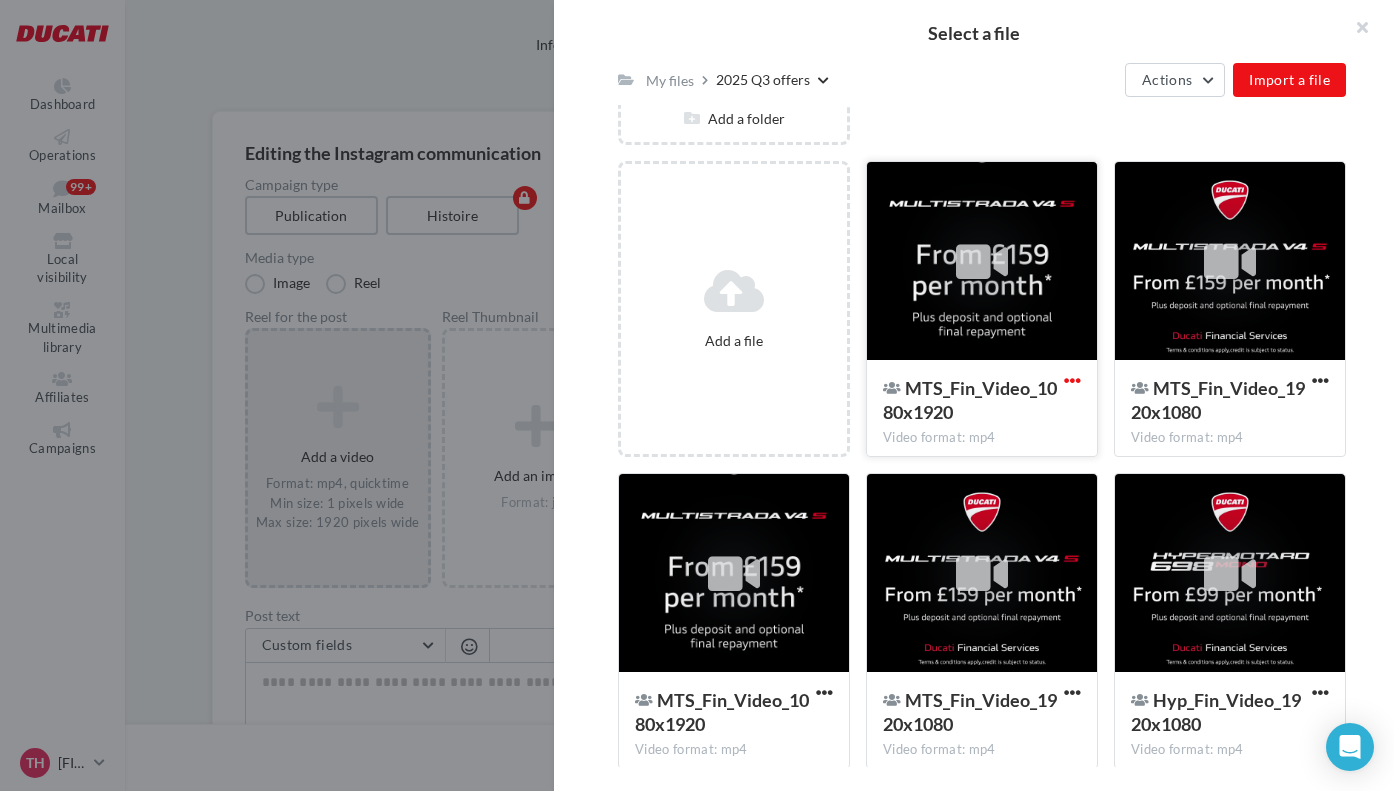 click at bounding box center (1072, 380) 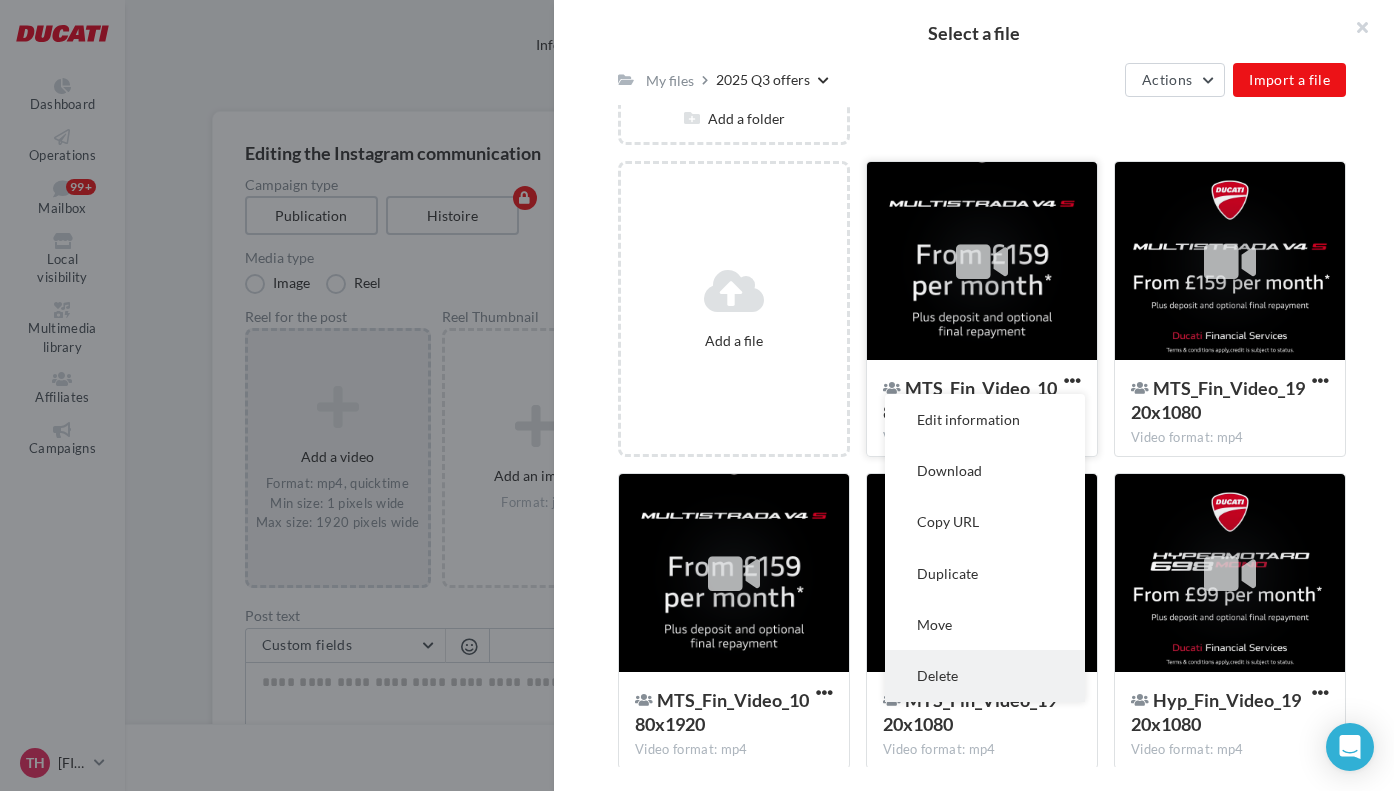 click on "Delete" at bounding box center (985, 675) 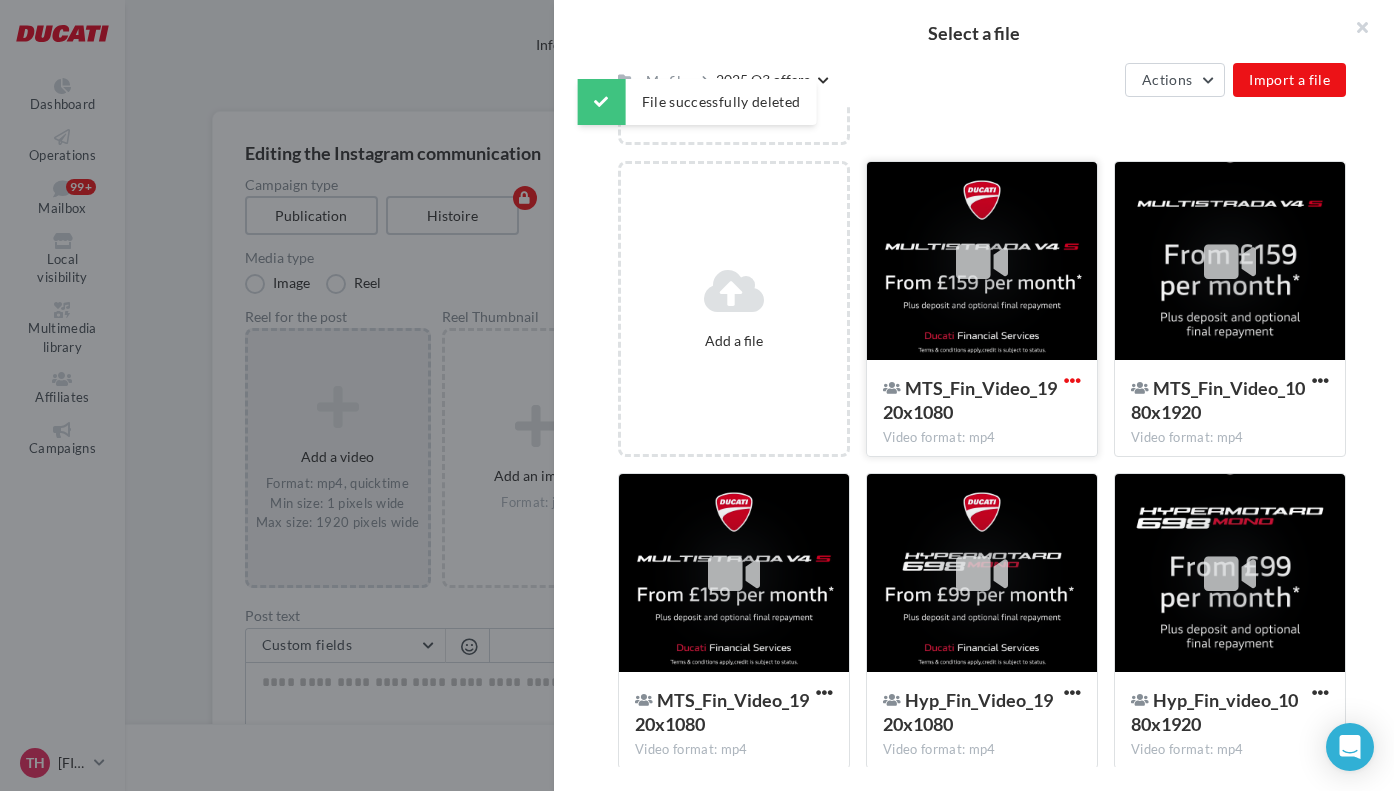 click at bounding box center (1072, 380) 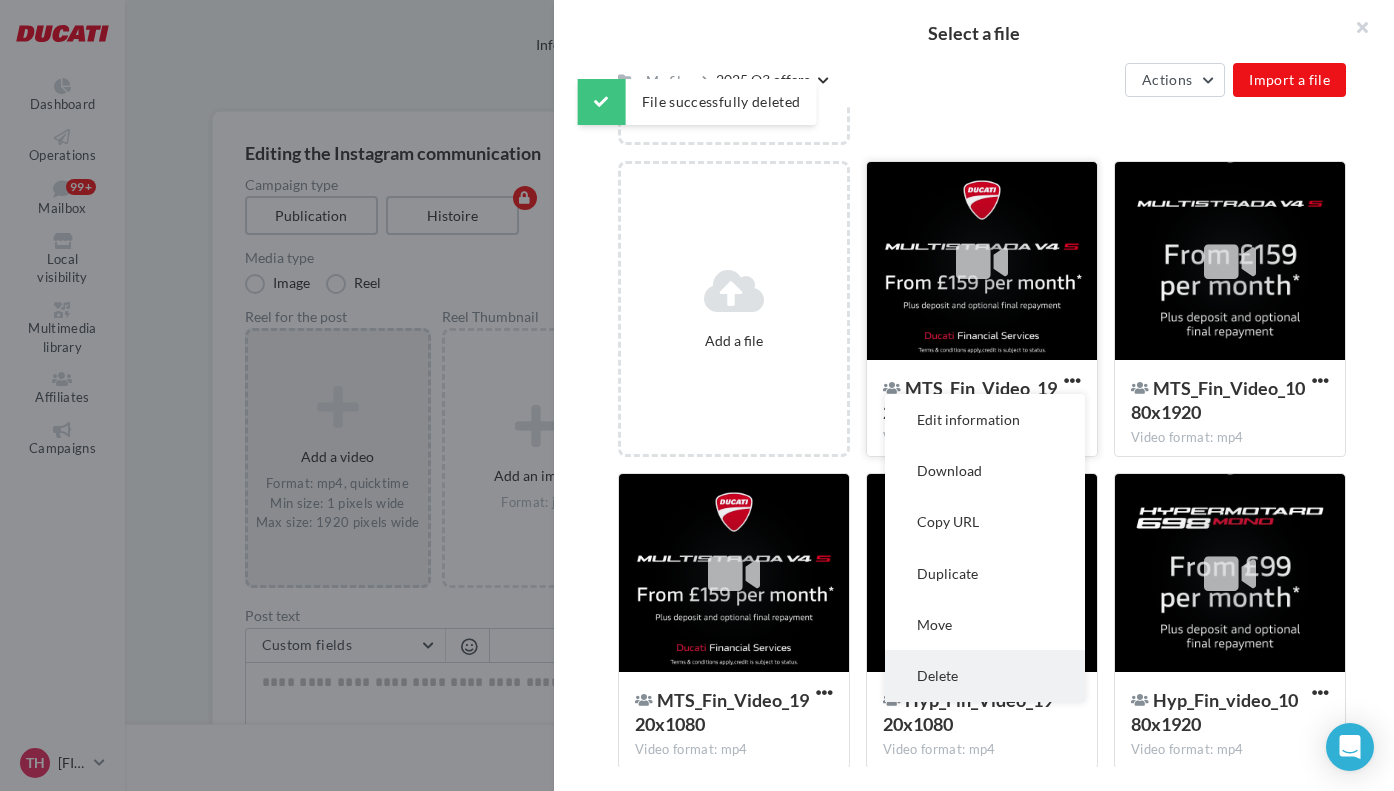 click on "Delete" at bounding box center [985, 675] 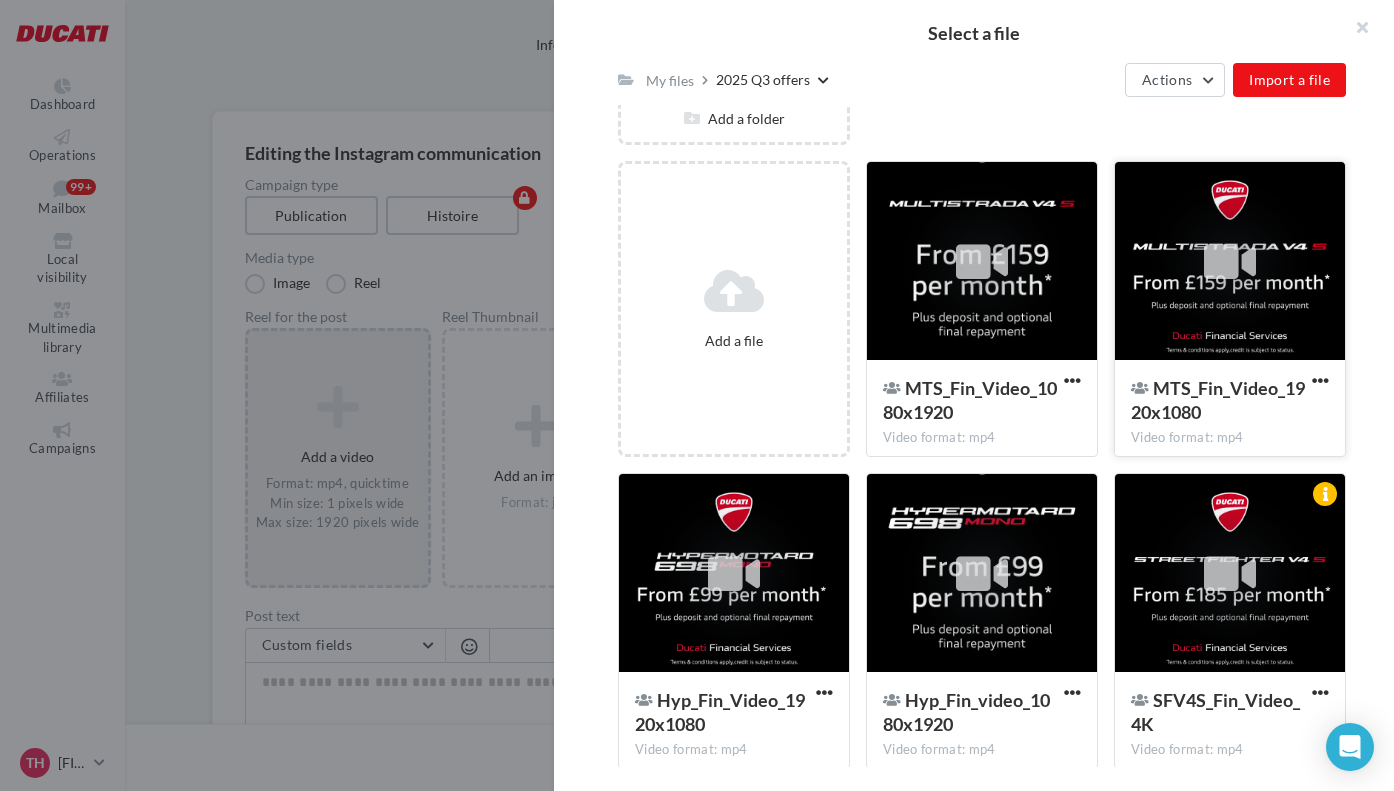 click at bounding box center [1230, 262] 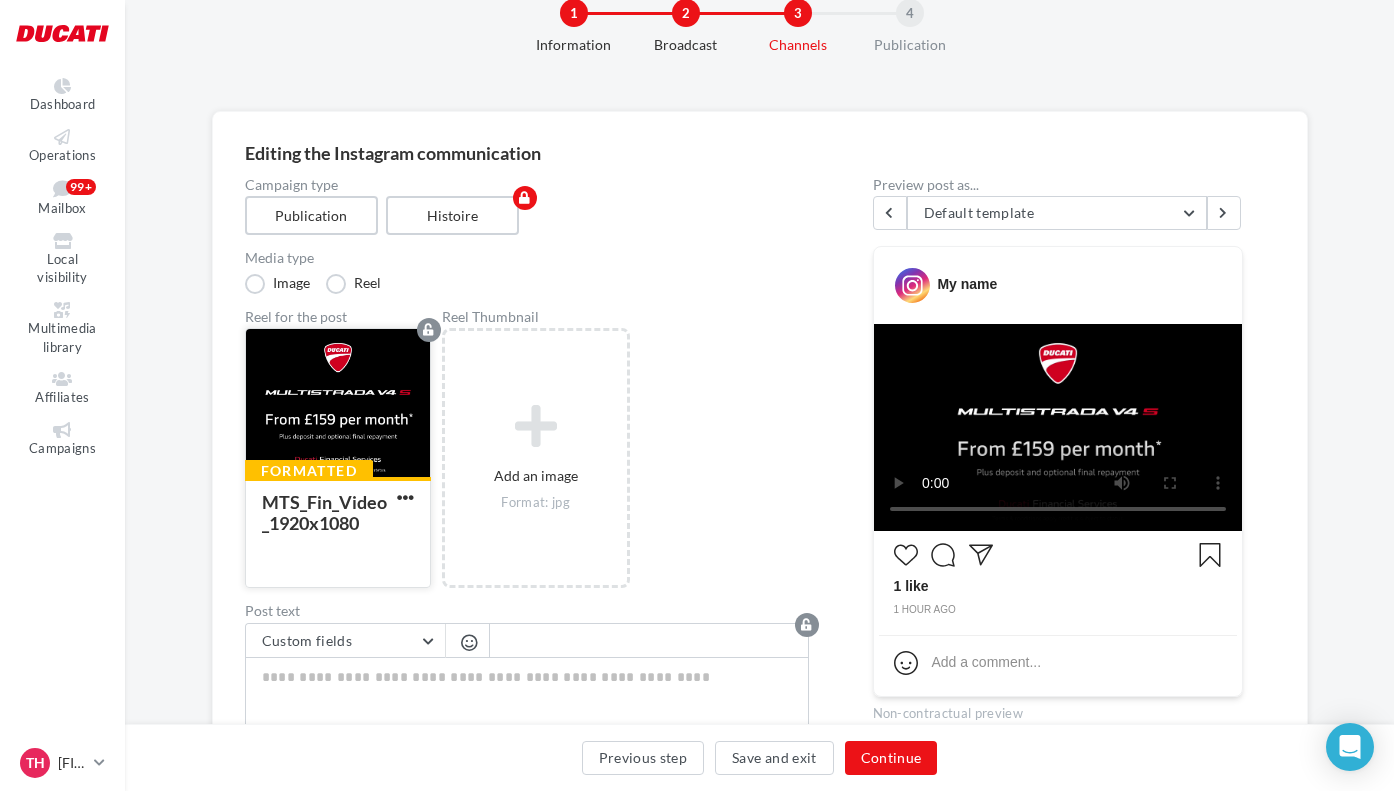 click at bounding box center [338, 404] 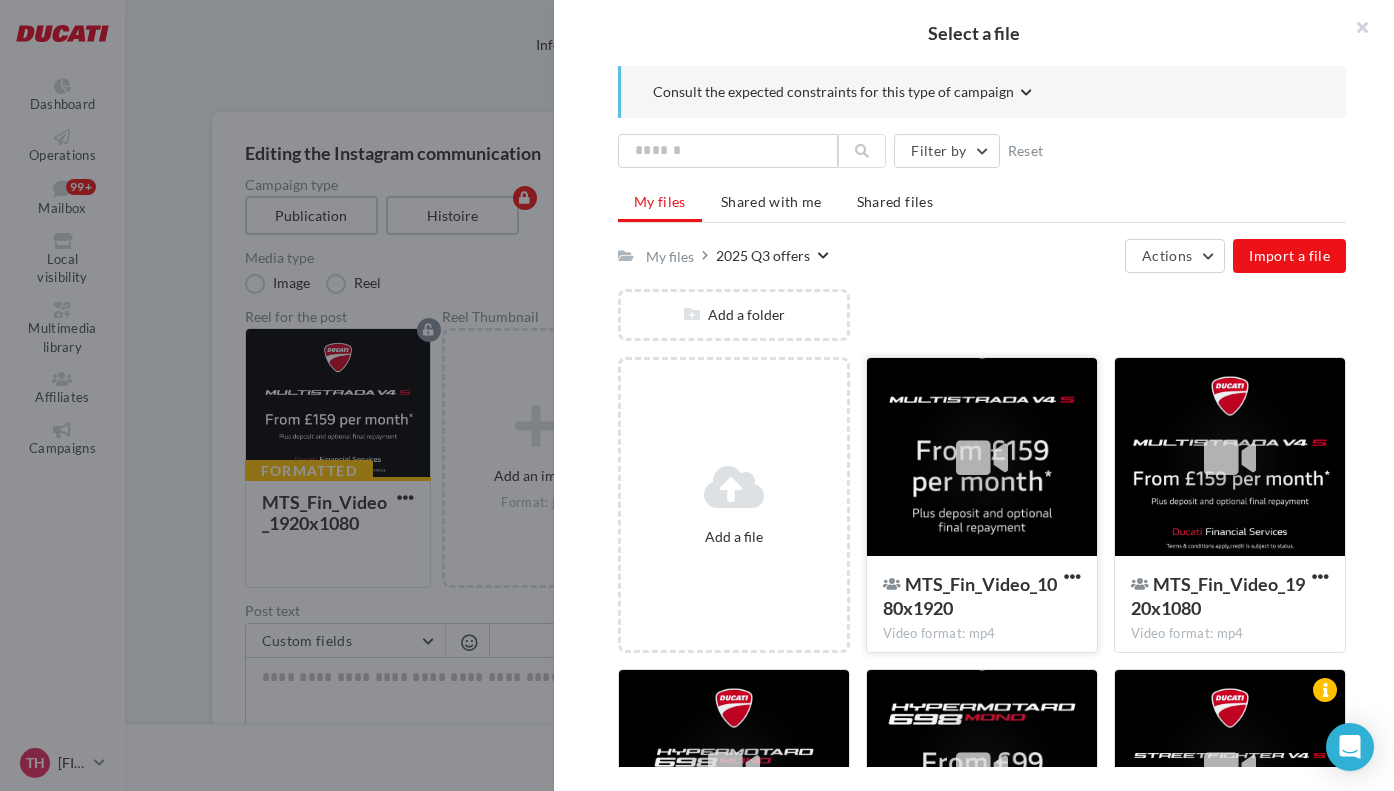 click at bounding box center [982, 458] 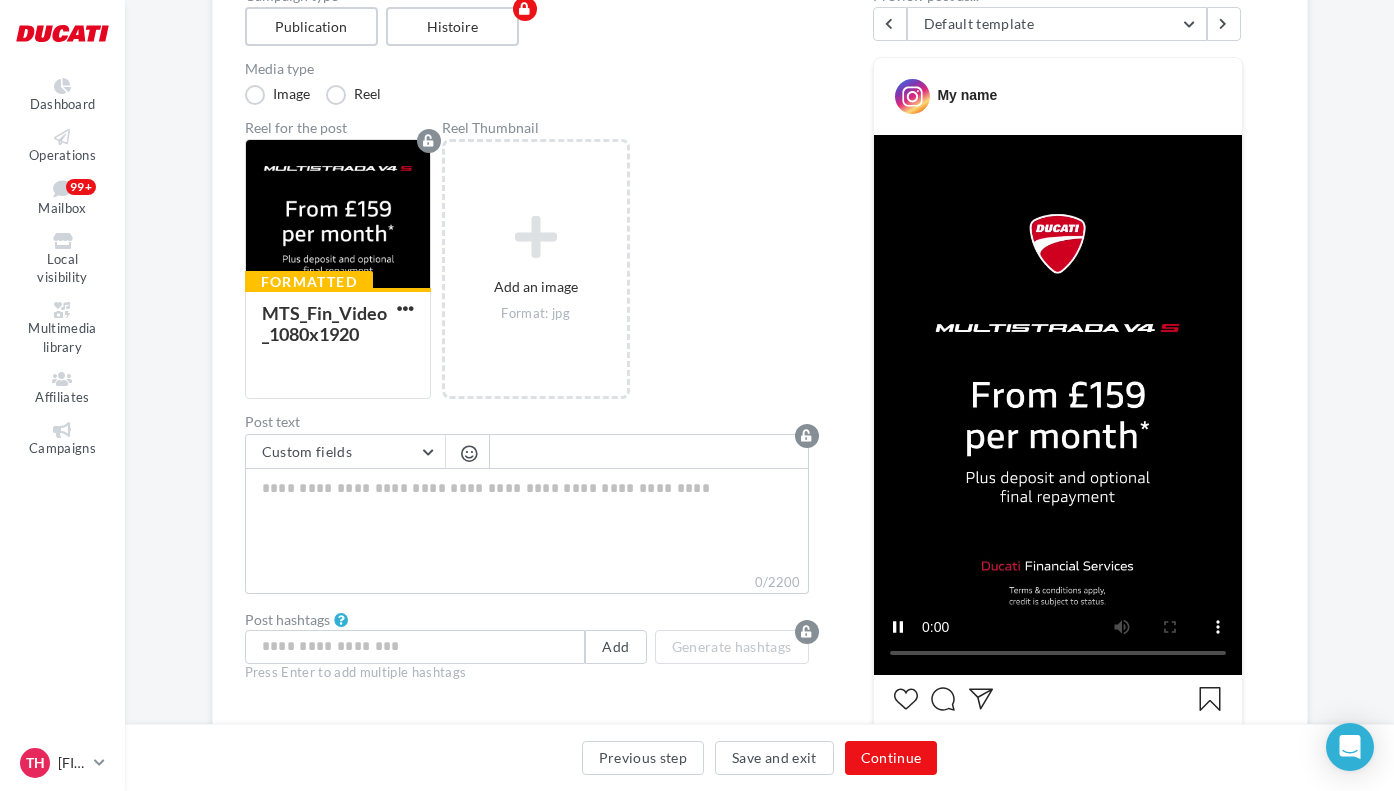 scroll, scrollTop: 261, scrollLeft: 0, axis: vertical 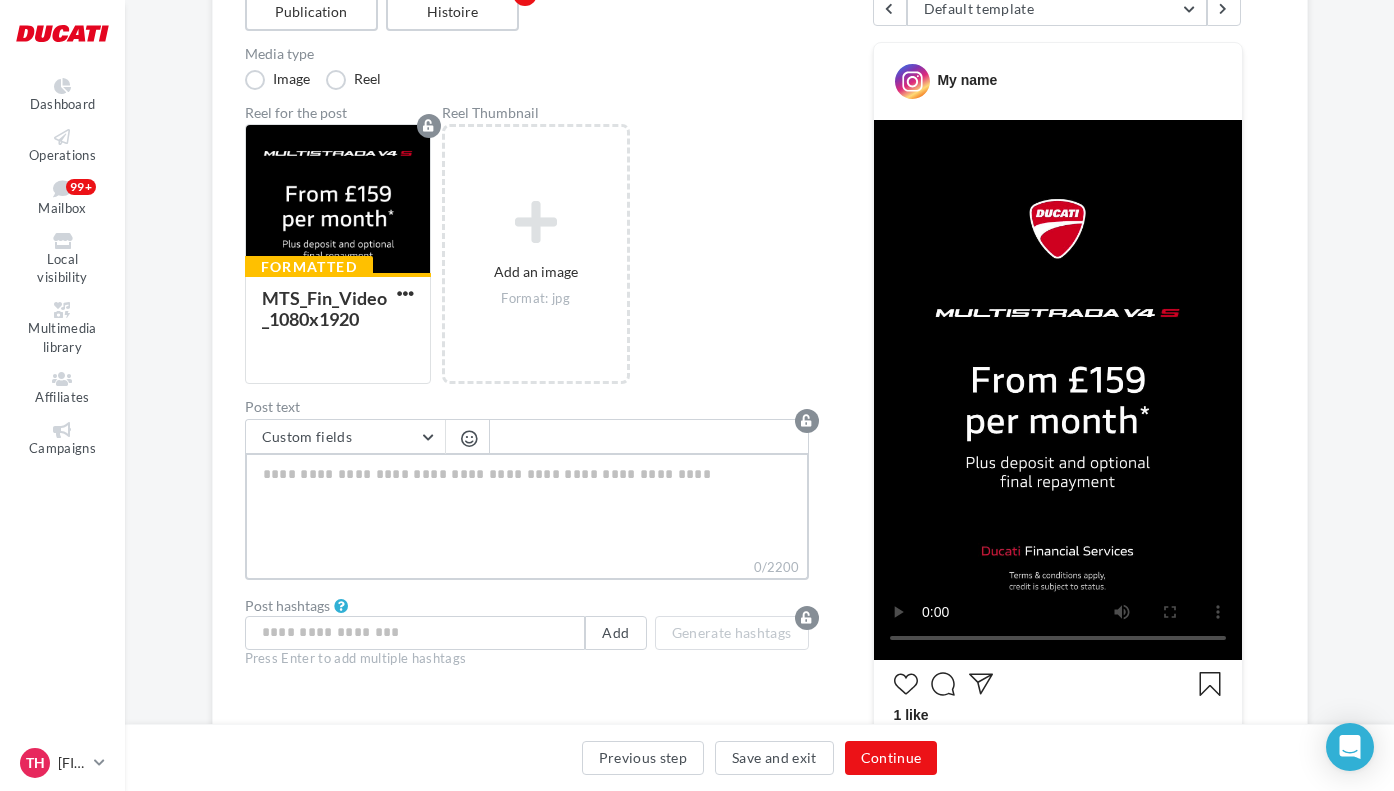 paste on "**********" 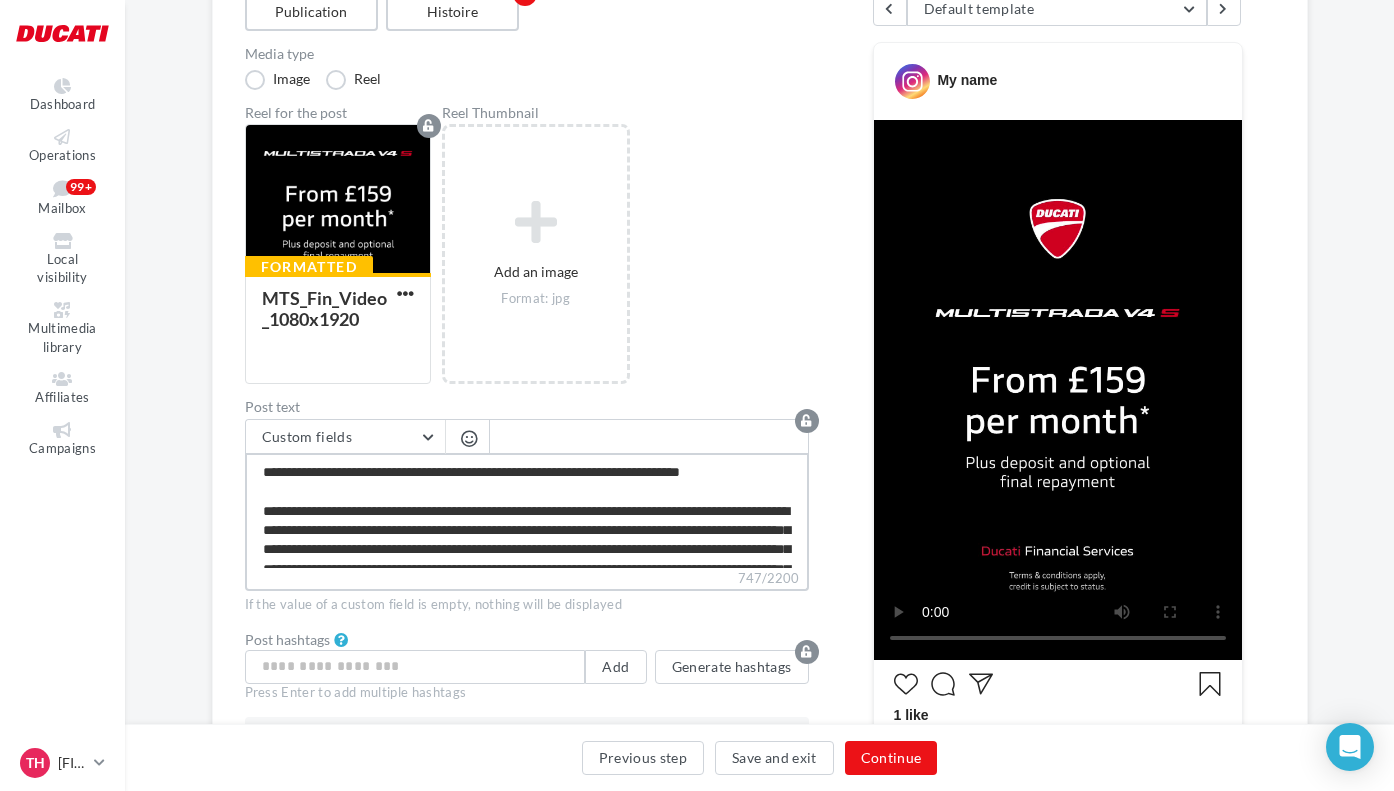 click on "**********" at bounding box center [527, 510] 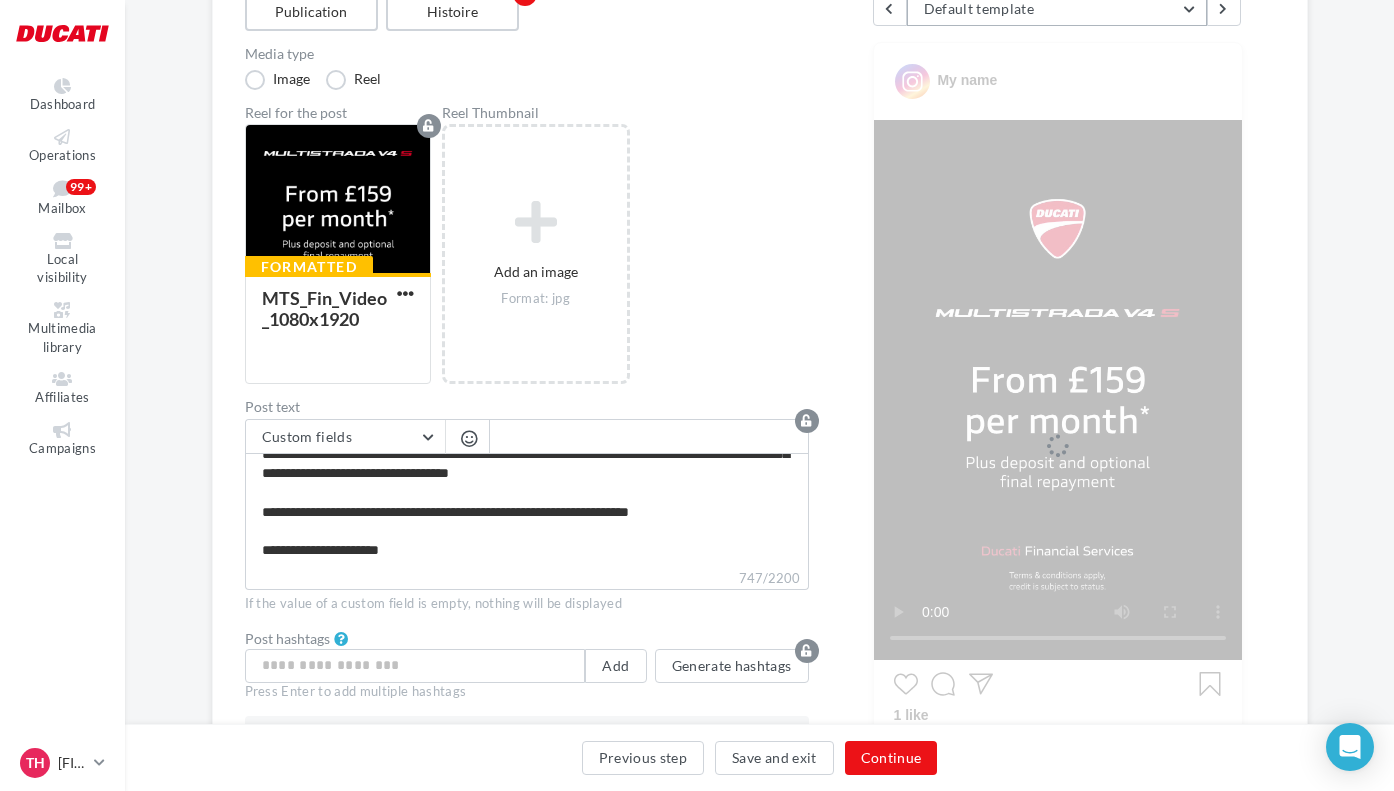 click on "Default template" at bounding box center (1057, 9) 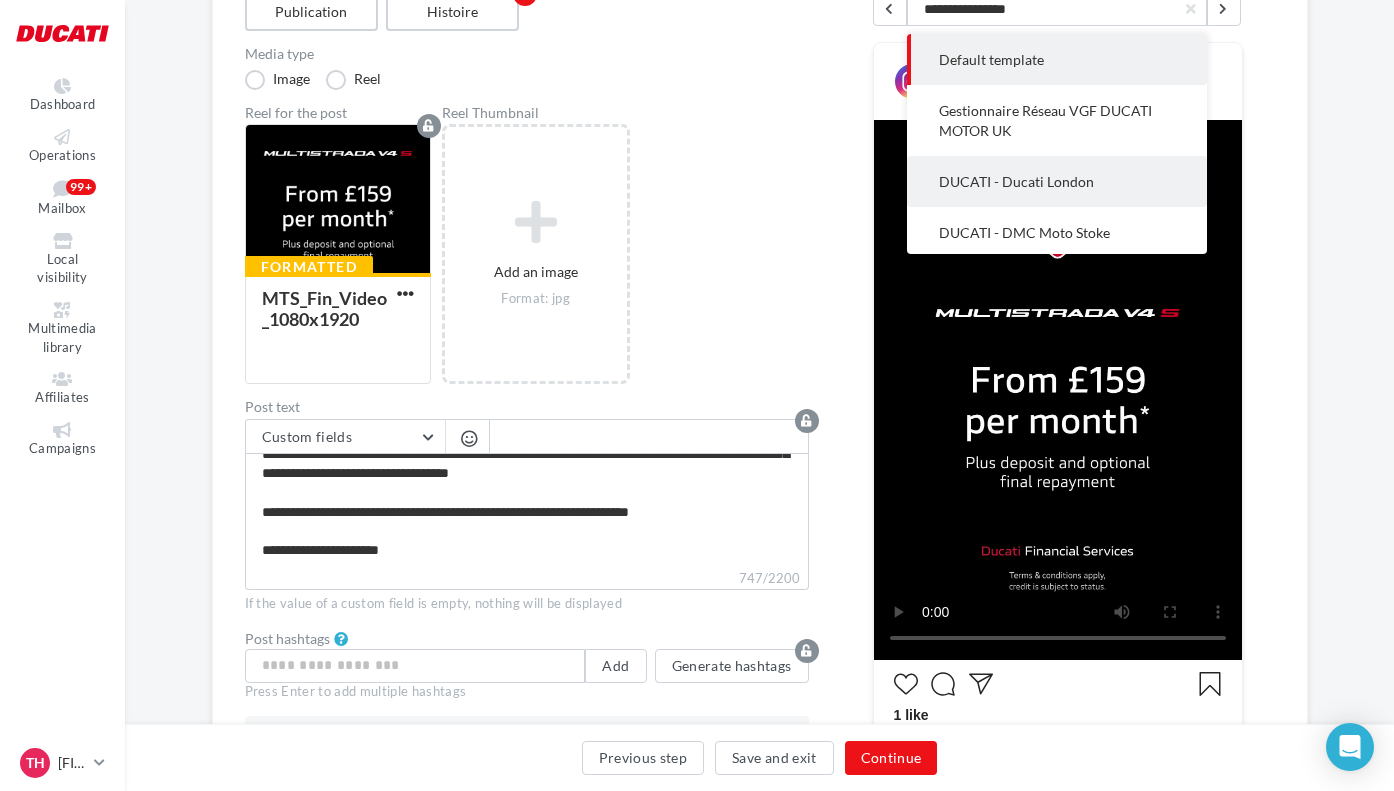 click on "DUCATI - Ducati London" at bounding box center (1016, 181) 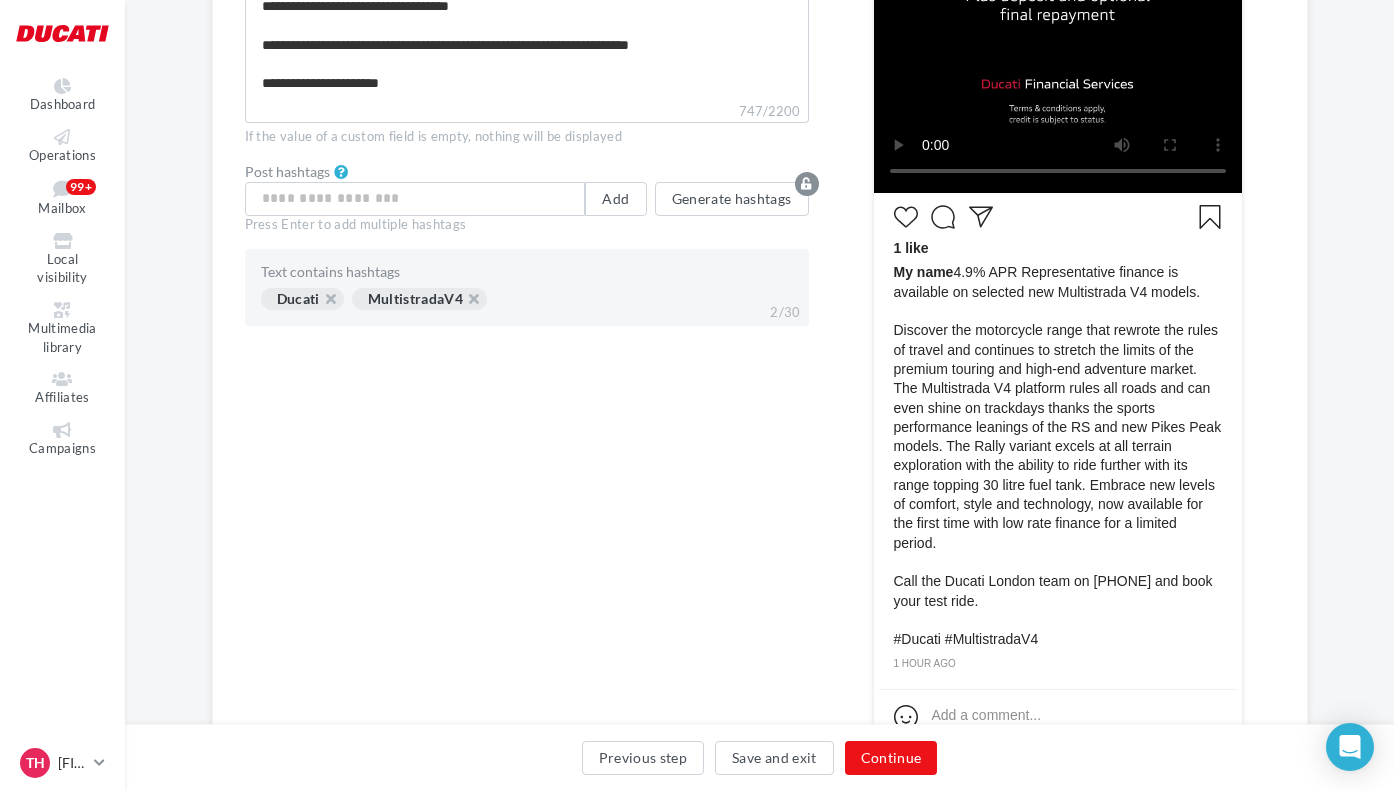 scroll, scrollTop: 553, scrollLeft: 0, axis: vertical 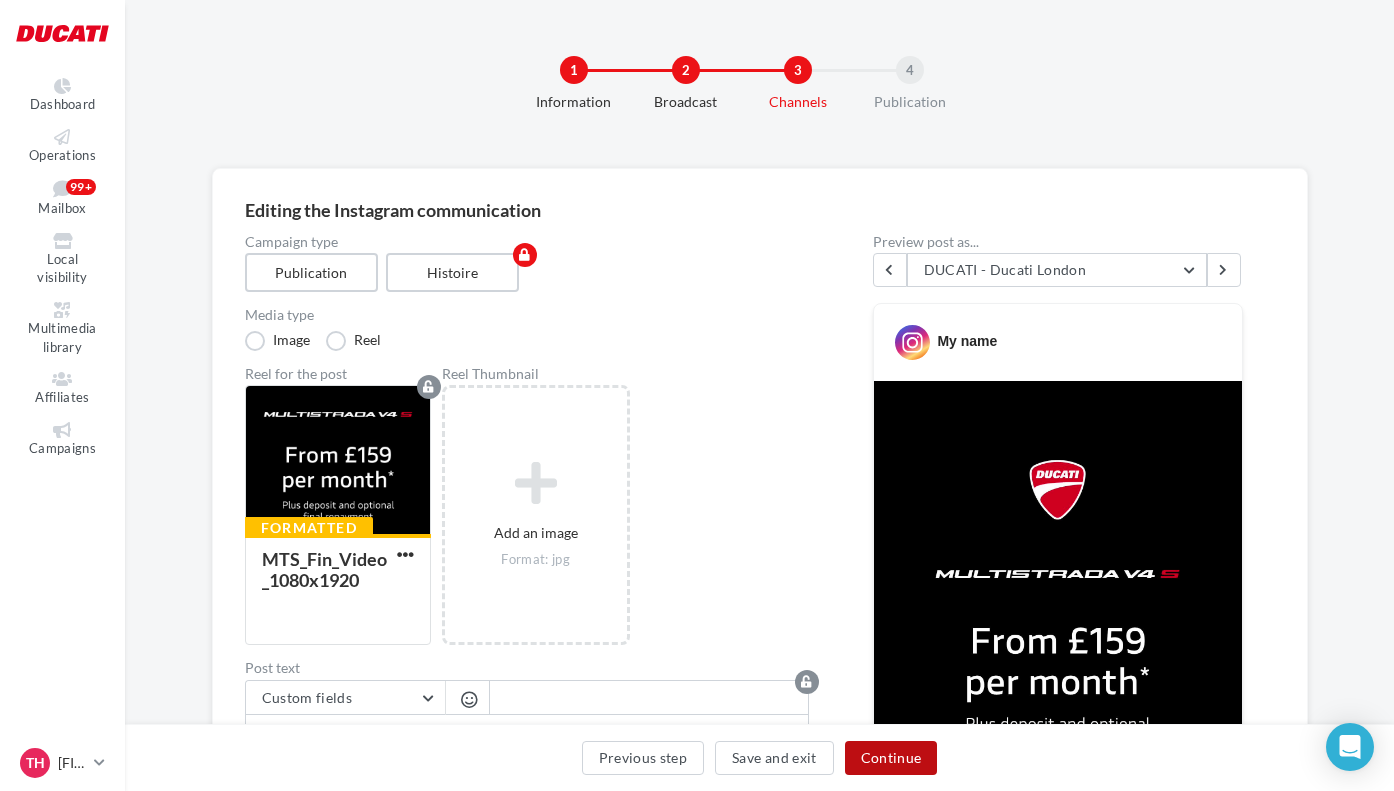 click on "Continue" at bounding box center [891, 758] 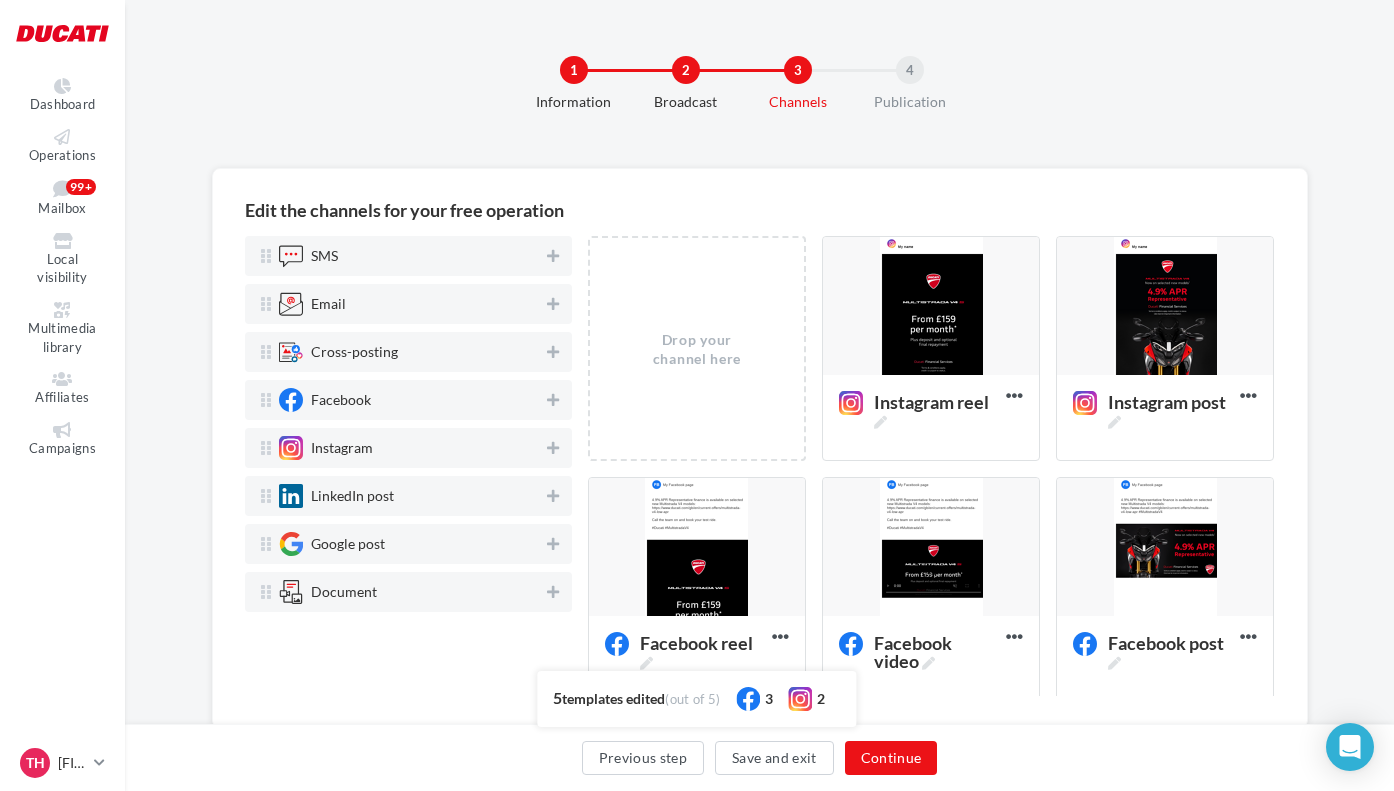 scroll, scrollTop: 38, scrollLeft: 0, axis: vertical 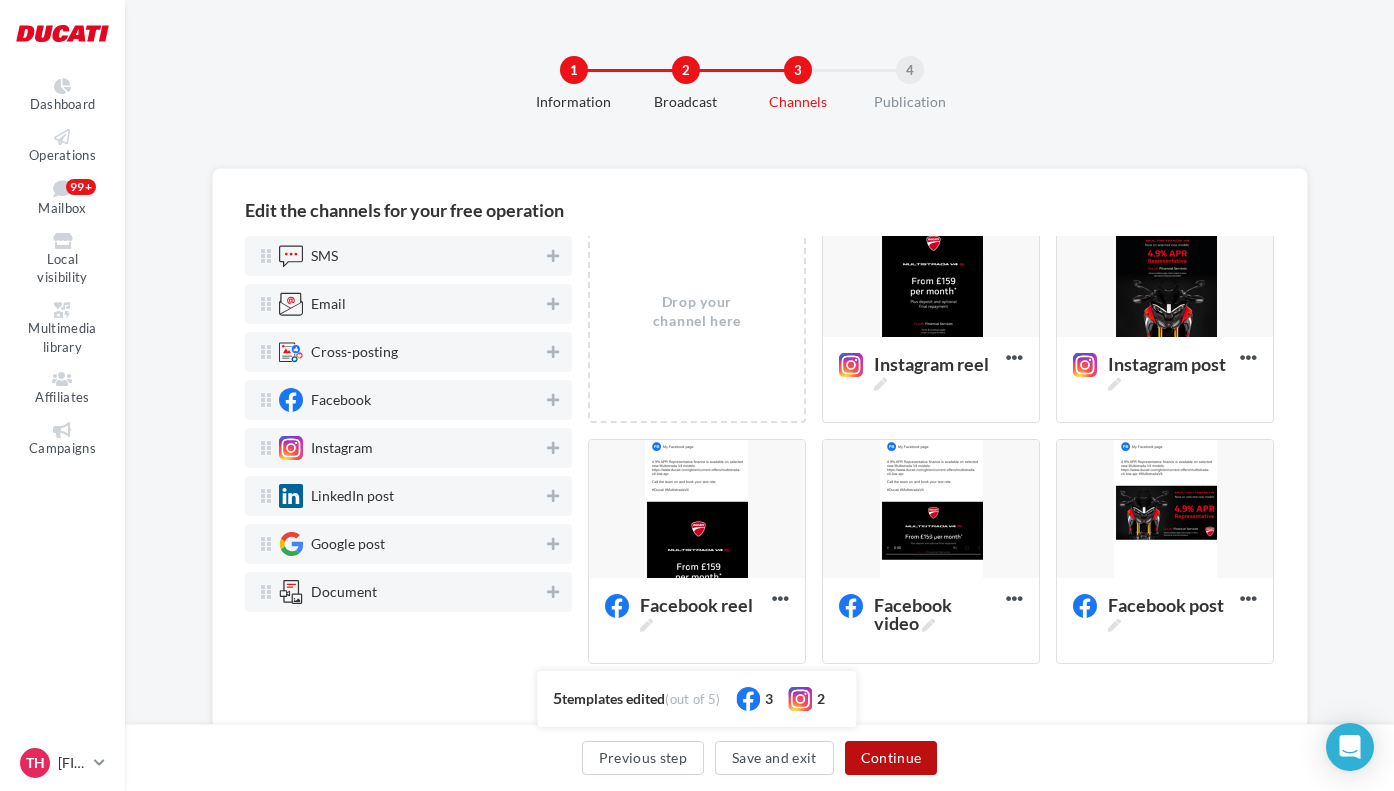 click on "Continue" at bounding box center (891, 758) 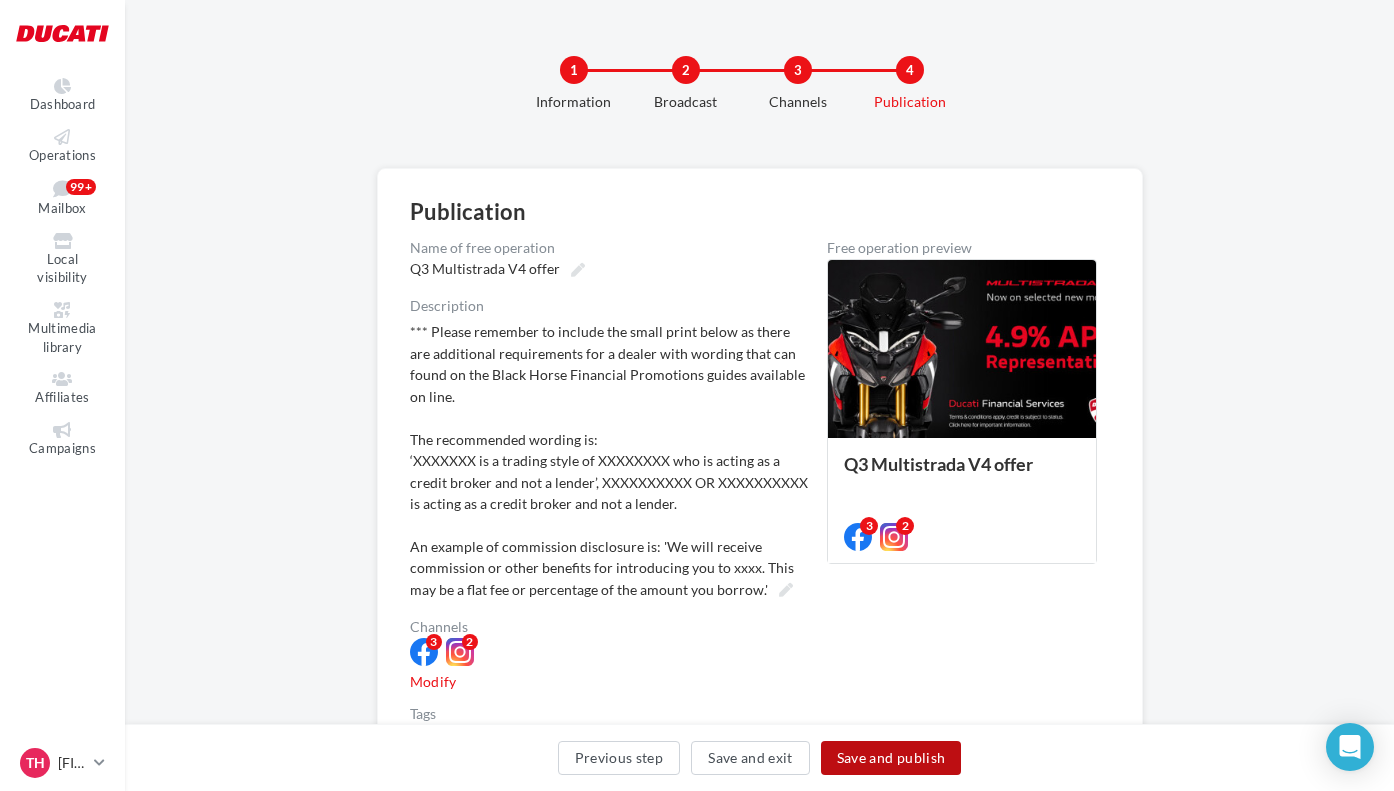 click on "Save and publish" at bounding box center (891, 758) 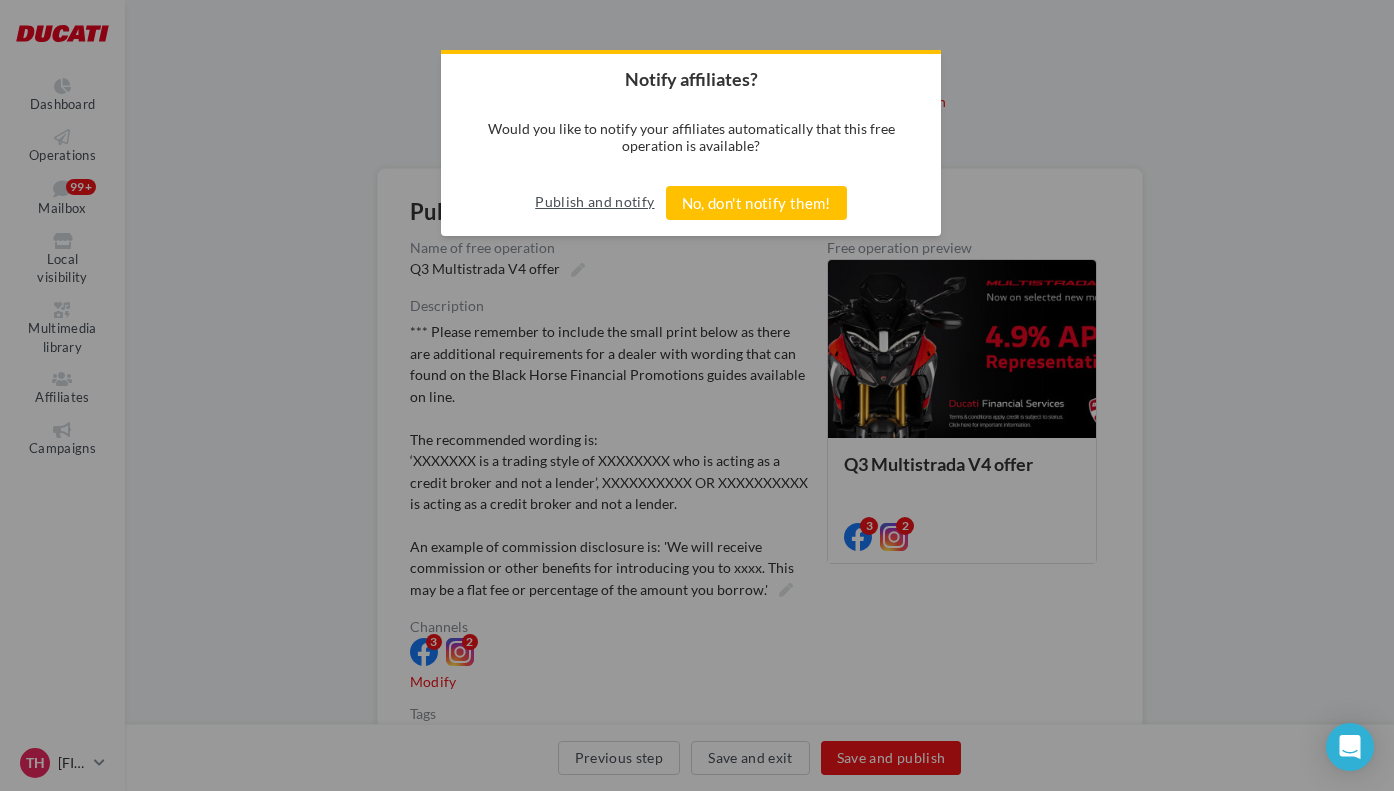 click on "Publish and notify" at bounding box center [594, 202] 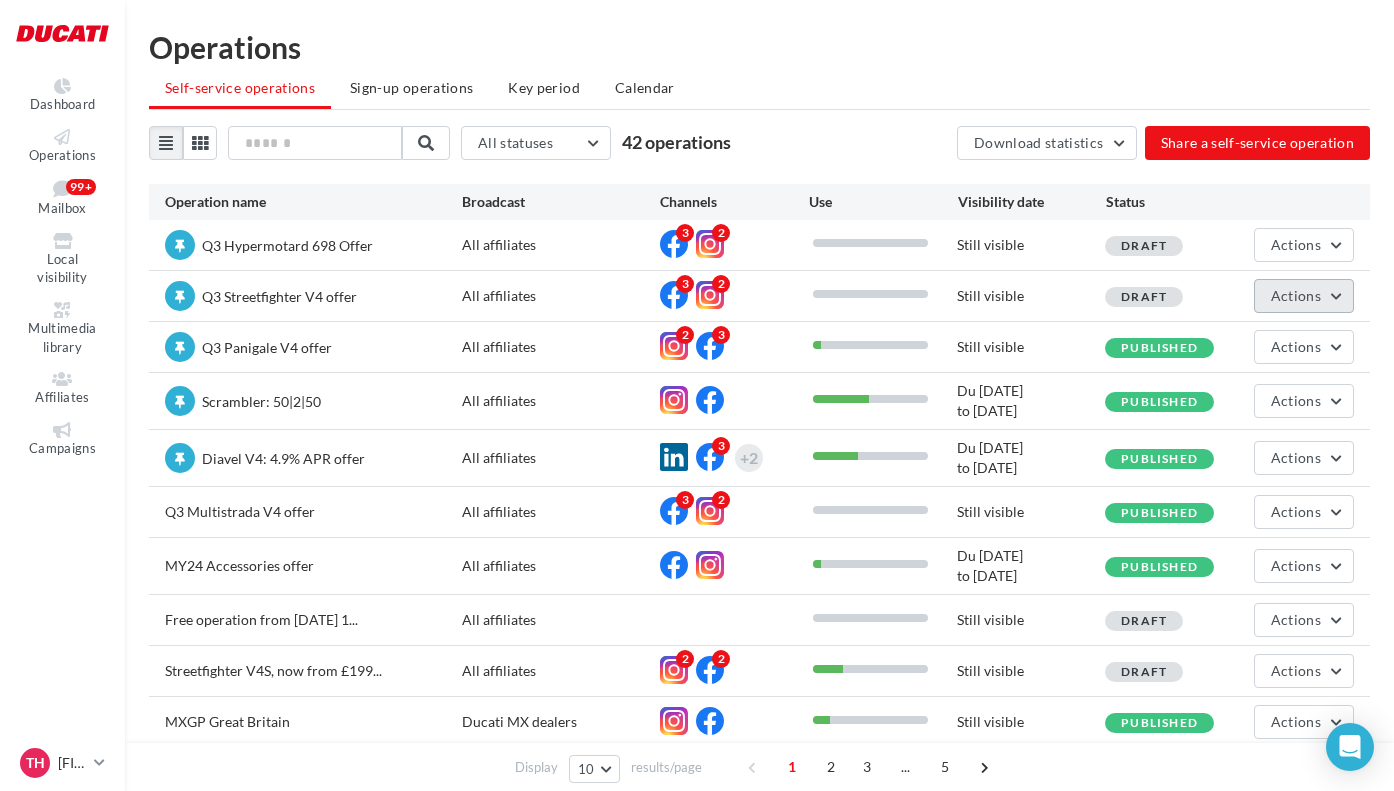 click on "Actions" at bounding box center (1296, 295) 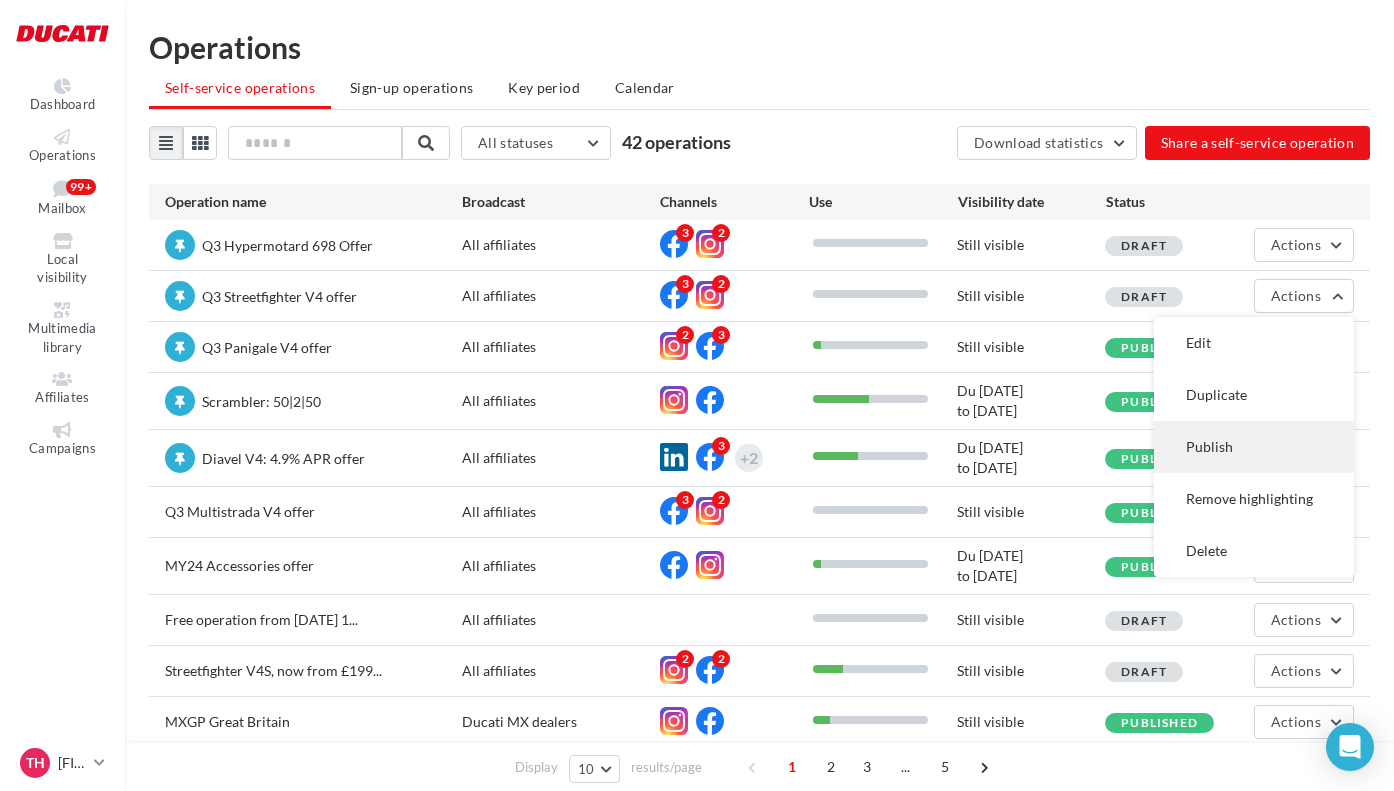 click on "Publish" at bounding box center [1254, 447] 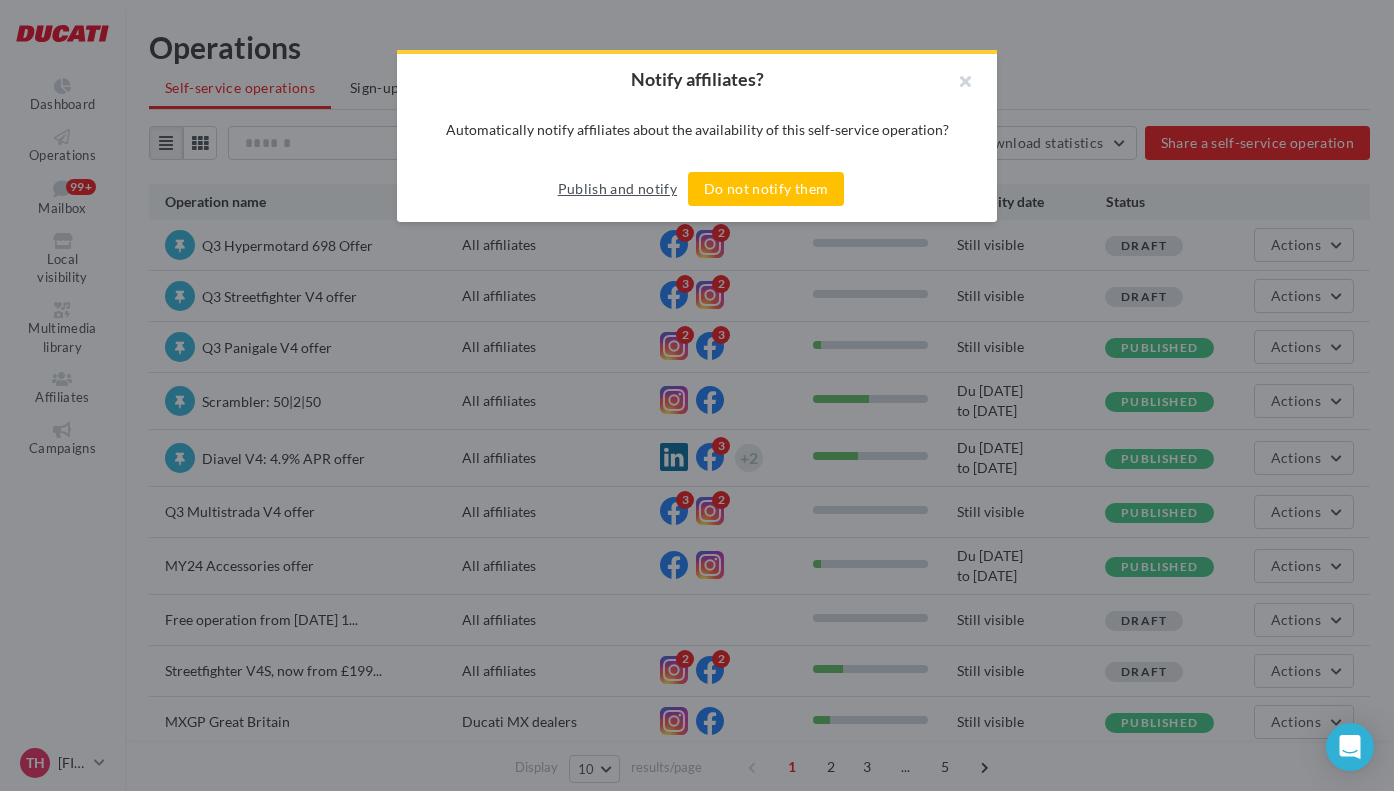 click on "Publish and notify" at bounding box center [617, 189] 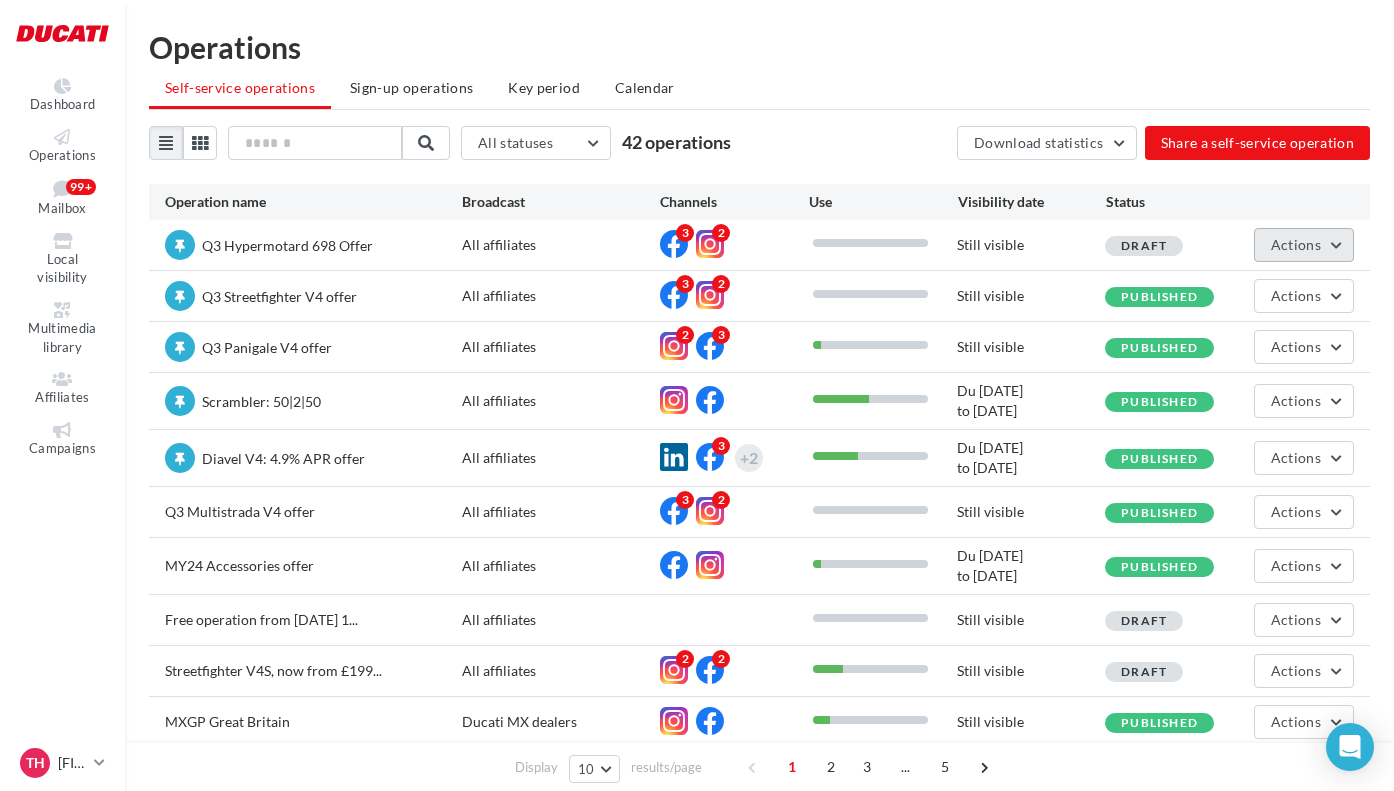 click on "Actions" at bounding box center [1296, 244] 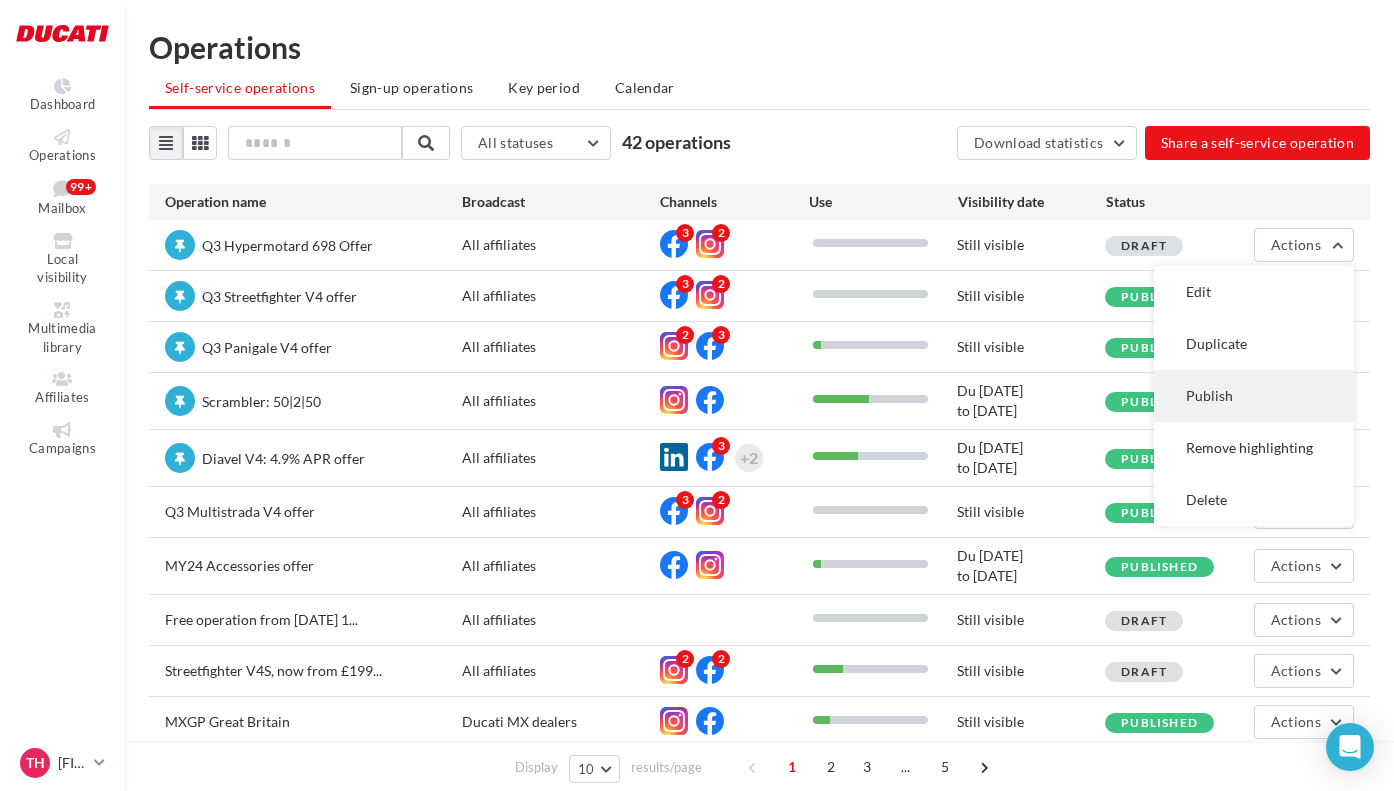 click on "Publish" at bounding box center [1254, 396] 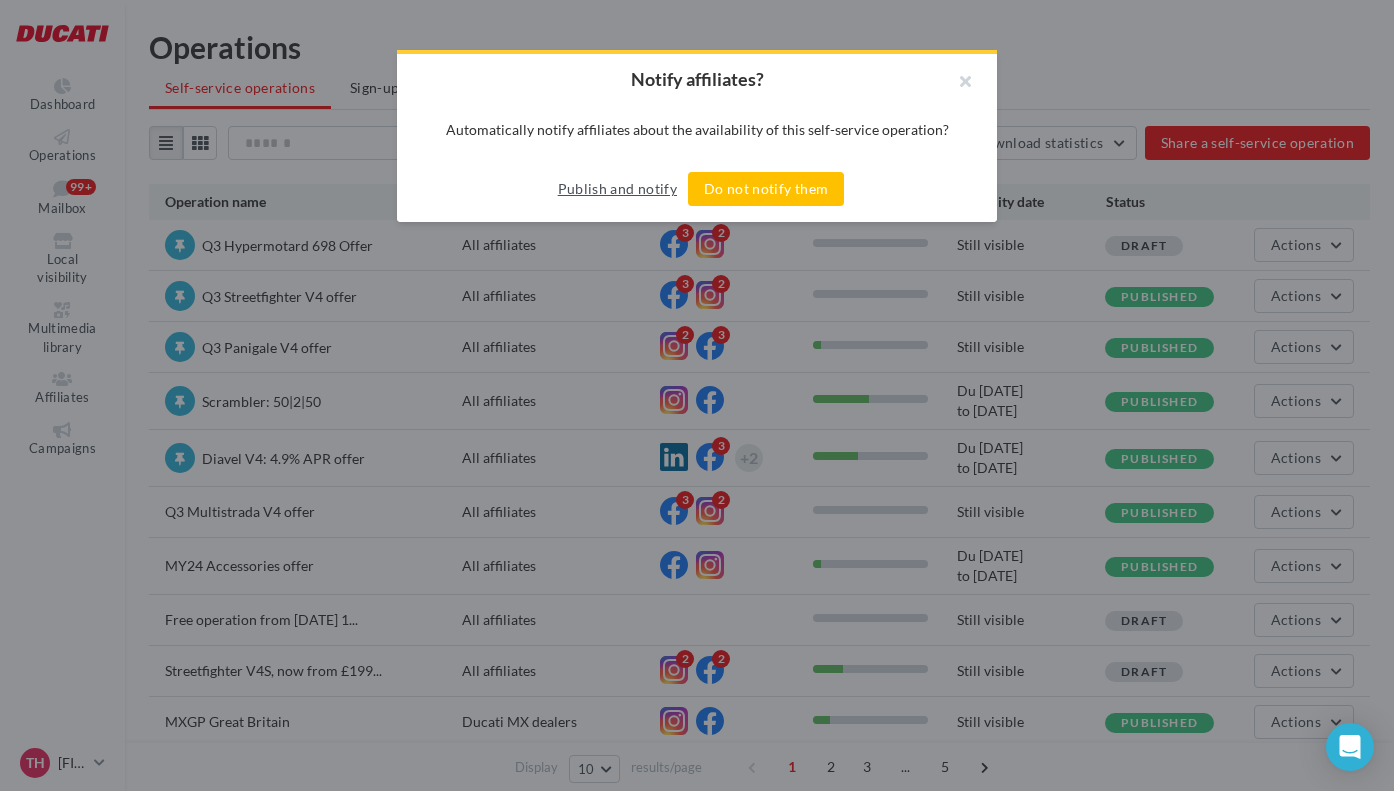 click on "Publish and notify" at bounding box center (617, 189) 